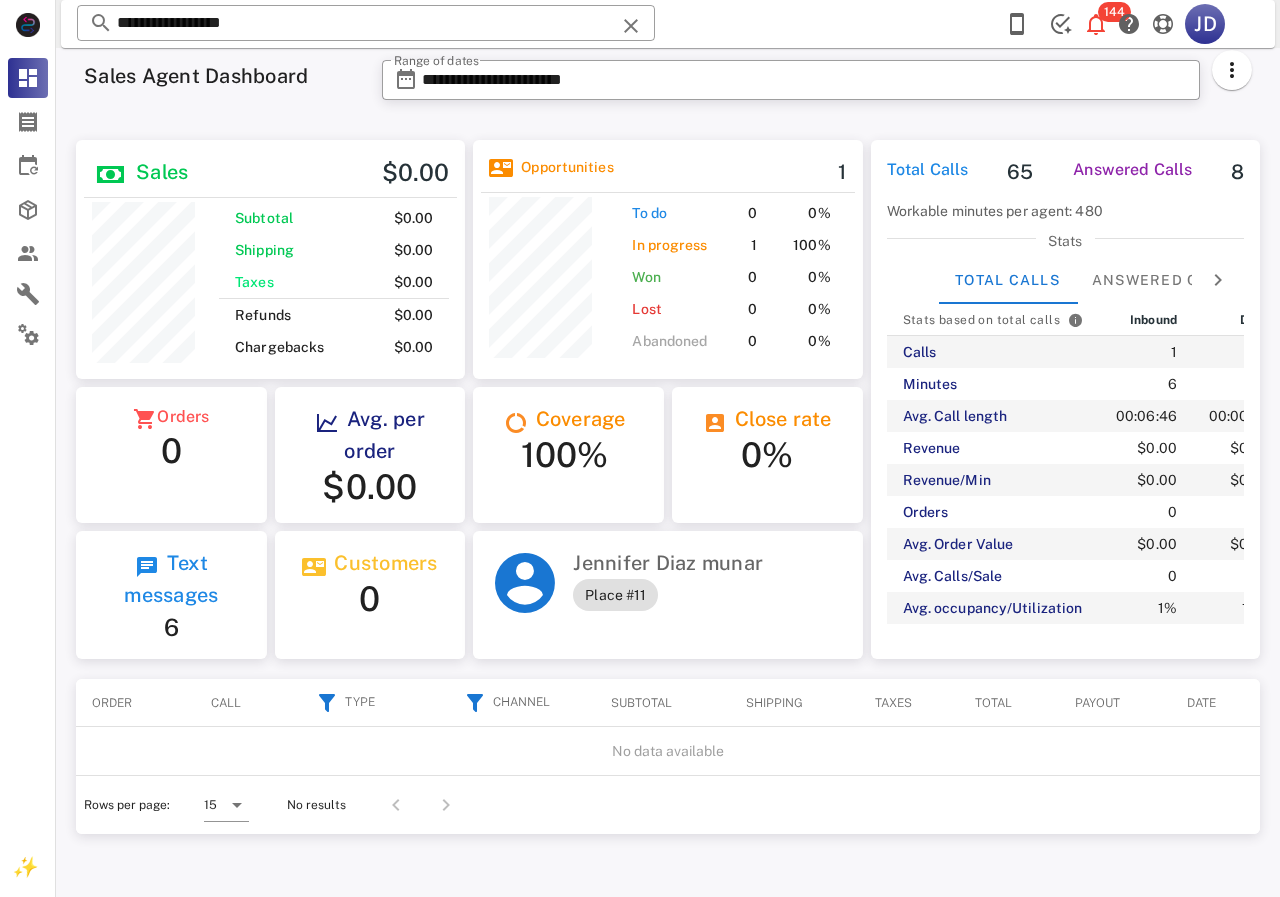 scroll, scrollTop: 0, scrollLeft: 0, axis: both 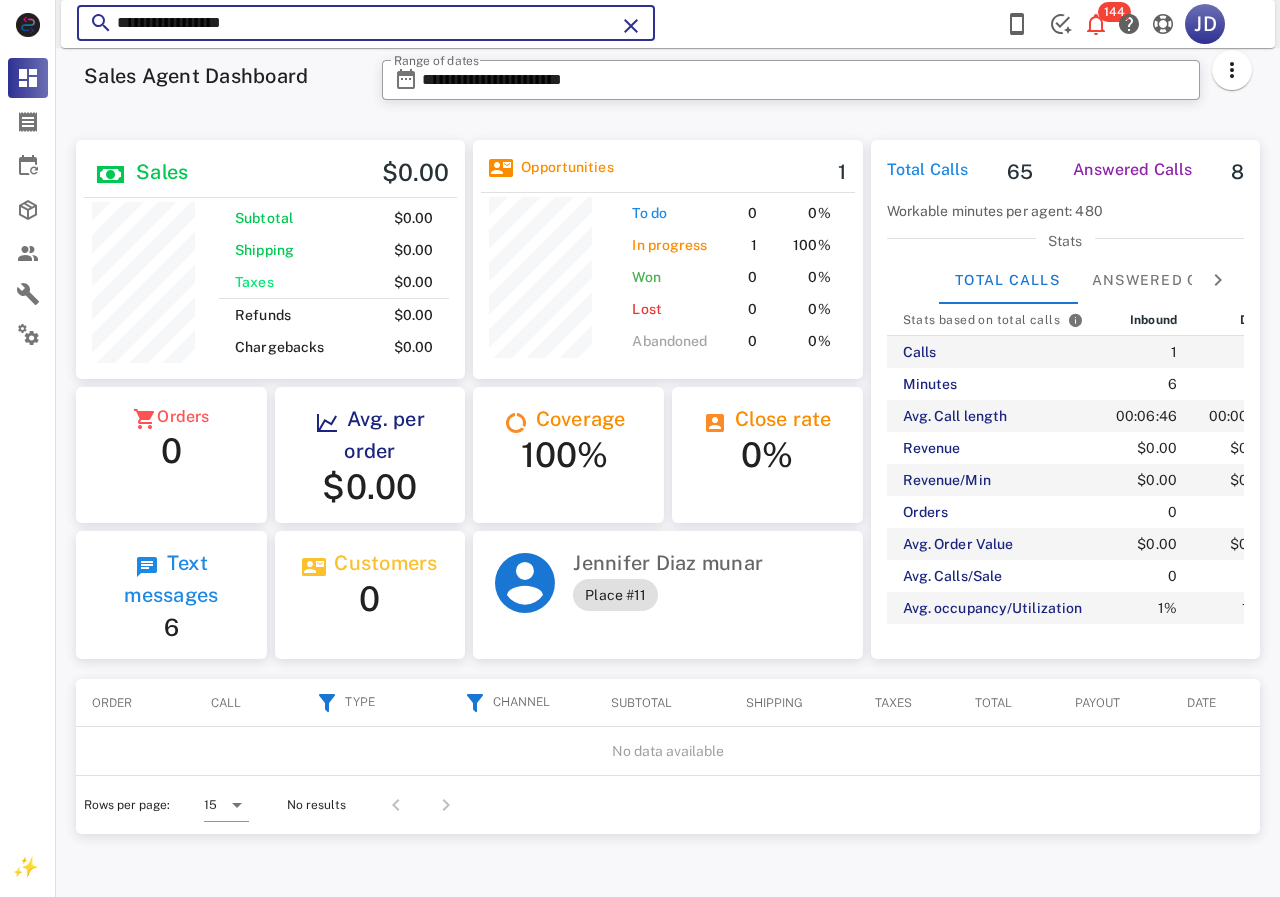 click on "**********" at bounding box center (366, 23) 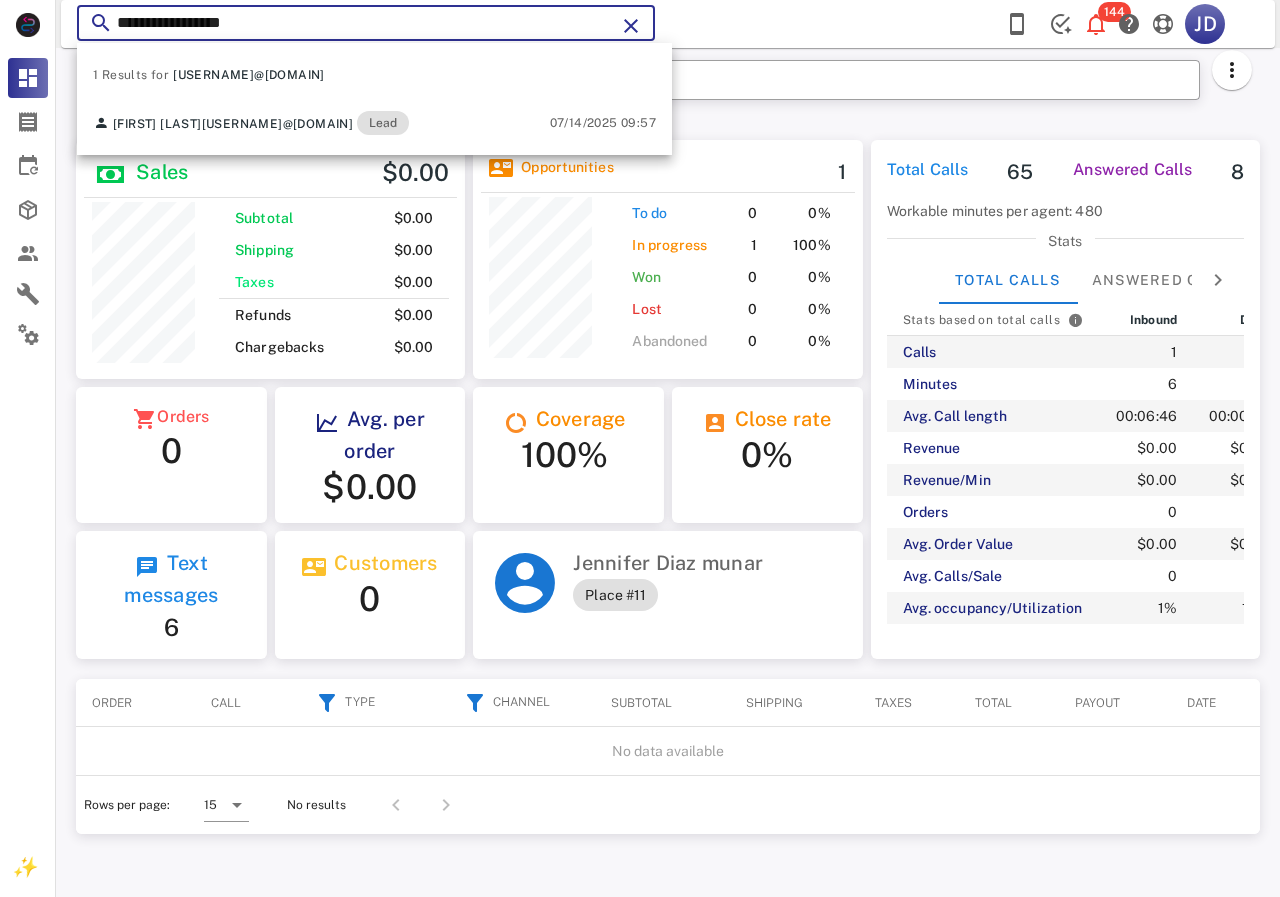 drag, startPoint x: 311, startPoint y: 14, endPoint x: 122, endPoint y: 19, distance: 189.06613 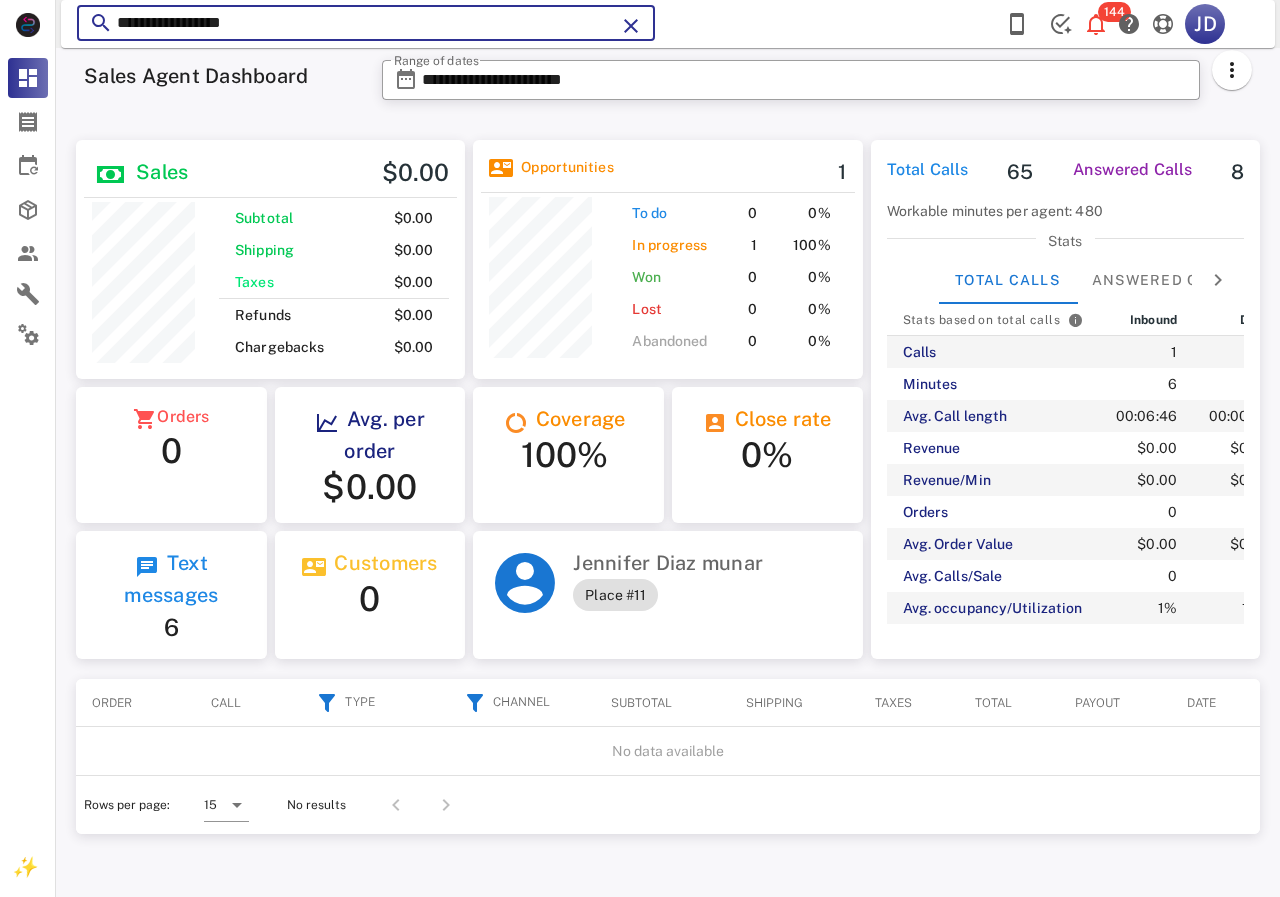 paste on "*" 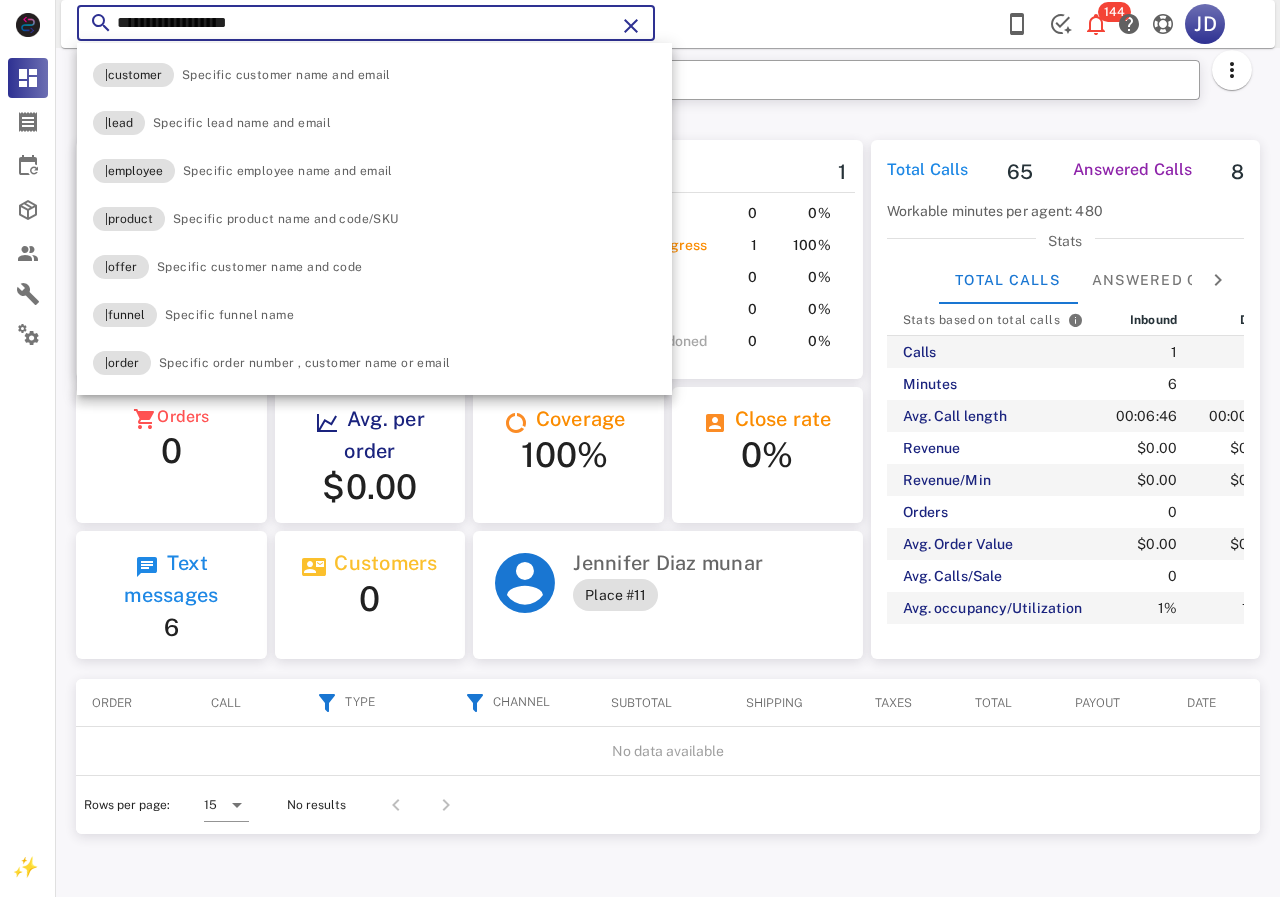 drag, startPoint x: 143, startPoint y: 45, endPoint x: 118, endPoint y: 49, distance: 25.317978 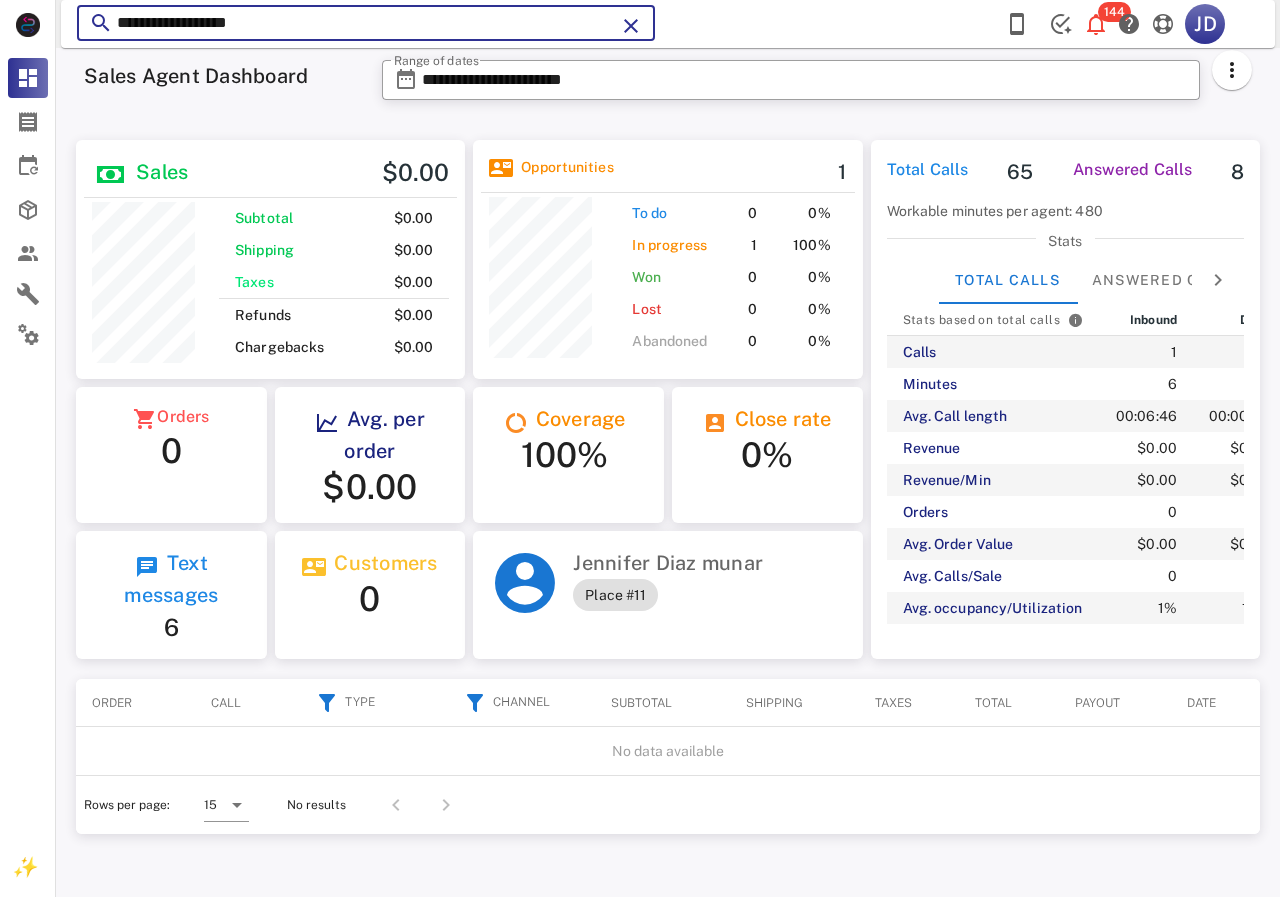 paste 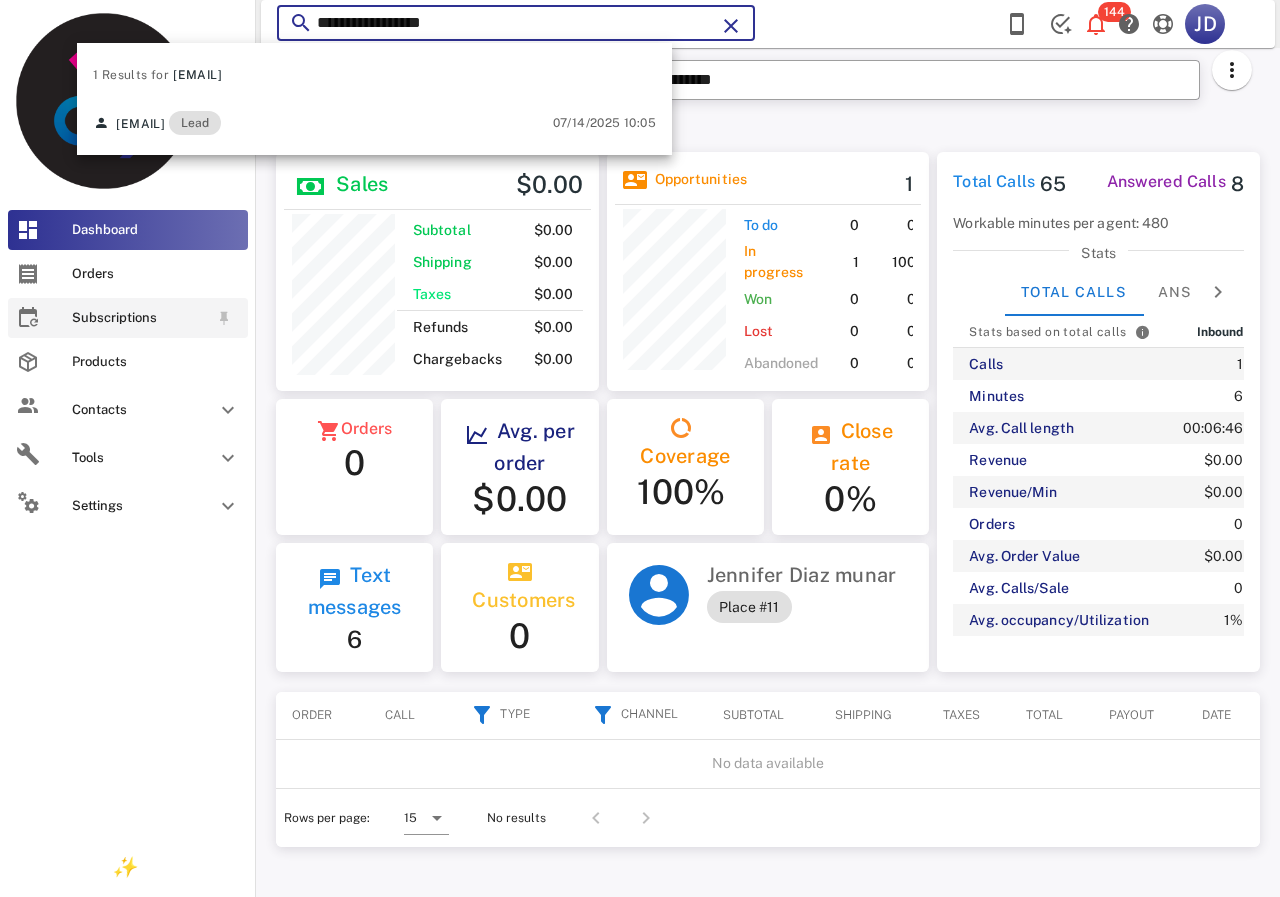 scroll, scrollTop: 240, scrollLeft: 324, axis: both 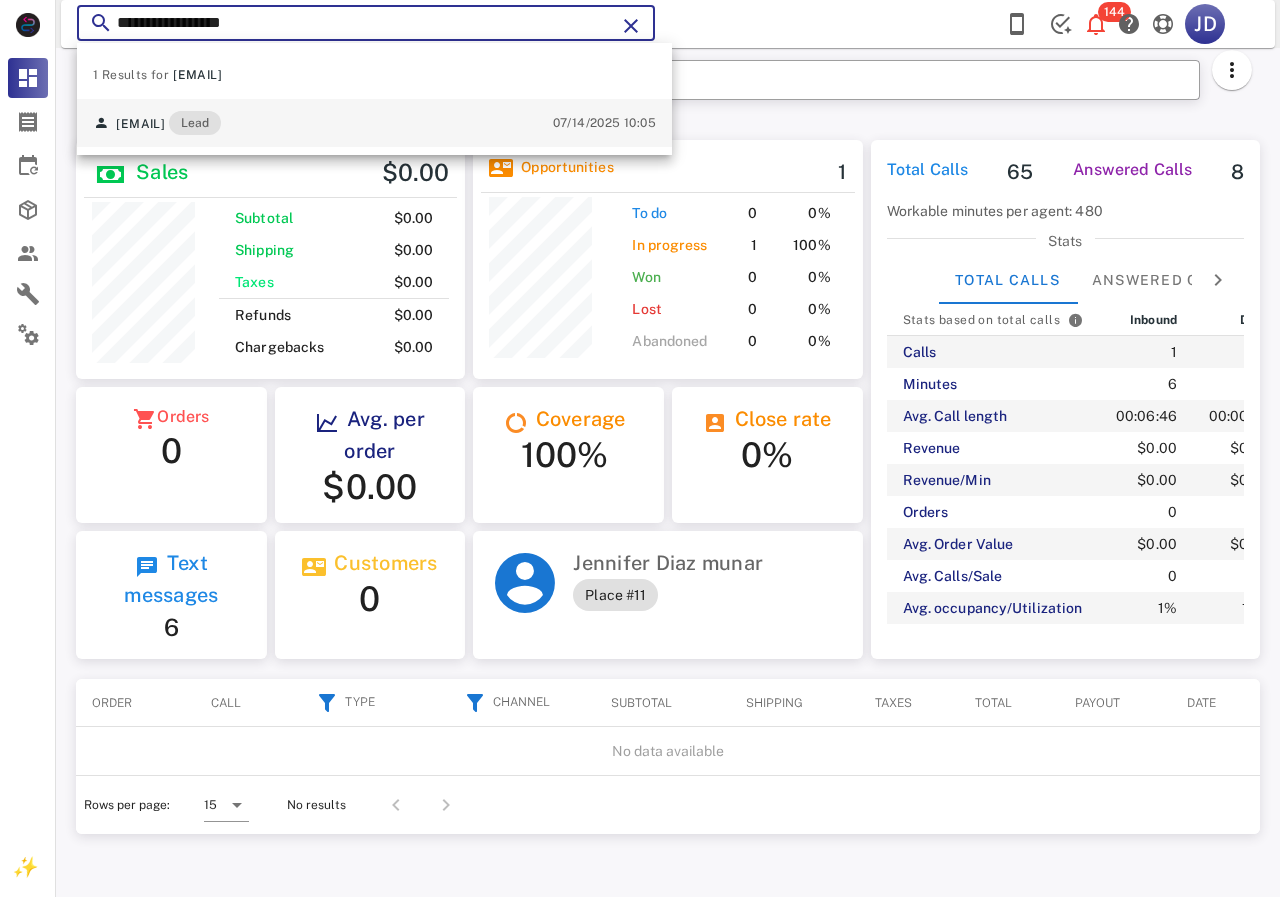 type on "**********" 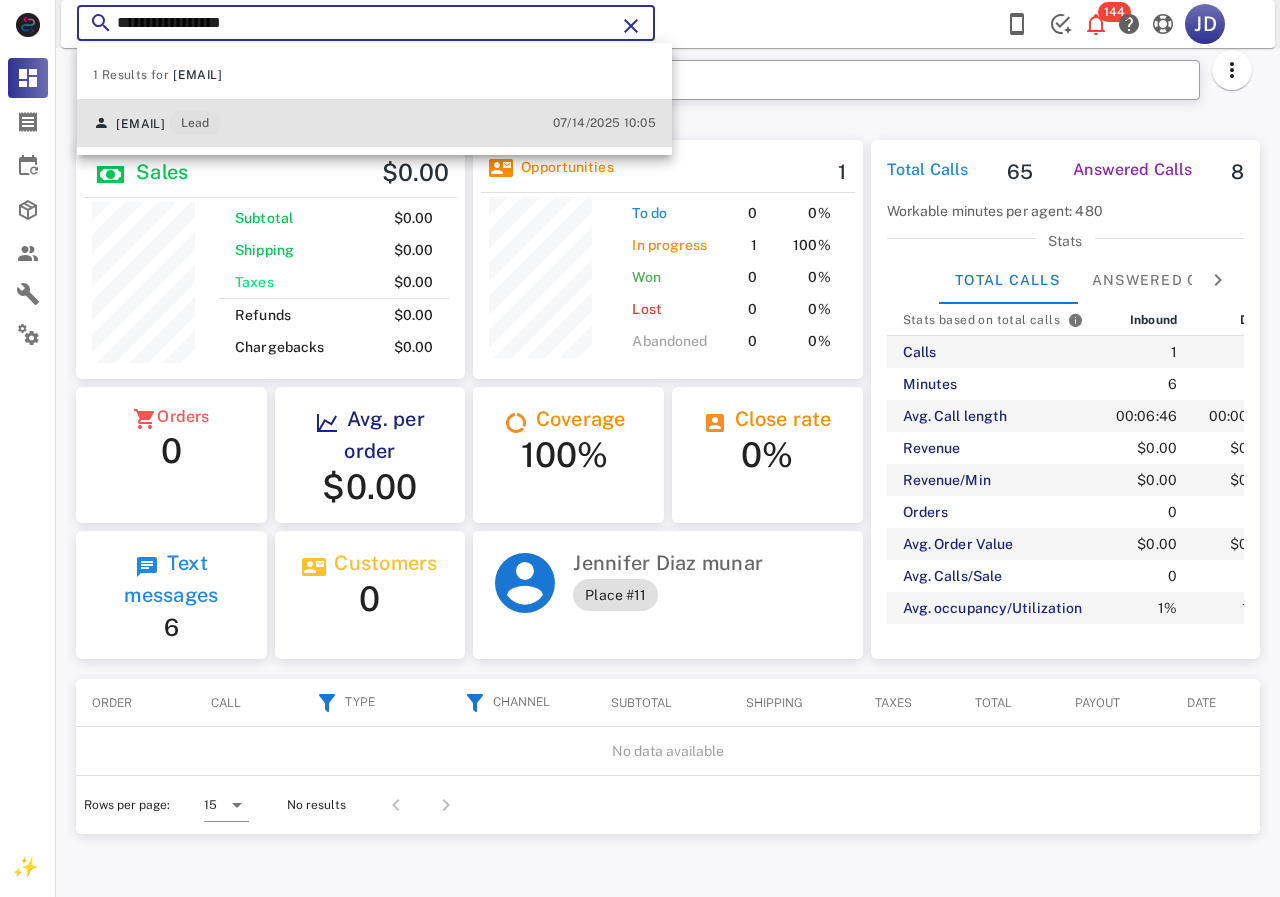 click on "[EMAIL]" at bounding box center (140, 124) 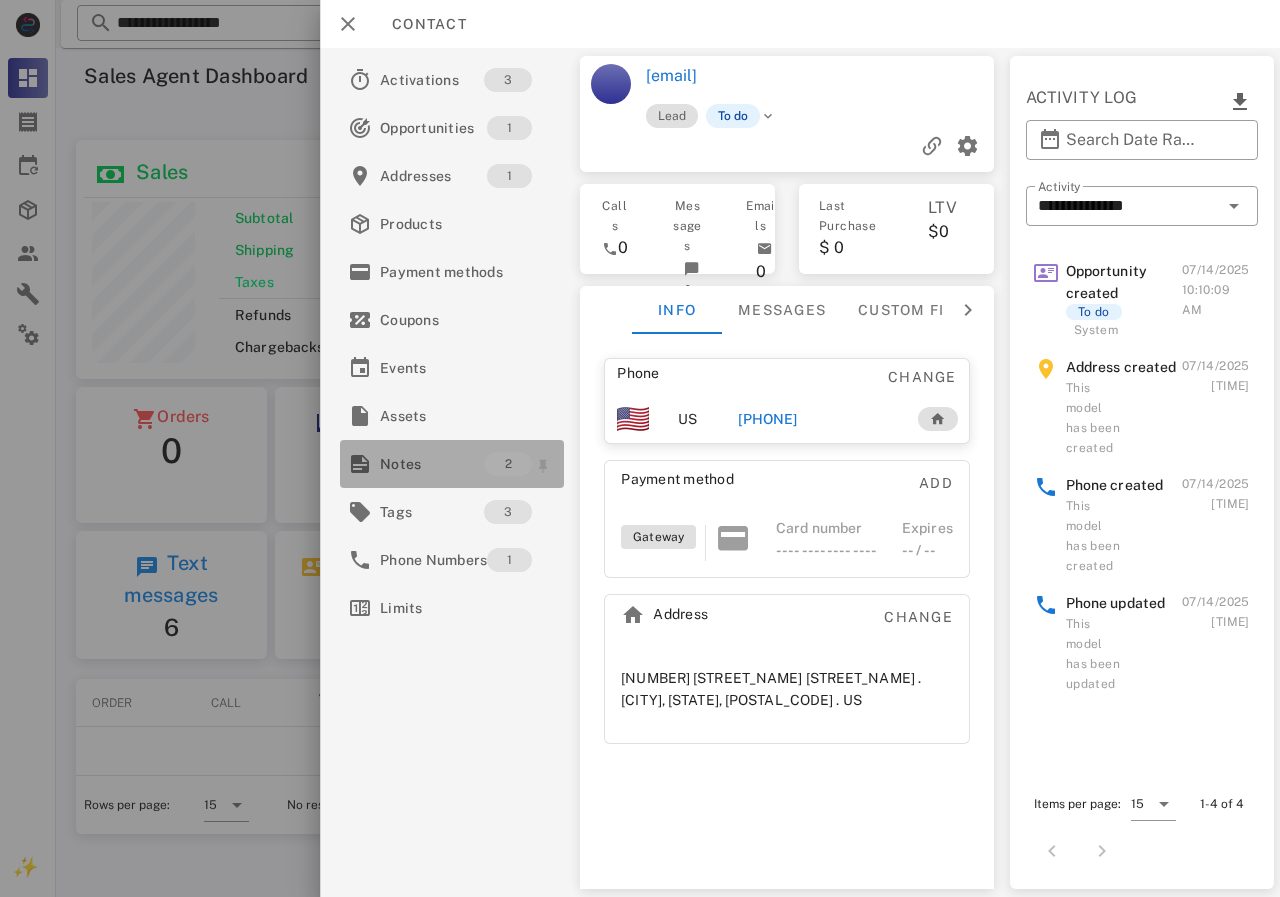 click on "Notes" at bounding box center [432, 464] 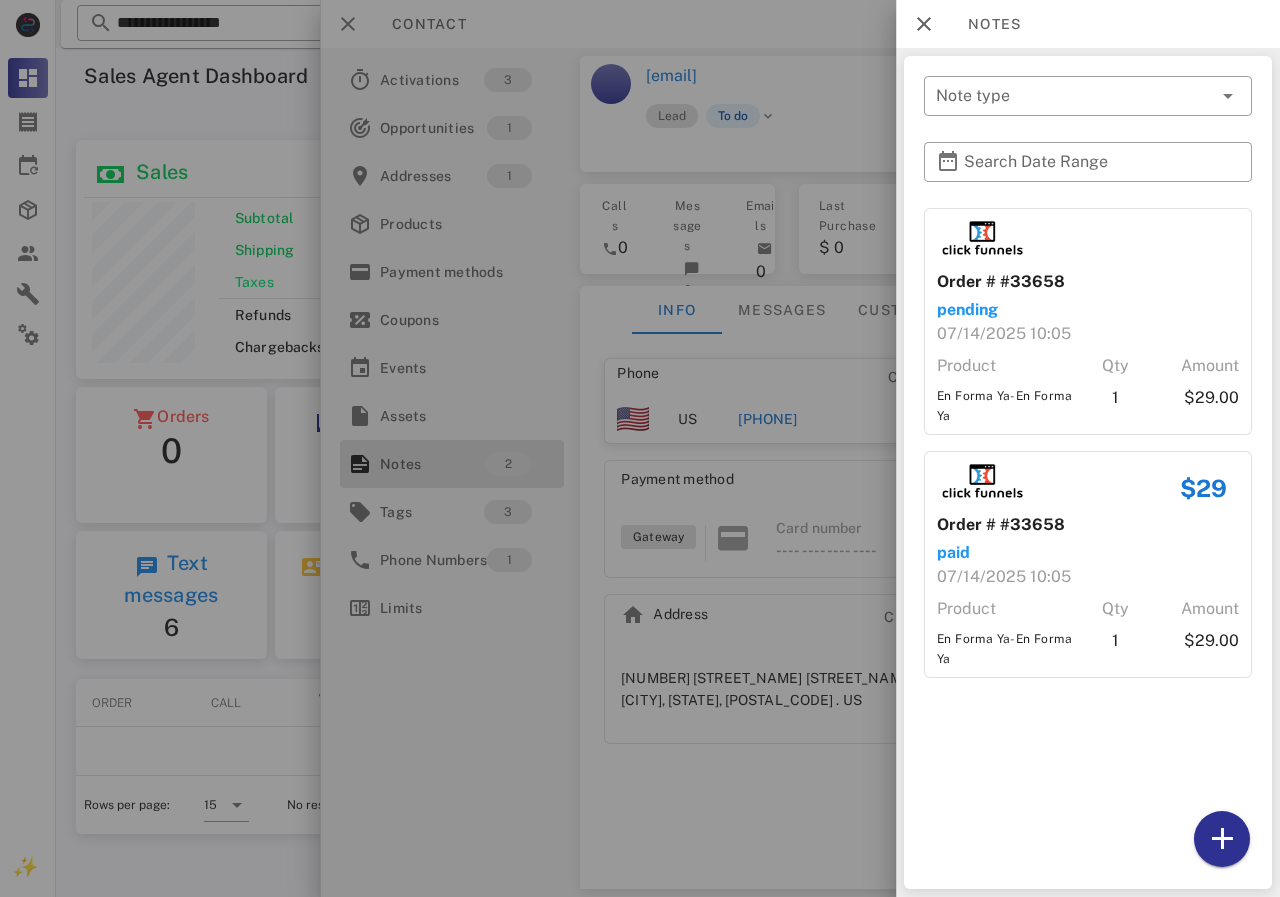 click at bounding box center [640, 448] 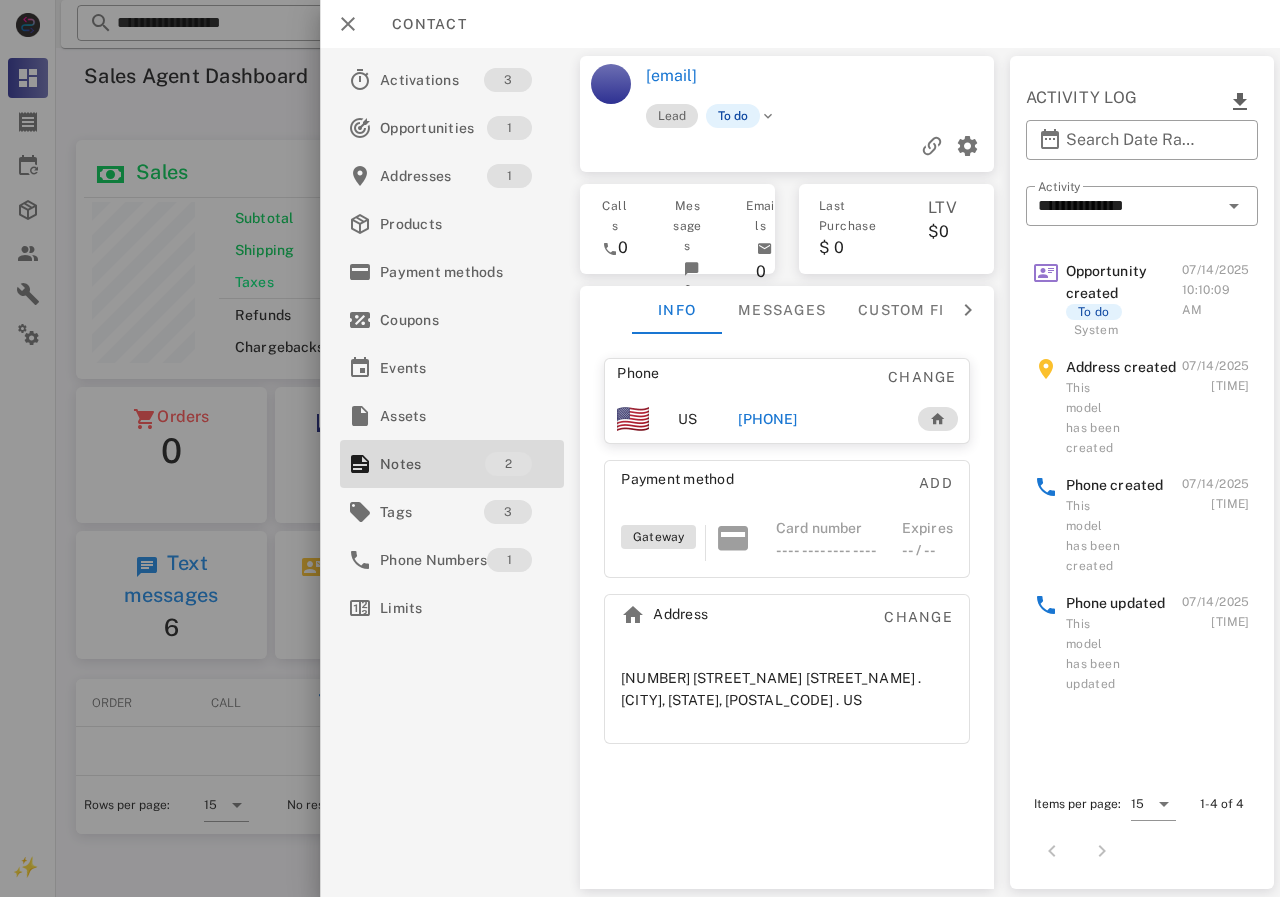 drag, startPoint x: 822, startPoint y: 427, endPoint x: 1068, endPoint y: 507, distance: 258.68127 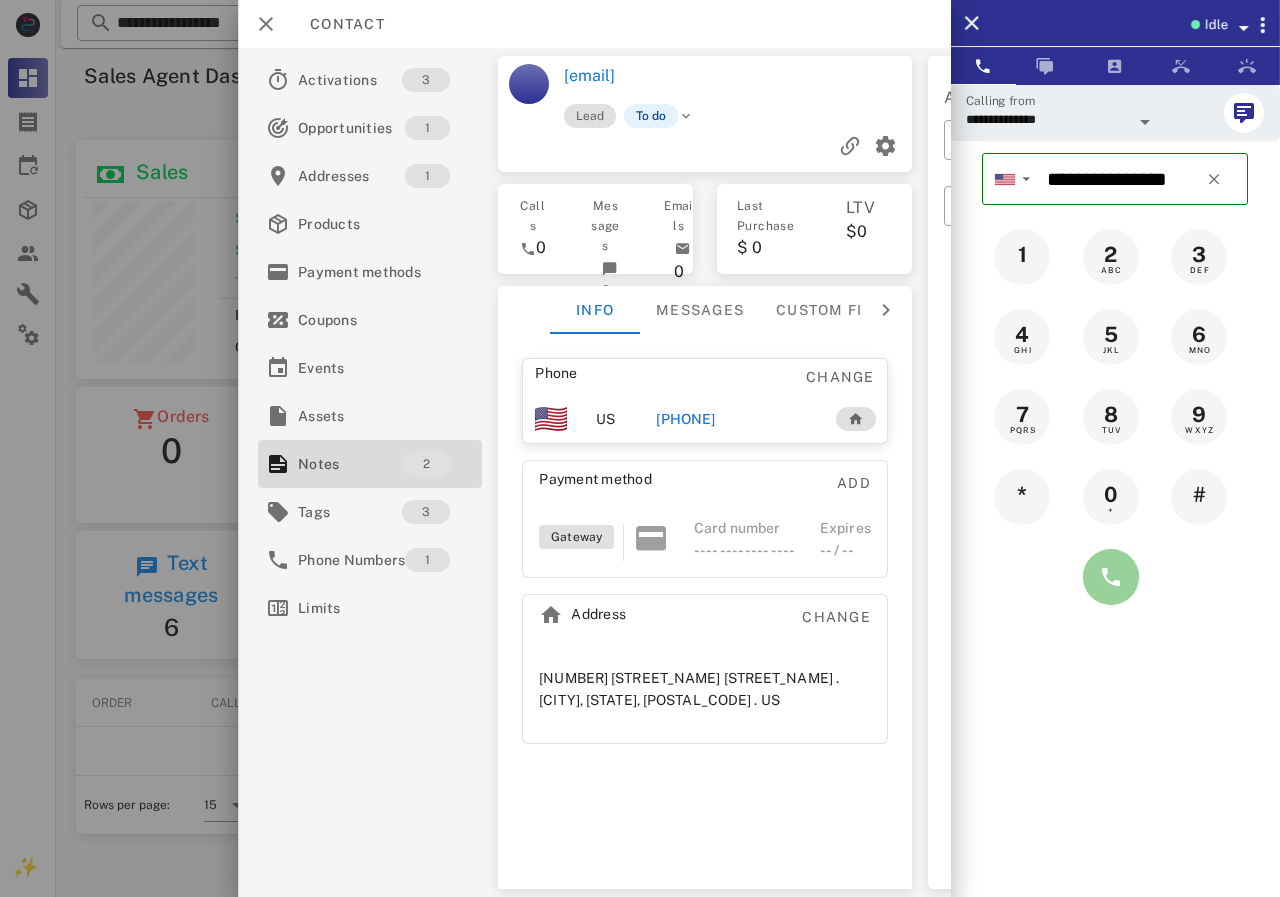 click at bounding box center [1111, 577] 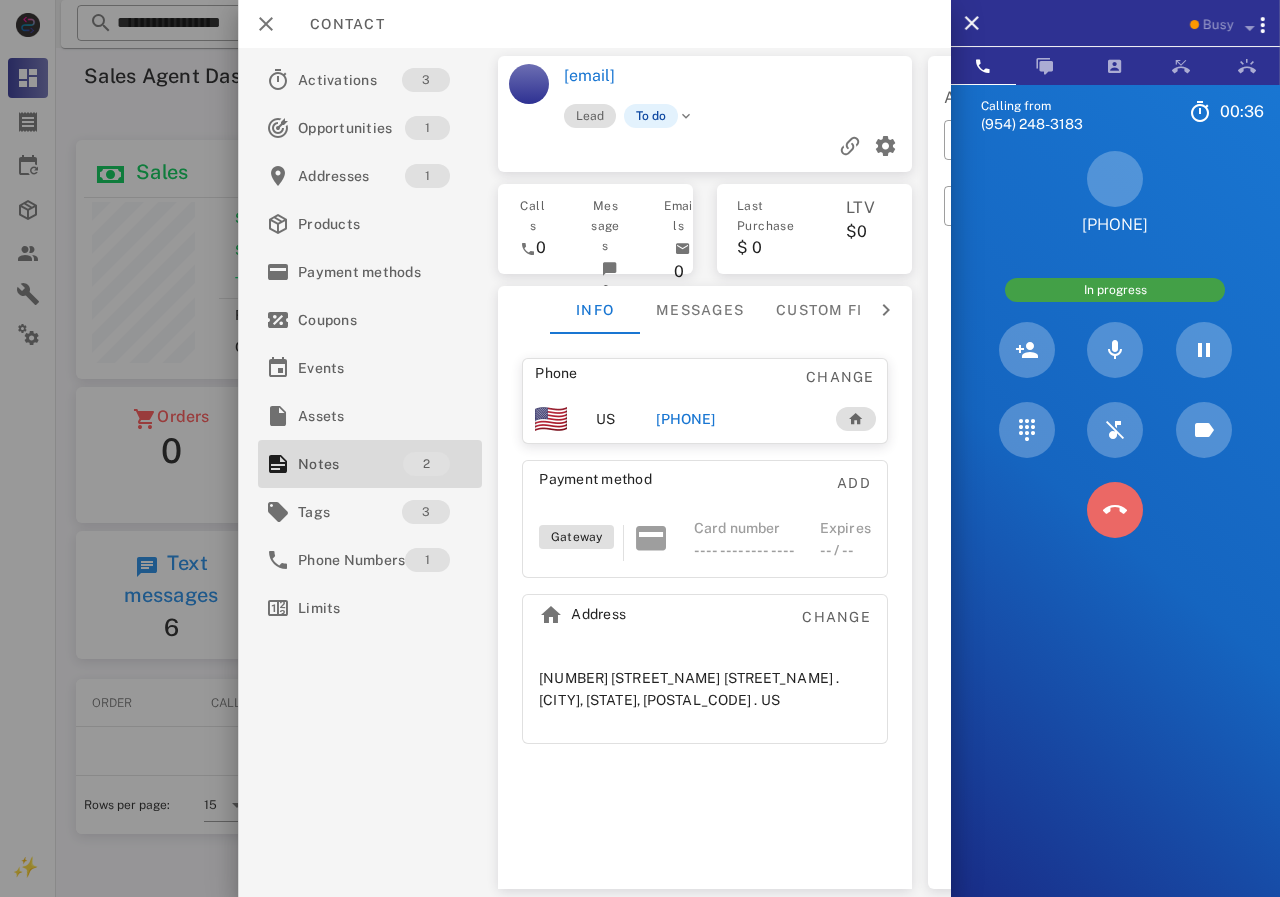 click at bounding box center [1115, 510] 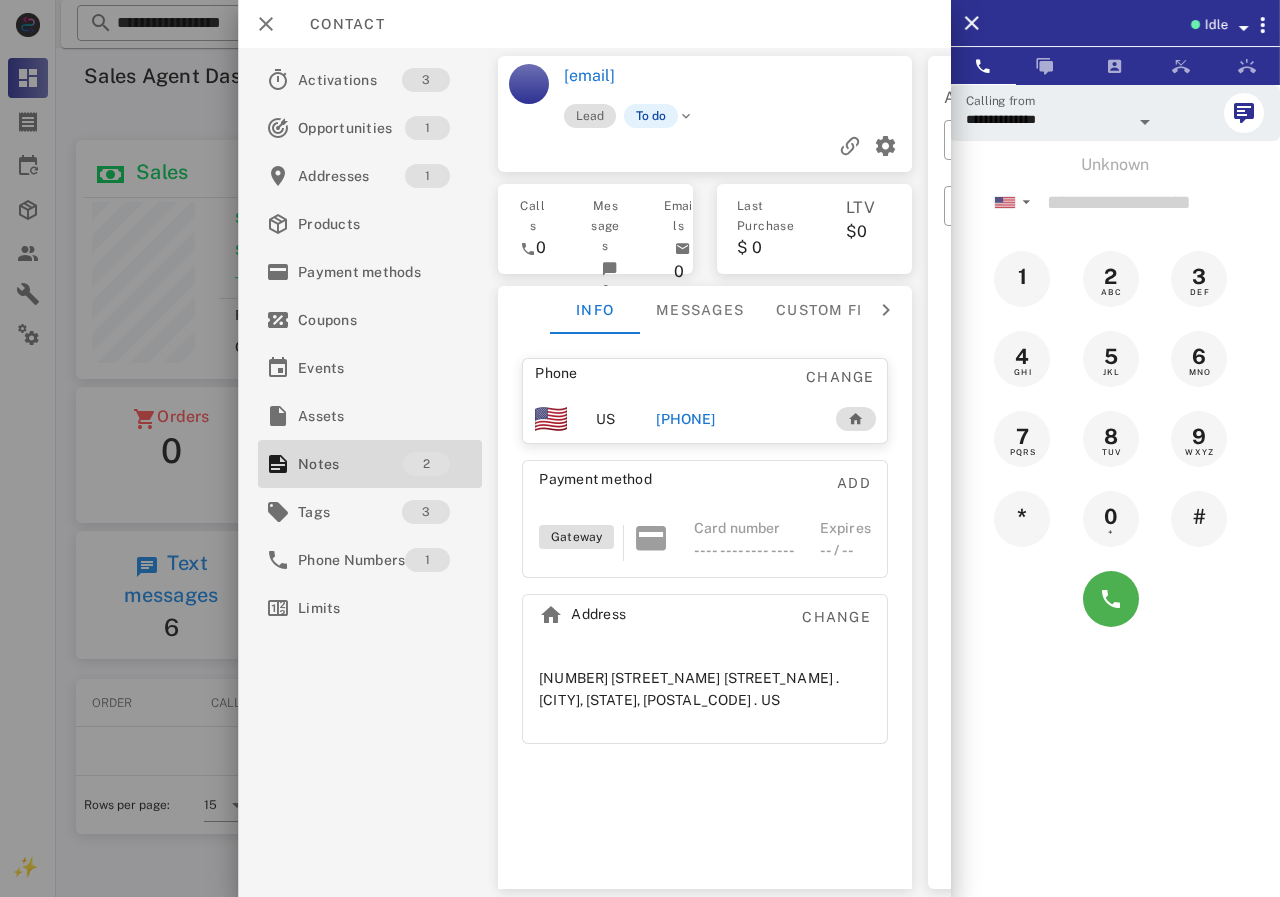 click on "[PHONE]" at bounding box center (685, 419) 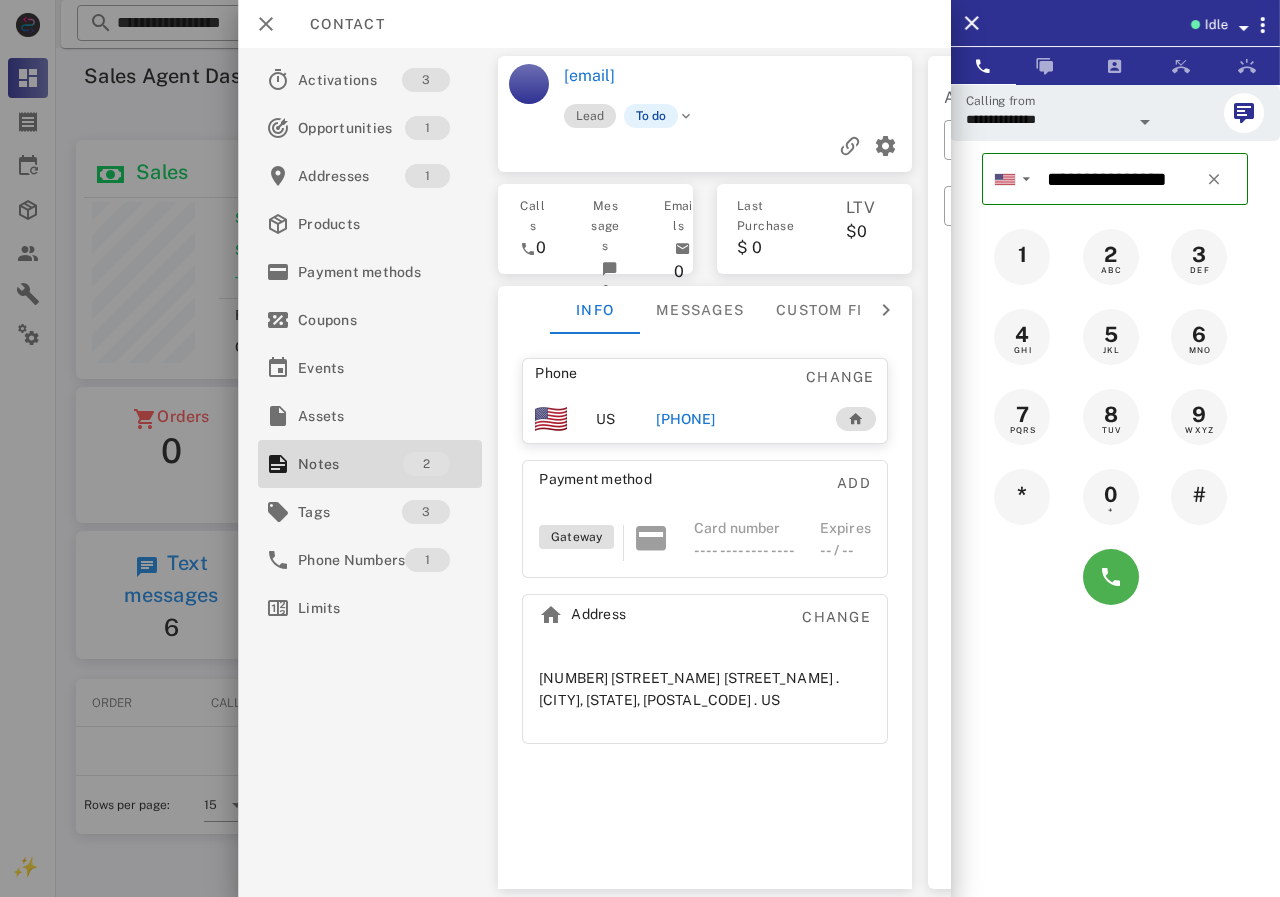 click at bounding box center [1115, 577] 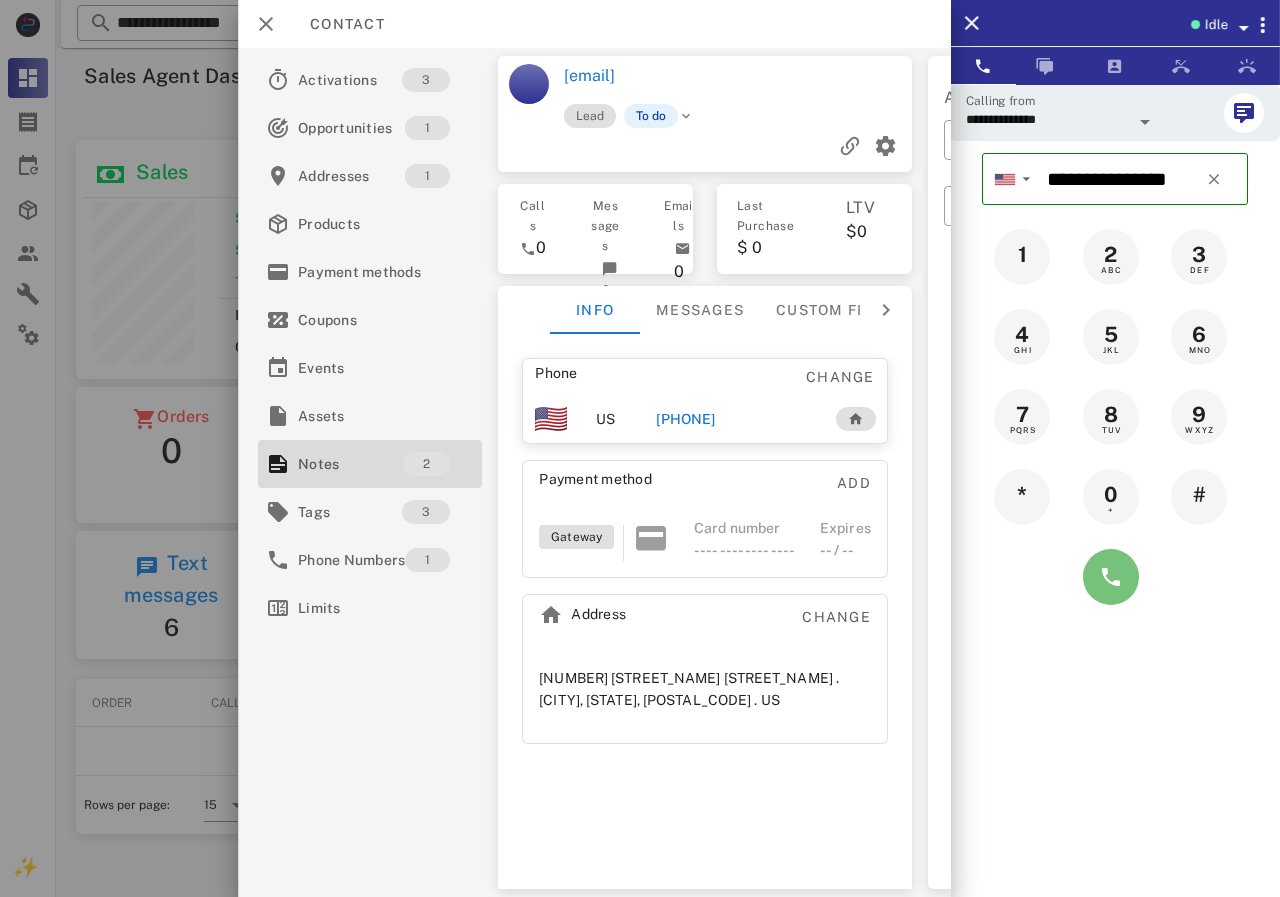 click at bounding box center [1111, 577] 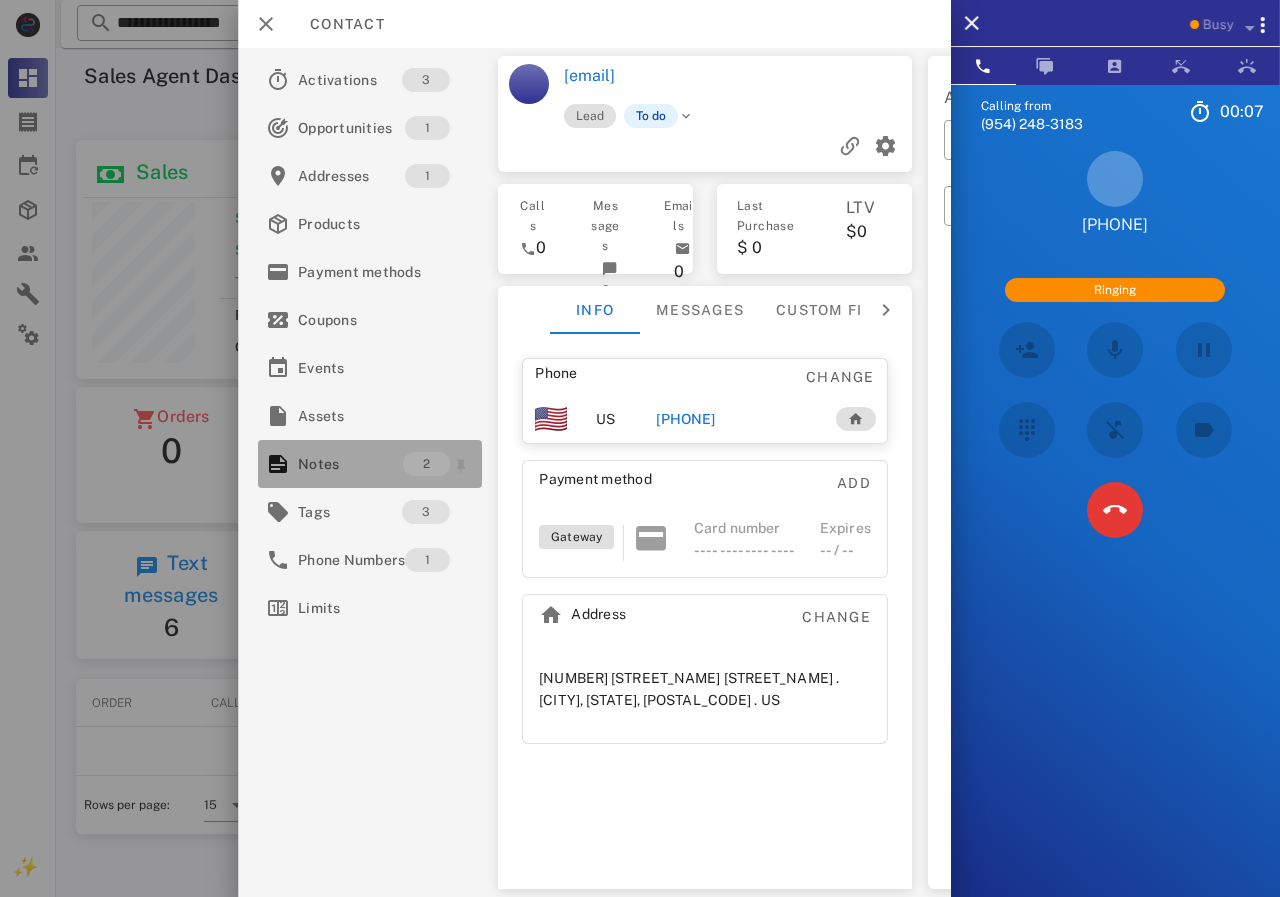 drag, startPoint x: 338, startPoint y: 470, endPoint x: 624, endPoint y: 460, distance: 286.17477 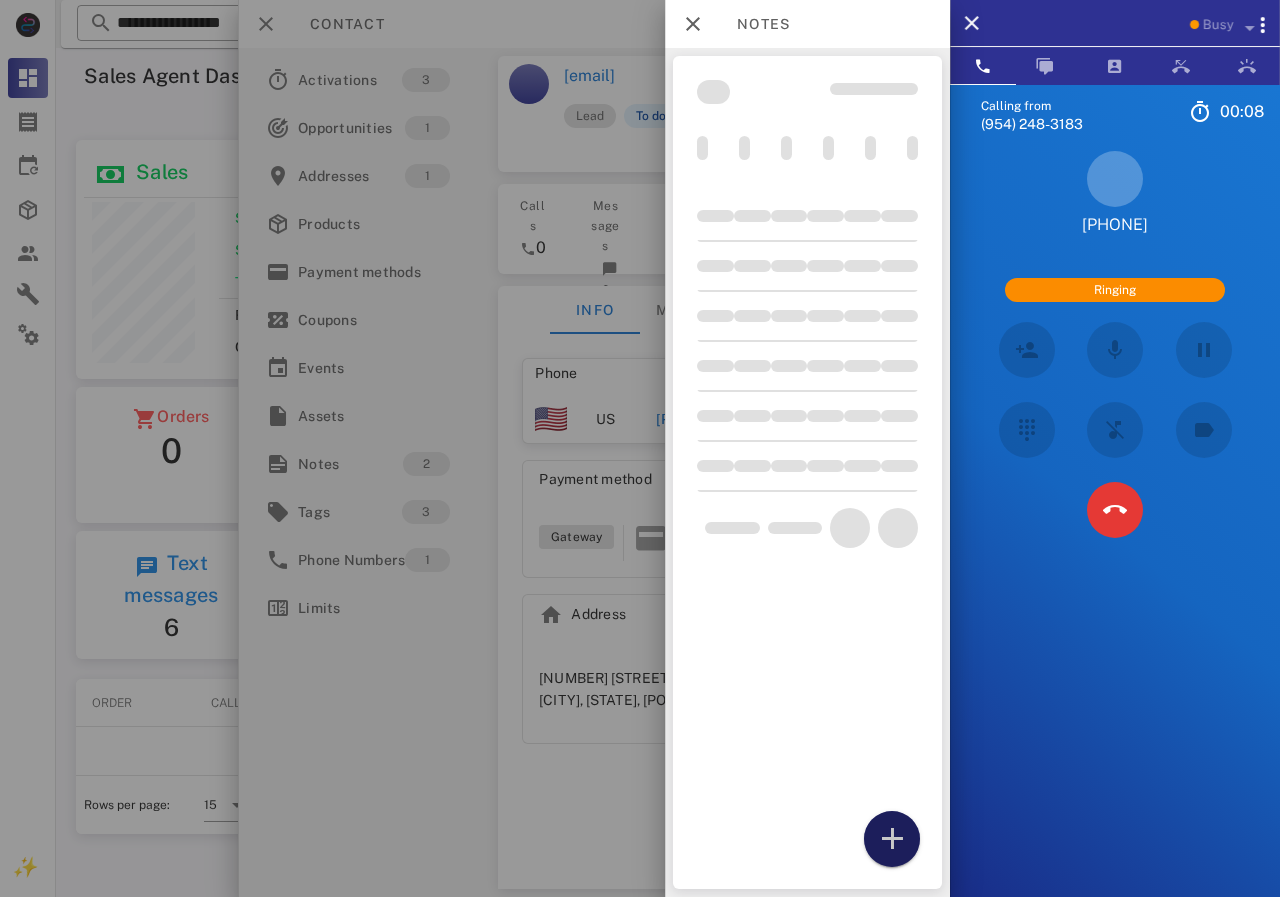 click at bounding box center [892, 839] 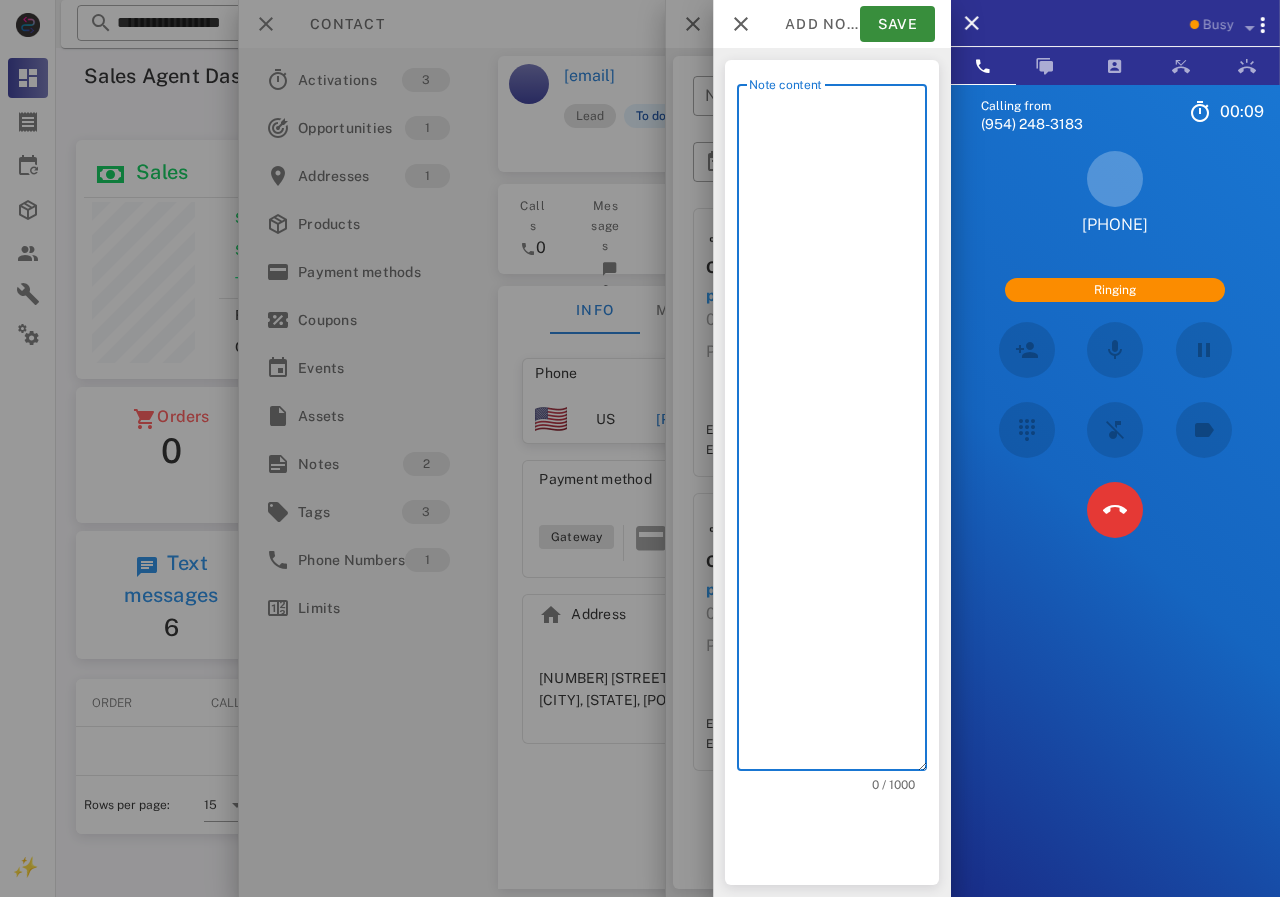 scroll, scrollTop: 240, scrollLeft: 390, axis: both 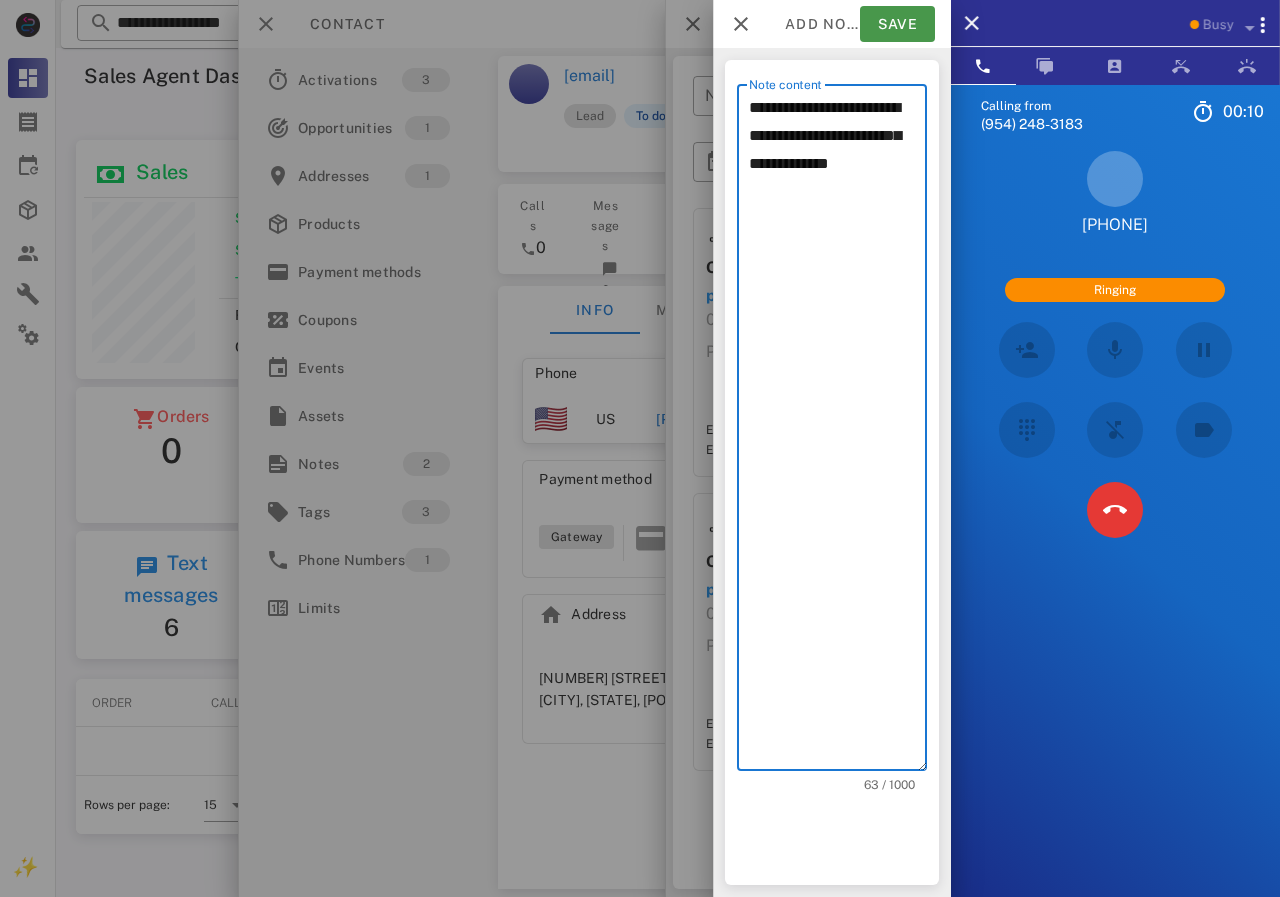 type on "**********" 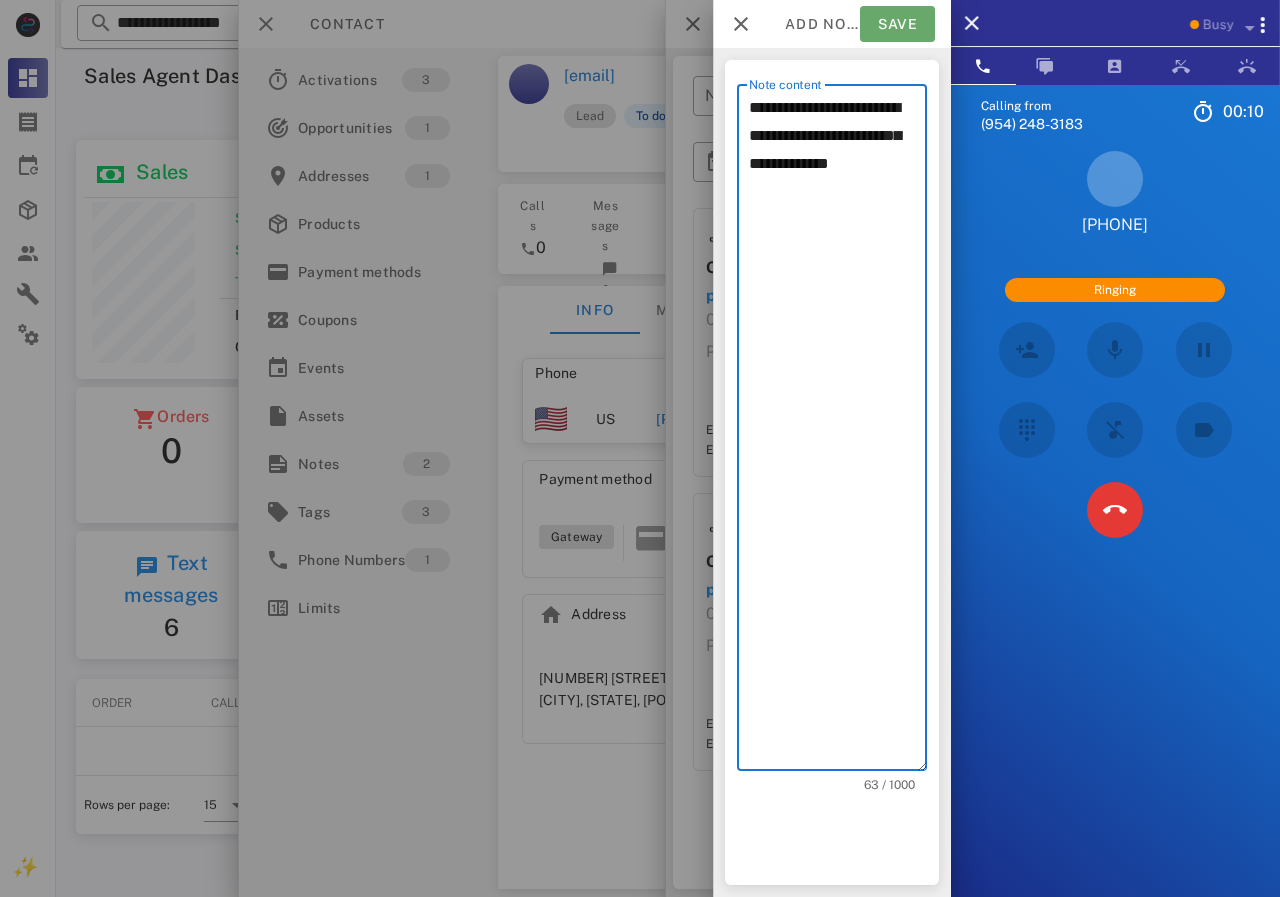 click on "Save" at bounding box center (897, 24) 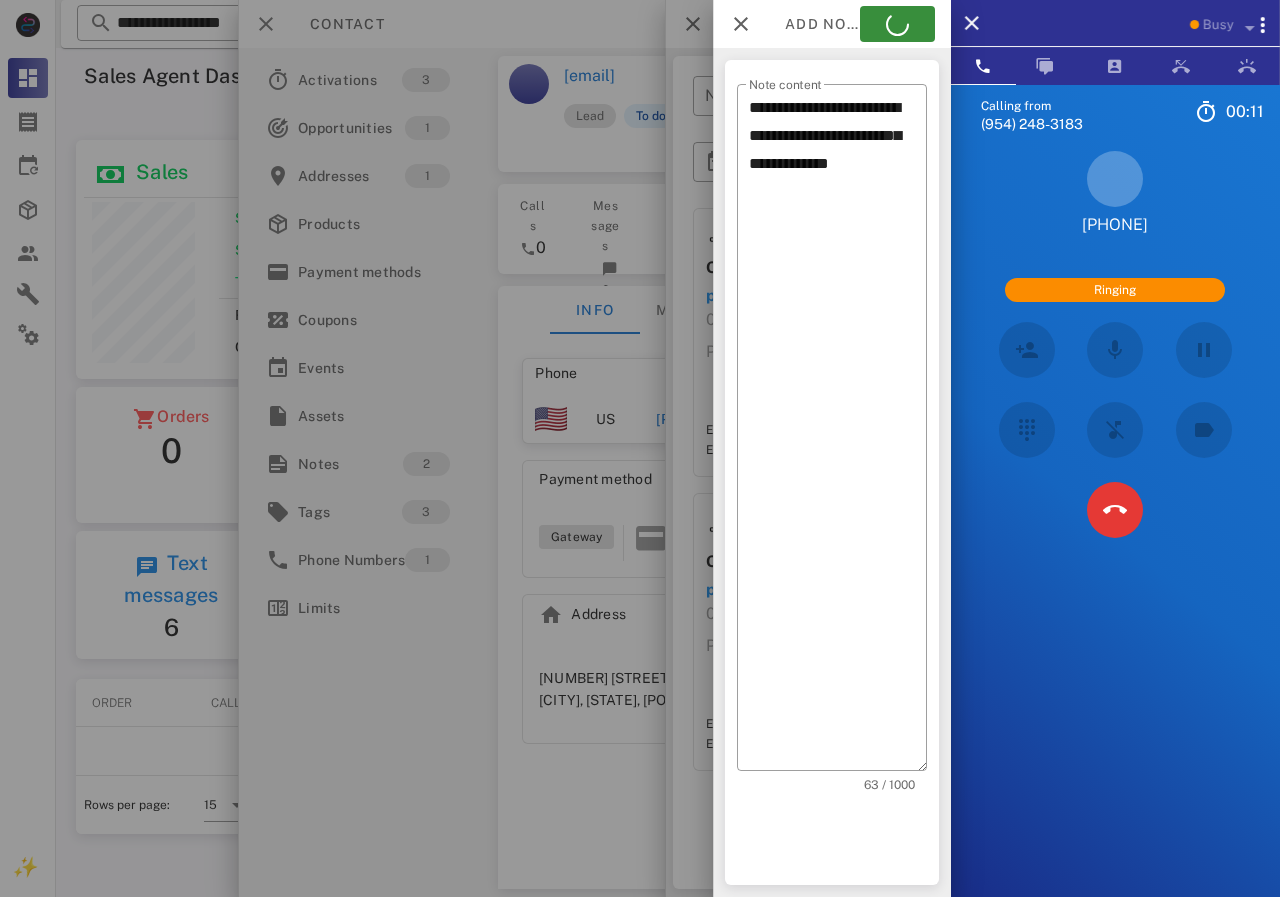 click at bounding box center [640, 448] 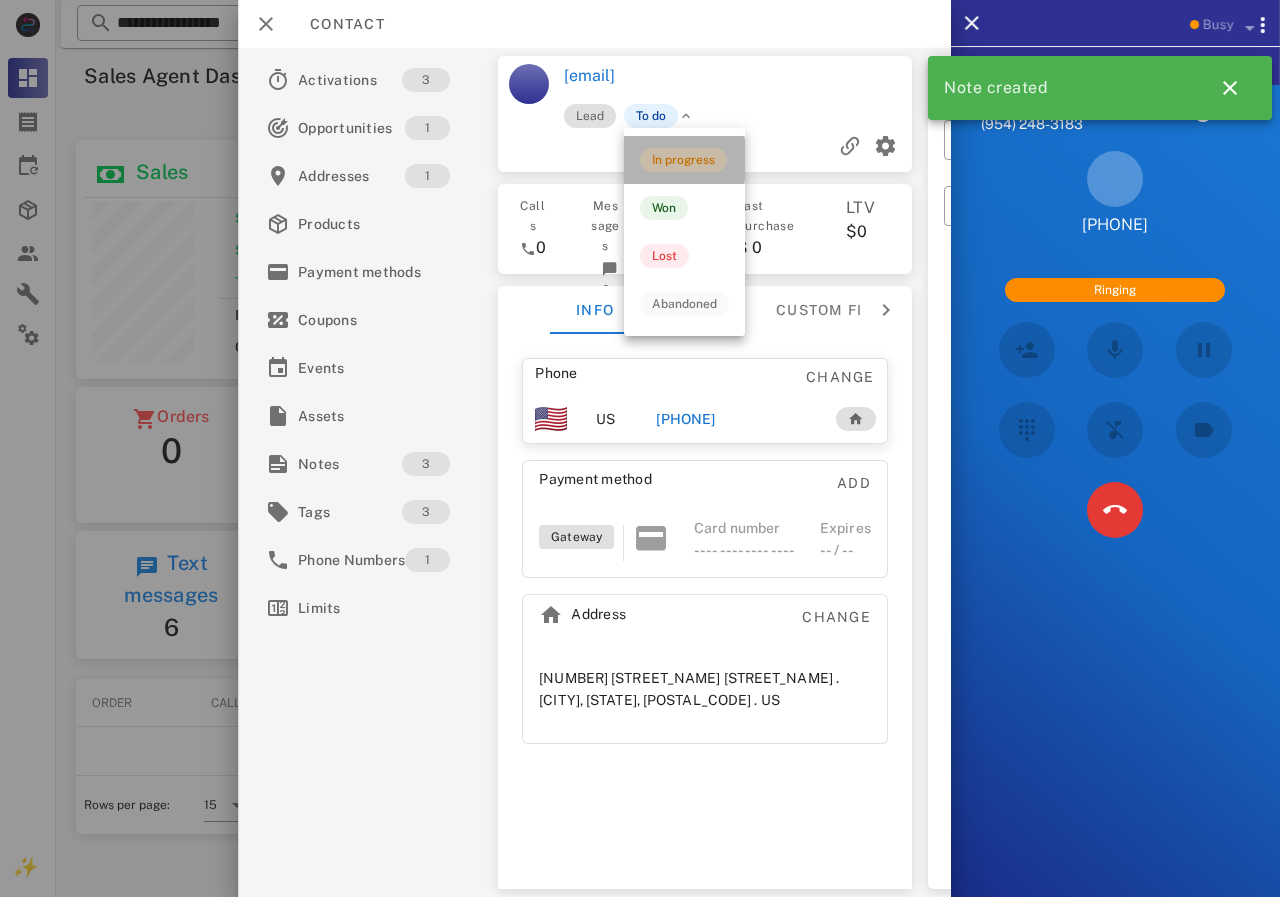 click on "In progress" at bounding box center [683, 160] 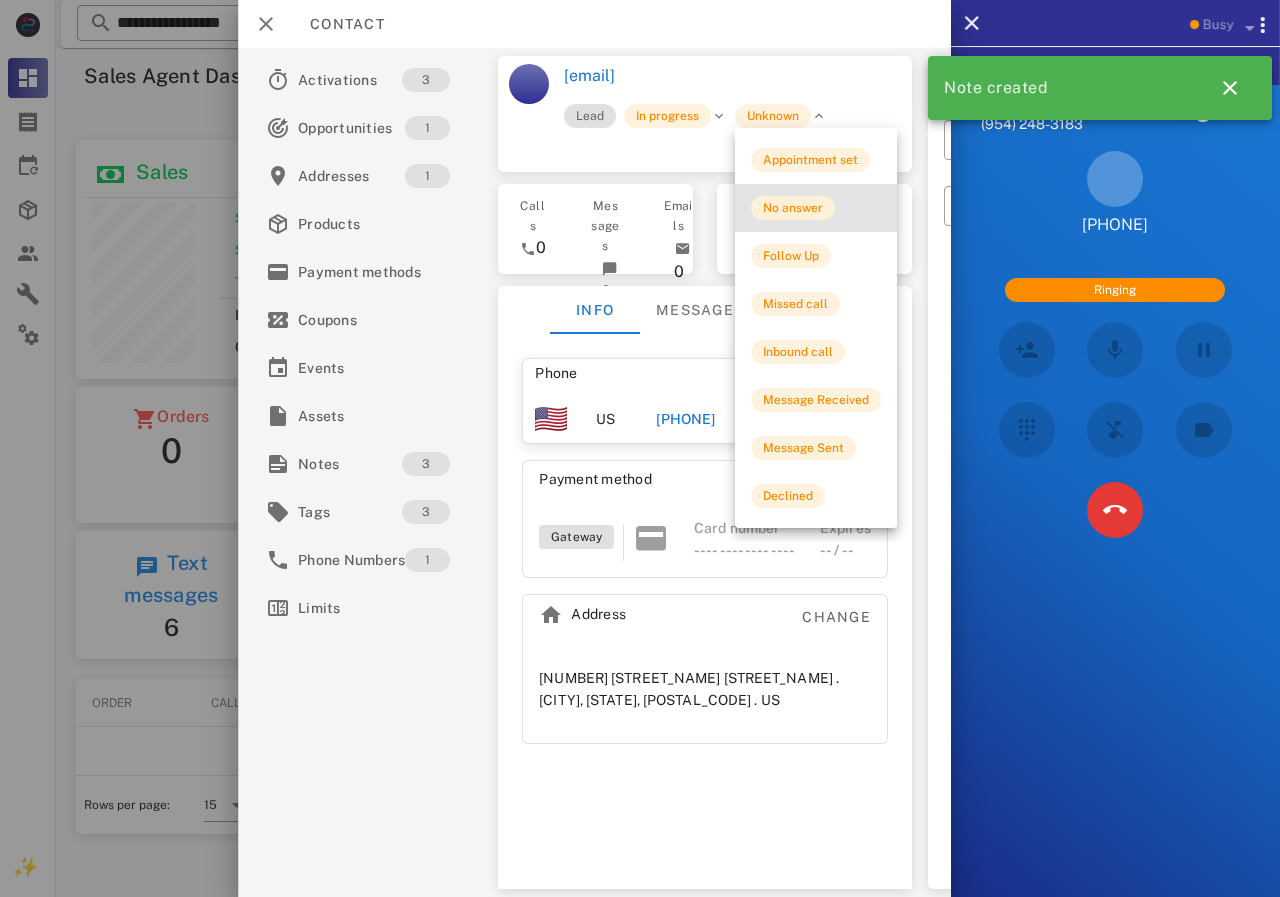 click on "No answer" at bounding box center [793, 208] 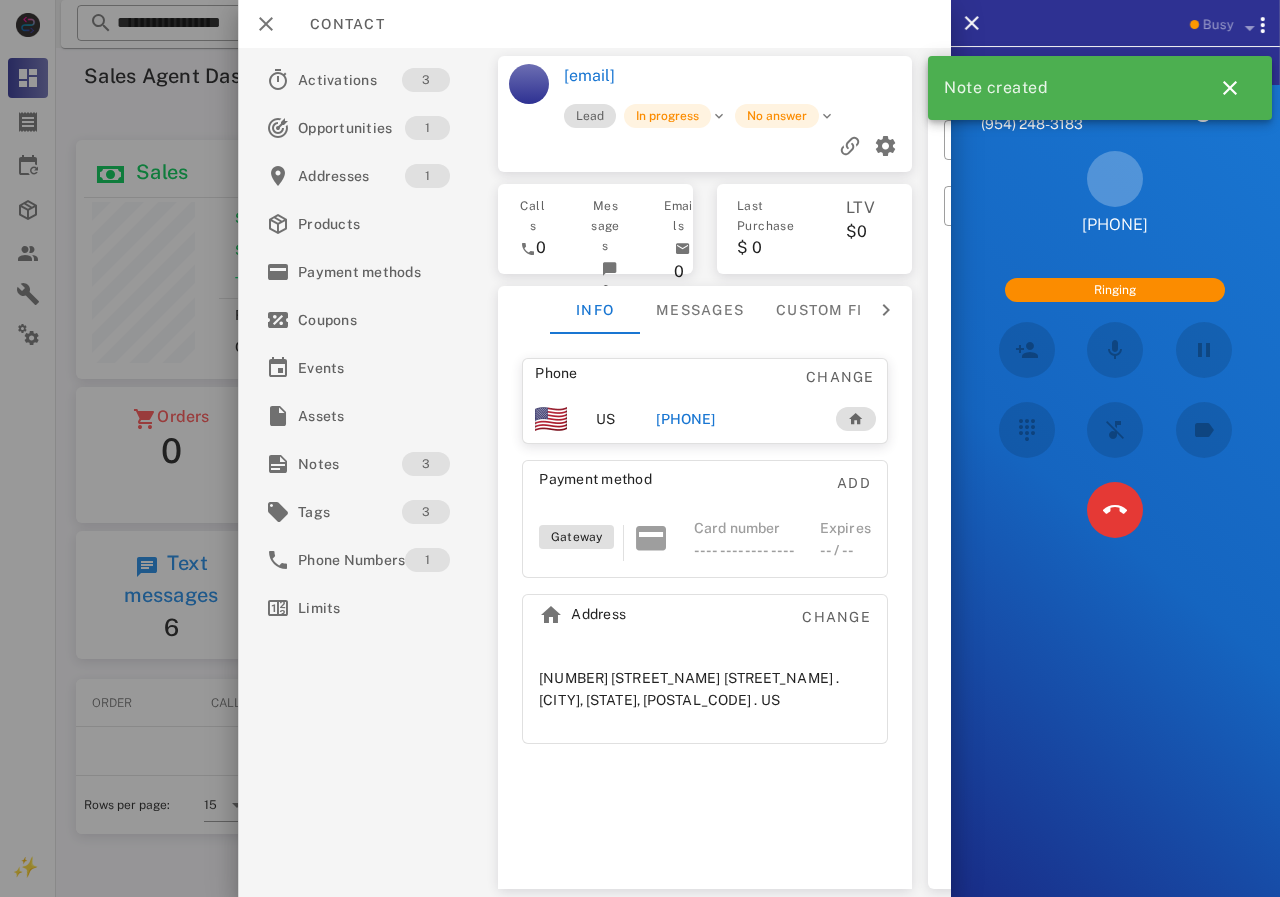 click at bounding box center (640, 448) 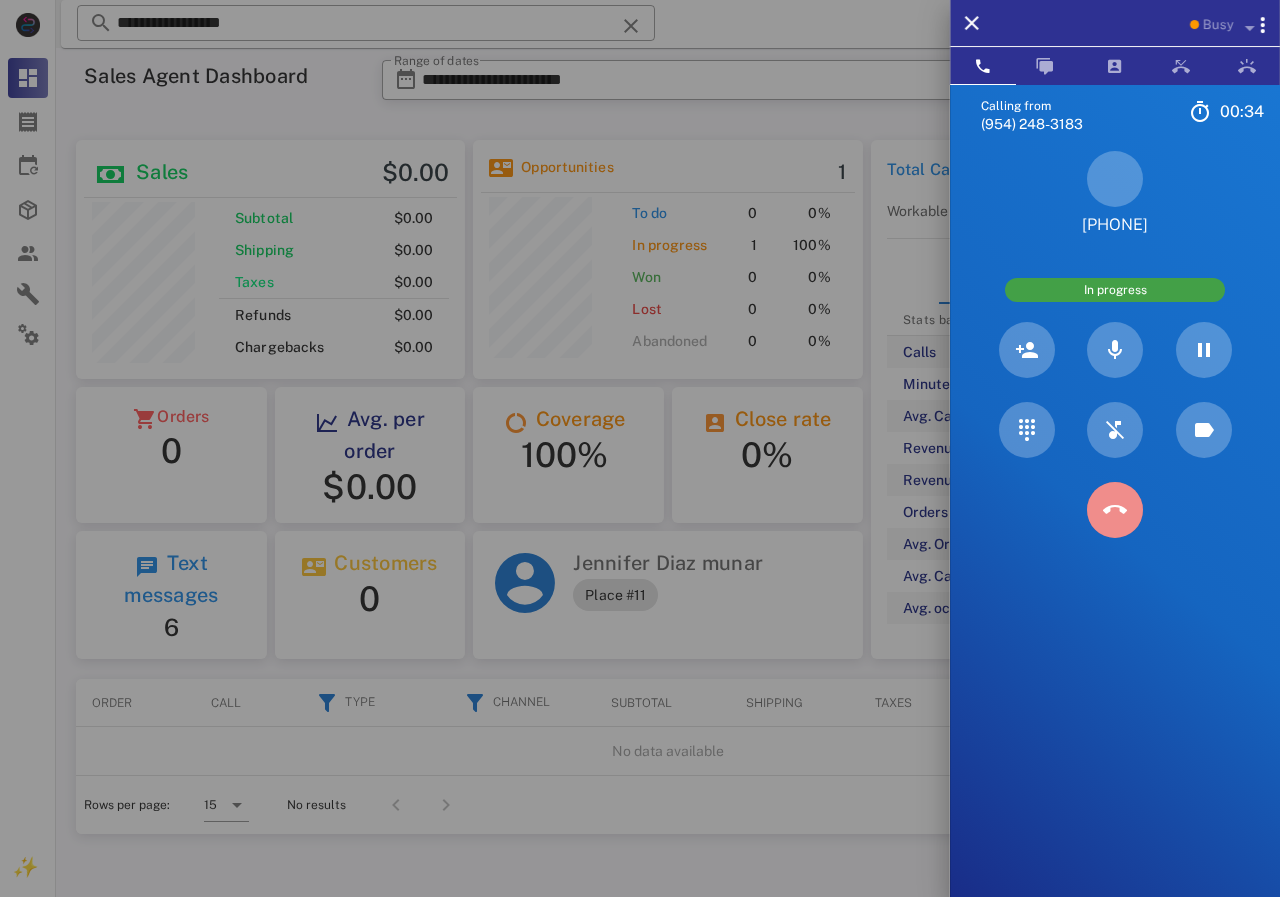 click at bounding box center (1115, 510) 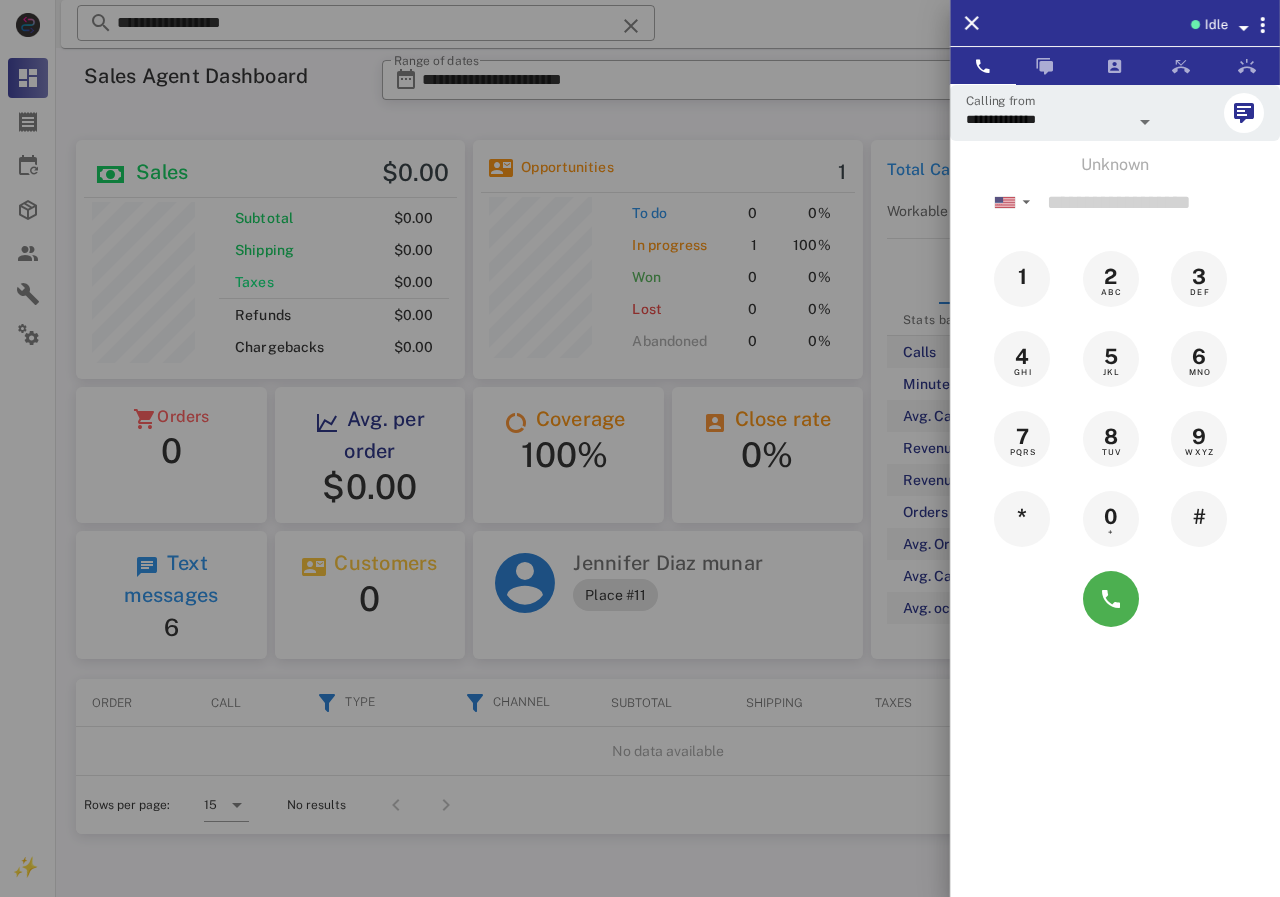 click at bounding box center [640, 448] 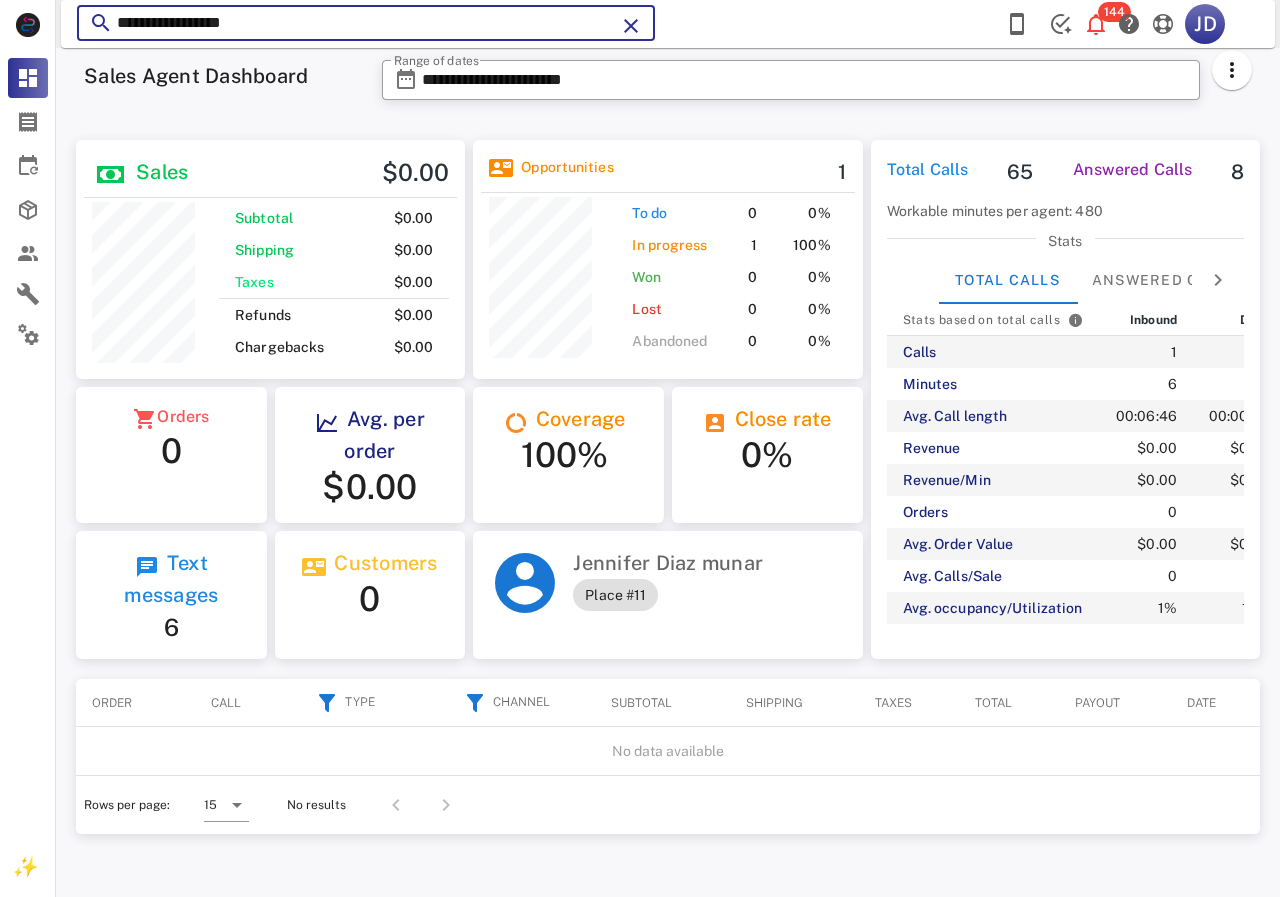 drag, startPoint x: 340, startPoint y: 20, endPoint x: 92, endPoint y: 17, distance: 248.01814 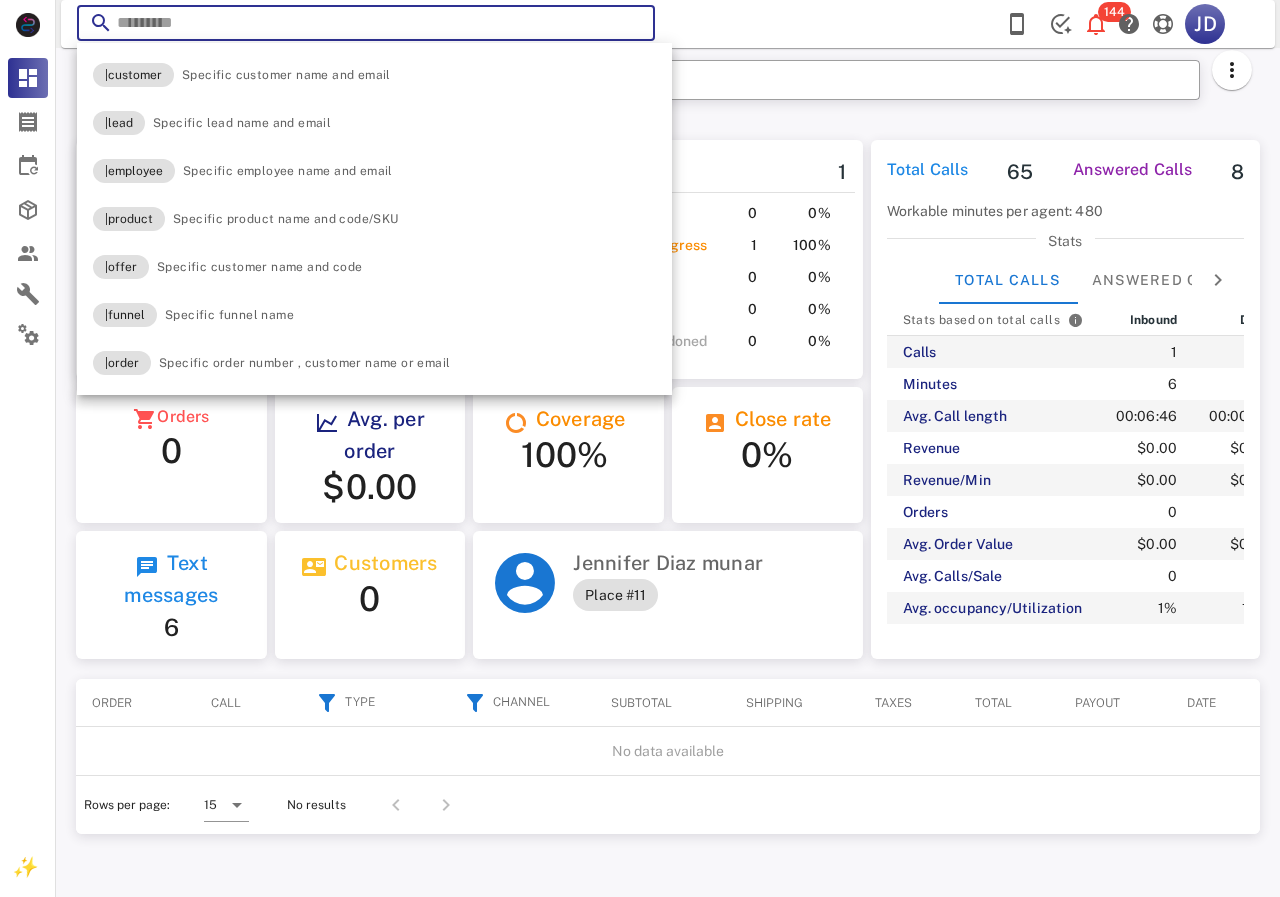 paste on "**********" 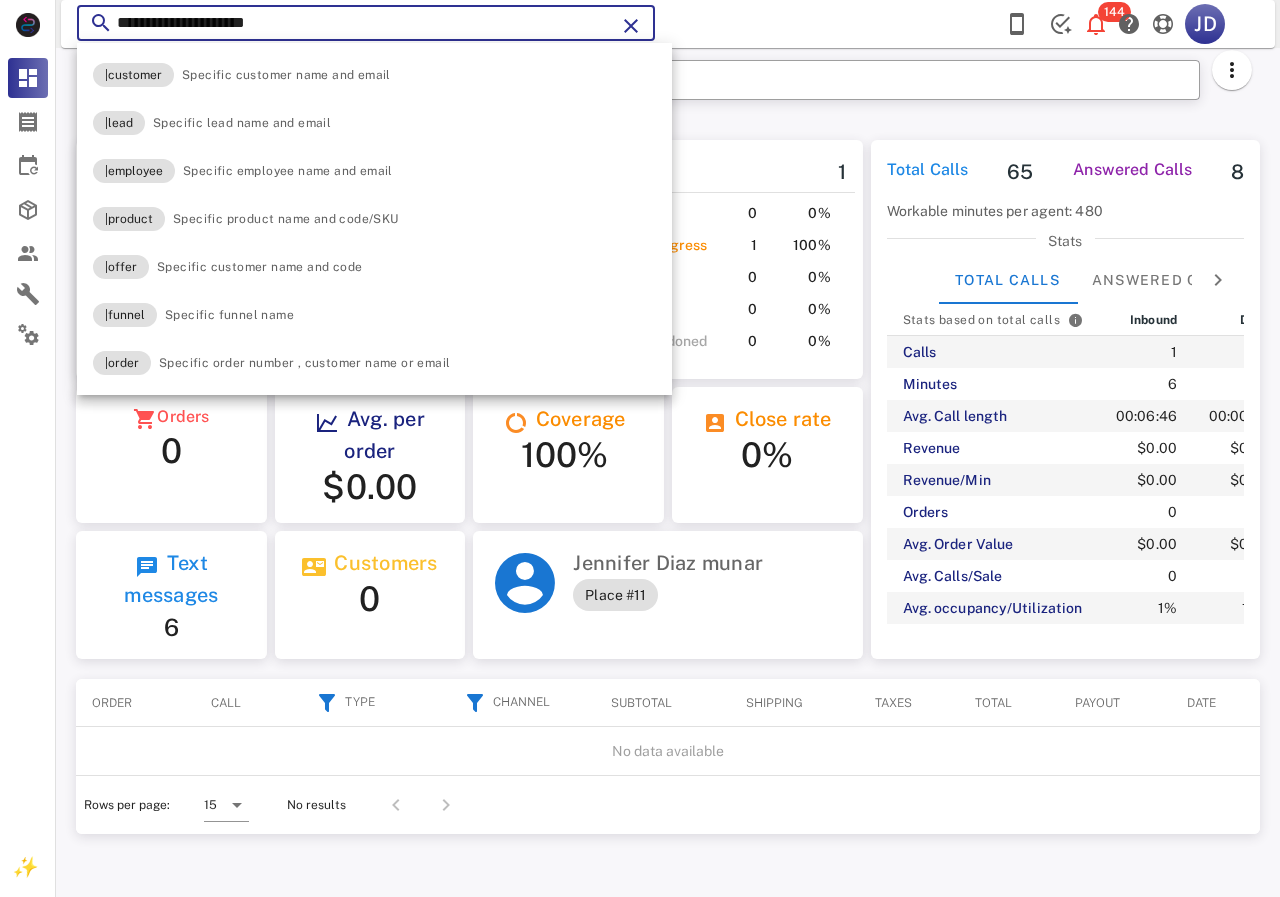 type on "**********" 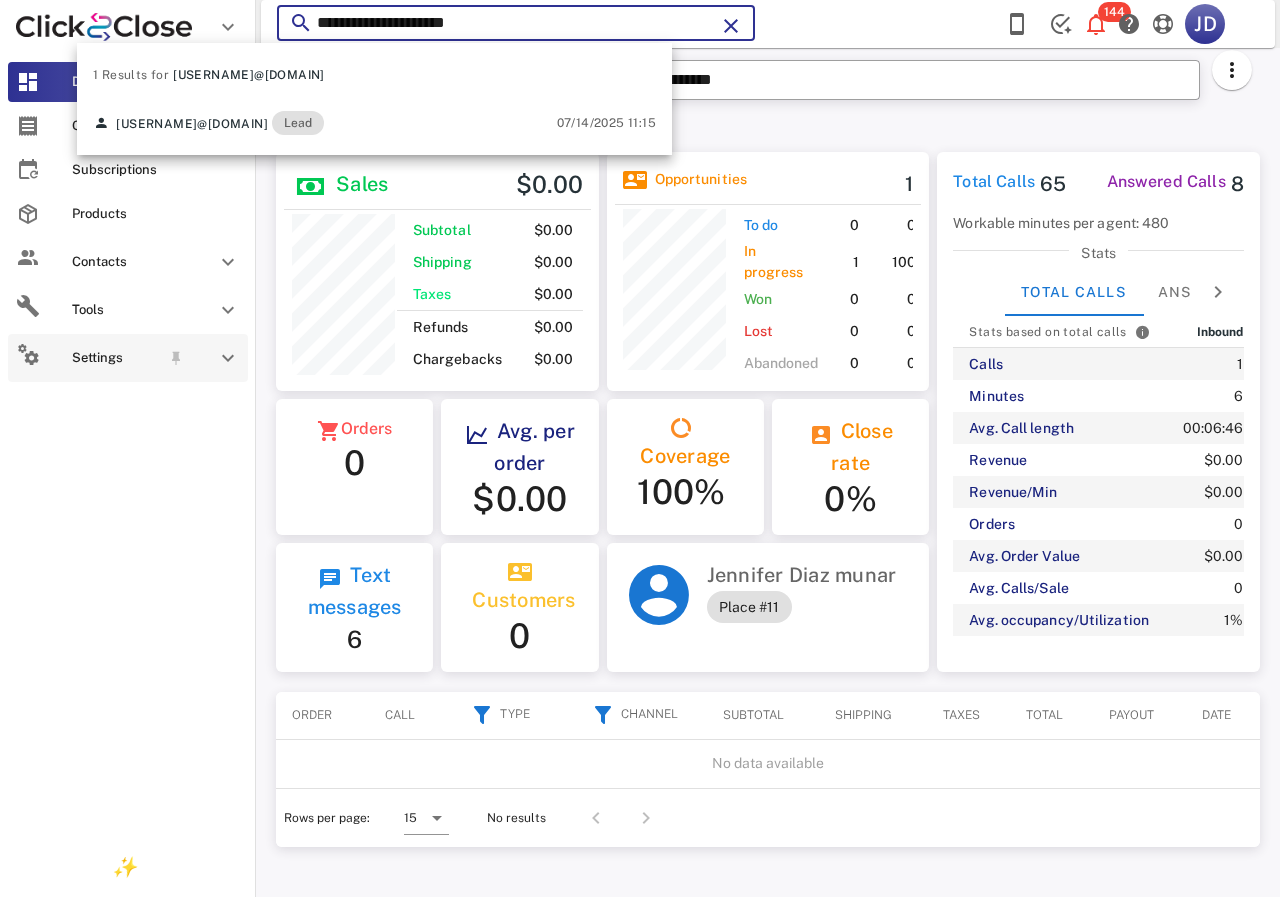 scroll, scrollTop: 250, scrollLeft: 322, axis: both 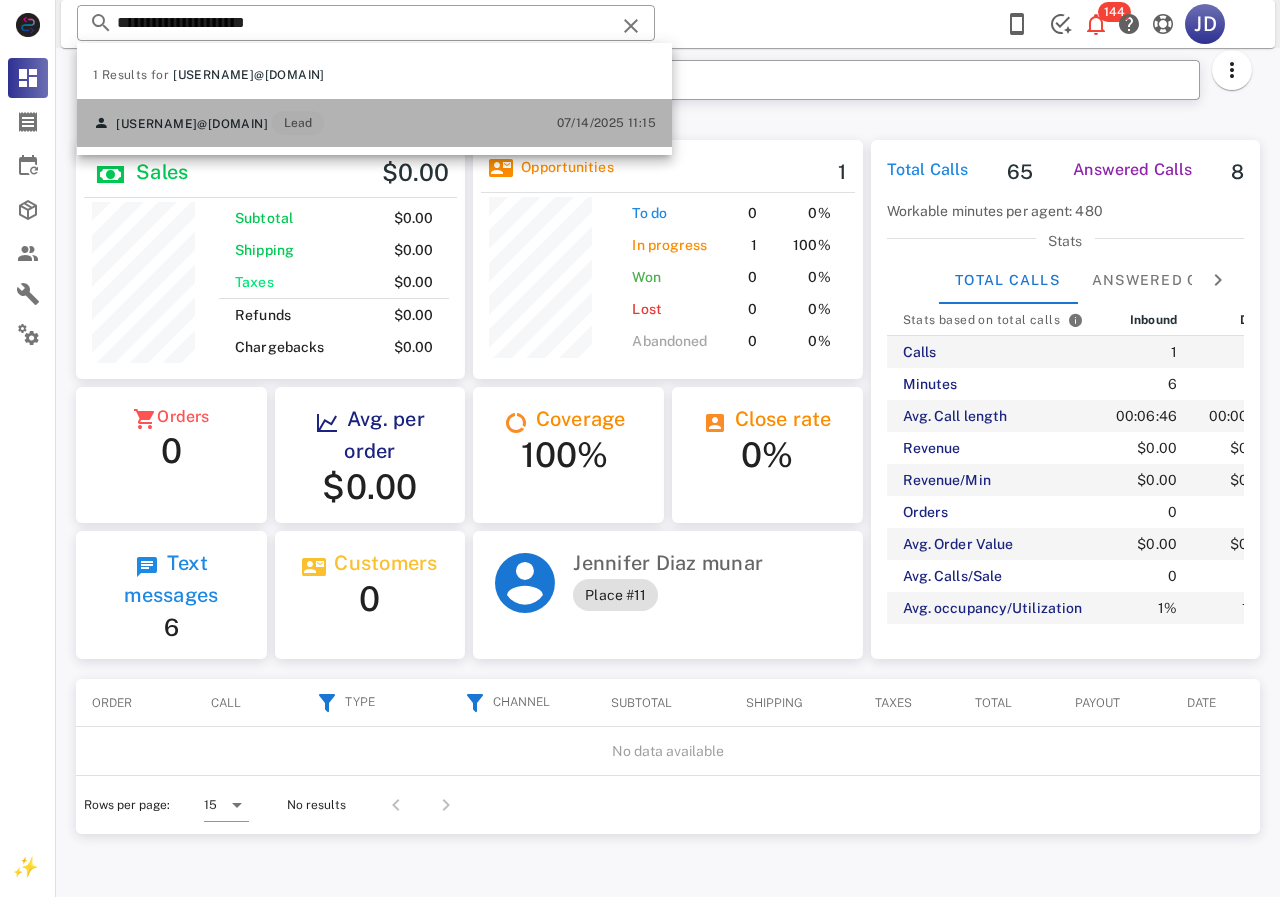 click on "[USERNAME]@[DOMAIN]   Lead" at bounding box center [208, 123] 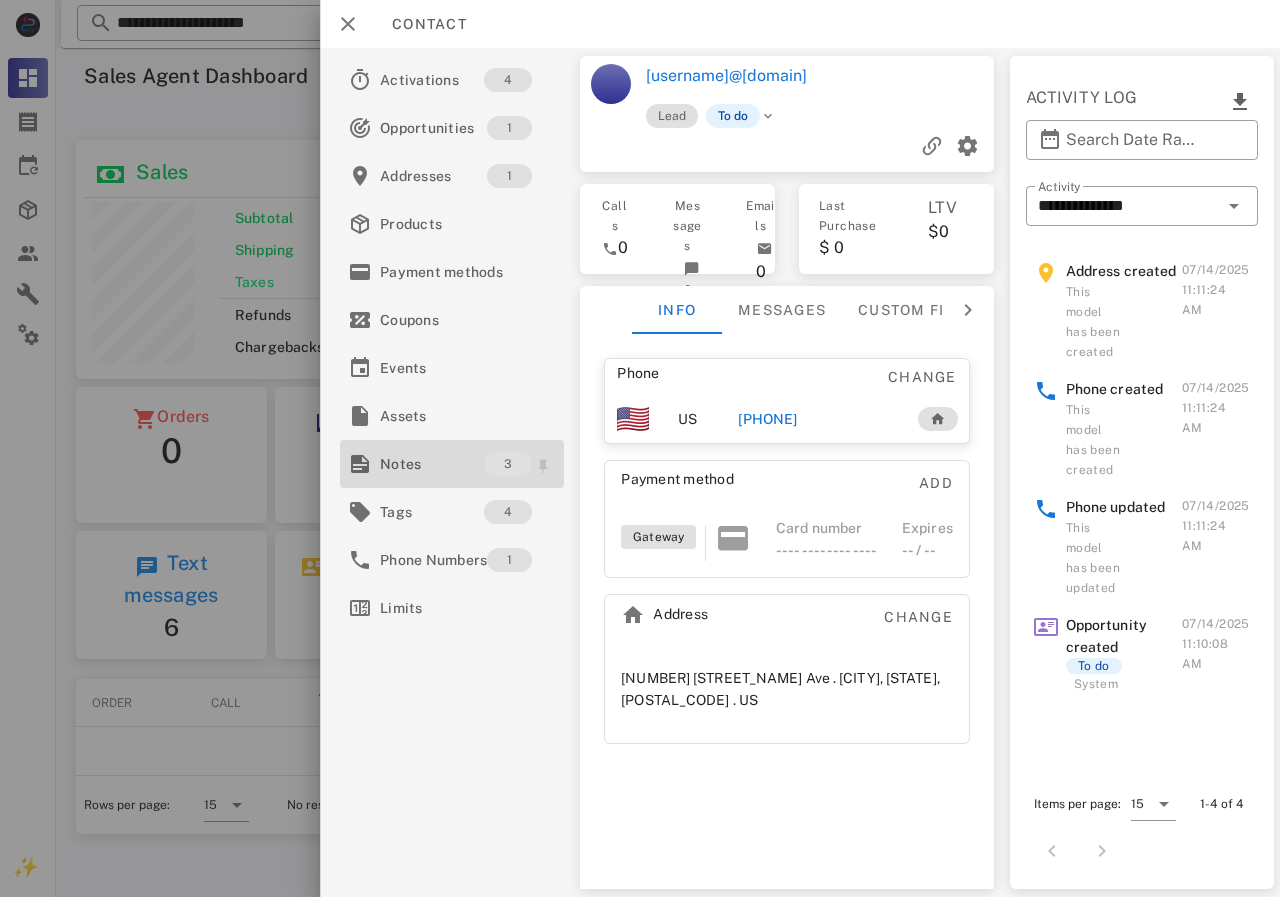 click on "Notes  3" at bounding box center [452, 464] 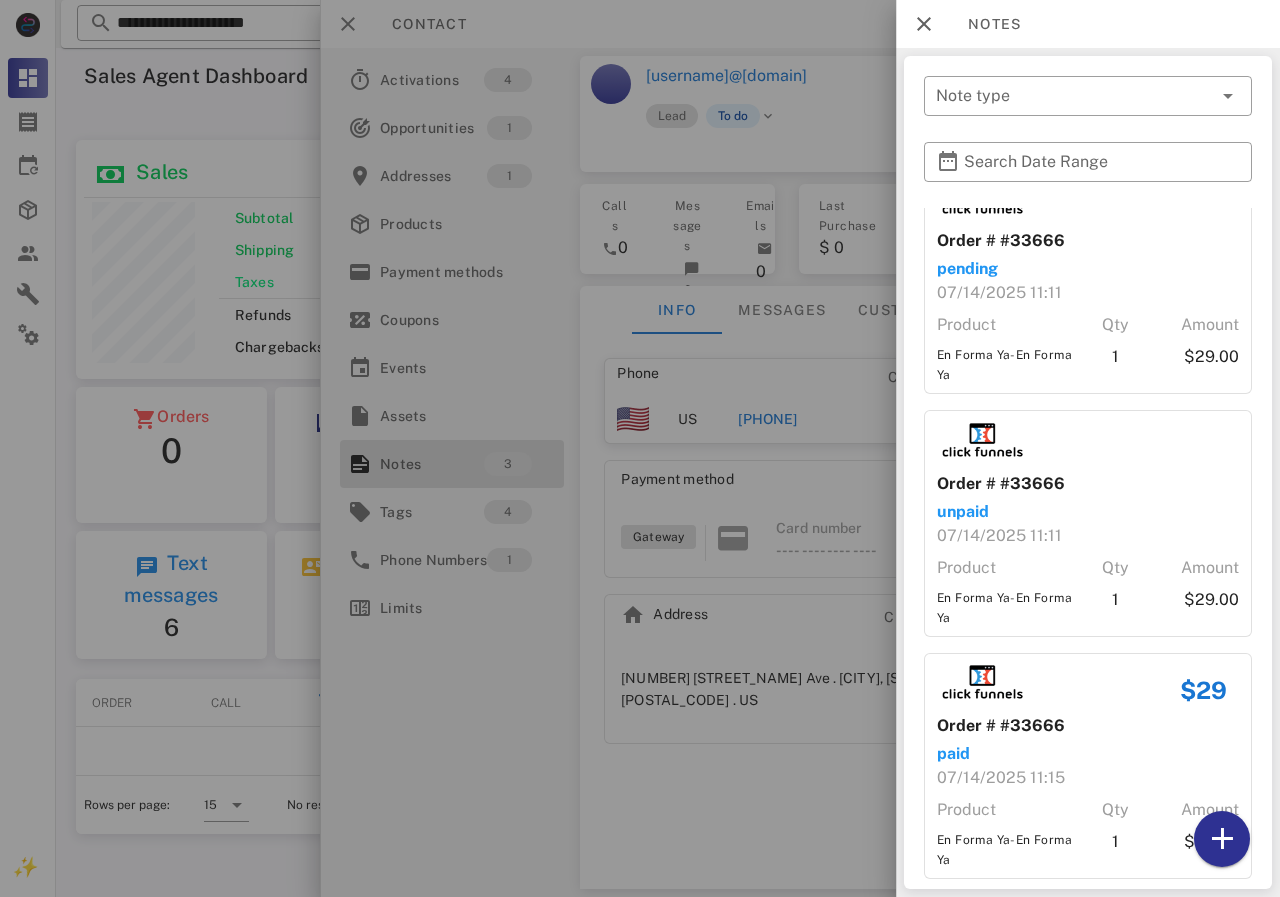 scroll, scrollTop: 64, scrollLeft: 0, axis: vertical 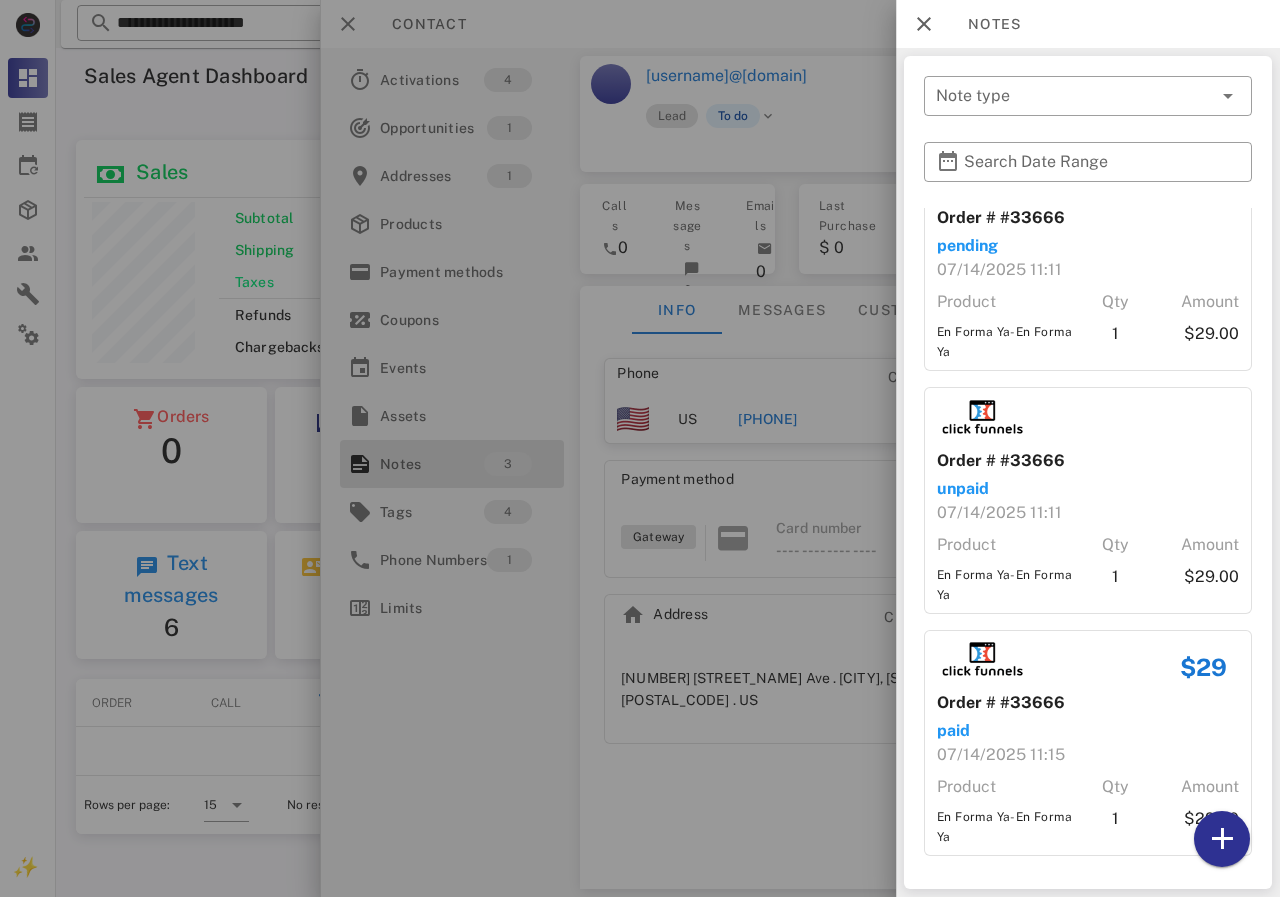click at bounding box center [640, 448] 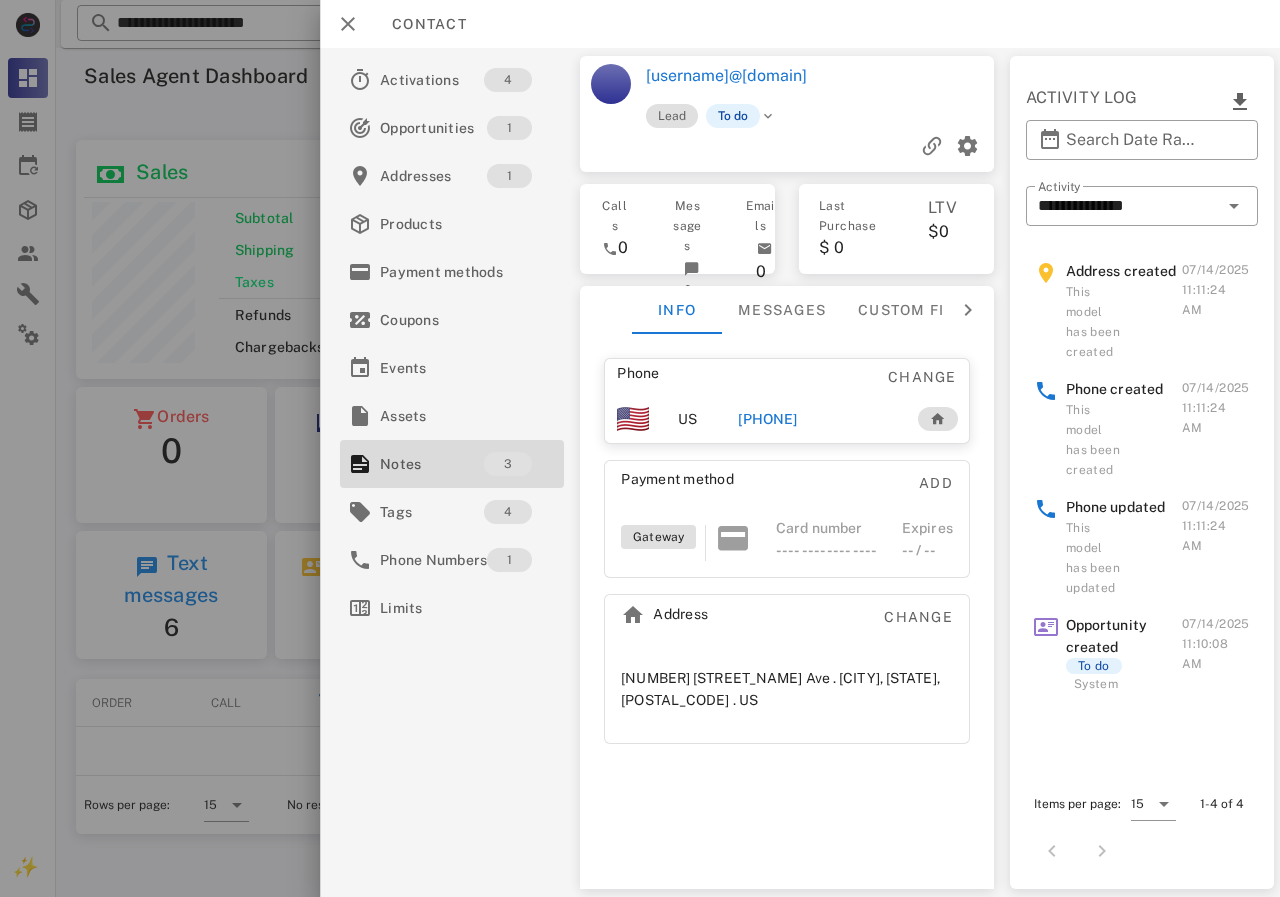click on "[PHONE]" at bounding box center (817, 419) 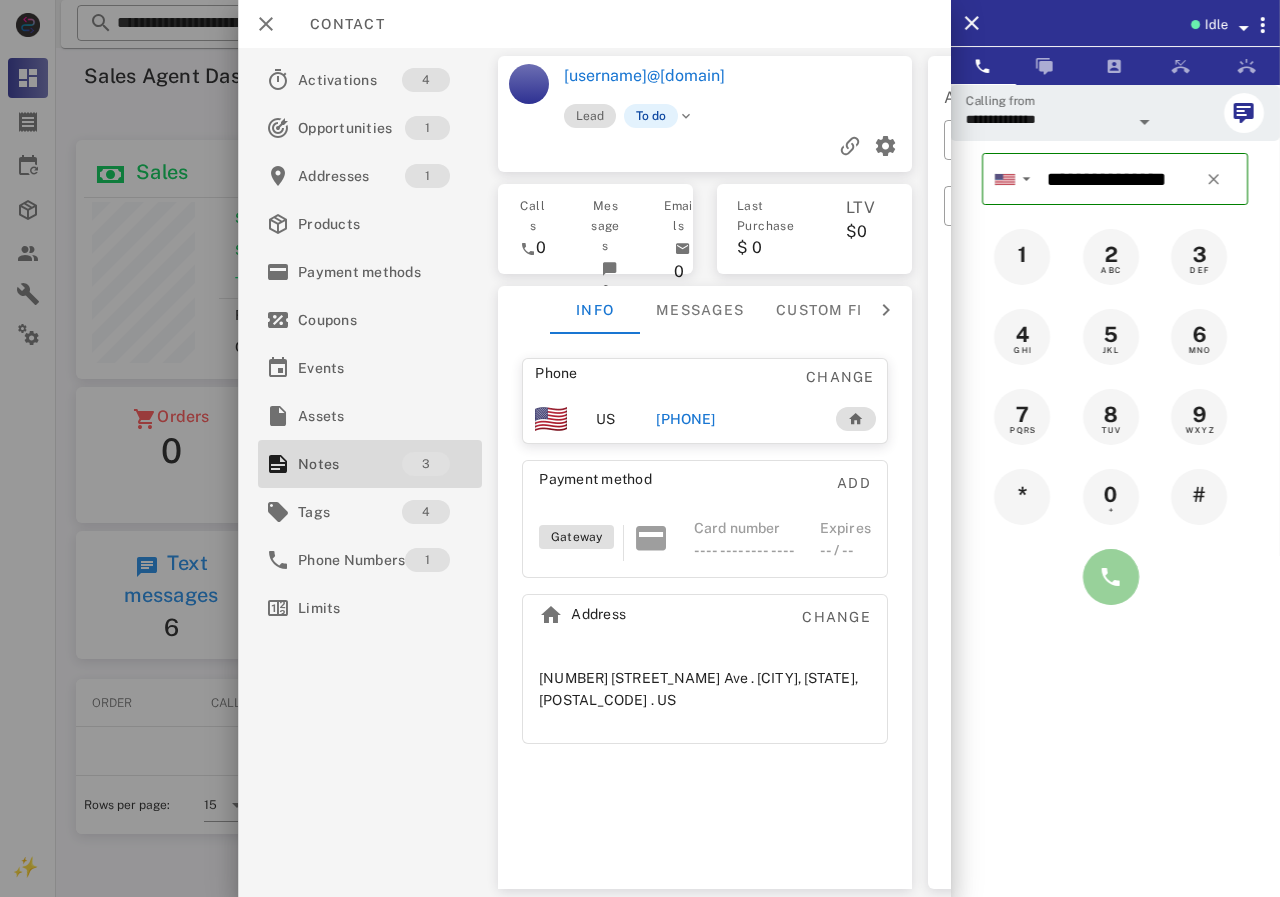 click at bounding box center [1111, 577] 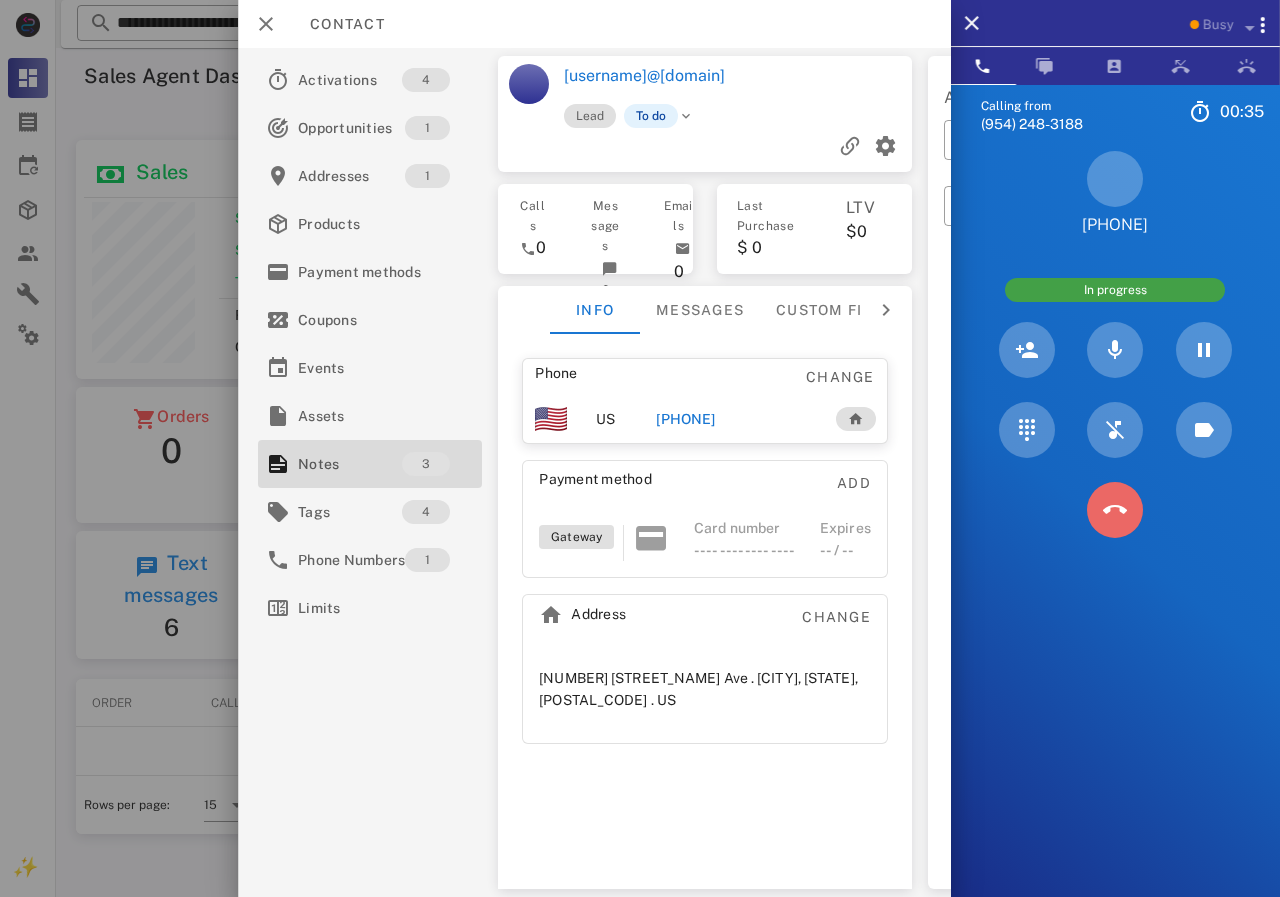 click at bounding box center (1115, 510) 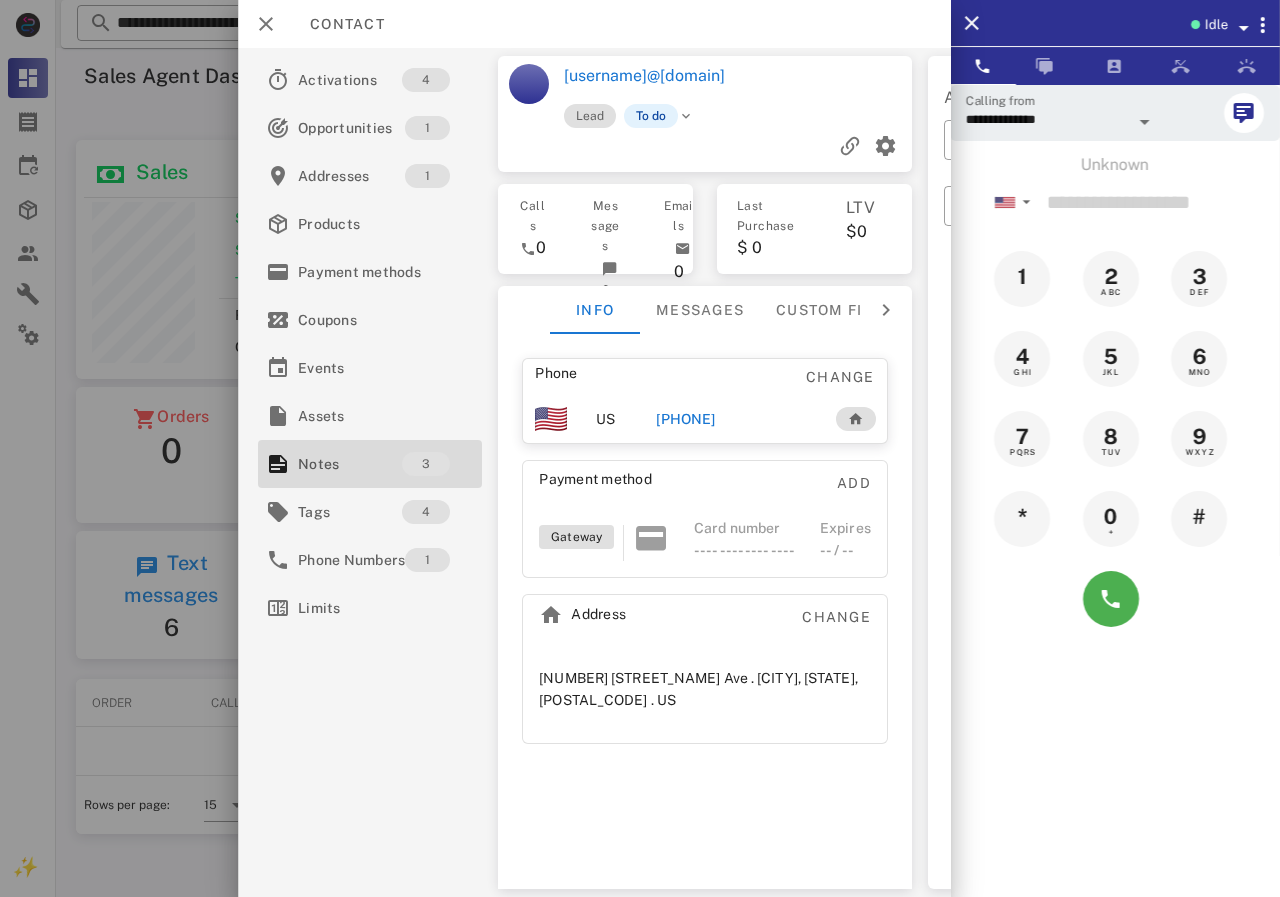 click on "[PHONE]" at bounding box center (685, 419) 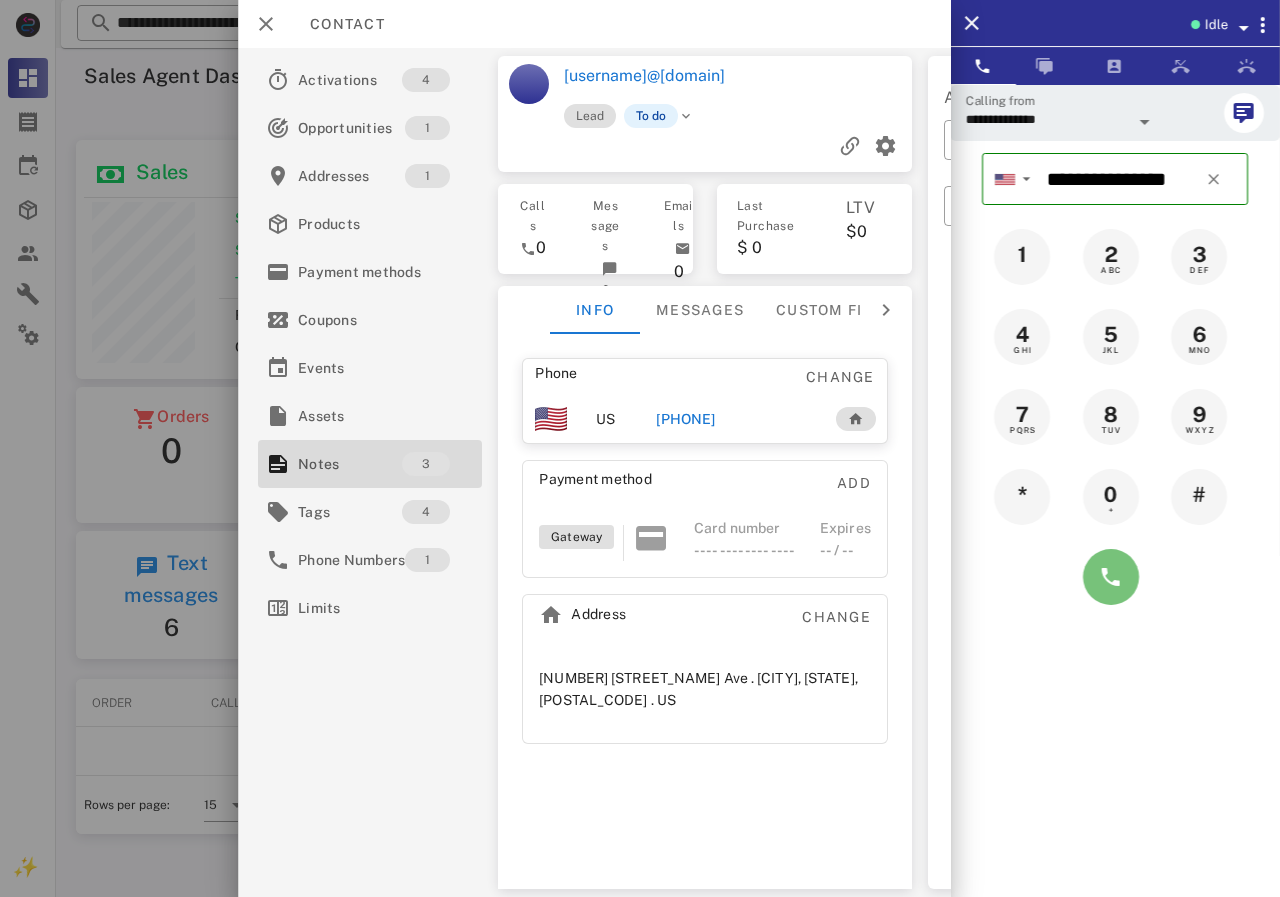 click at bounding box center (1111, 577) 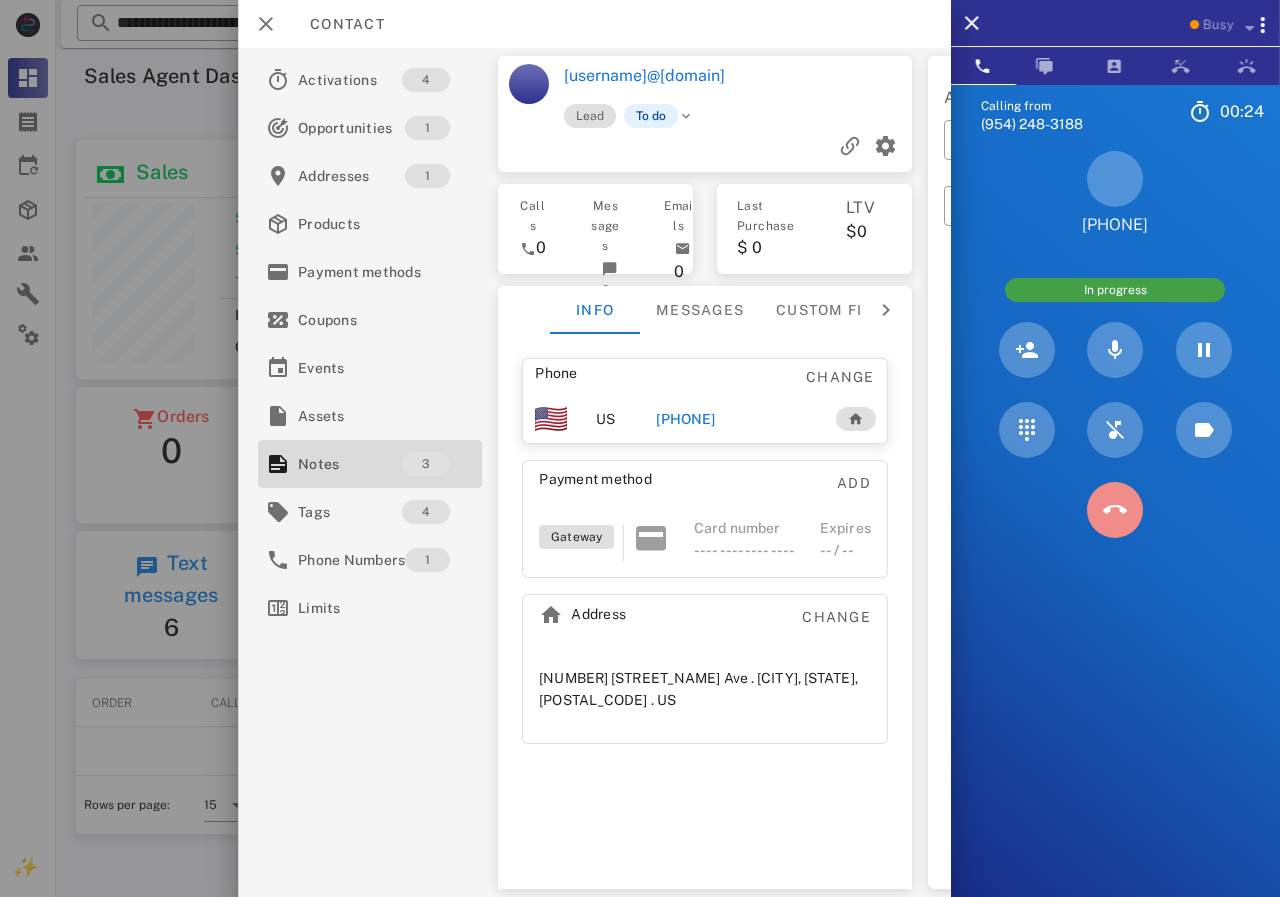 click at bounding box center (1115, 510) 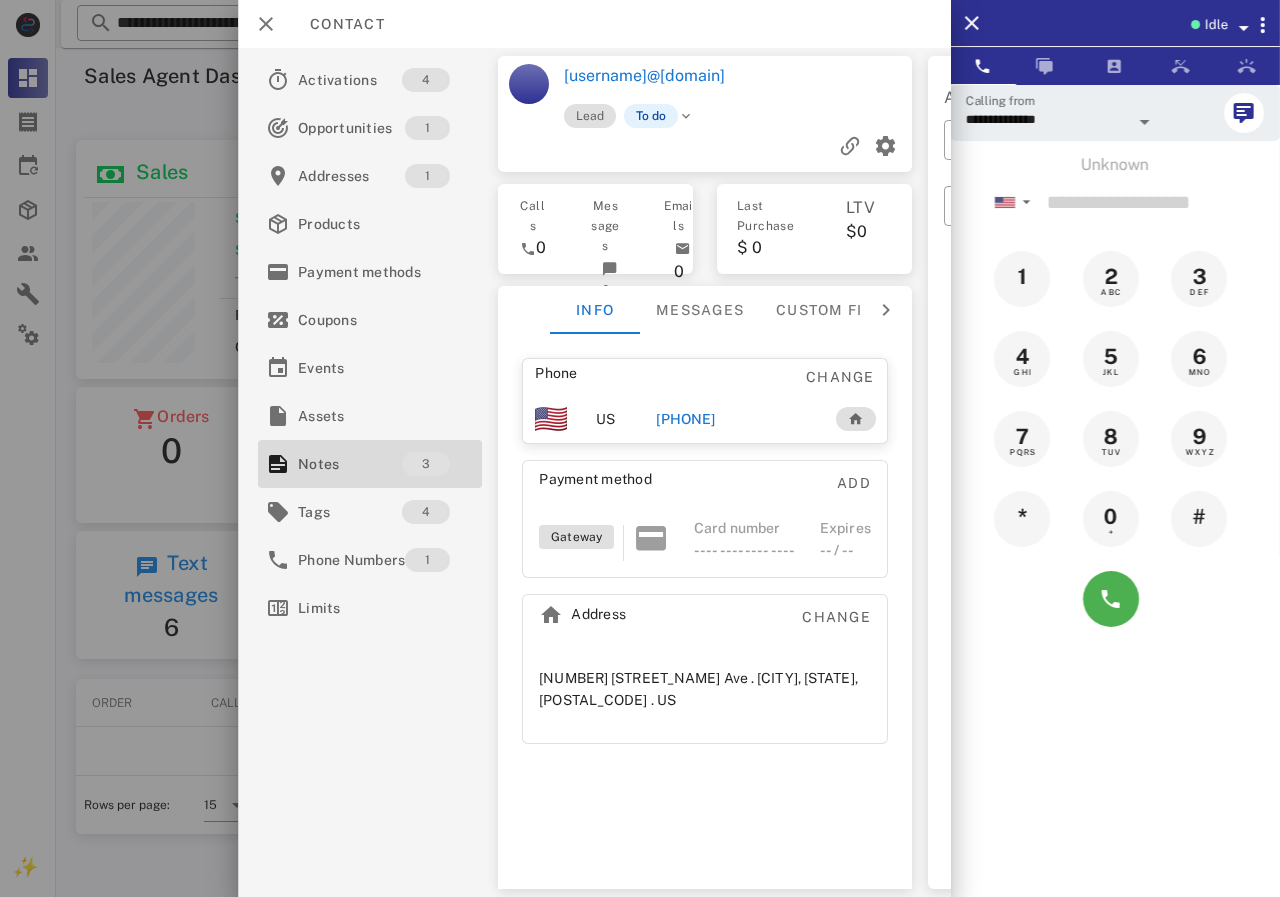 click on "[PHONE]" at bounding box center [685, 419] 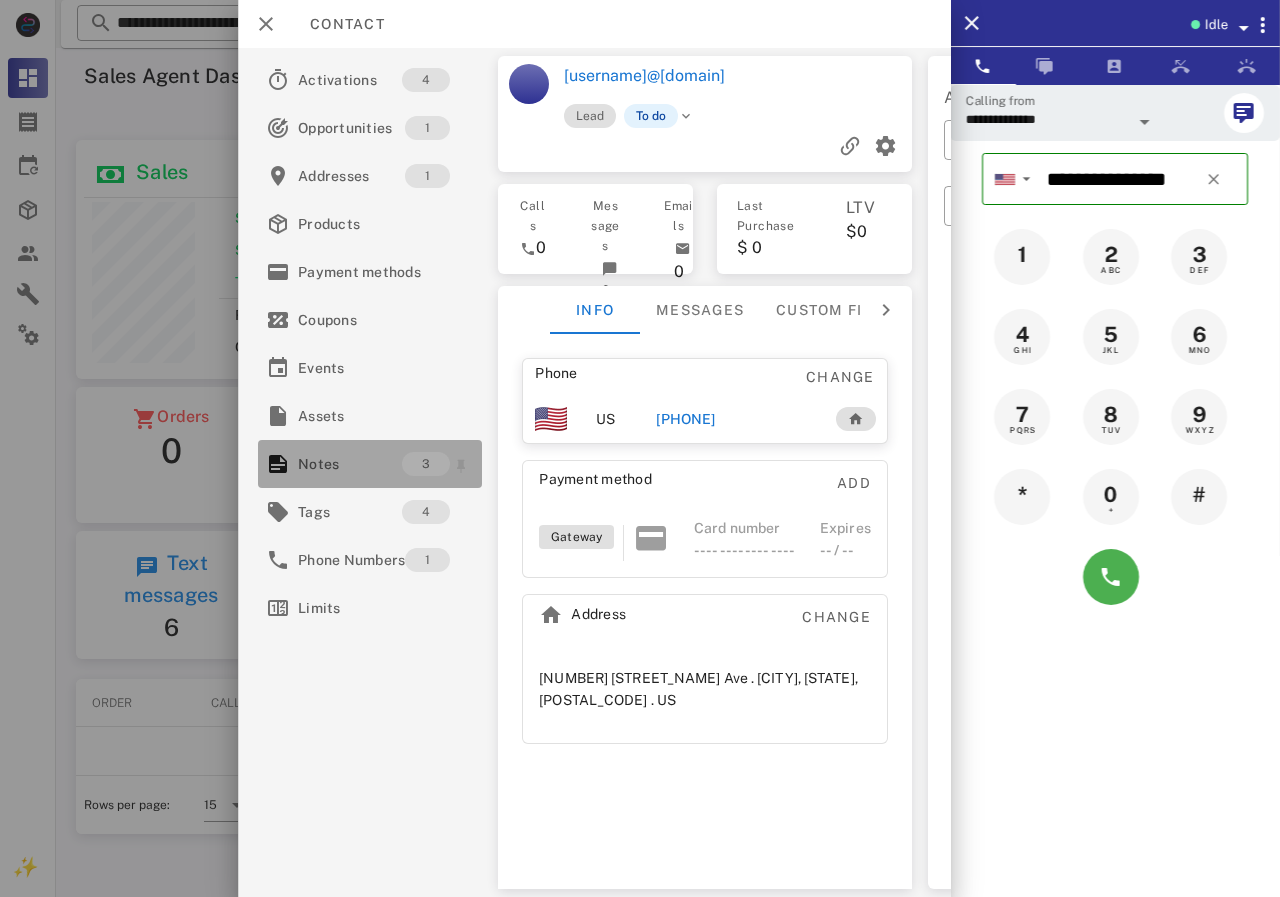 click on "Notes" at bounding box center [350, 464] 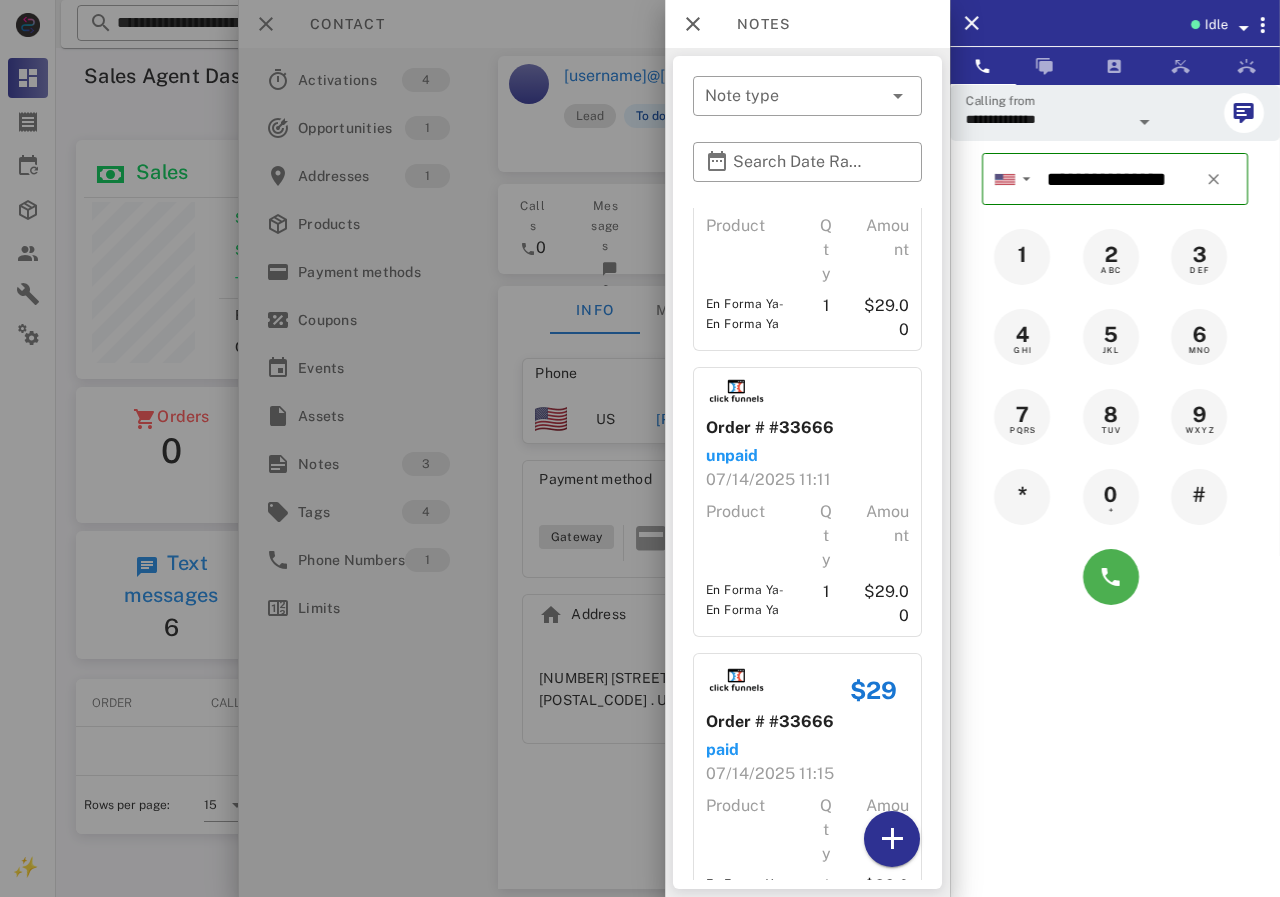 scroll, scrollTop: 202, scrollLeft: 0, axis: vertical 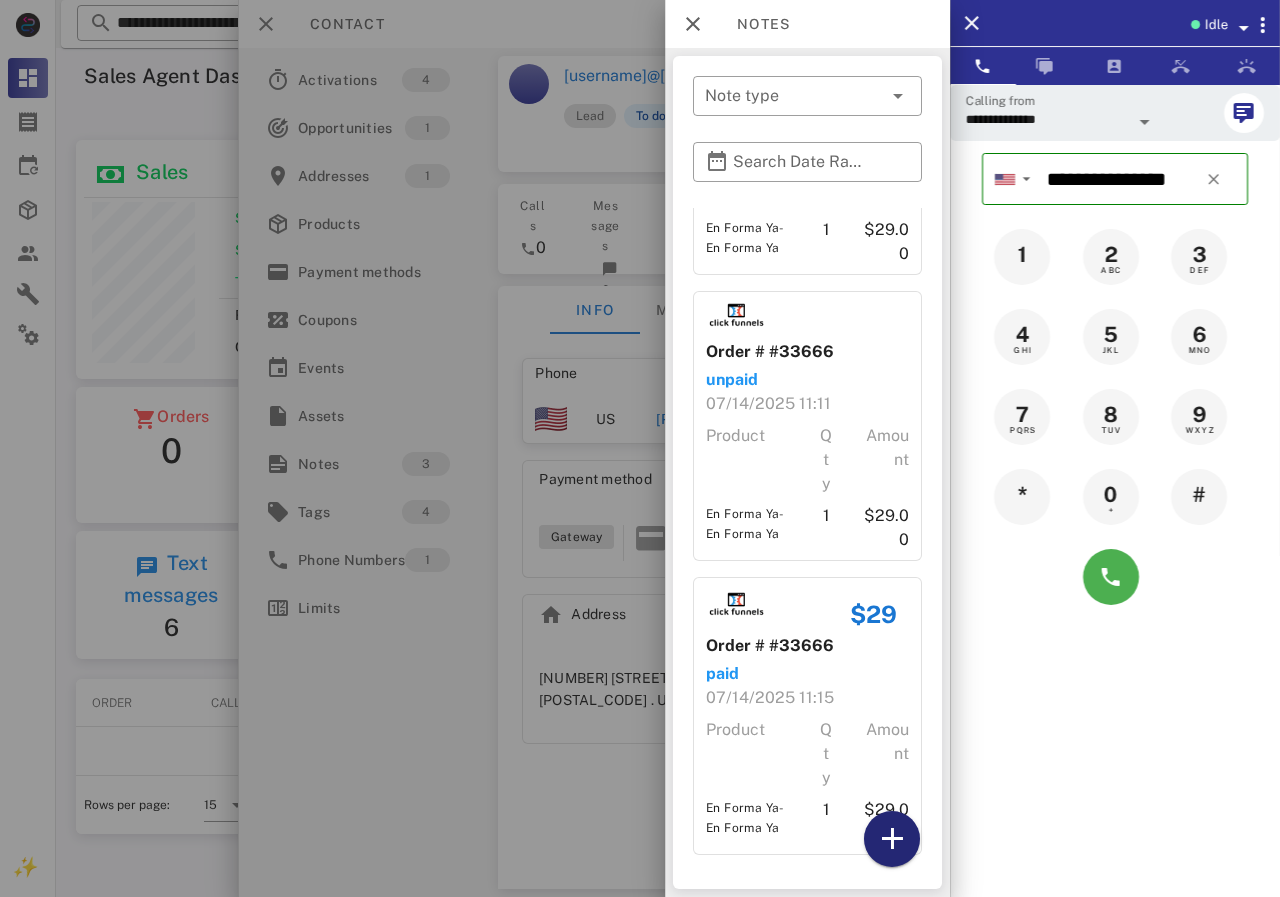 click at bounding box center [892, 839] 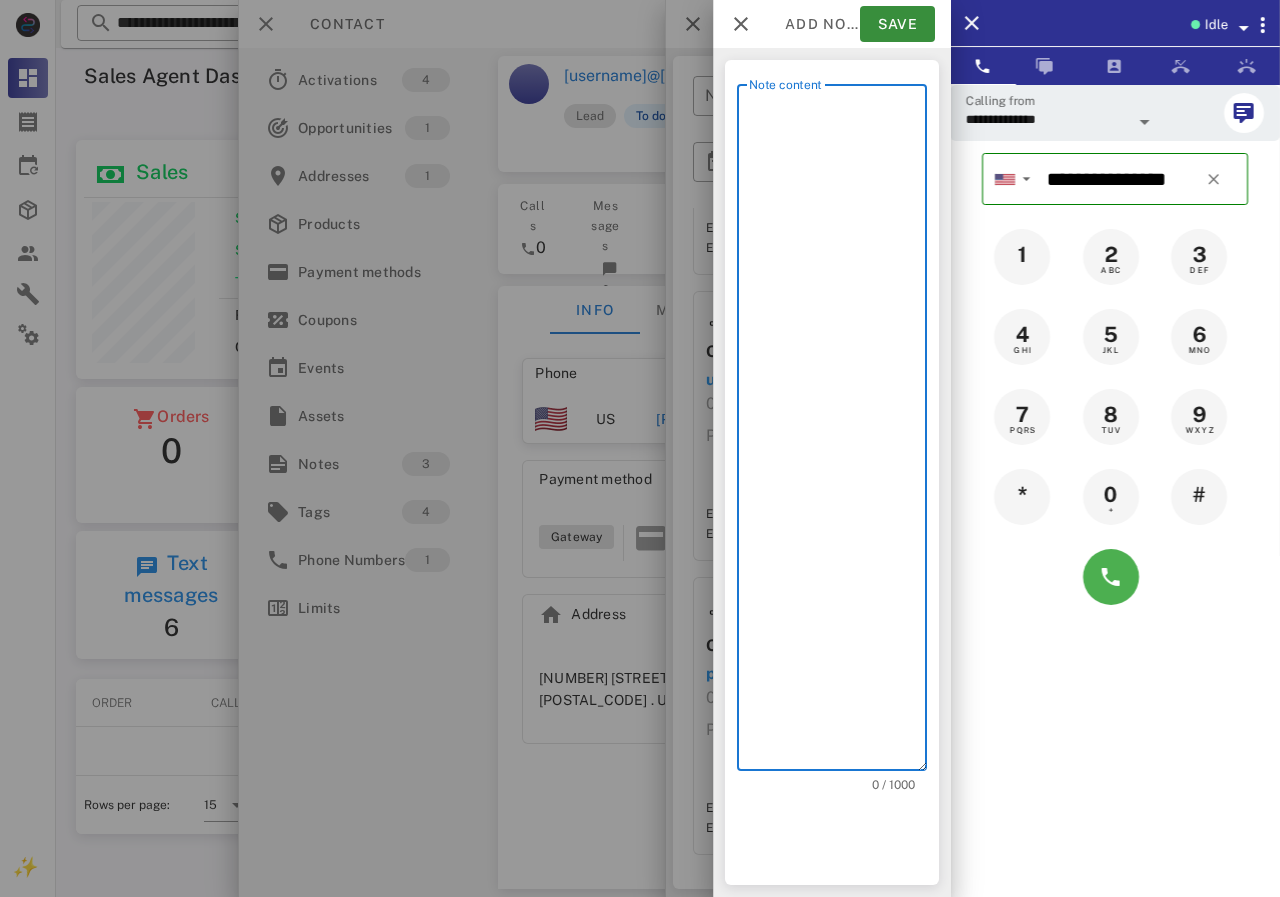 scroll, scrollTop: 240, scrollLeft: 390, axis: both 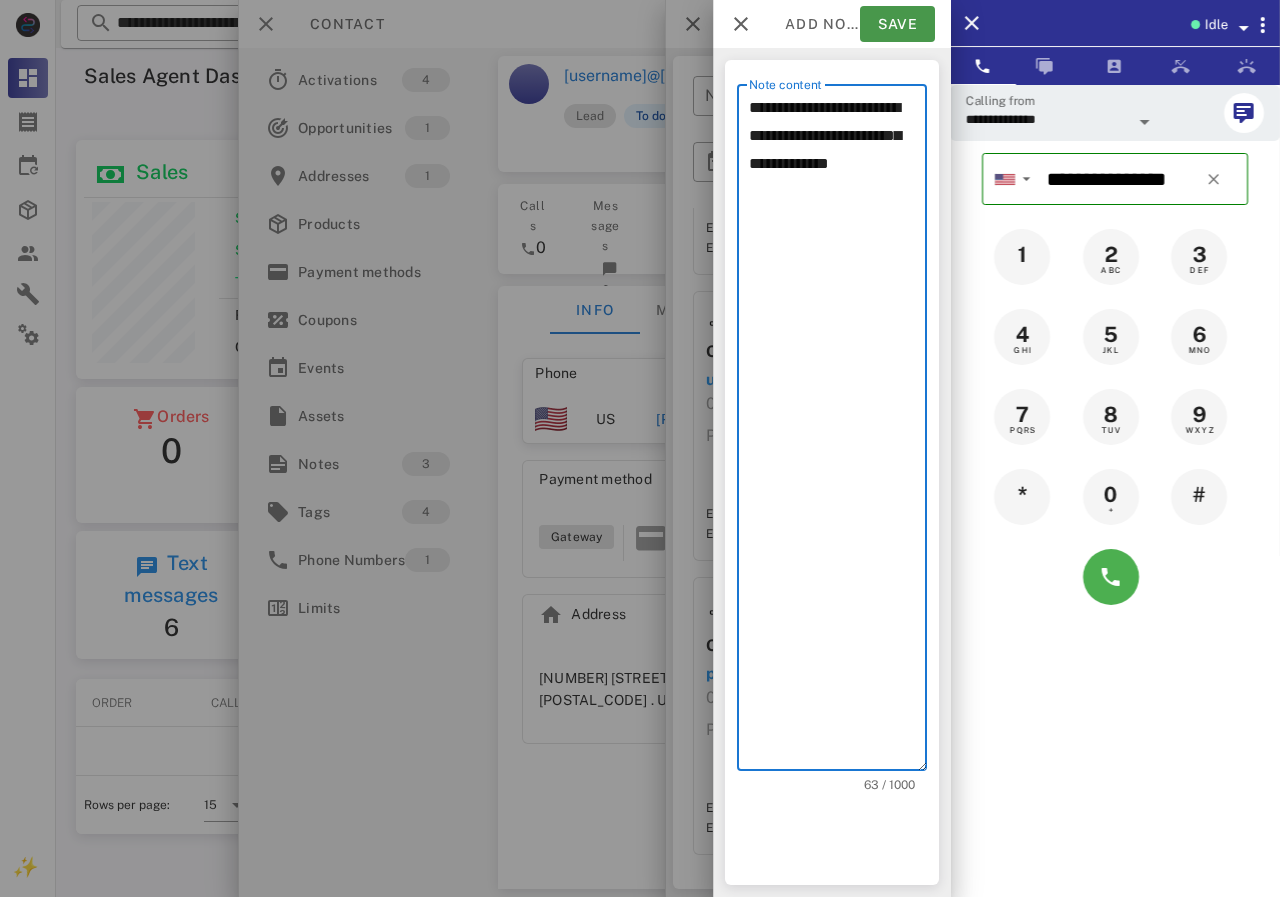 type on "**********" 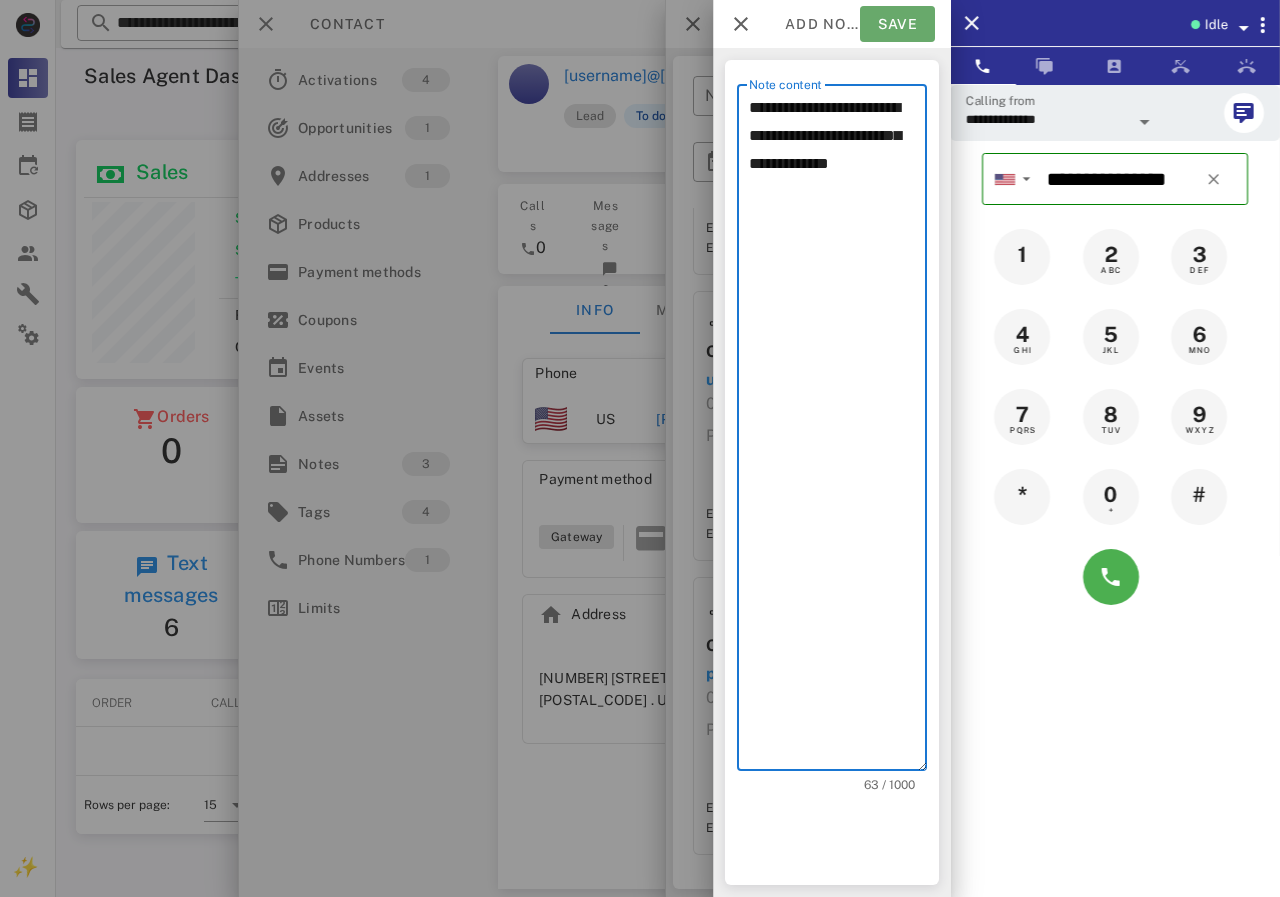 click on "Save" at bounding box center (897, 24) 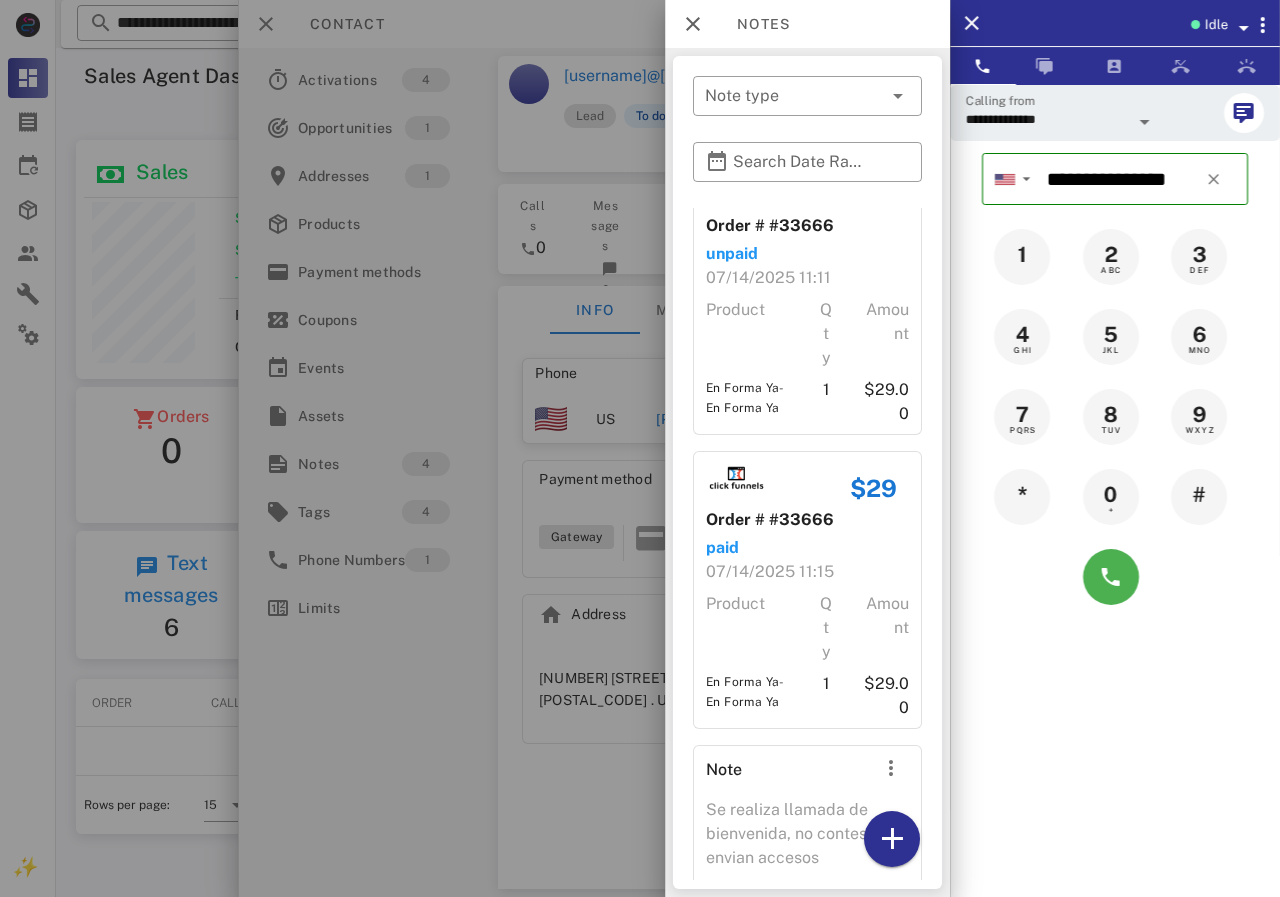 scroll, scrollTop: 436, scrollLeft: 0, axis: vertical 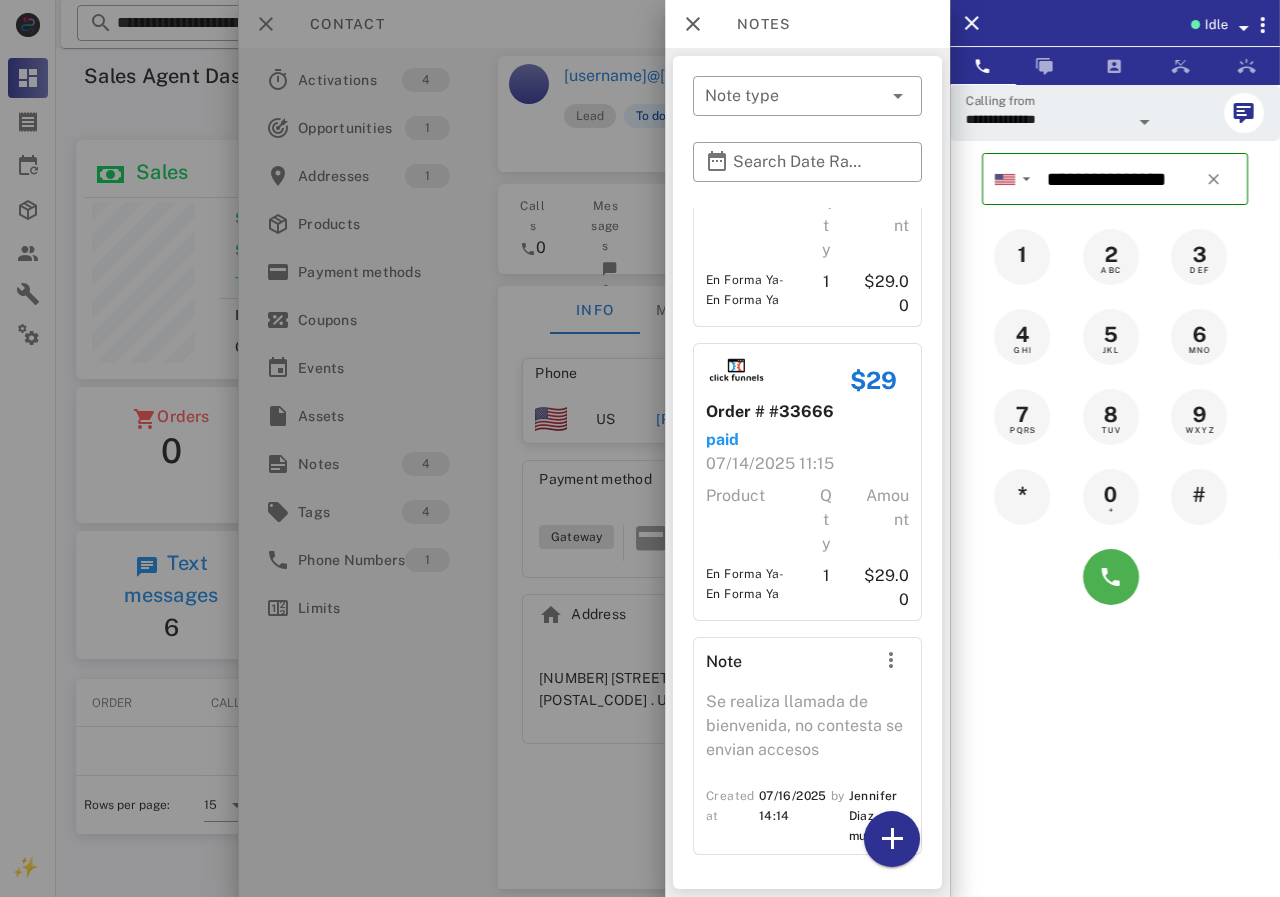 click at bounding box center [640, 448] 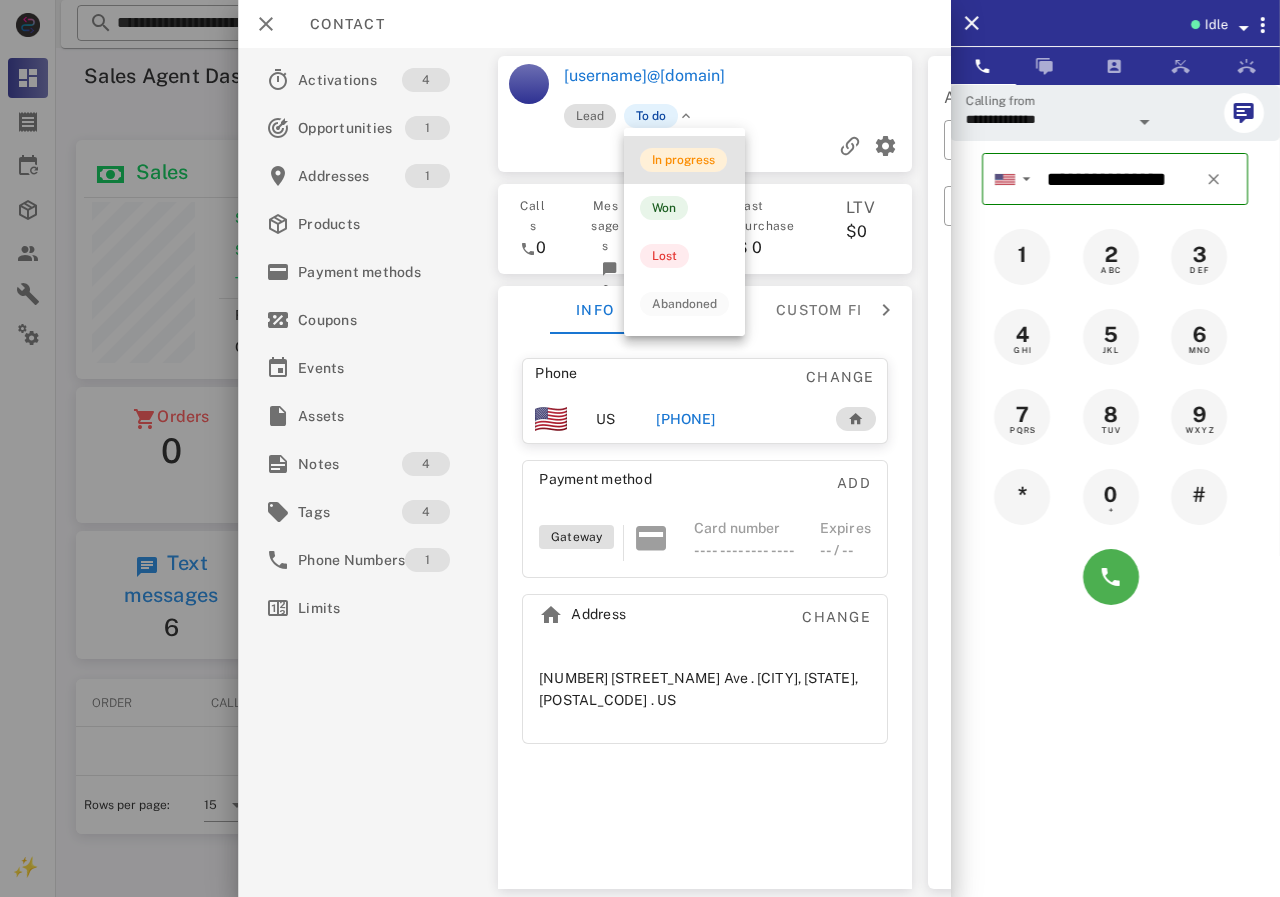 click on "In progress" at bounding box center [683, 160] 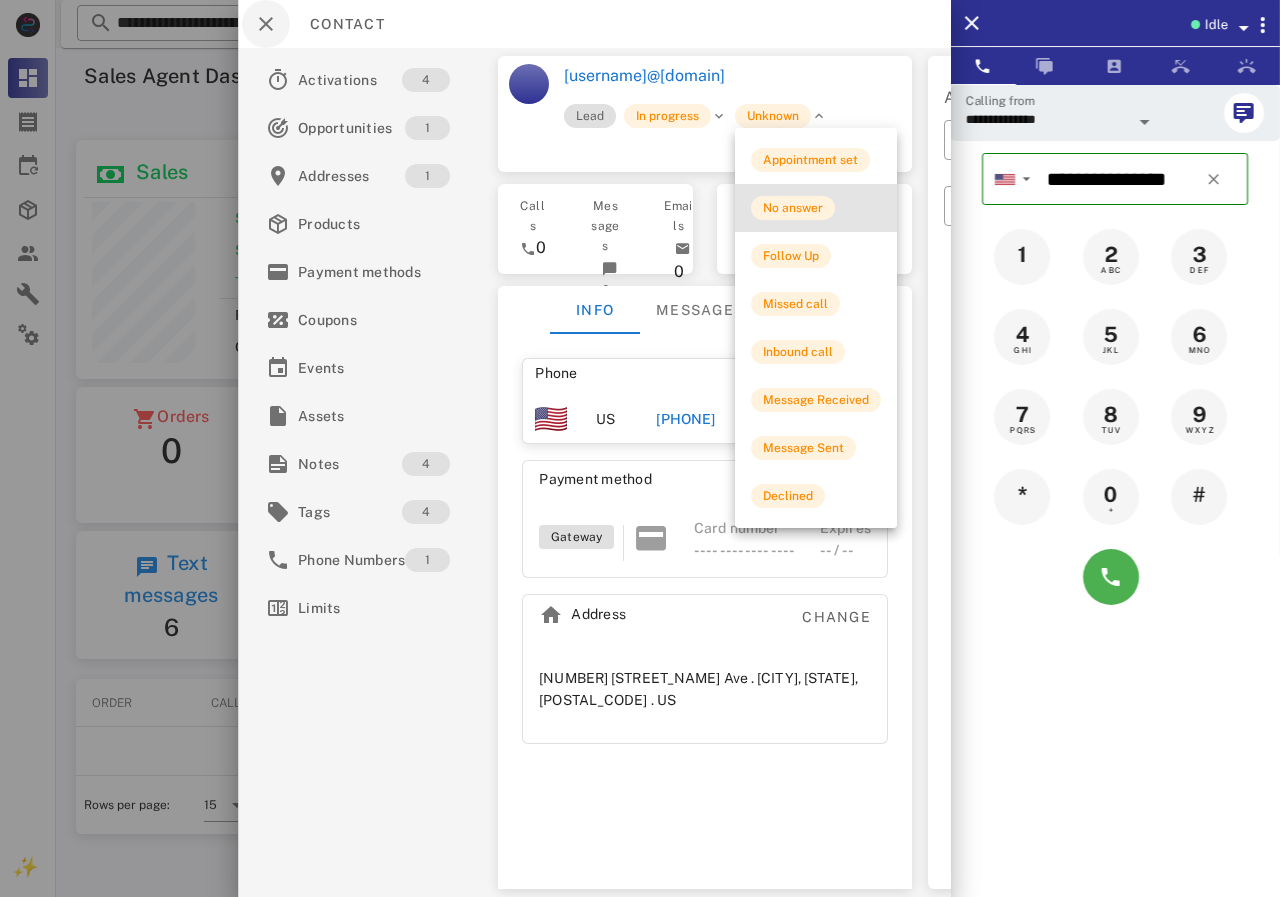 drag, startPoint x: 791, startPoint y: 207, endPoint x: 274, endPoint y: 14, distance: 551.8496 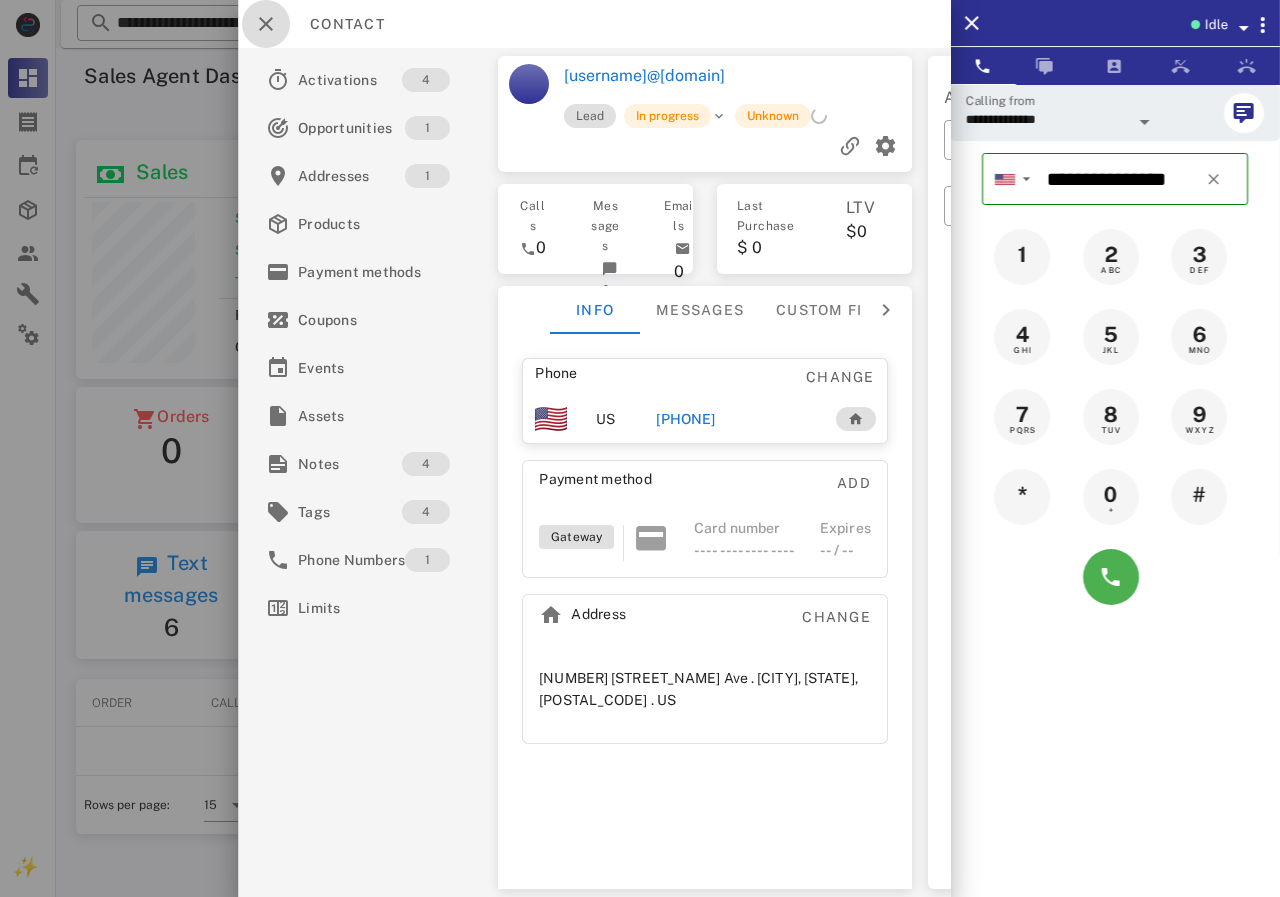 click at bounding box center (266, 24) 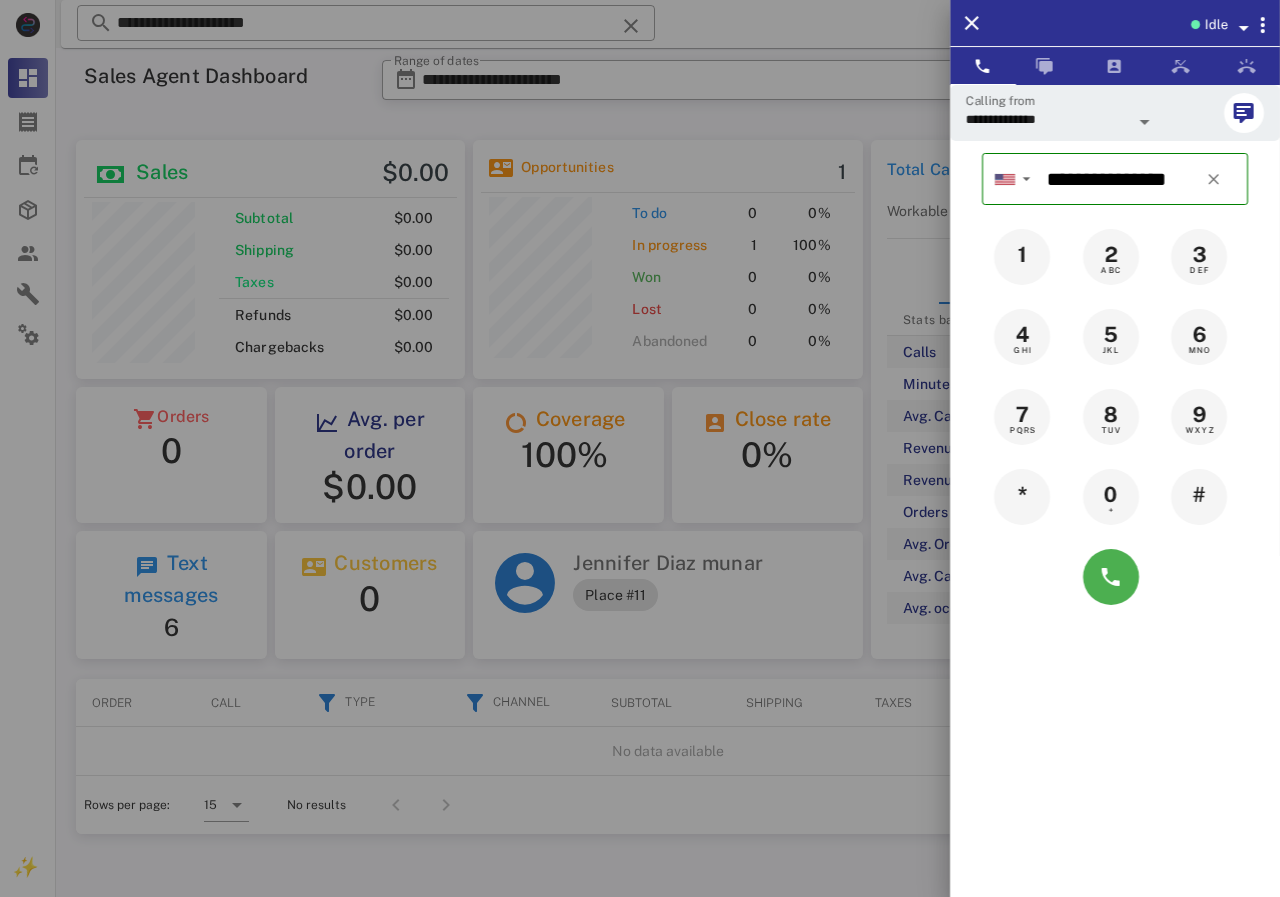 click at bounding box center (640, 448) 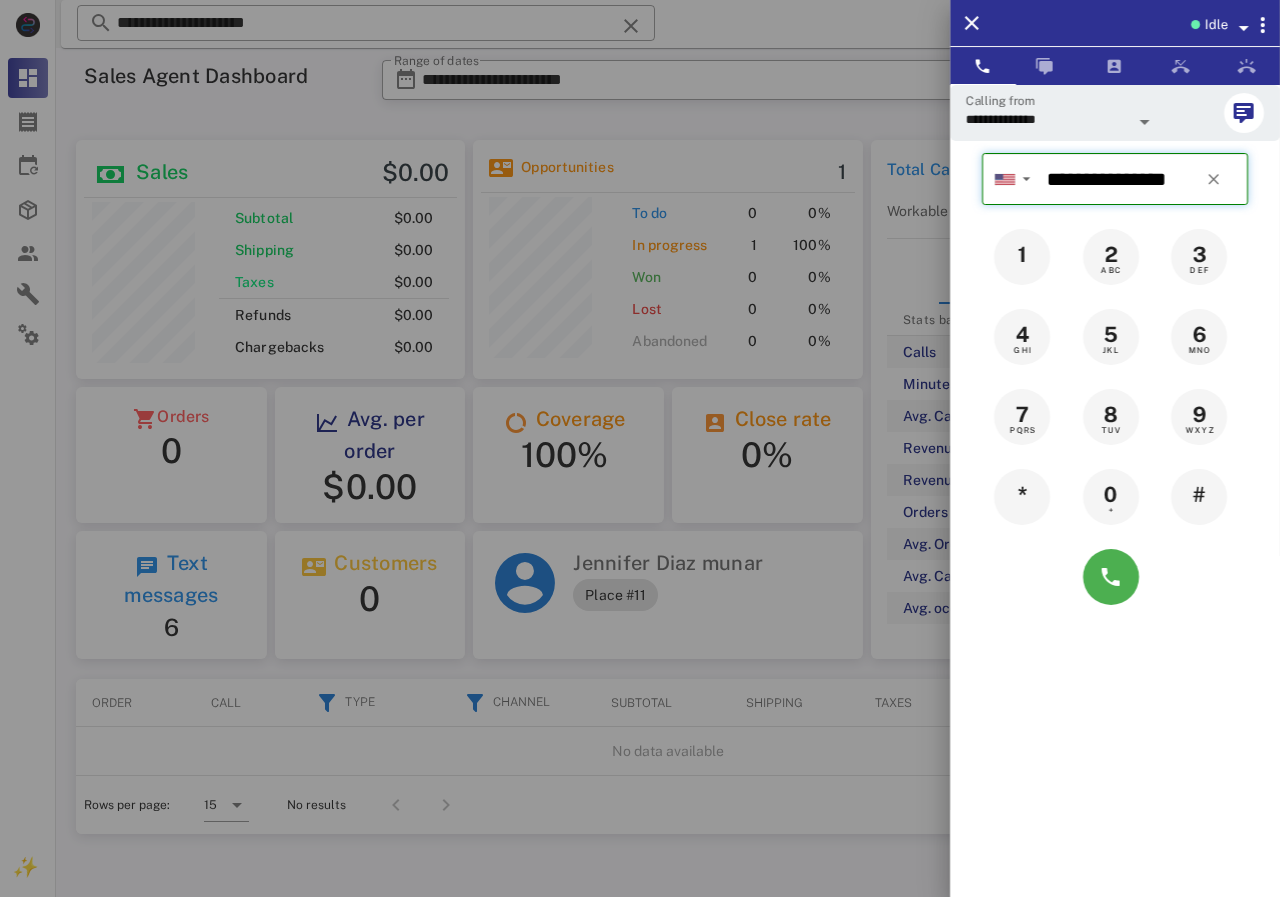 type 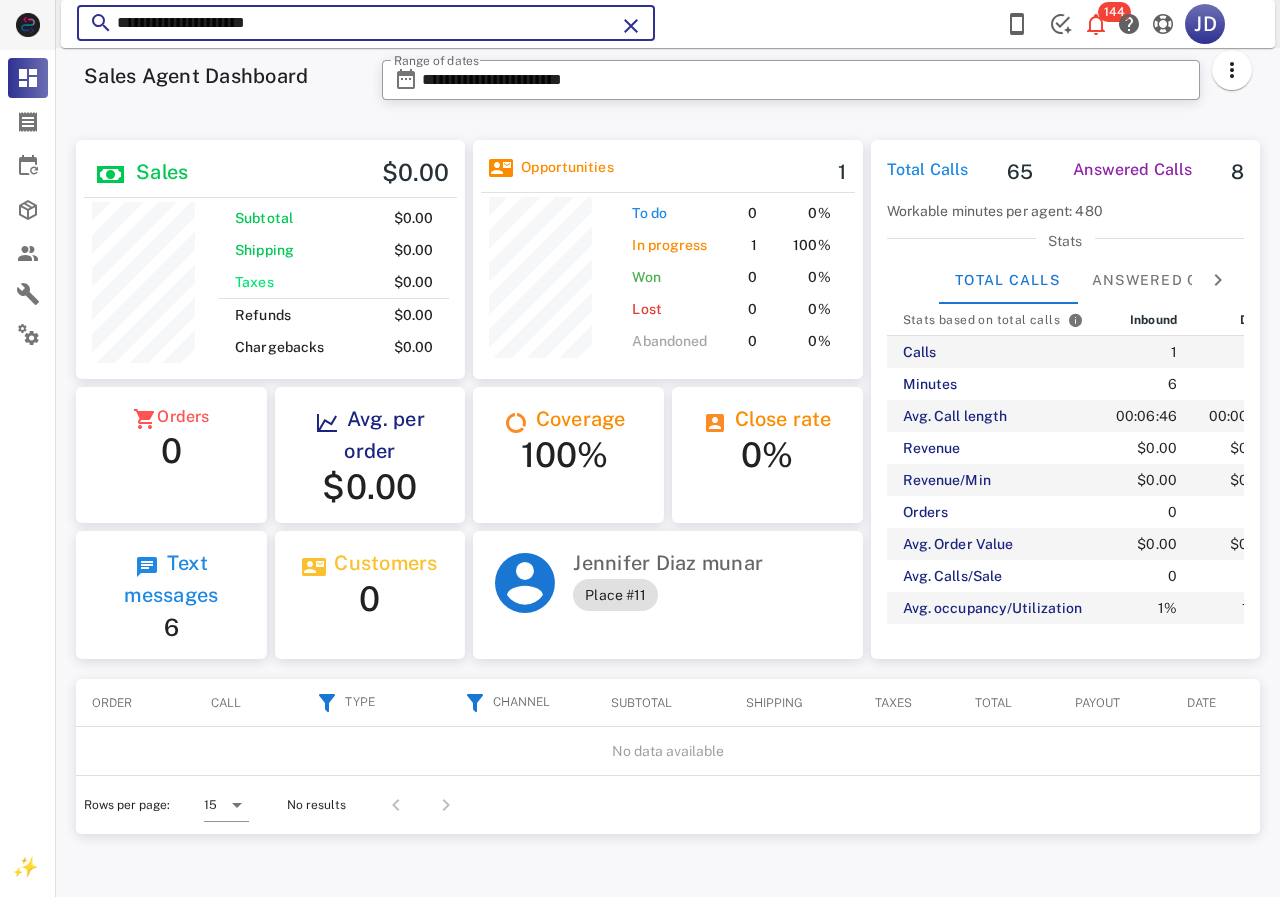 drag, startPoint x: 542, startPoint y: 28, endPoint x: 0, endPoint y: 46, distance: 542.2988 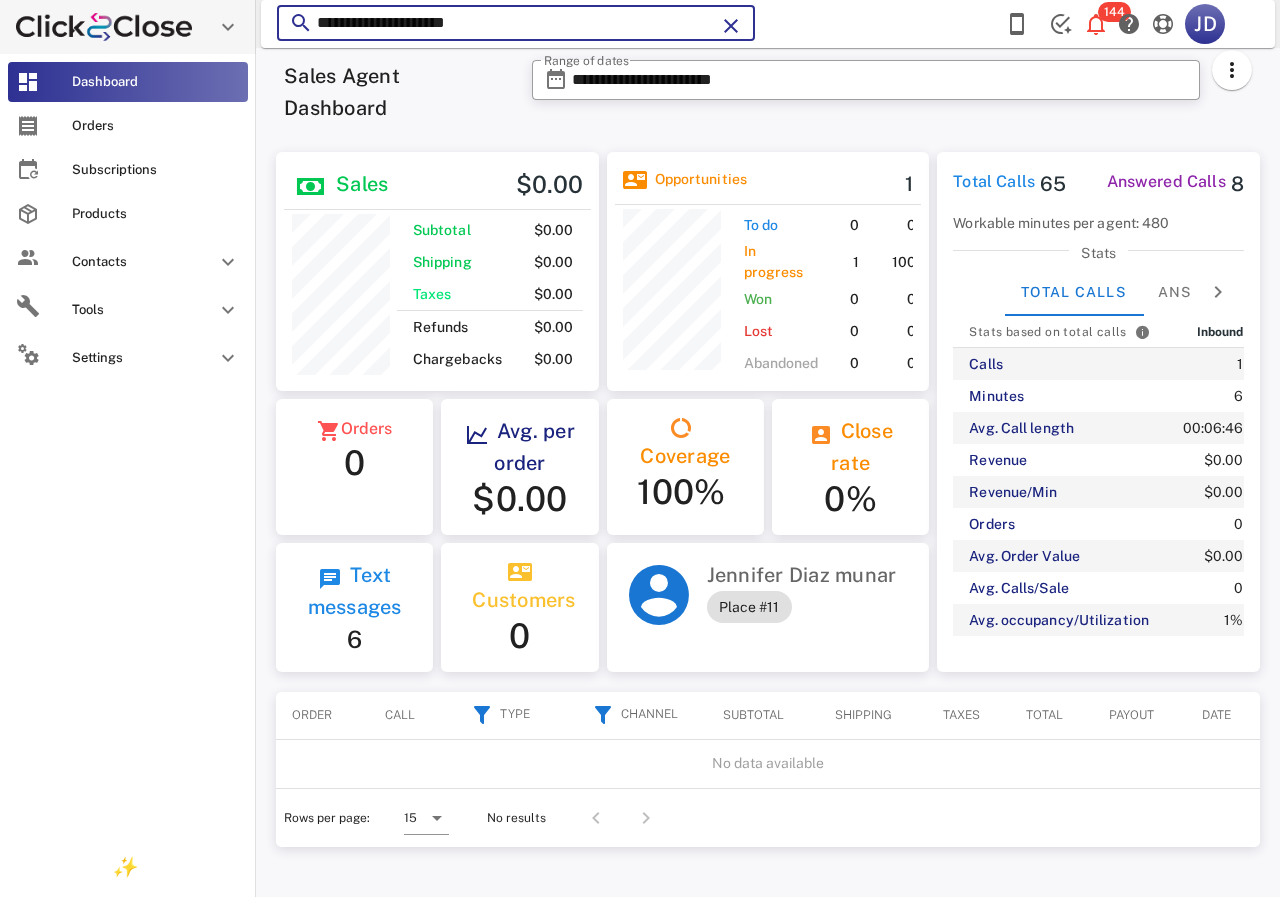 scroll, scrollTop: 250, scrollLeft: 322, axis: both 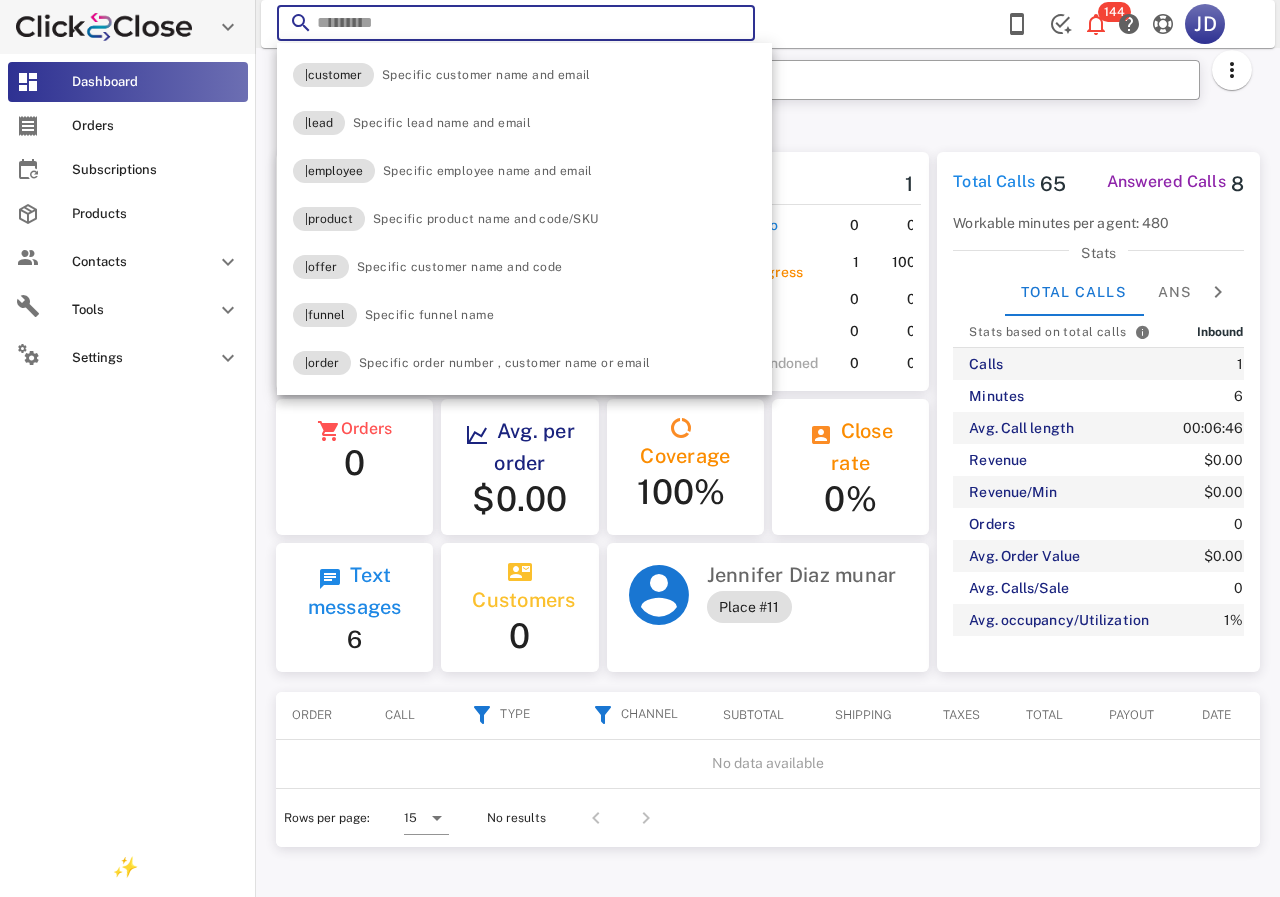 paste on "**********" 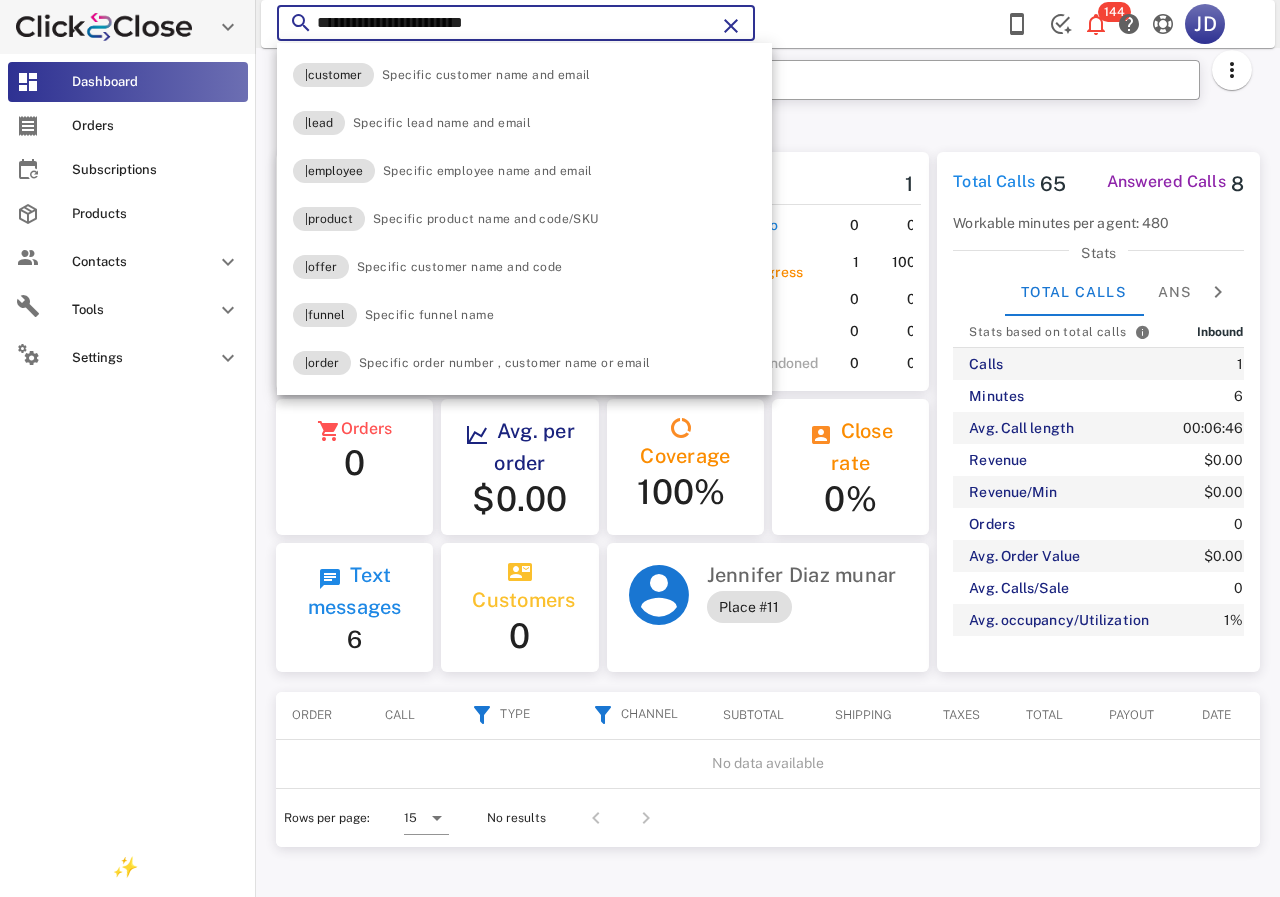 type on "**********" 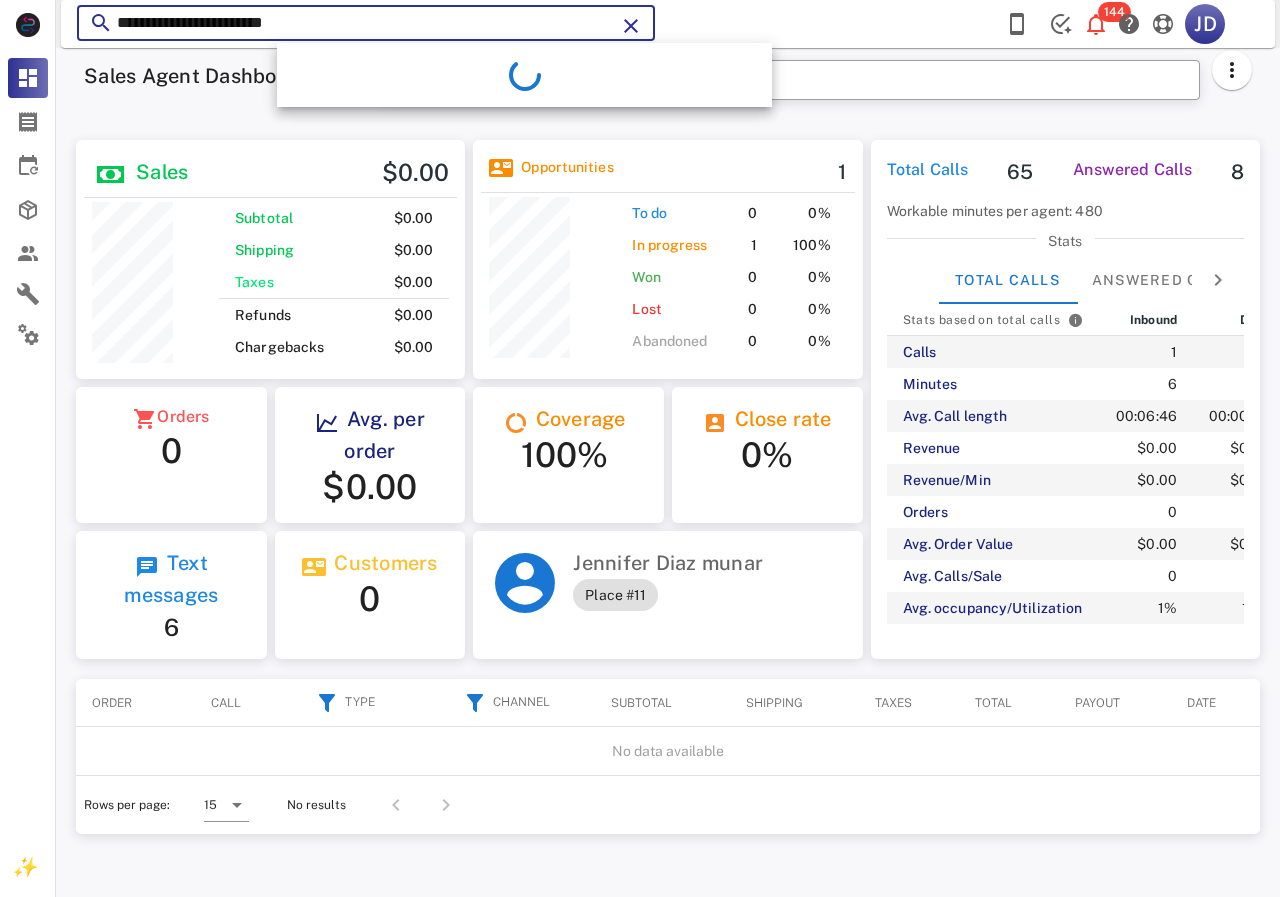 scroll, scrollTop: 999761, scrollLeft: 999611, axis: both 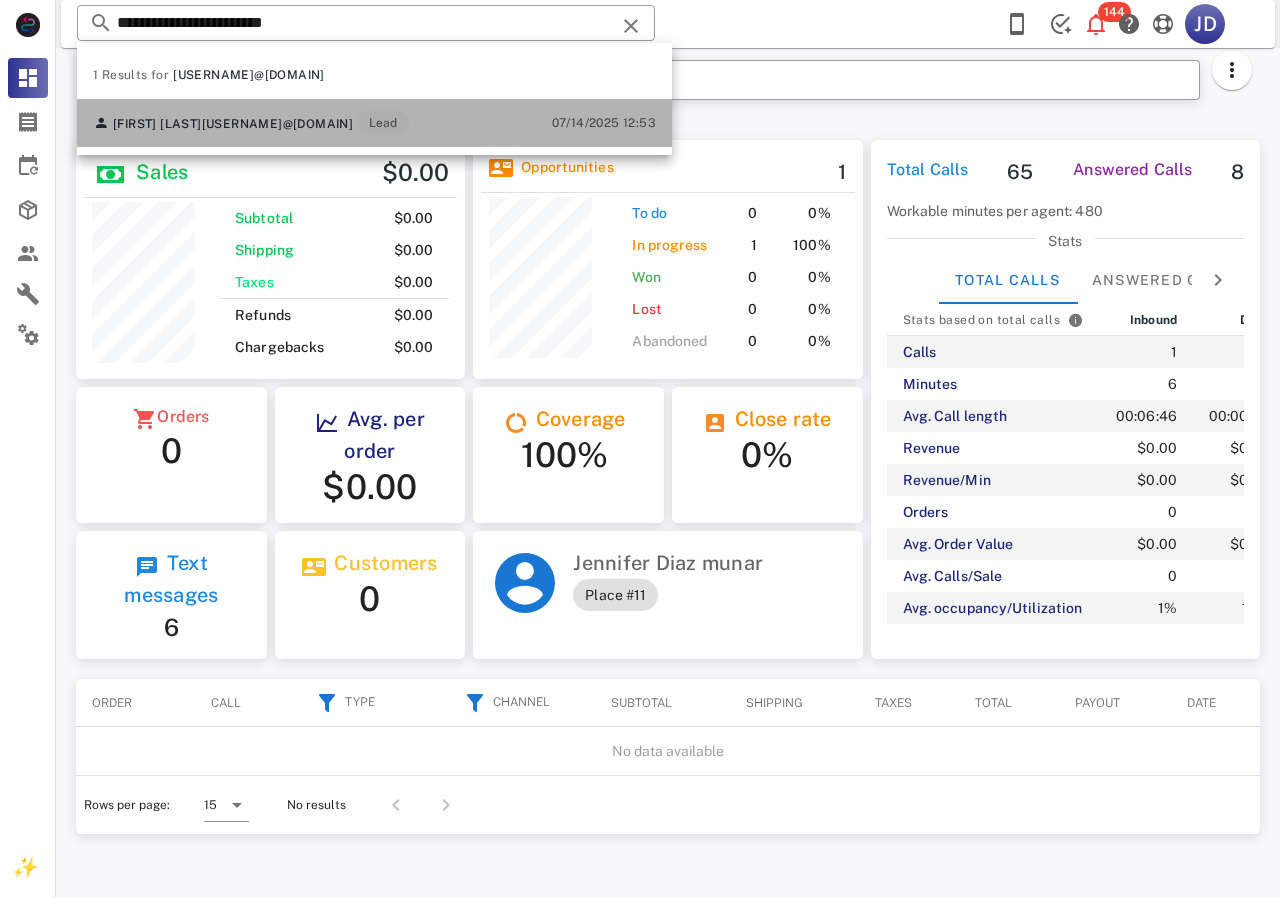 click on "[FIRST] [LAST]   [EMAIL]   Lead" at bounding box center [251, 123] 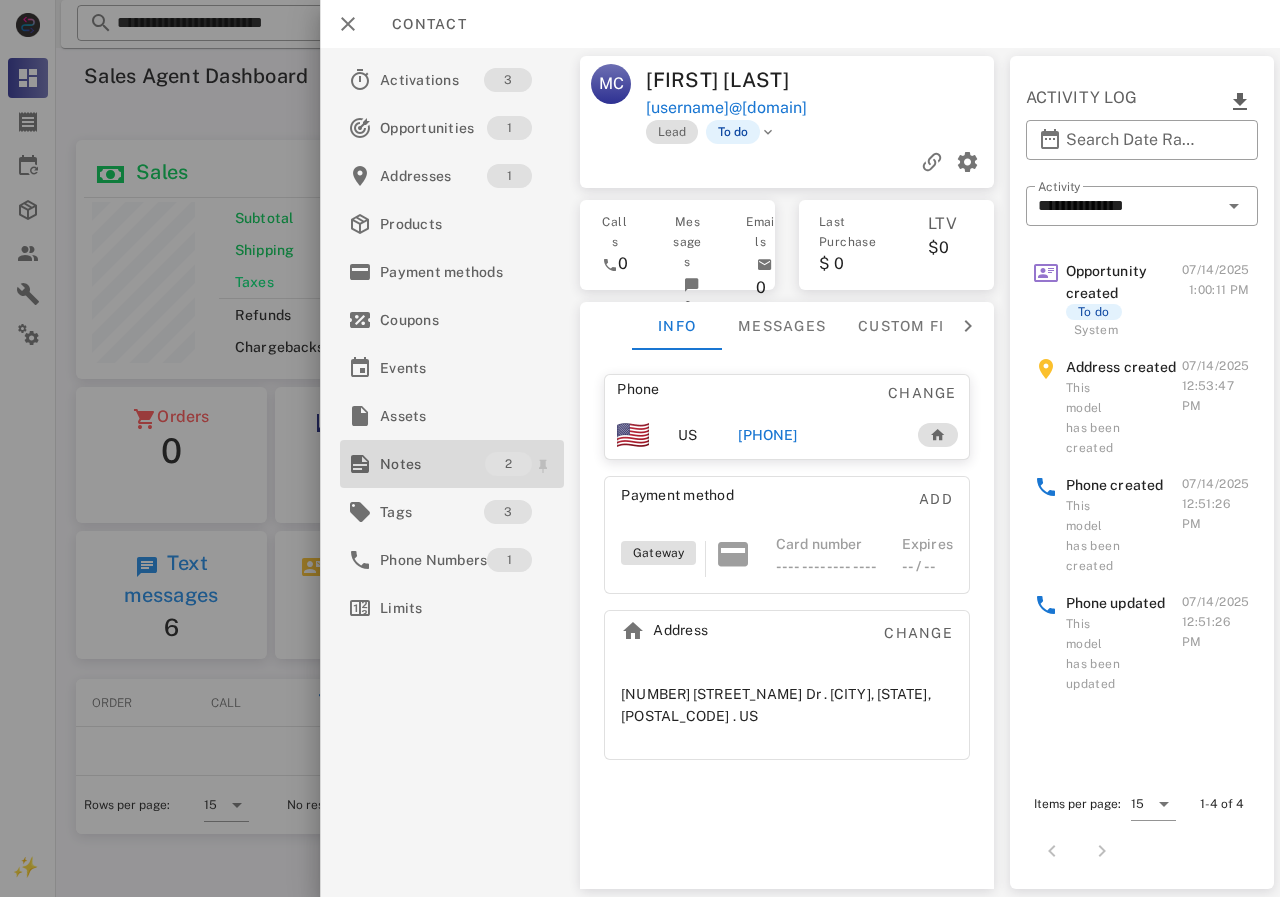 click on "Notes" at bounding box center (432, 464) 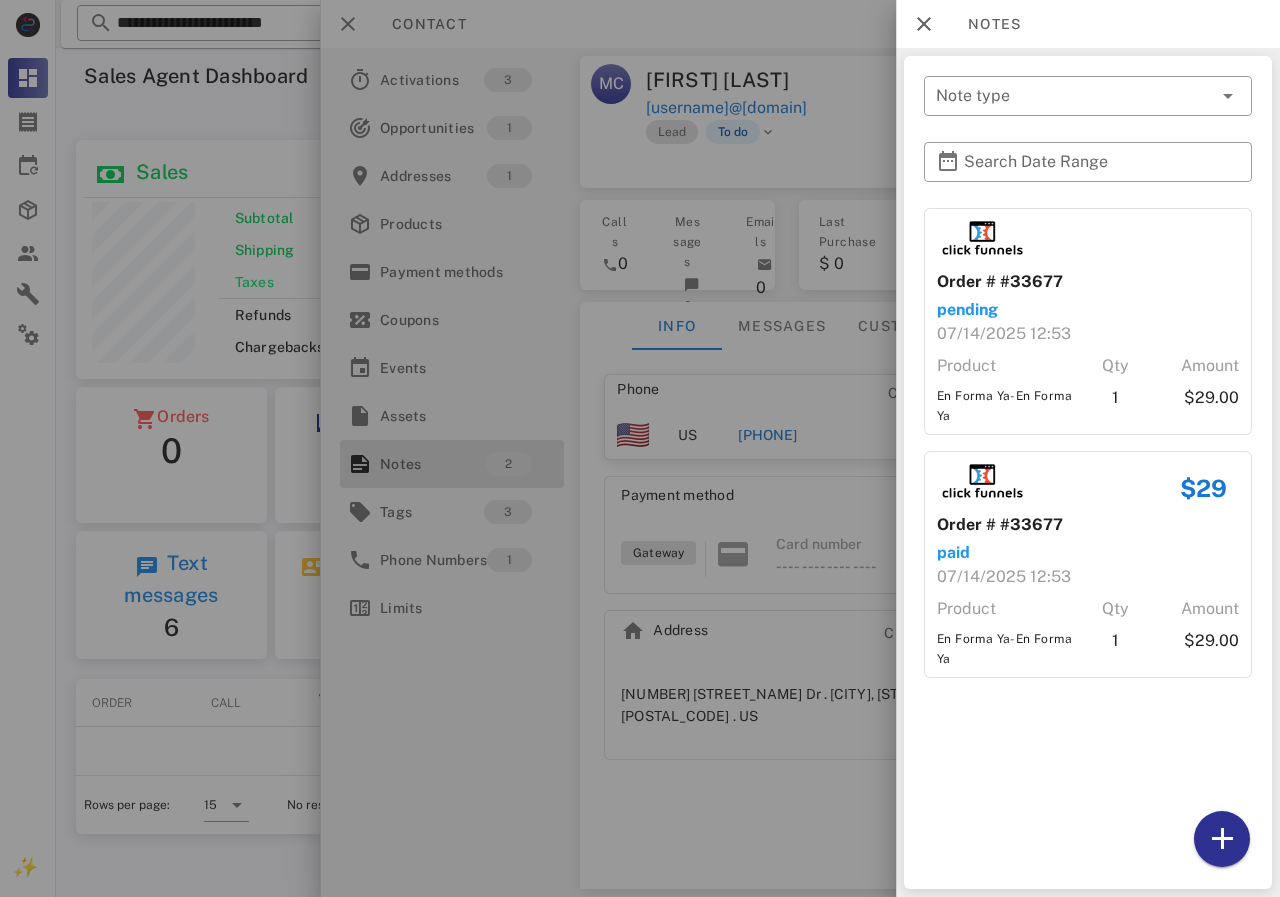 click at bounding box center [640, 448] 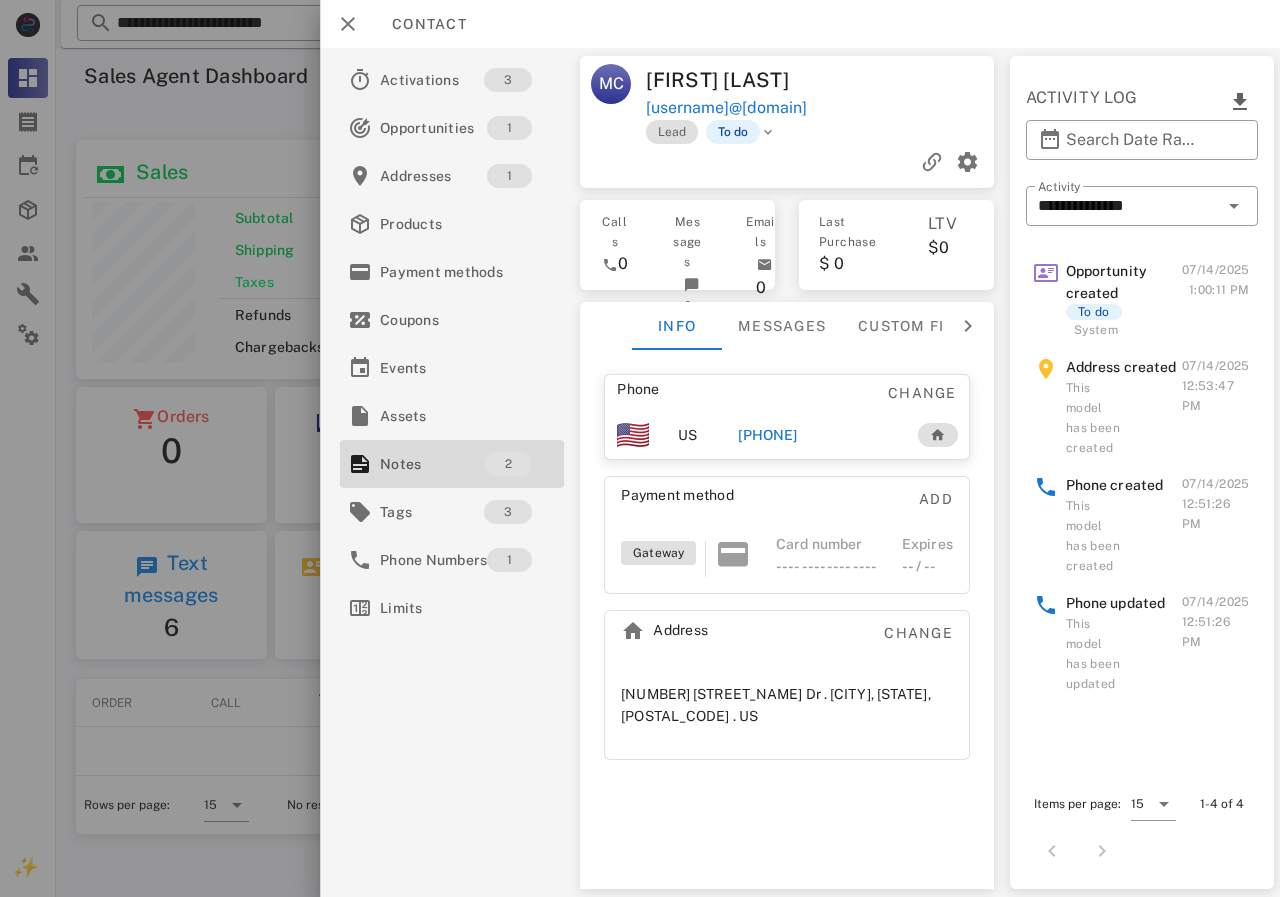 click on "[PHONE]" at bounding box center [767, 435] 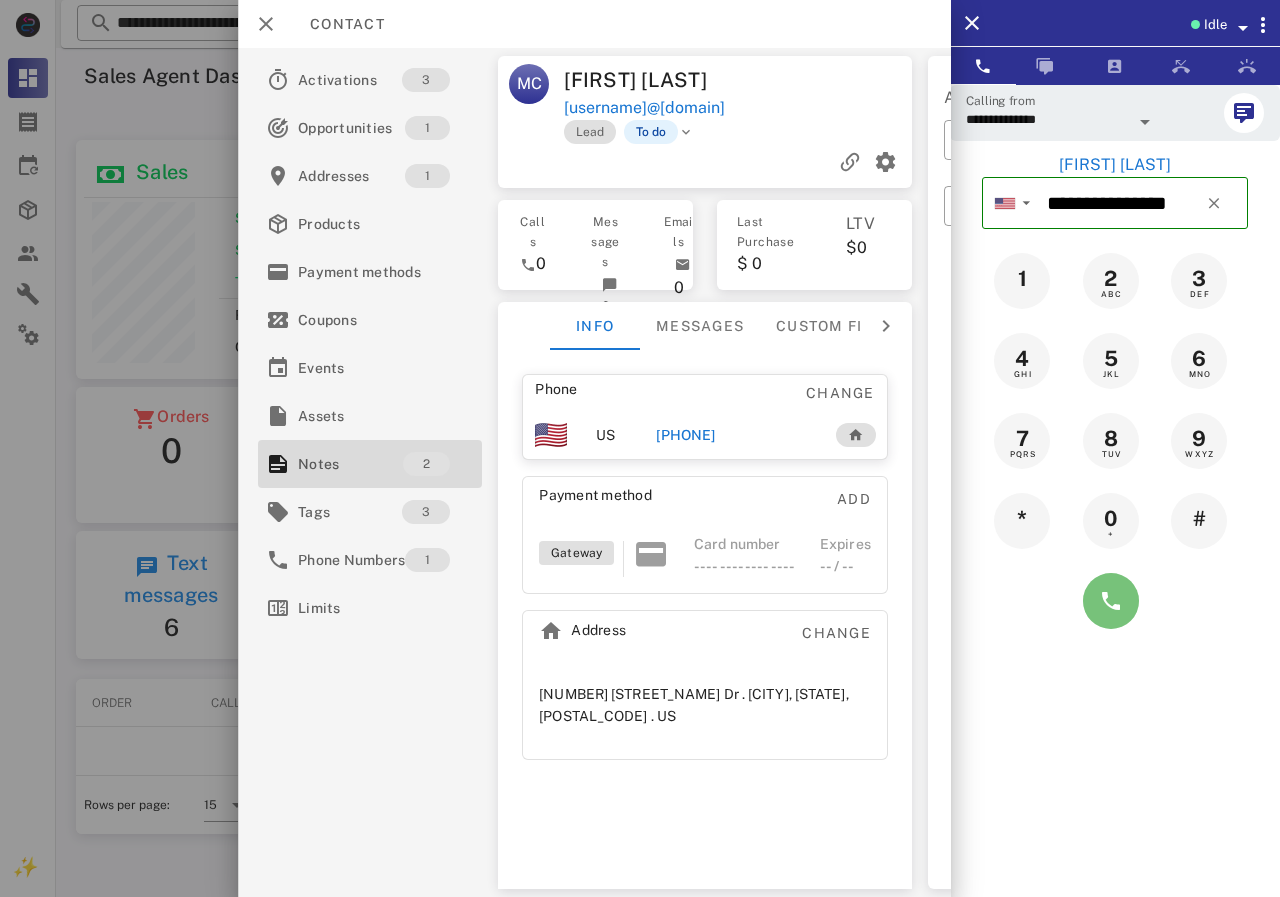 click at bounding box center (1111, 601) 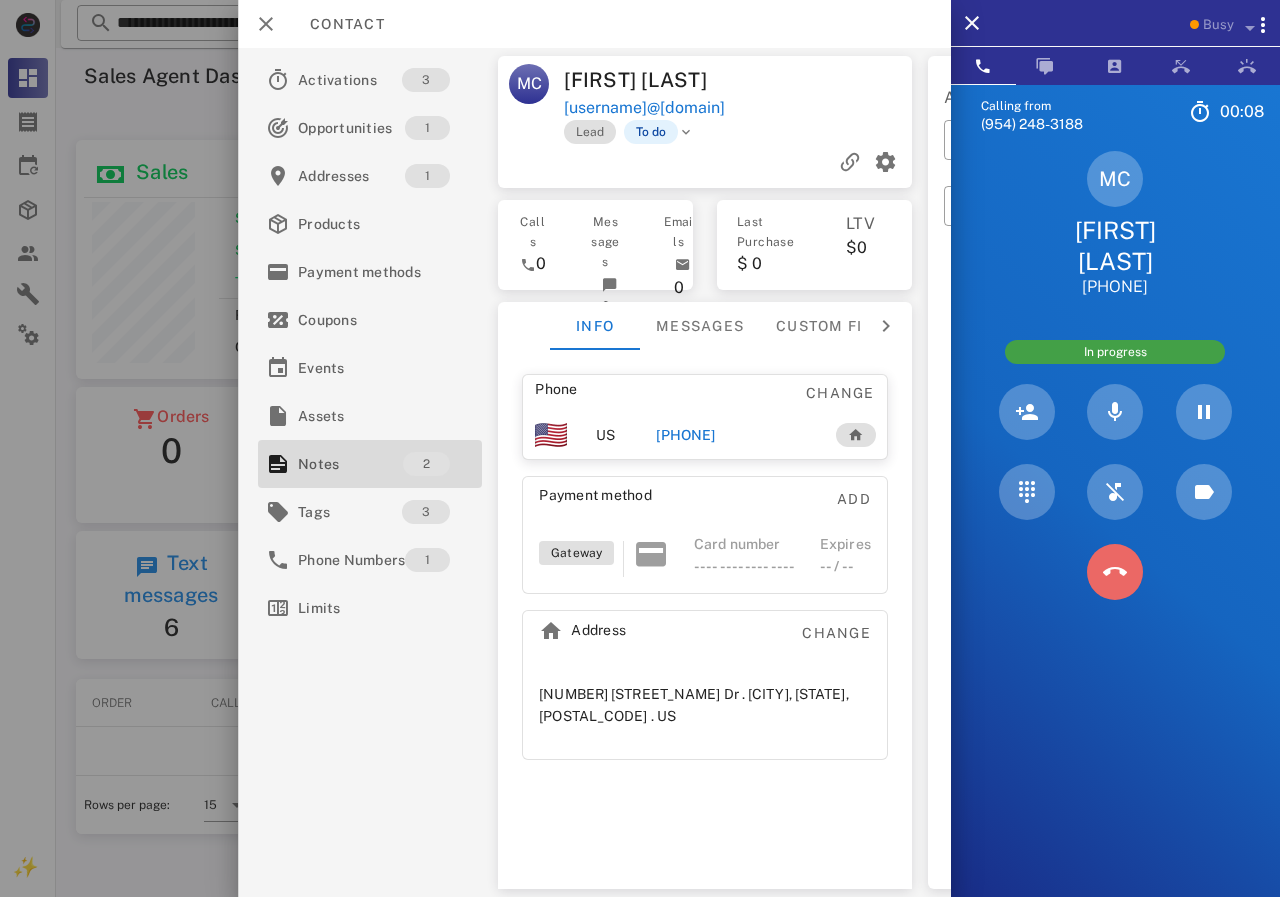 click at bounding box center [1115, 572] 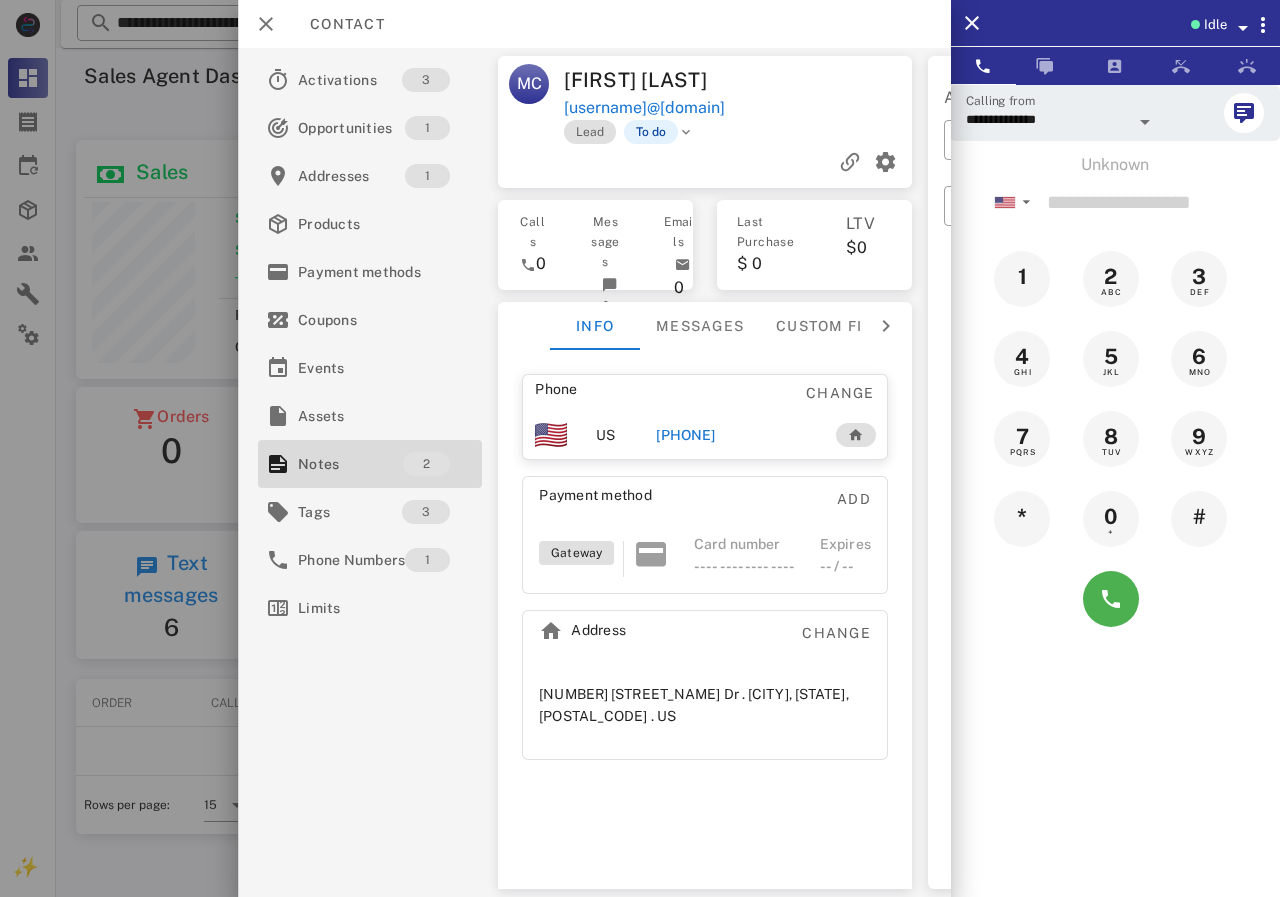 click on "[PHONE]" at bounding box center (685, 435) 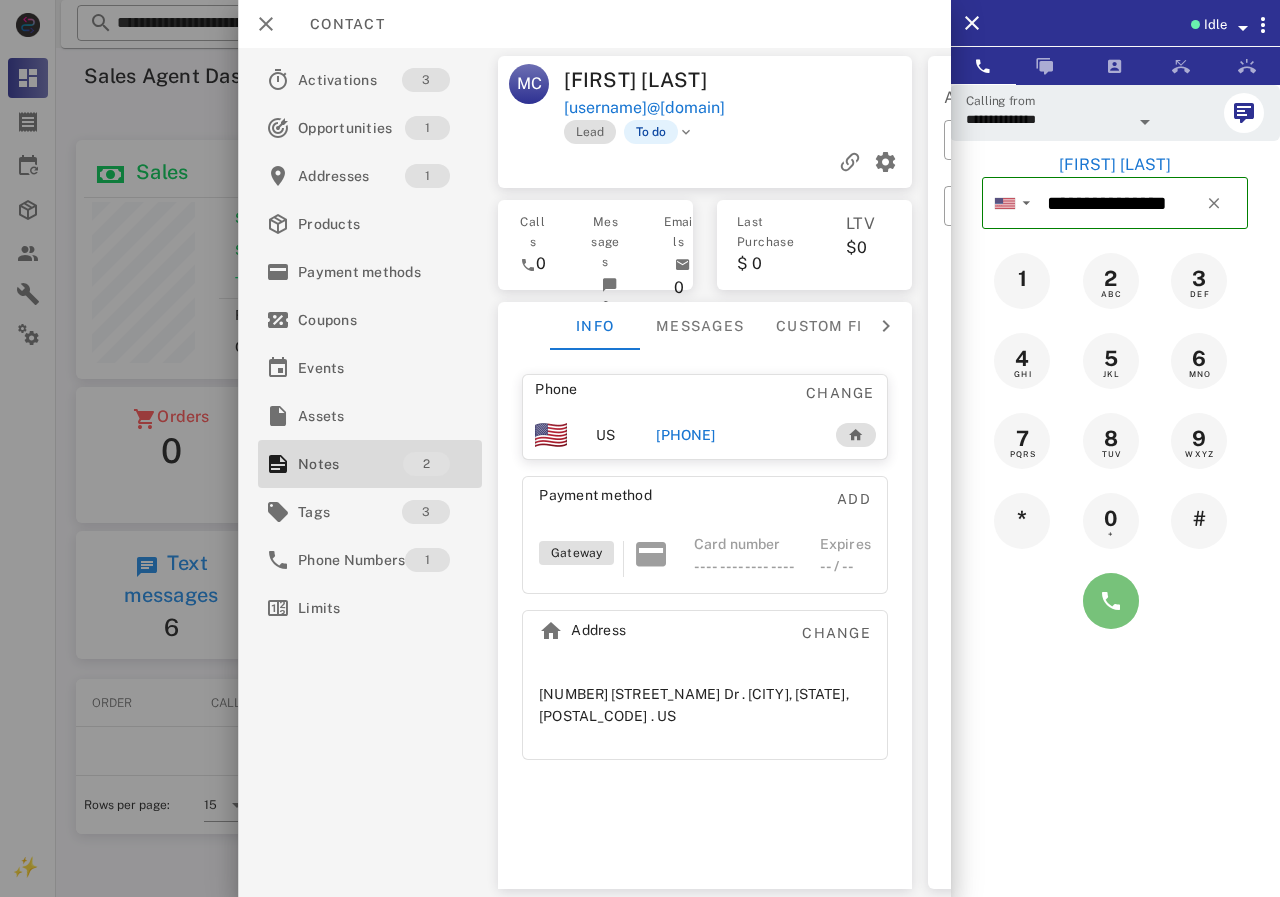 click at bounding box center (1111, 601) 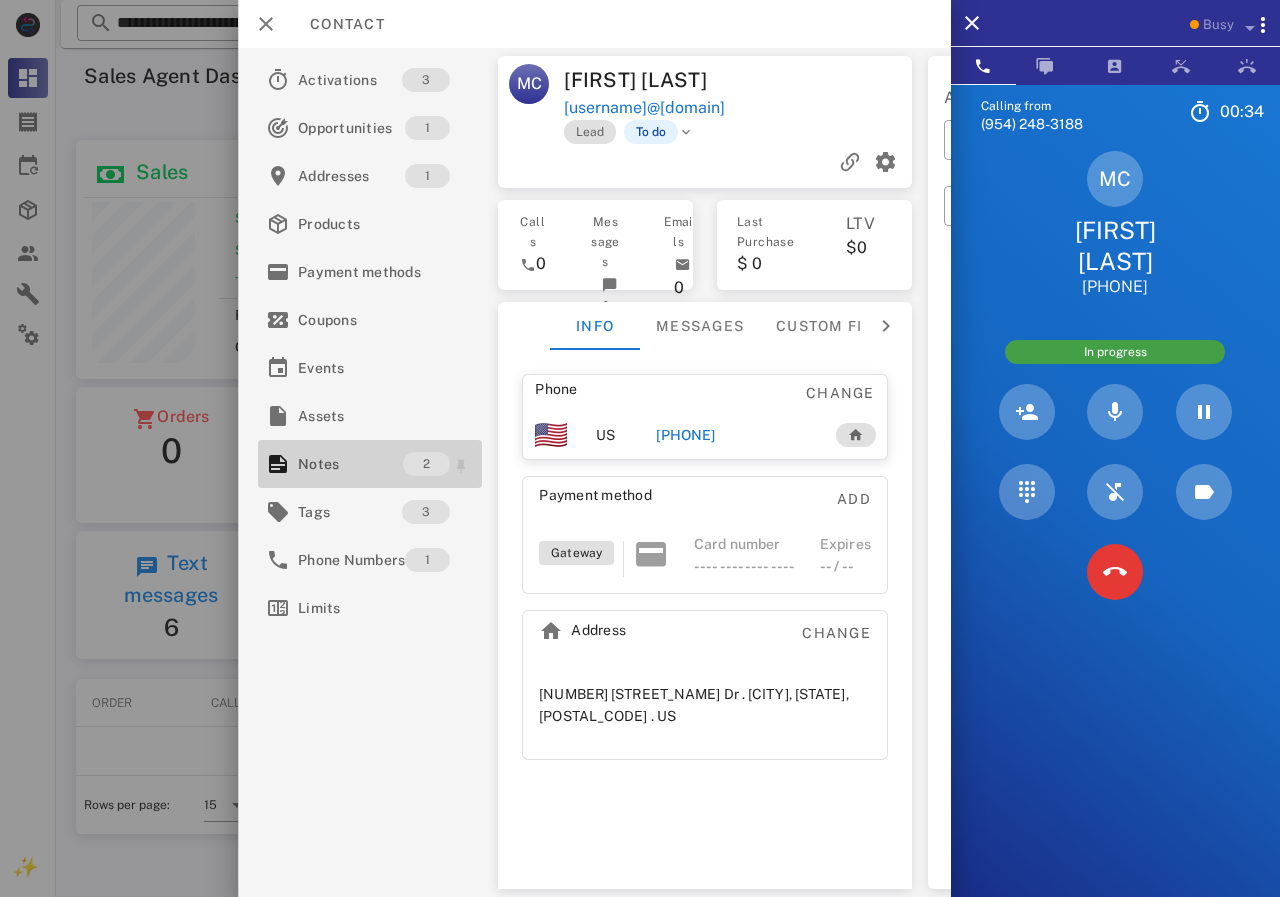 click on "Notes" at bounding box center (350, 464) 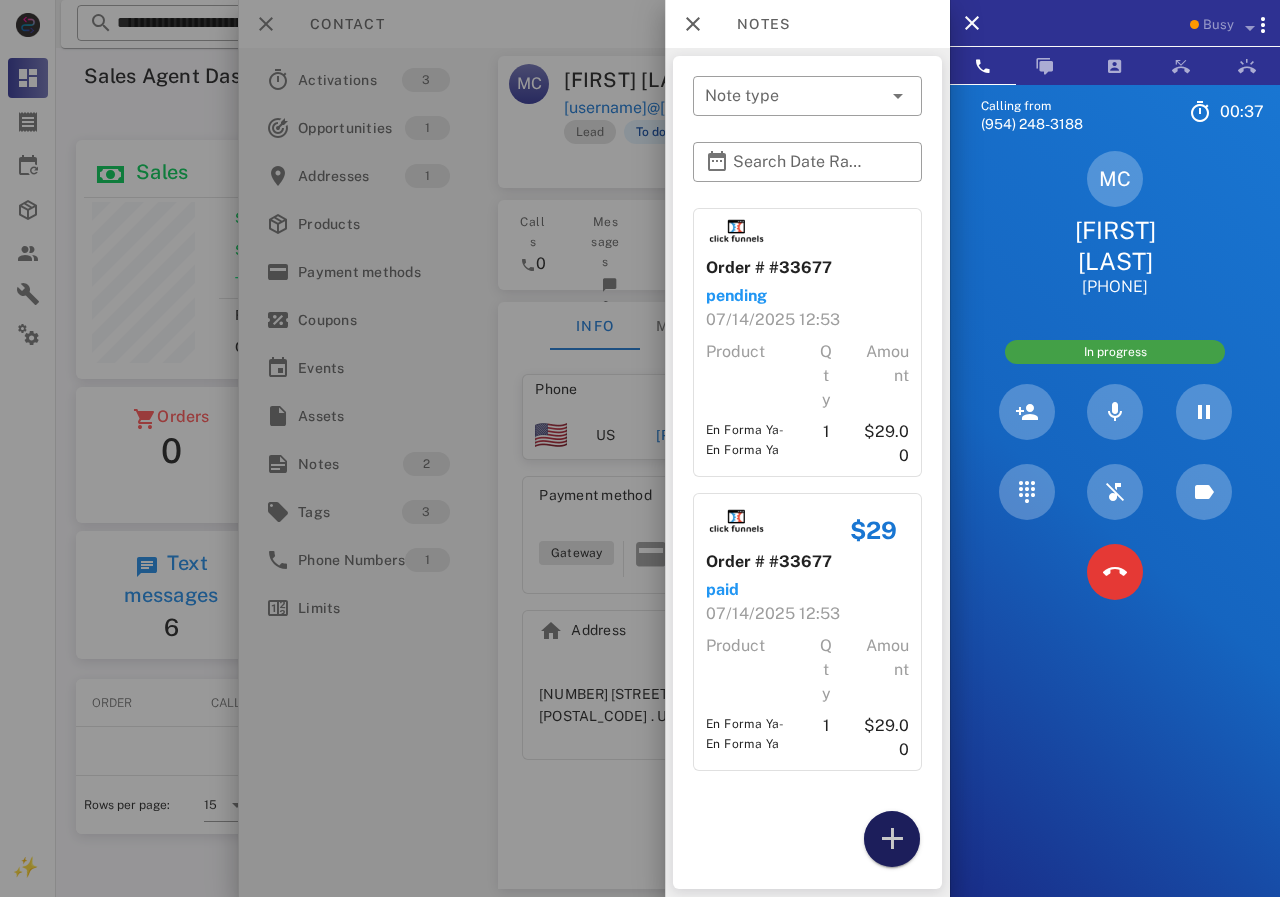 click at bounding box center [892, 839] 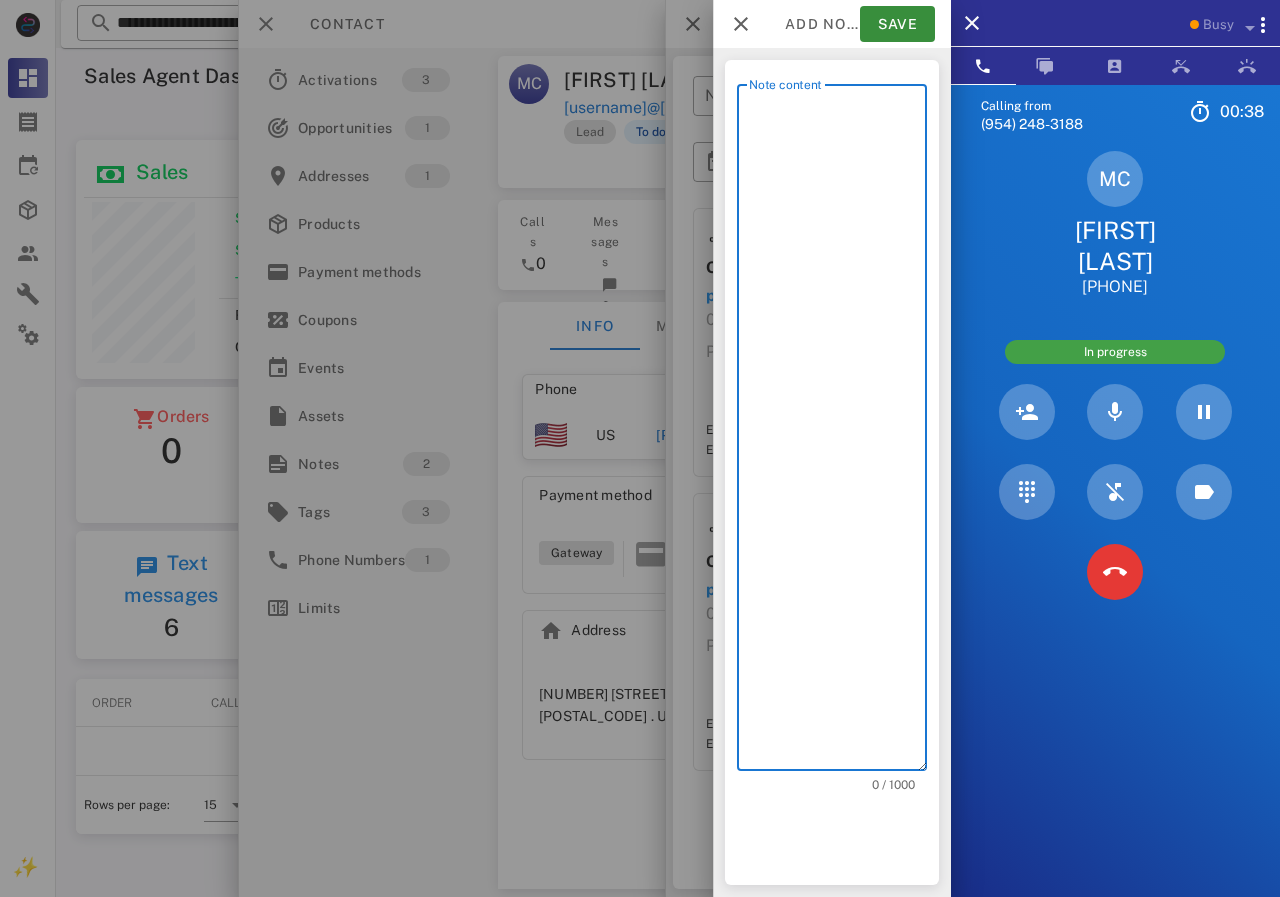 scroll, scrollTop: 240, scrollLeft: 390, axis: both 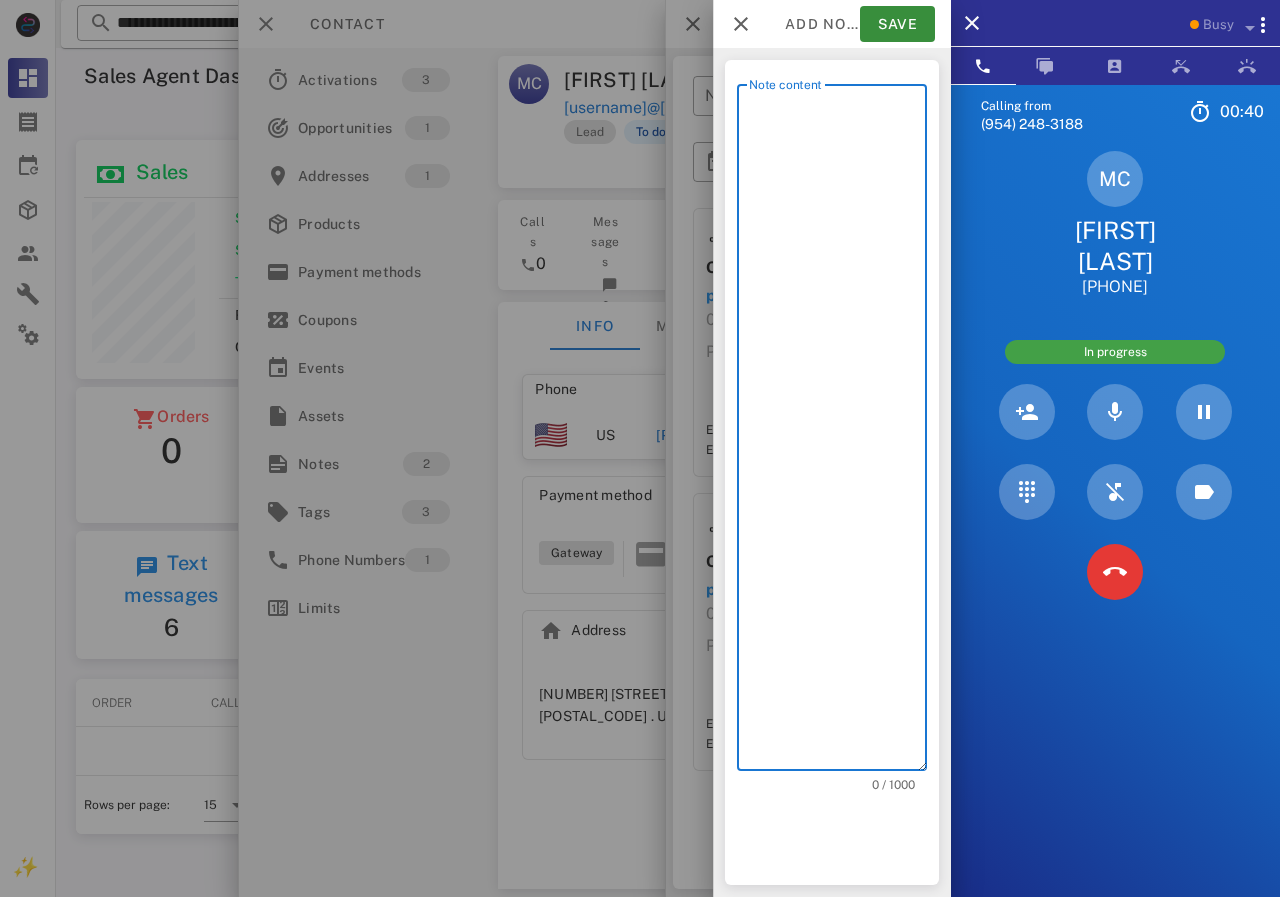 drag, startPoint x: 860, startPoint y: 397, endPoint x: 818, endPoint y: 263, distance: 140.42792 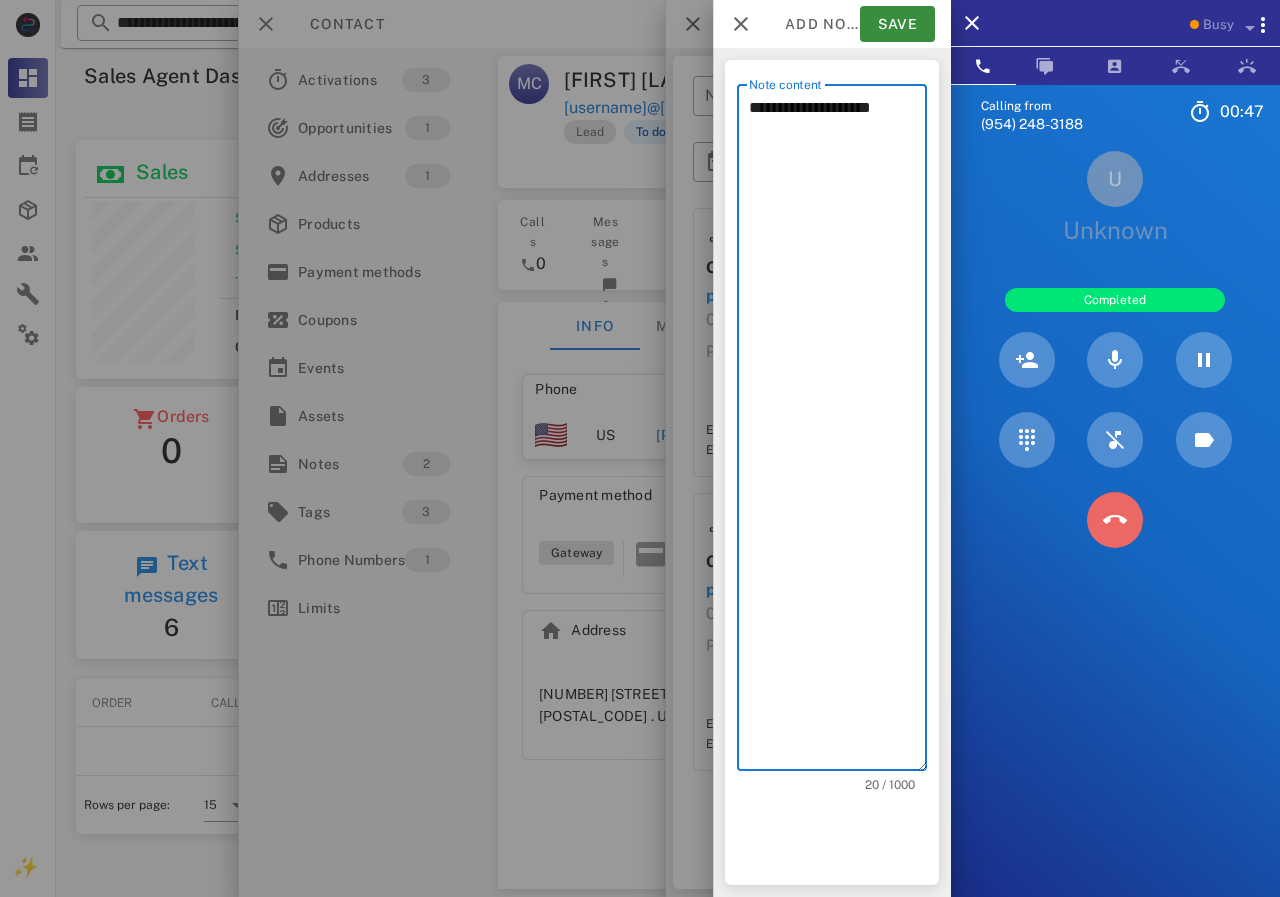 click at bounding box center [1115, 520] 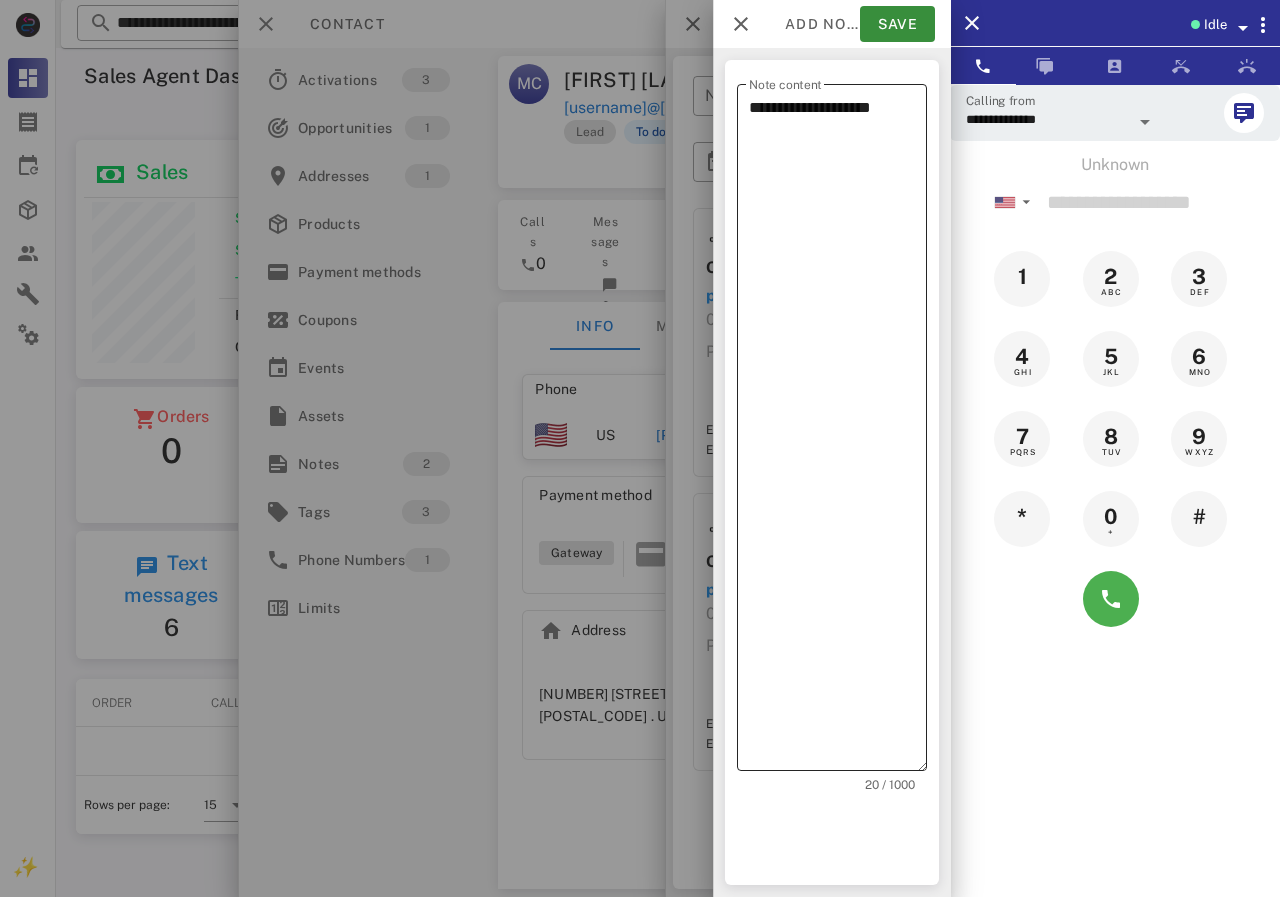click on "**********" at bounding box center [838, 432] 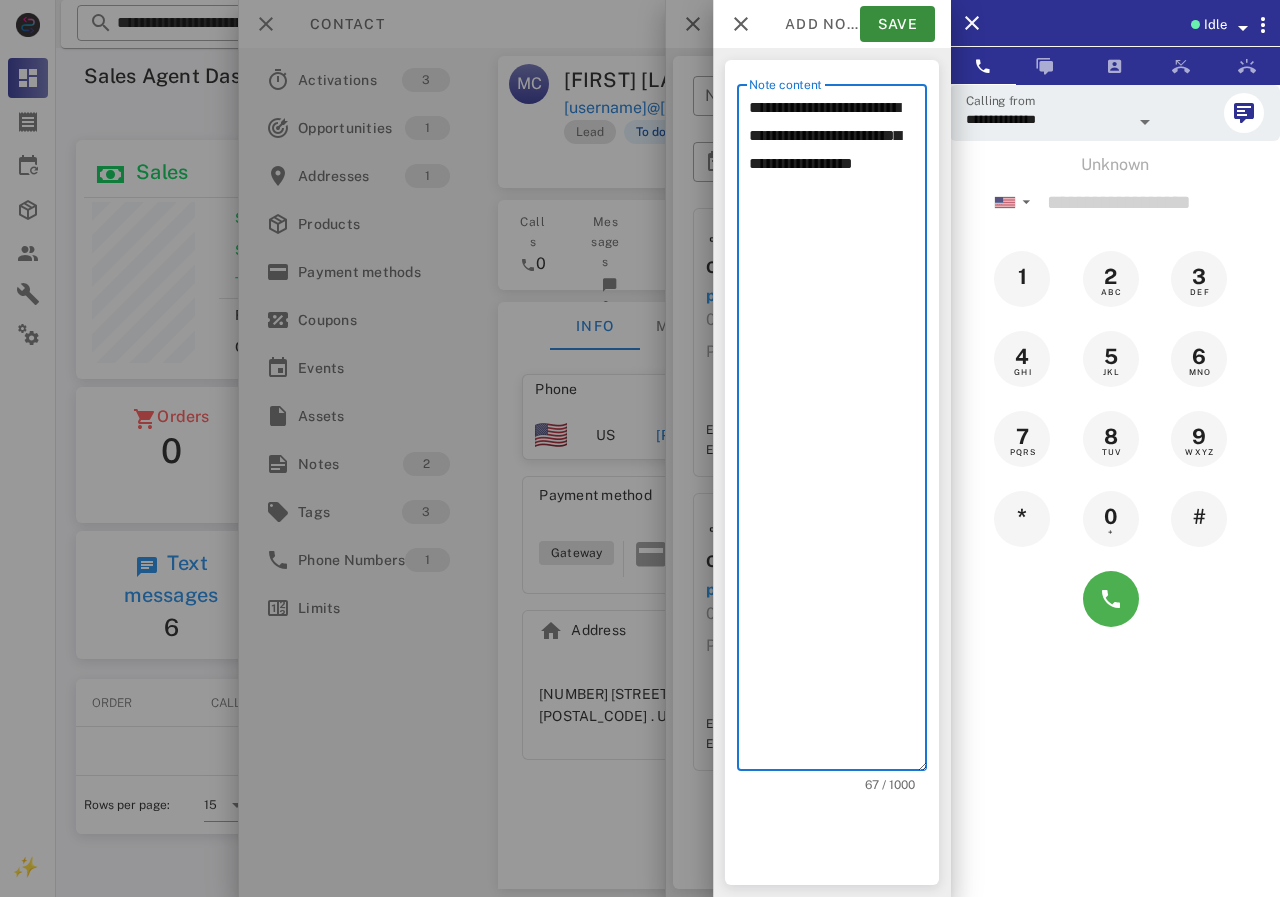 click on "**********" at bounding box center (838, 432) 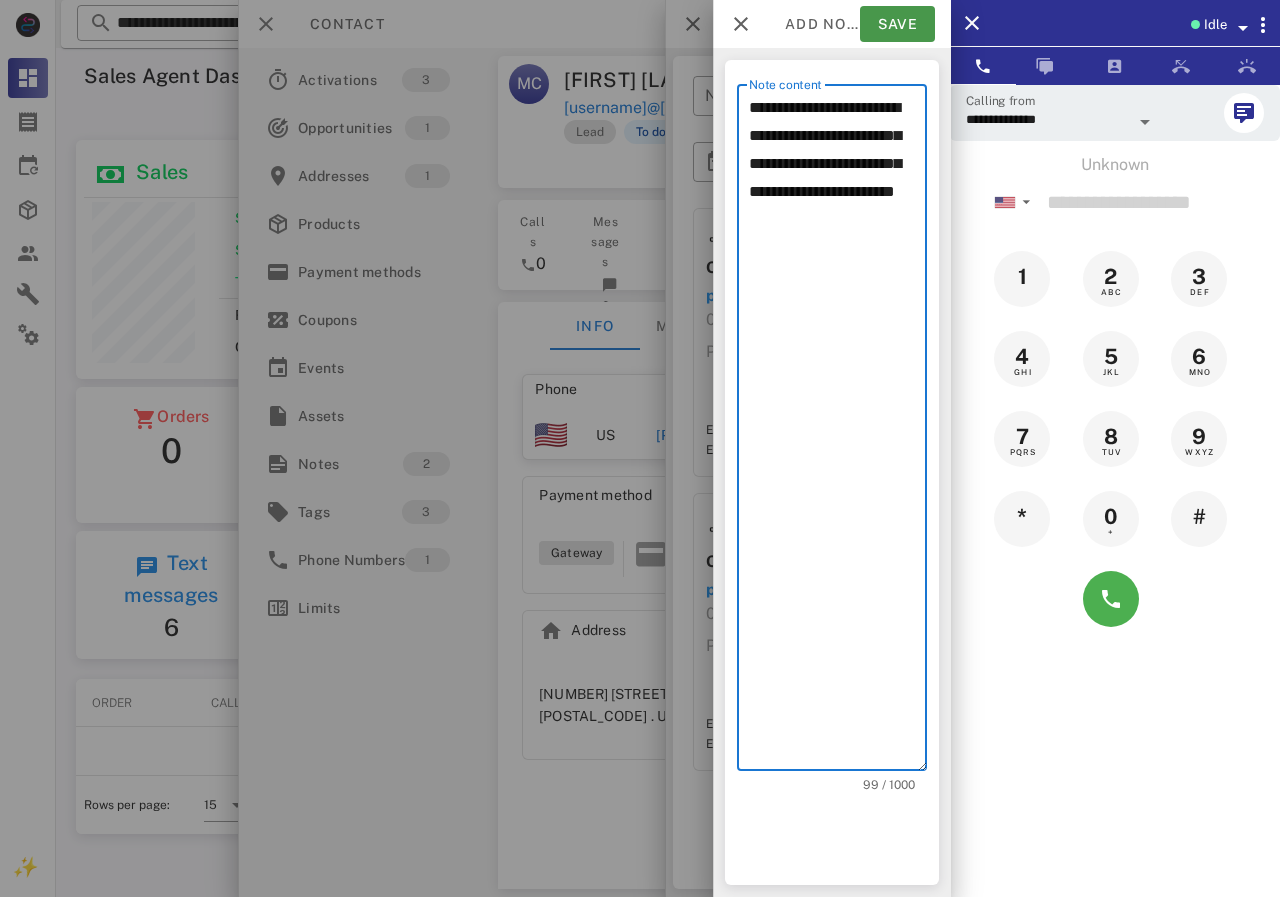 type on "**********" 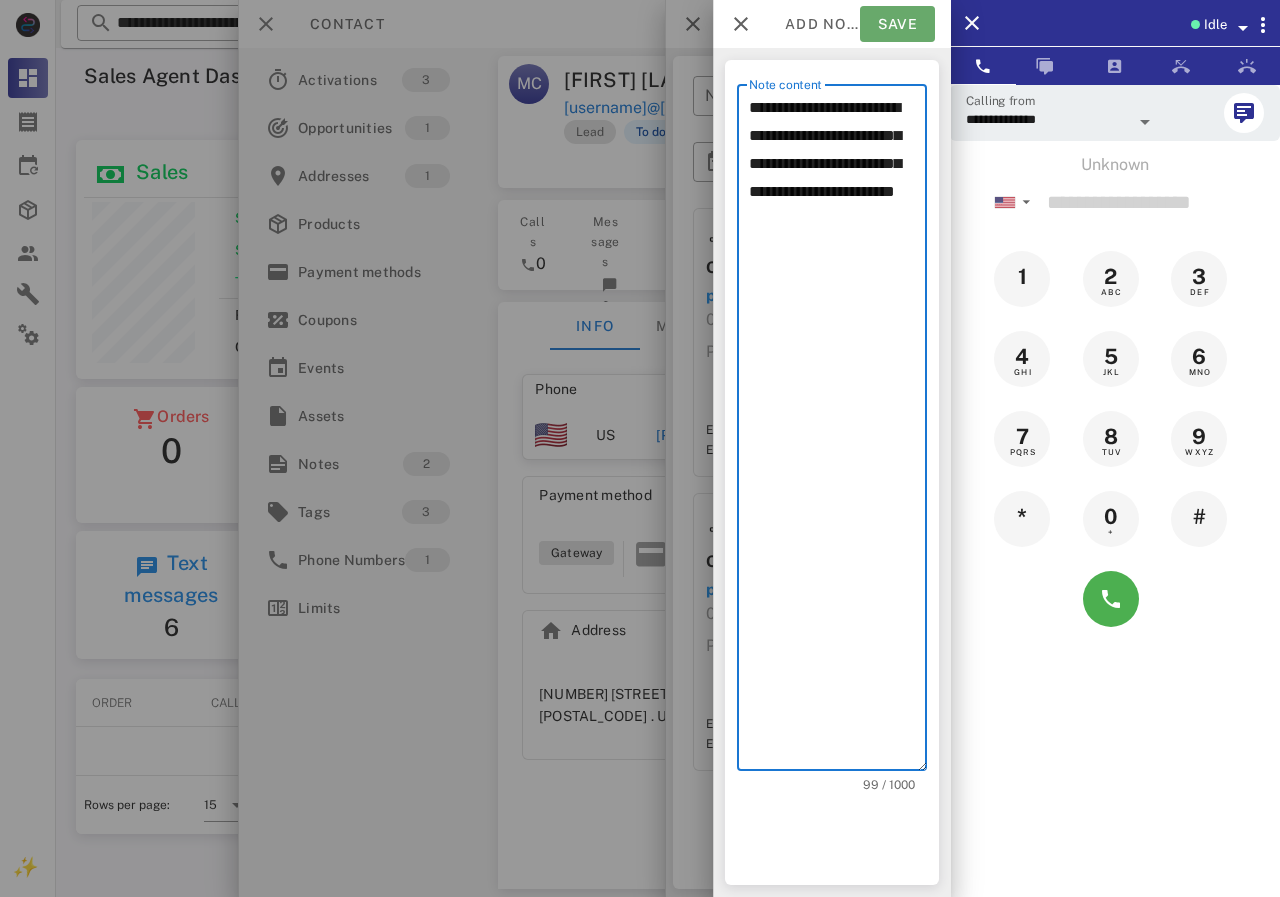 click on "Save" at bounding box center [897, 24] 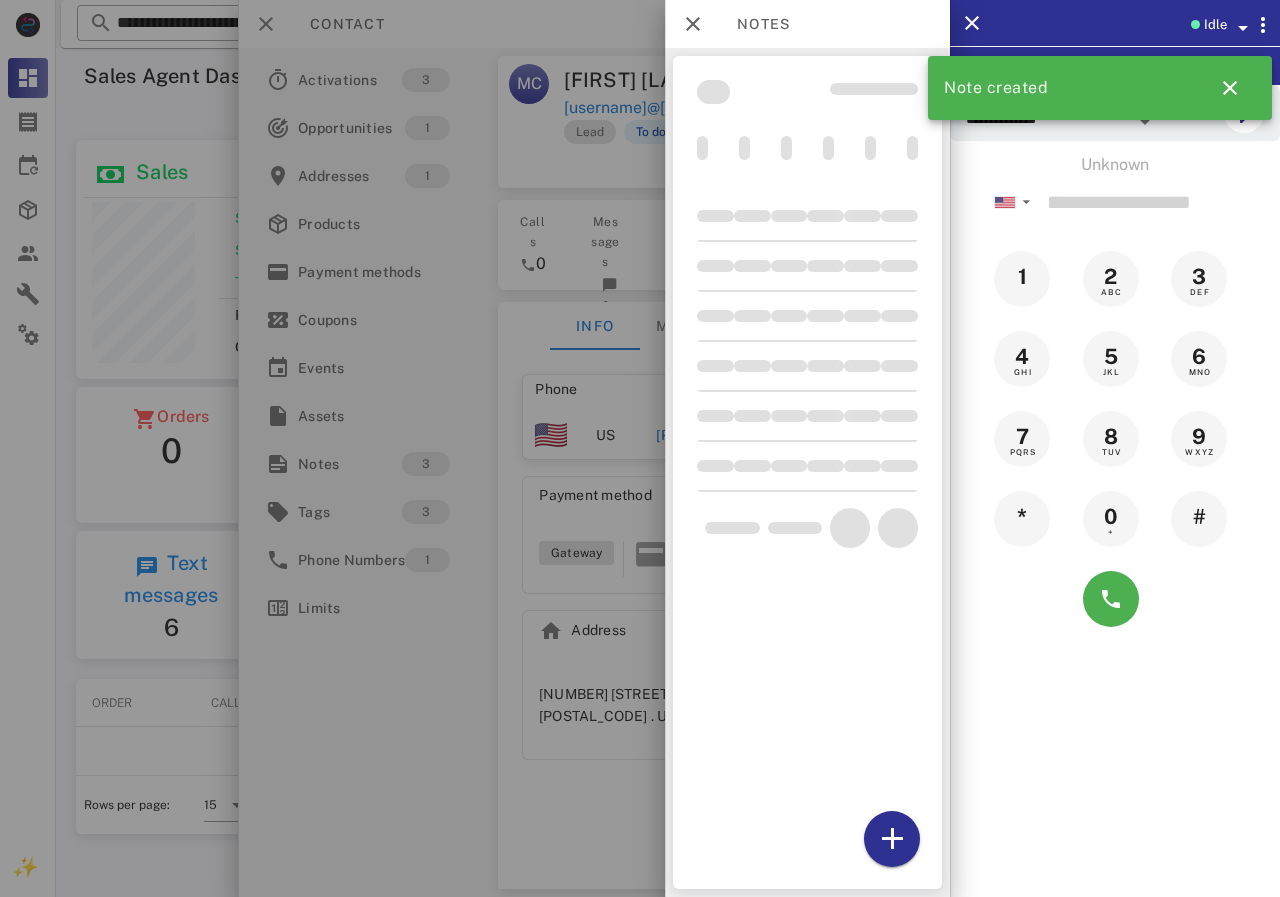 click at bounding box center (640, 448) 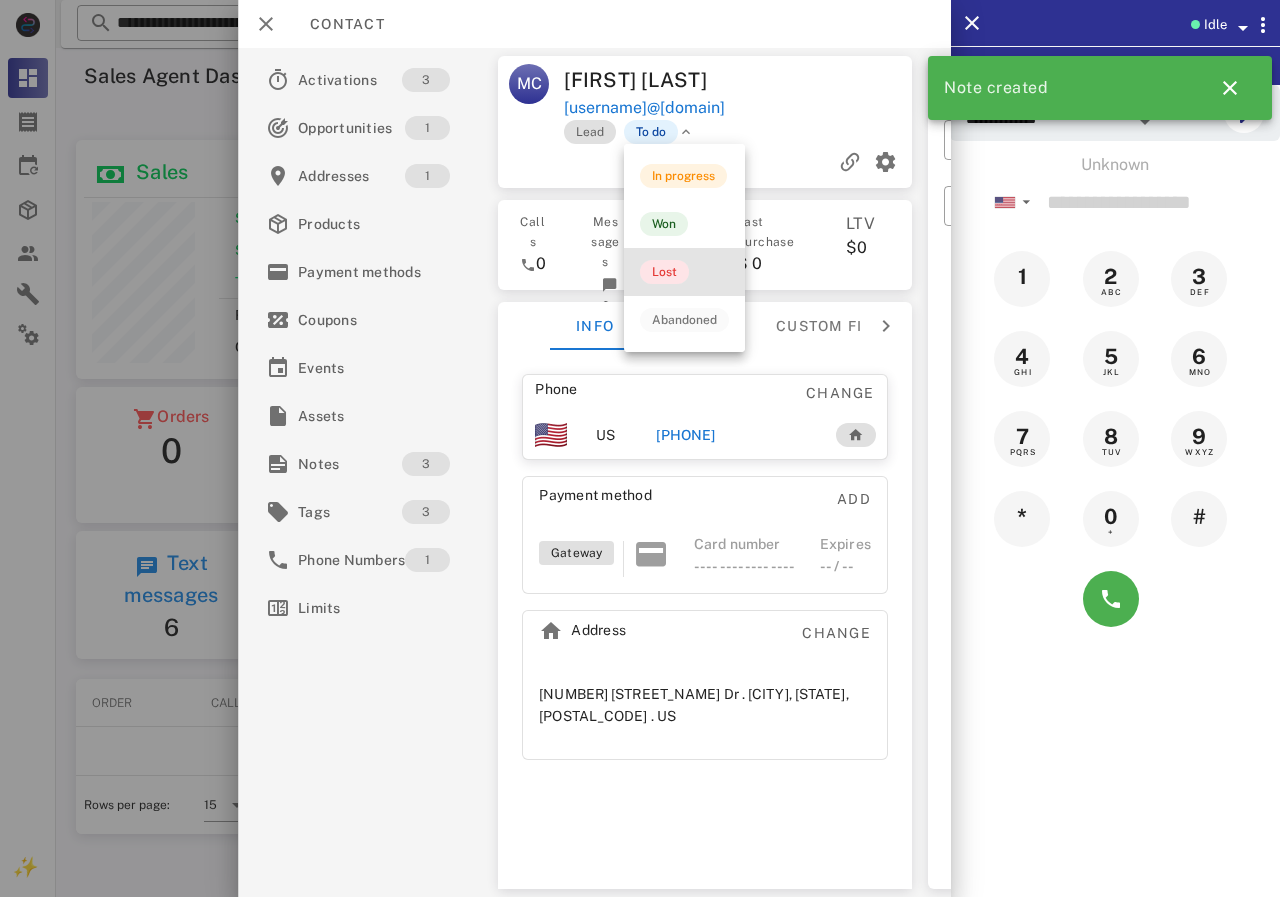 click on "Lost" at bounding box center [664, 272] 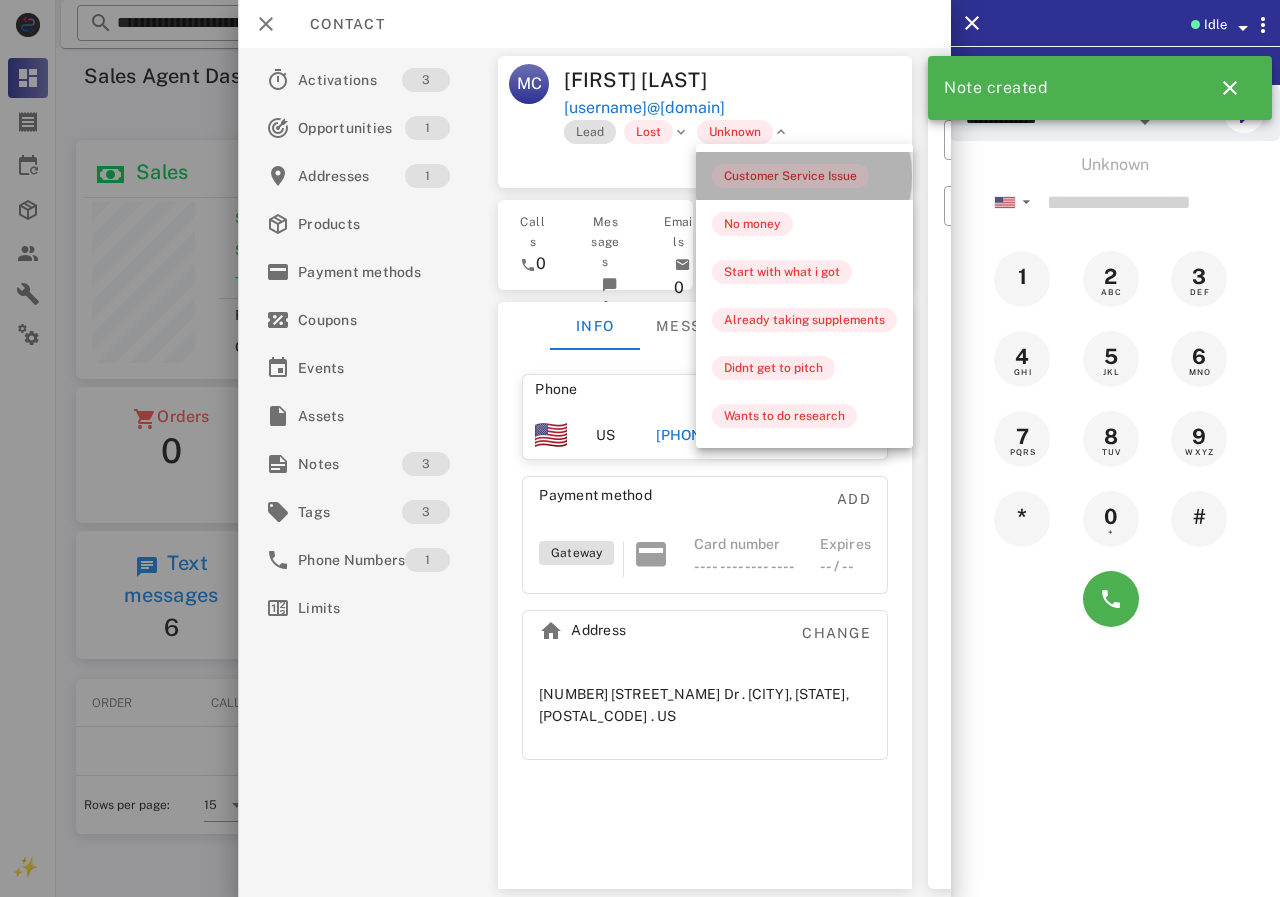 click on "Customer Service Issue" at bounding box center (790, 176) 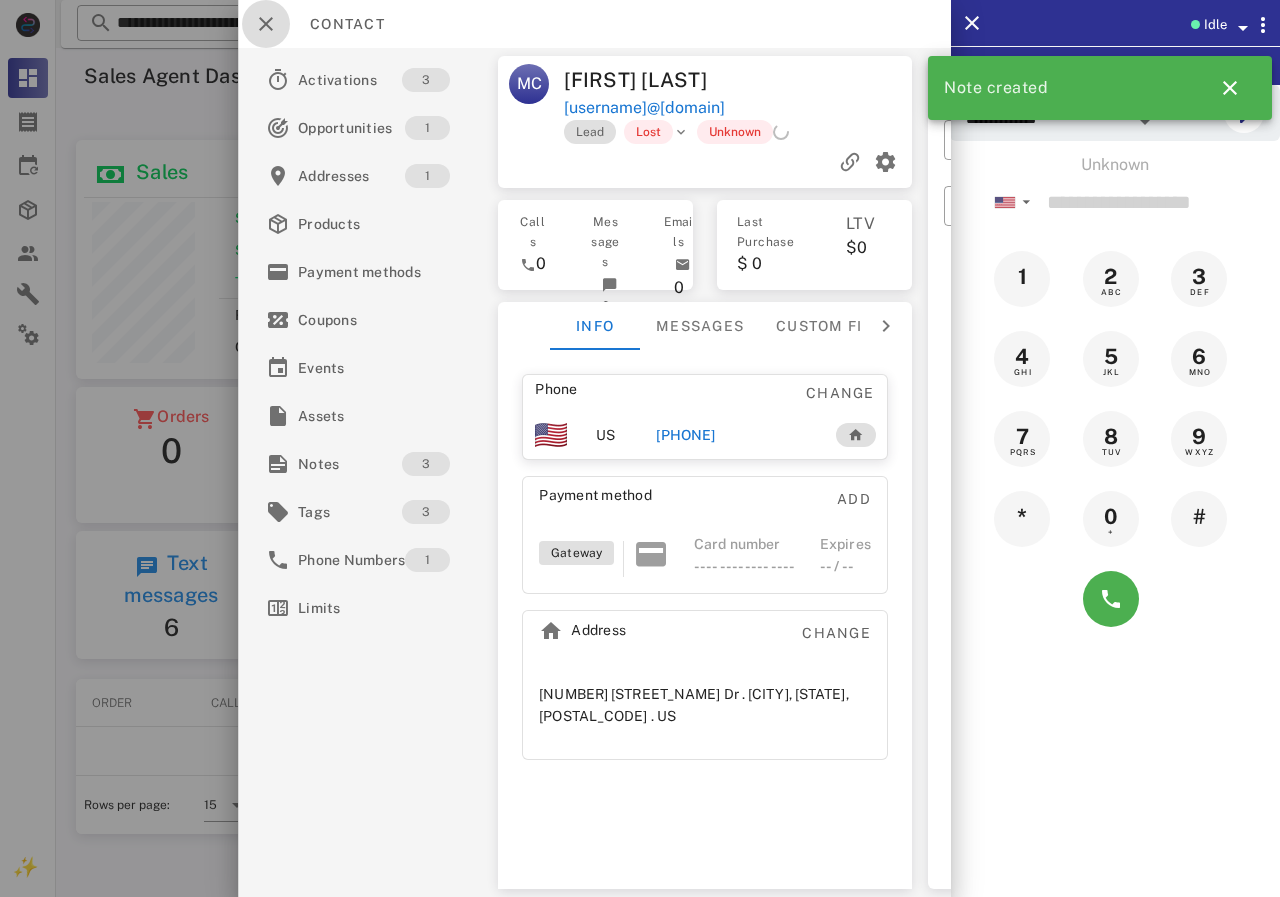 drag, startPoint x: 257, startPoint y: 25, endPoint x: 308, endPoint y: 4, distance: 55.154327 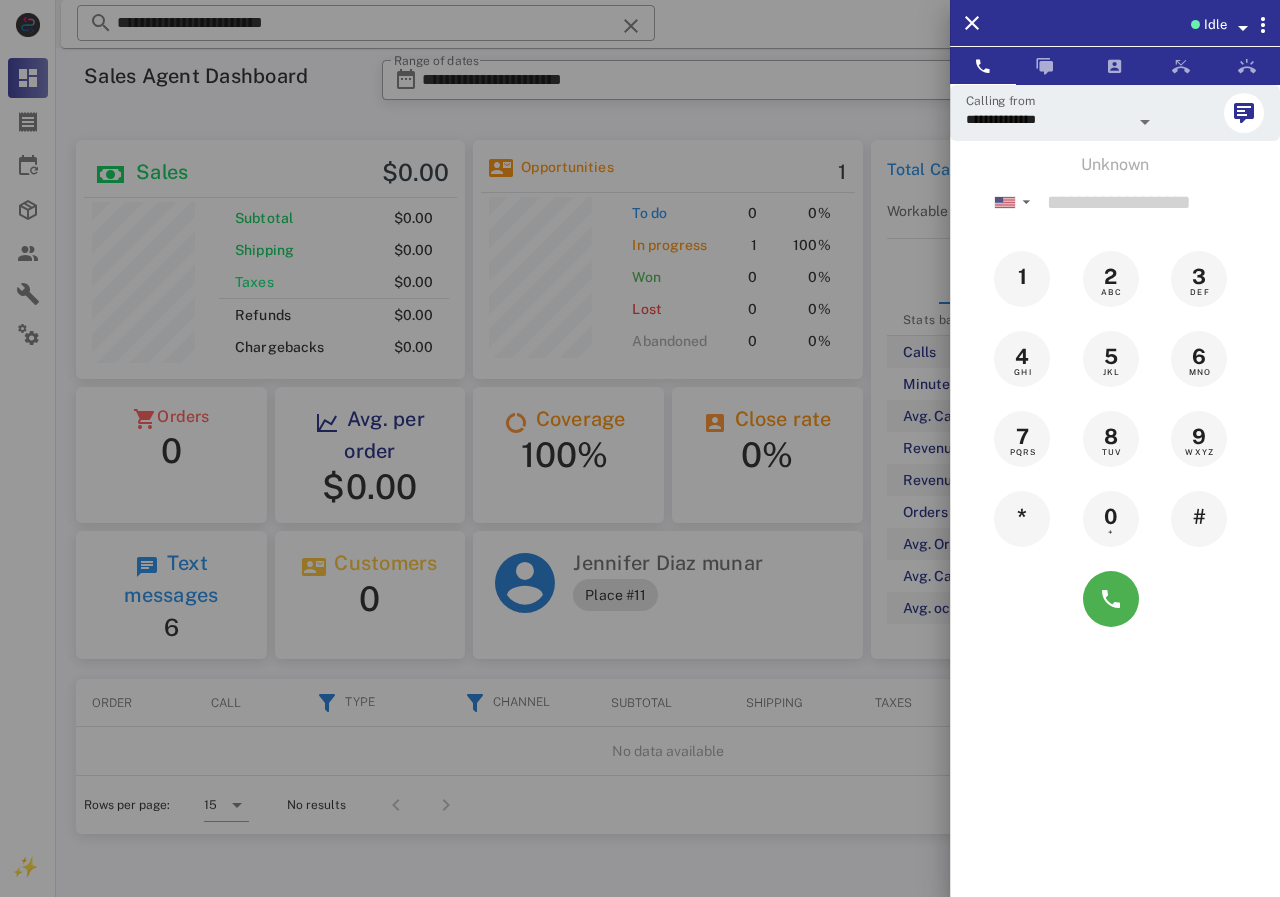 click at bounding box center [640, 448] 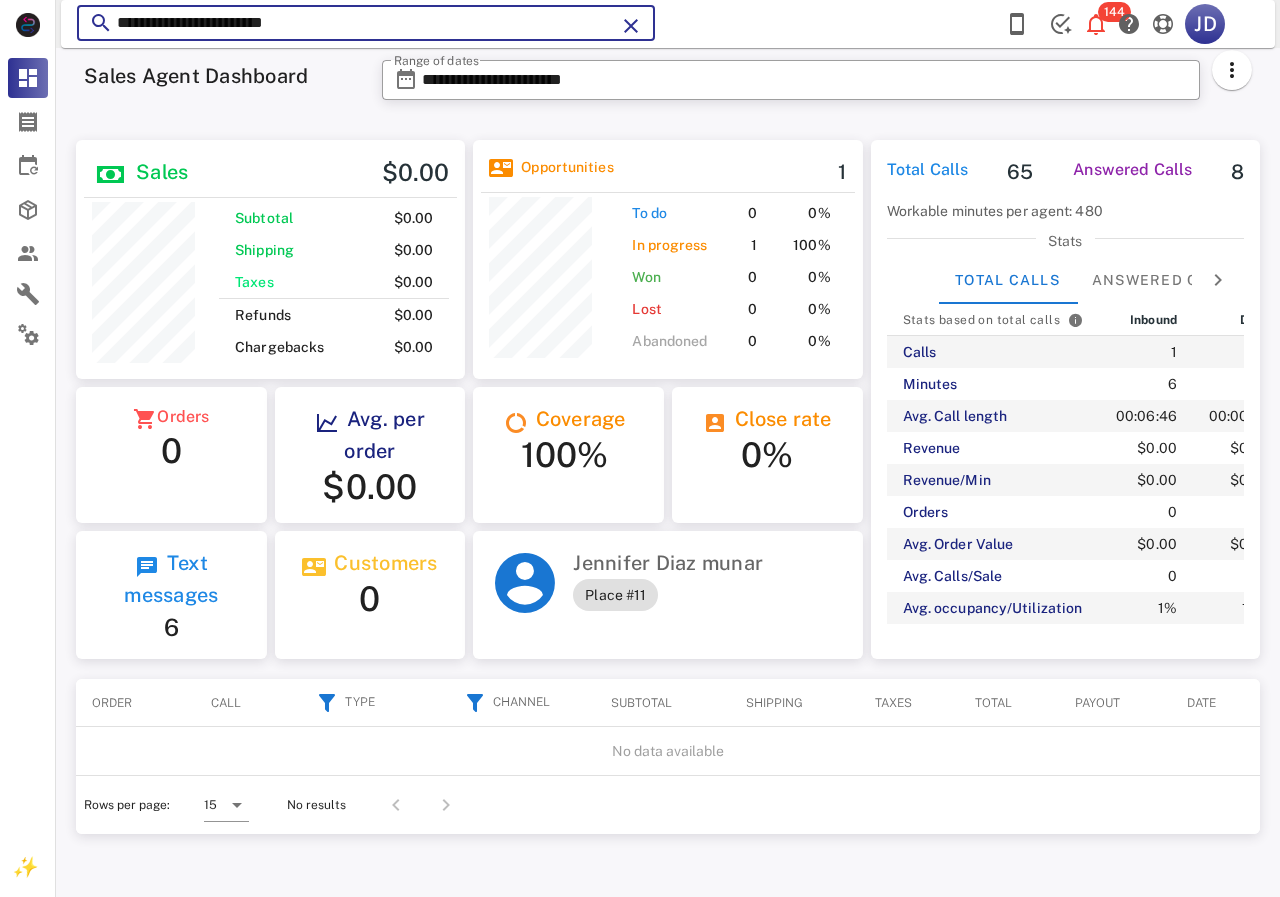 drag, startPoint x: 412, startPoint y: 27, endPoint x: 81, endPoint y: 43, distance: 331.38647 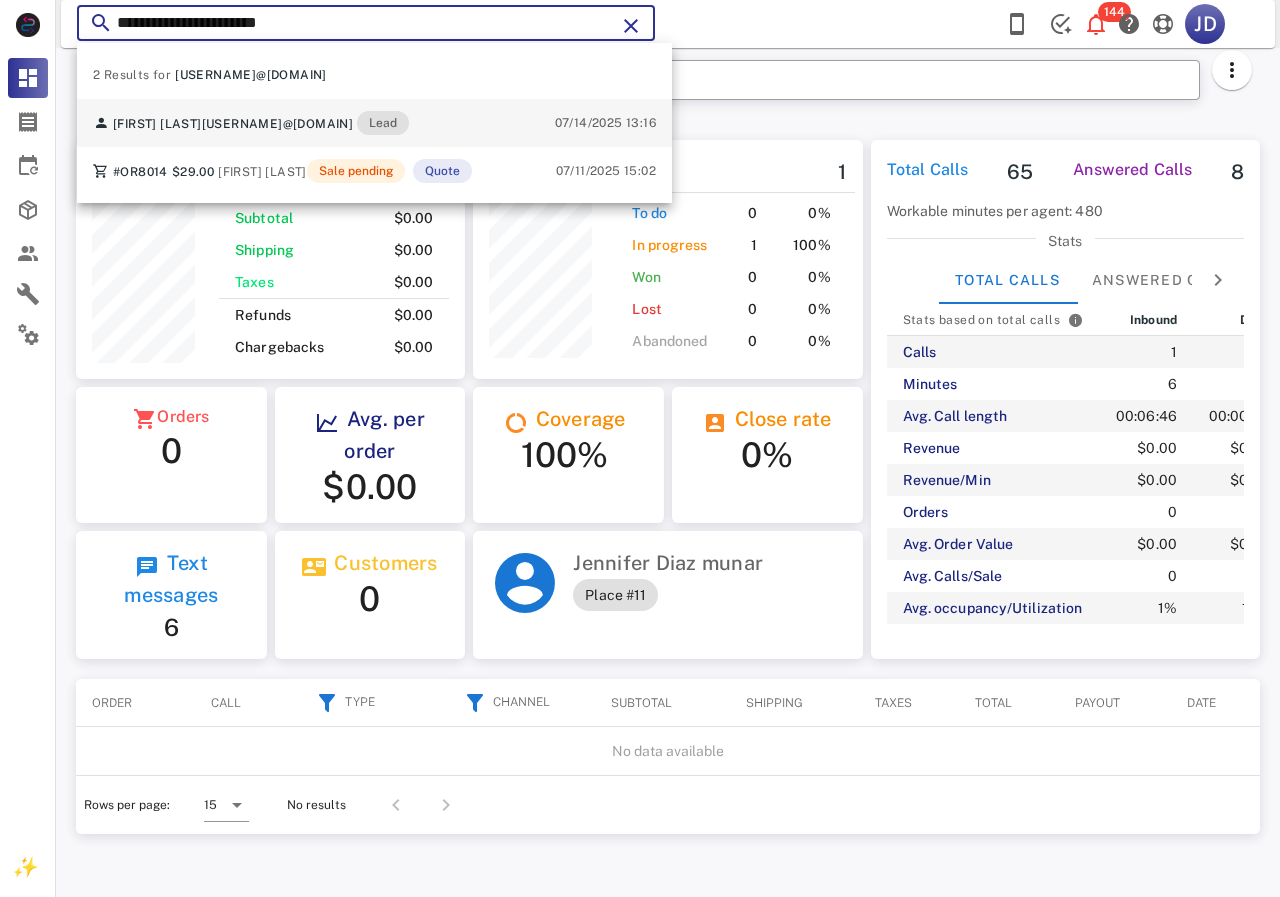 type on "**********" 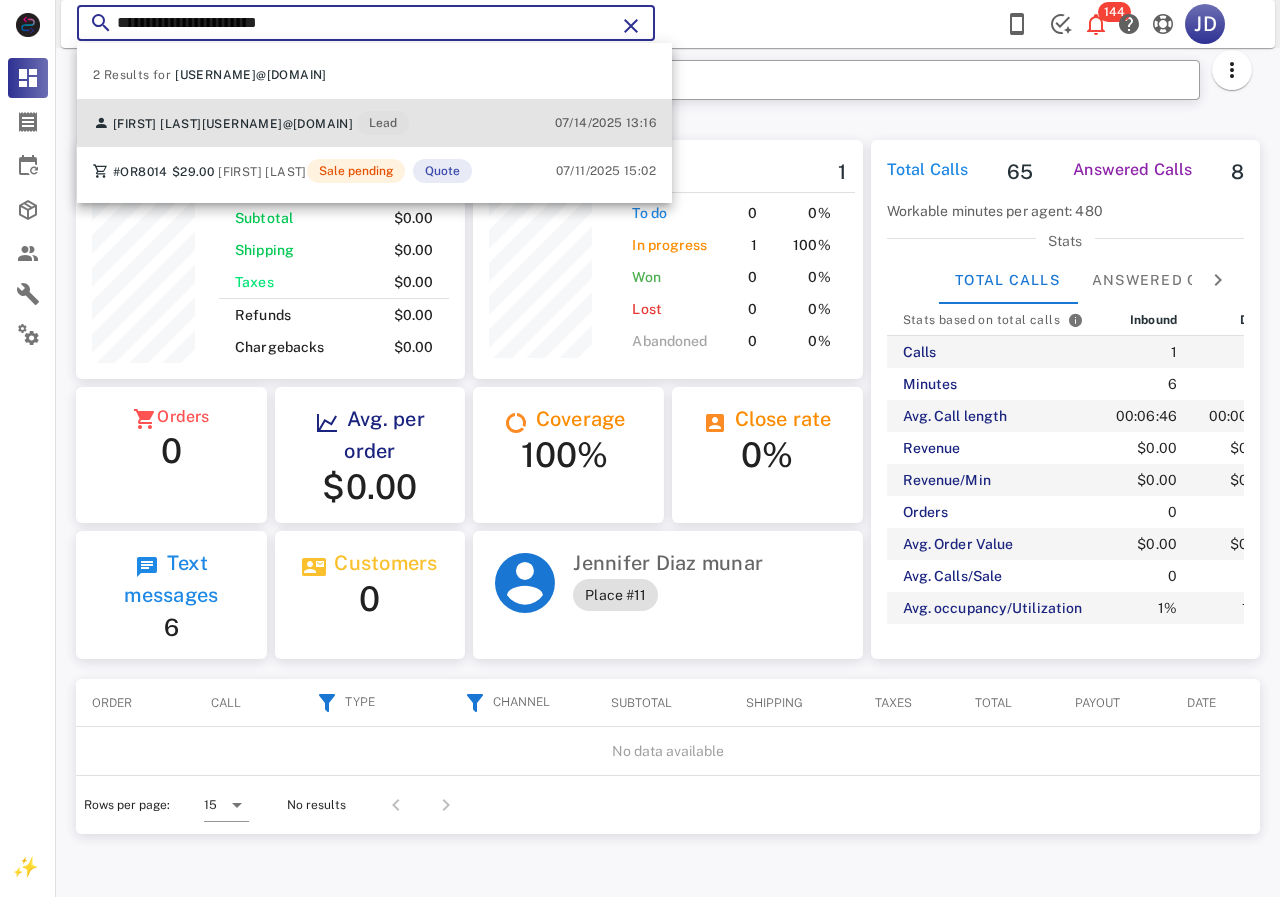 click on "[FIRST] [LAST]   [EMAIL]   Lead" at bounding box center (251, 123) 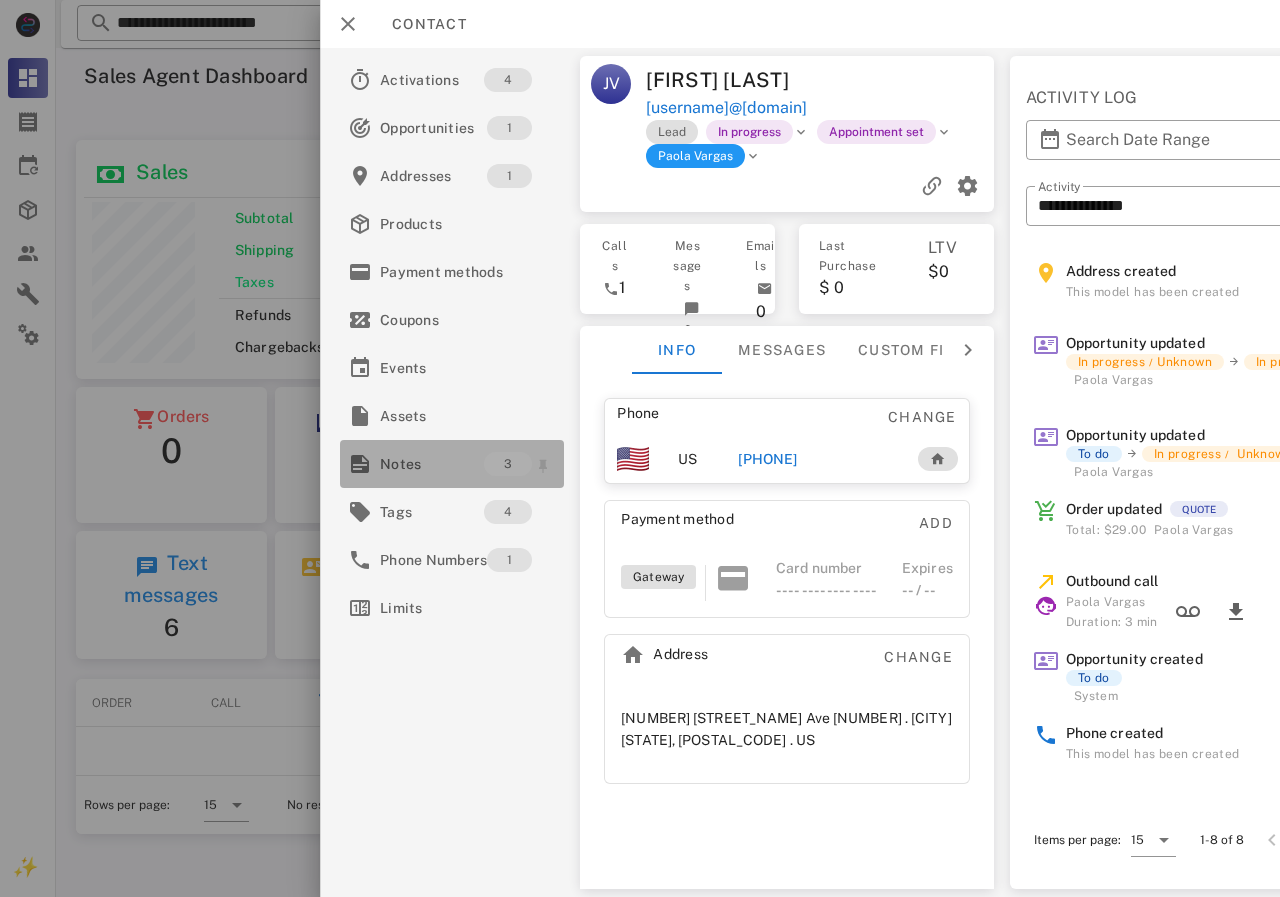 click on "Notes" at bounding box center [432, 464] 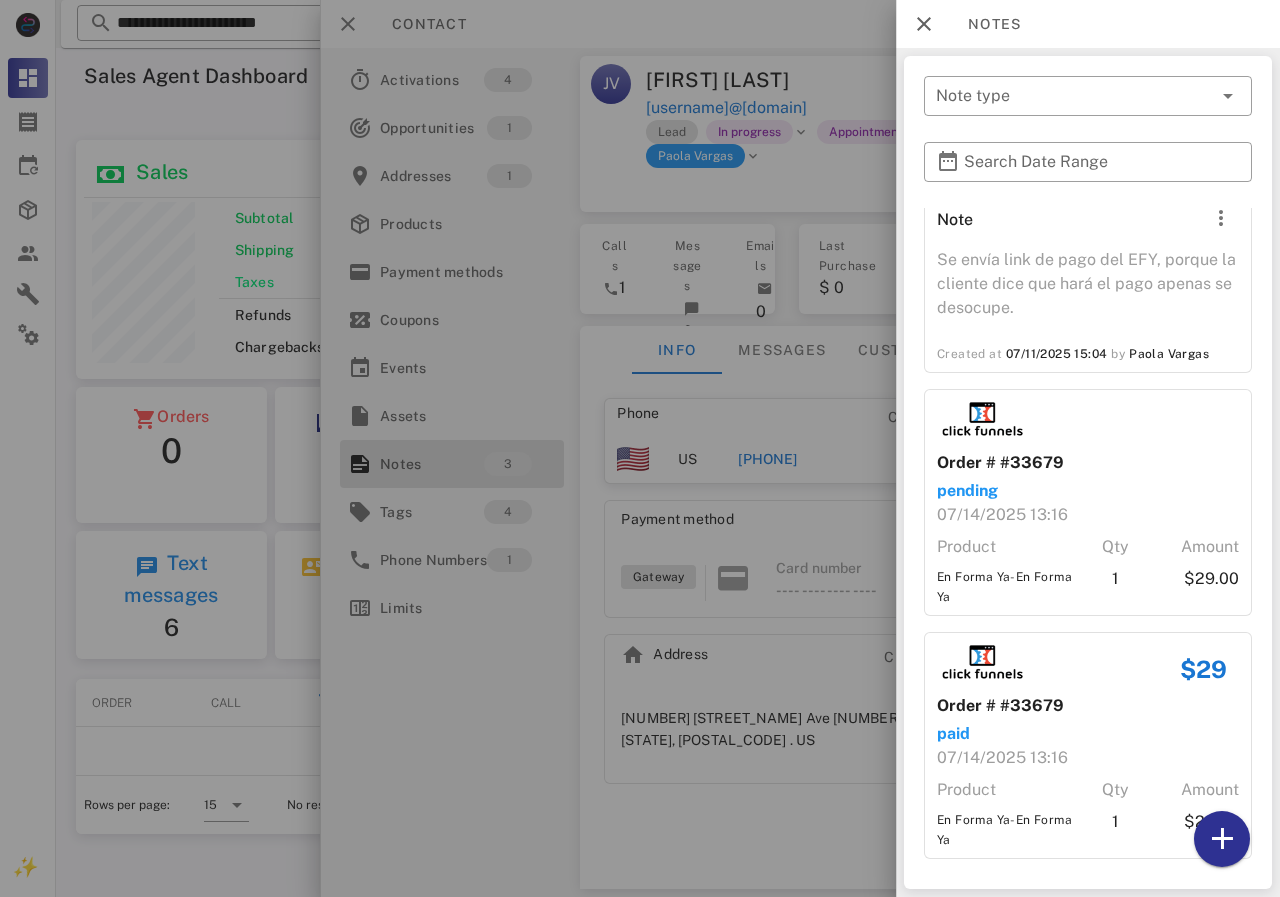scroll, scrollTop: 17, scrollLeft: 0, axis: vertical 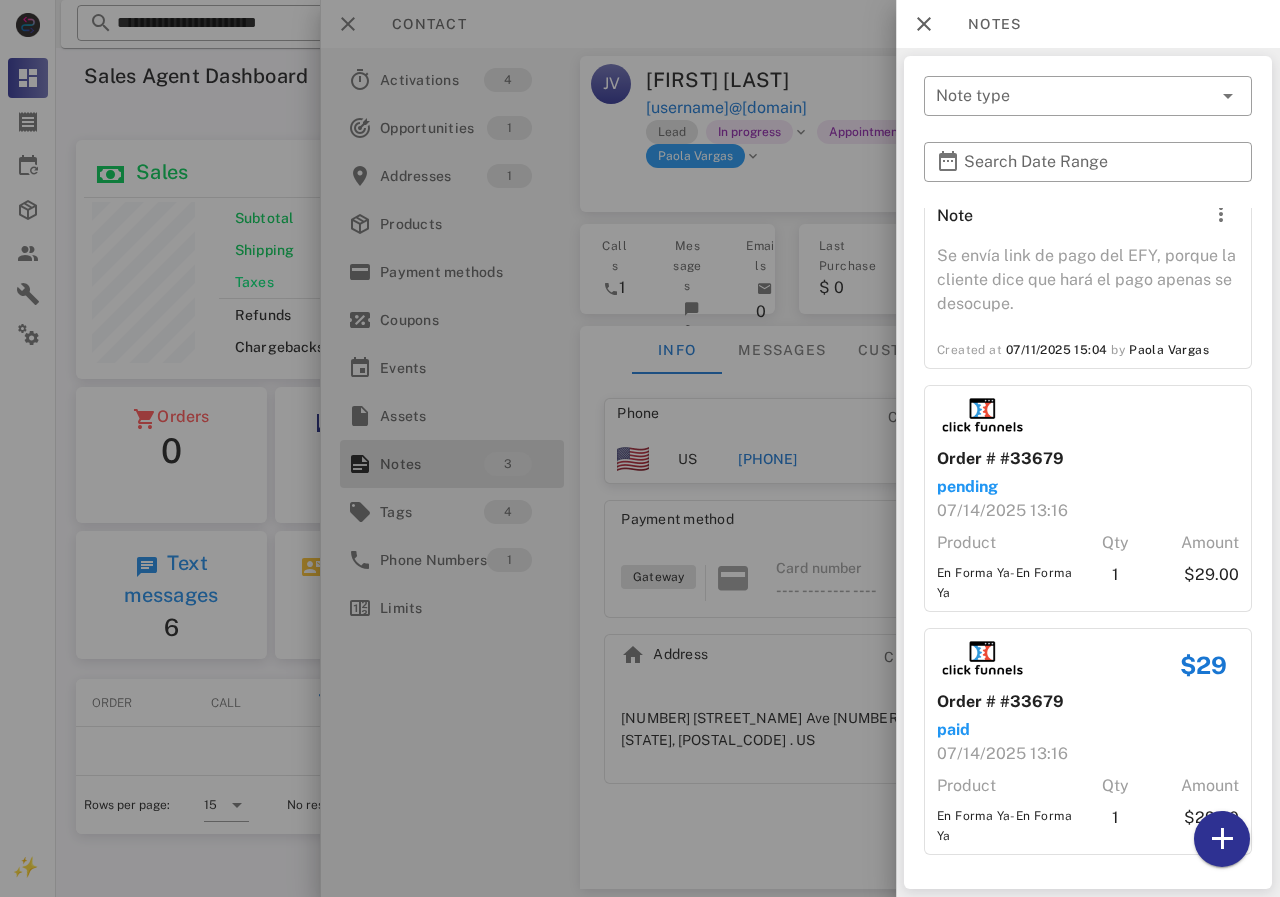 drag, startPoint x: 725, startPoint y: 400, endPoint x: 731, endPoint y: 422, distance: 22.803509 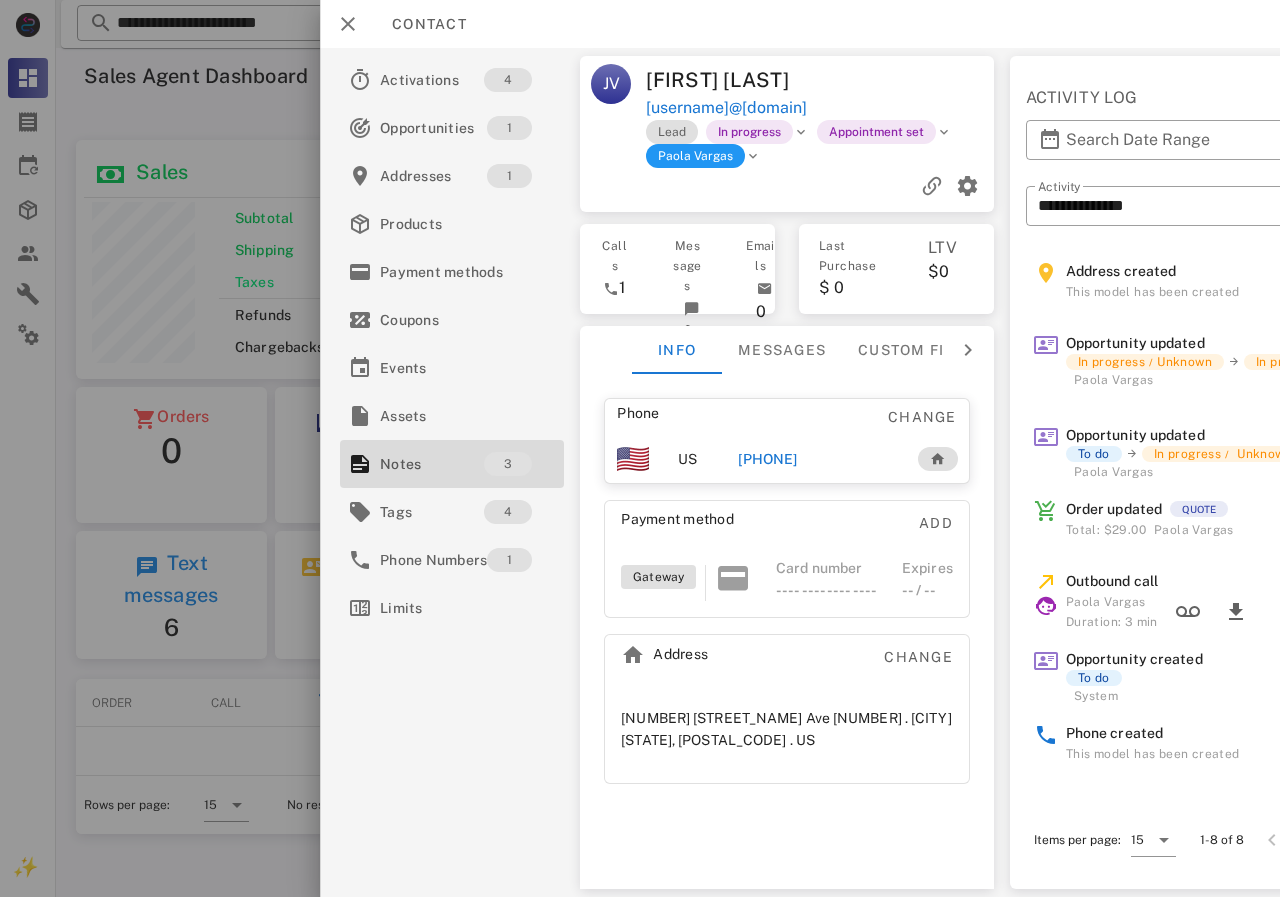 click on "[PHONE]" at bounding box center [767, 459] 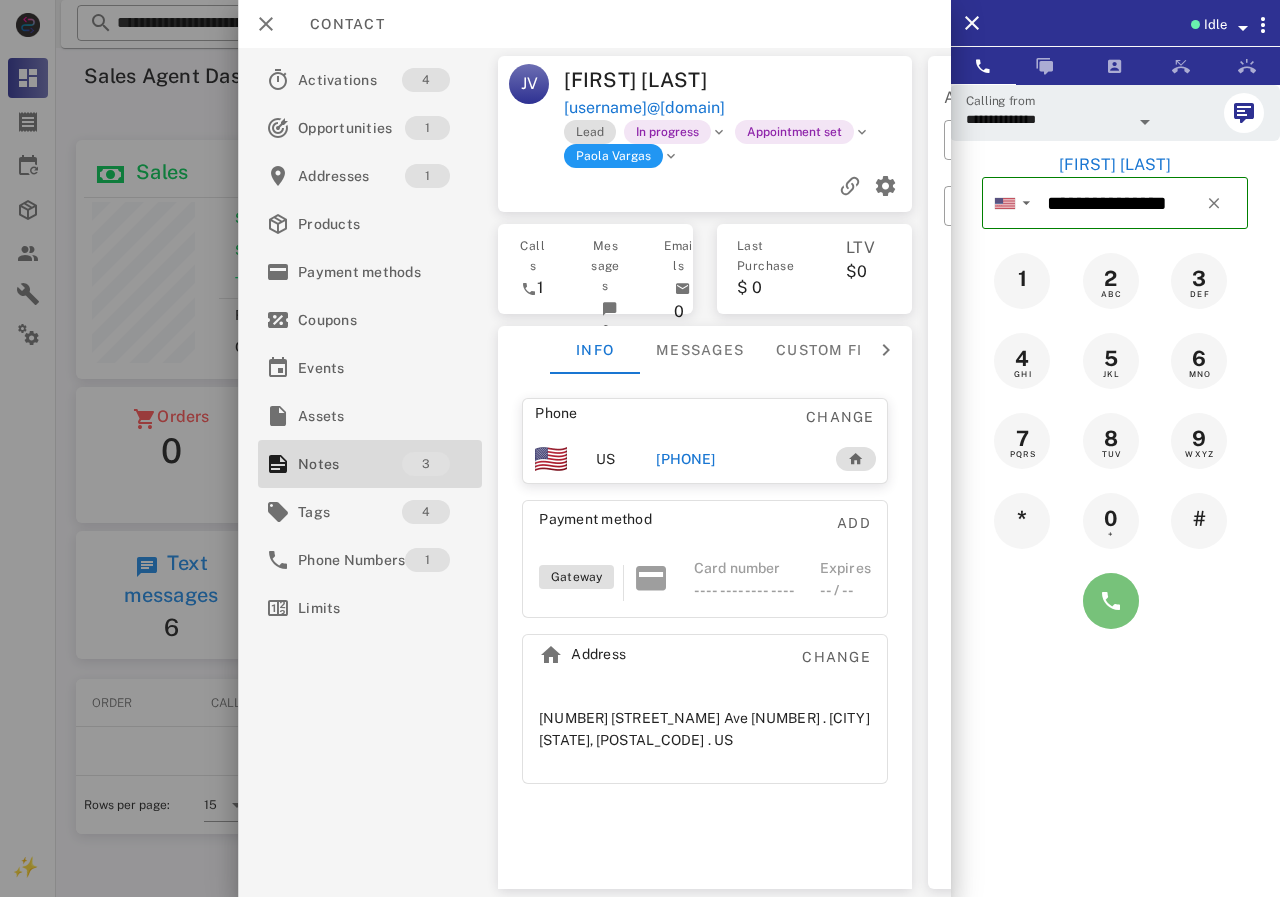 click at bounding box center [1111, 601] 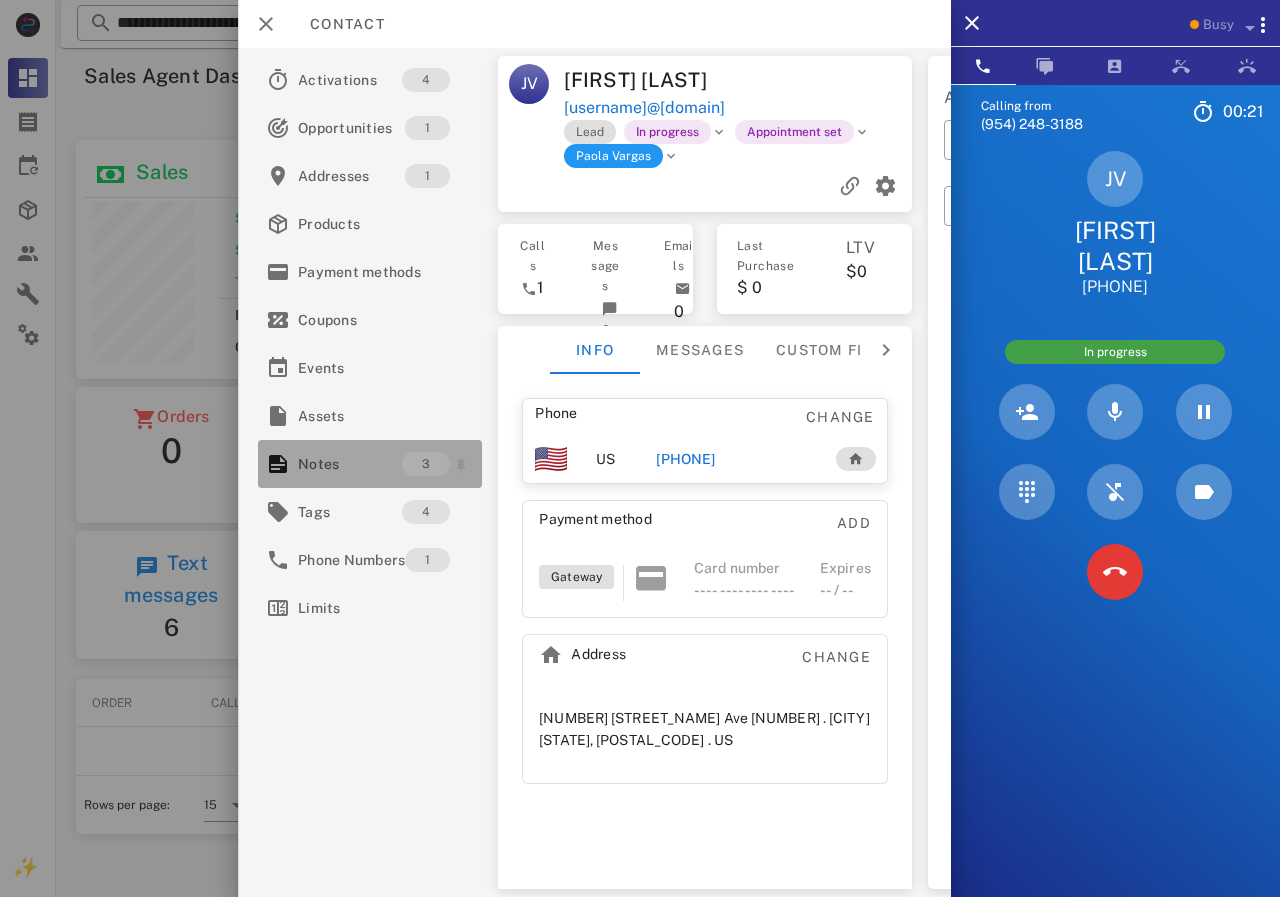 click on "Notes" at bounding box center (350, 464) 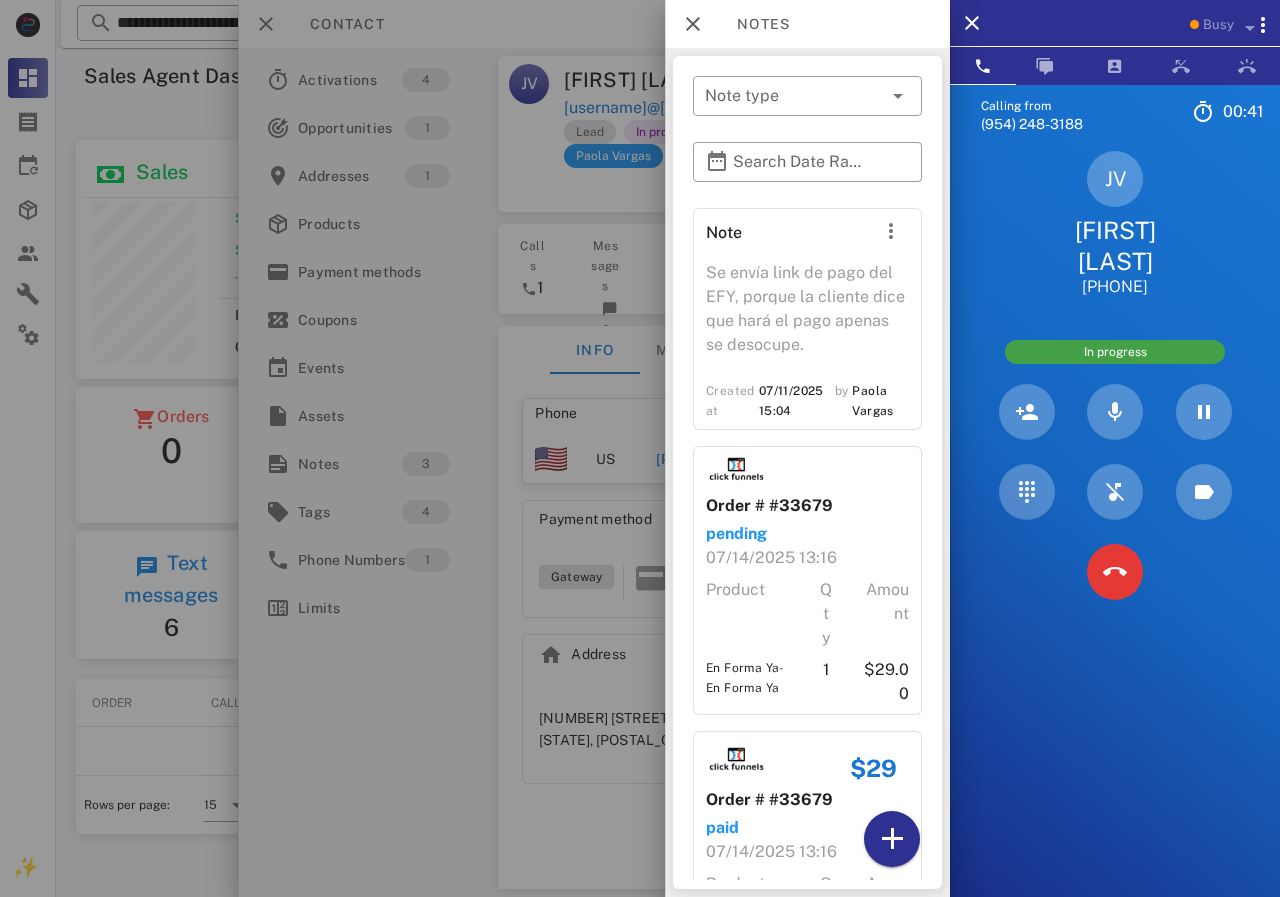 scroll, scrollTop: 156, scrollLeft: 0, axis: vertical 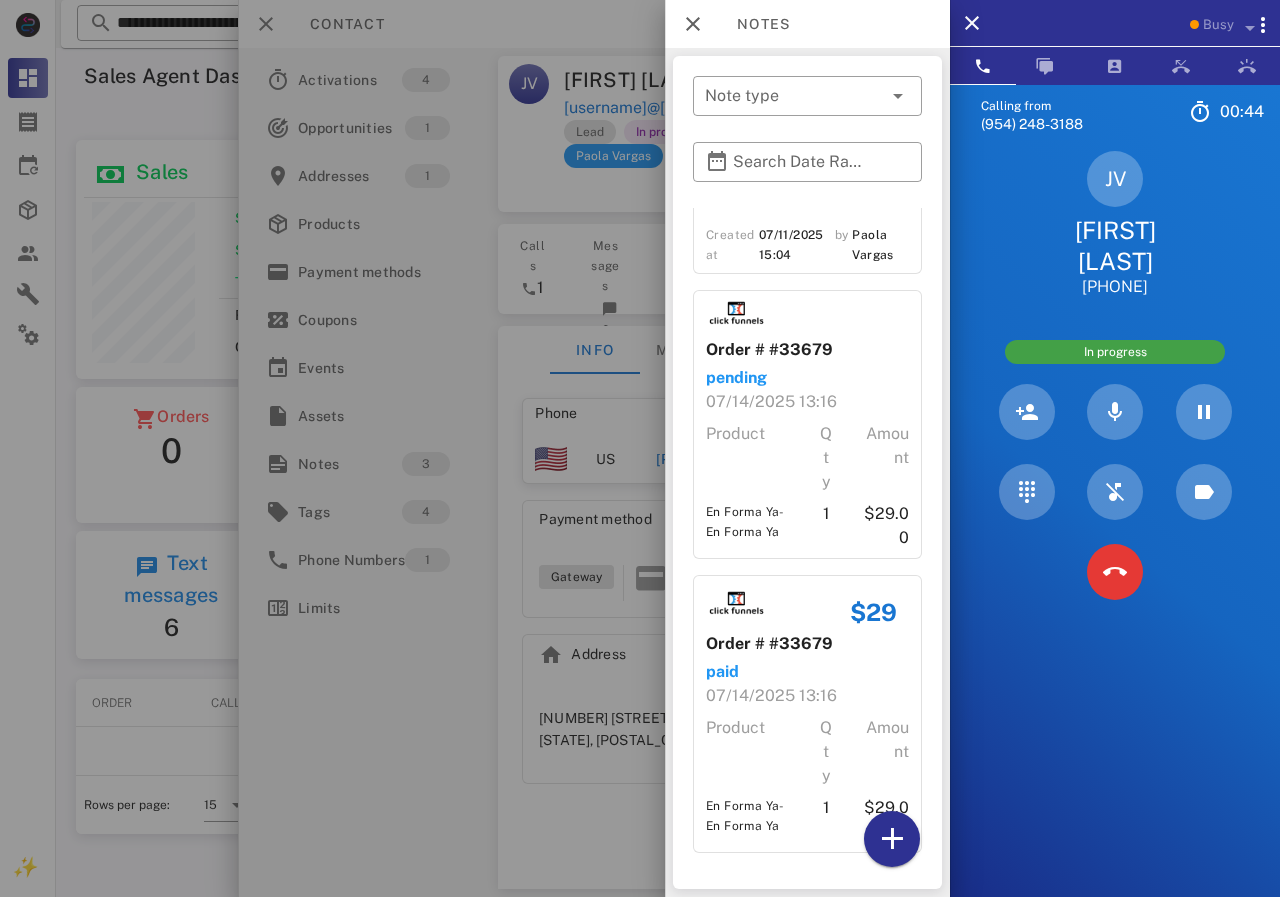 click at bounding box center [640, 448] 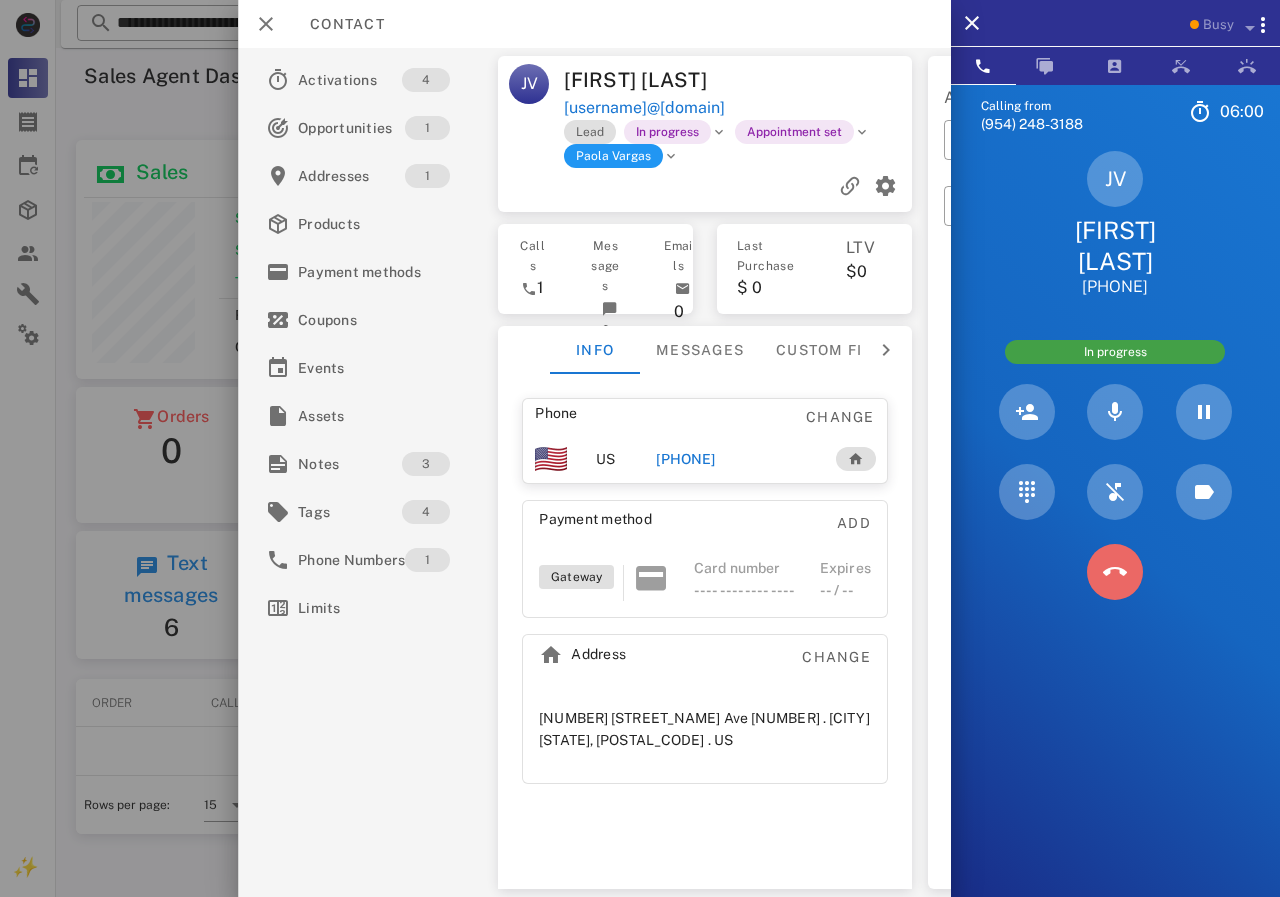 drag, startPoint x: 1117, startPoint y: 578, endPoint x: 1071, endPoint y: 578, distance: 46 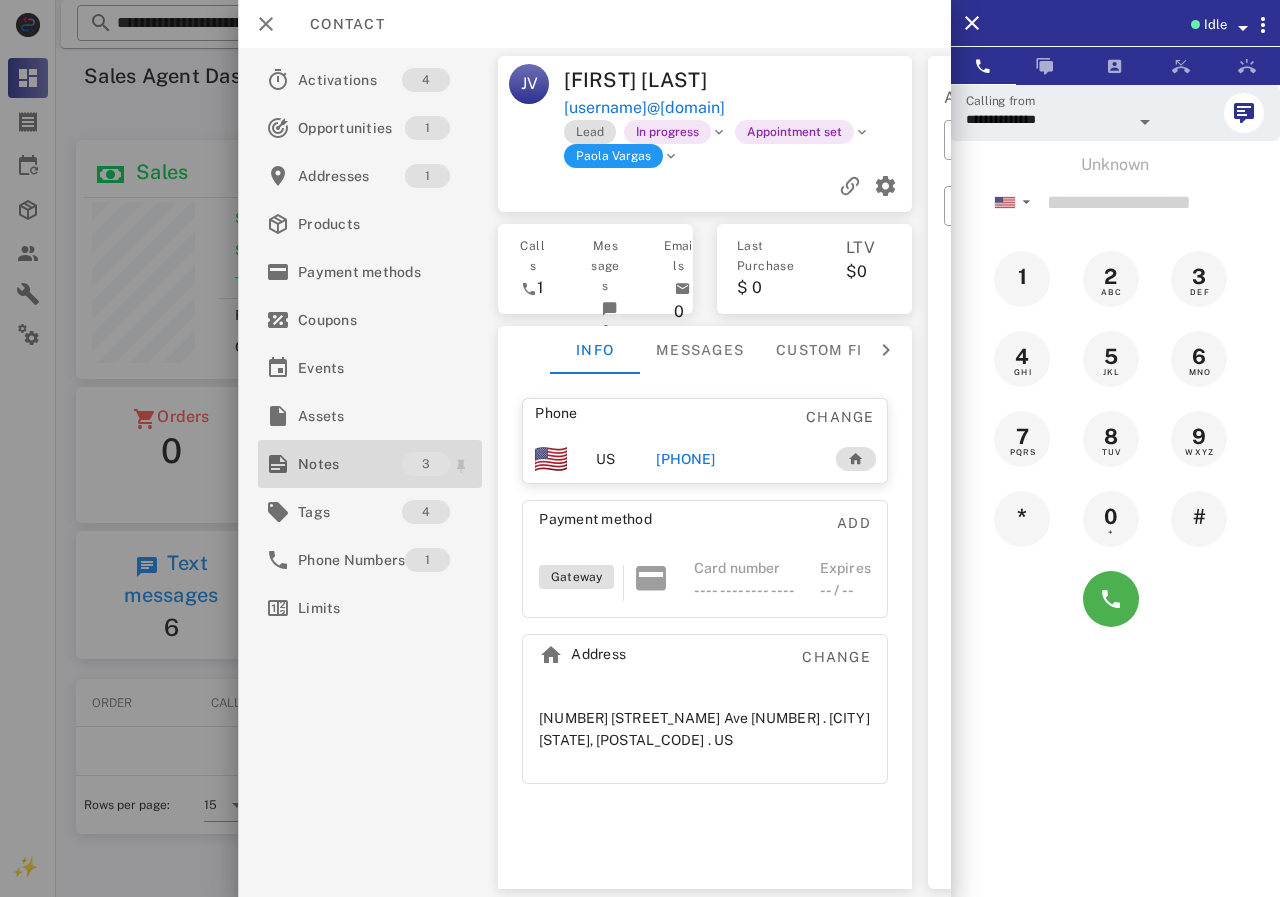 click on "Notes" at bounding box center [350, 464] 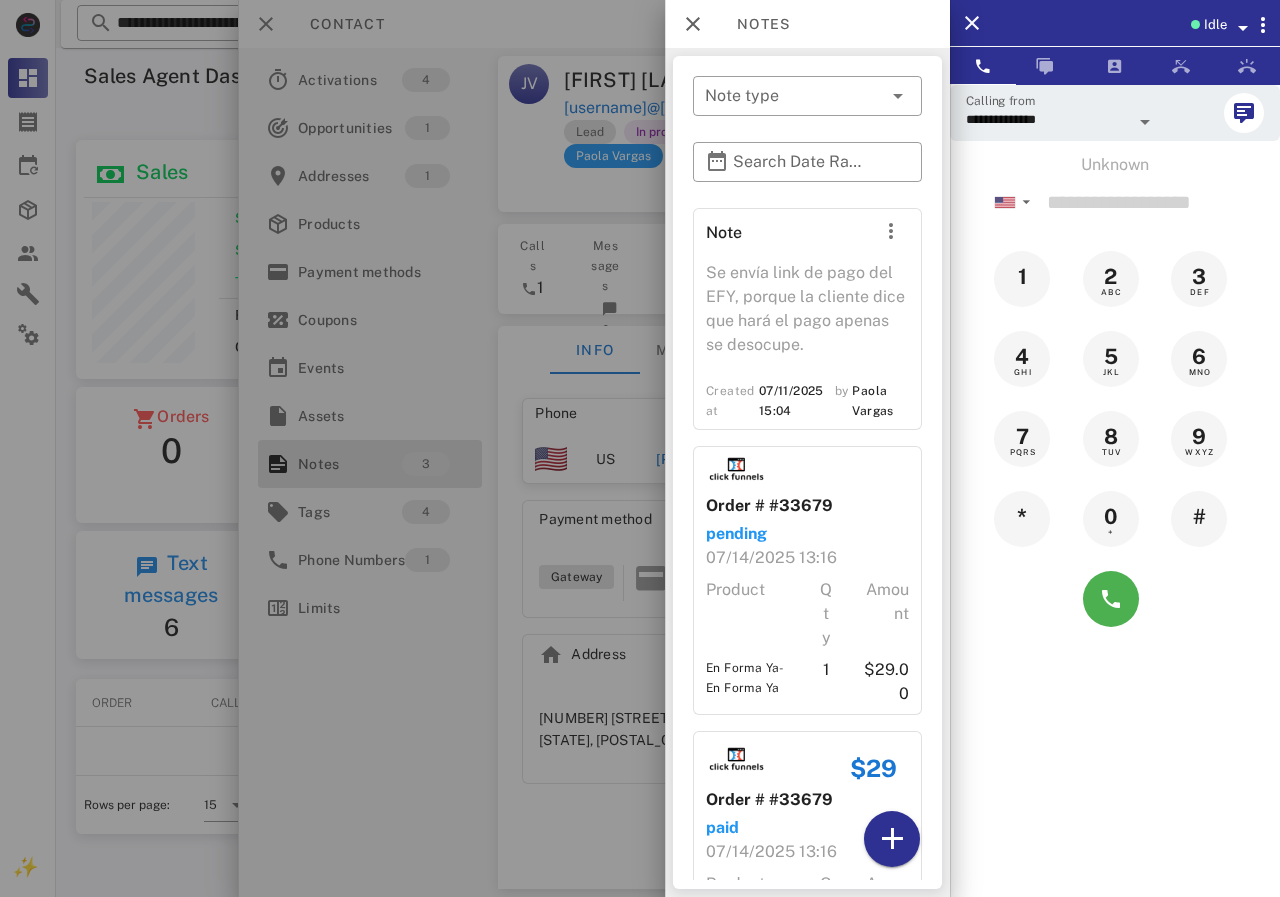 scroll, scrollTop: 156, scrollLeft: 0, axis: vertical 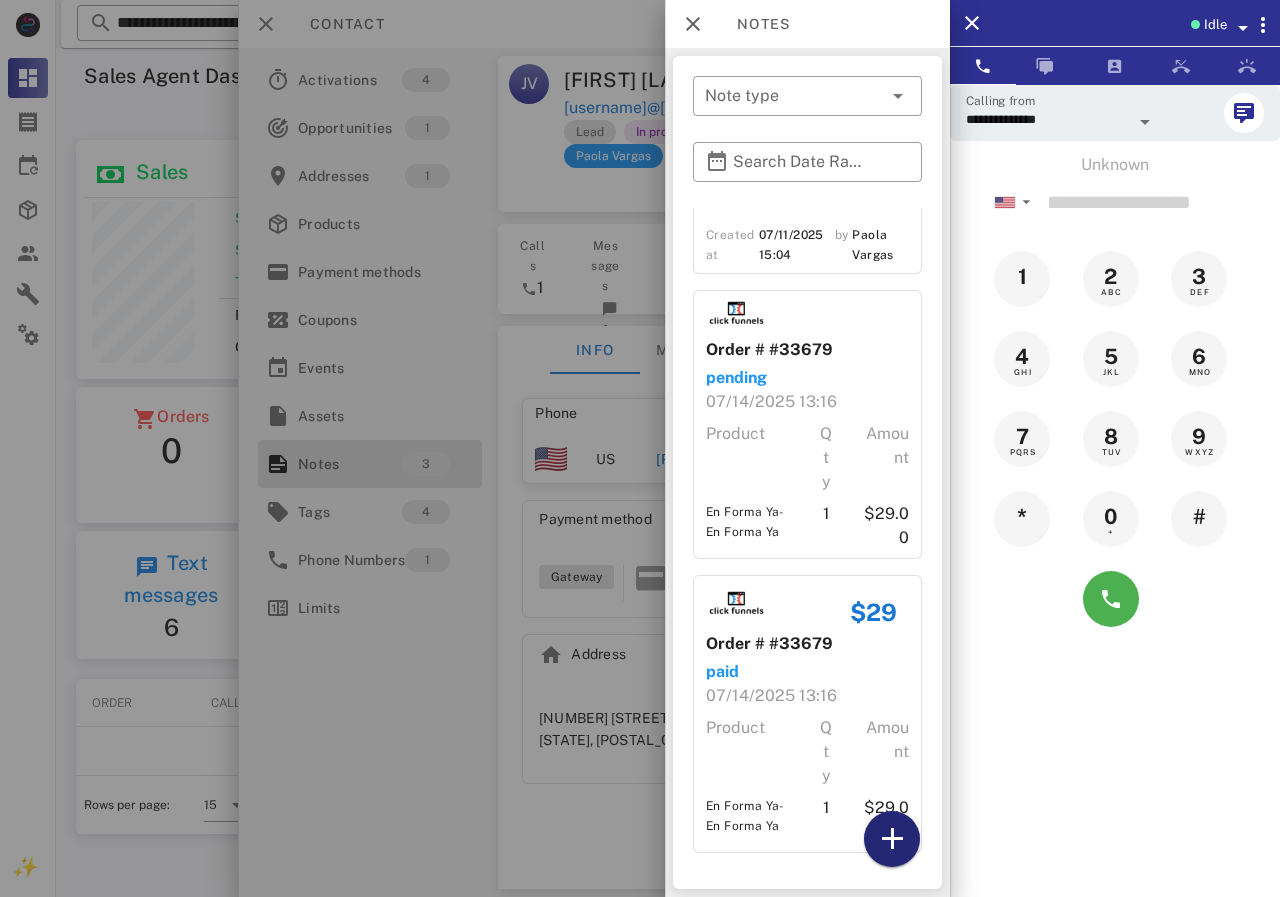 click at bounding box center [892, 839] 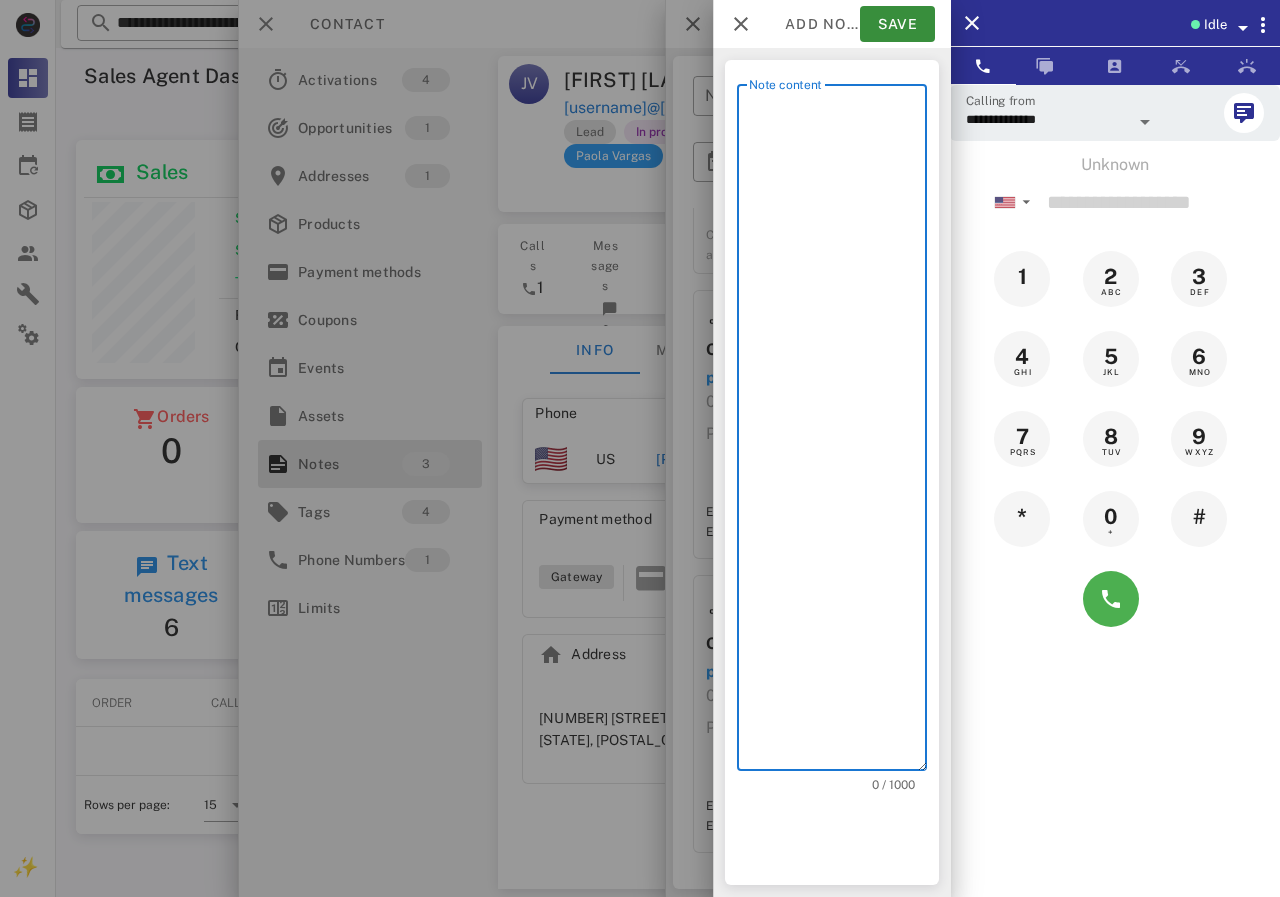 scroll, scrollTop: 240, scrollLeft: 390, axis: both 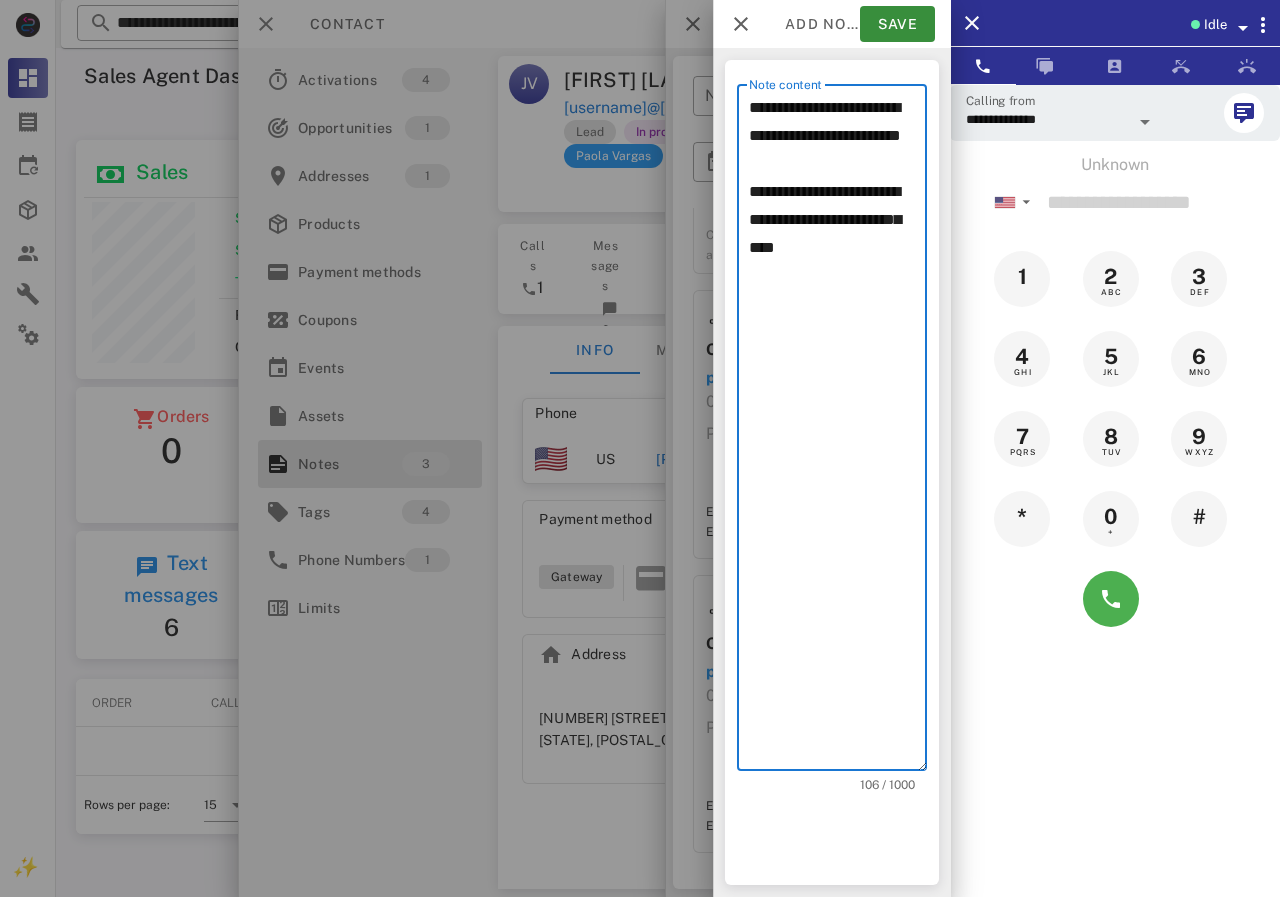 click on "**********" at bounding box center [838, 432] 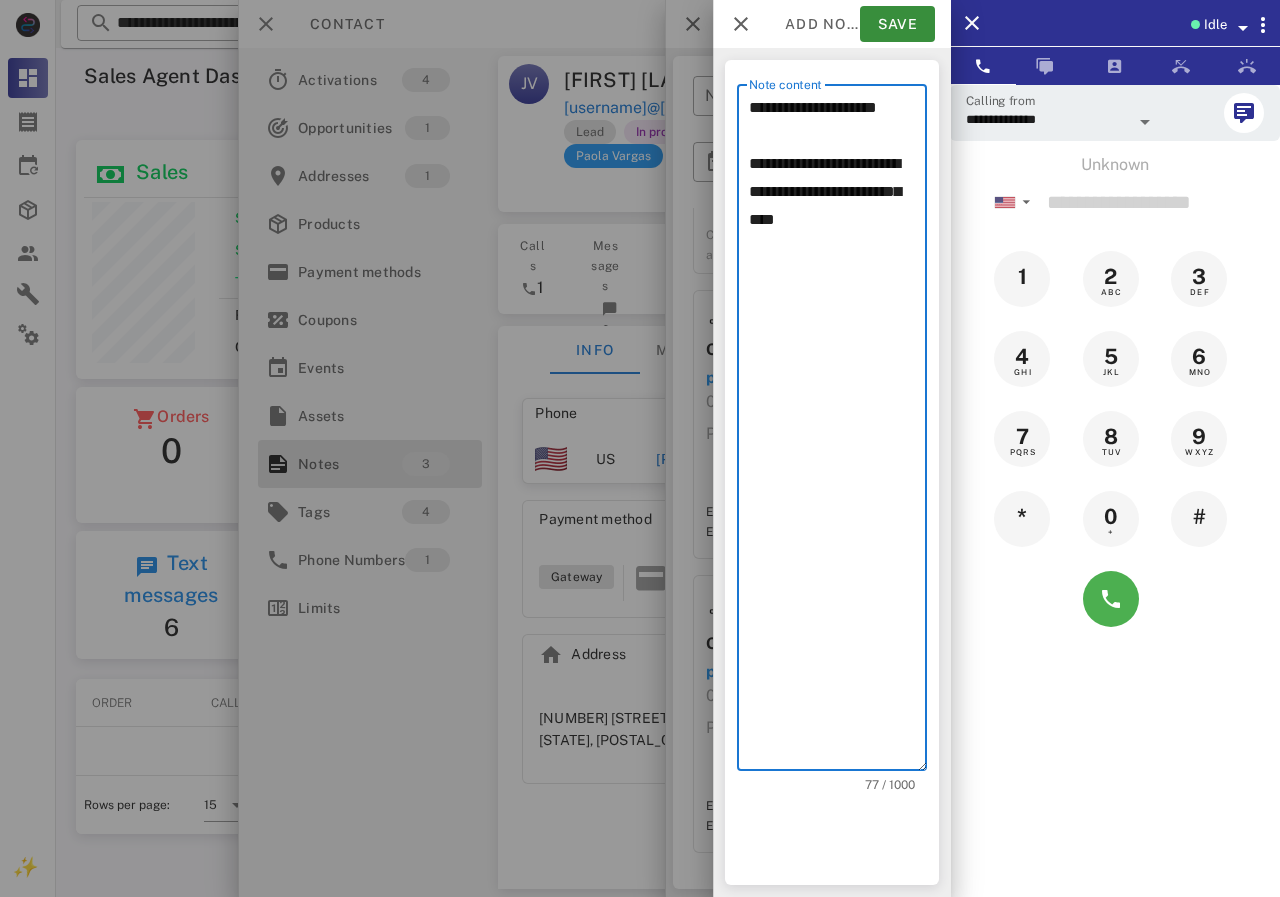 drag, startPoint x: 749, startPoint y: 118, endPoint x: 742, endPoint y: 105, distance: 14.764823 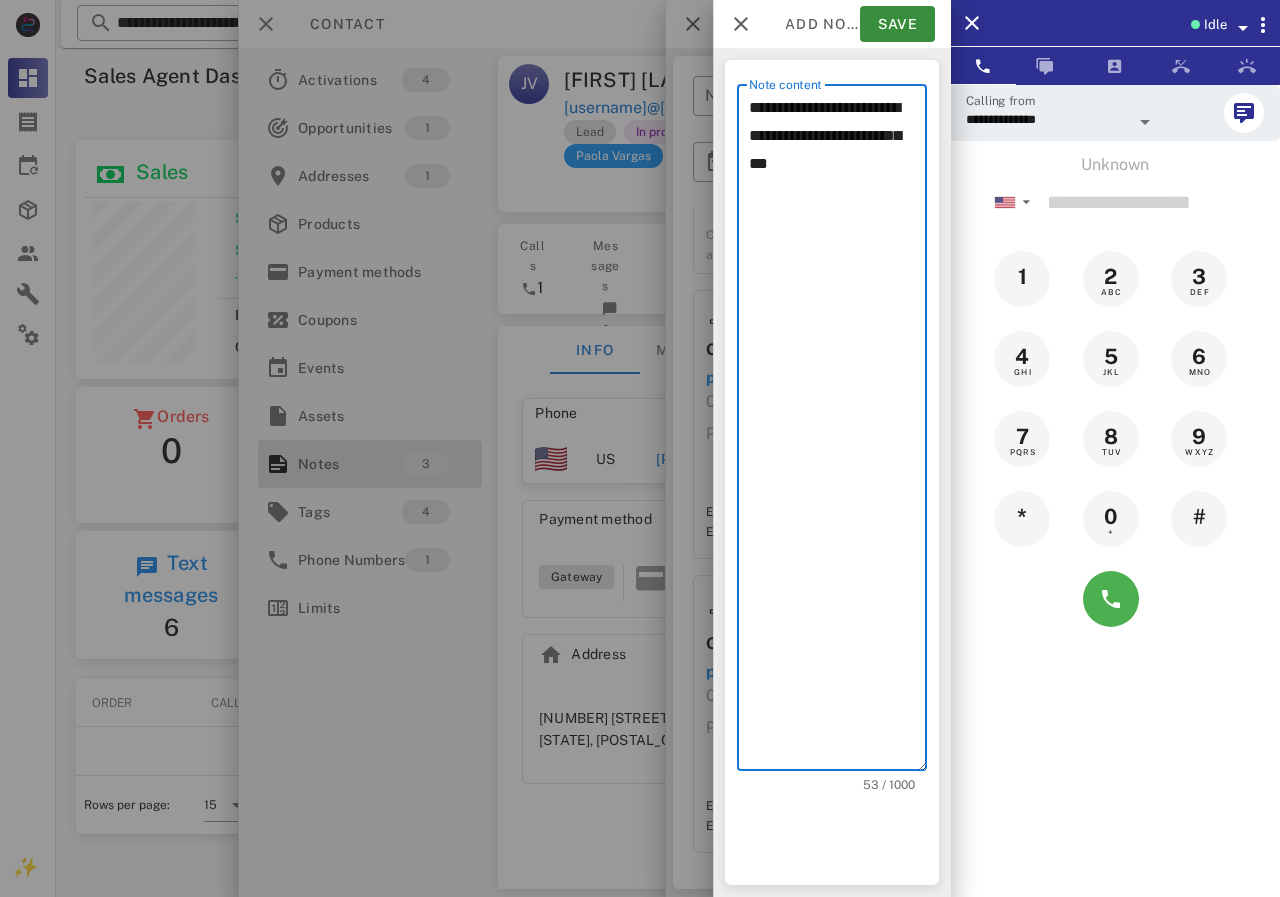click on "**********" at bounding box center [838, 432] 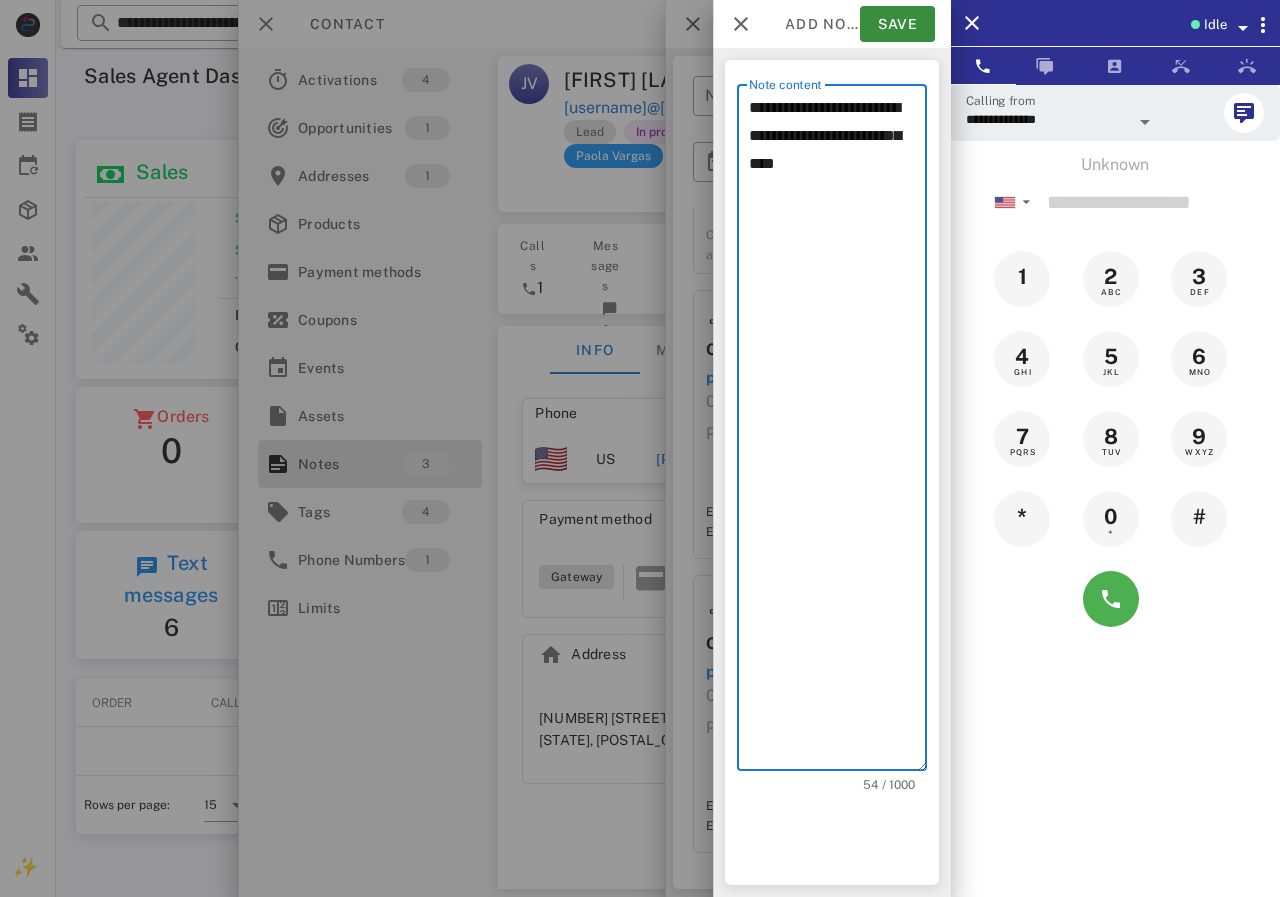 drag, startPoint x: 838, startPoint y: 132, endPoint x: 854, endPoint y: 136, distance: 16.492422 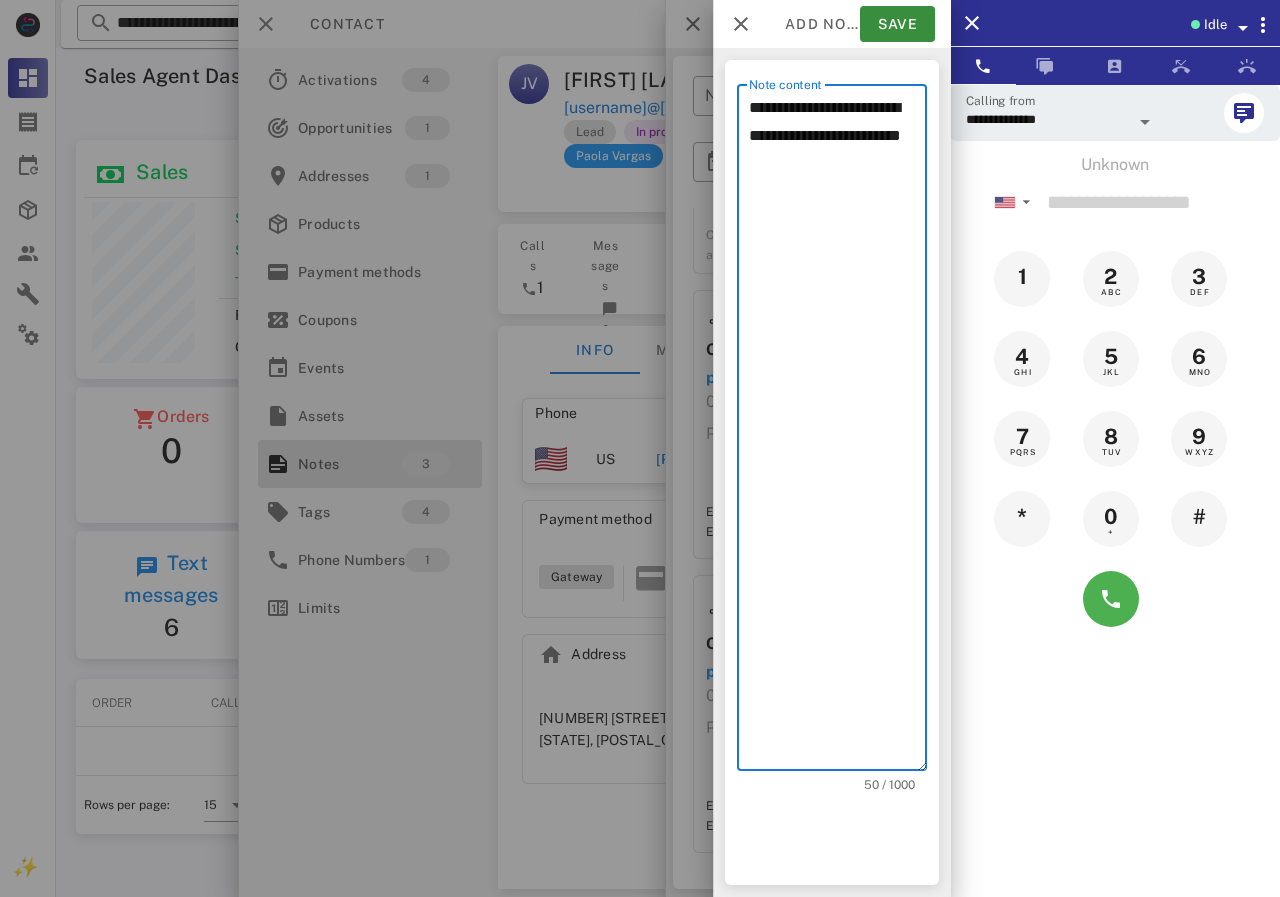 click on "**********" at bounding box center (838, 432) 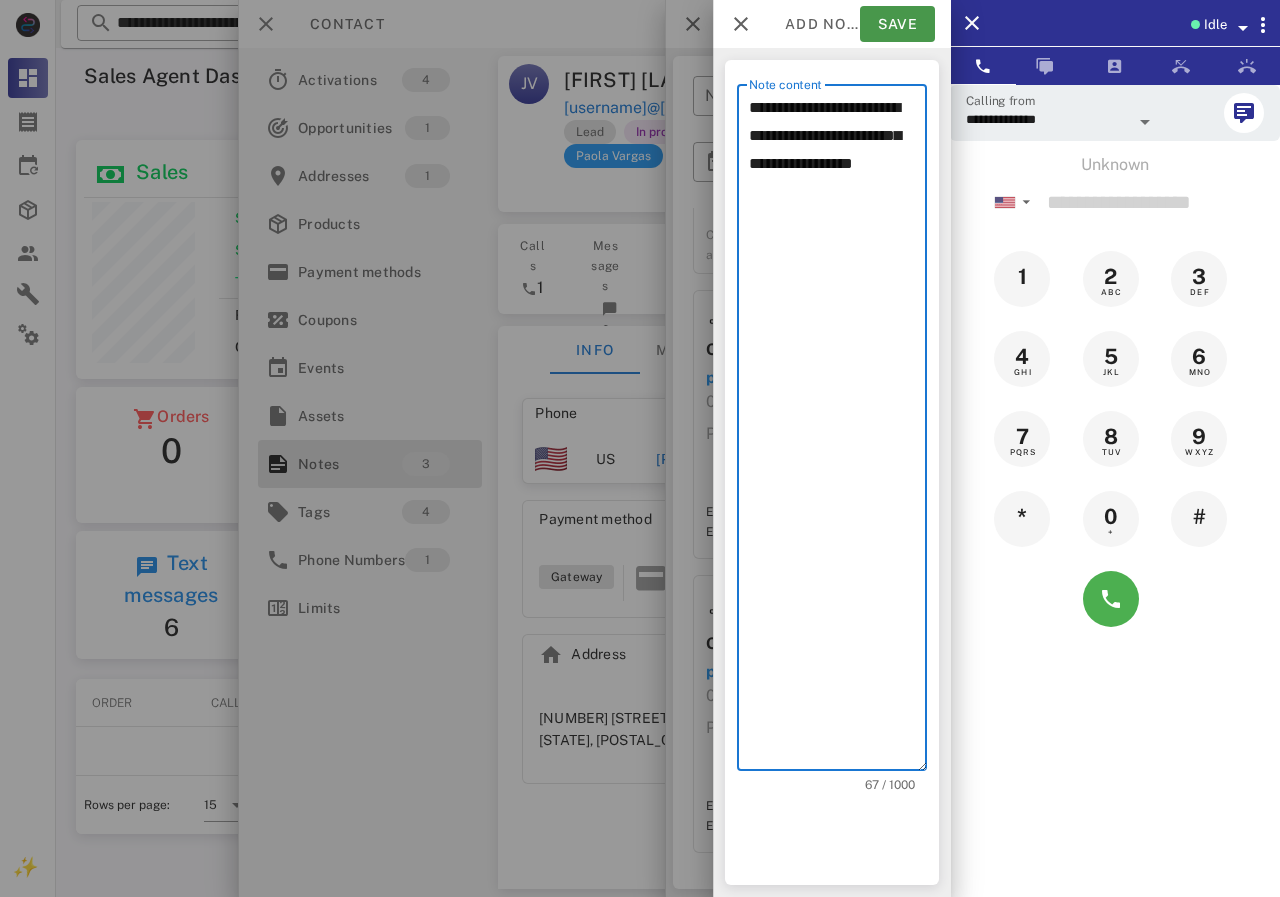 type on "**********" 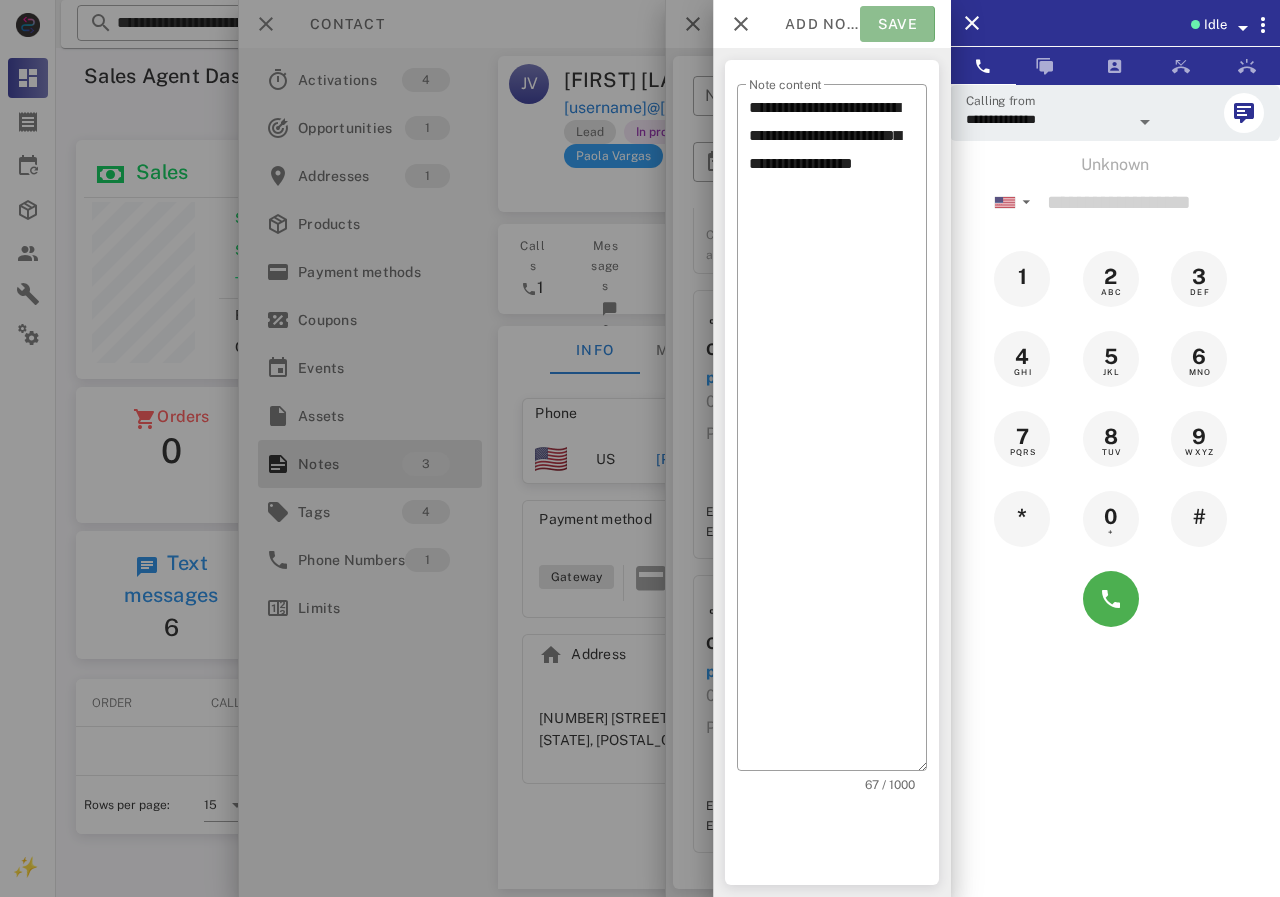 click on "Save" at bounding box center [897, 24] 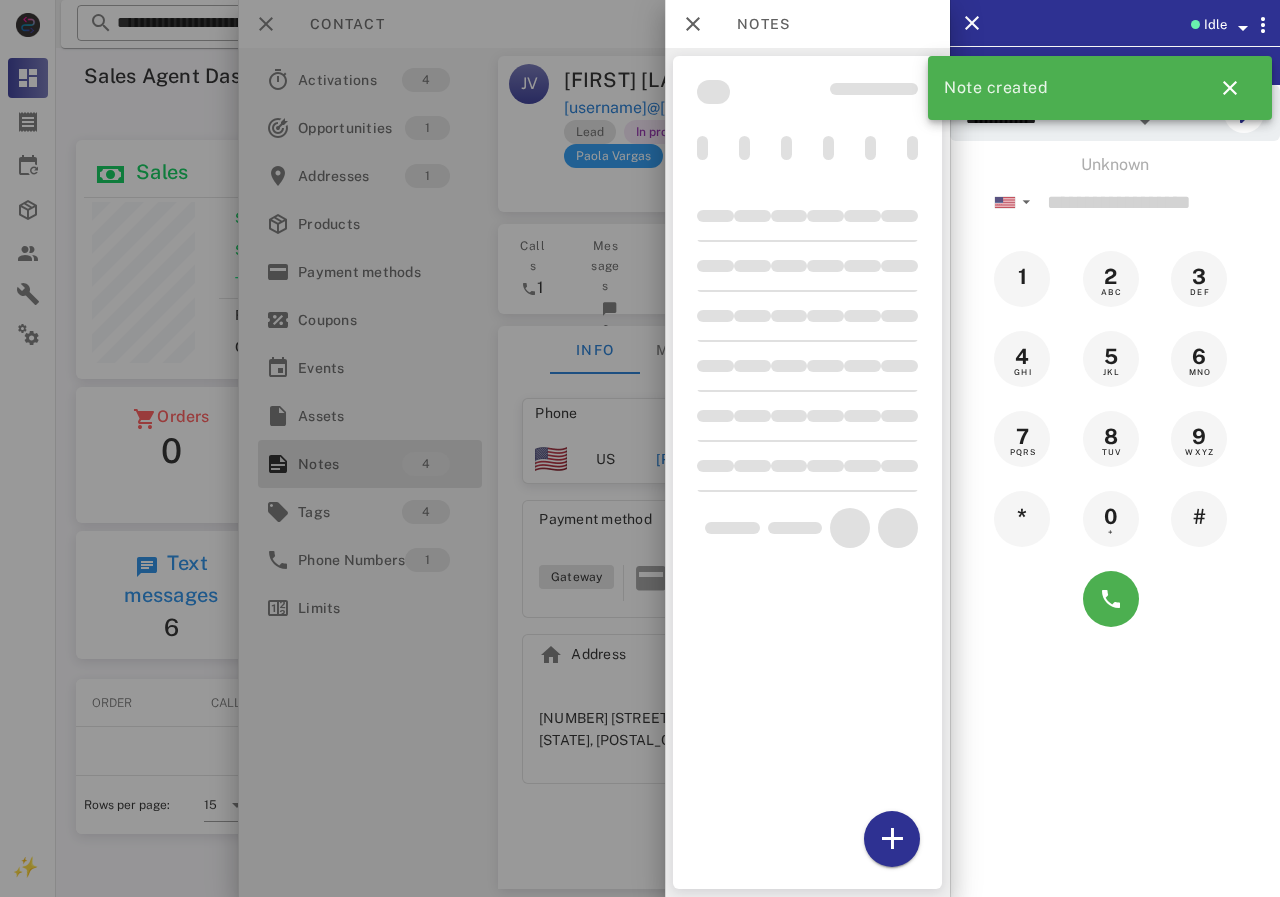 click at bounding box center (640, 448) 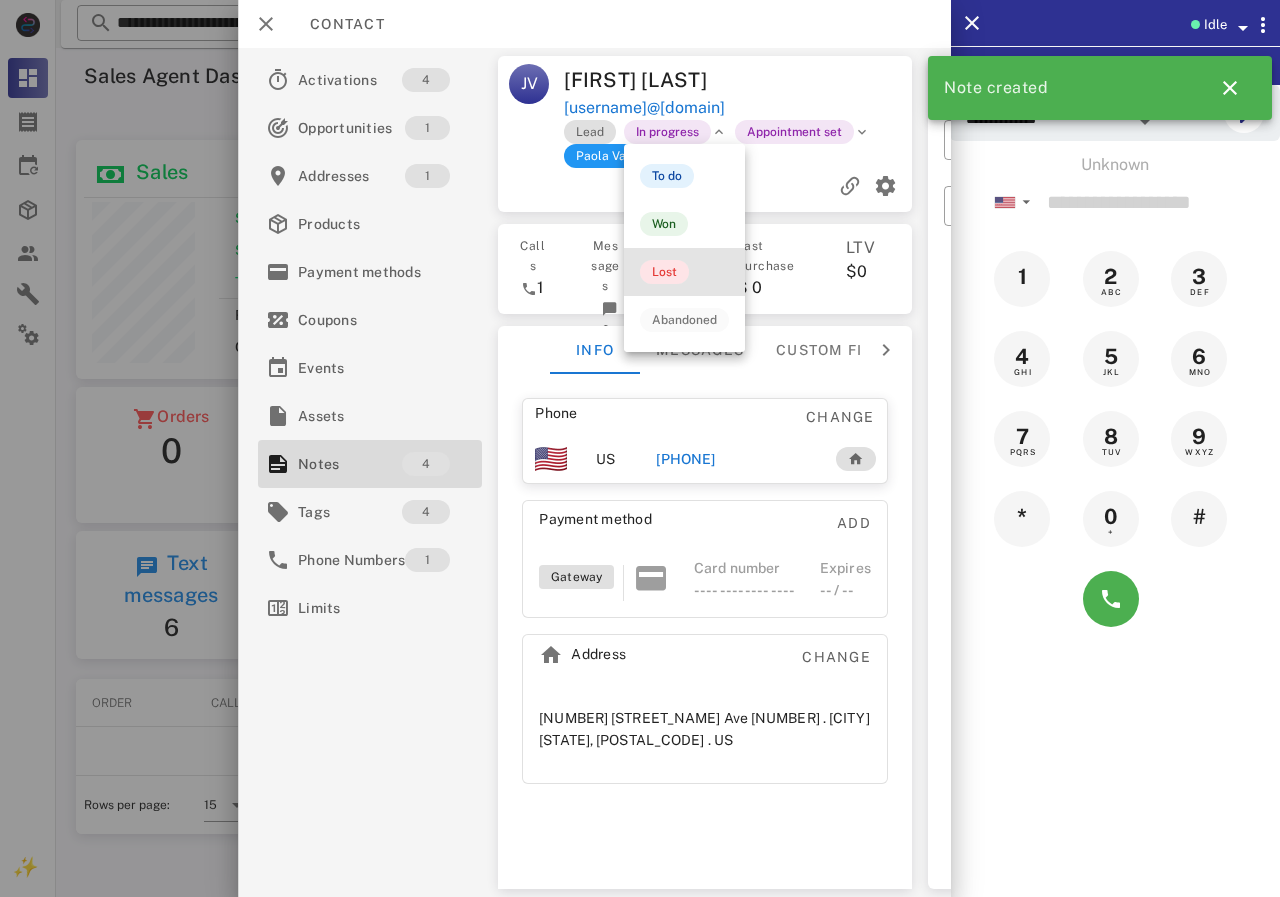 click on "Lost" at bounding box center (664, 272) 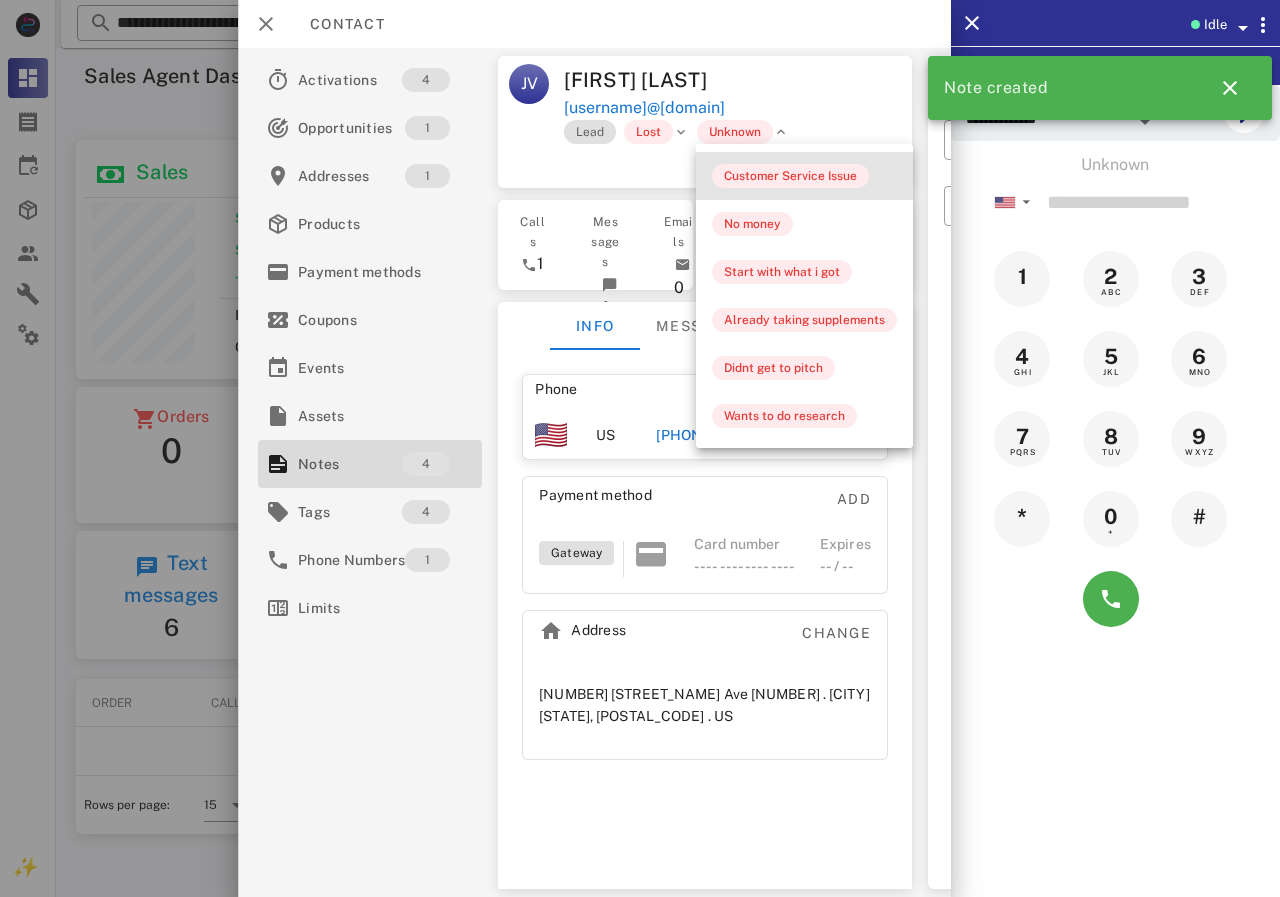 click on "Customer Service Issue" at bounding box center [804, 176] 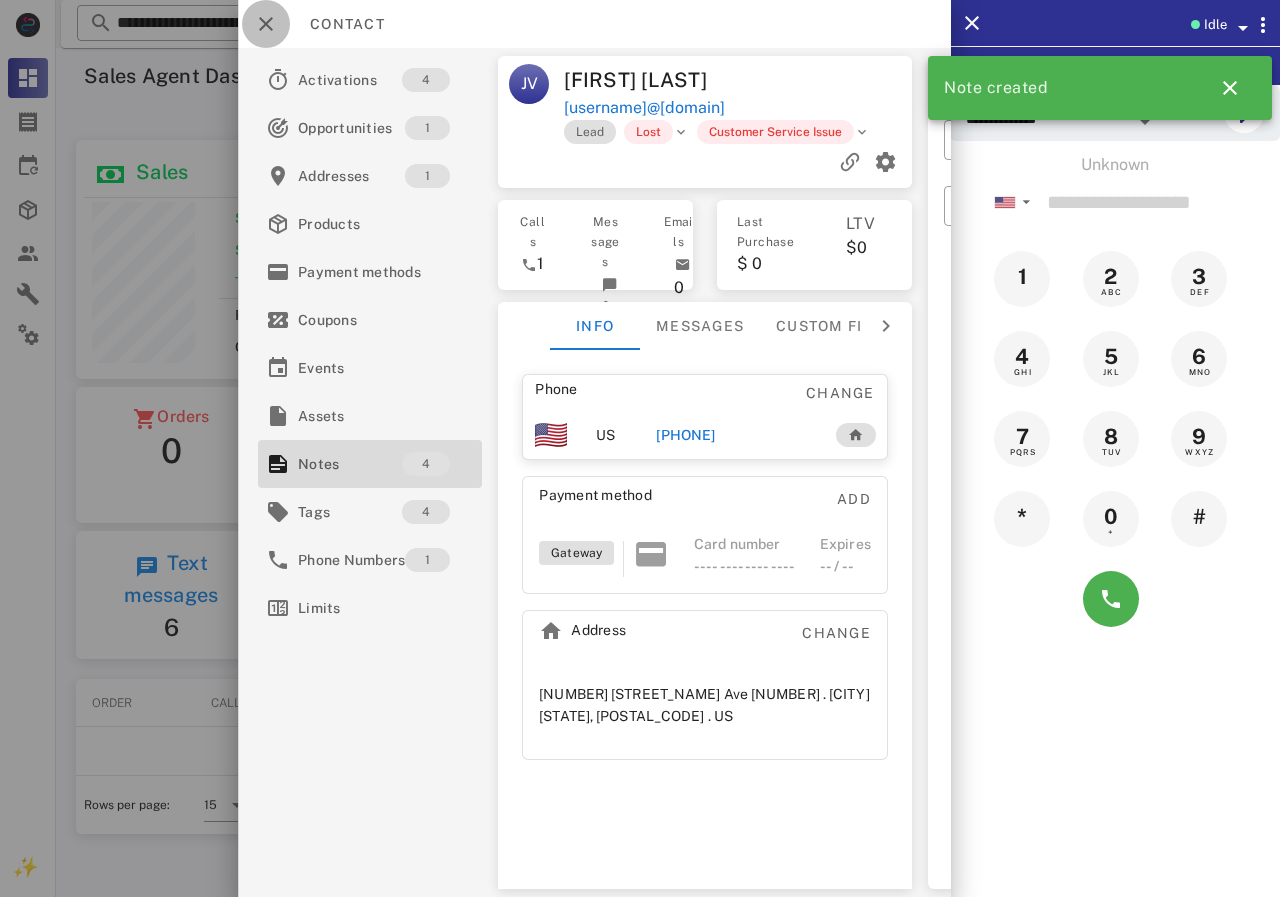 click at bounding box center [266, 24] 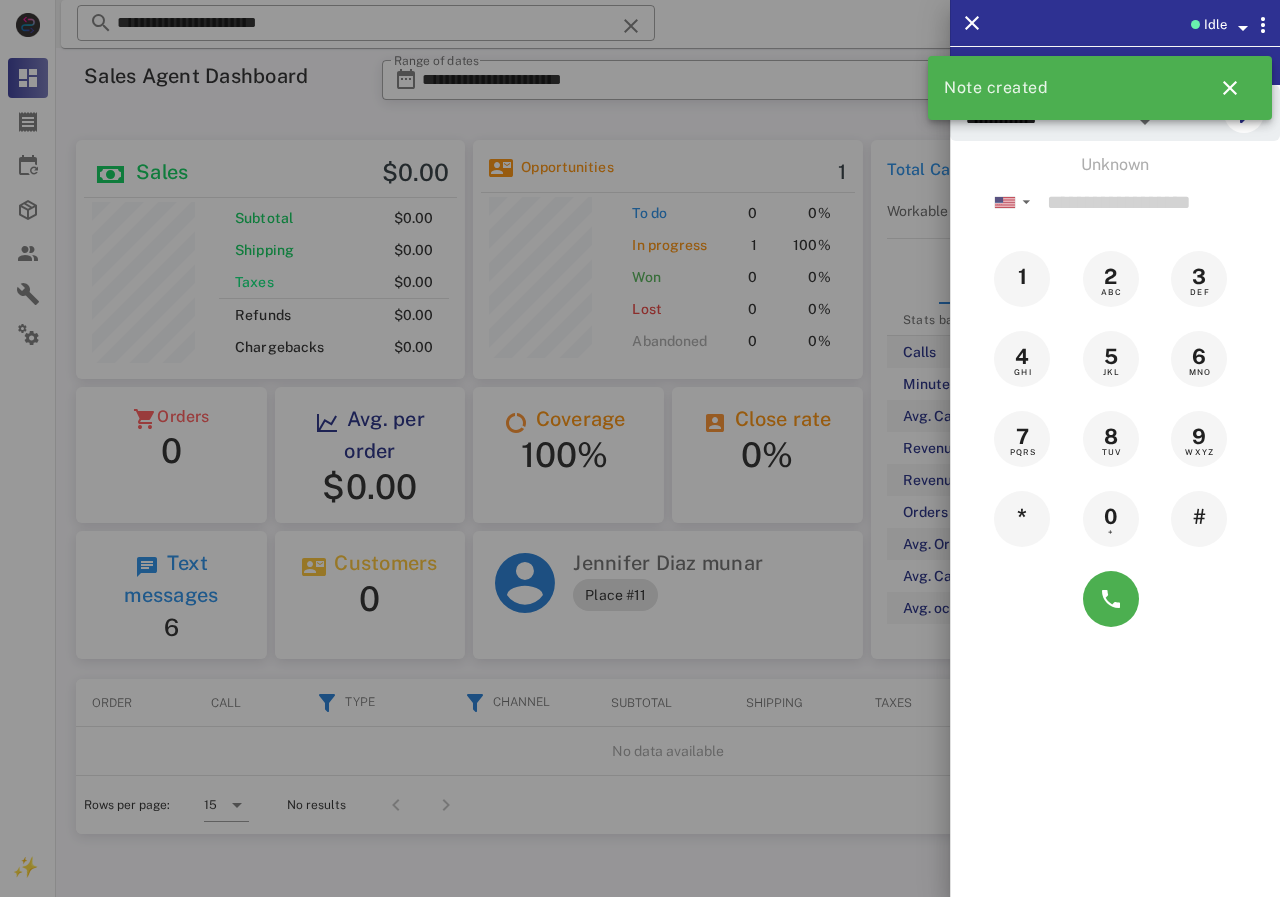 click at bounding box center (640, 448) 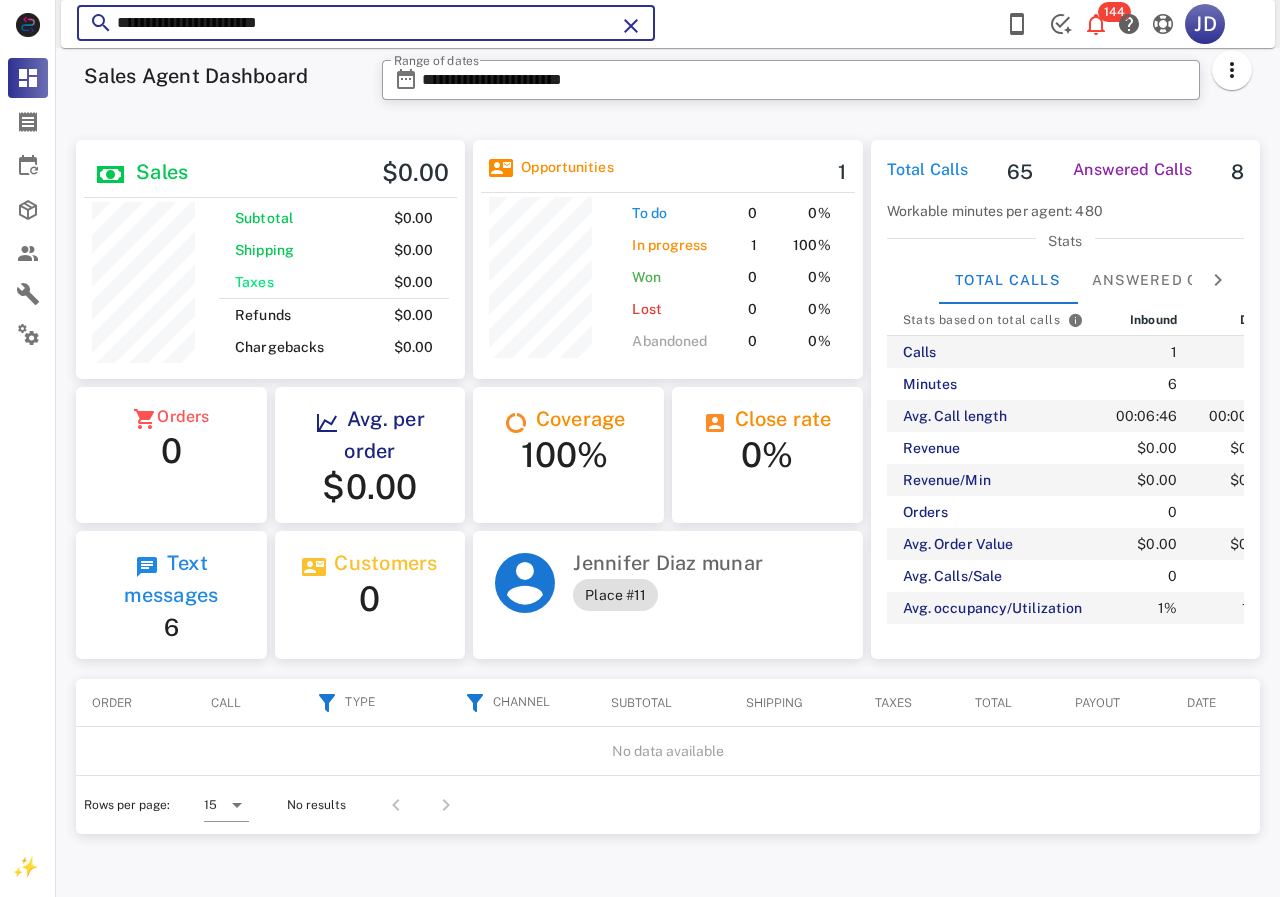 drag, startPoint x: 358, startPoint y: 34, endPoint x: 98, endPoint y: 33, distance: 260.00192 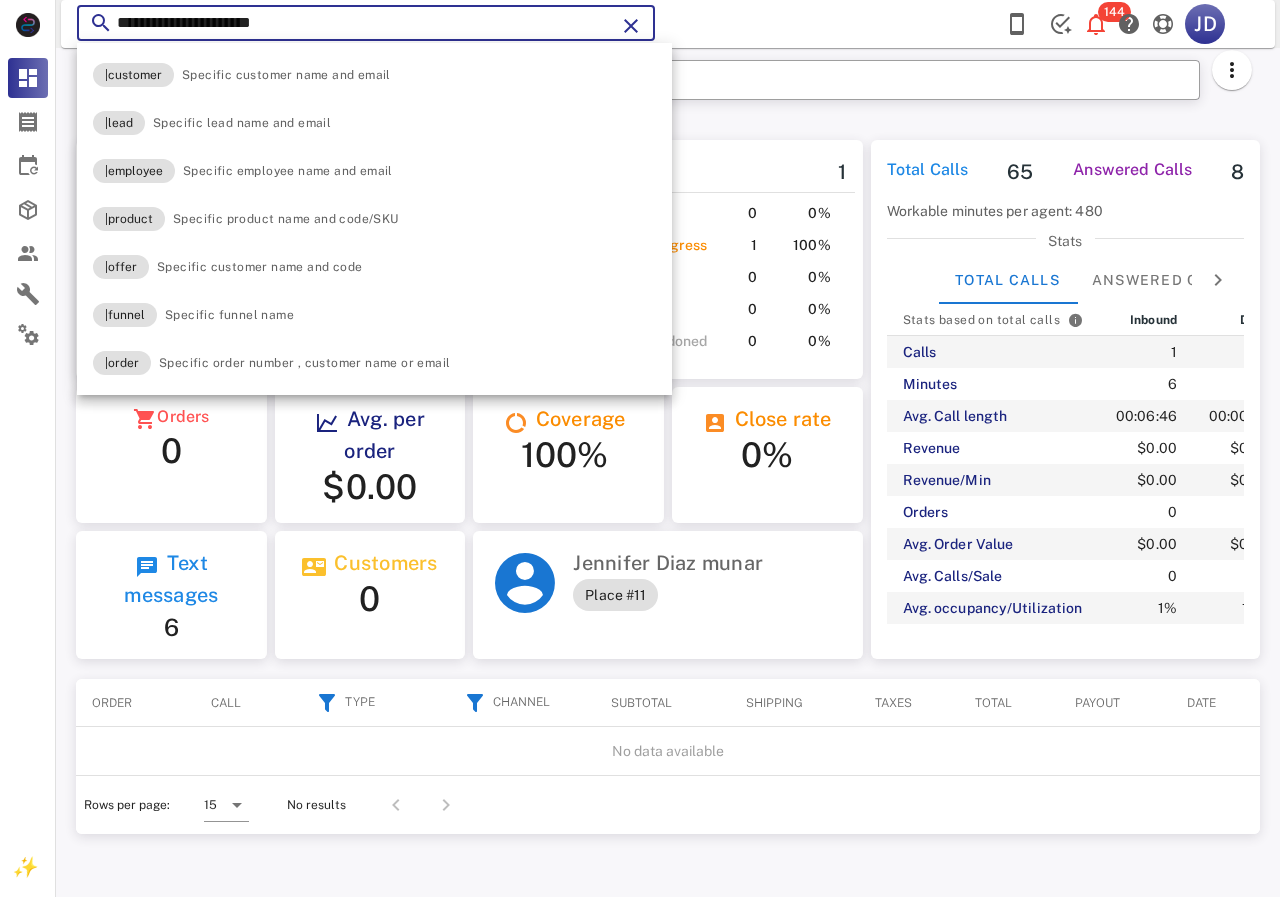 type on "**********" 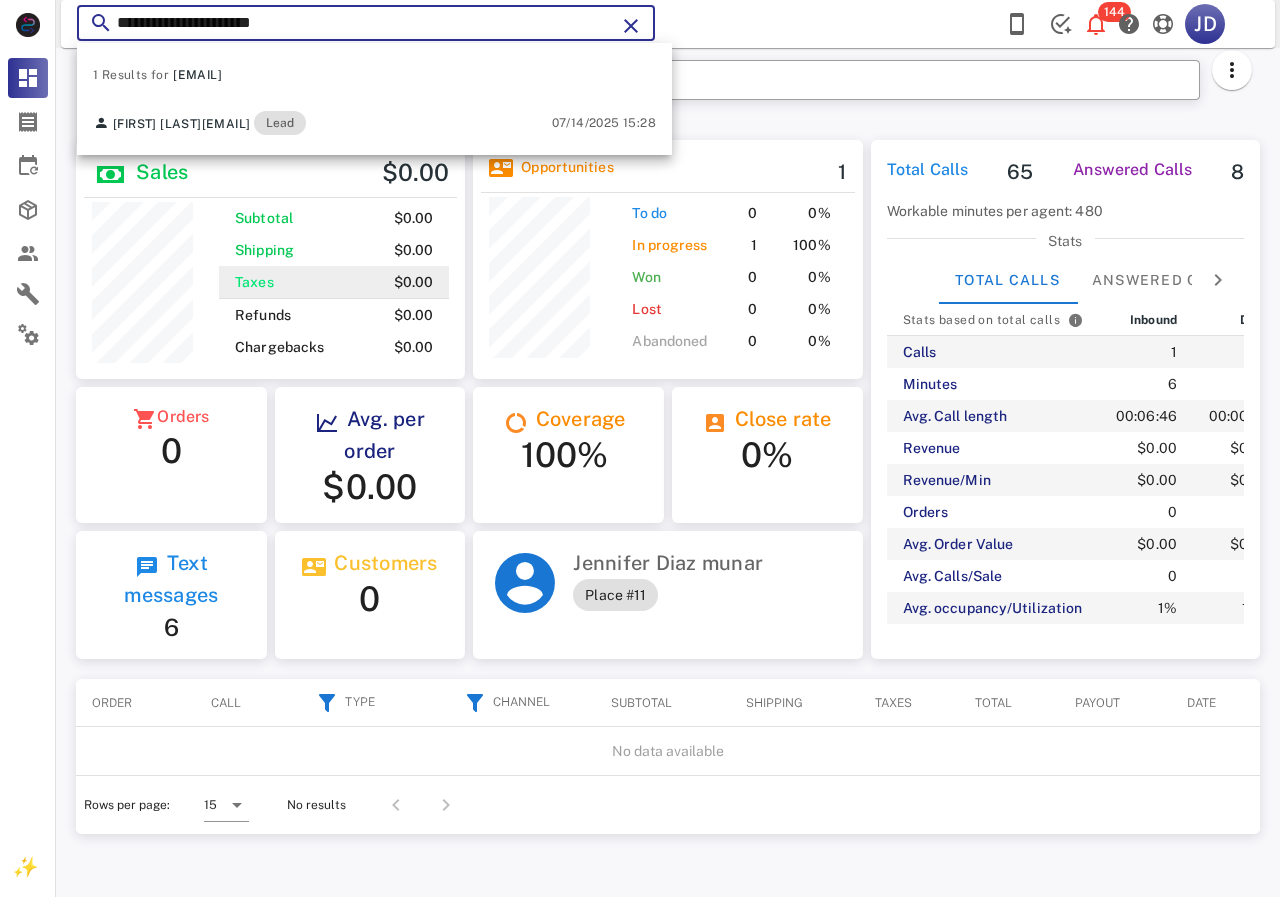 scroll, scrollTop: 240, scrollLeft: 390, axis: both 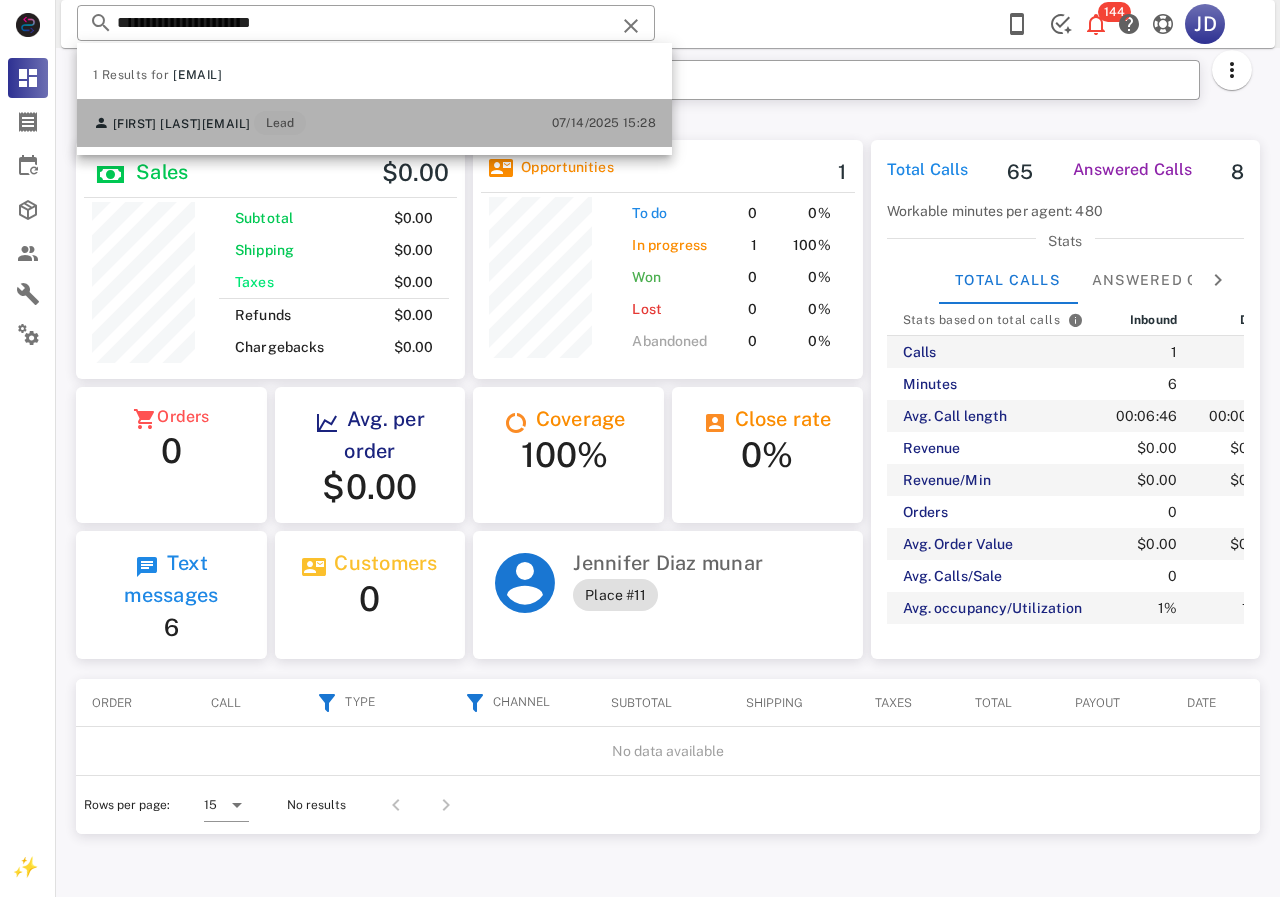 click on "[EMAIL]" at bounding box center [226, 124] 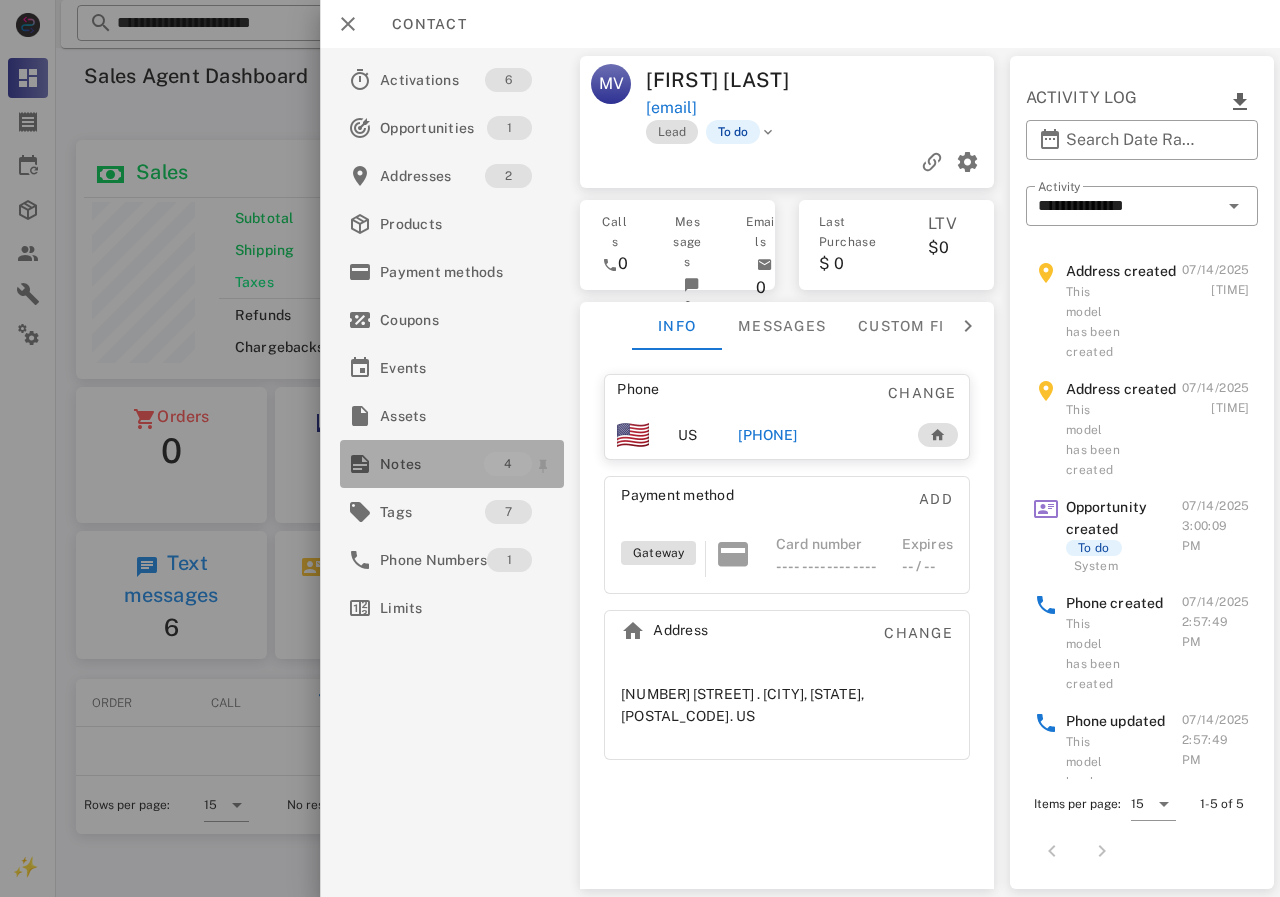 click on "Notes" at bounding box center [432, 464] 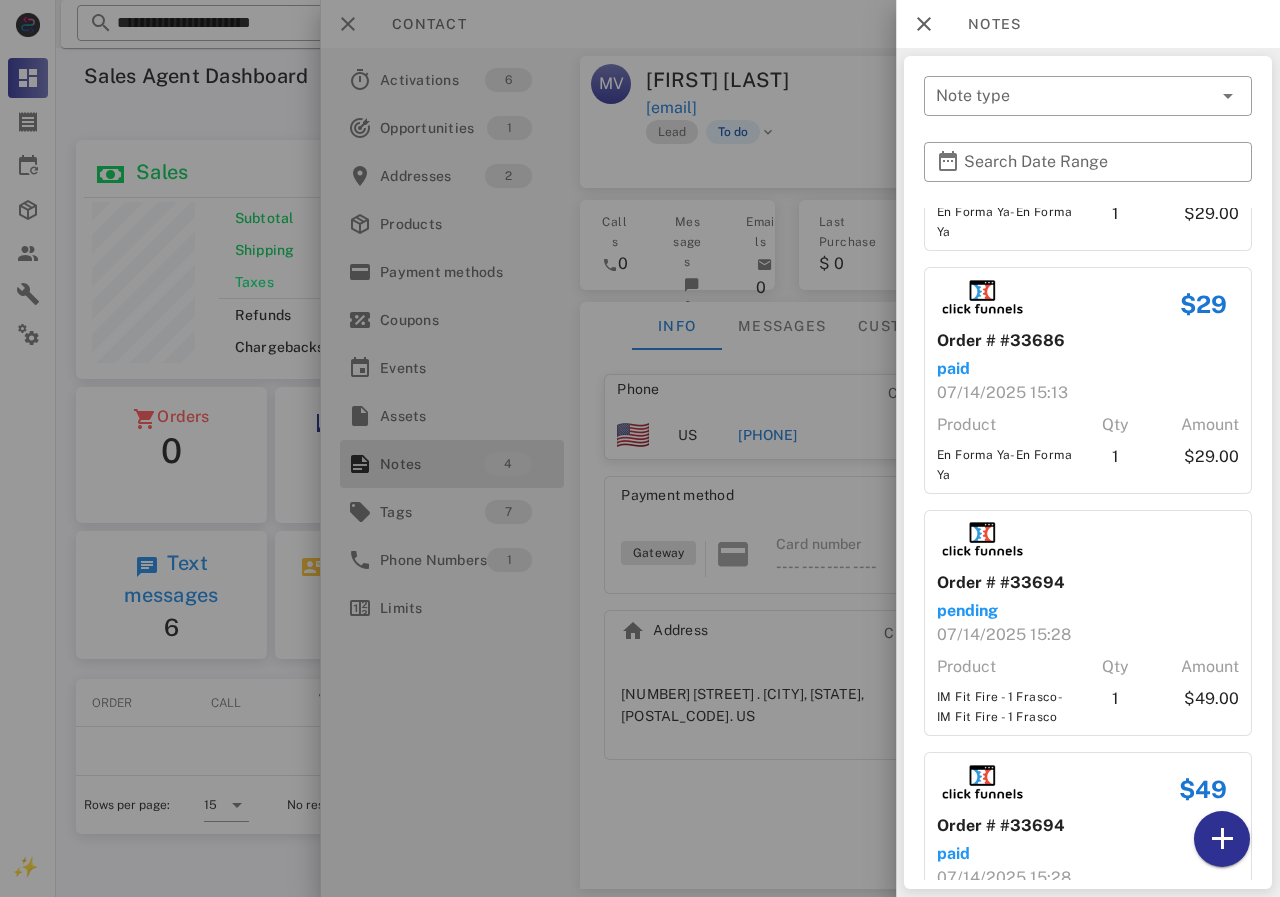 scroll, scrollTop: 306, scrollLeft: 0, axis: vertical 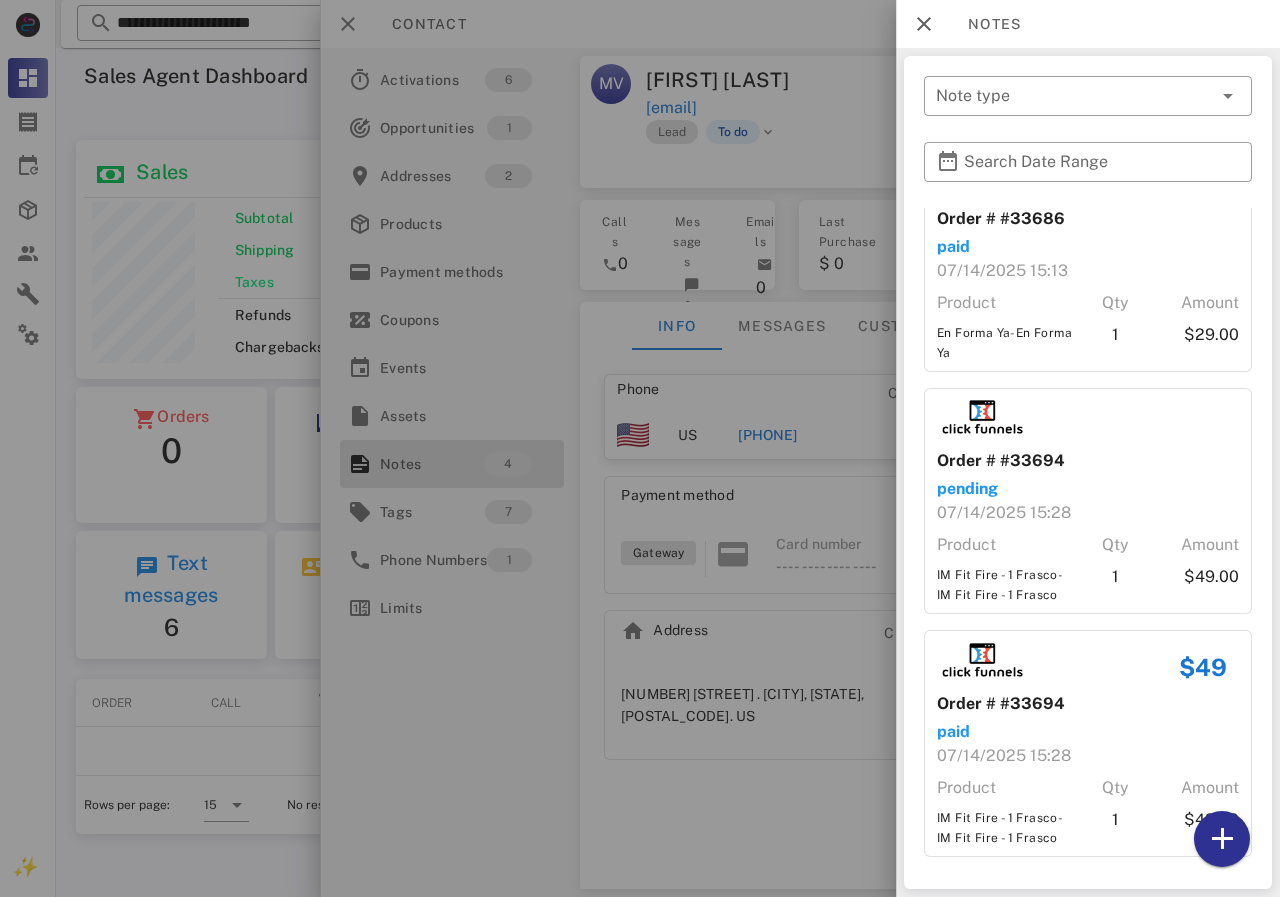 click at bounding box center (640, 448) 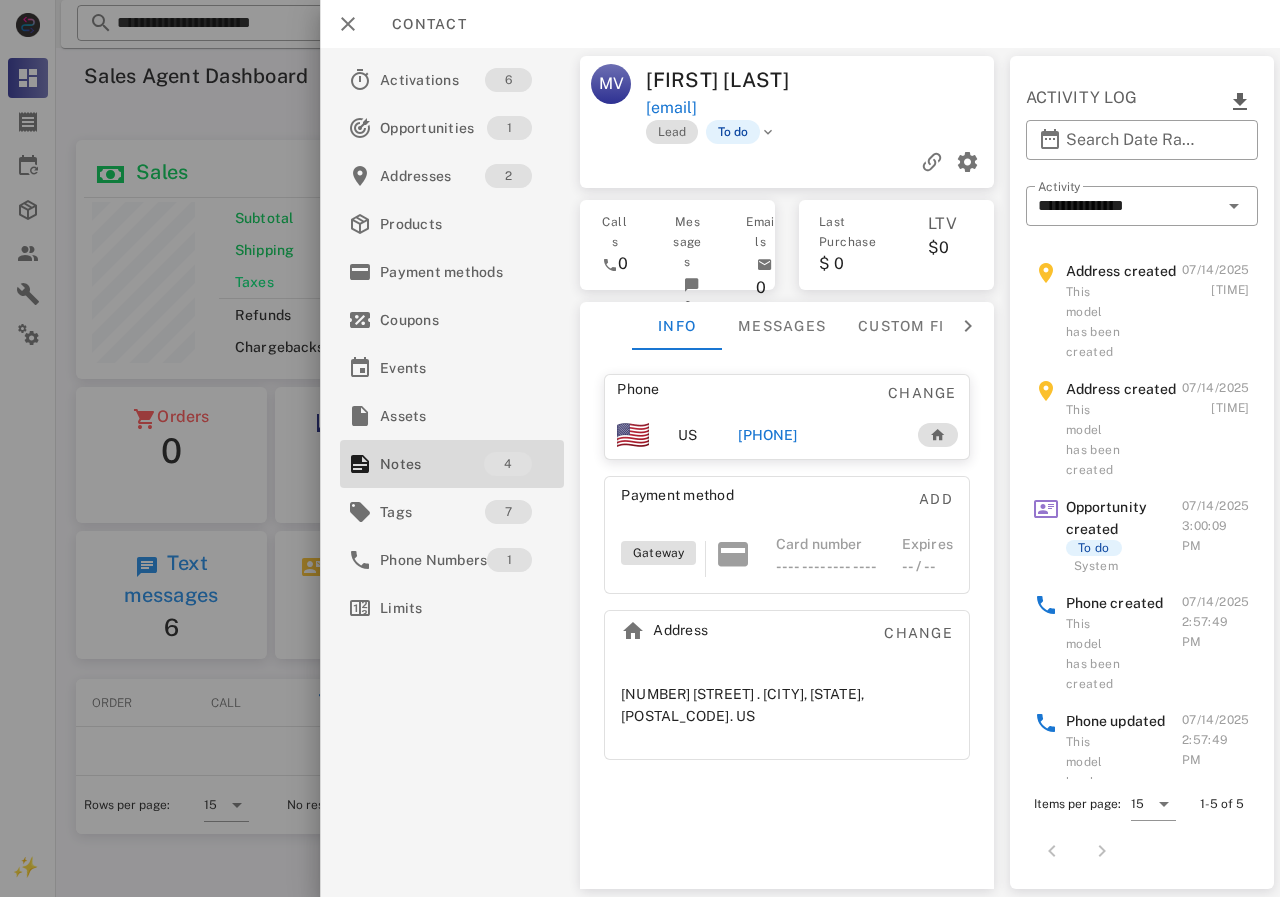 click on "[PHONE]" at bounding box center (767, 435) 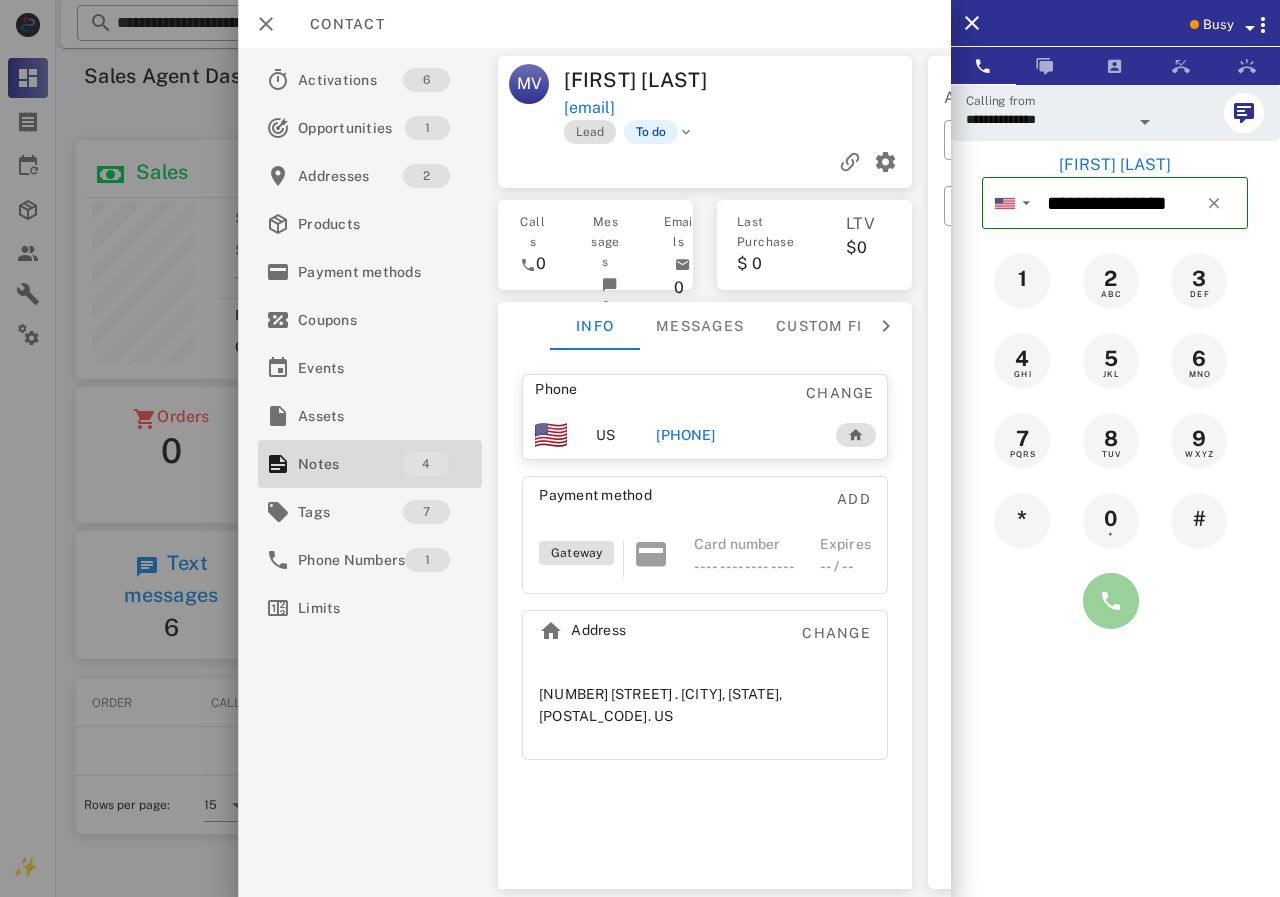 click at bounding box center (1111, 601) 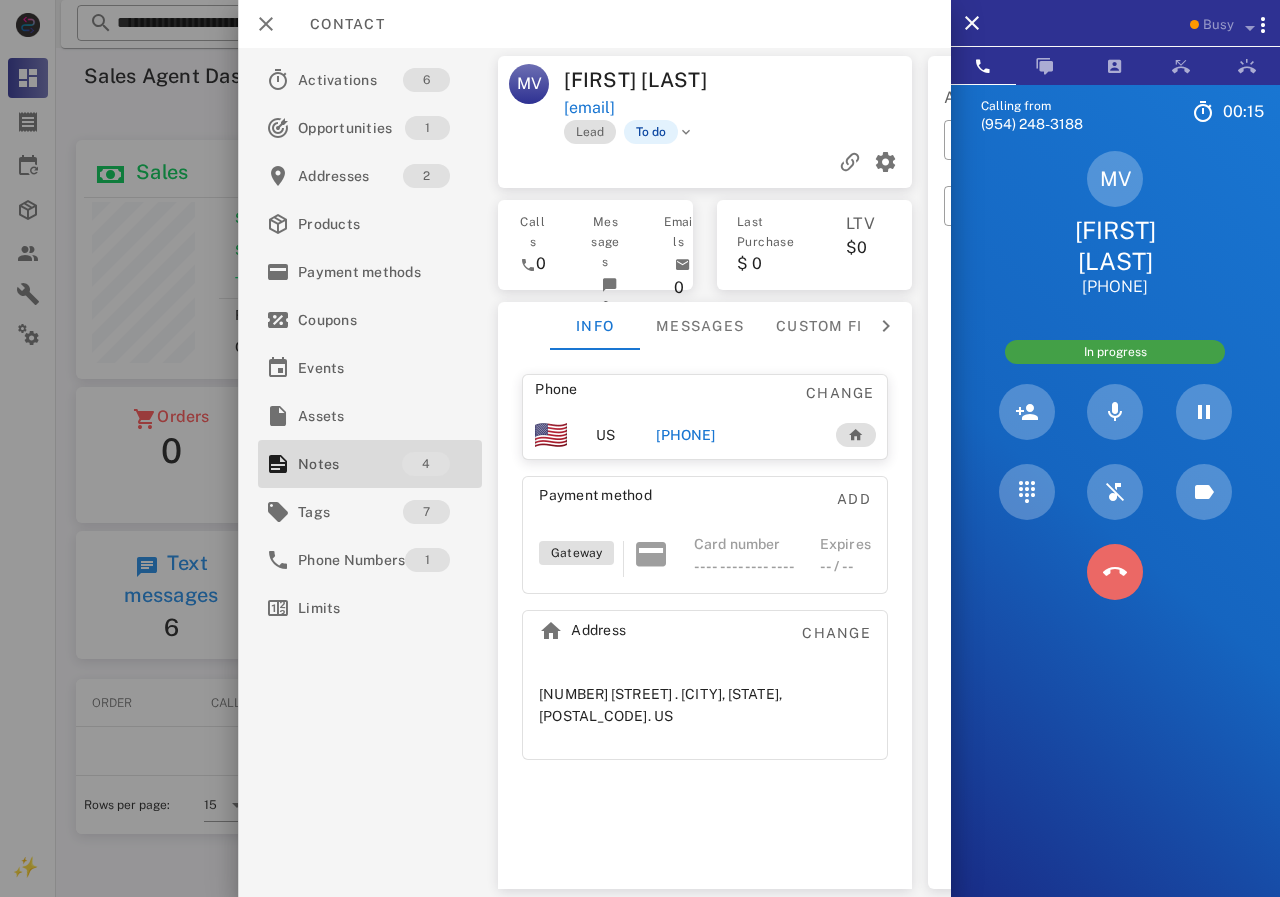 drag, startPoint x: 1113, startPoint y: 535, endPoint x: 901, endPoint y: 505, distance: 214.11212 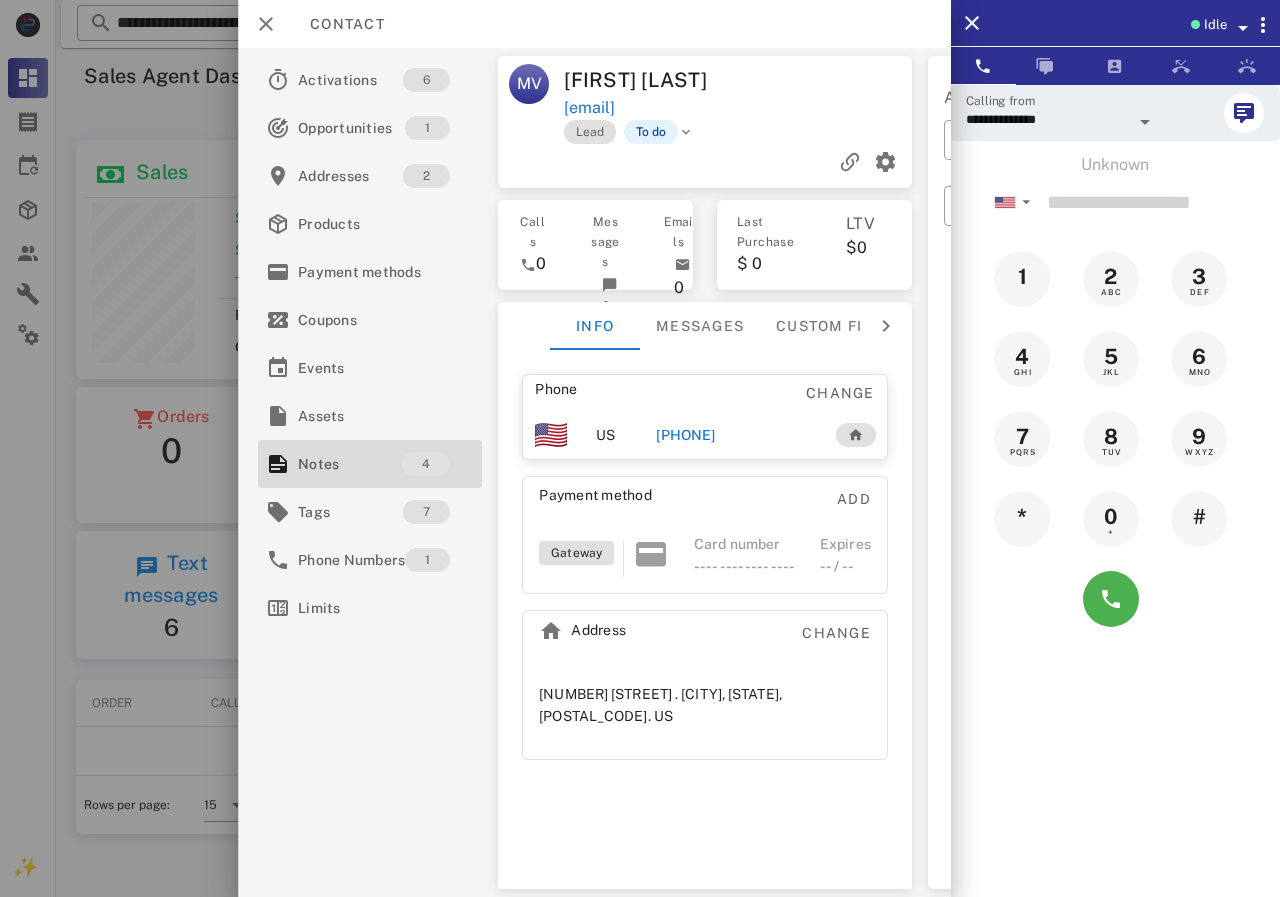 click on "[PHONE]" at bounding box center [685, 435] 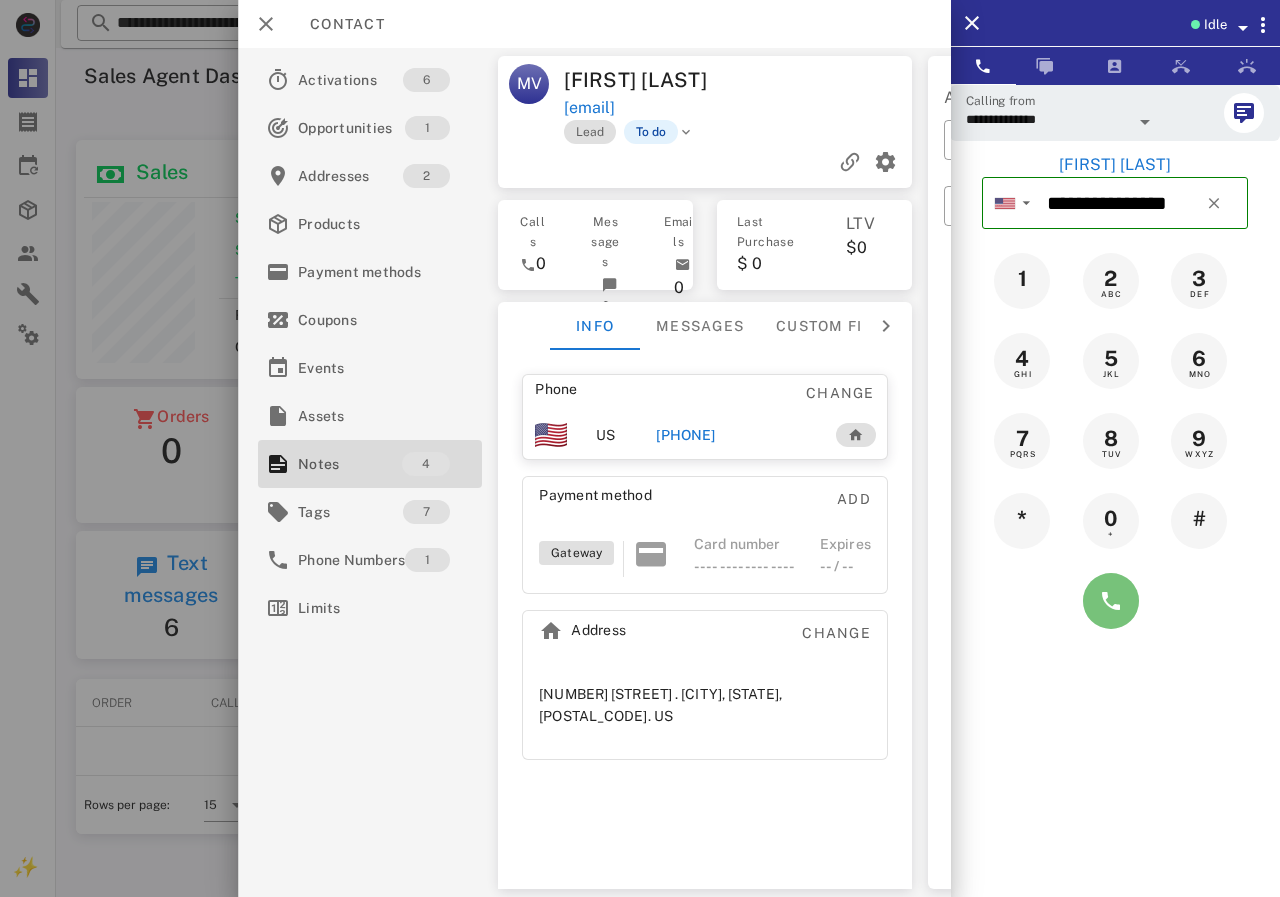 click at bounding box center [1111, 601] 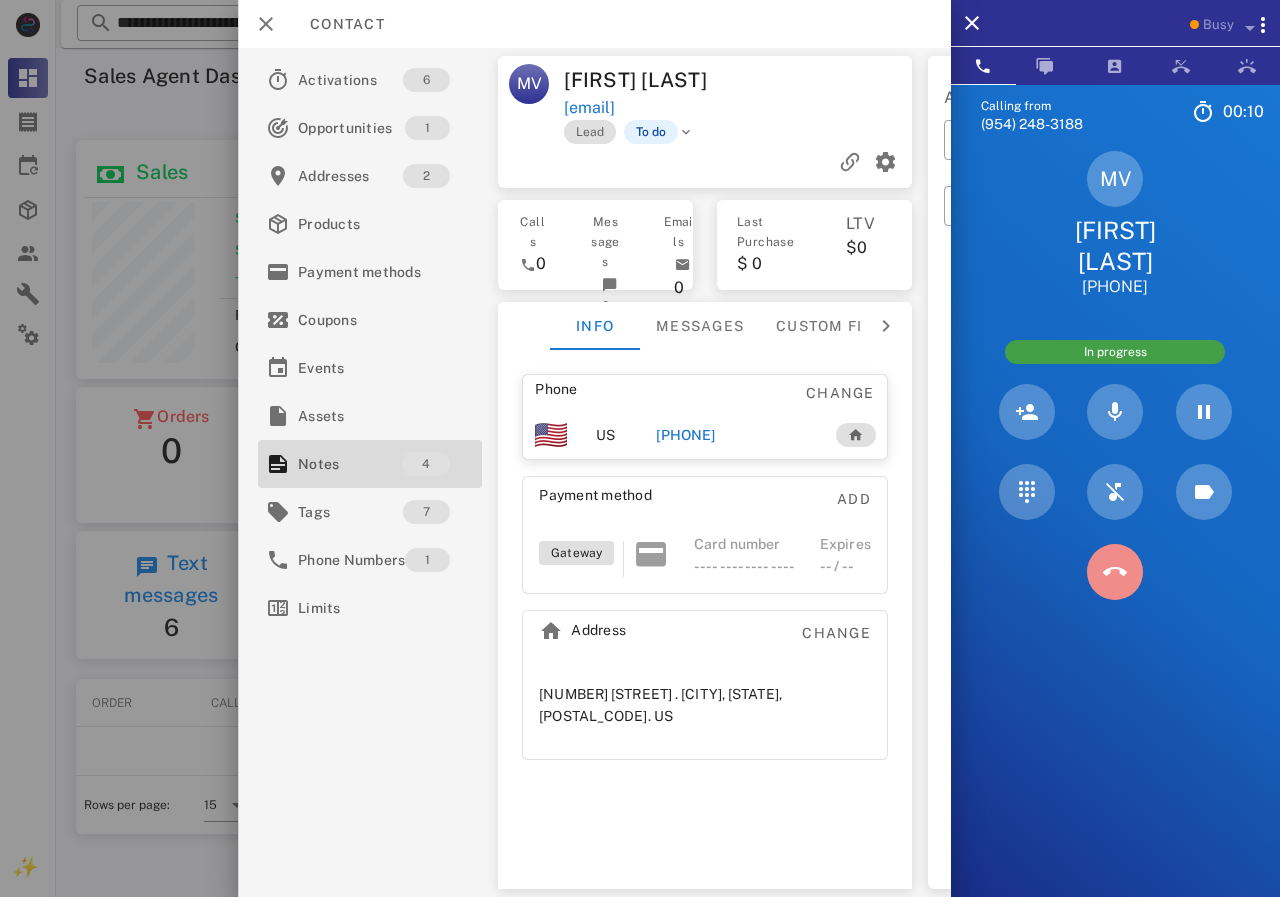 click at bounding box center (1115, 572) 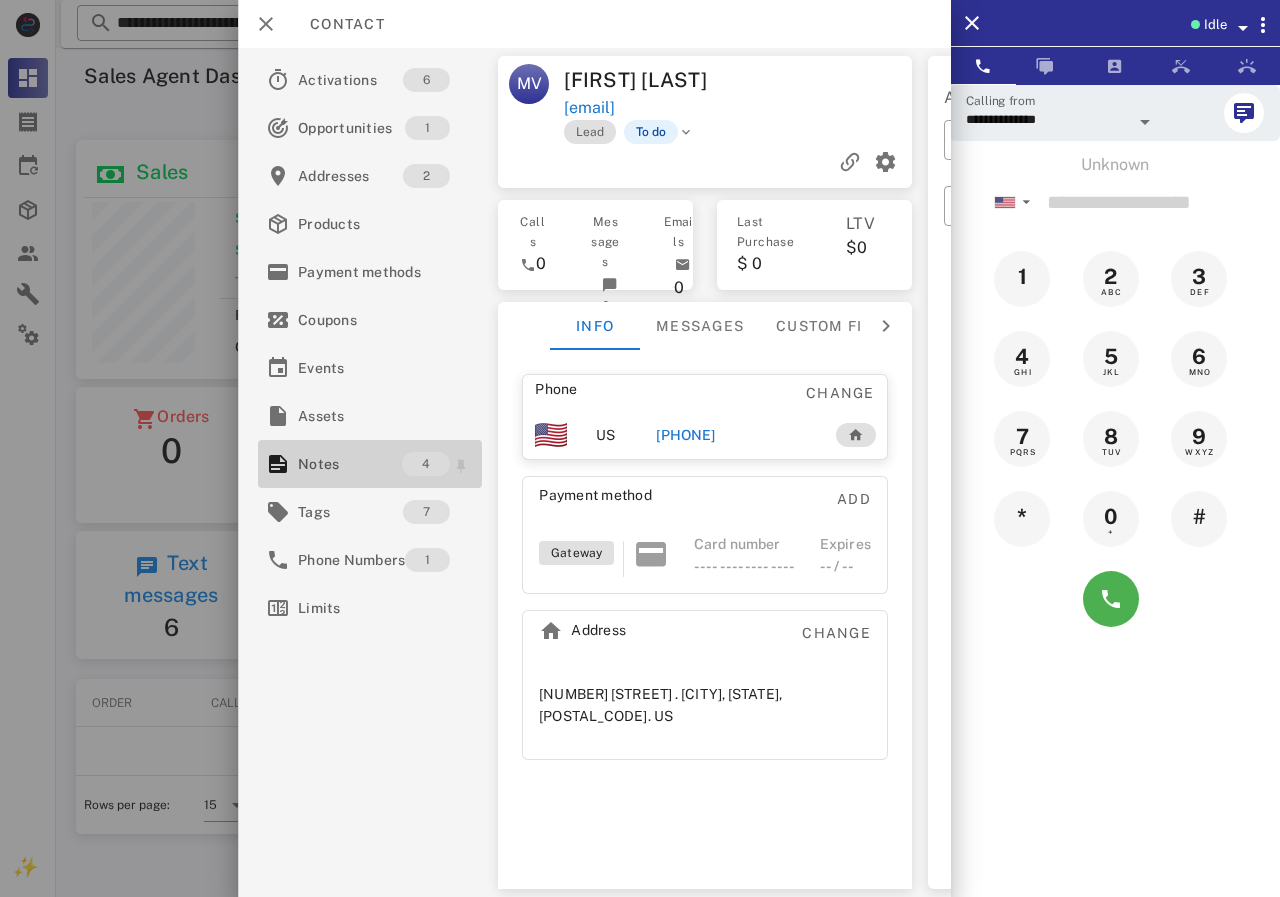click on "4" at bounding box center (426, 464) 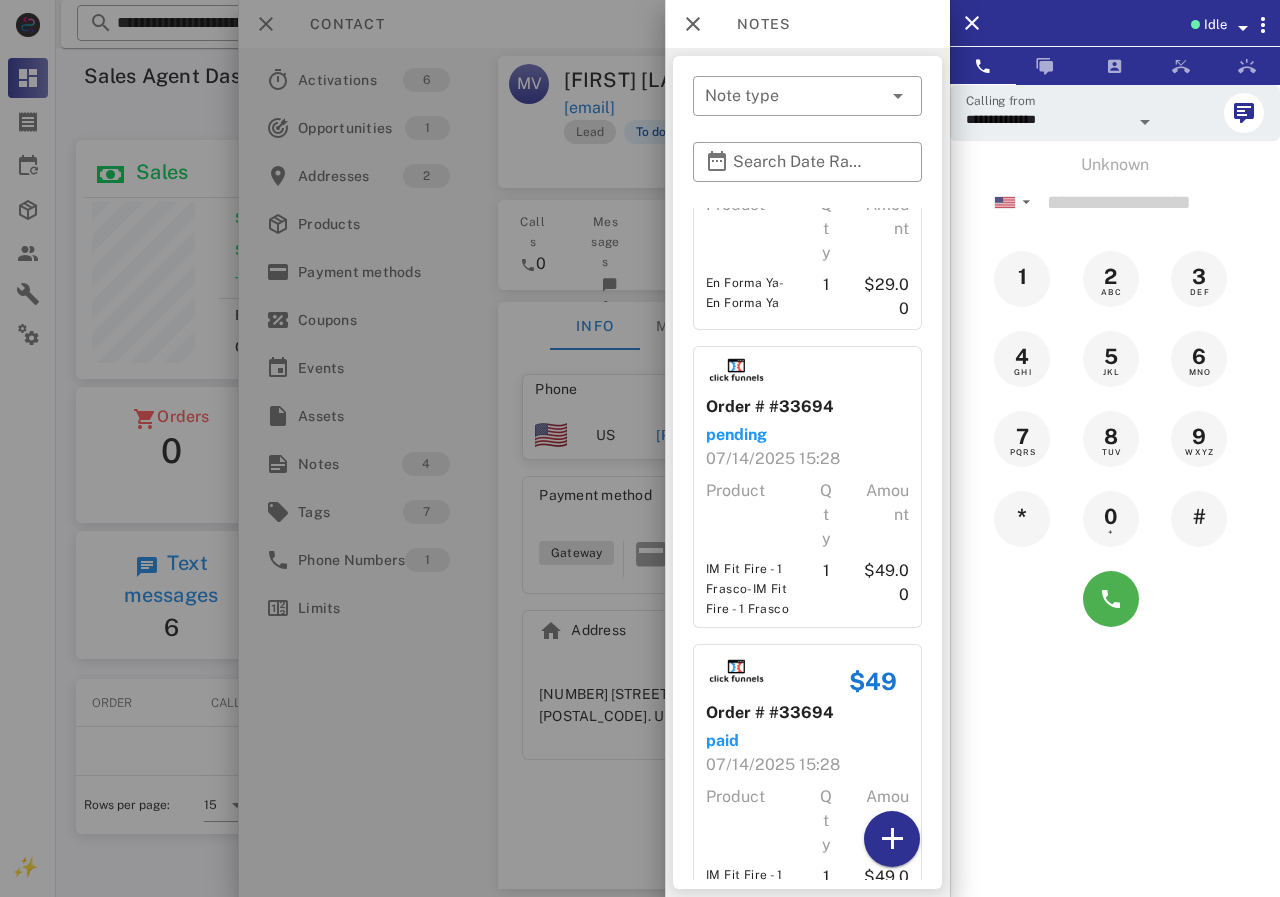 scroll, scrollTop: 520, scrollLeft: 0, axis: vertical 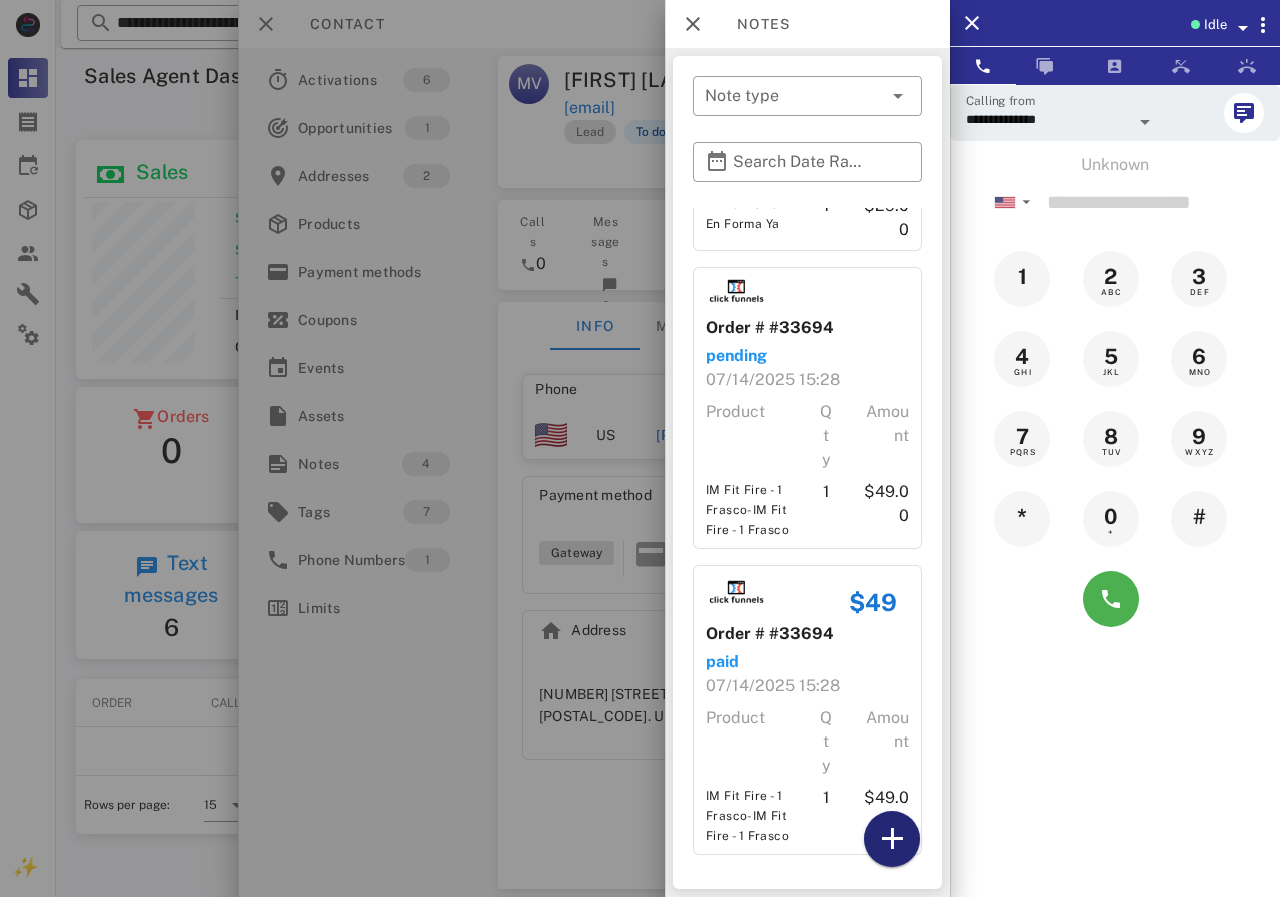 click at bounding box center (892, 839) 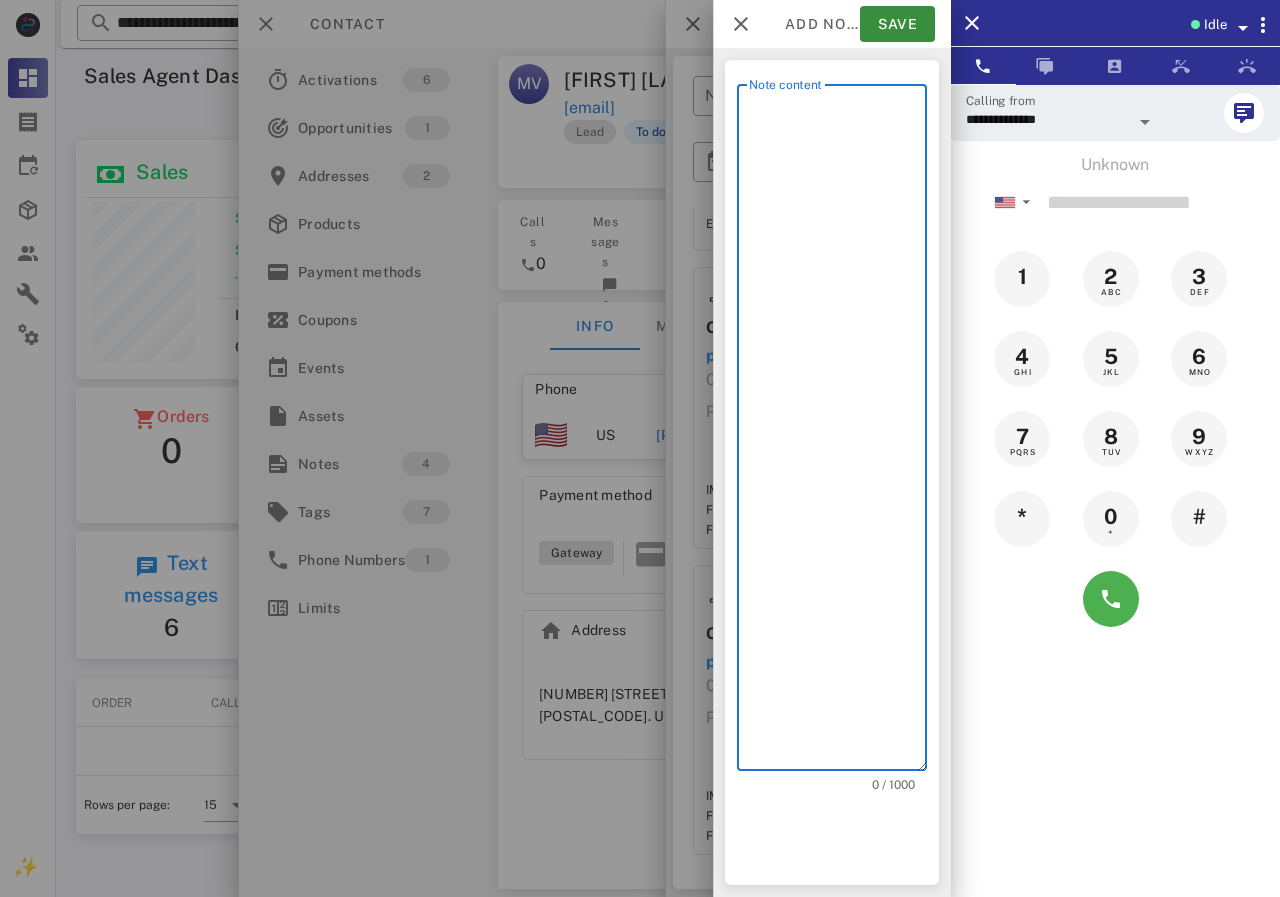 scroll, scrollTop: 240, scrollLeft: 390, axis: both 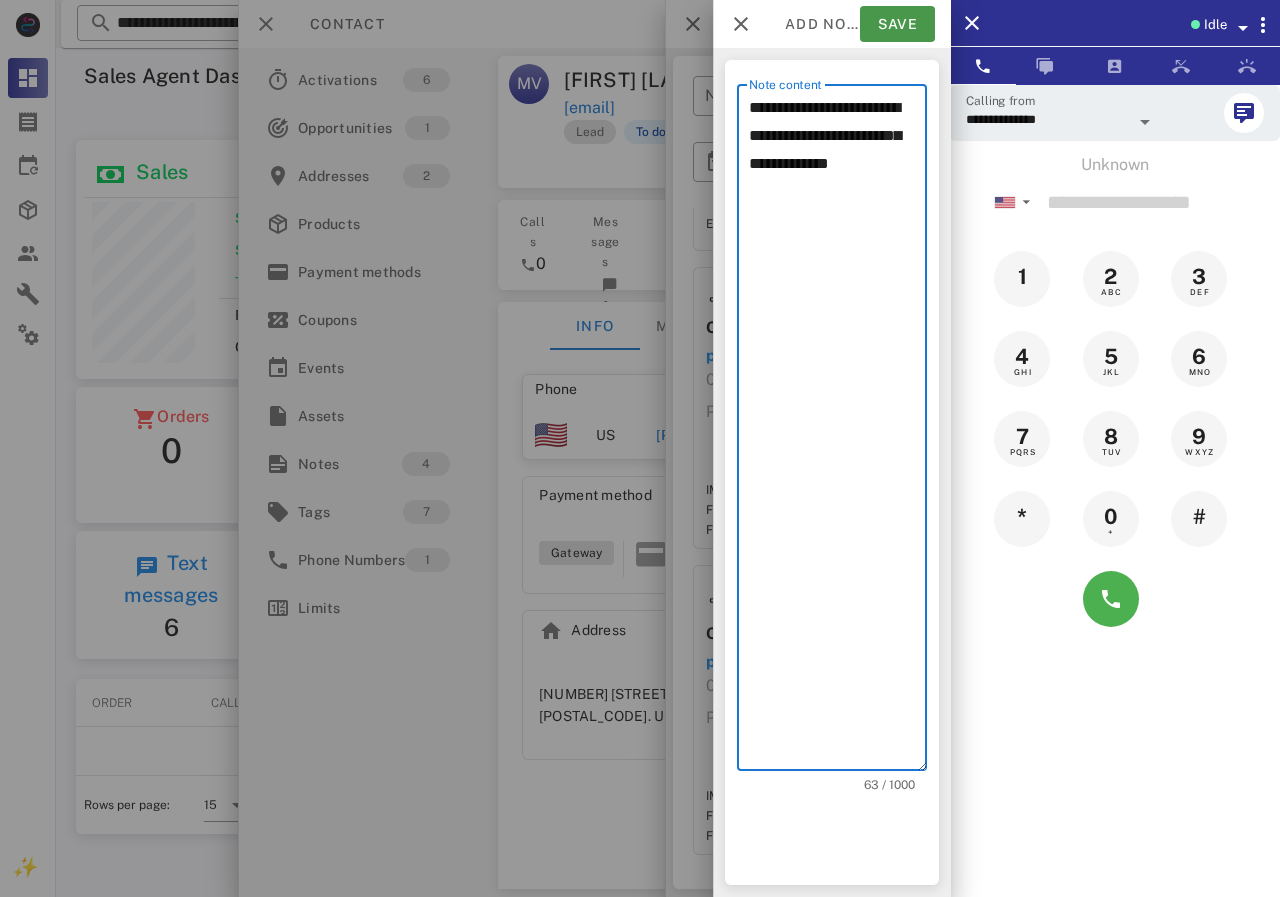 type on "**********" 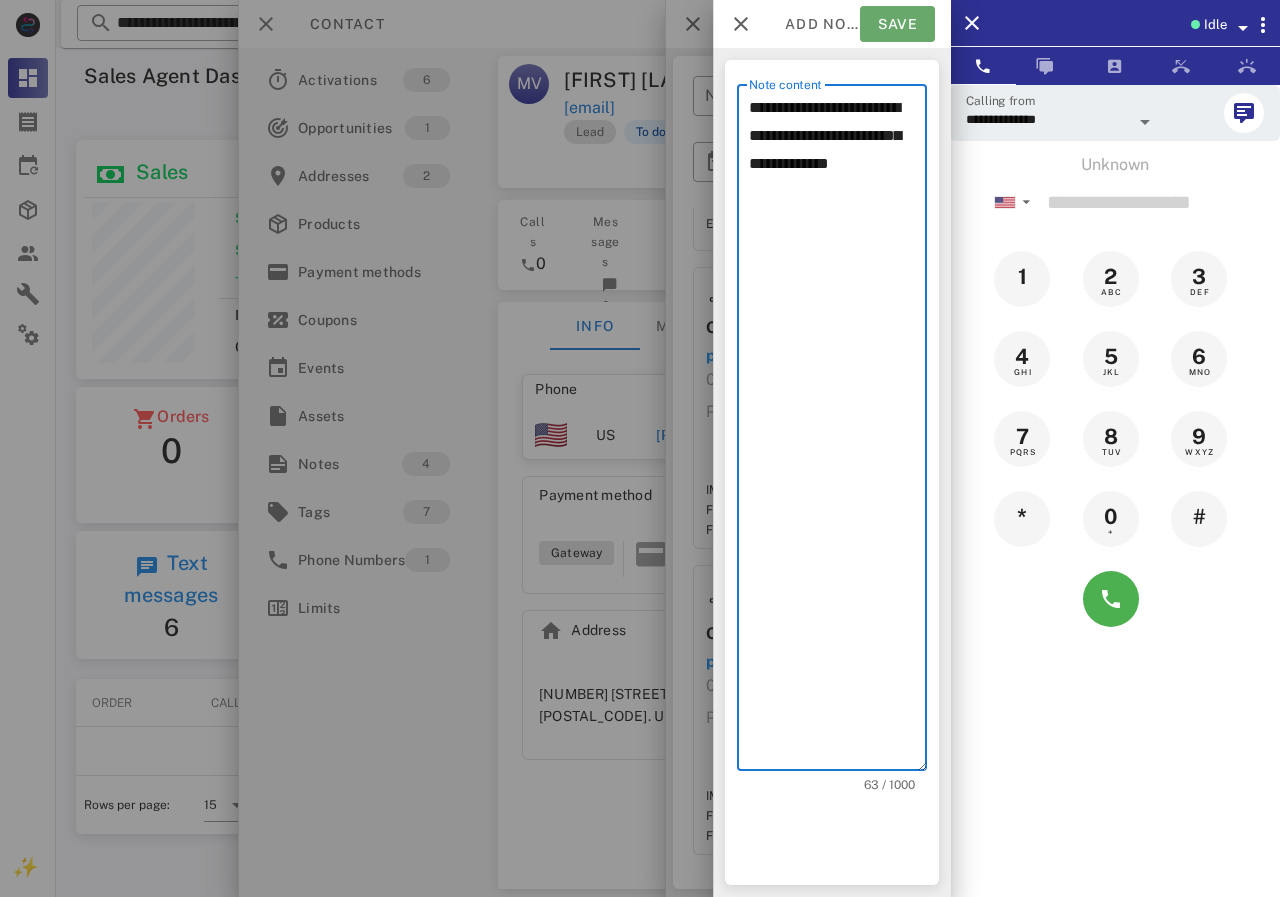 click on "Save" at bounding box center [897, 24] 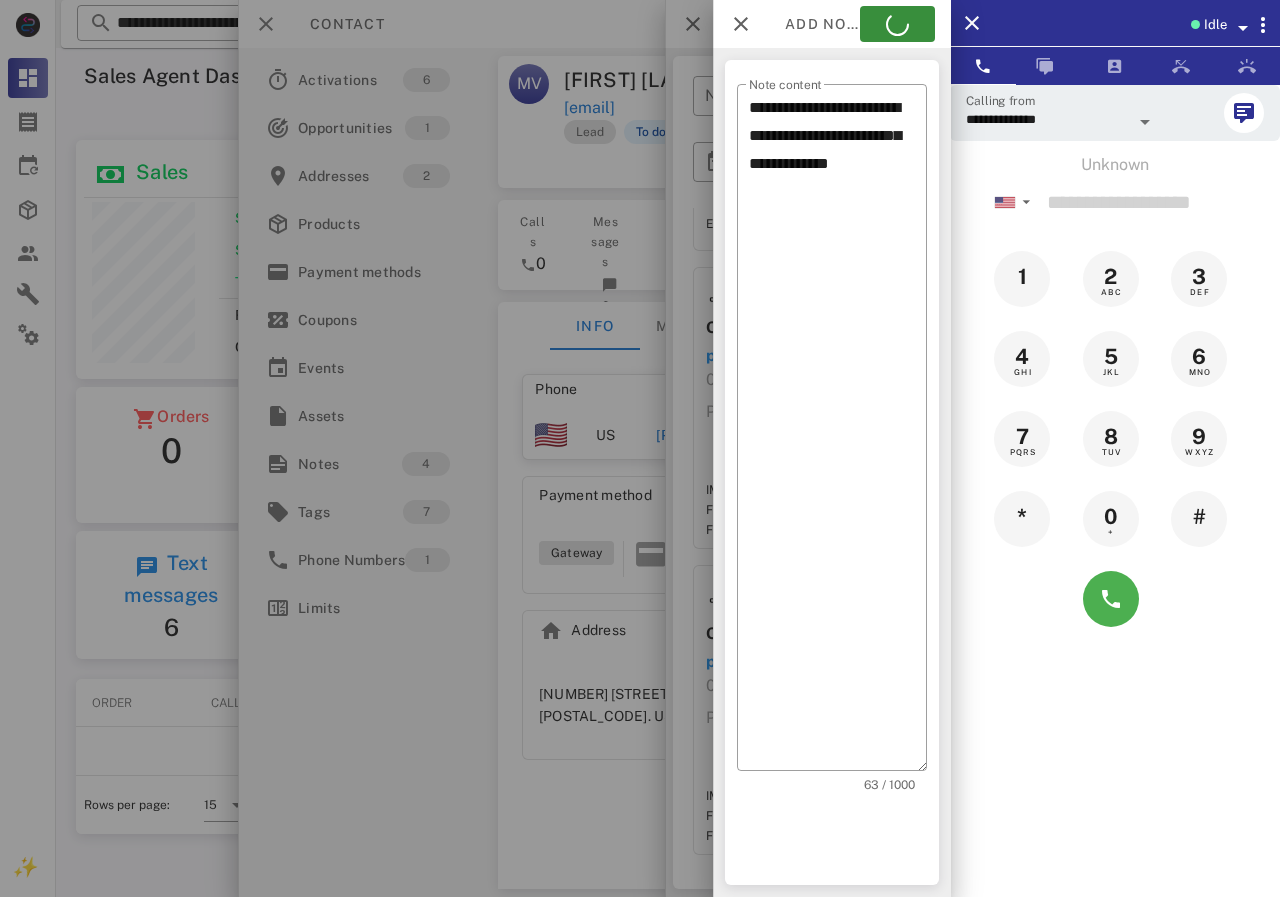 click at bounding box center (640, 448) 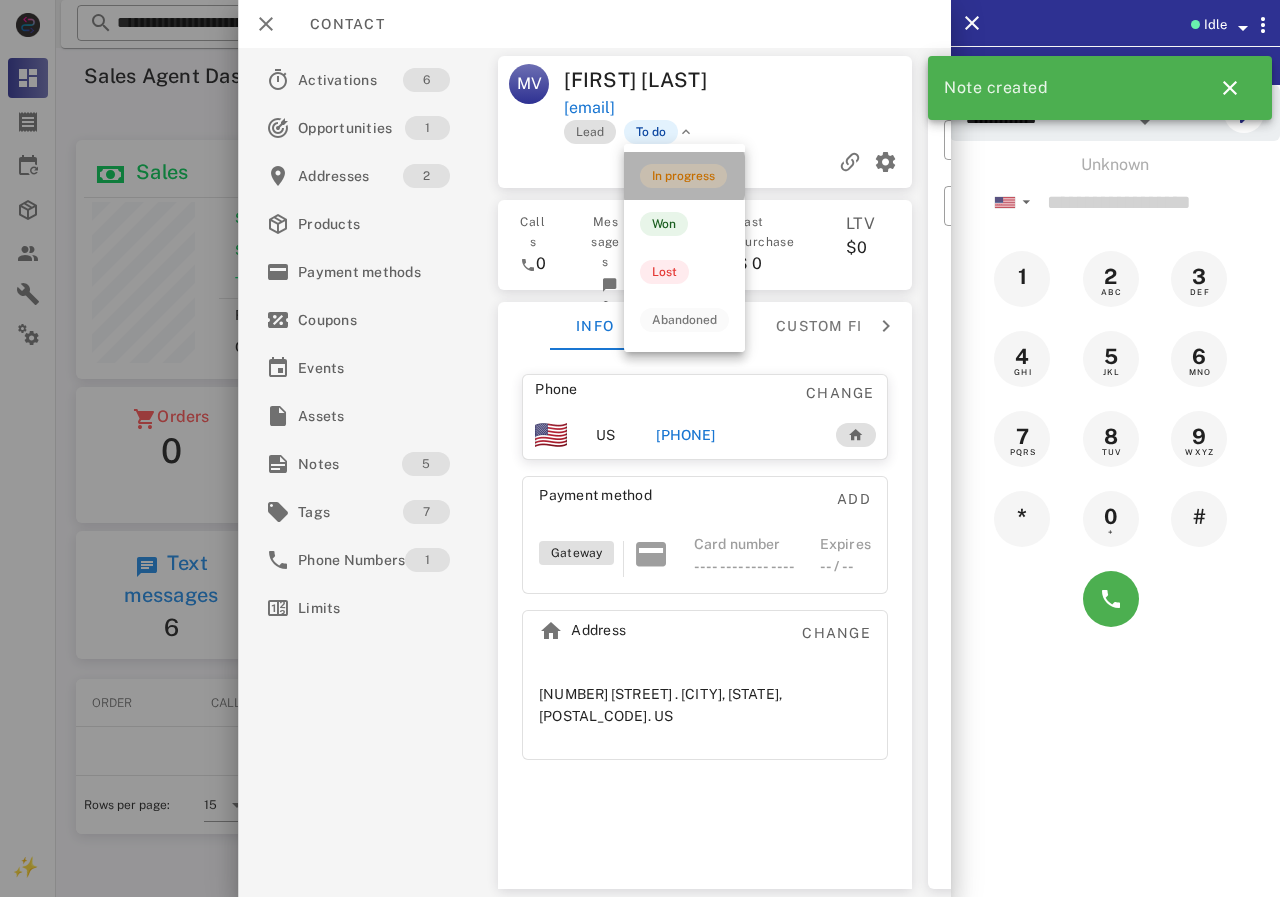 click on "In progress" at bounding box center [684, 176] 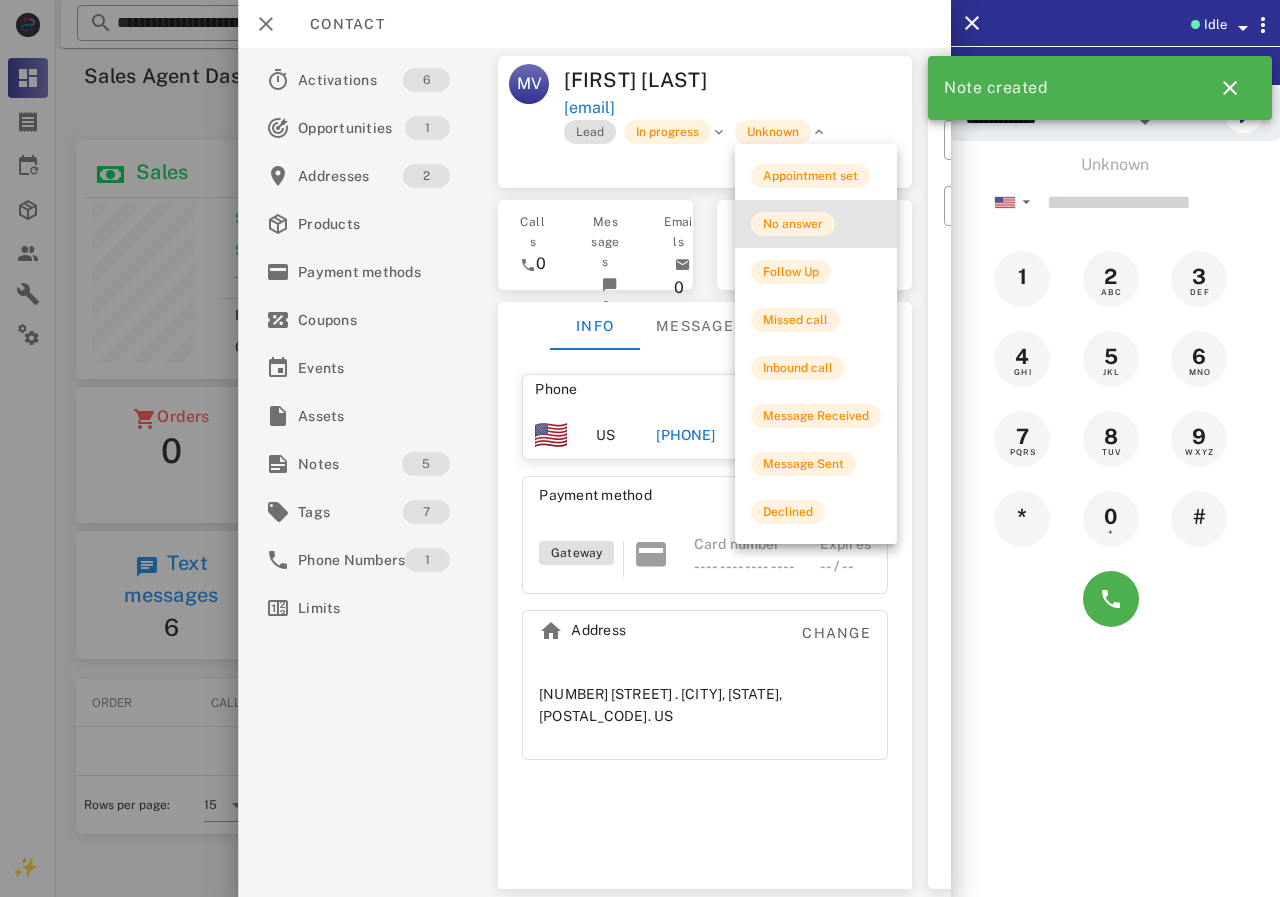 click on "No answer" at bounding box center (816, 224) 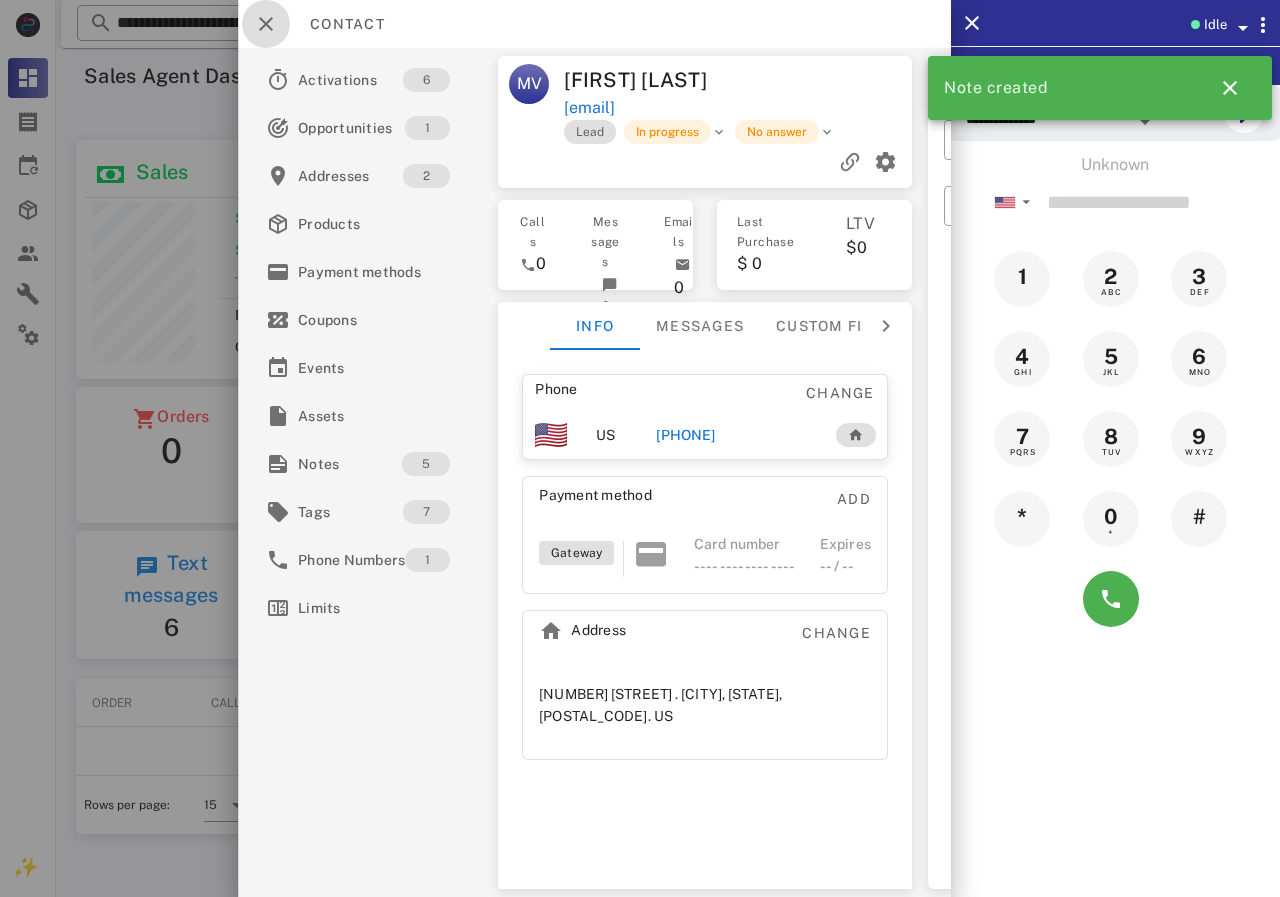click at bounding box center [266, 24] 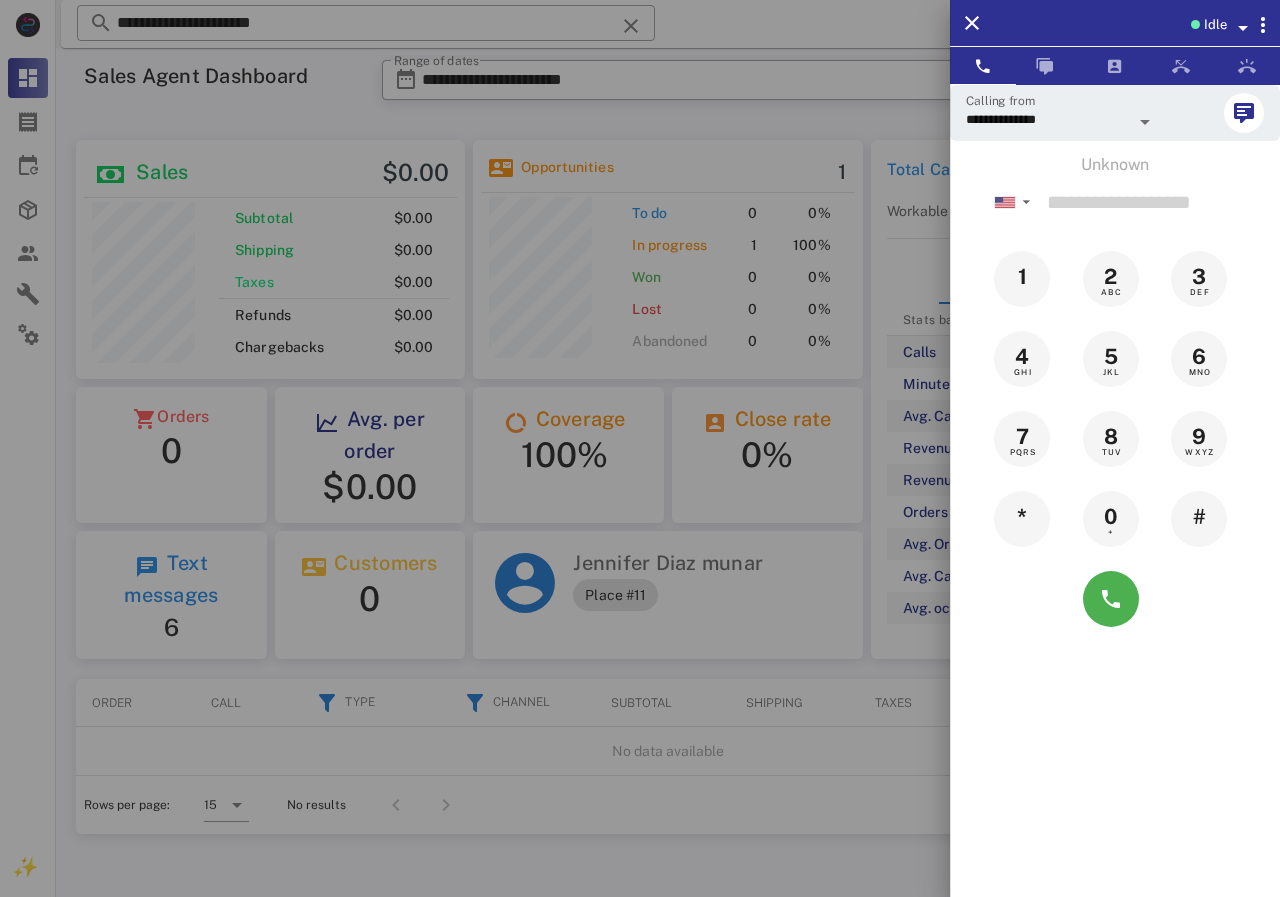 click at bounding box center (640, 448) 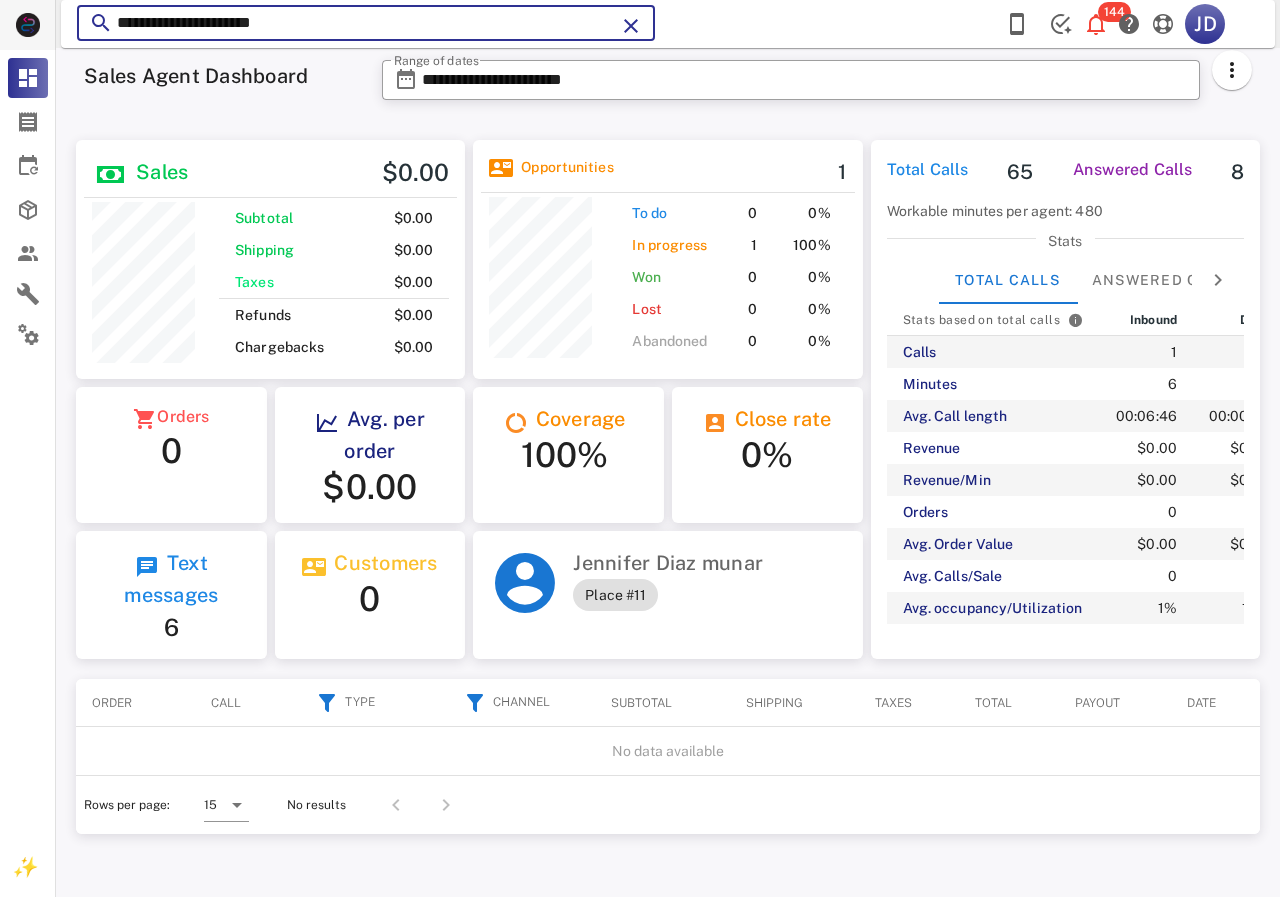 drag, startPoint x: 398, startPoint y: 22, endPoint x: 50, endPoint y: 23, distance: 348.00143 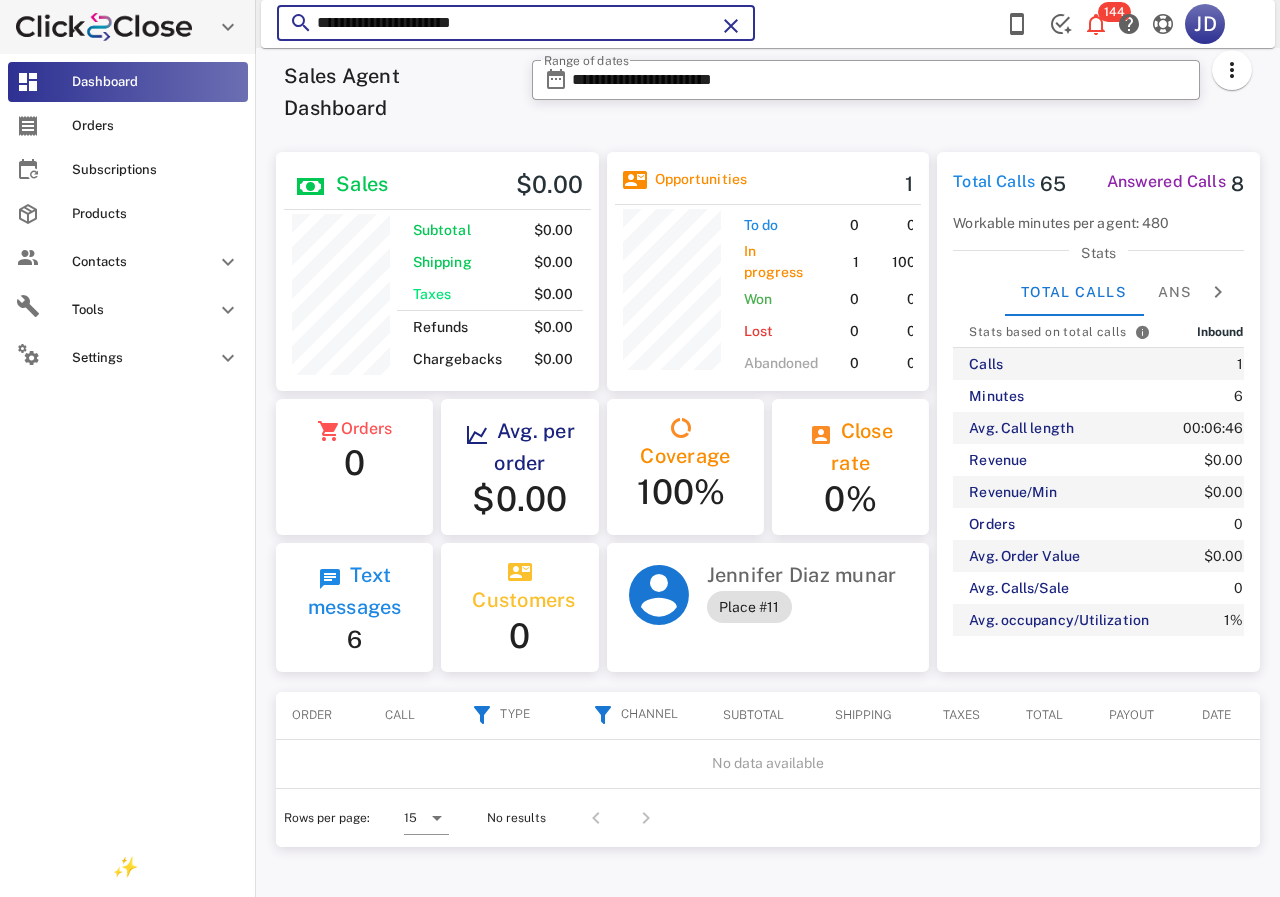 scroll, scrollTop: 250, scrollLeft: 322, axis: both 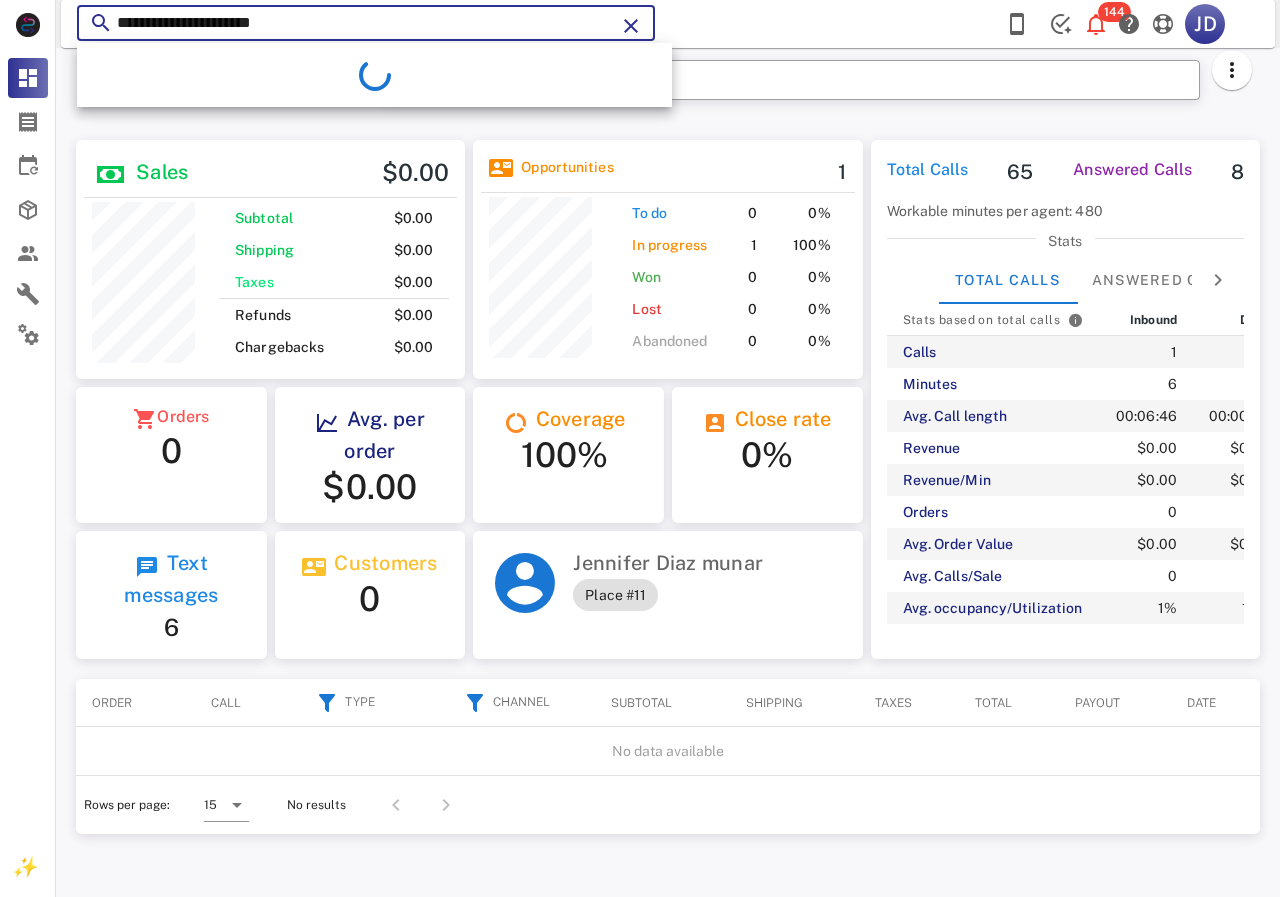 paste 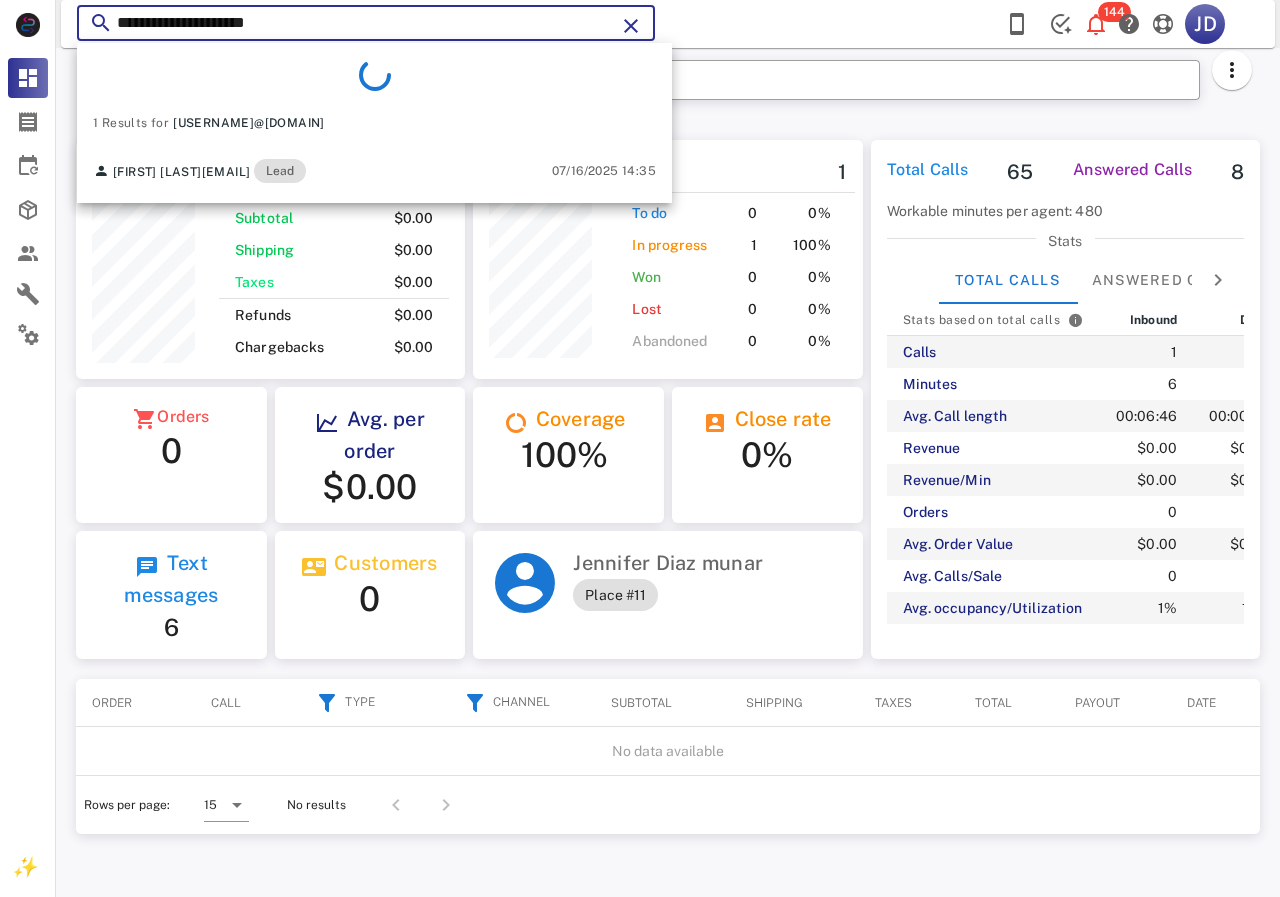 type on "**********" 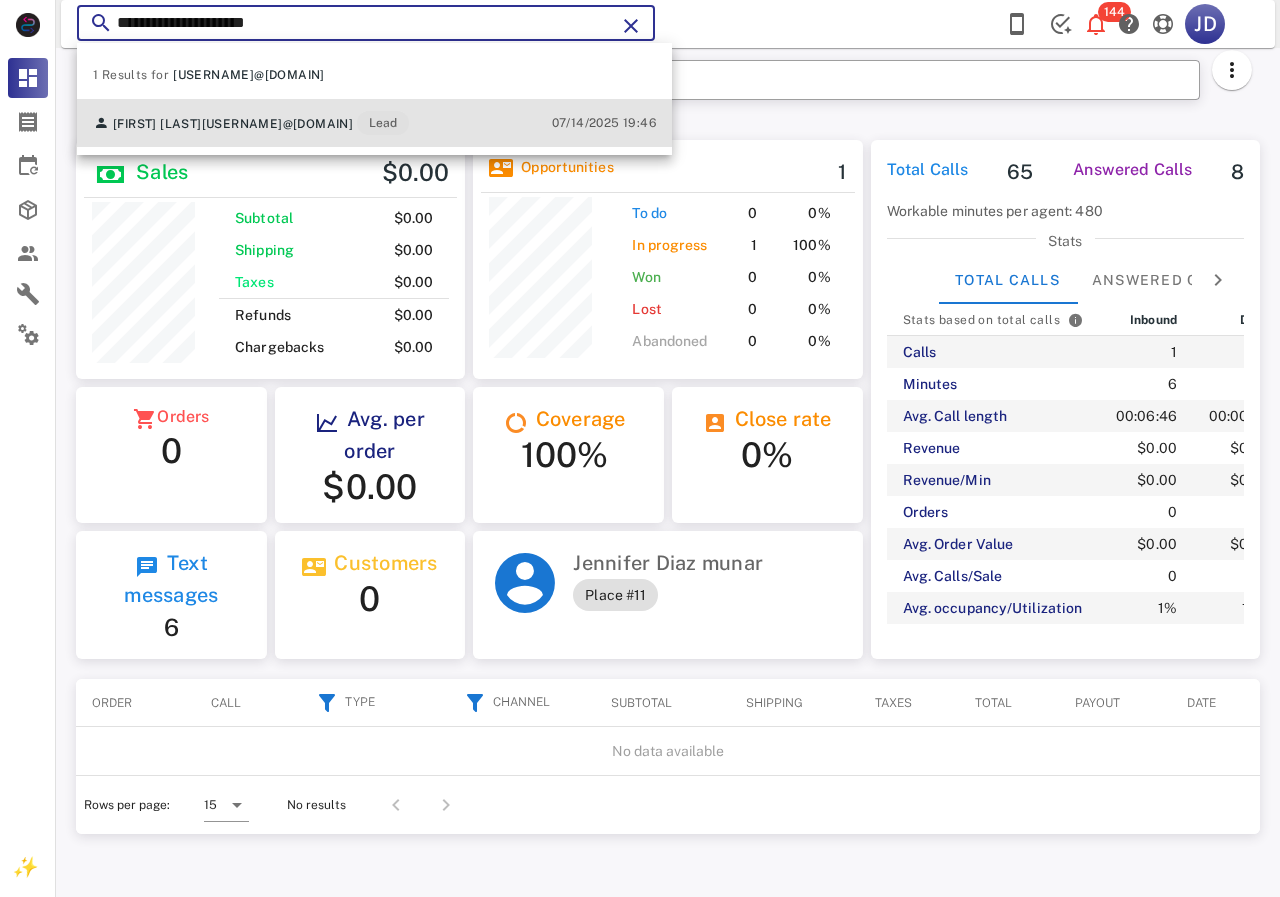 click on "[USERNAME]@[DOMAIN]" at bounding box center (278, 124) 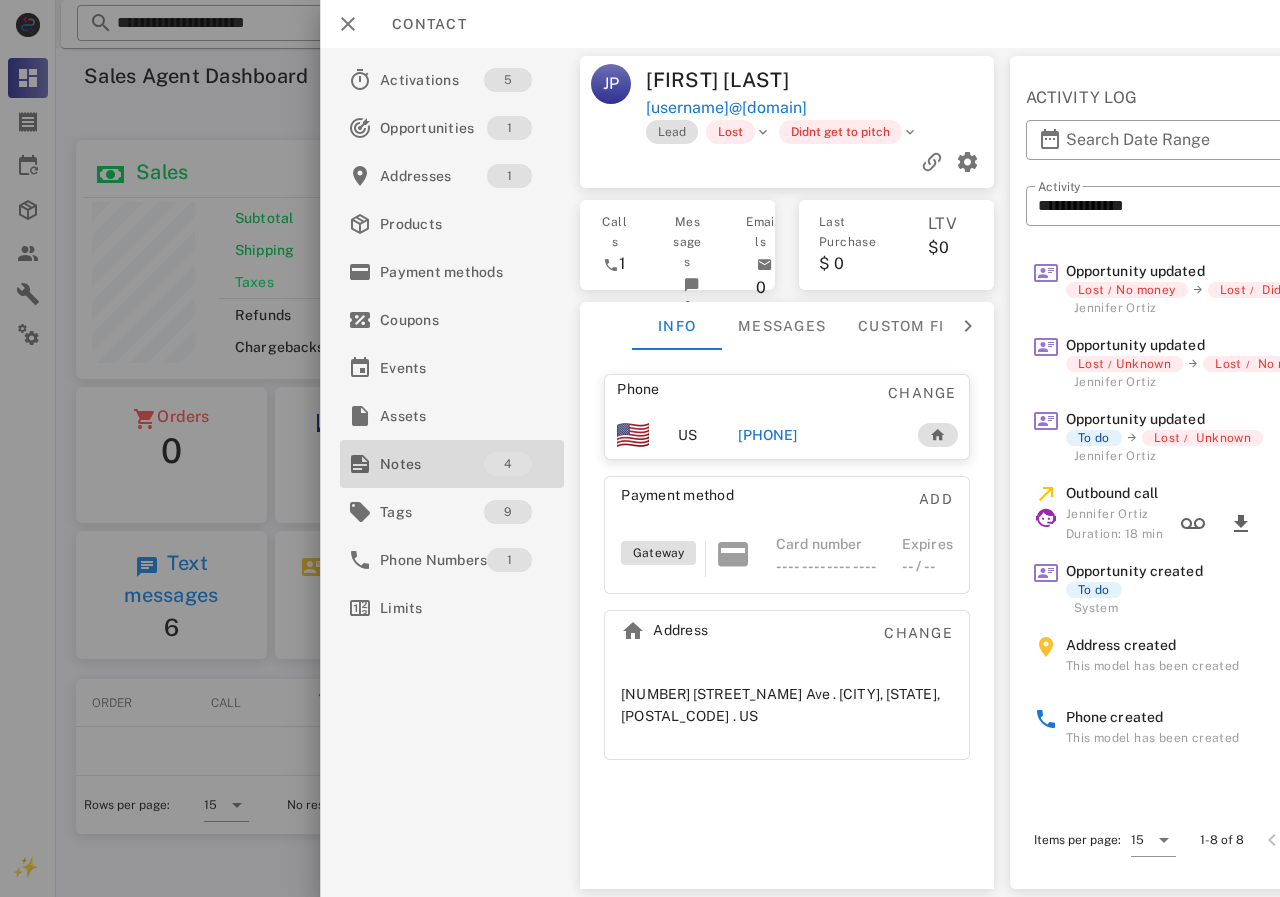 click on "Notes" at bounding box center [432, 464] 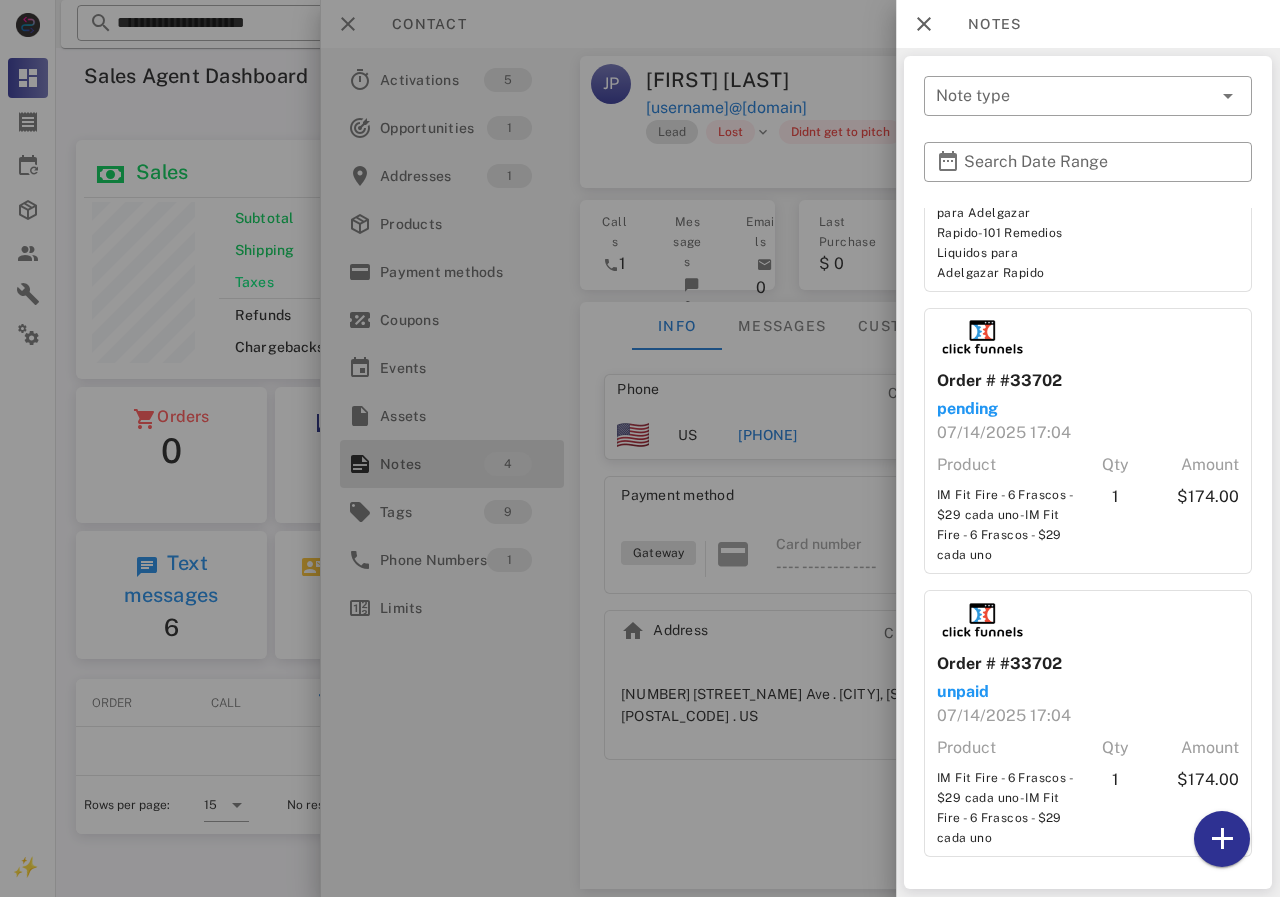 scroll, scrollTop: 386, scrollLeft: 0, axis: vertical 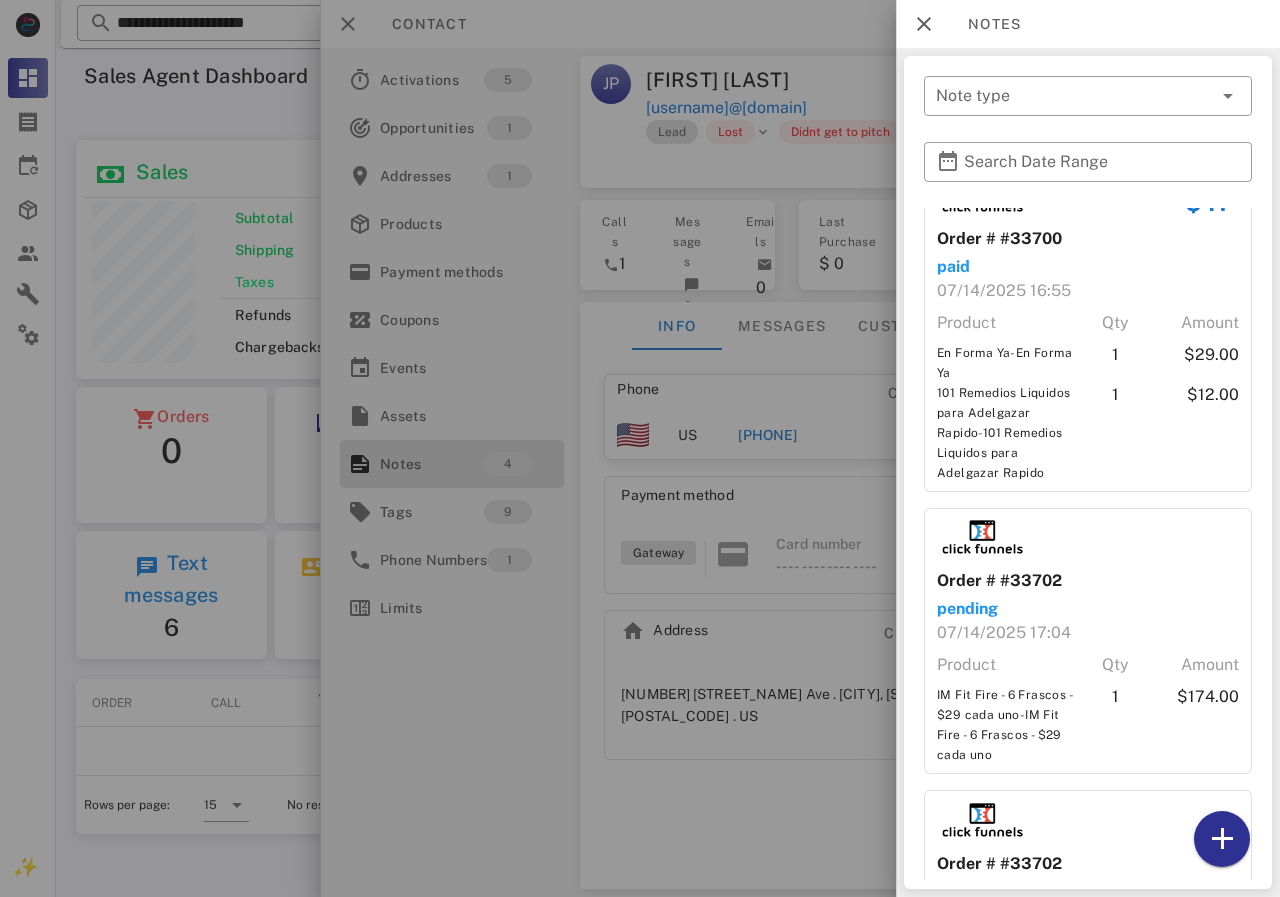 click at bounding box center (640, 448) 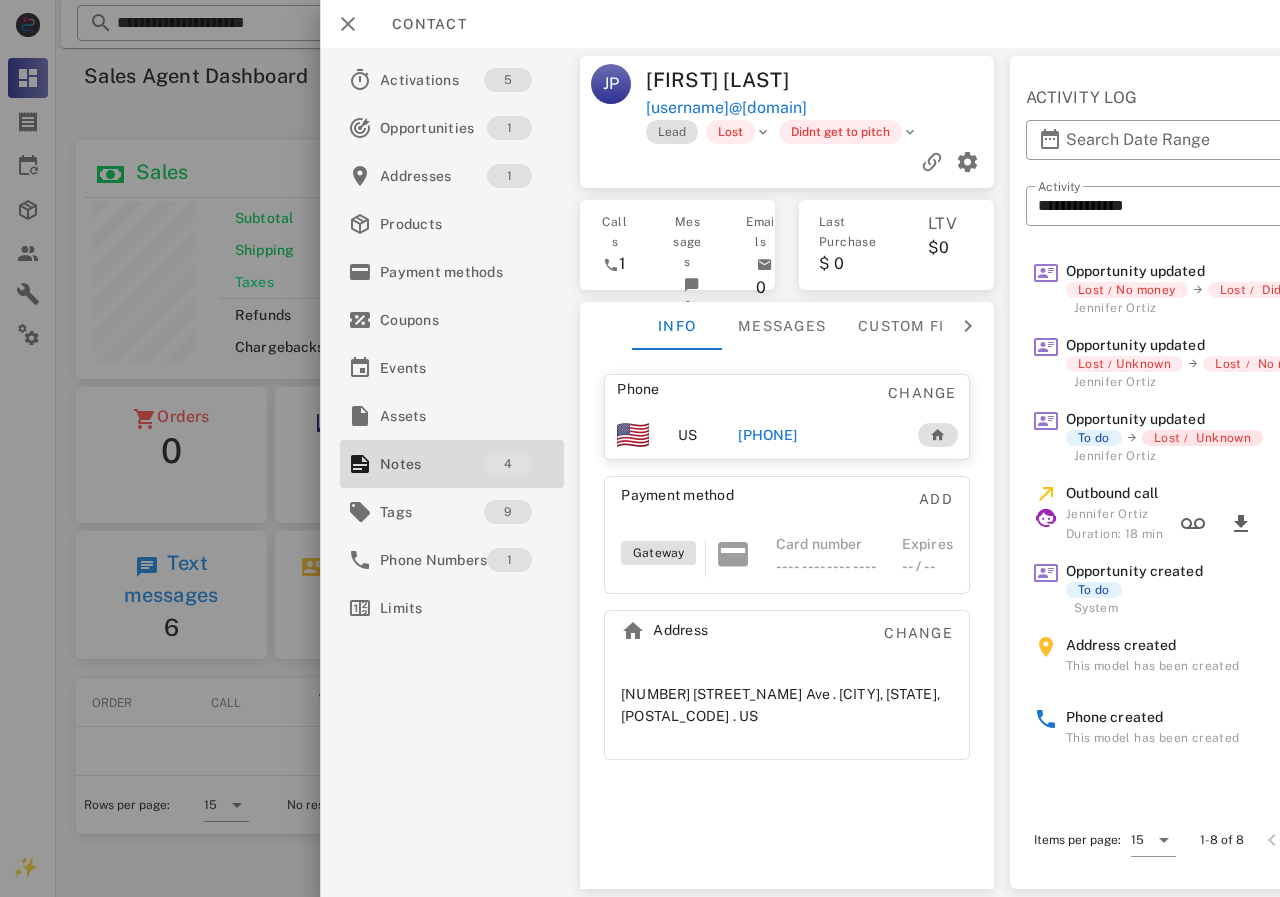 click on "[PHONE]" at bounding box center (767, 435) 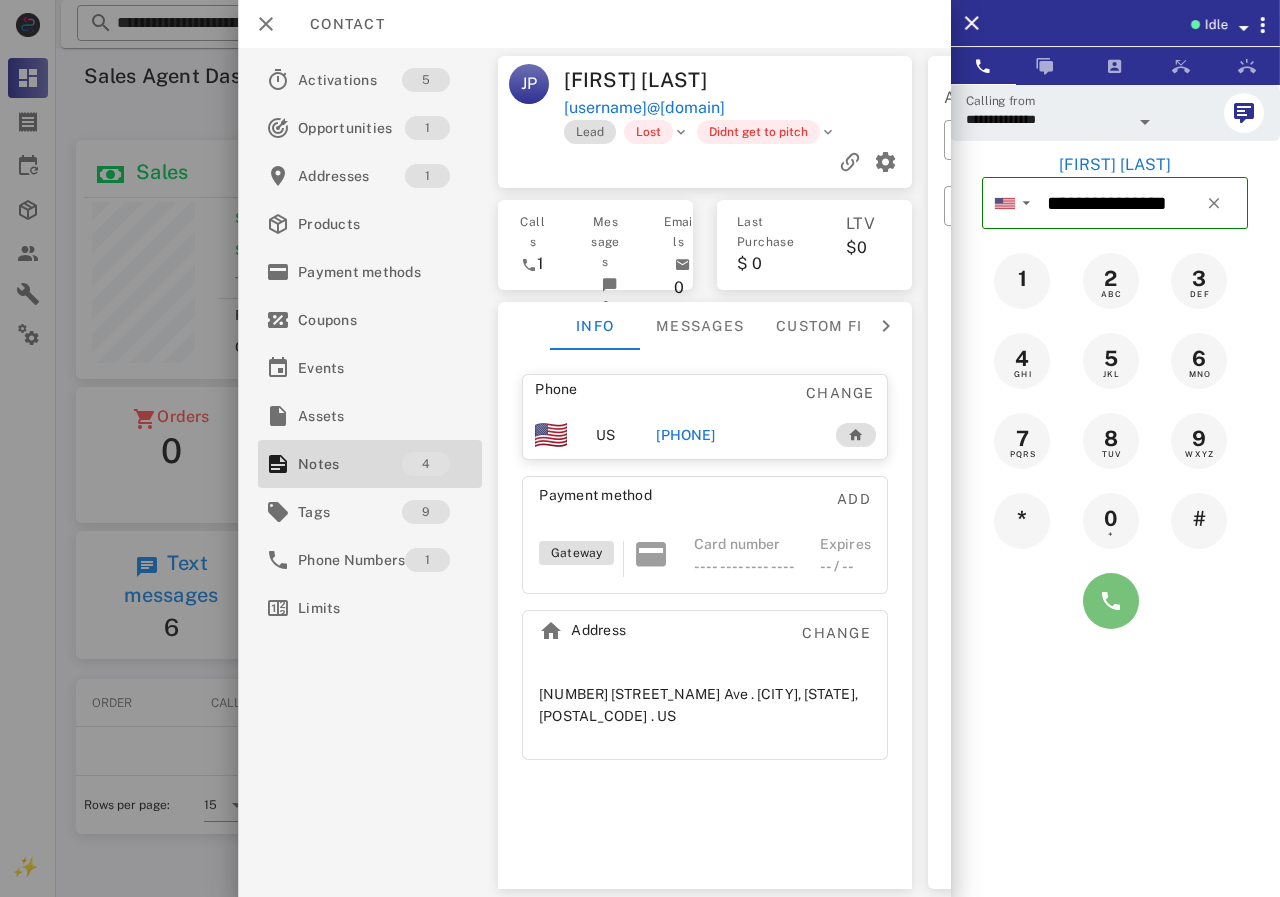click at bounding box center (1111, 601) 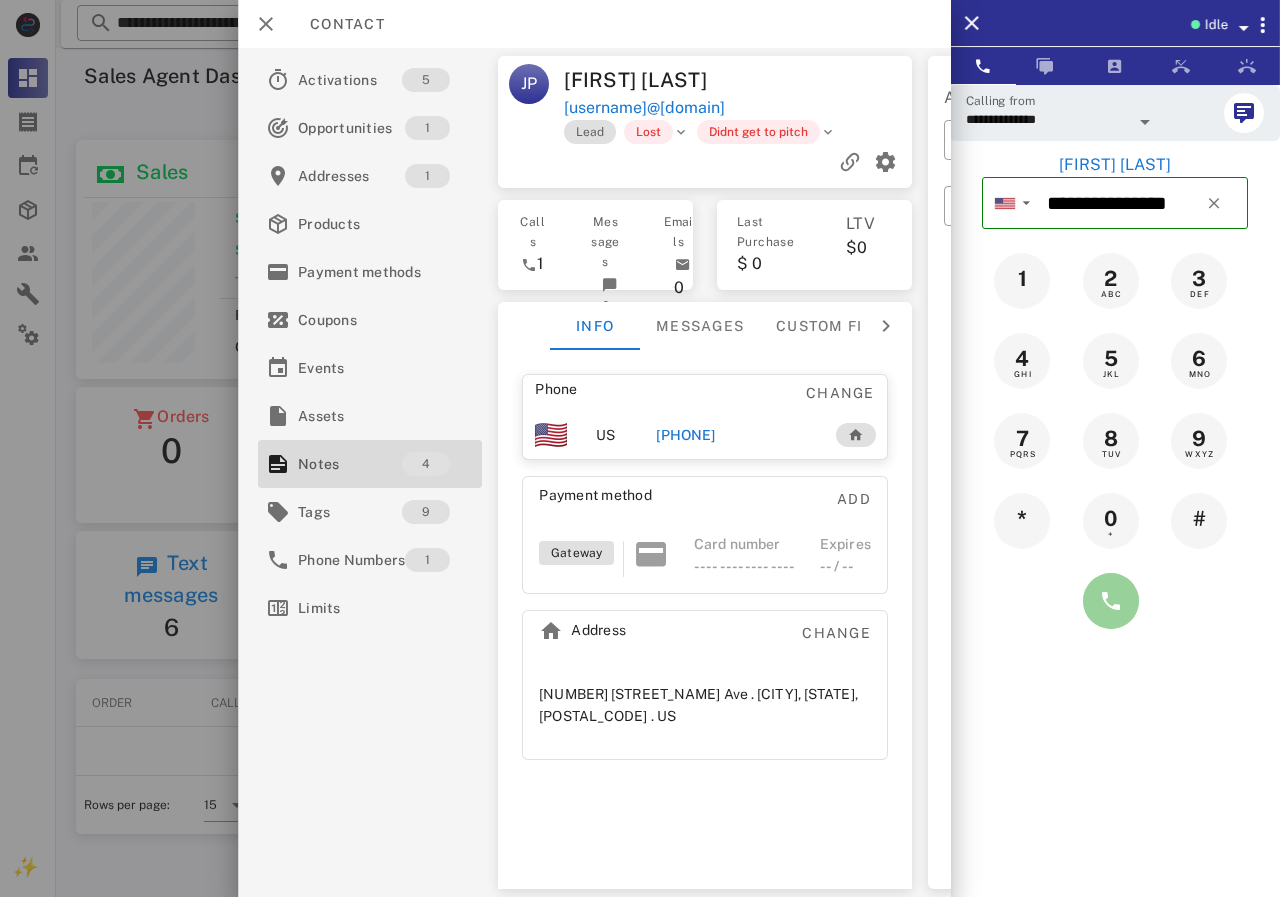 click at bounding box center [1111, 601] 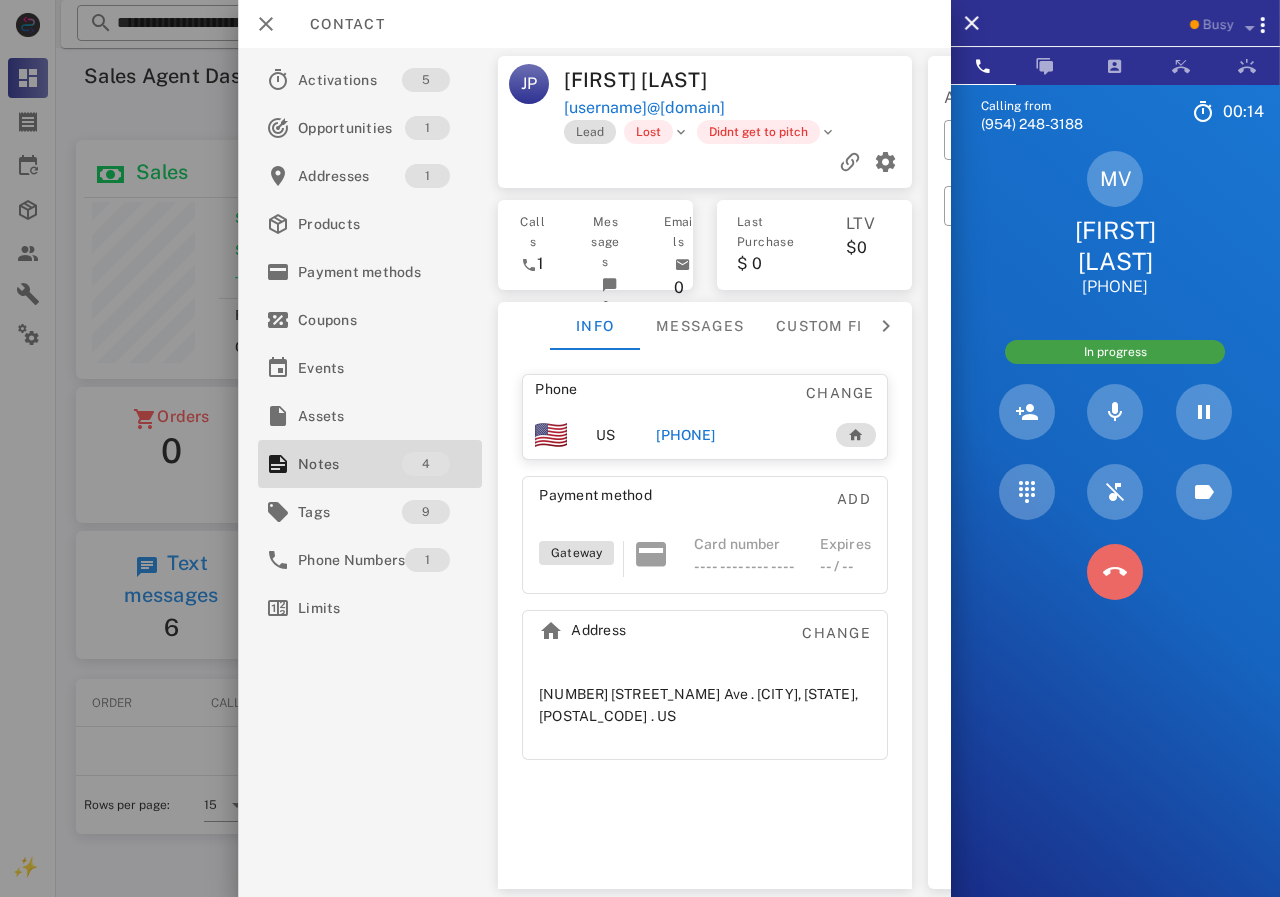 click at bounding box center [1115, 572] 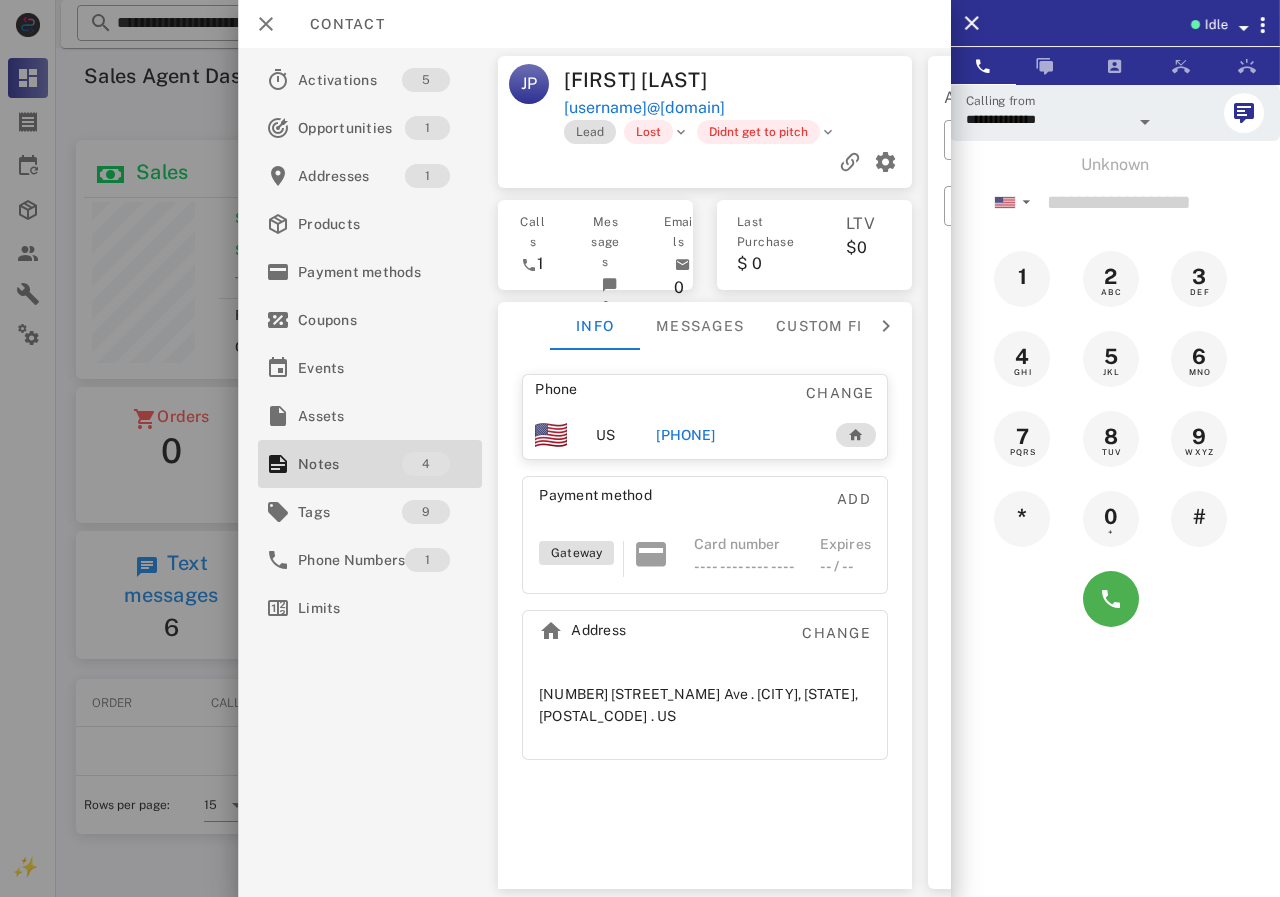 click on "[PHONE]" at bounding box center (685, 435) 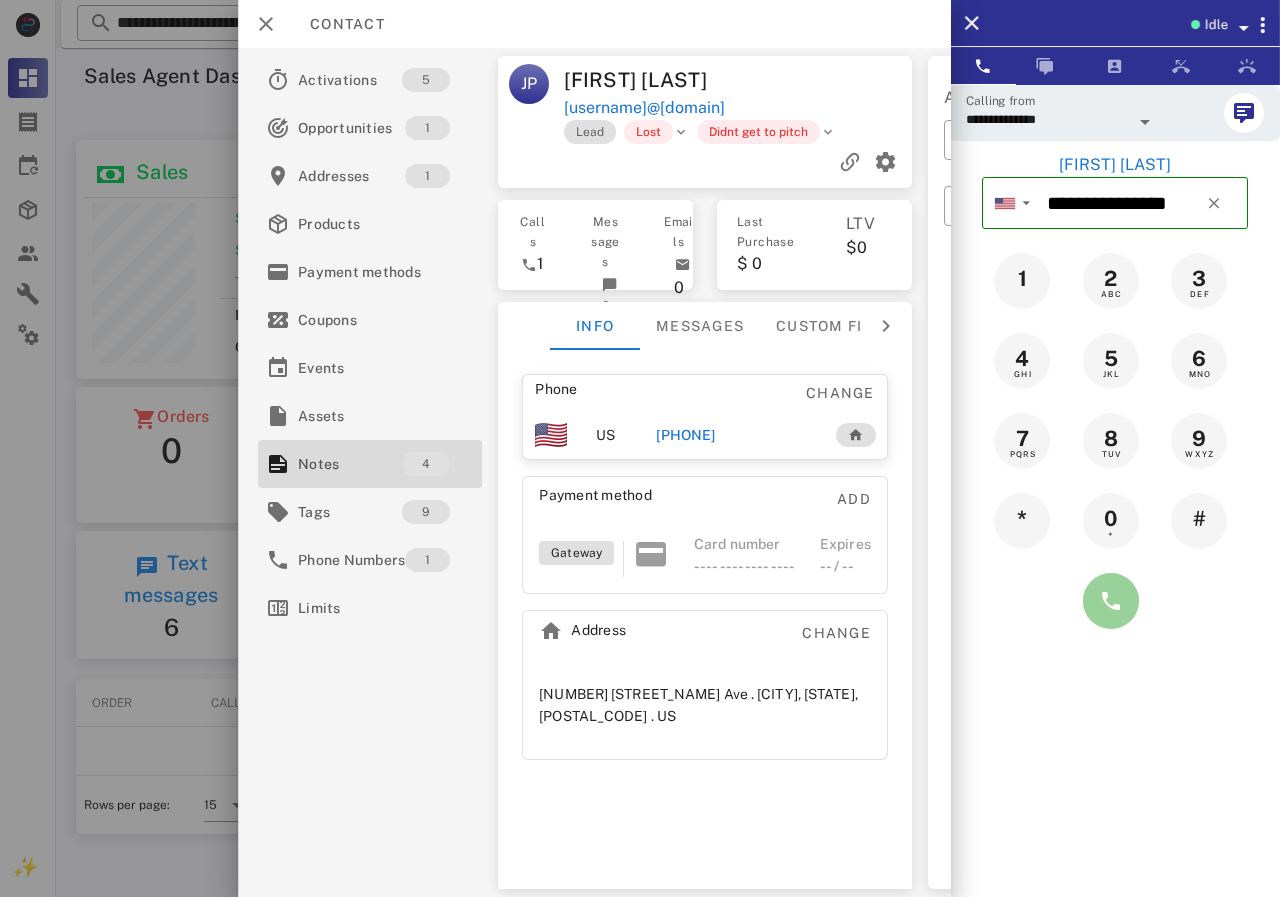 click at bounding box center (1111, 601) 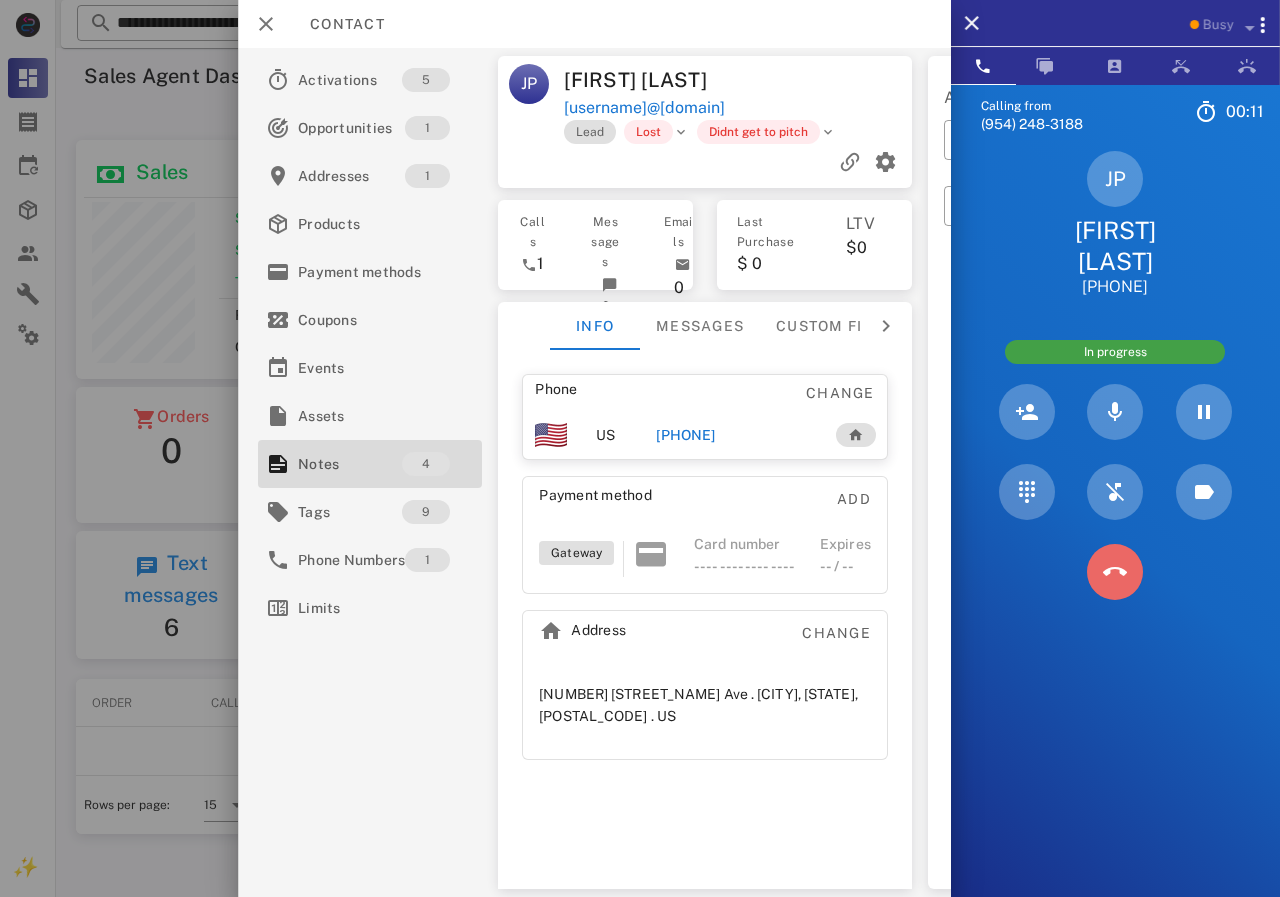 click at bounding box center [1115, 572] 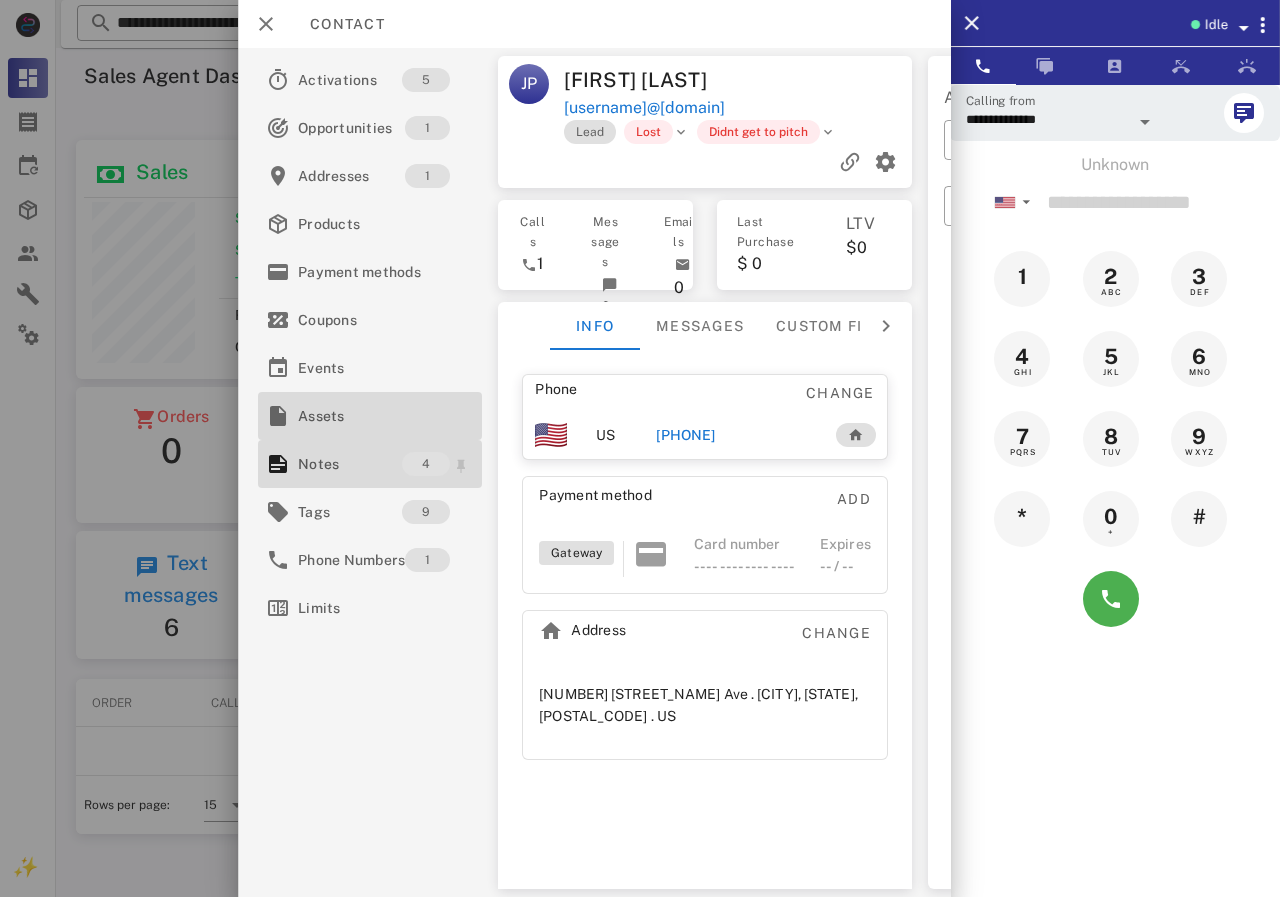click on "Assets" at bounding box center [366, 416] 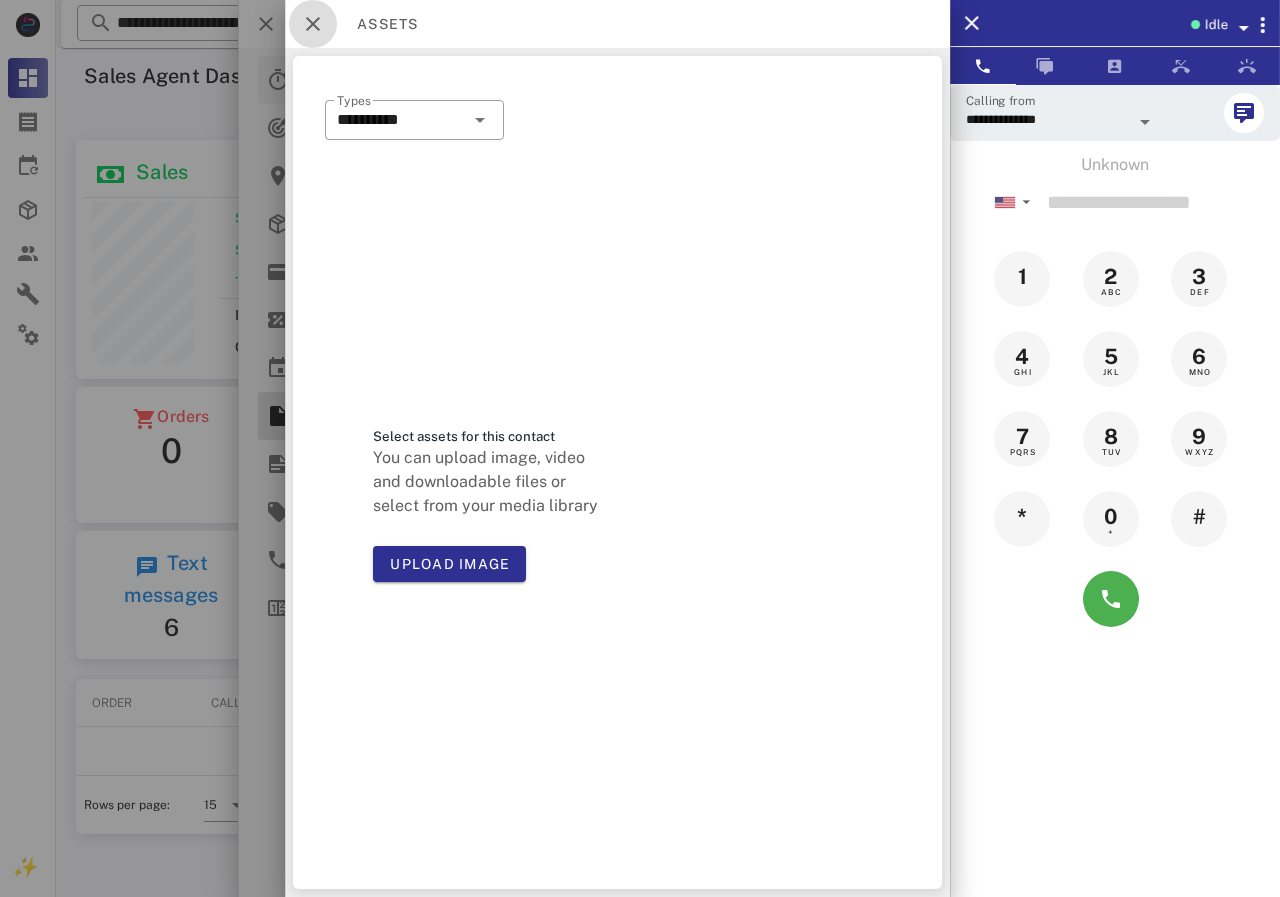 click at bounding box center (313, 24) 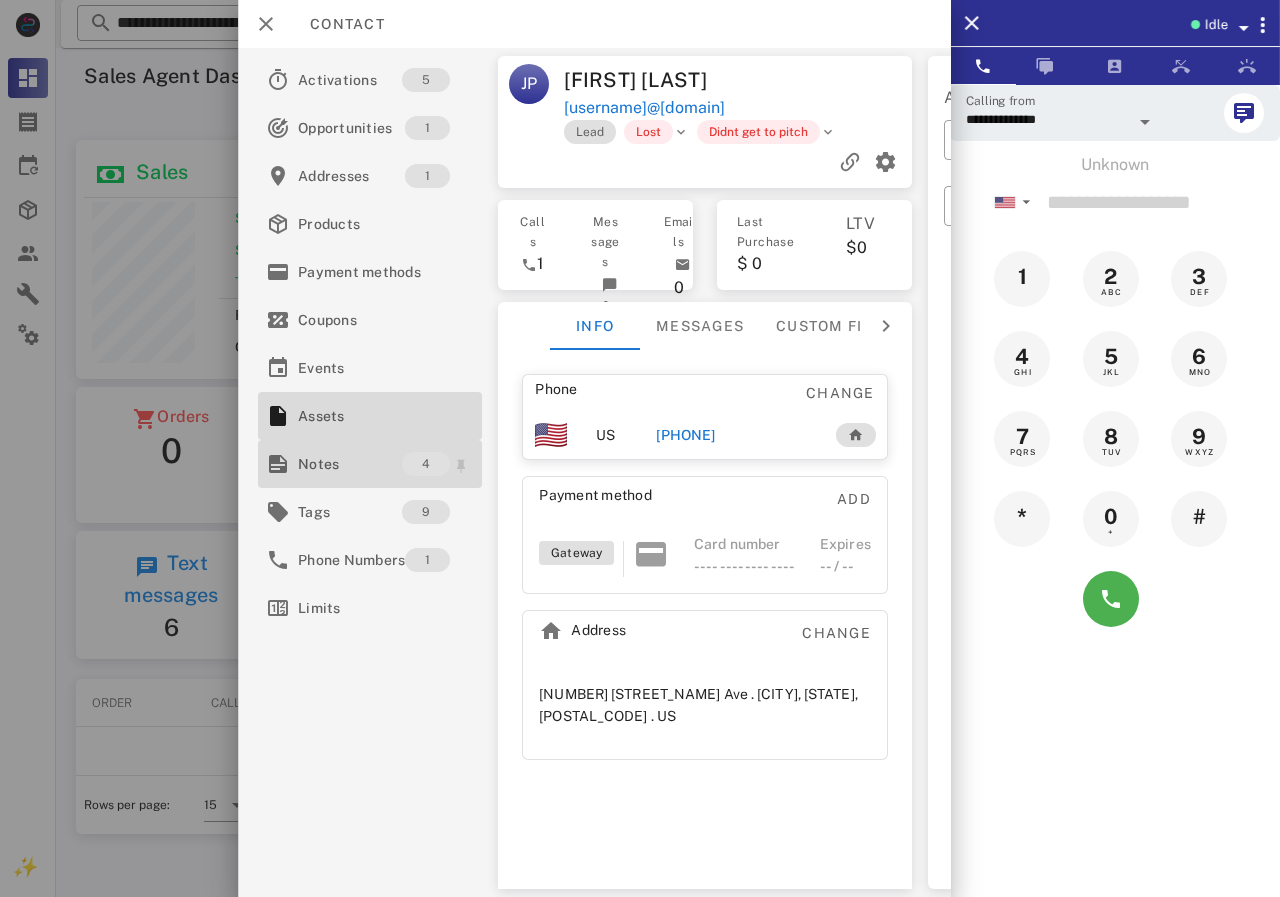 click on "Notes" at bounding box center (350, 464) 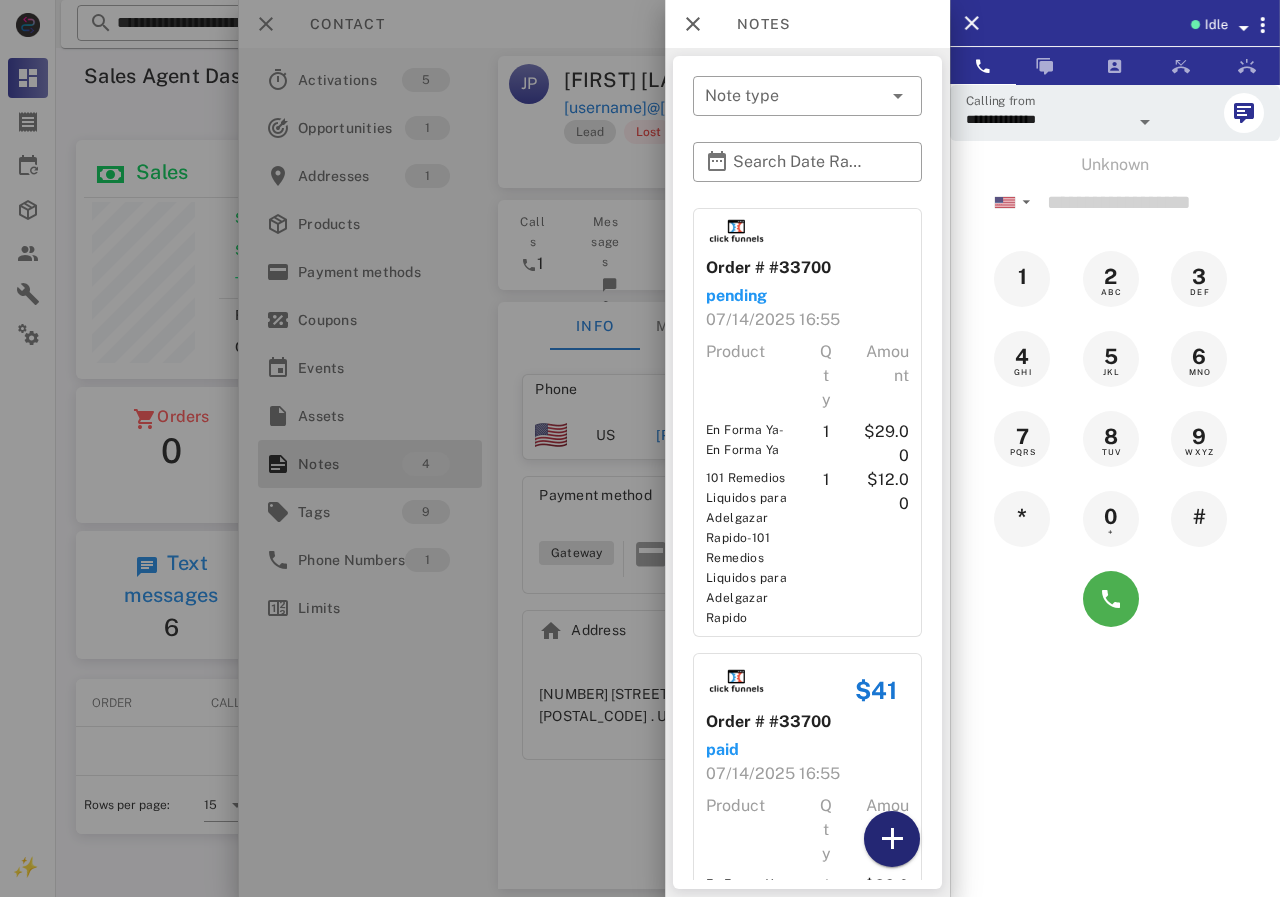 drag, startPoint x: 884, startPoint y: 839, endPoint x: 874, endPoint y: 546, distance: 293.1706 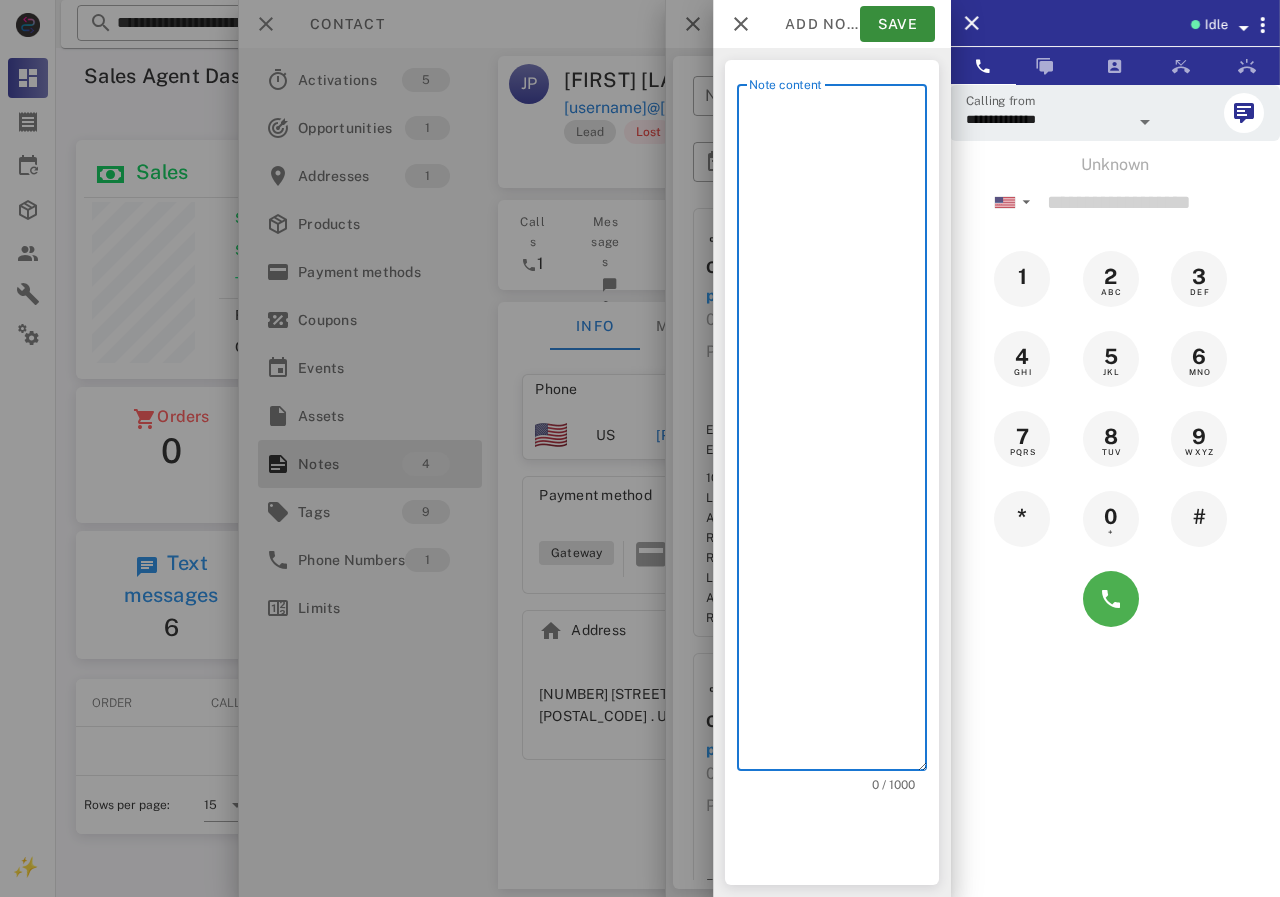 scroll, scrollTop: 240, scrollLeft: 390, axis: both 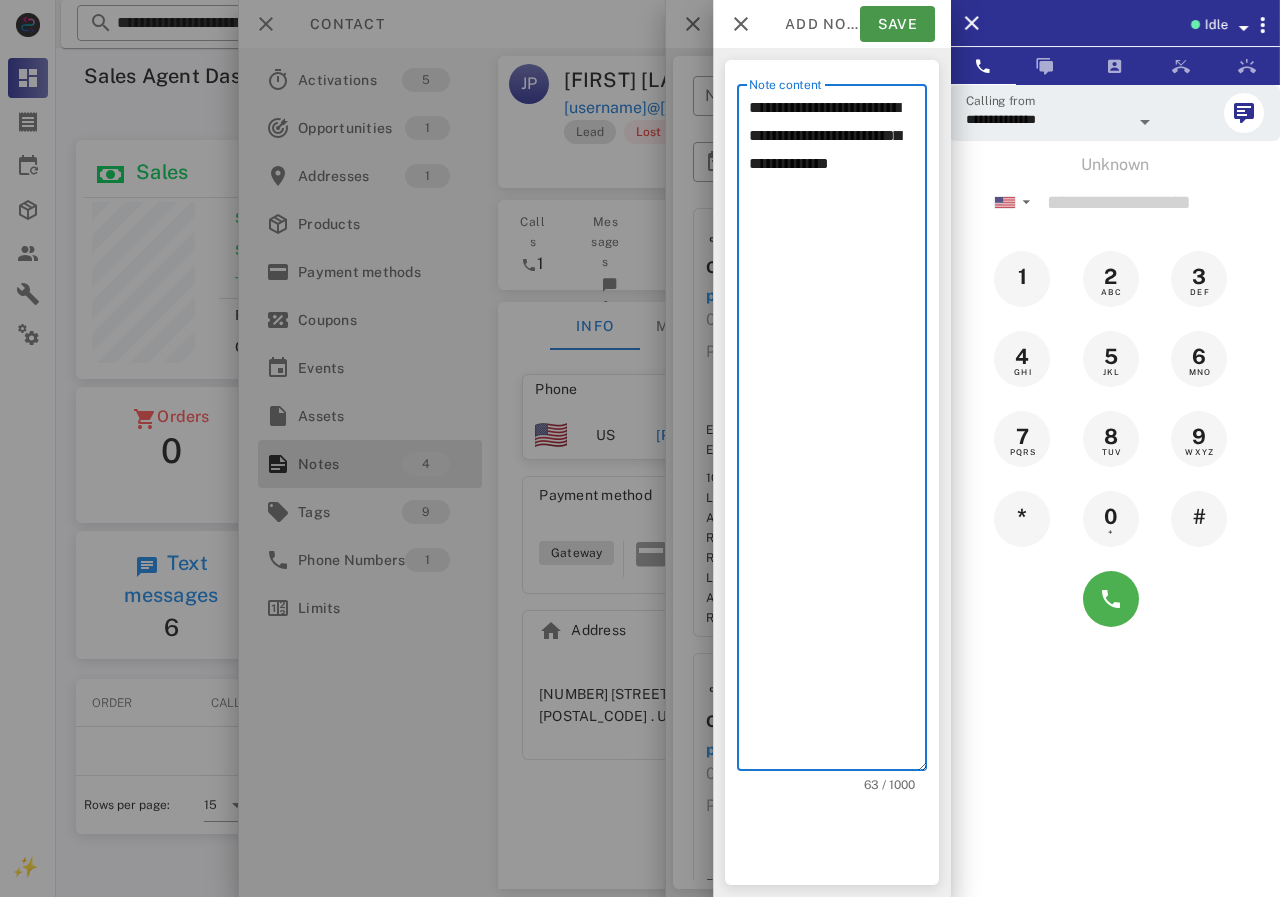 type on "**********" 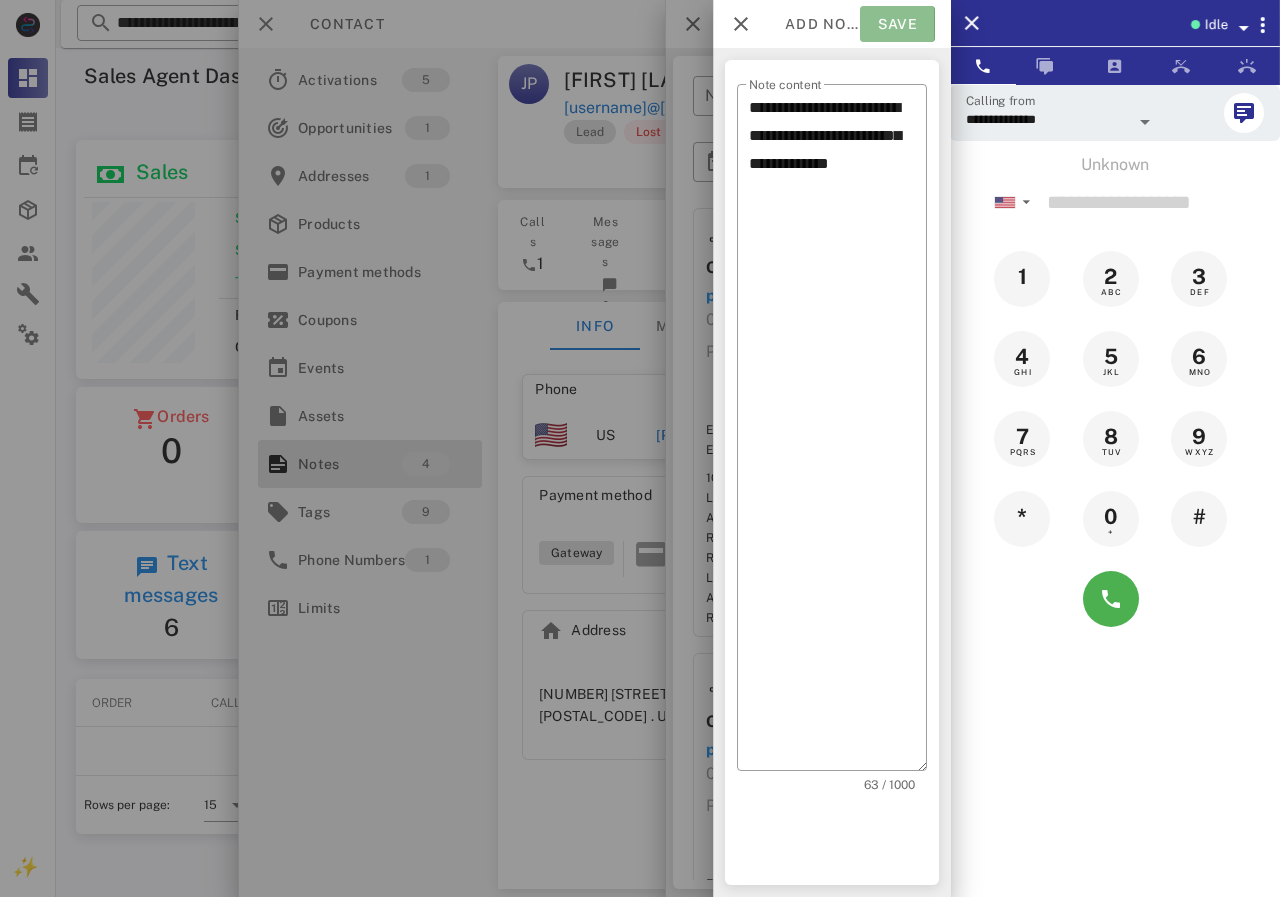 click on "Save" at bounding box center (897, 24) 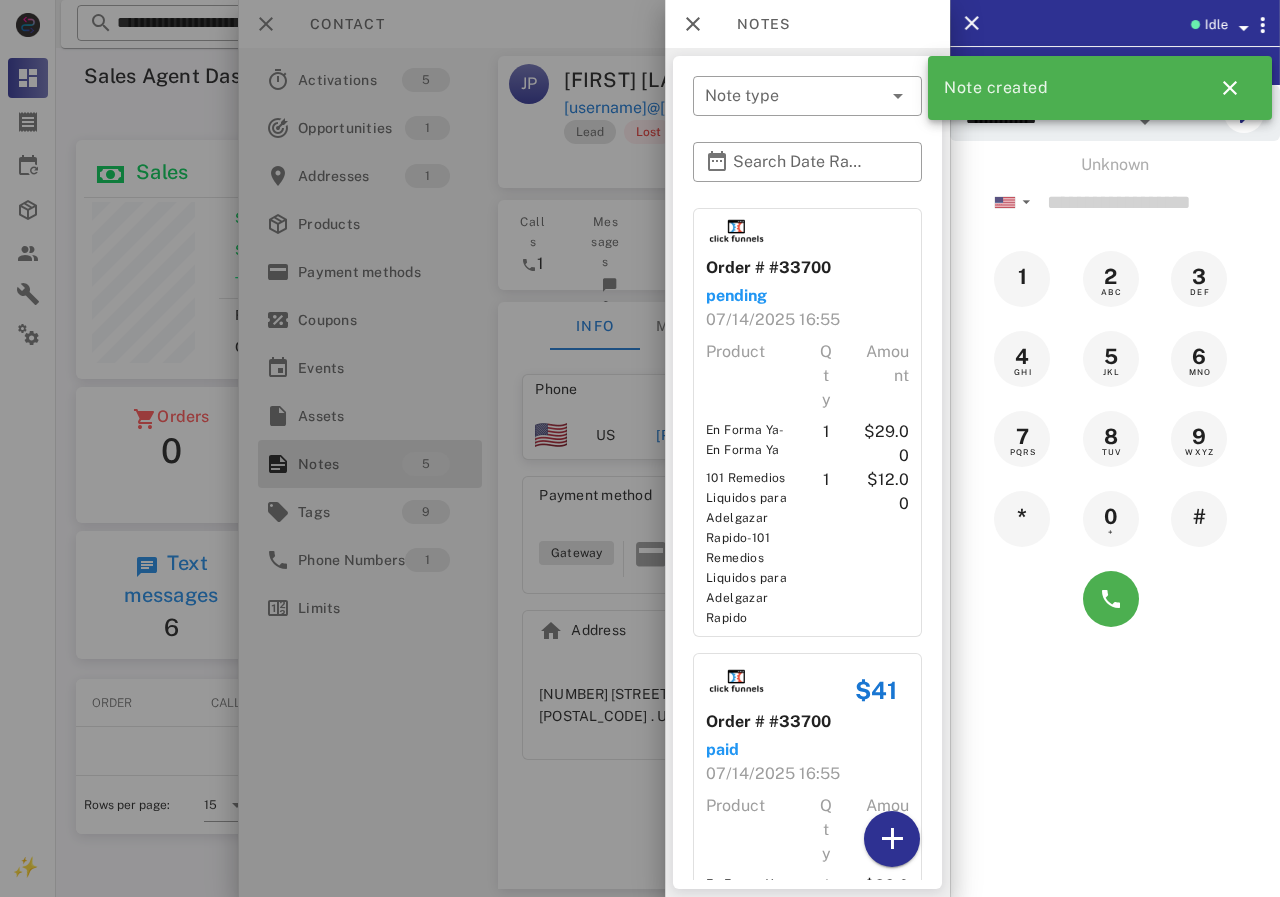 click at bounding box center (640, 448) 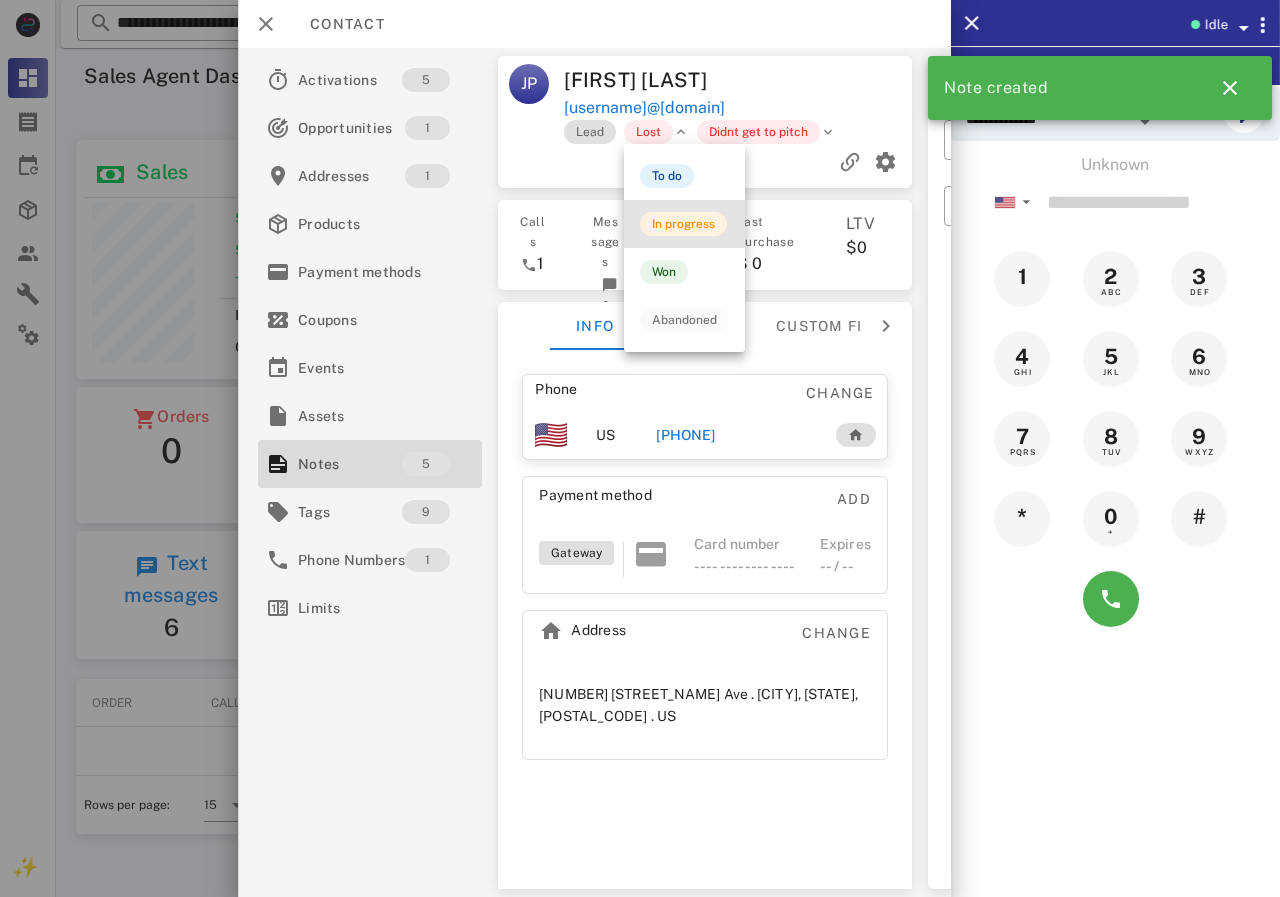 drag, startPoint x: 670, startPoint y: 228, endPoint x: 748, endPoint y: 168, distance: 98.40732 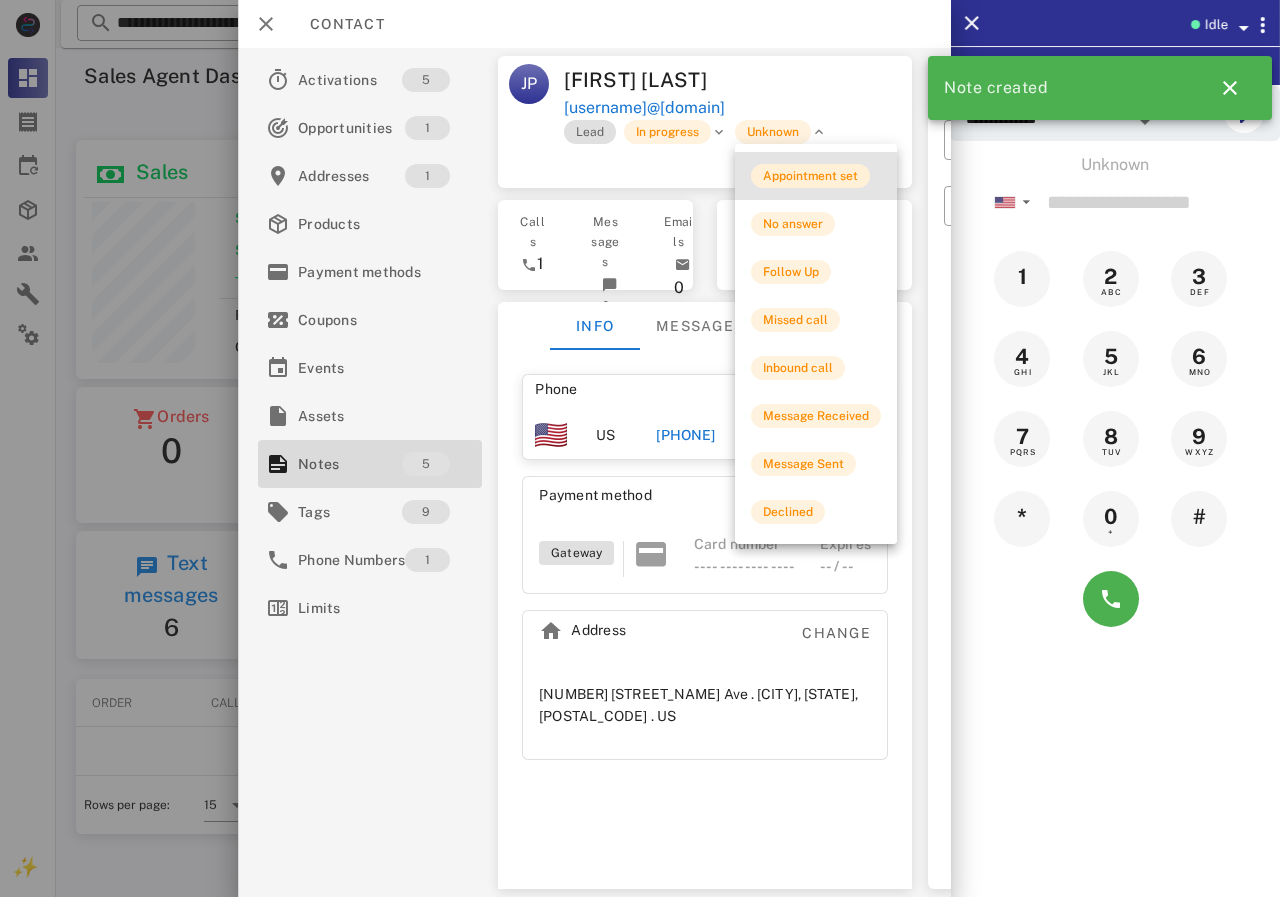 click on "Appointment set" at bounding box center [810, 176] 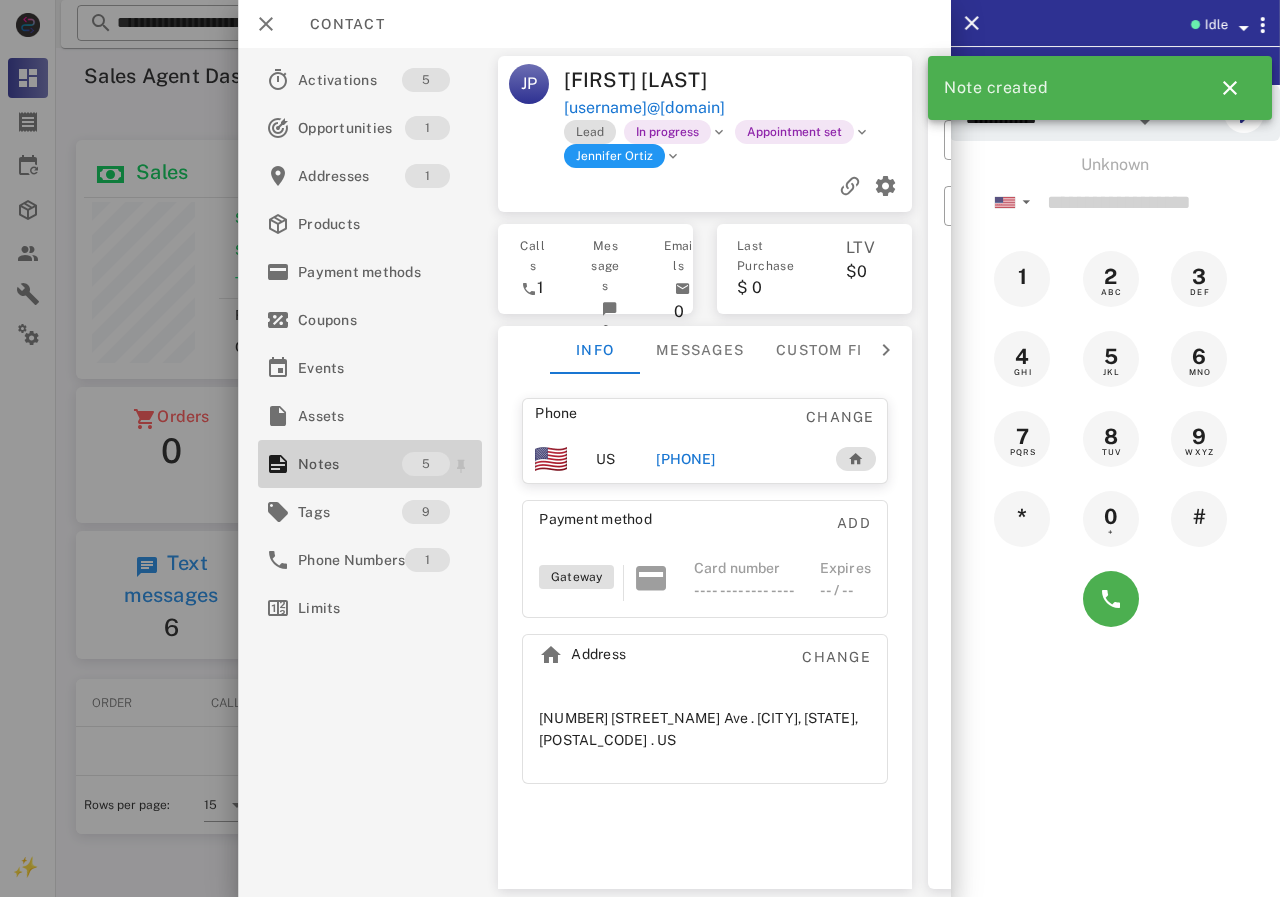click on "Notes" at bounding box center [350, 464] 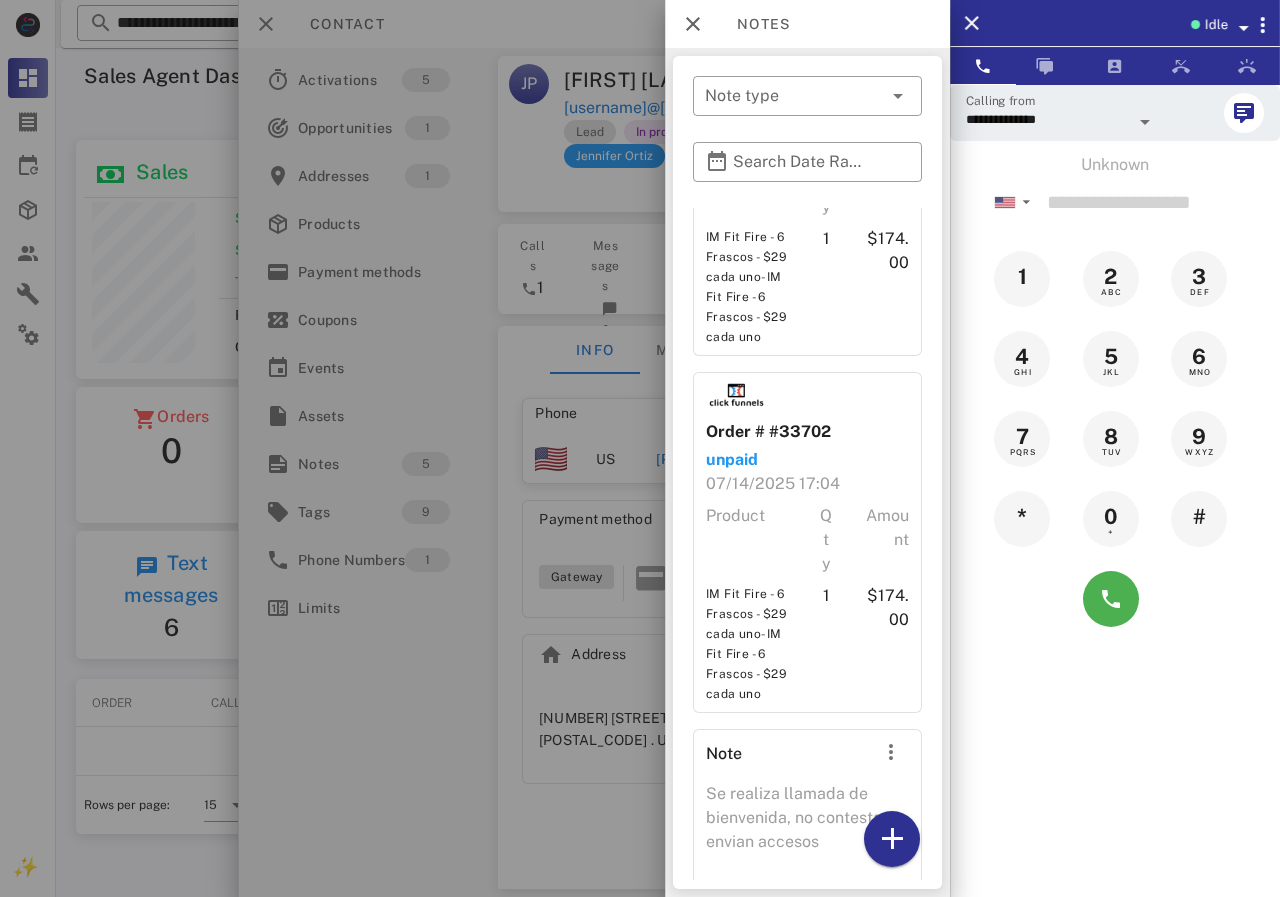 scroll, scrollTop: 1184, scrollLeft: 0, axis: vertical 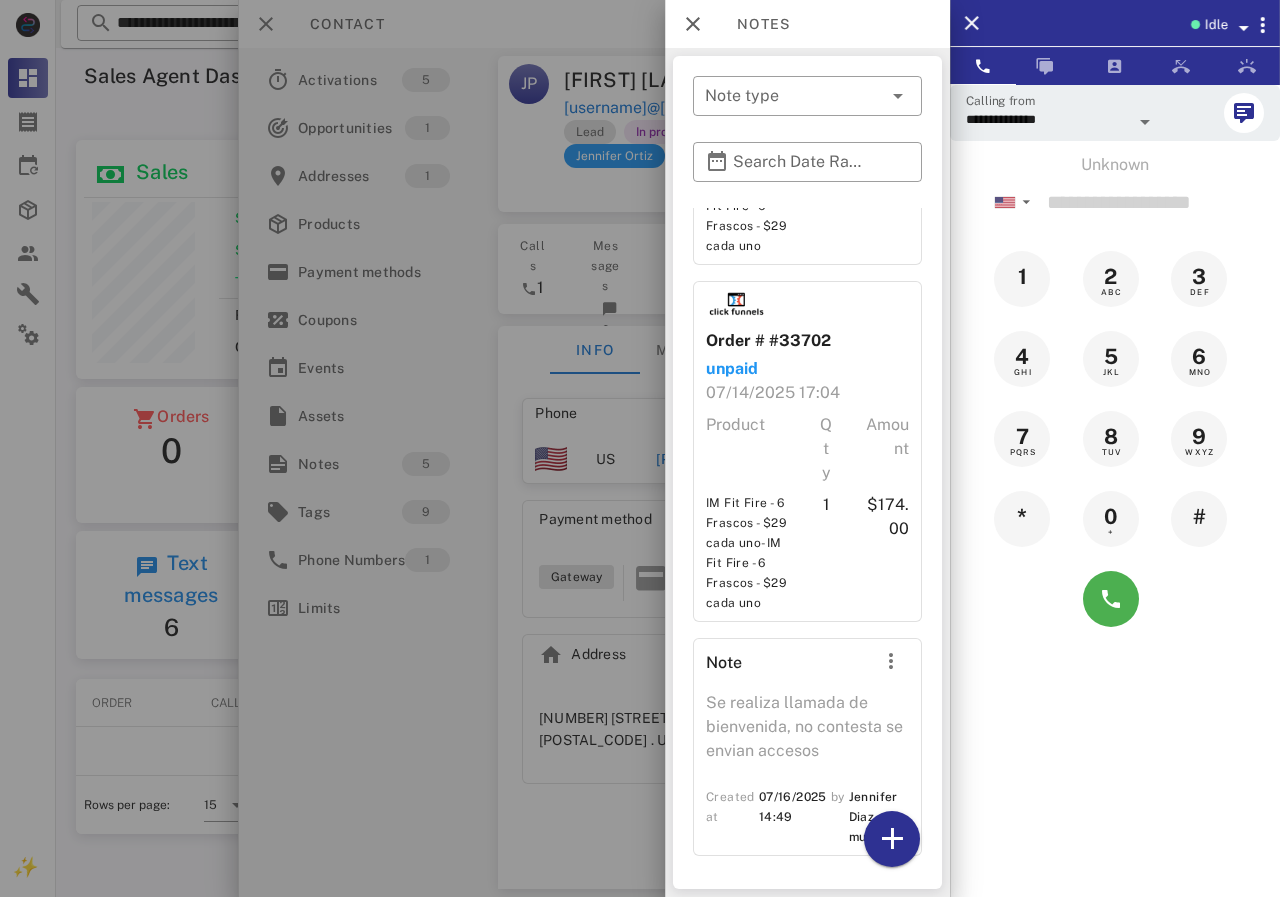 click at bounding box center (640, 448) 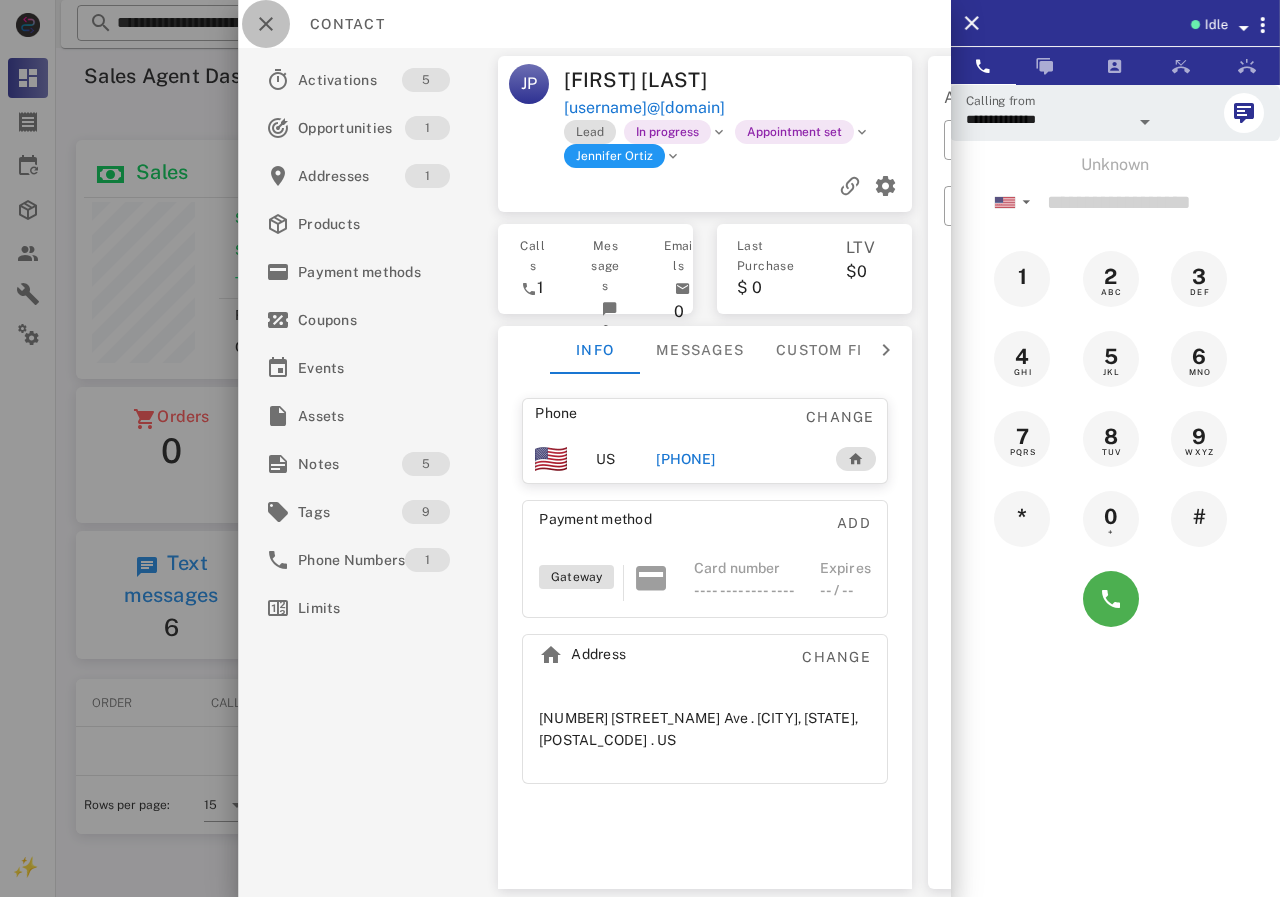 click at bounding box center (266, 24) 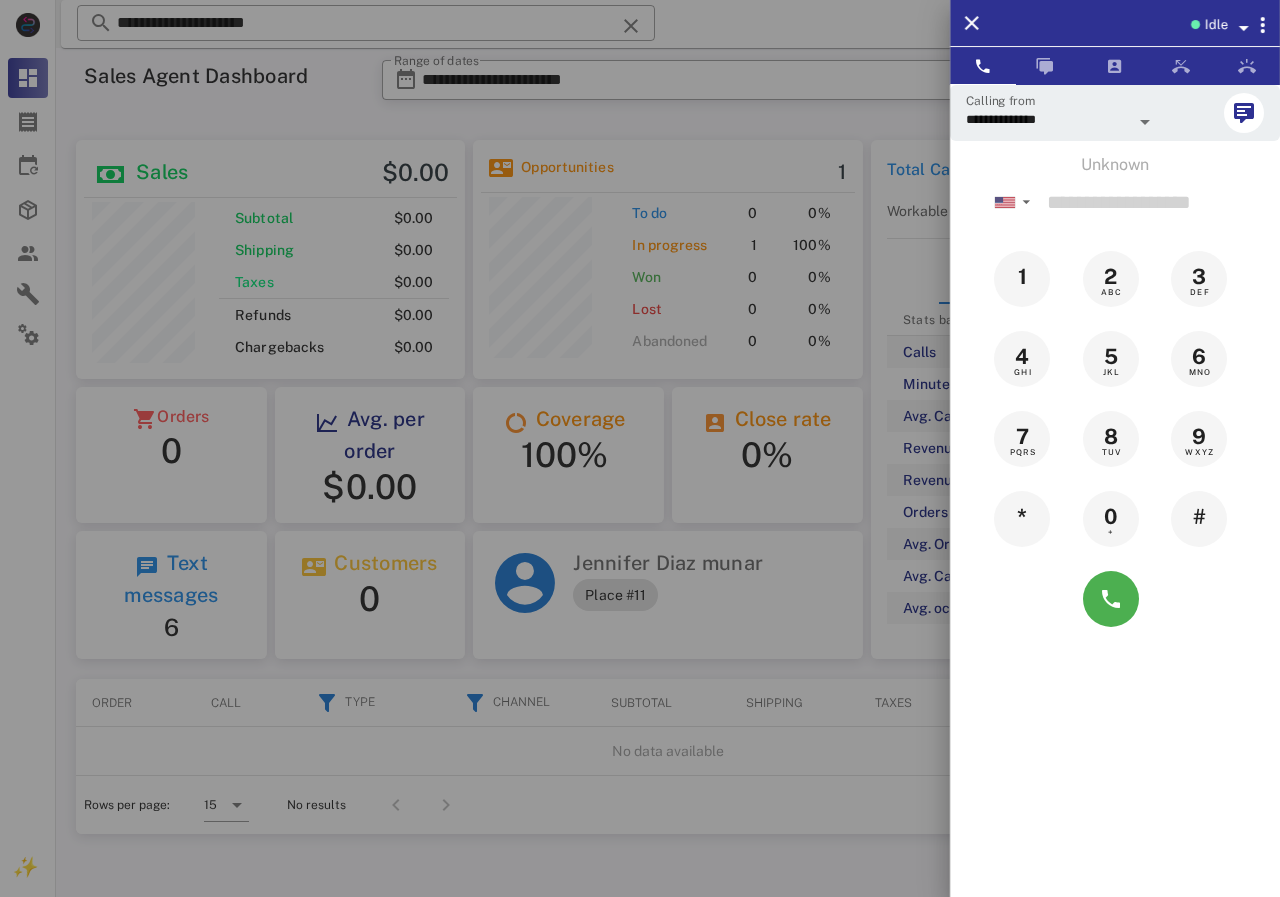 click at bounding box center (640, 448) 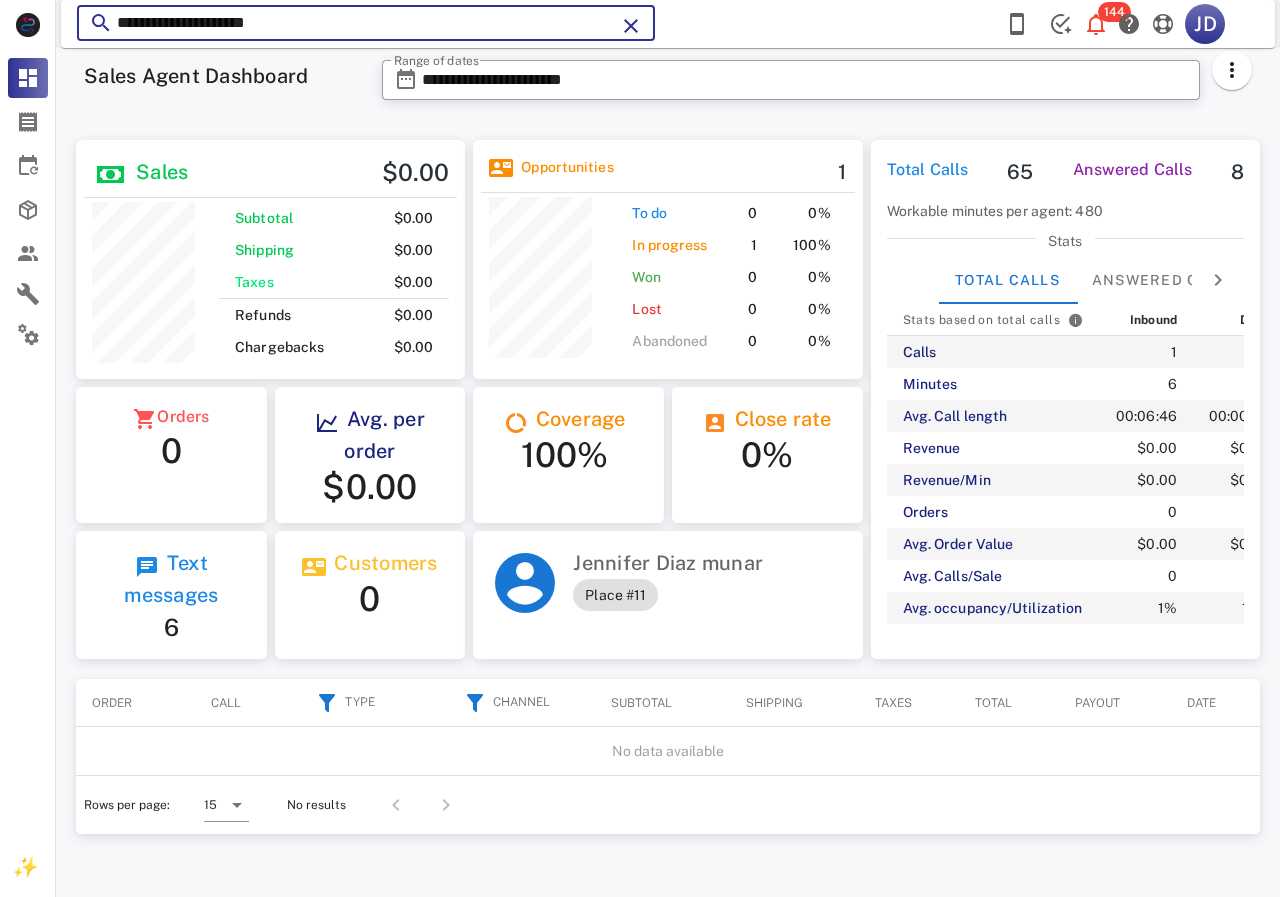 drag, startPoint x: 236, startPoint y: 33, endPoint x: 116, endPoint y: 47, distance: 120.8139 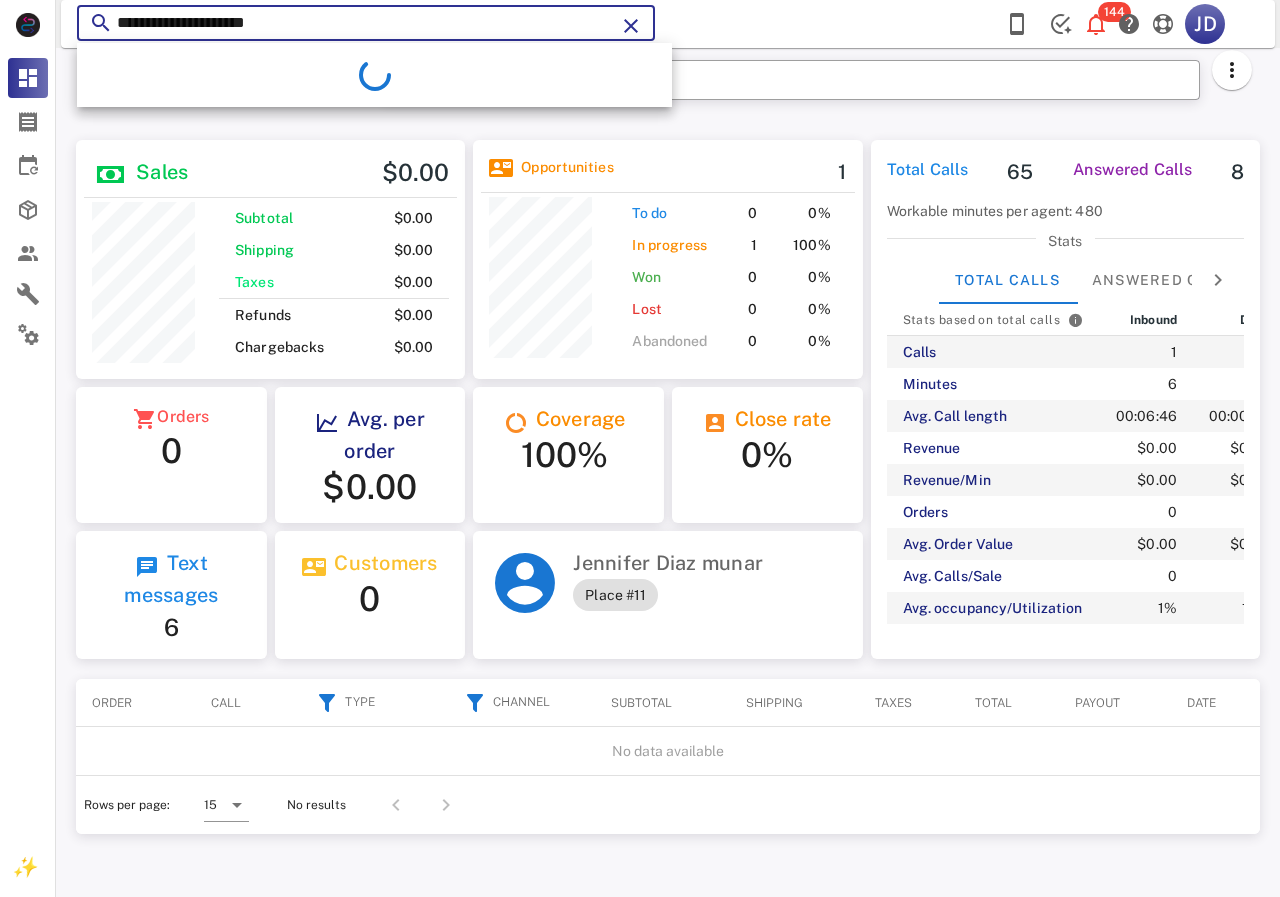 drag, startPoint x: 297, startPoint y: 21, endPoint x: 85, endPoint y: 39, distance: 212.76277 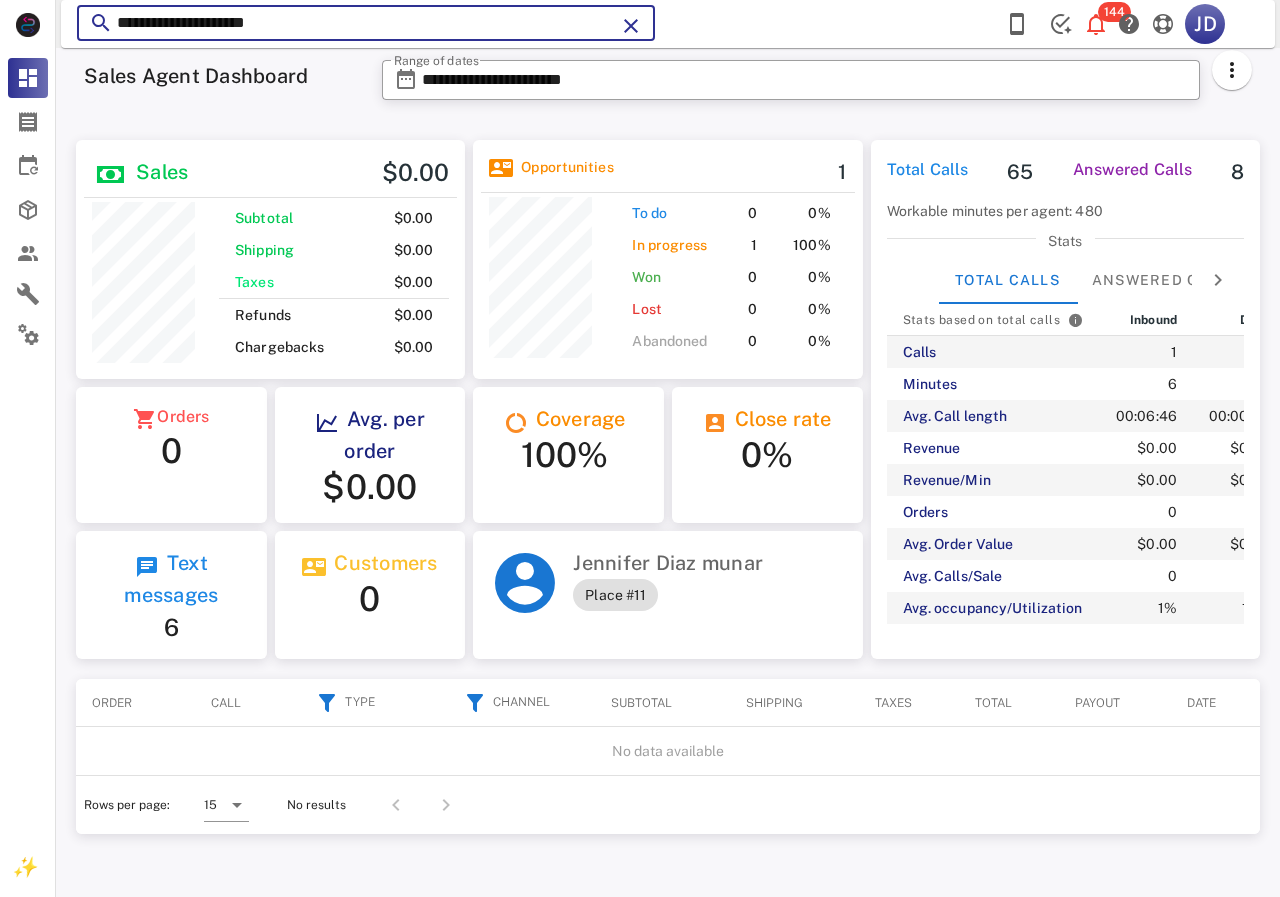 paste 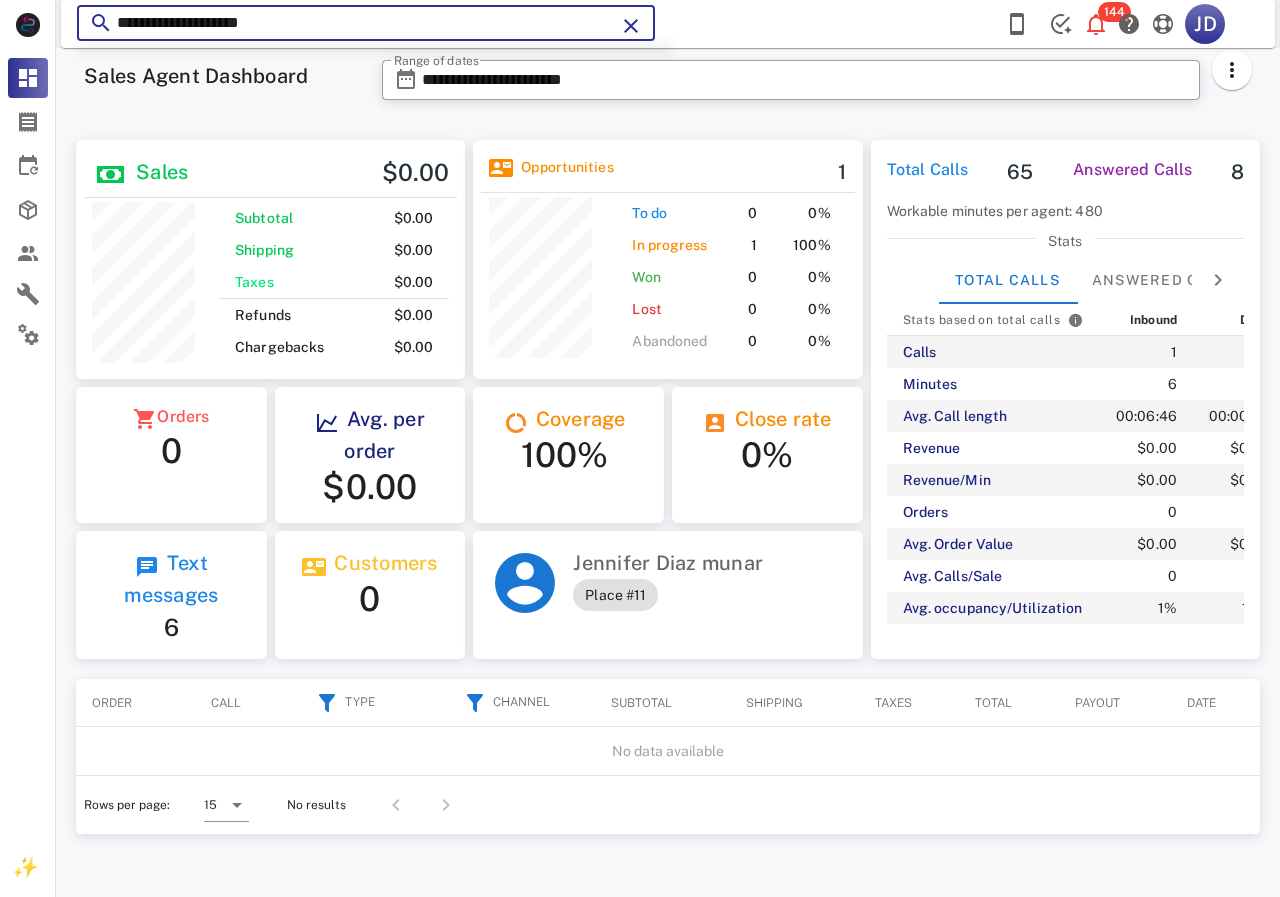 type on "**********" 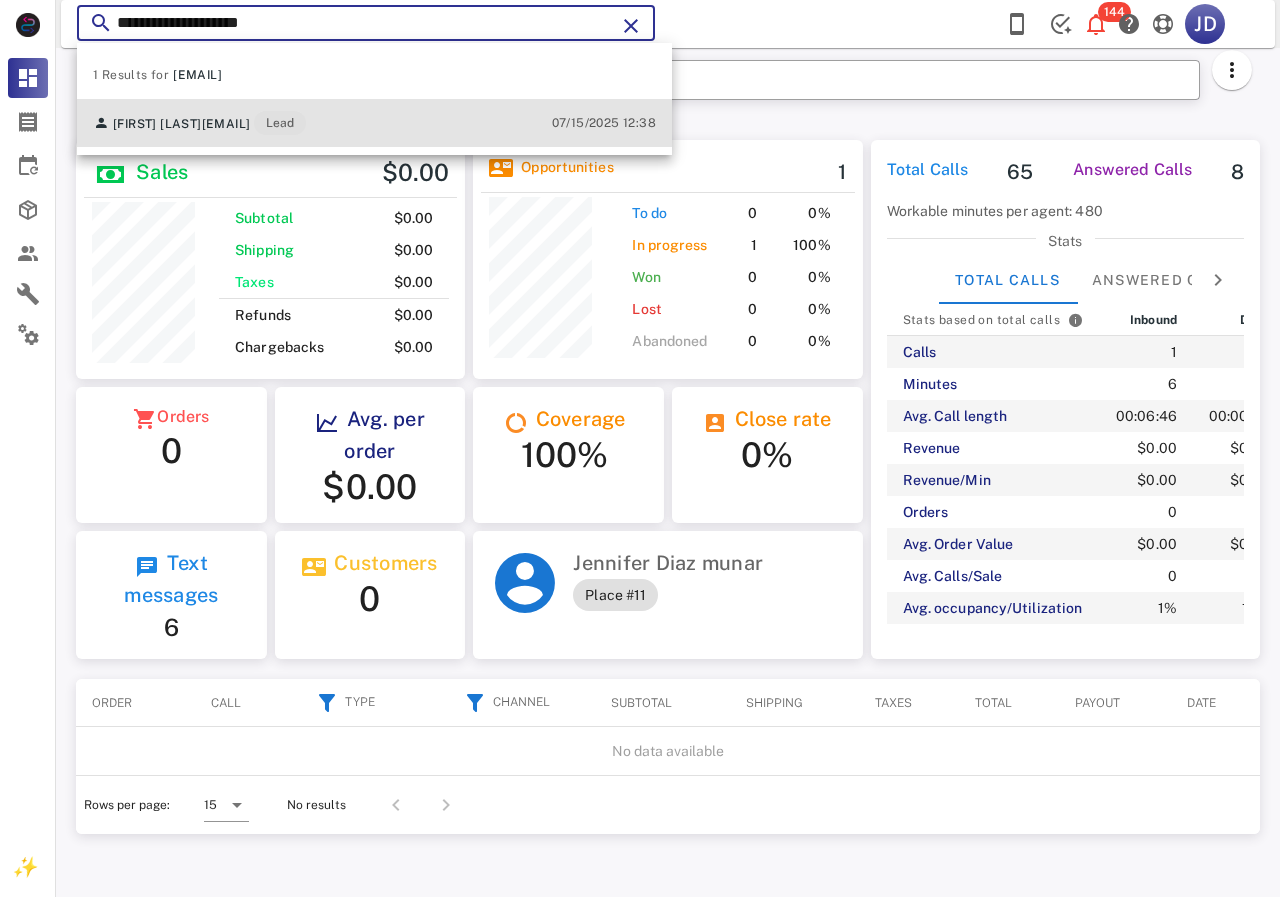 click on "[EMAIL]" at bounding box center (226, 124) 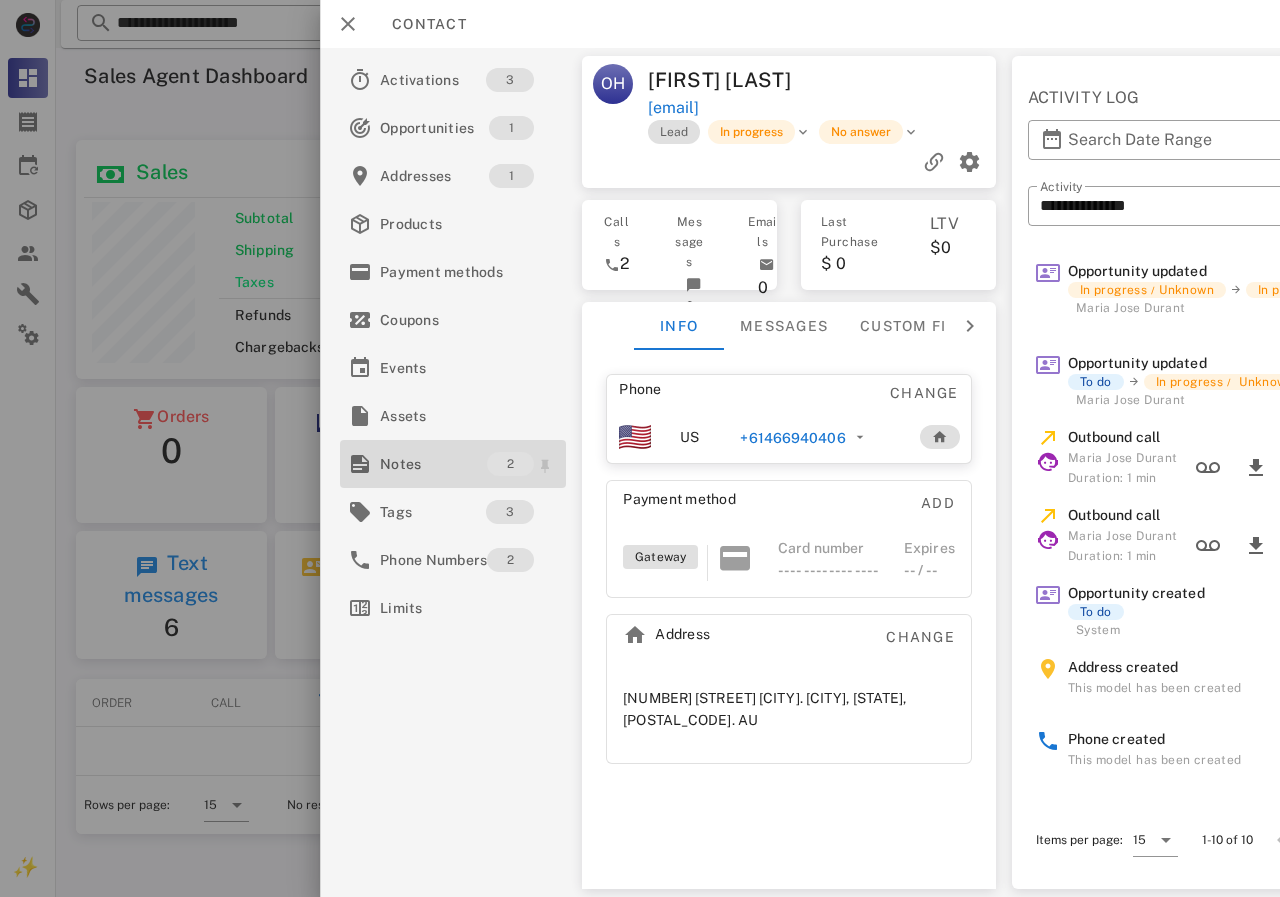 click on "Notes" at bounding box center (433, 464) 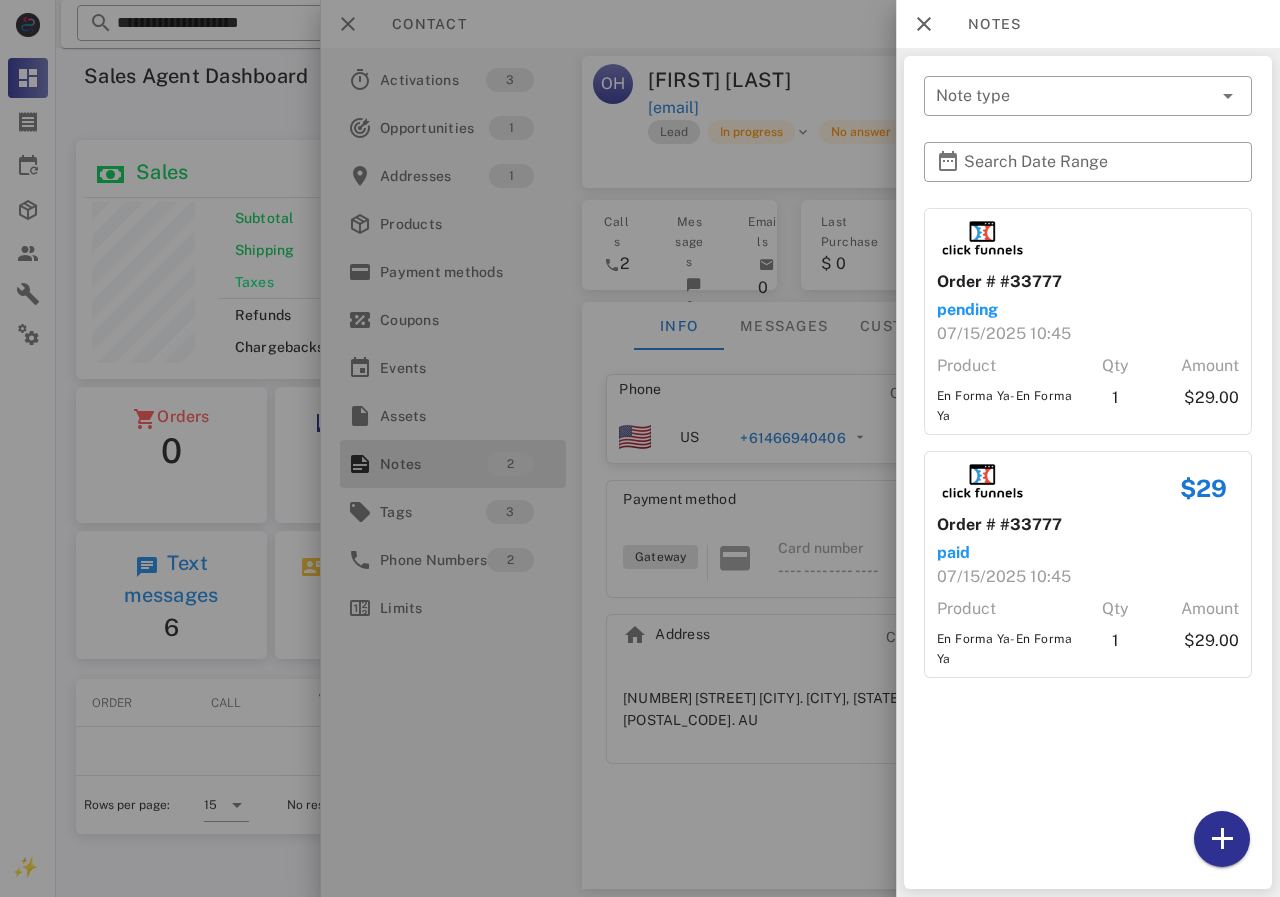 click at bounding box center (640, 448) 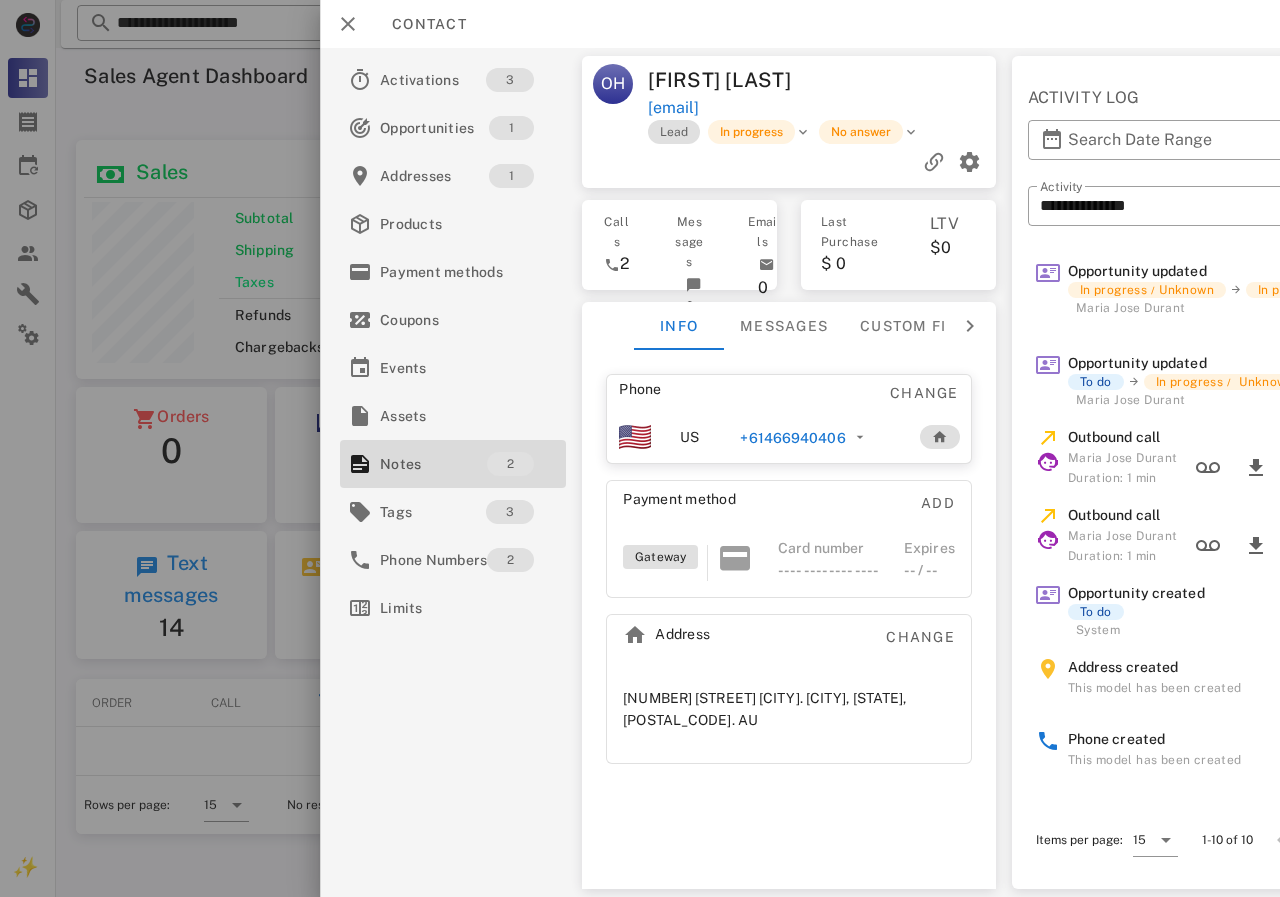 scroll, scrollTop: 999761, scrollLeft: 999611, axis: both 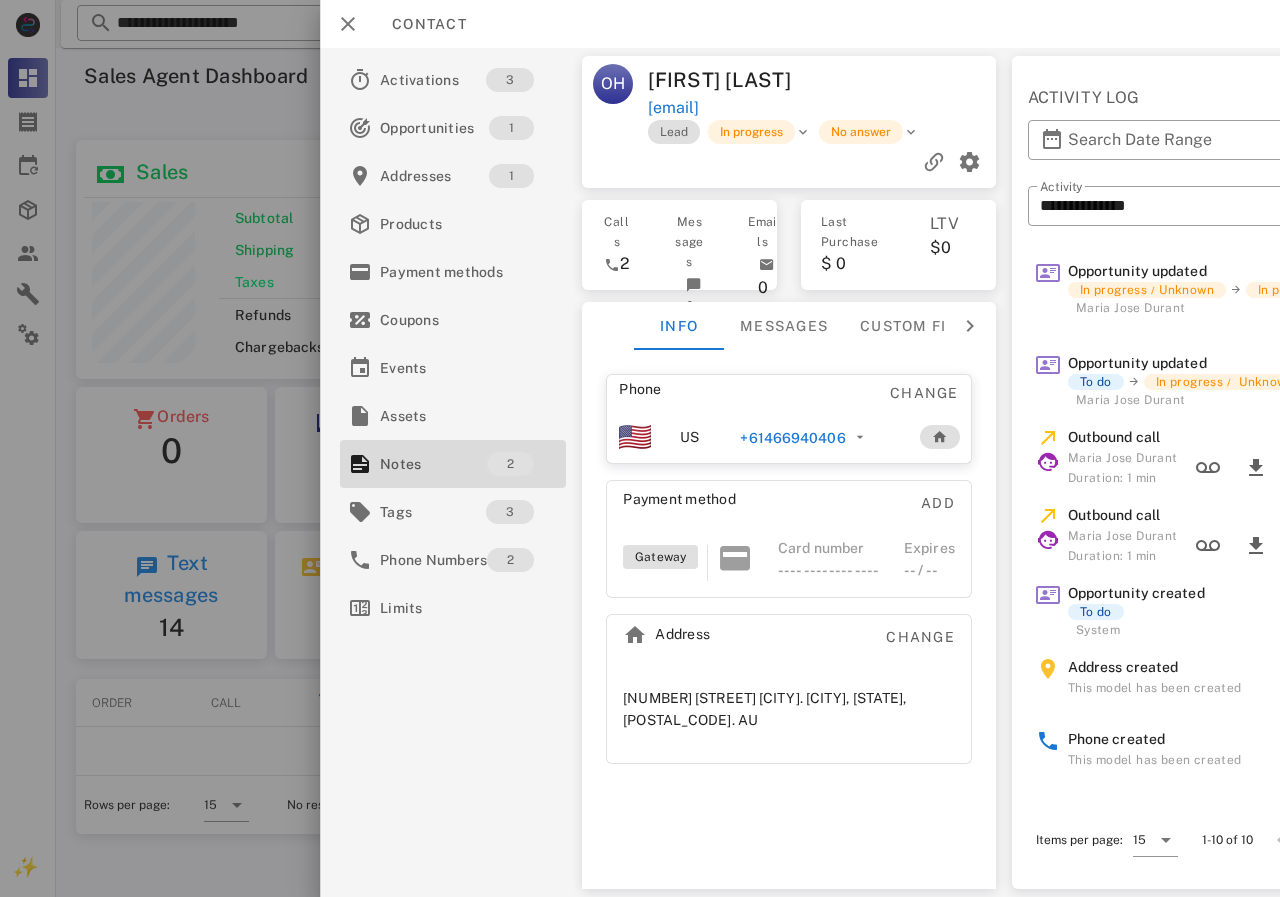 click on "+61466940406" at bounding box center [792, 438] 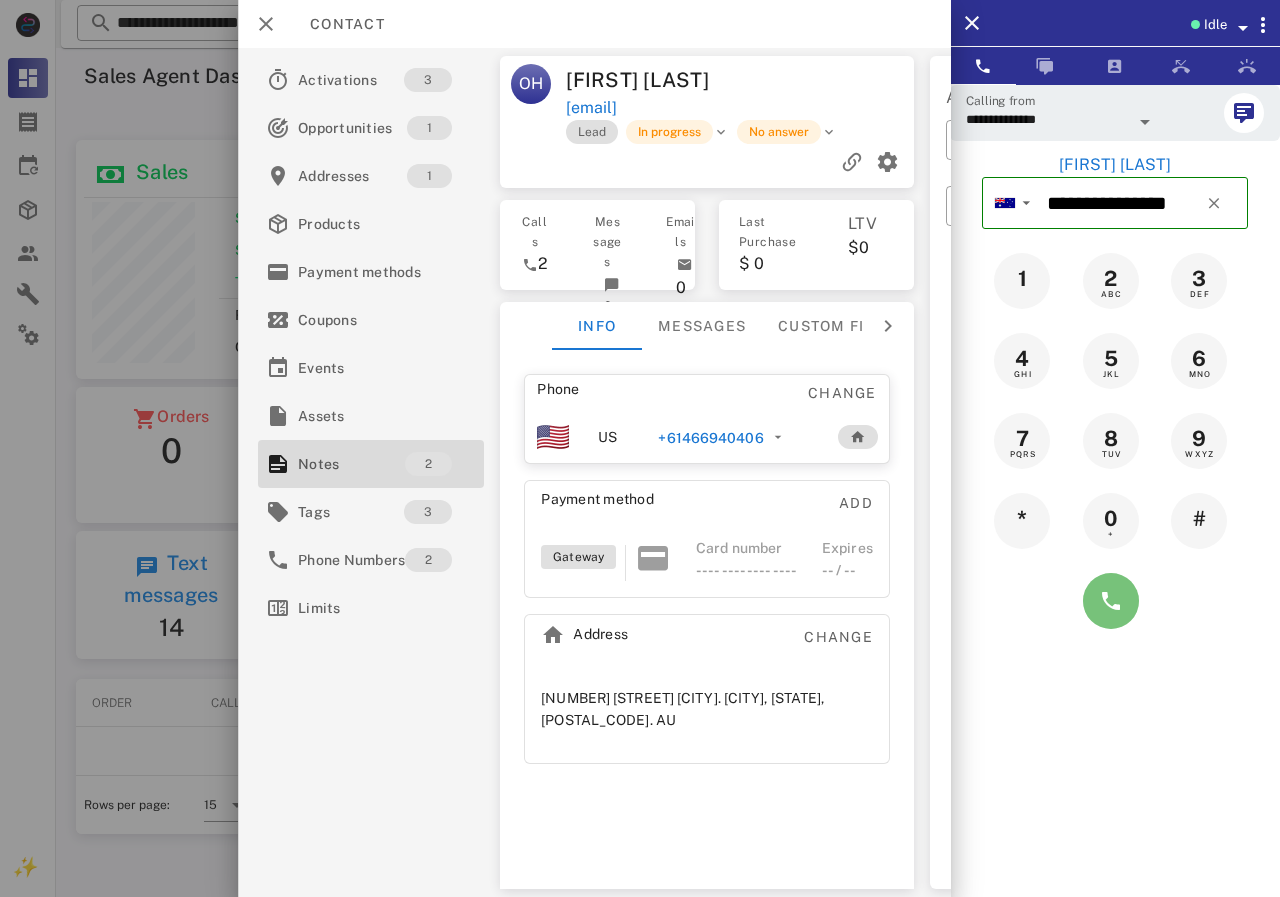 click at bounding box center [1111, 601] 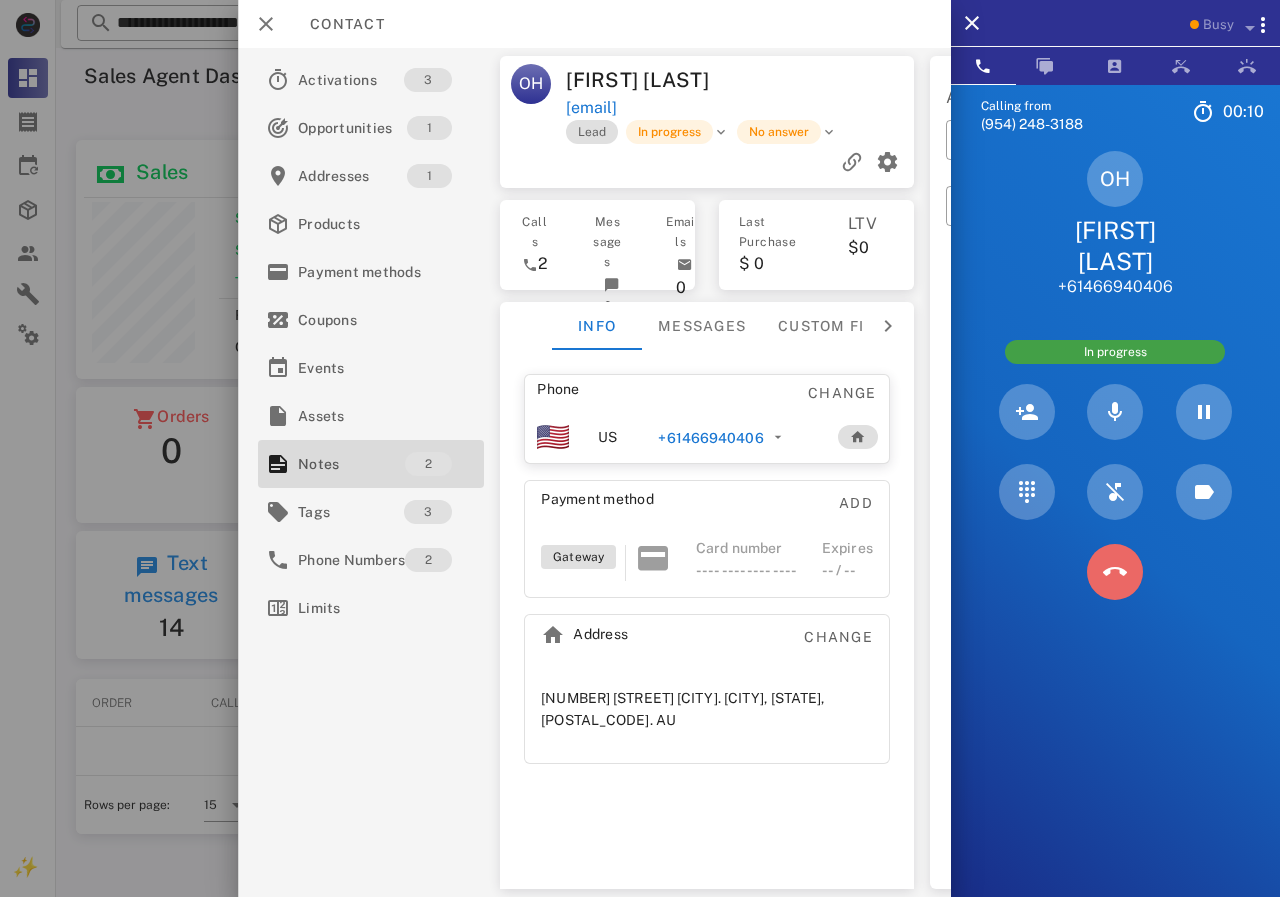 drag, startPoint x: 1108, startPoint y: 568, endPoint x: 745, endPoint y: 440, distance: 384.9065 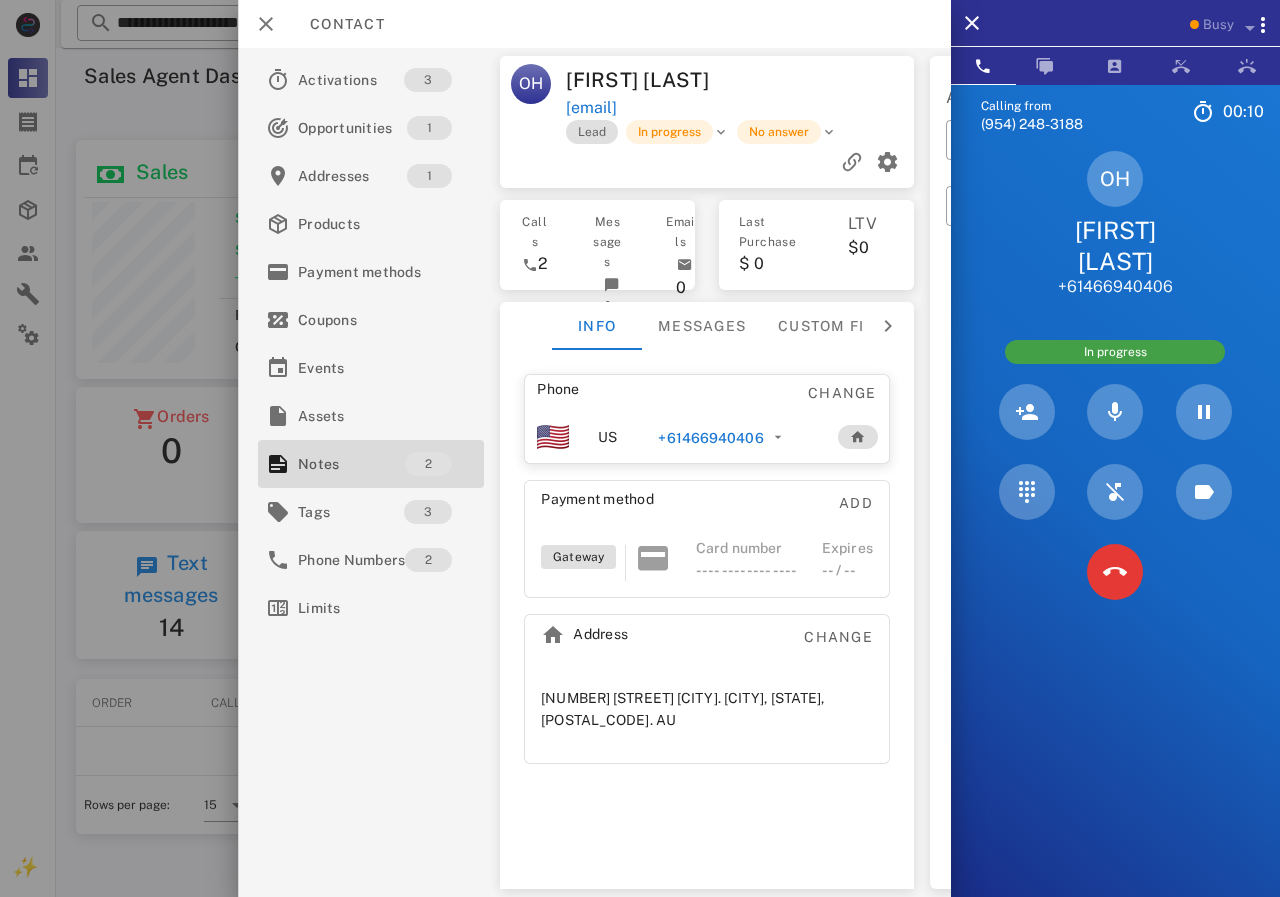 click on "+61466940406" at bounding box center (710, 438) 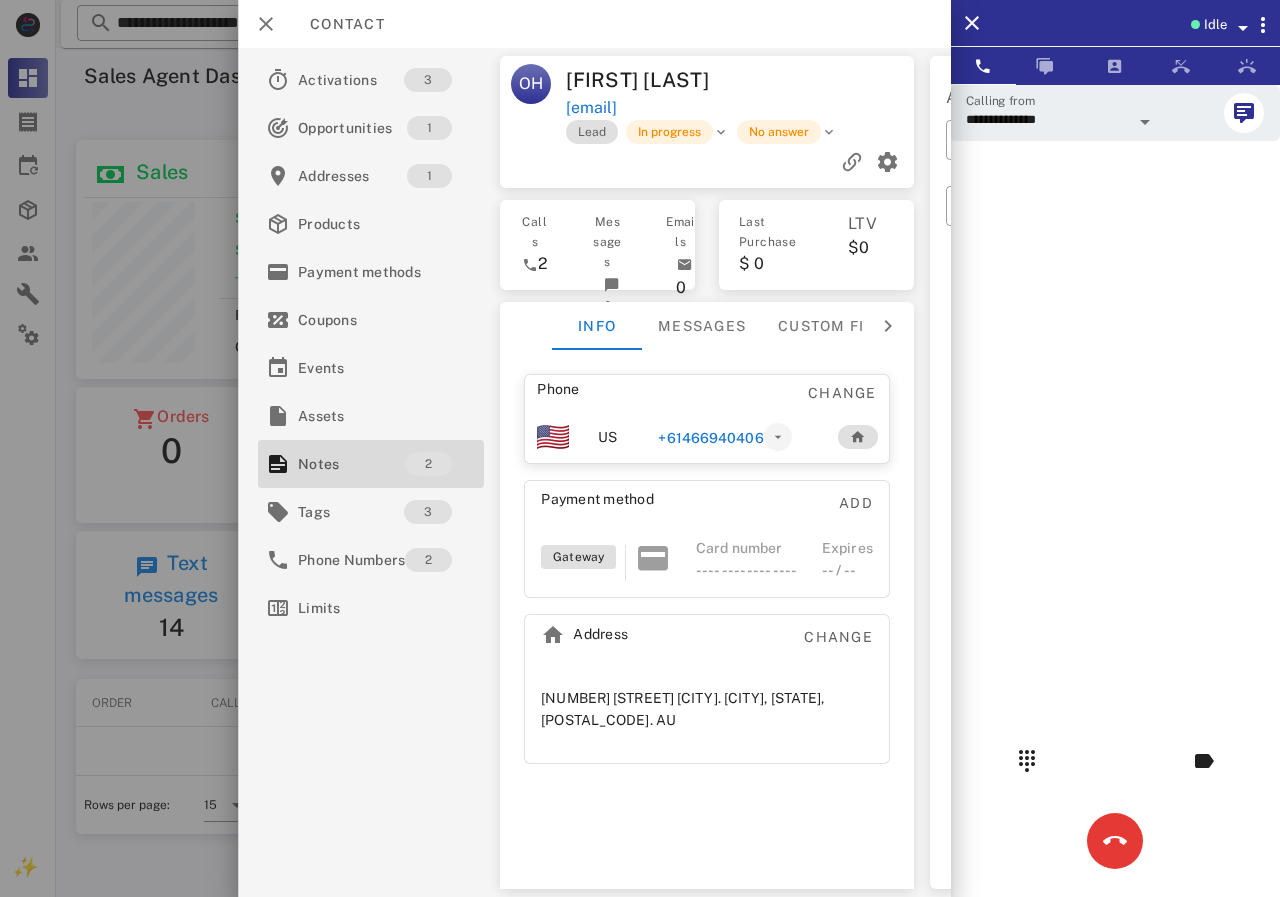 type on "**********" 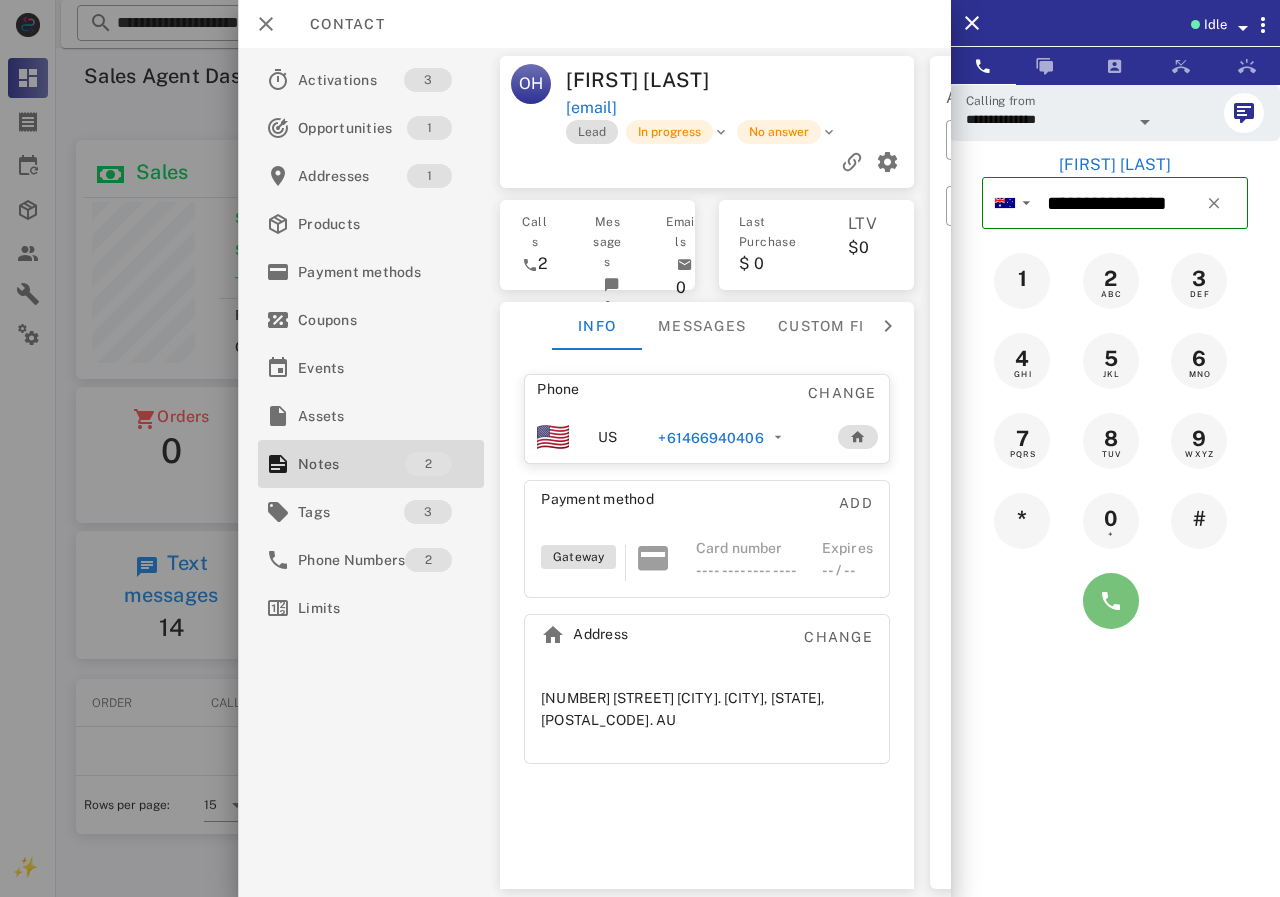 click at bounding box center [1111, 601] 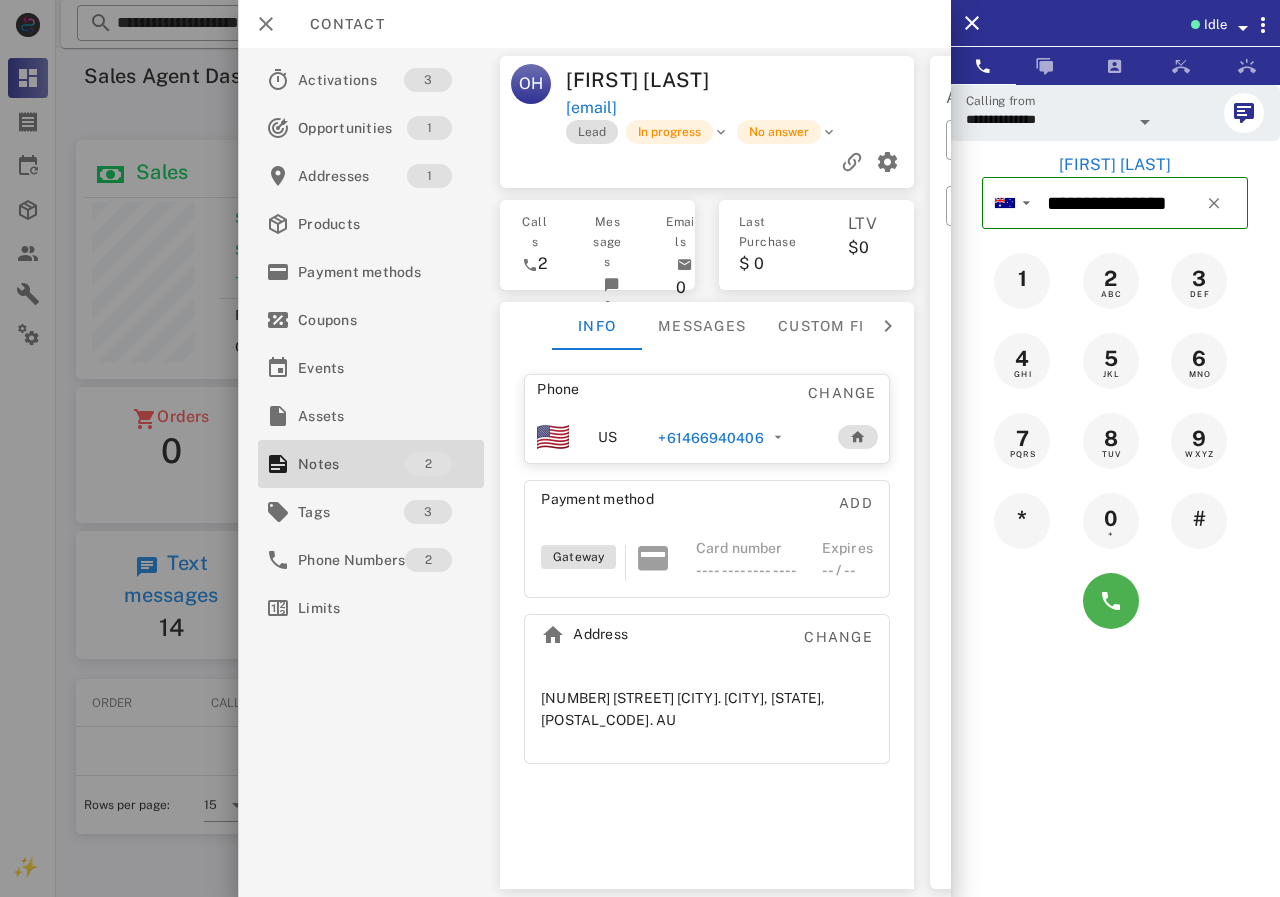 type 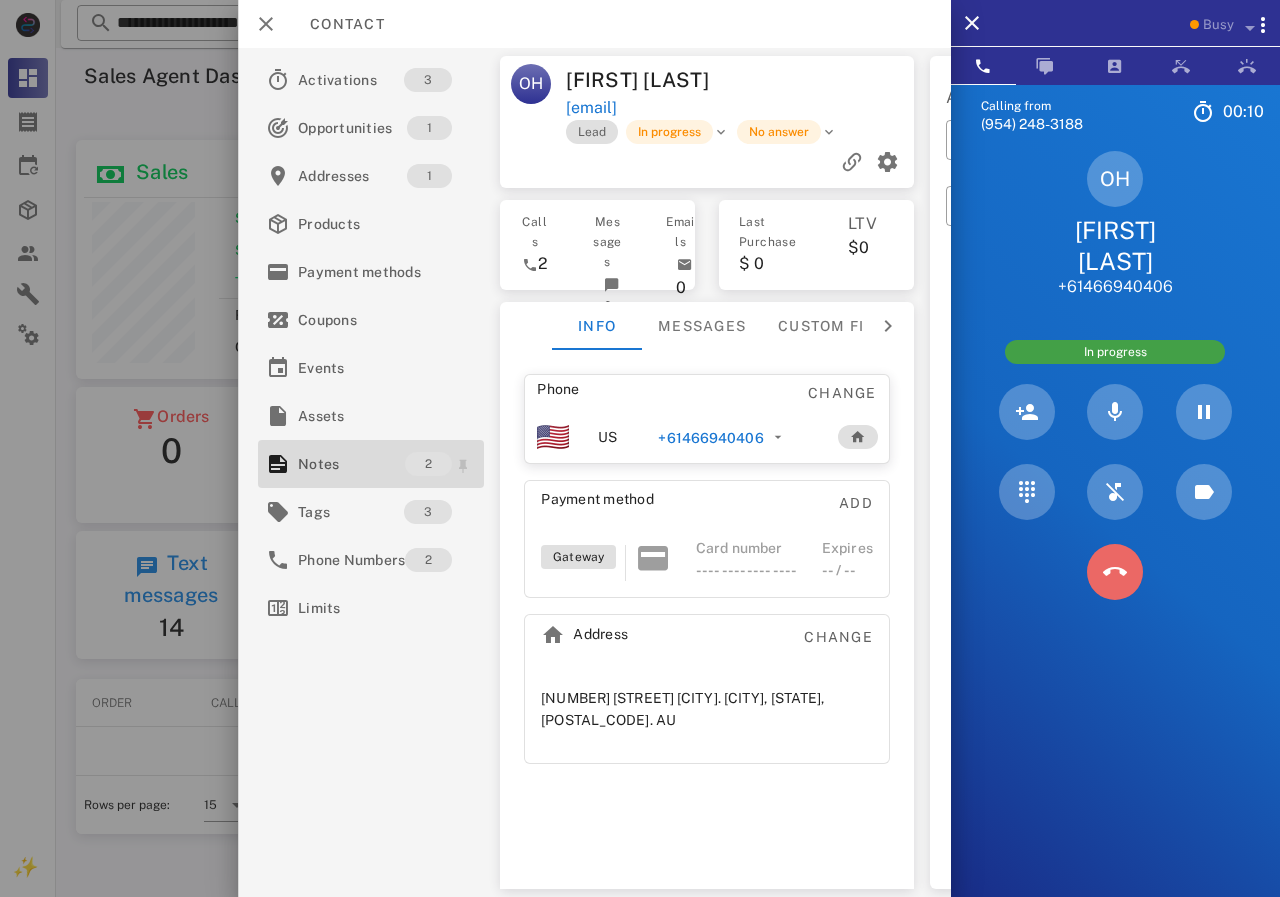 click at bounding box center (1115, 572) 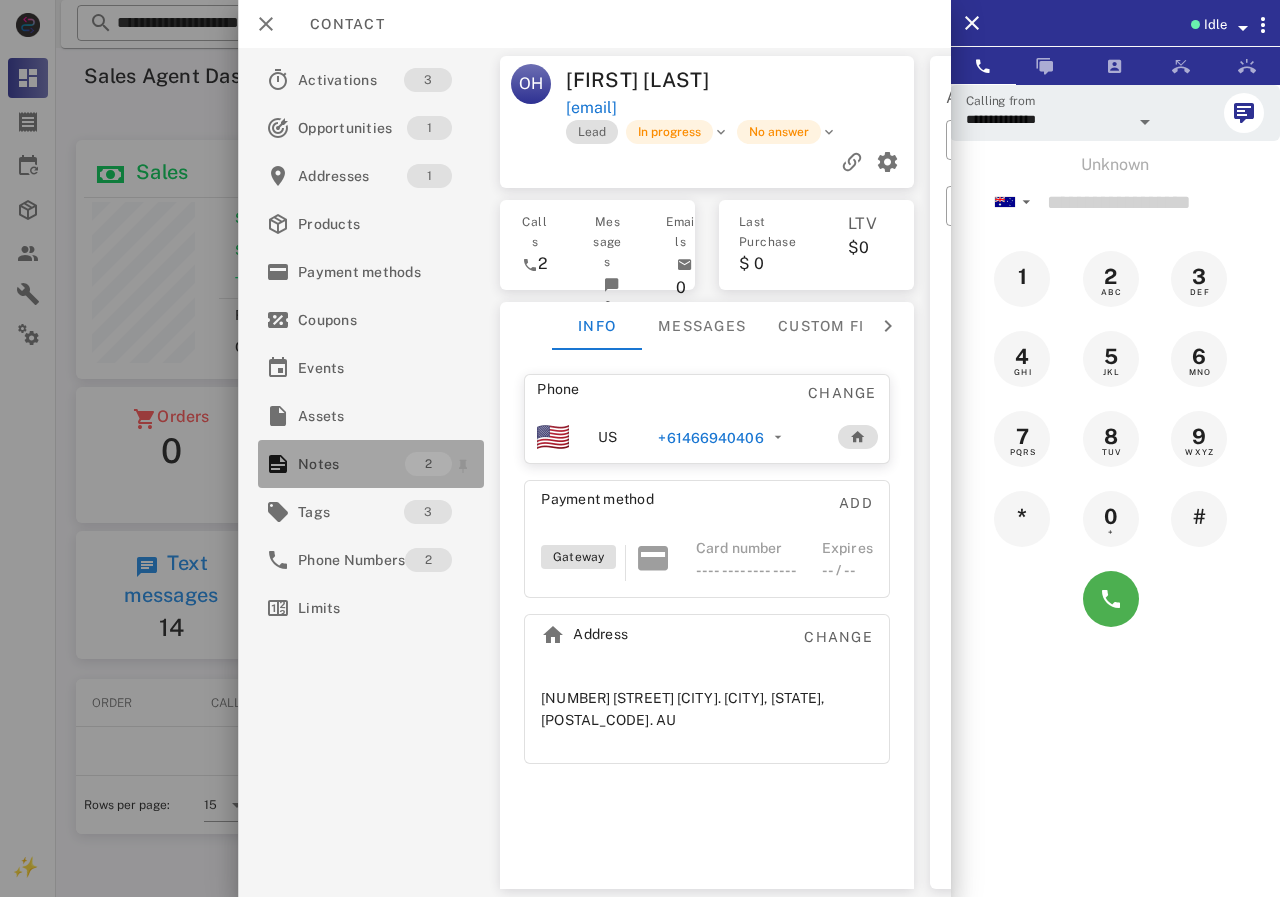 click on "Notes" at bounding box center (351, 464) 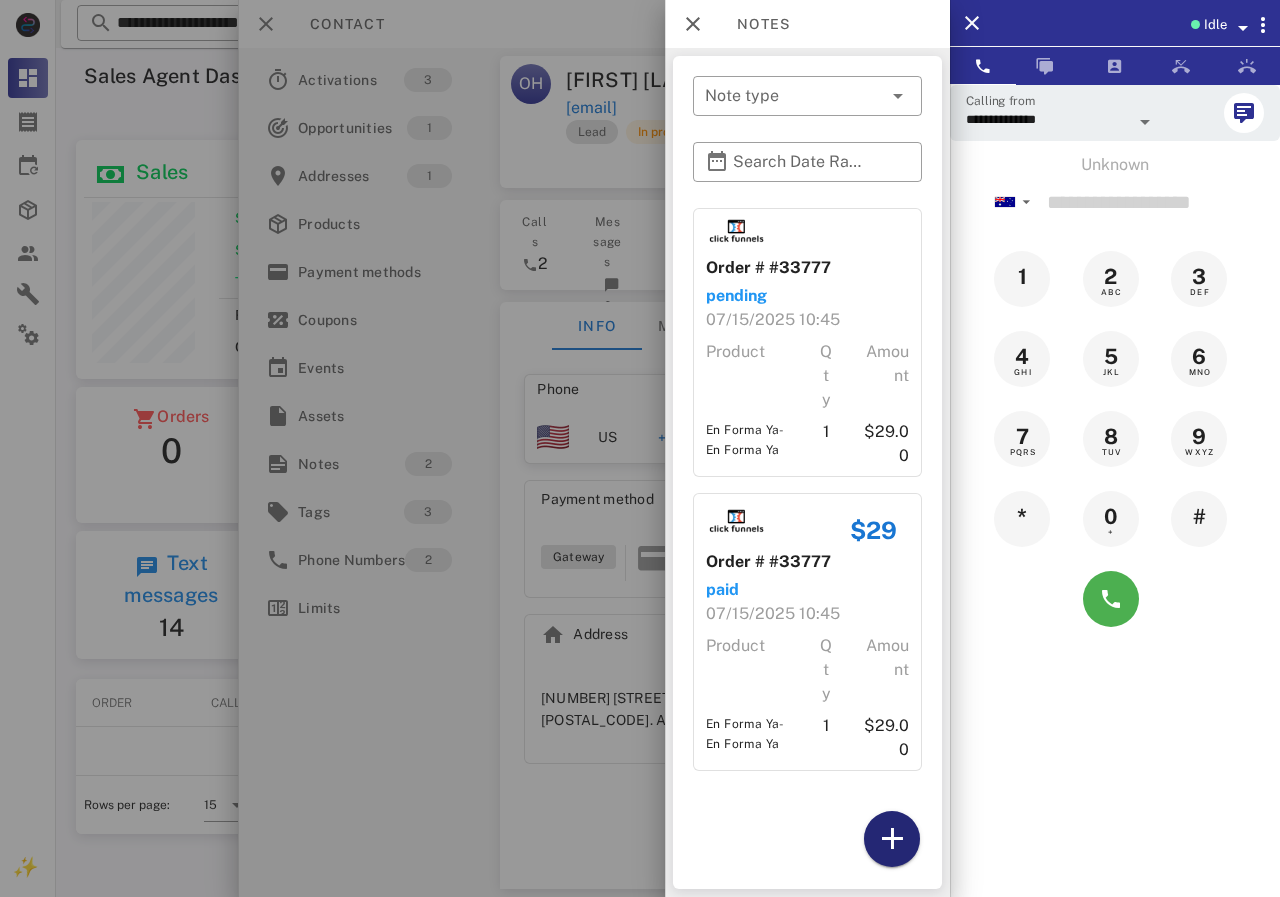 click at bounding box center [892, 839] 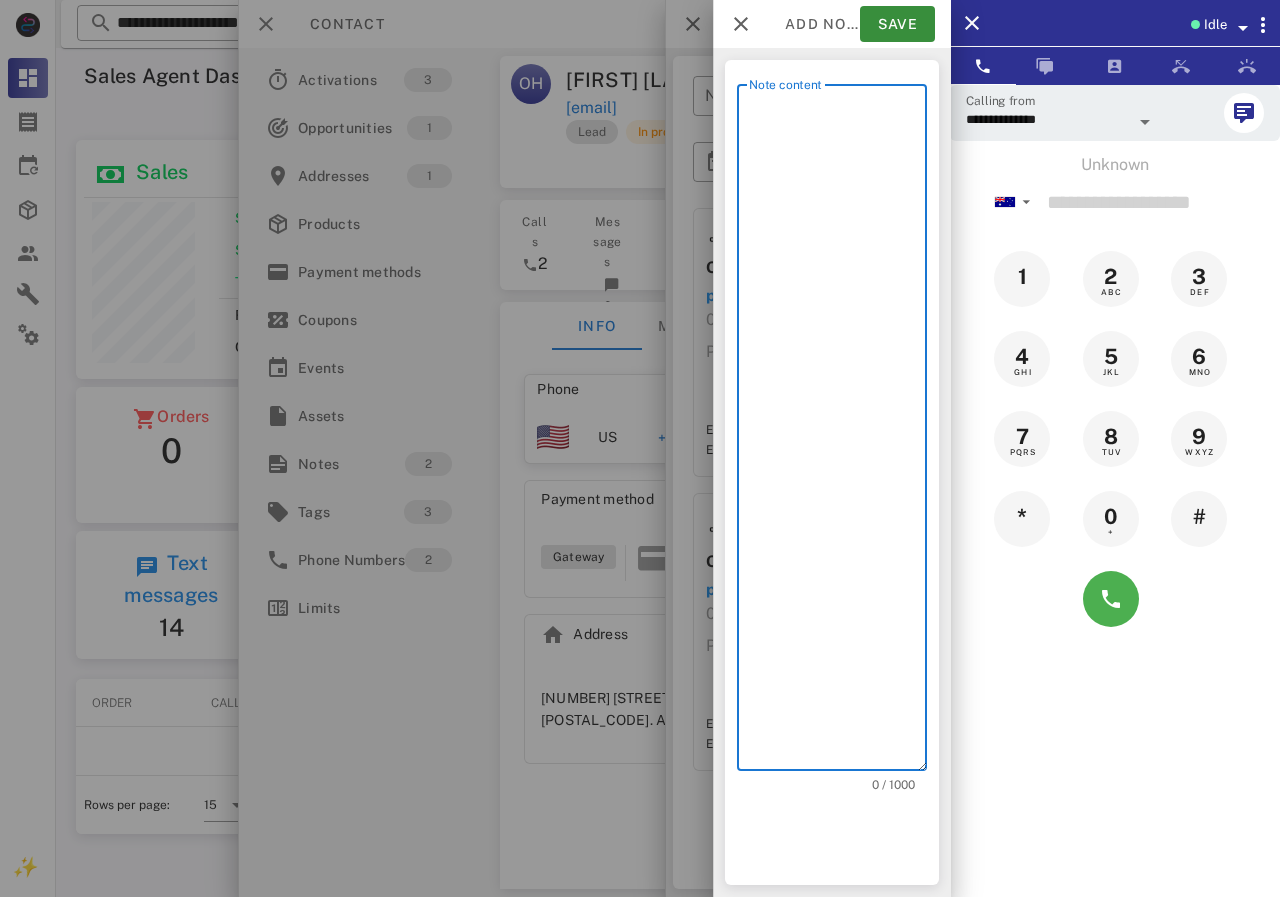 scroll, scrollTop: 240, scrollLeft: 390, axis: both 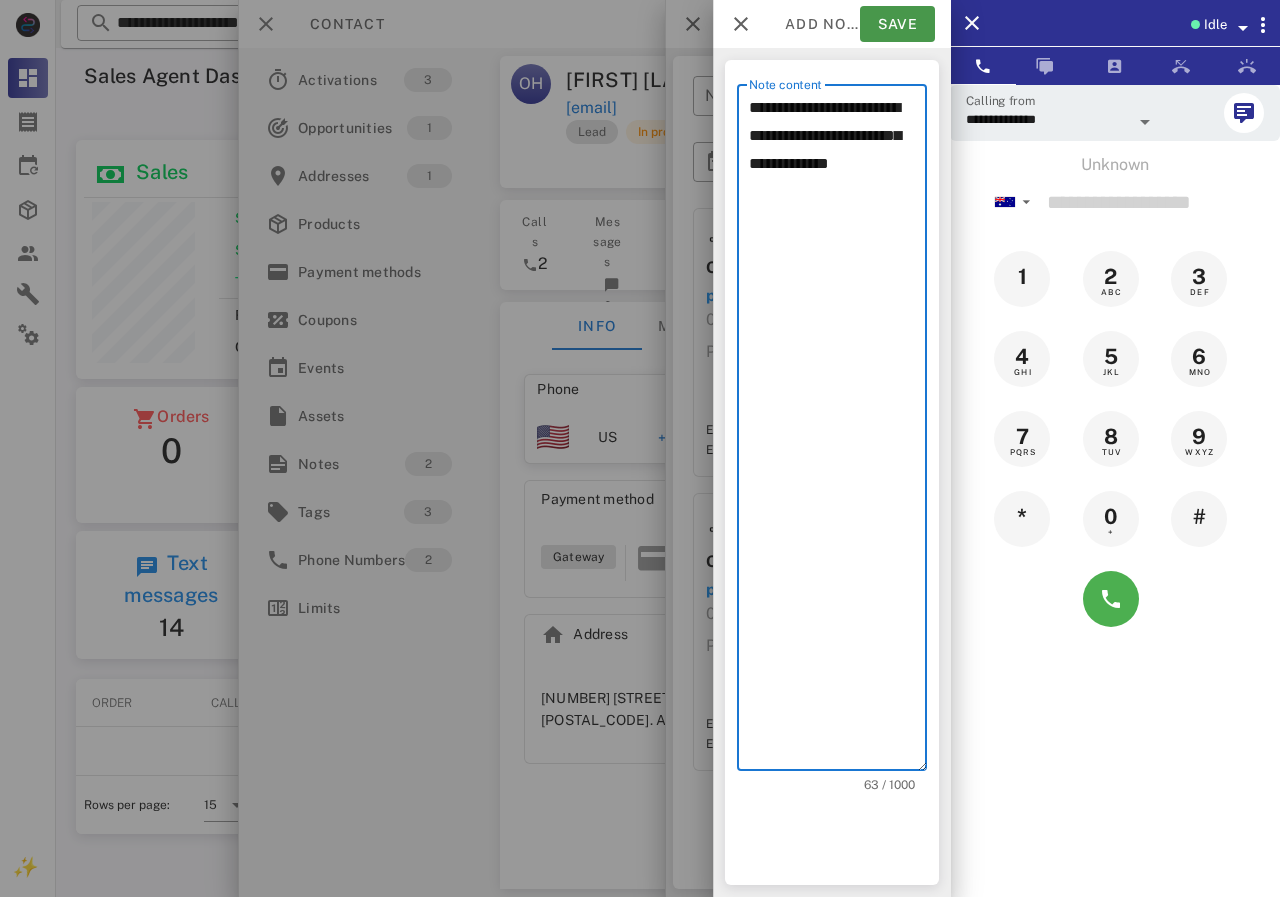 type on "**********" 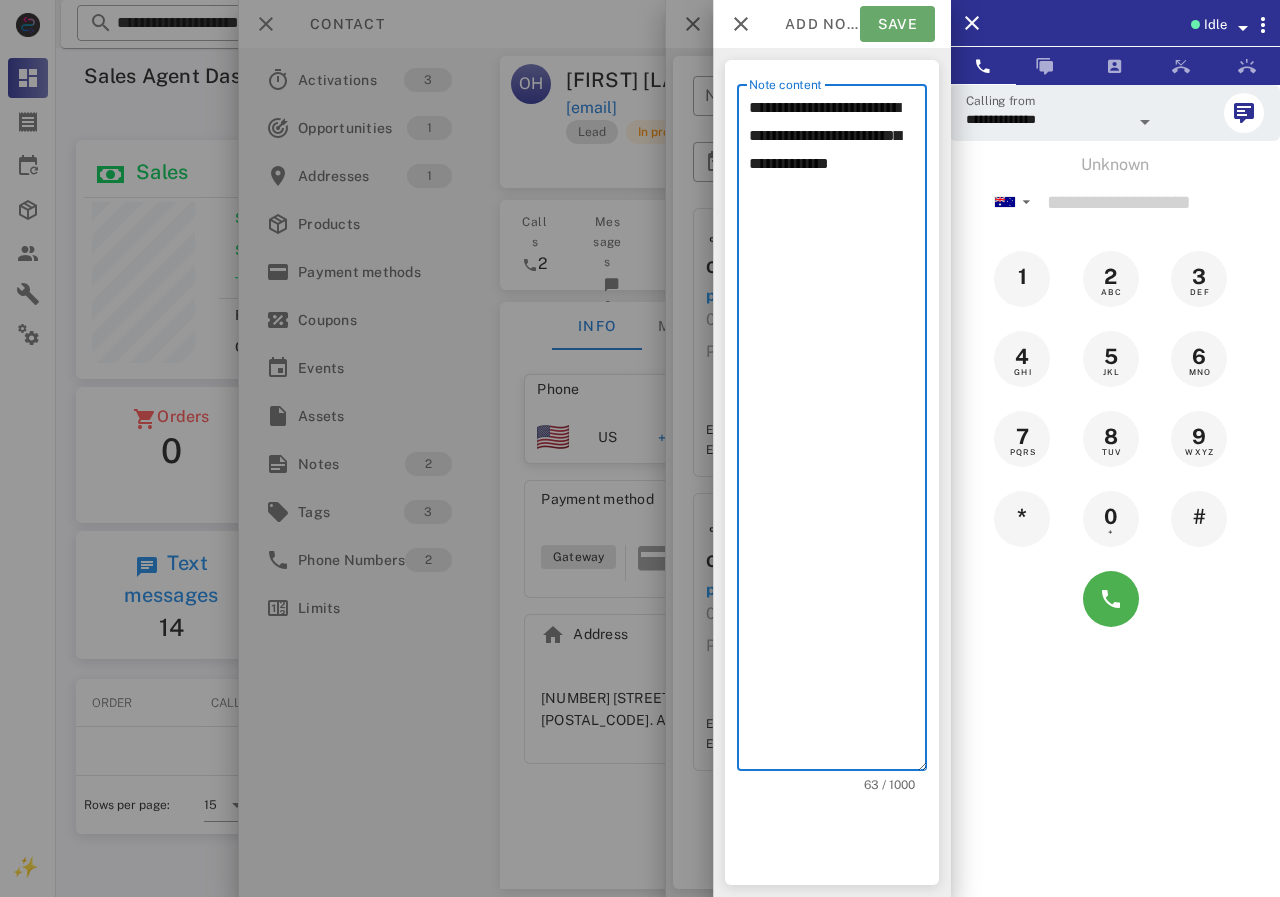 click on "Save" at bounding box center (897, 24) 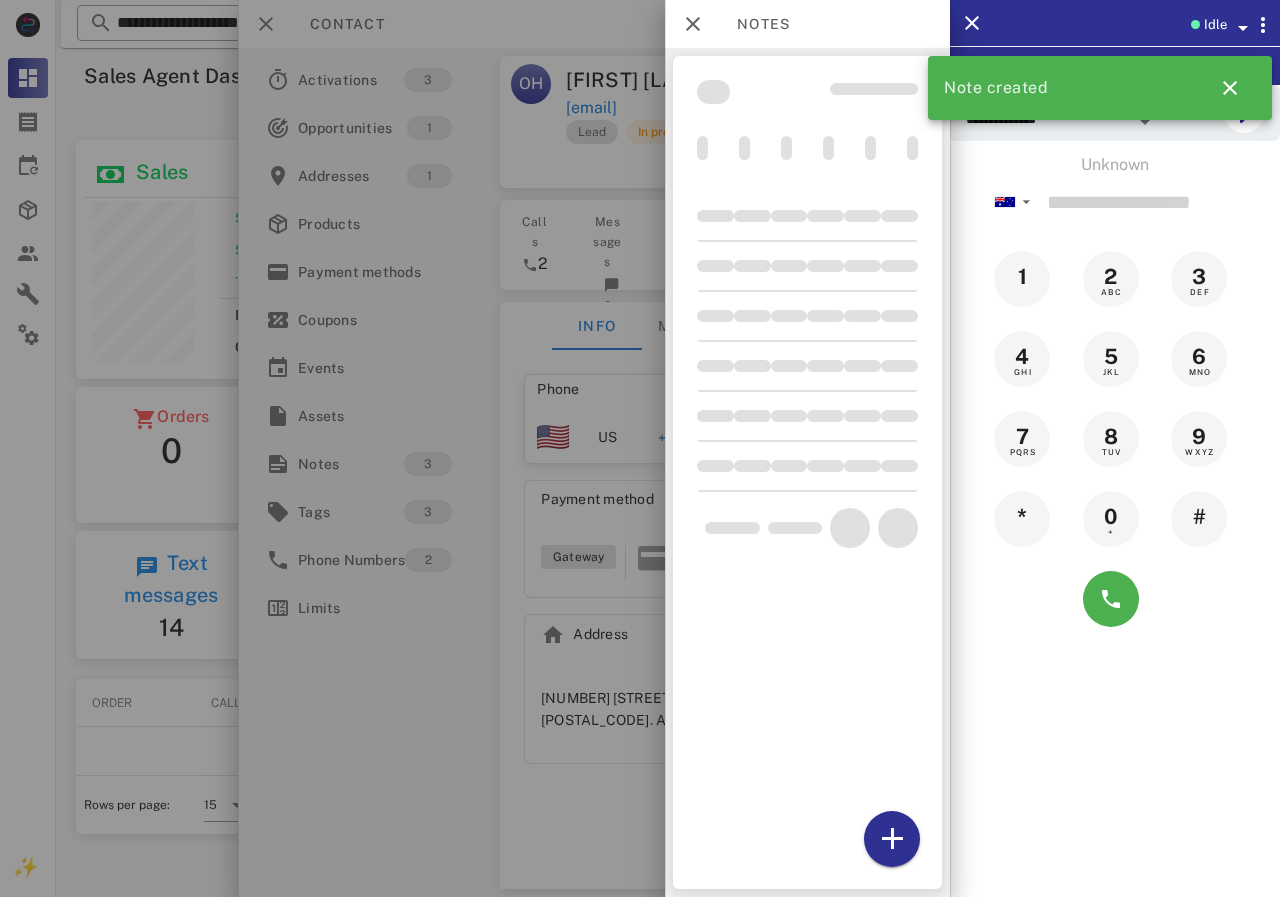 click at bounding box center [640, 448] 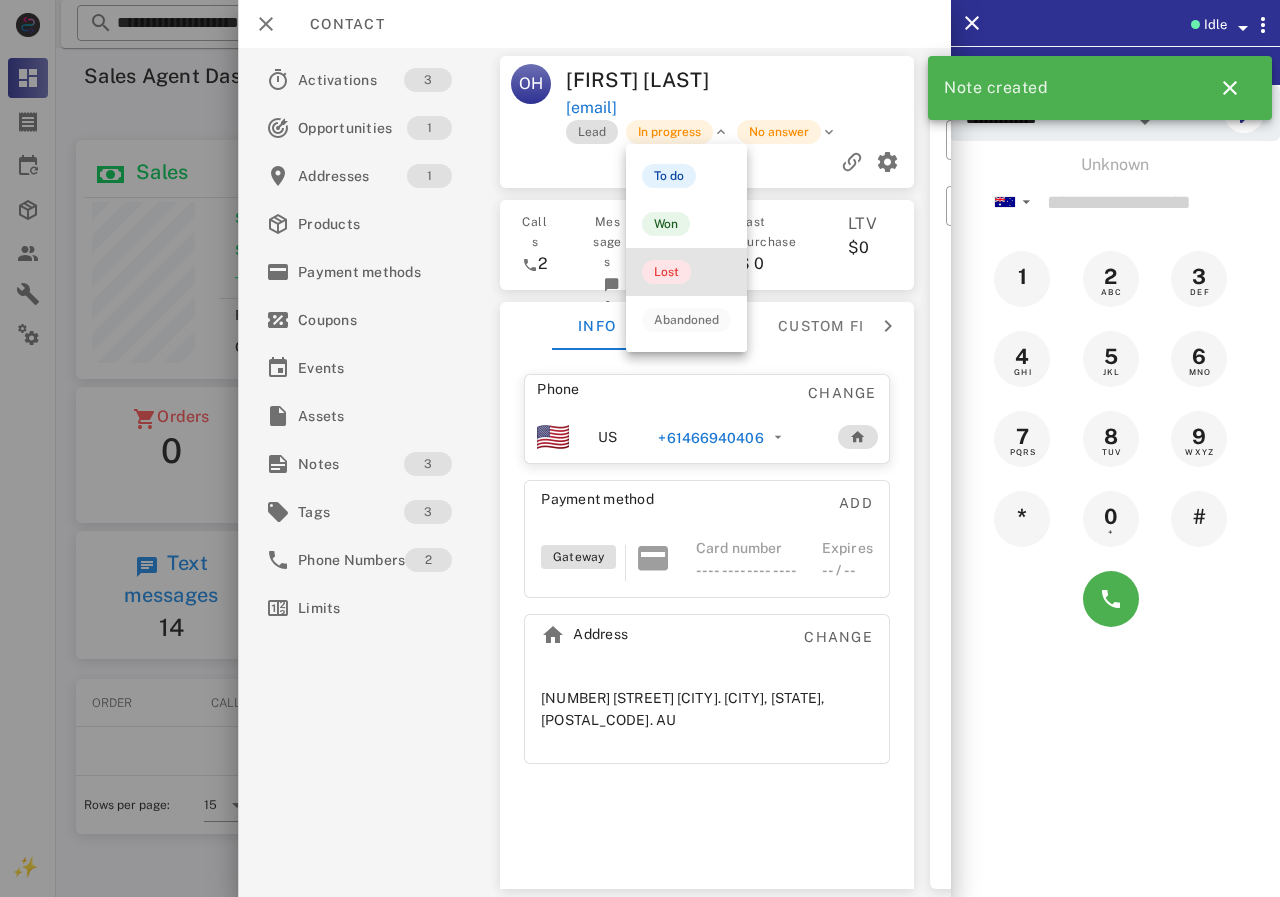 click on "Lost" at bounding box center (666, 272) 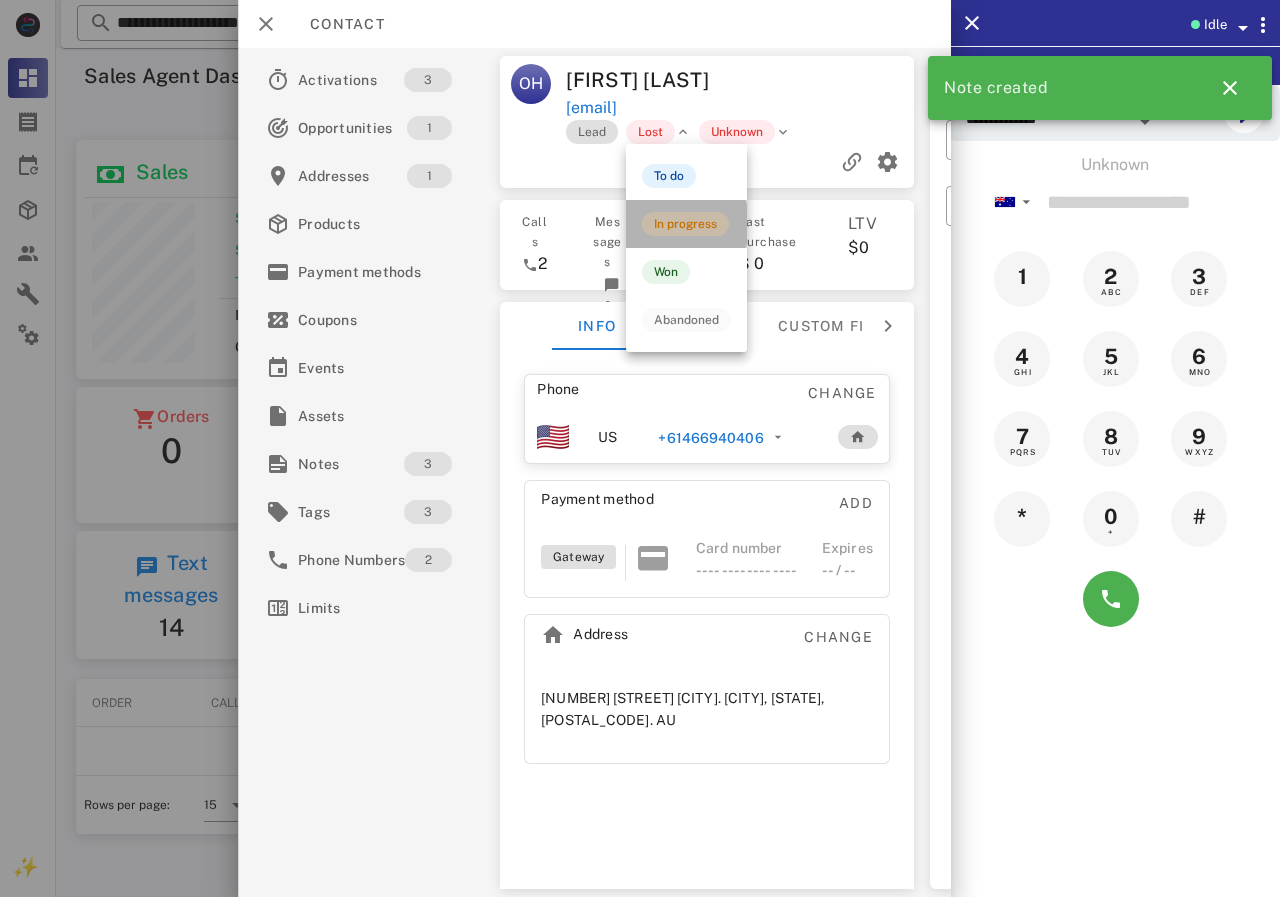 click on "In progress" at bounding box center [685, 224] 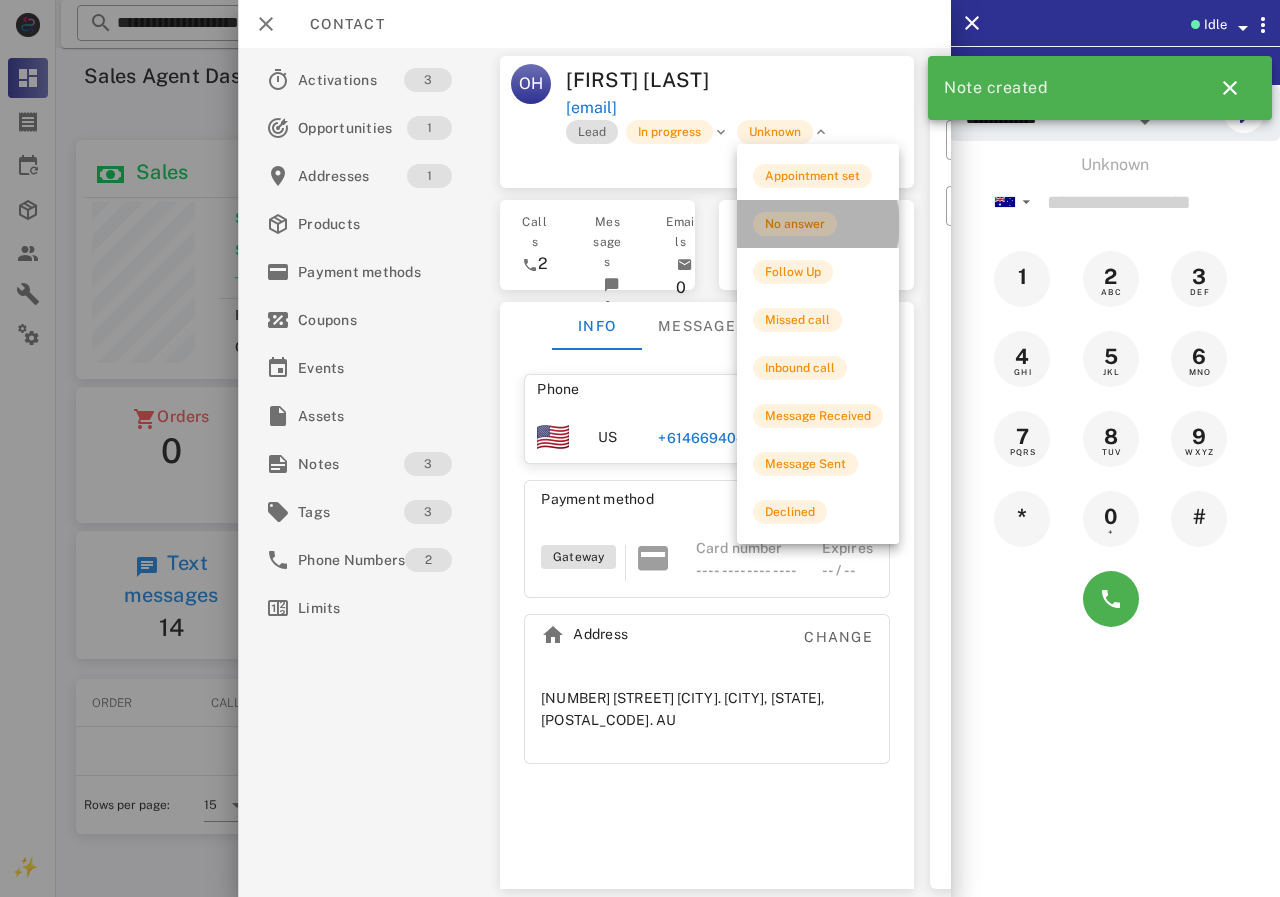 click on "No answer" at bounding box center [795, 224] 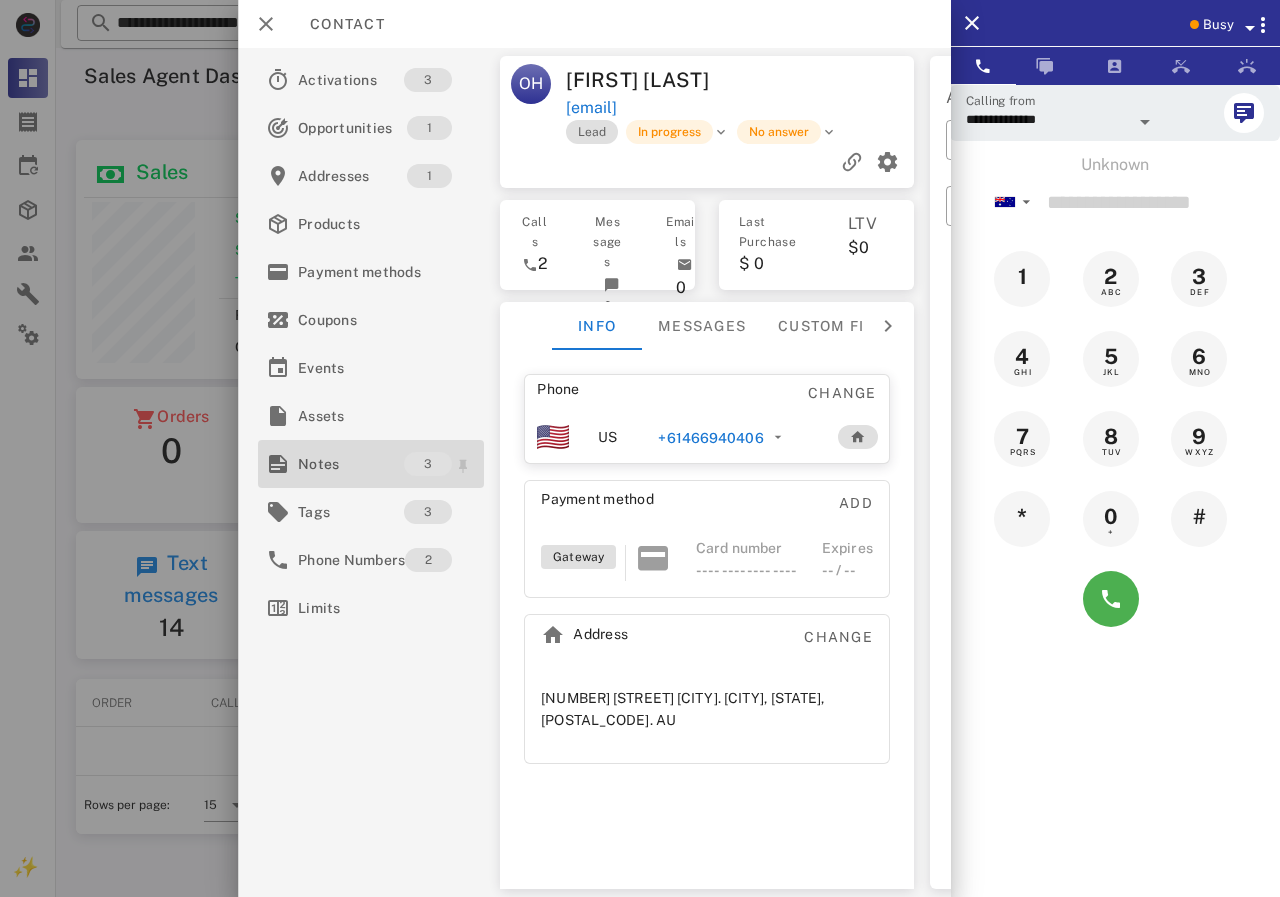 click on "Notes" at bounding box center [351, 464] 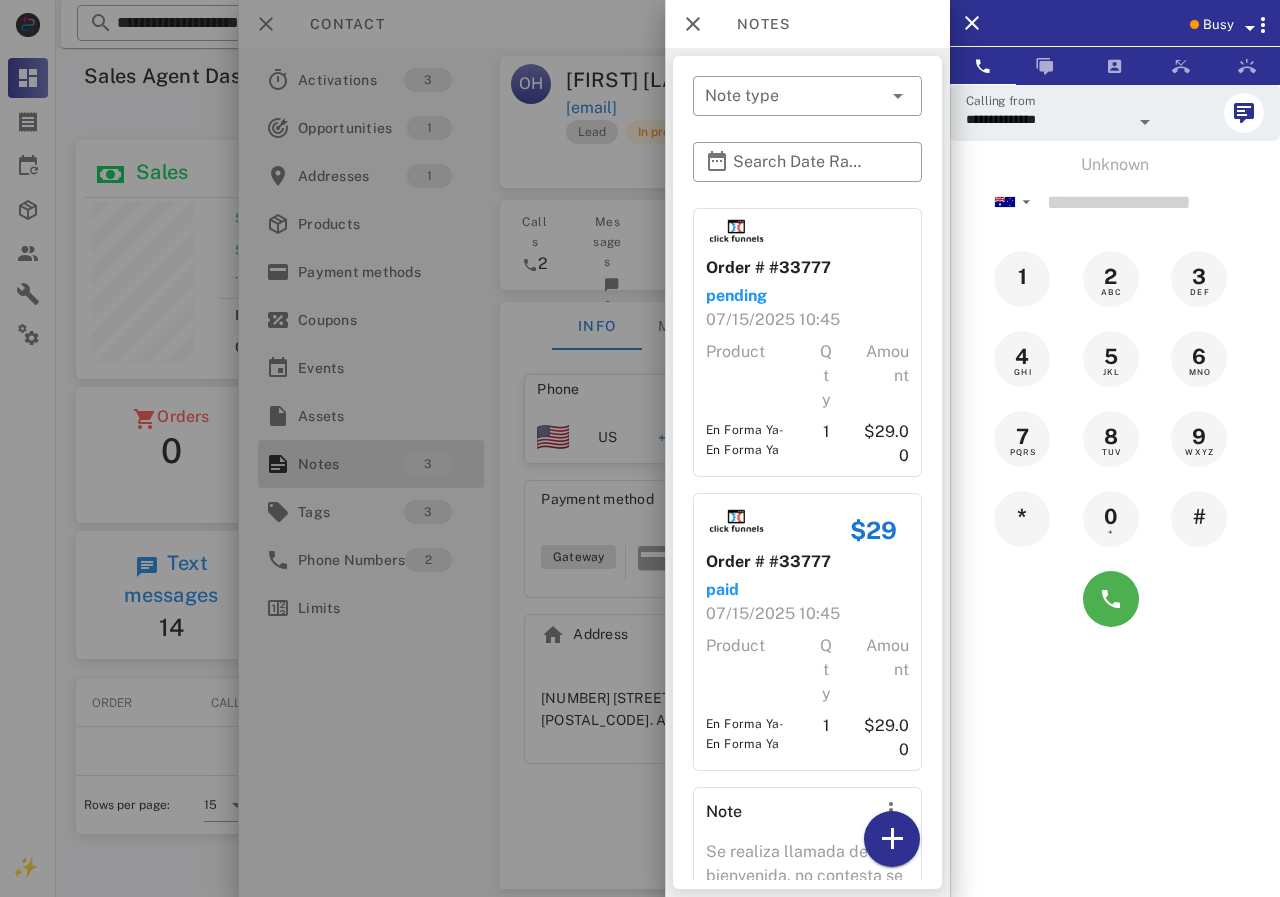 scroll, scrollTop: 152, scrollLeft: 0, axis: vertical 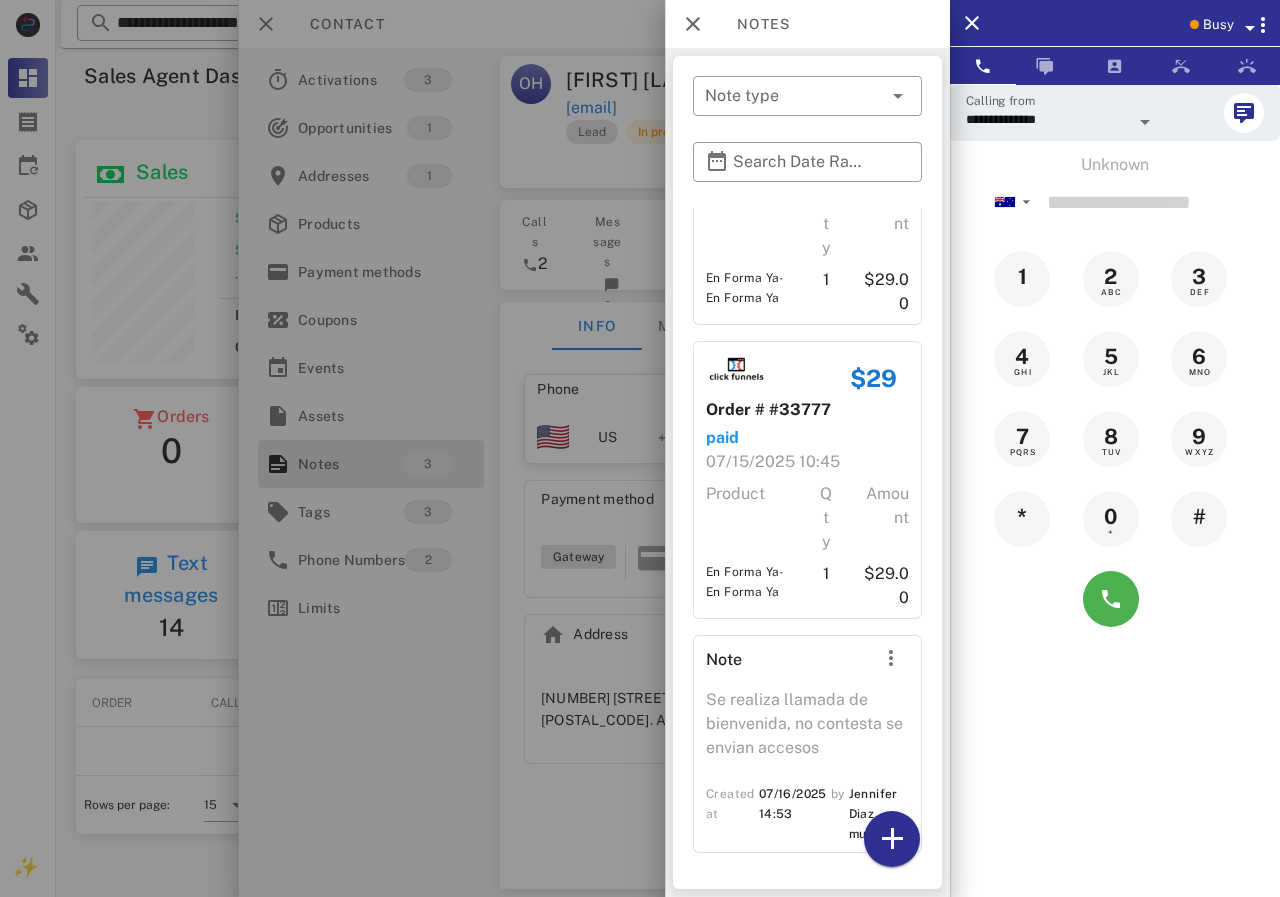 click at bounding box center (640, 448) 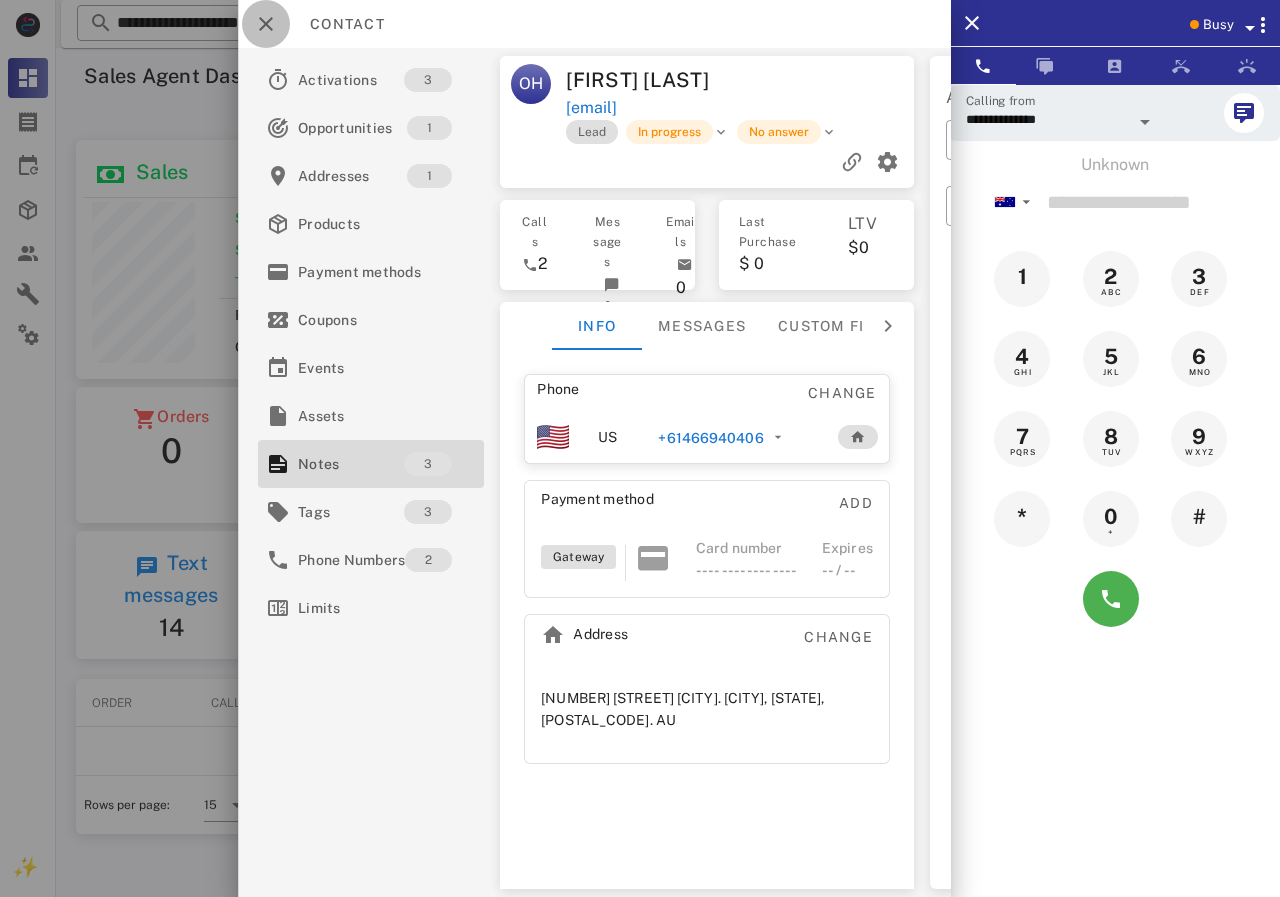 click at bounding box center (266, 24) 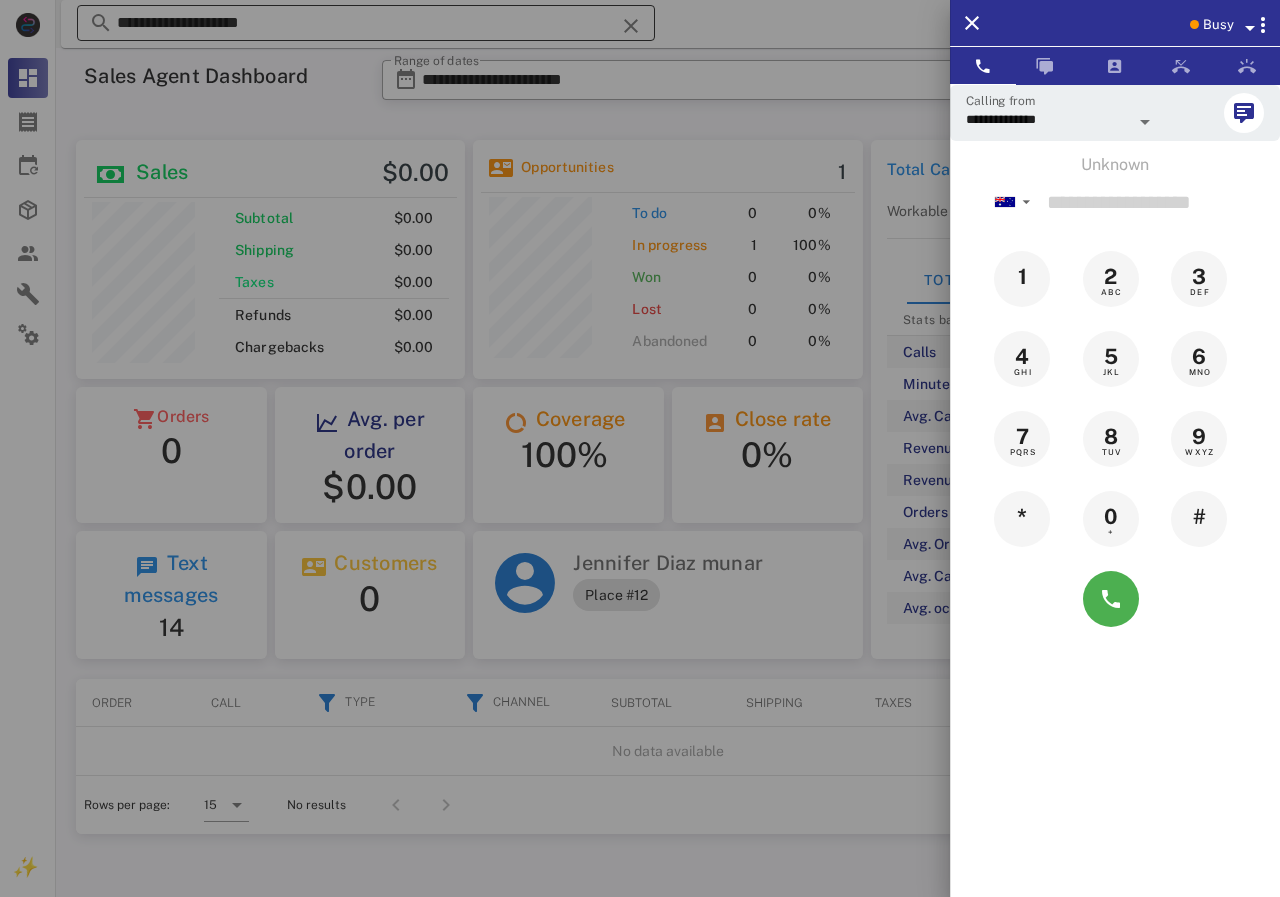 click at bounding box center (640, 448) 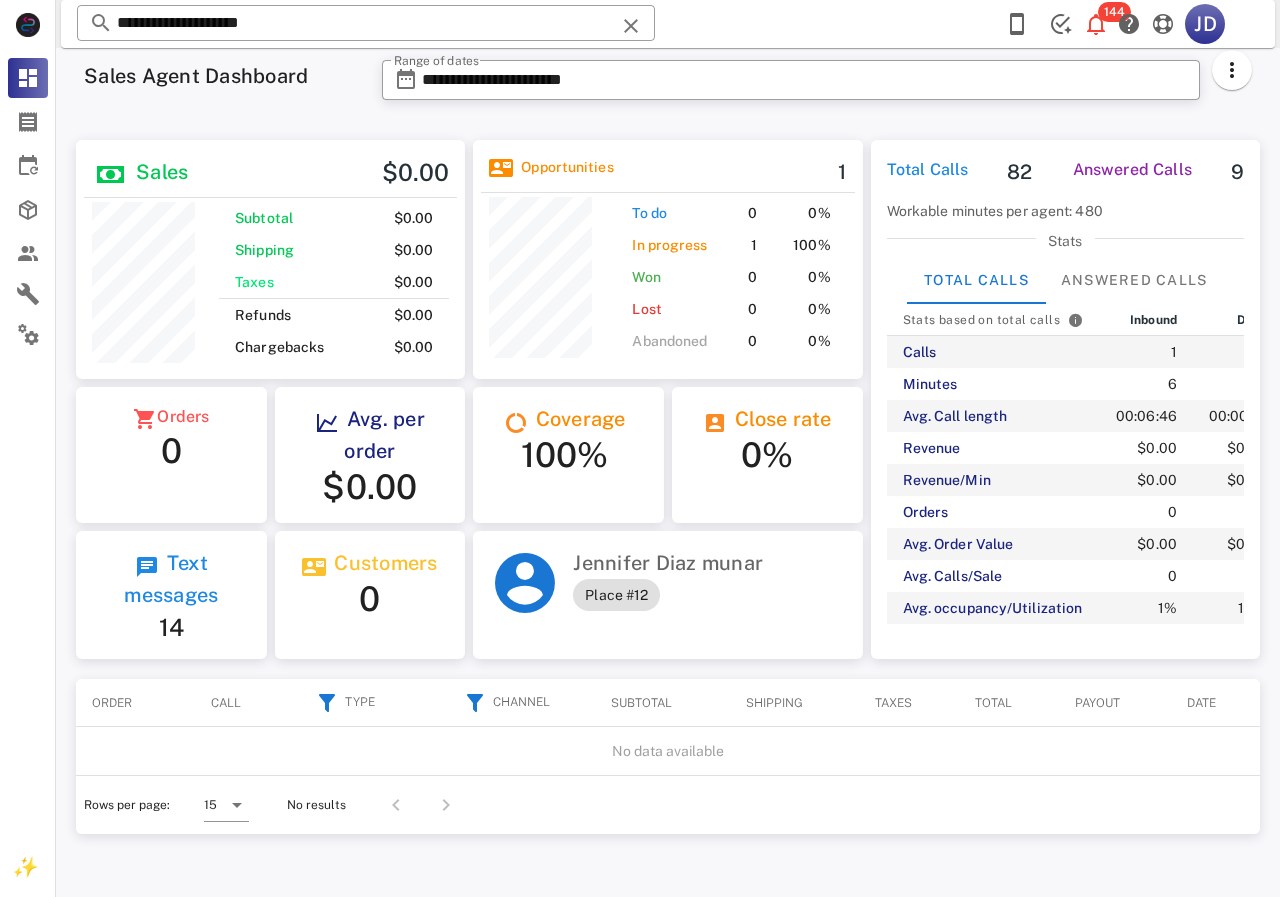 drag, startPoint x: 390, startPoint y: 22, endPoint x: 62, endPoint y: 34, distance: 328.21945 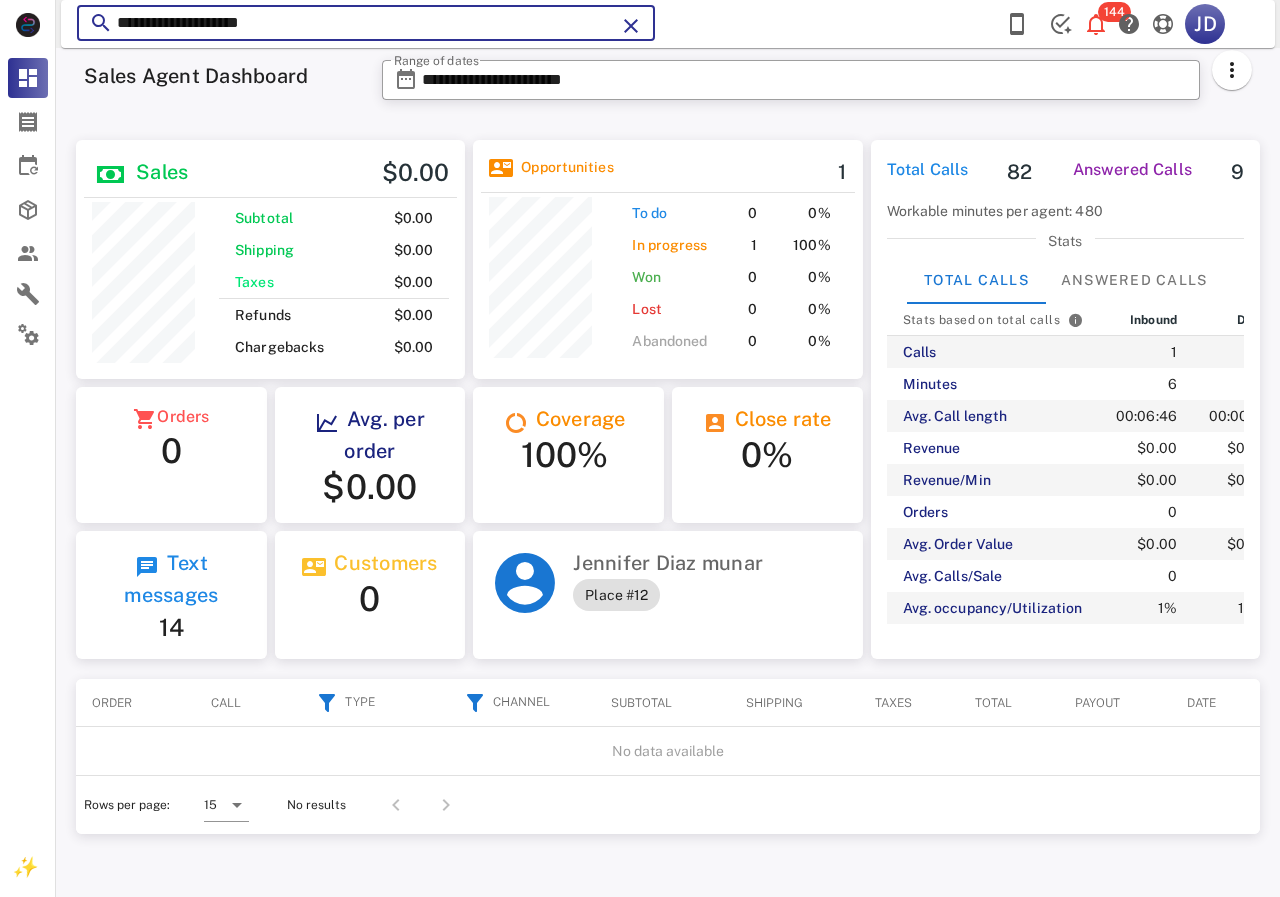 paste on "*********" 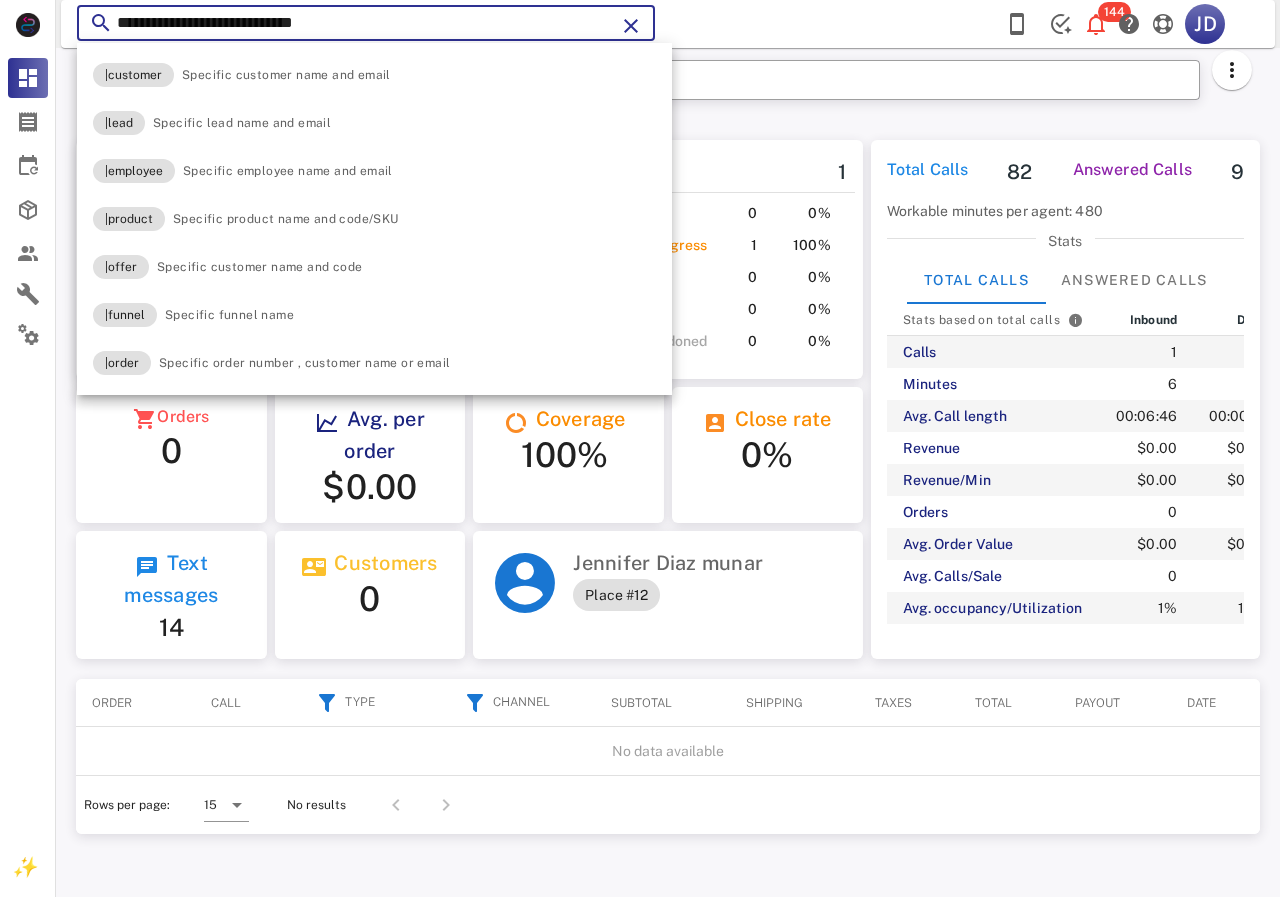 type on "**********" 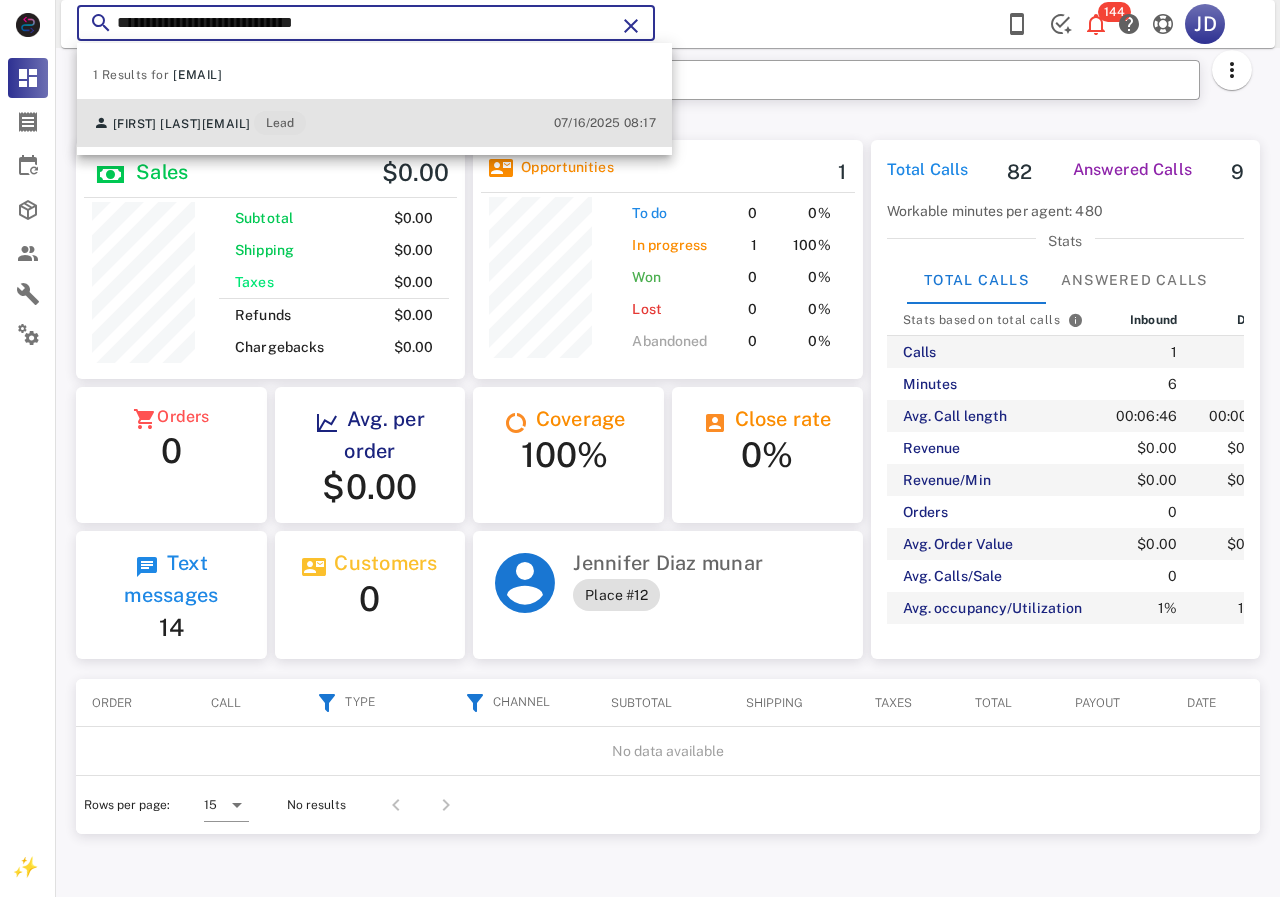 click on "[FIRST] [LAST]" at bounding box center (157, 124) 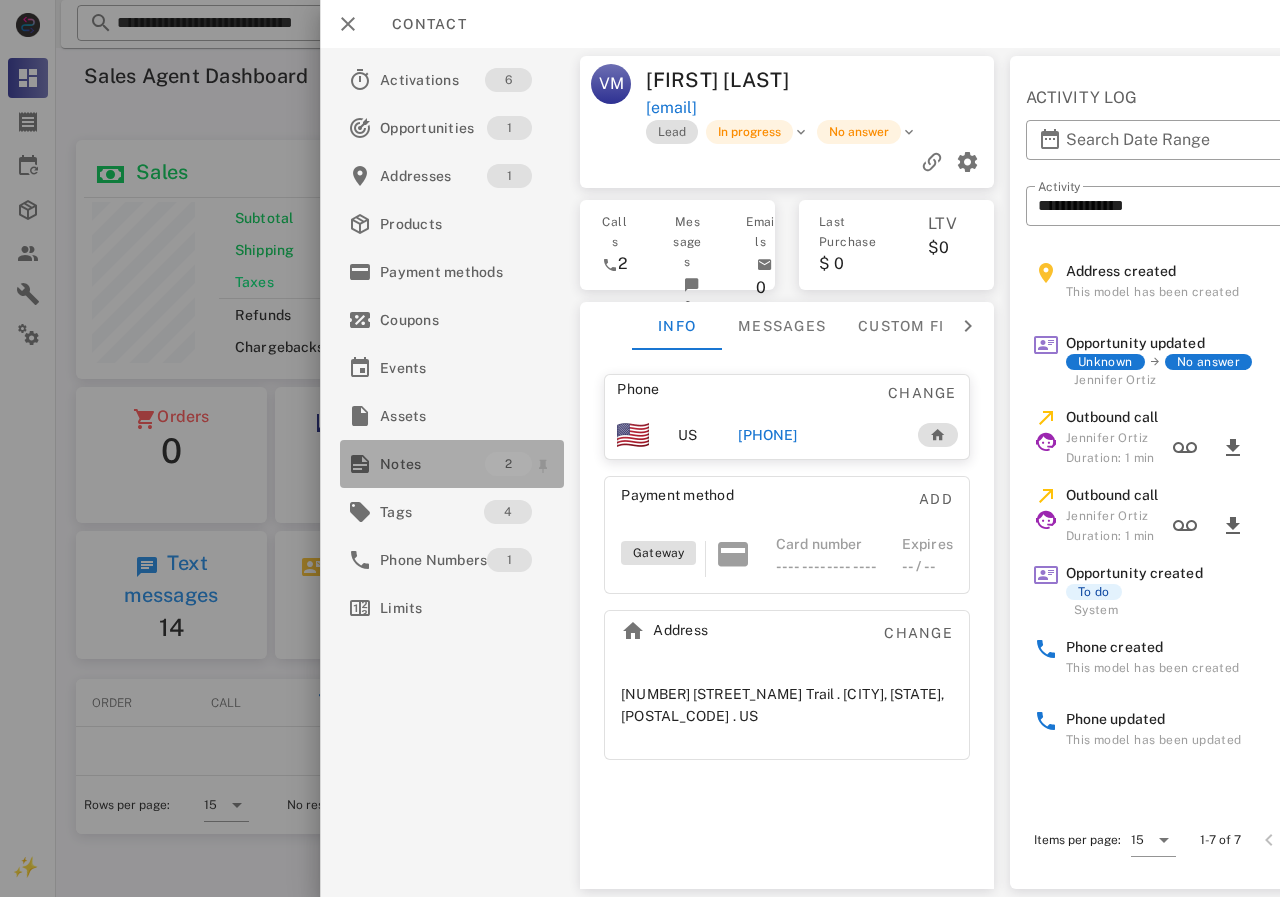 click on "Notes" at bounding box center (432, 464) 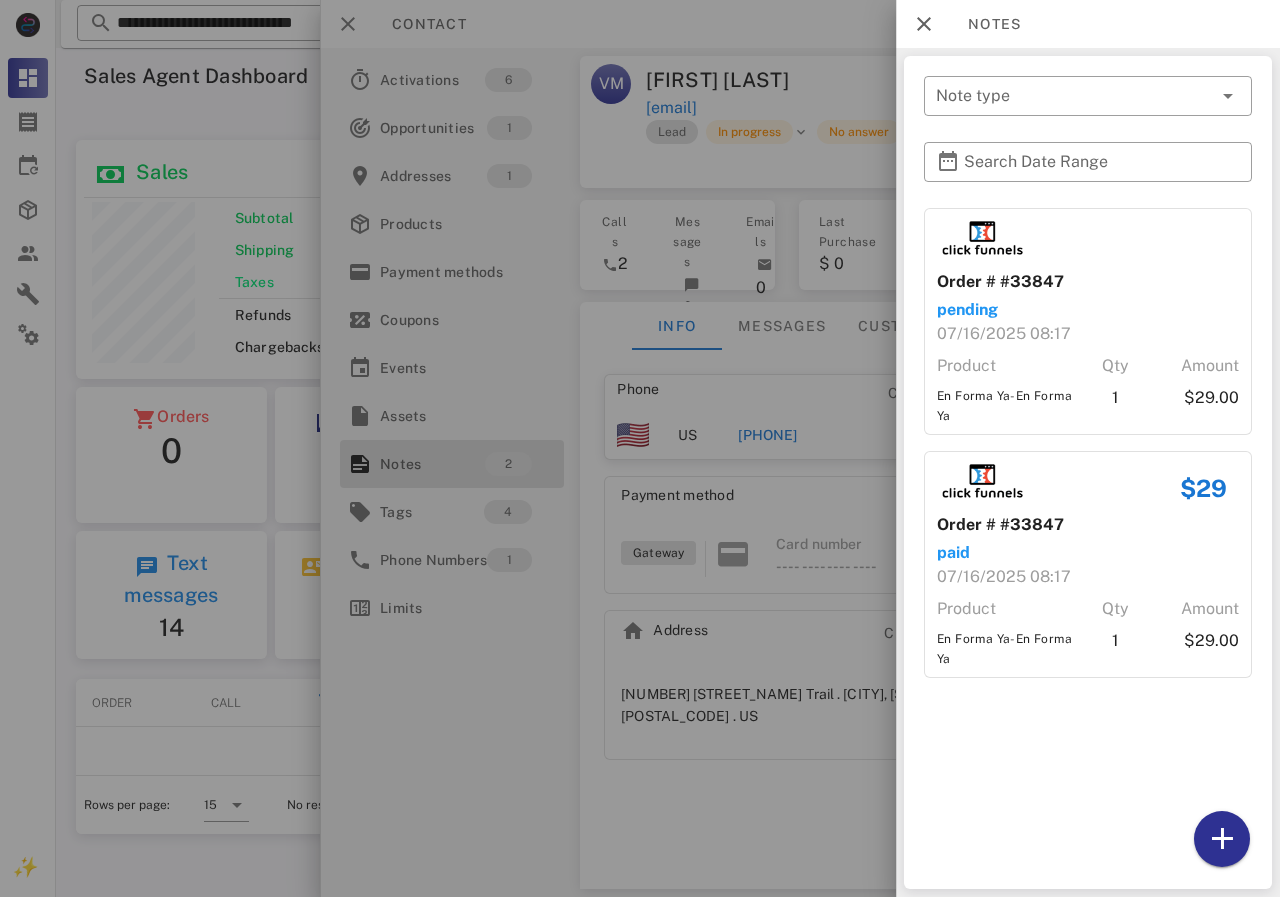 click at bounding box center [640, 448] 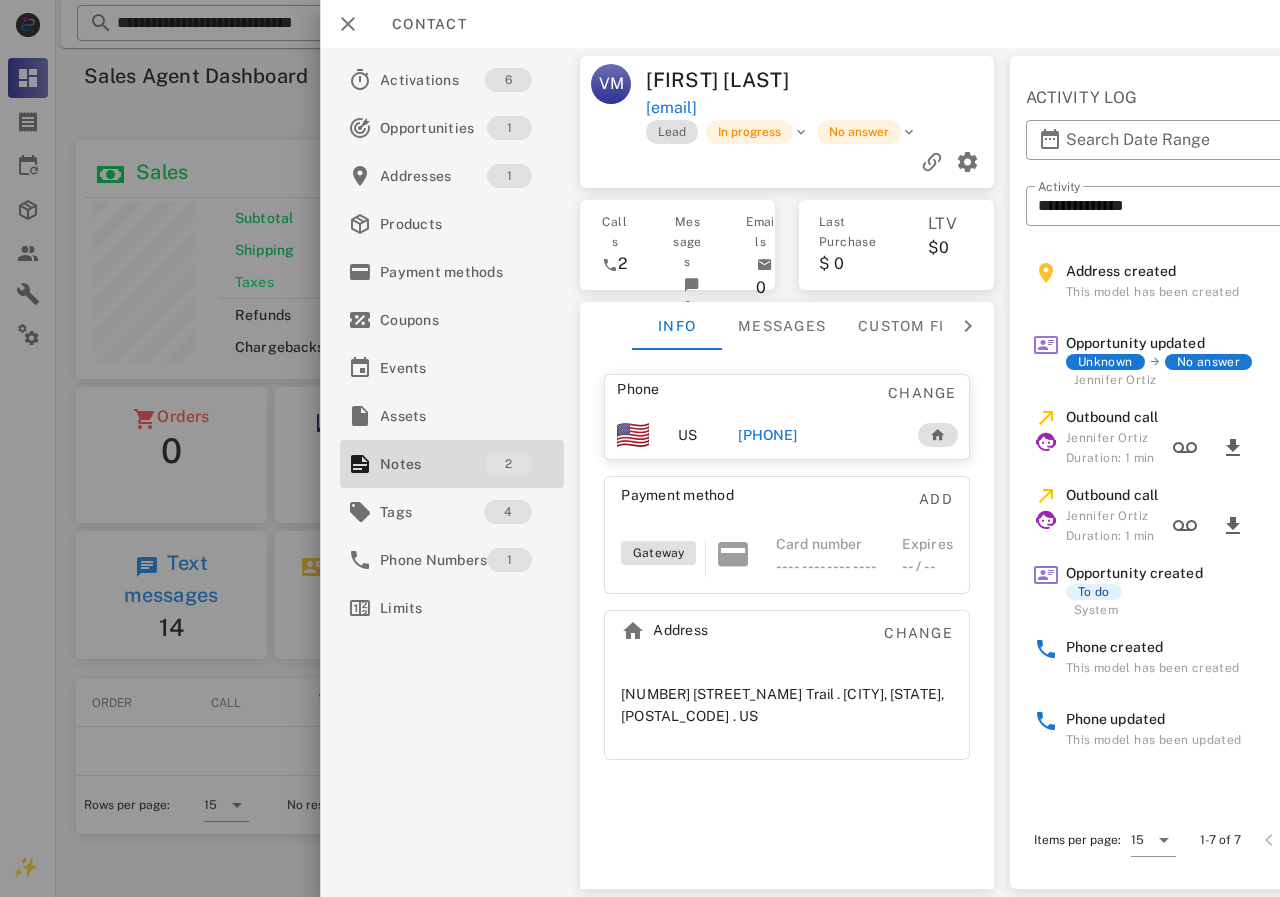 click on "[PHONE]" at bounding box center [767, 435] 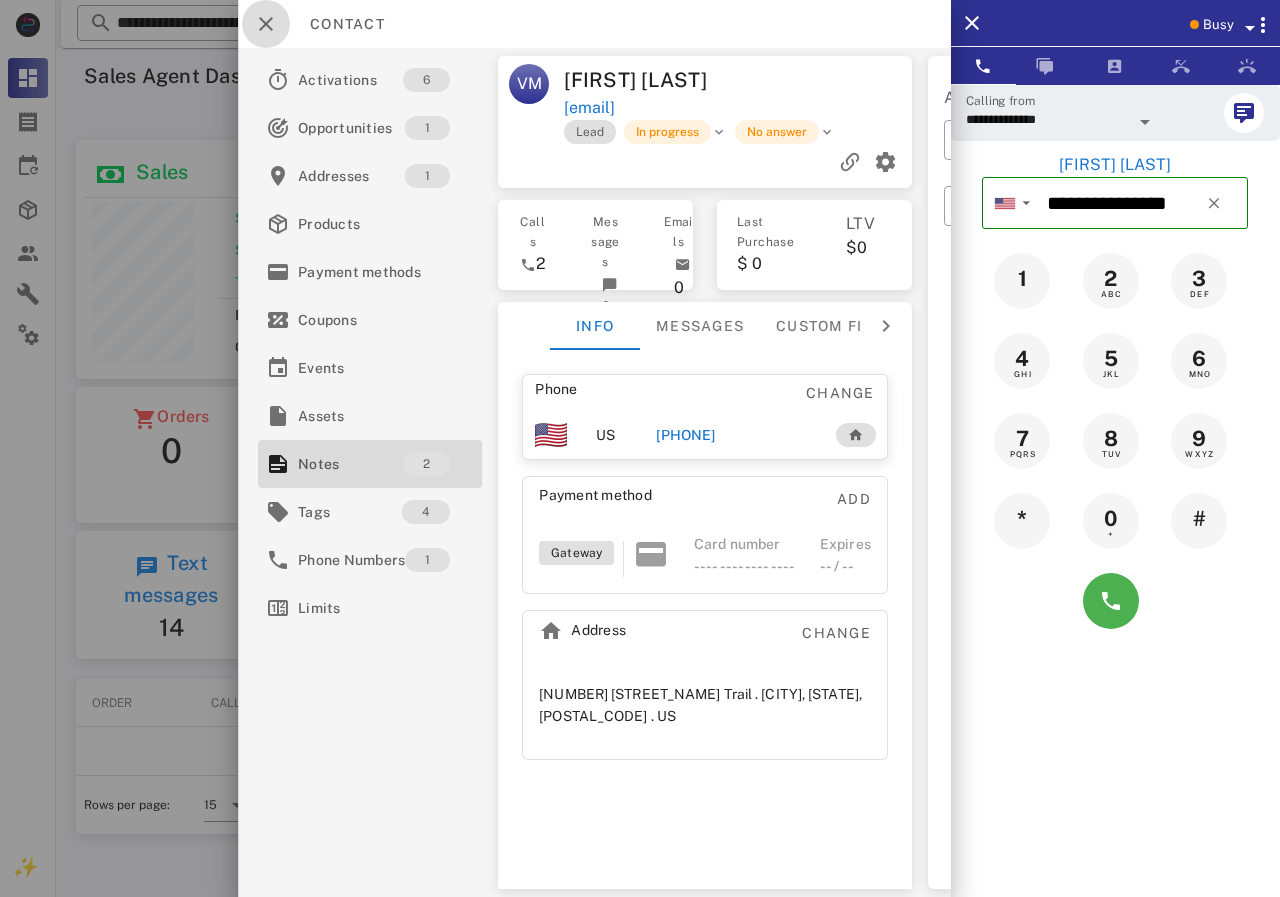 click at bounding box center (266, 24) 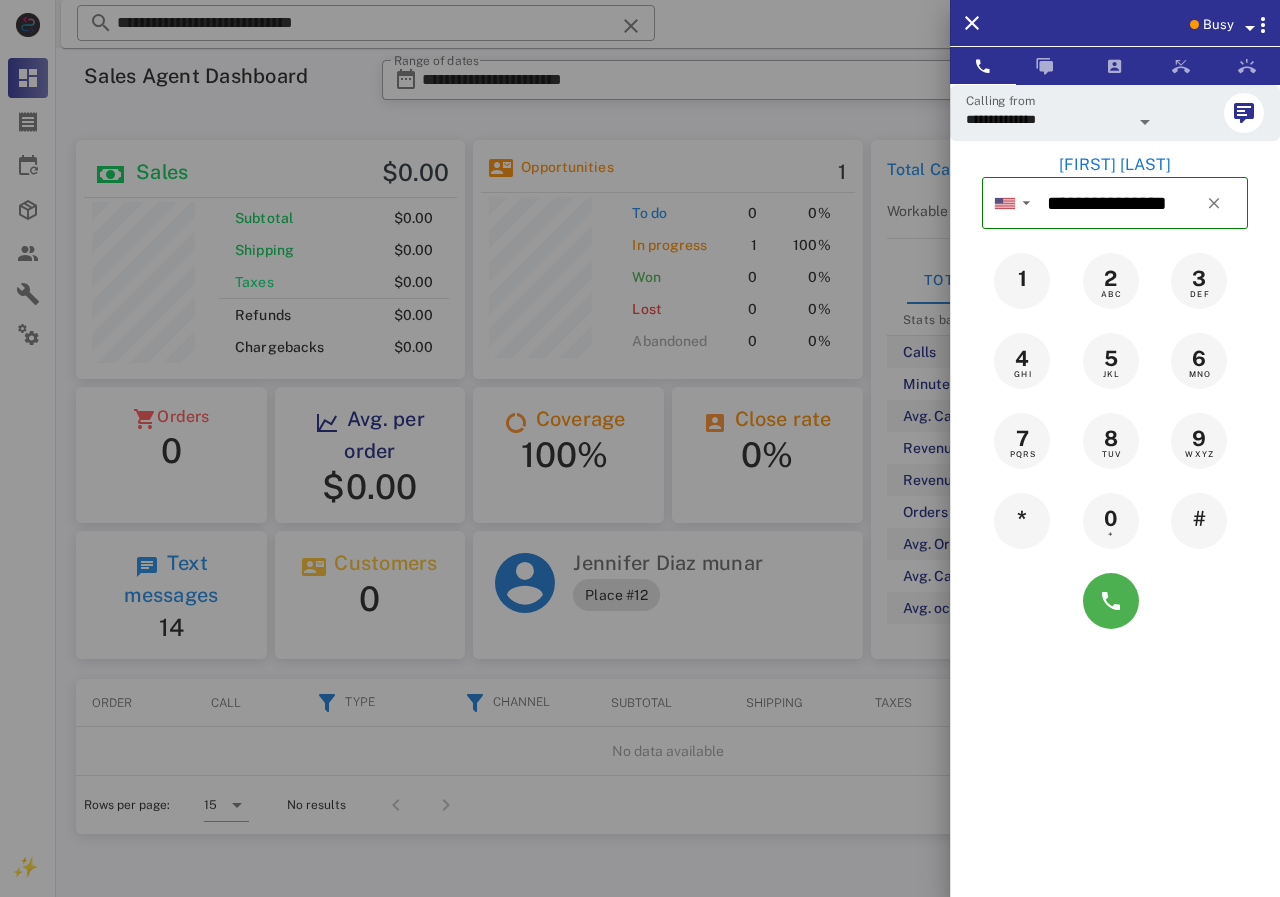 click at bounding box center (640, 448) 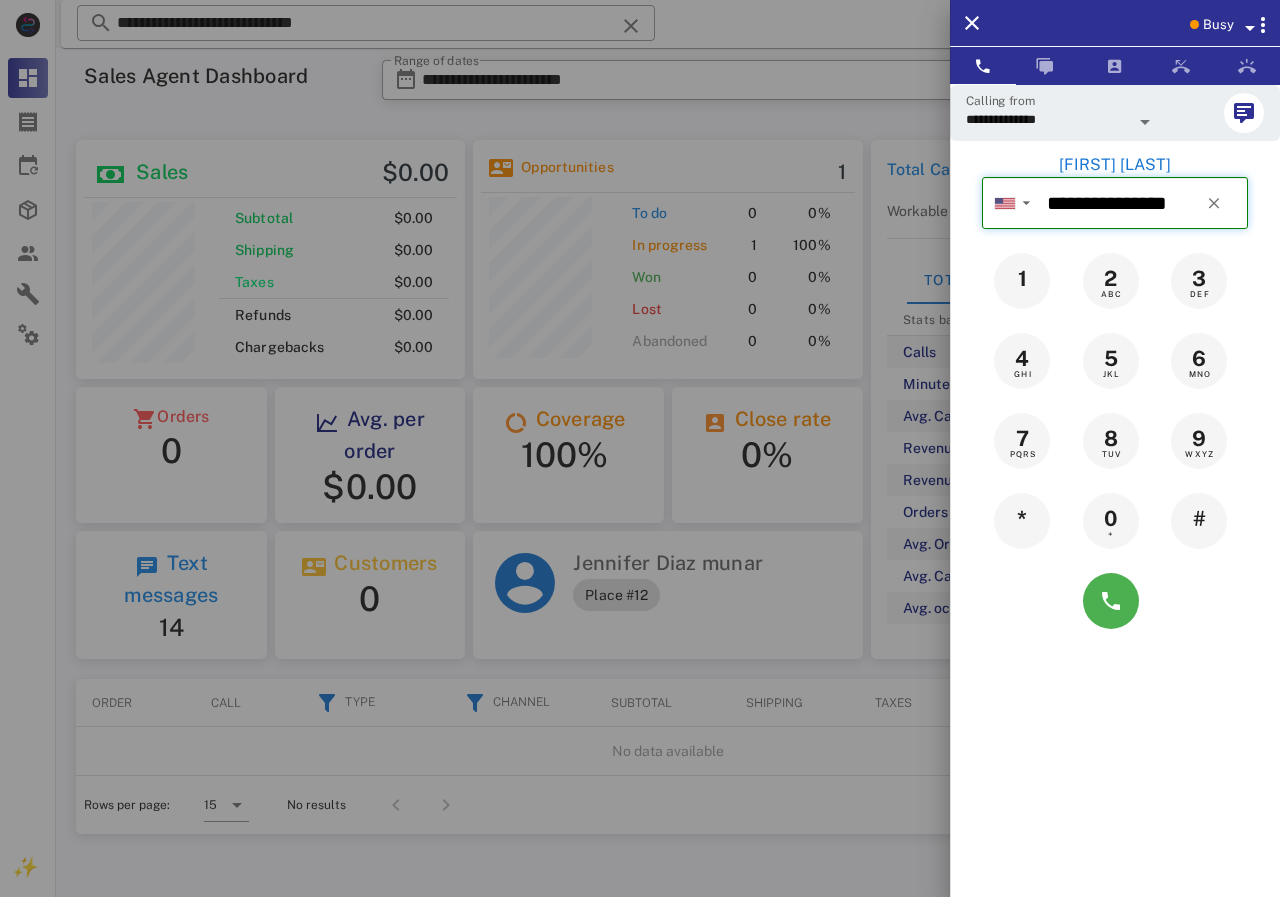 type 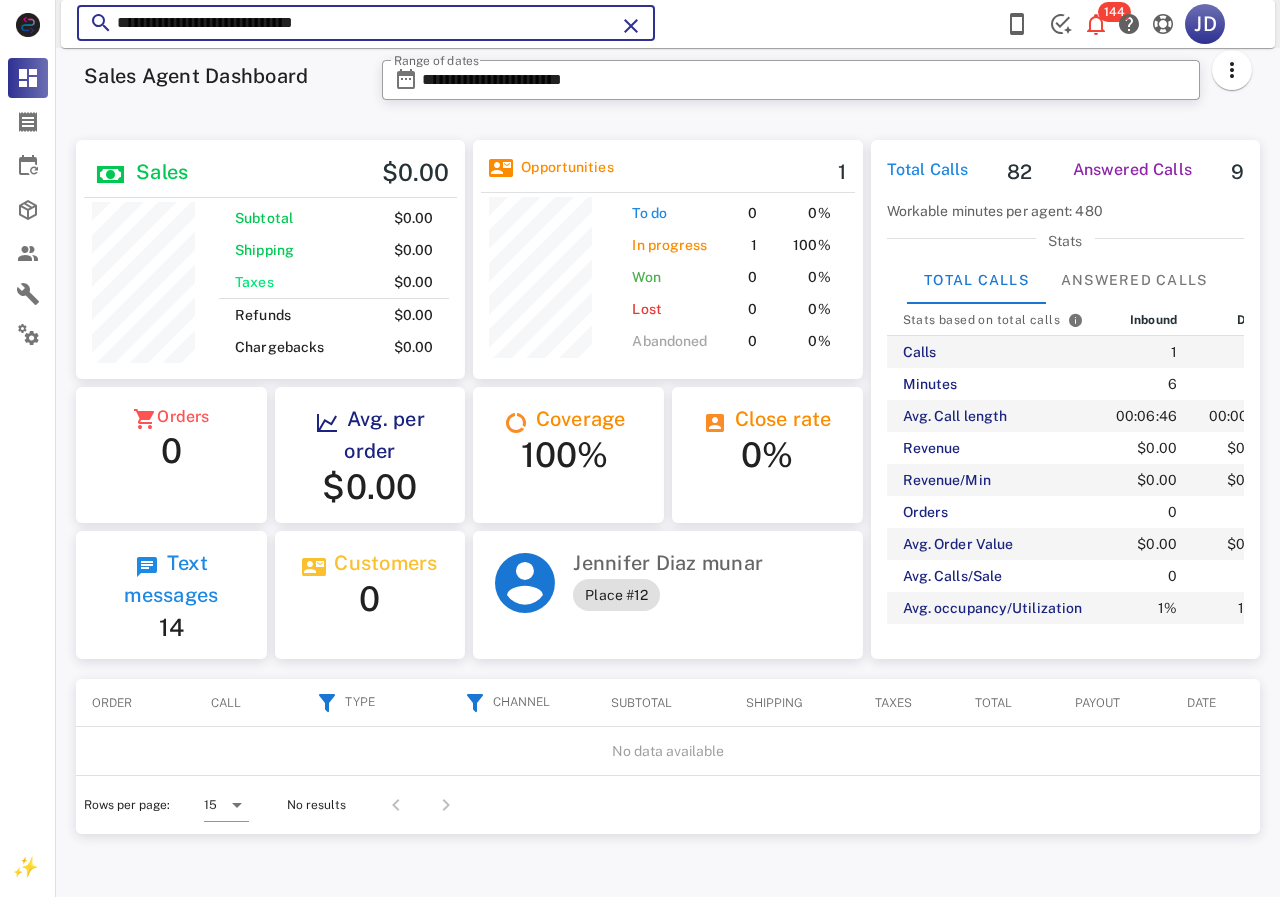 drag, startPoint x: 462, startPoint y: 24, endPoint x: 90, endPoint y: 25, distance: 372.00134 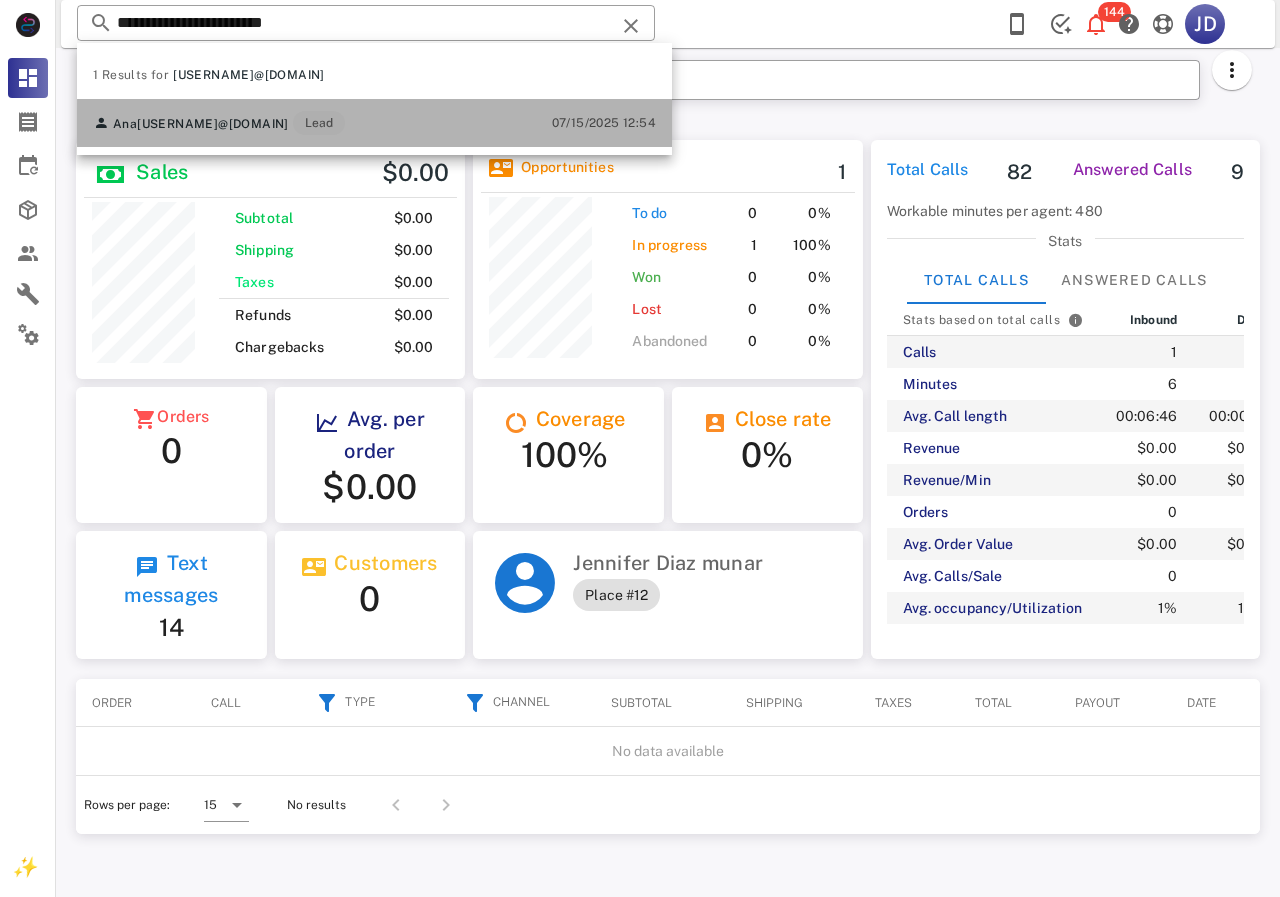 click on "[USERNAME]@[DOMAIN]" at bounding box center [213, 124] 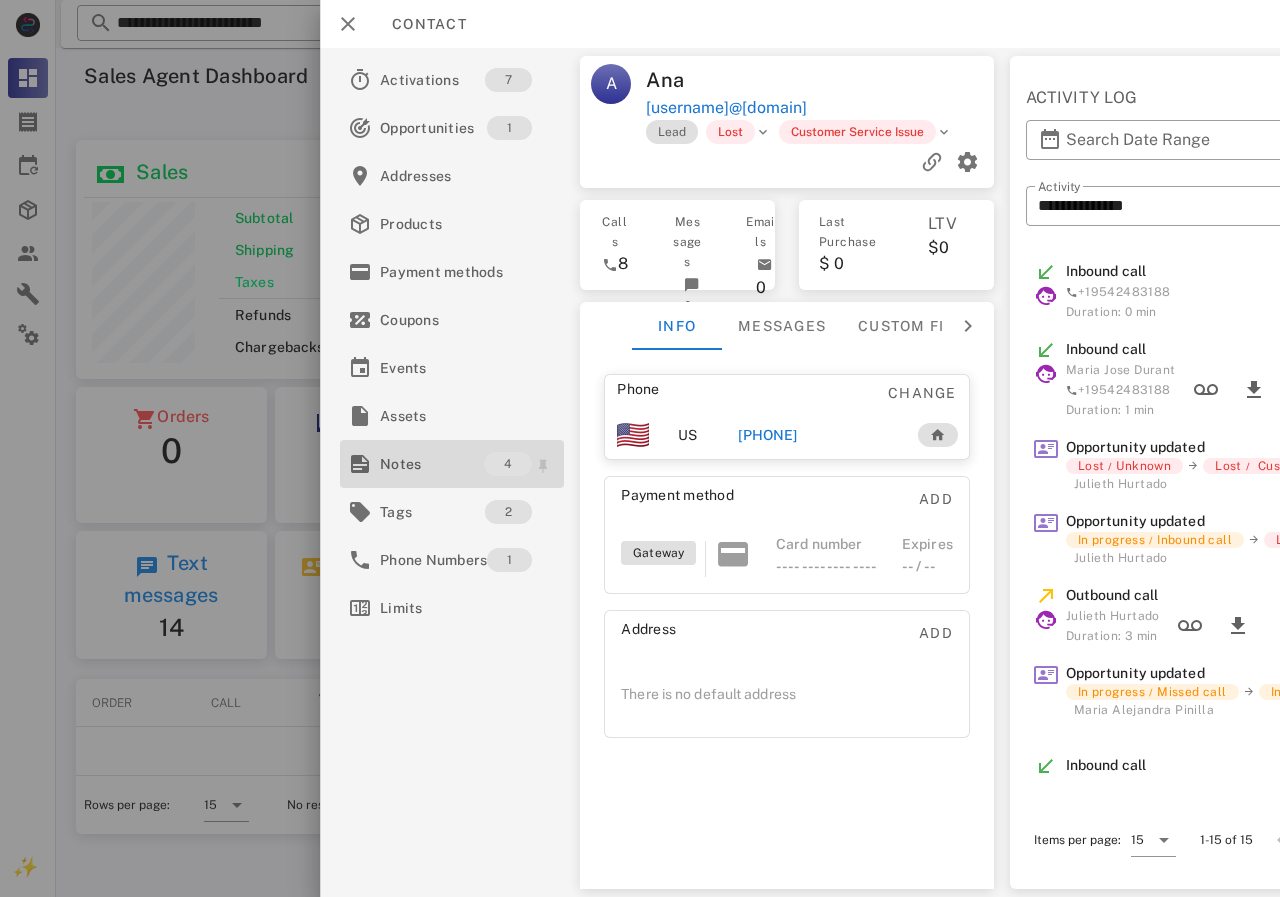 click on "Notes" at bounding box center (432, 464) 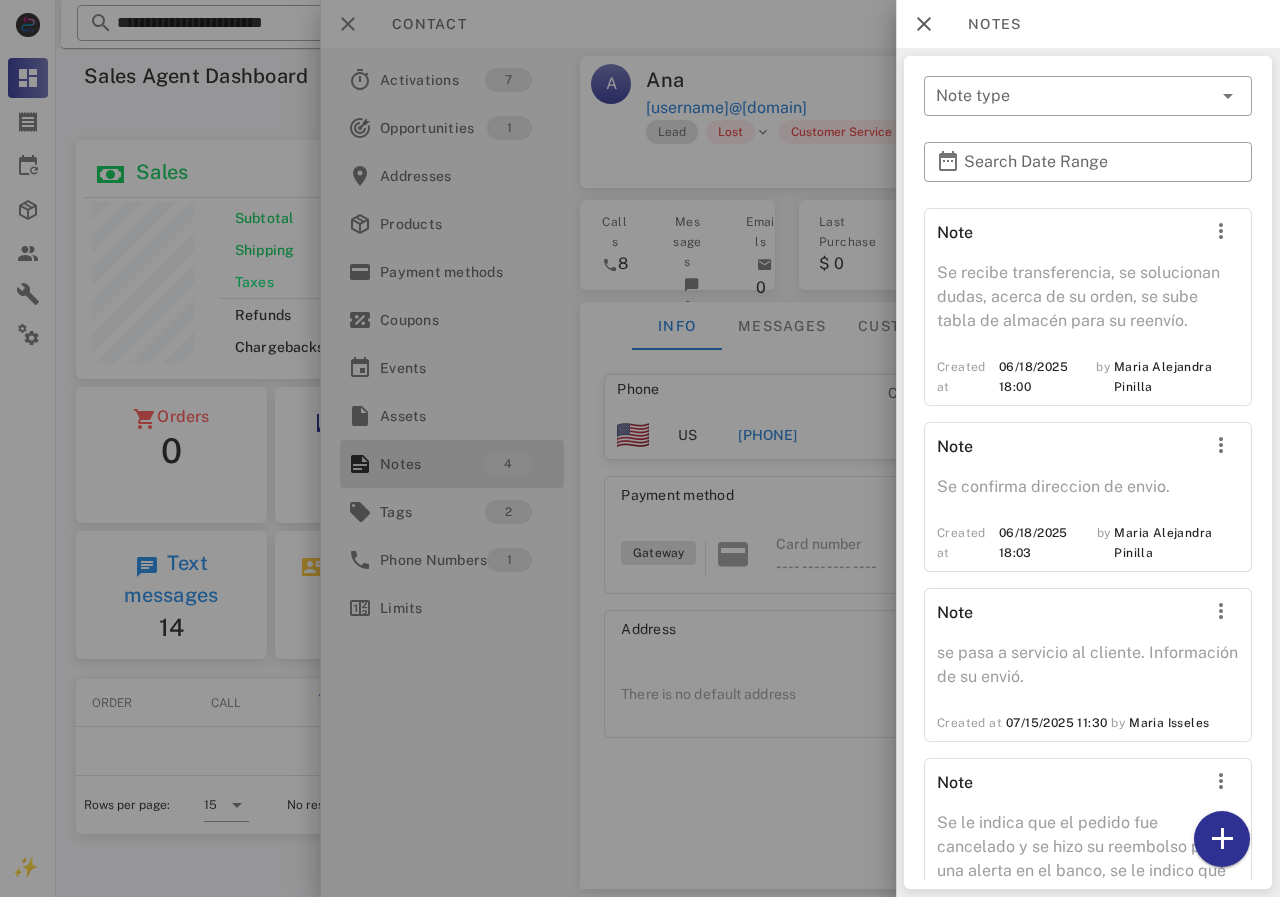 scroll, scrollTop: 108, scrollLeft: 0, axis: vertical 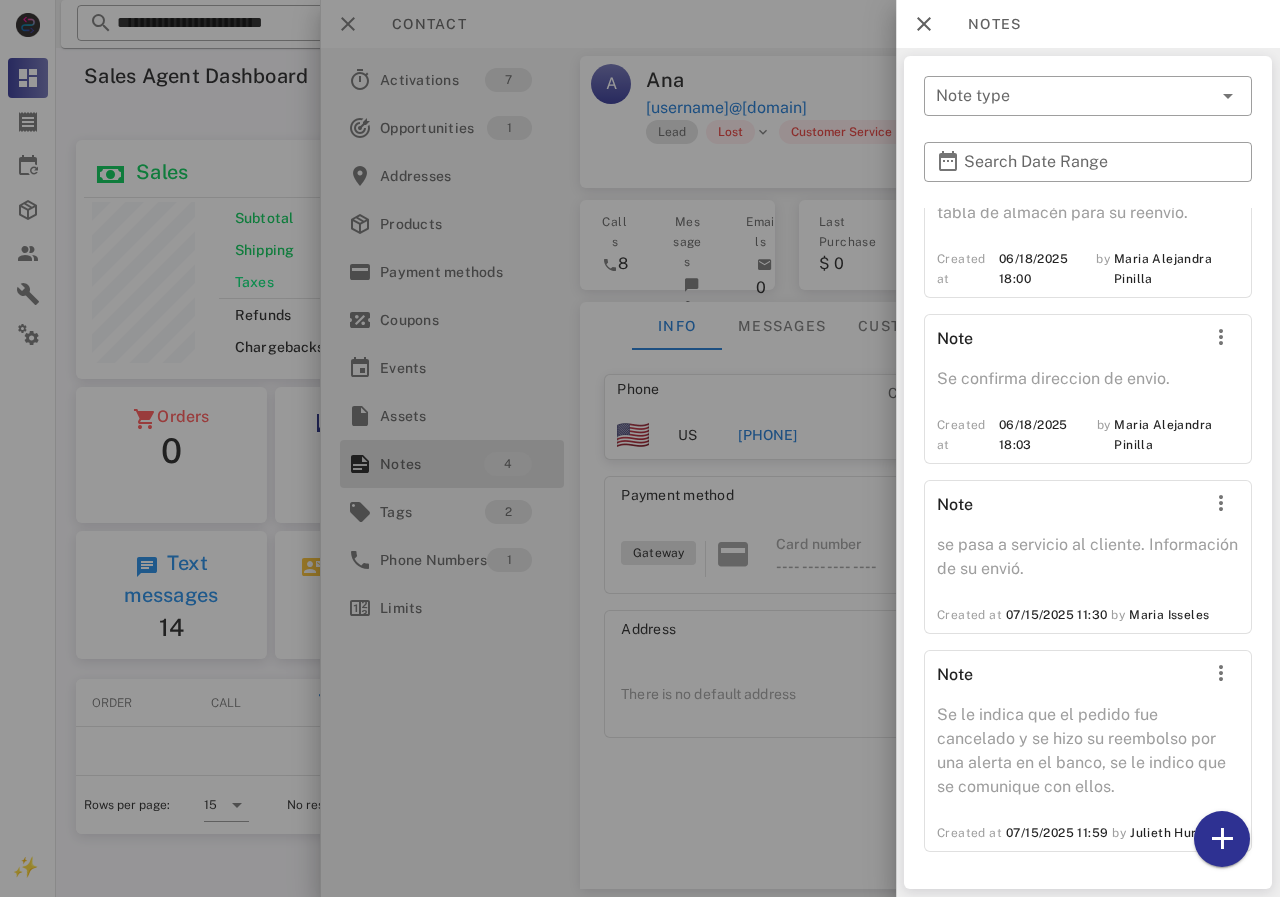 click at bounding box center (640, 448) 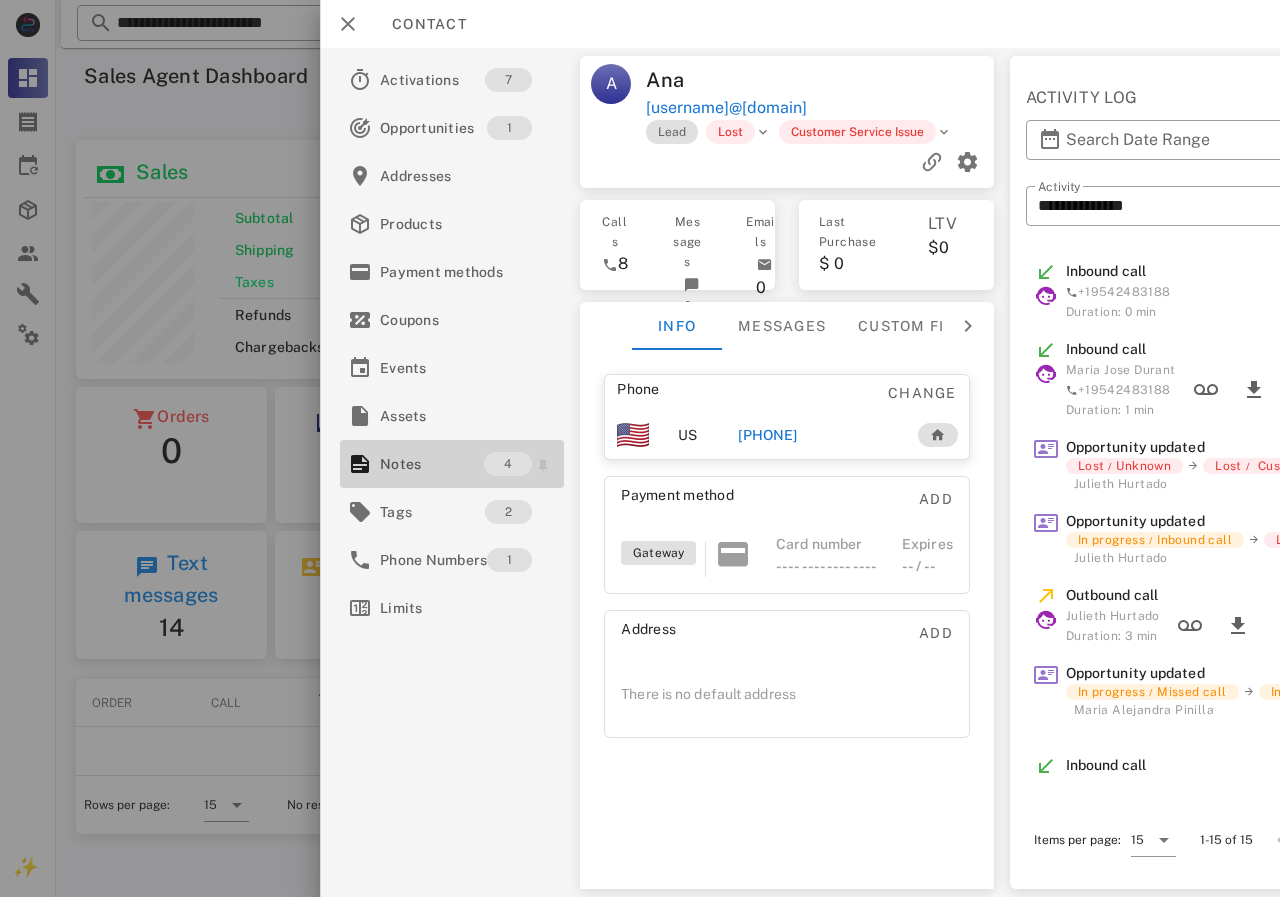 click on "Notes" at bounding box center [432, 464] 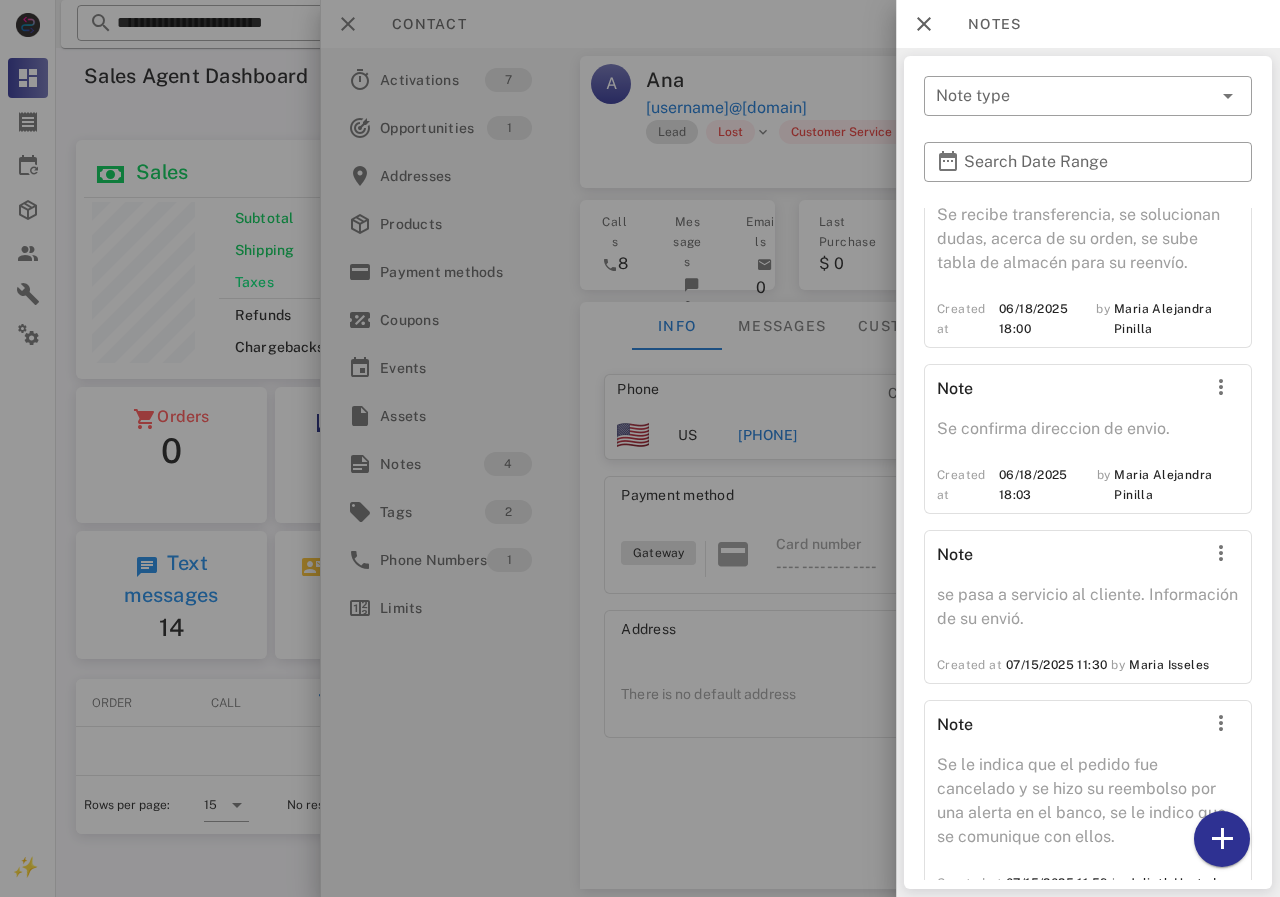 scroll, scrollTop: 108, scrollLeft: 0, axis: vertical 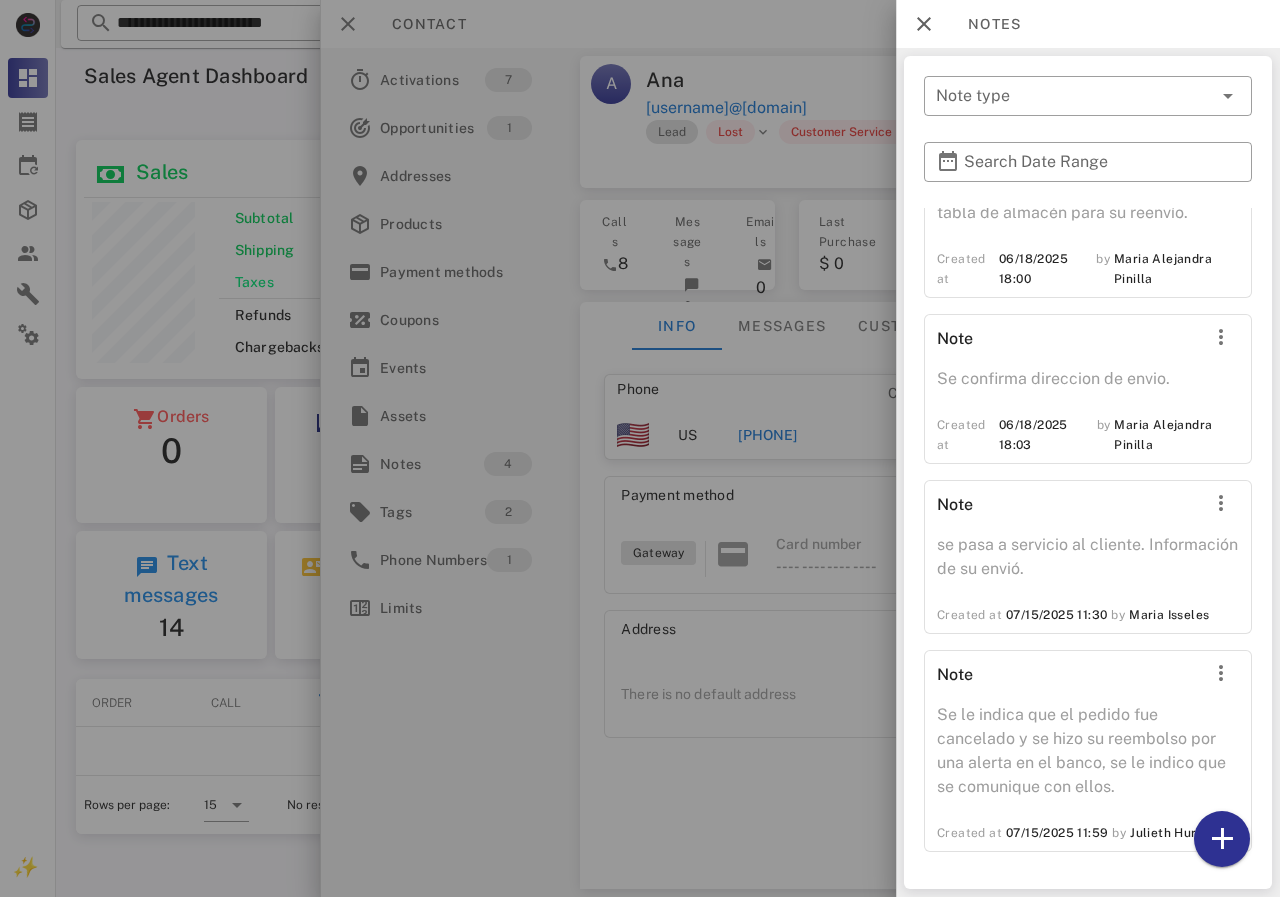 click at bounding box center (640, 448) 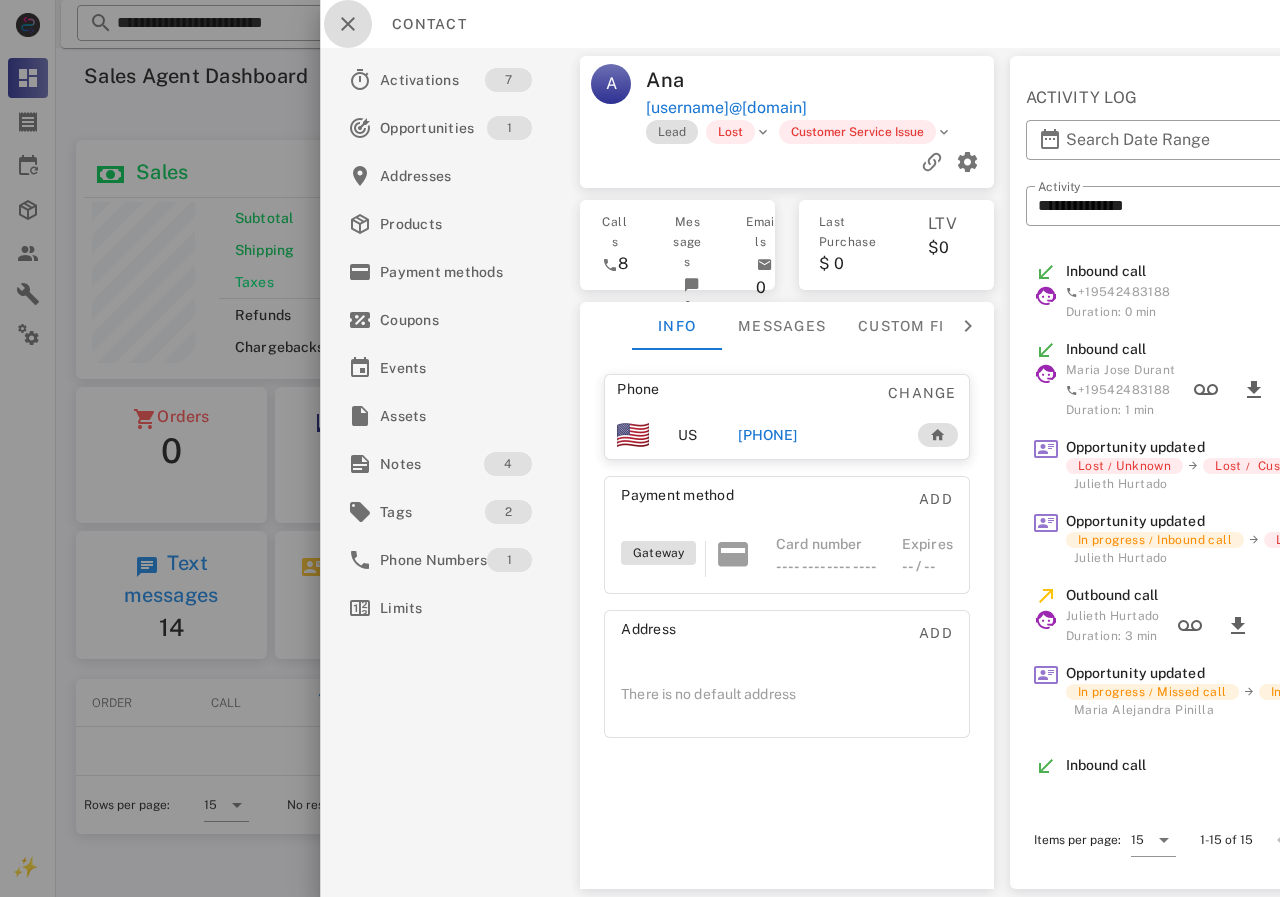 click at bounding box center [348, 24] 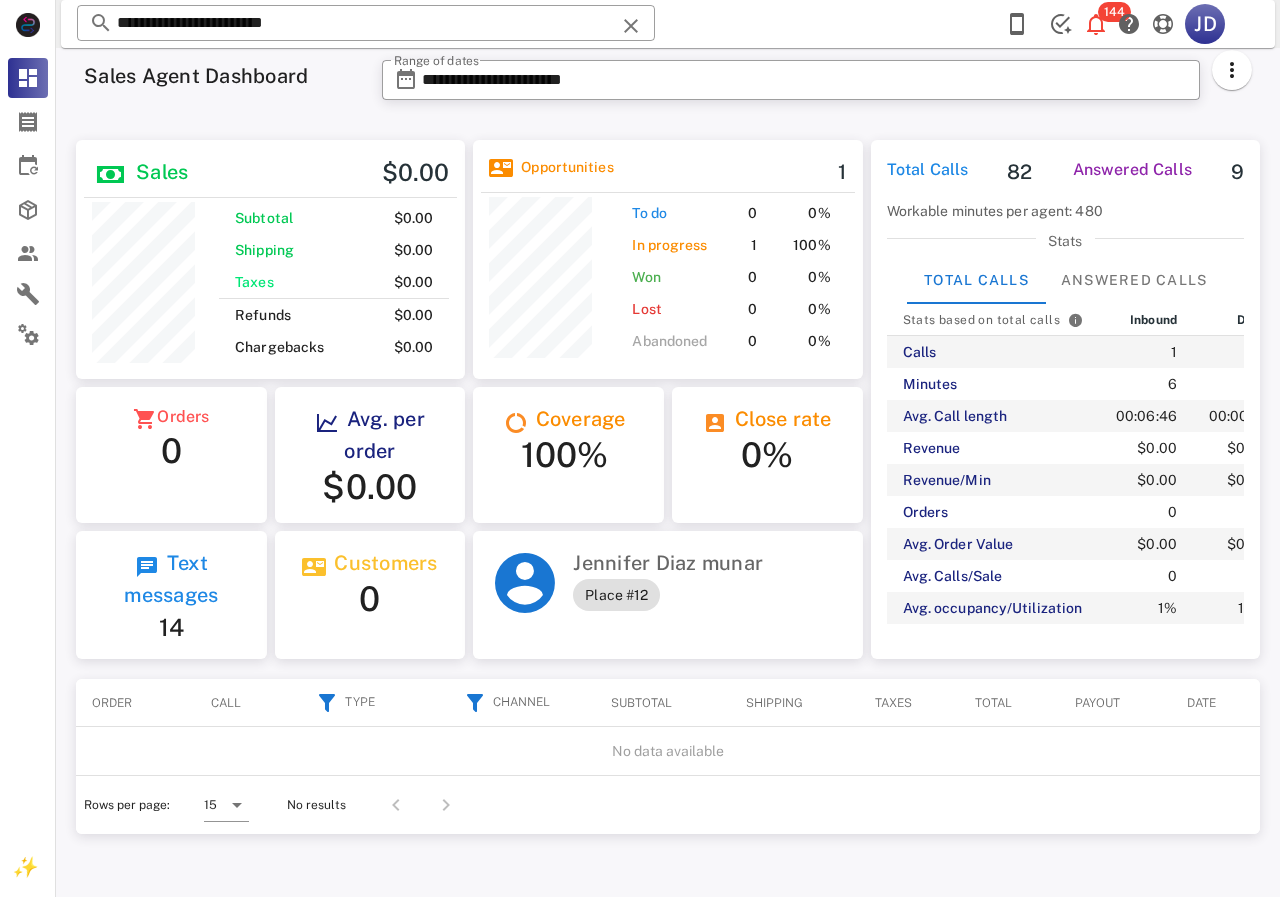 click on "Sales  $0.00   Subtotal   $0.00   Shipping   $0.00   Taxes   $0.00   Refunds   $0.00   Chargebacks   $0.00   Opportunities  1   To do  0 0%  In progress  1 100%  Won  0 0%  Lost  0 0%  Abandoned  0 0% Orders 0 Avg. per order $0.00 Coverage 100% Close rate 0% Text messages 14  Customers 0 [FIRST] [LAST] [STREET_NAME] [NUMBER]" at bounding box center [469, 399] 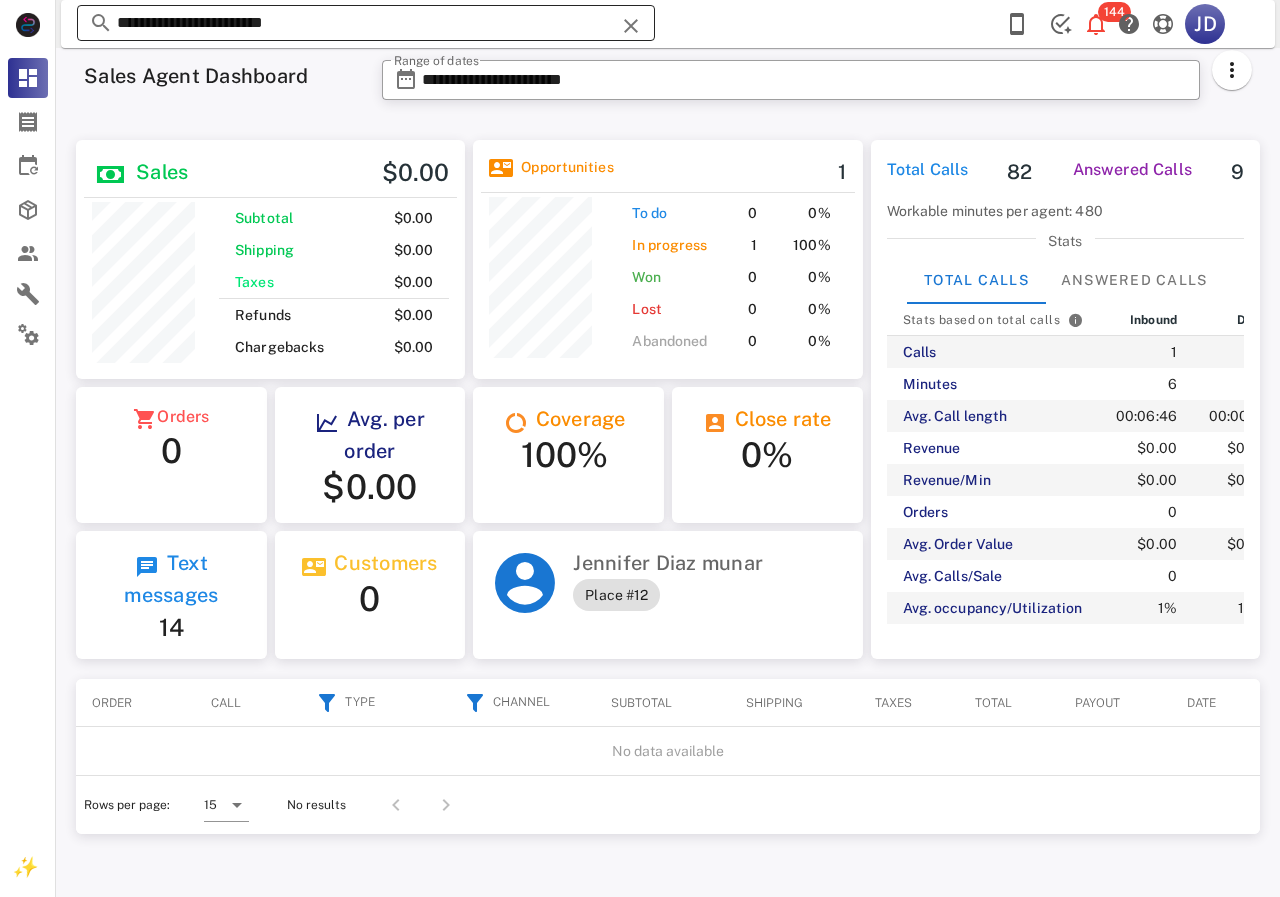 click on "**********" at bounding box center [366, 23] 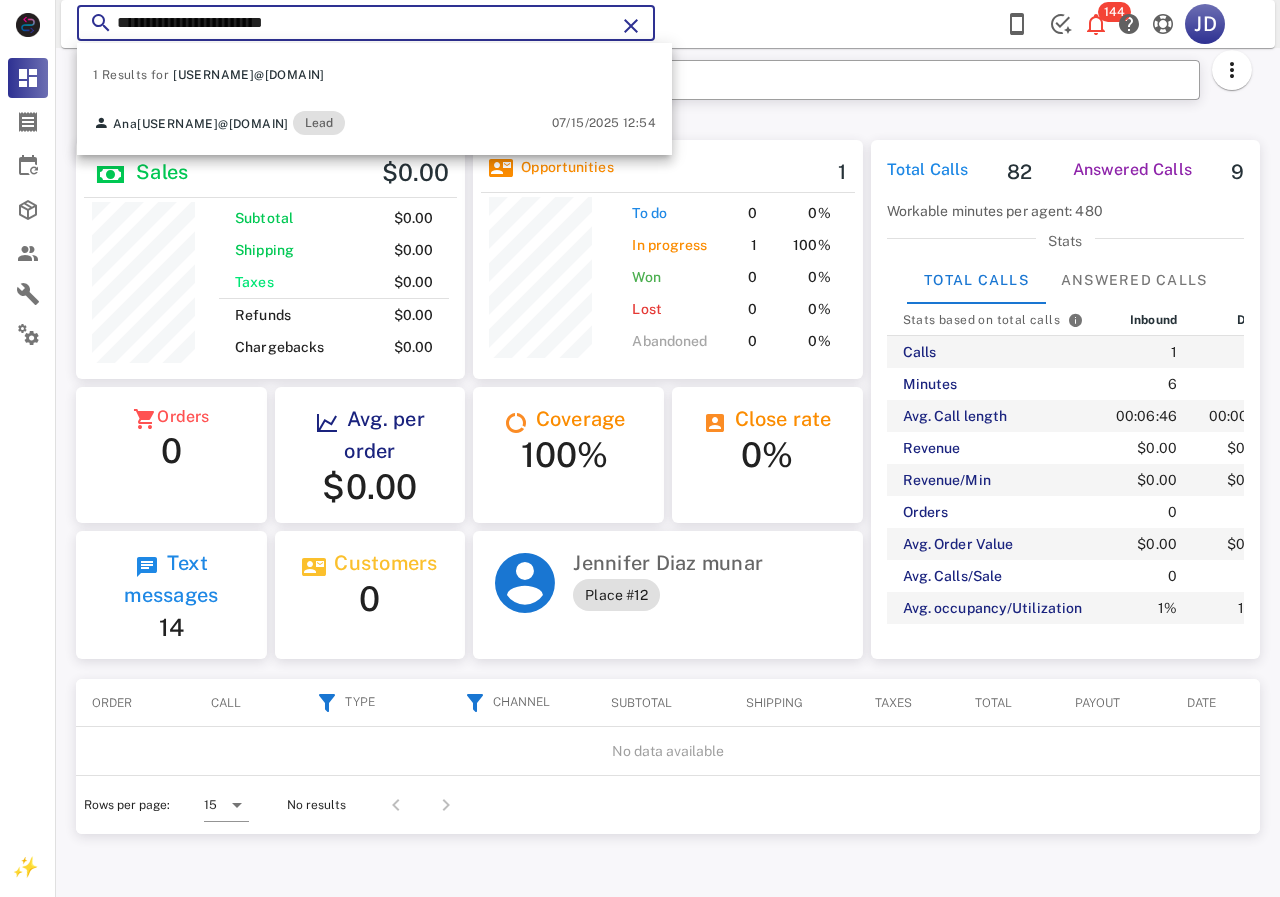 drag, startPoint x: 439, startPoint y: 35, endPoint x: 153, endPoint y: 37, distance: 286.007 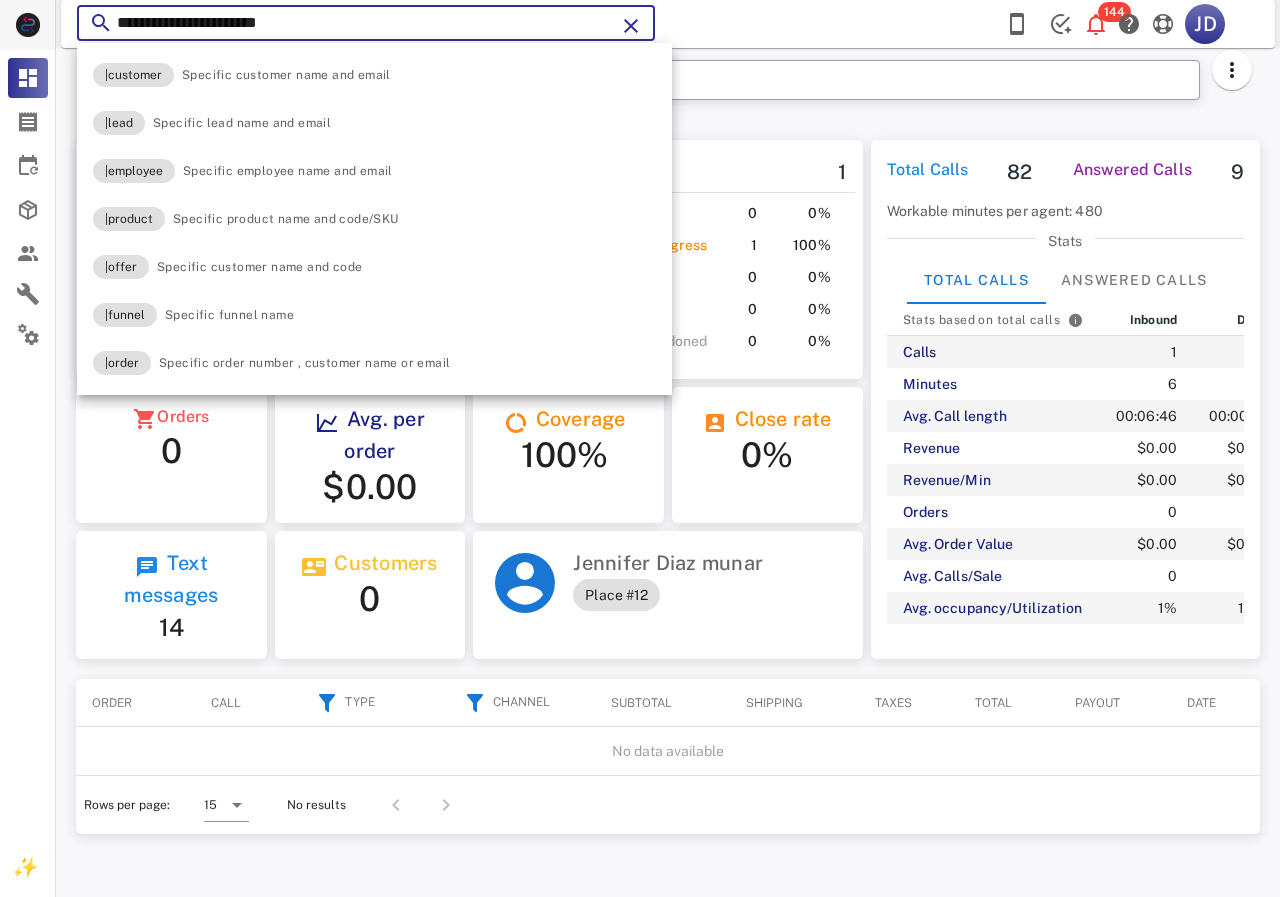 drag, startPoint x: 371, startPoint y: 29, endPoint x: 54, endPoint y: 30, distance: 317.0016 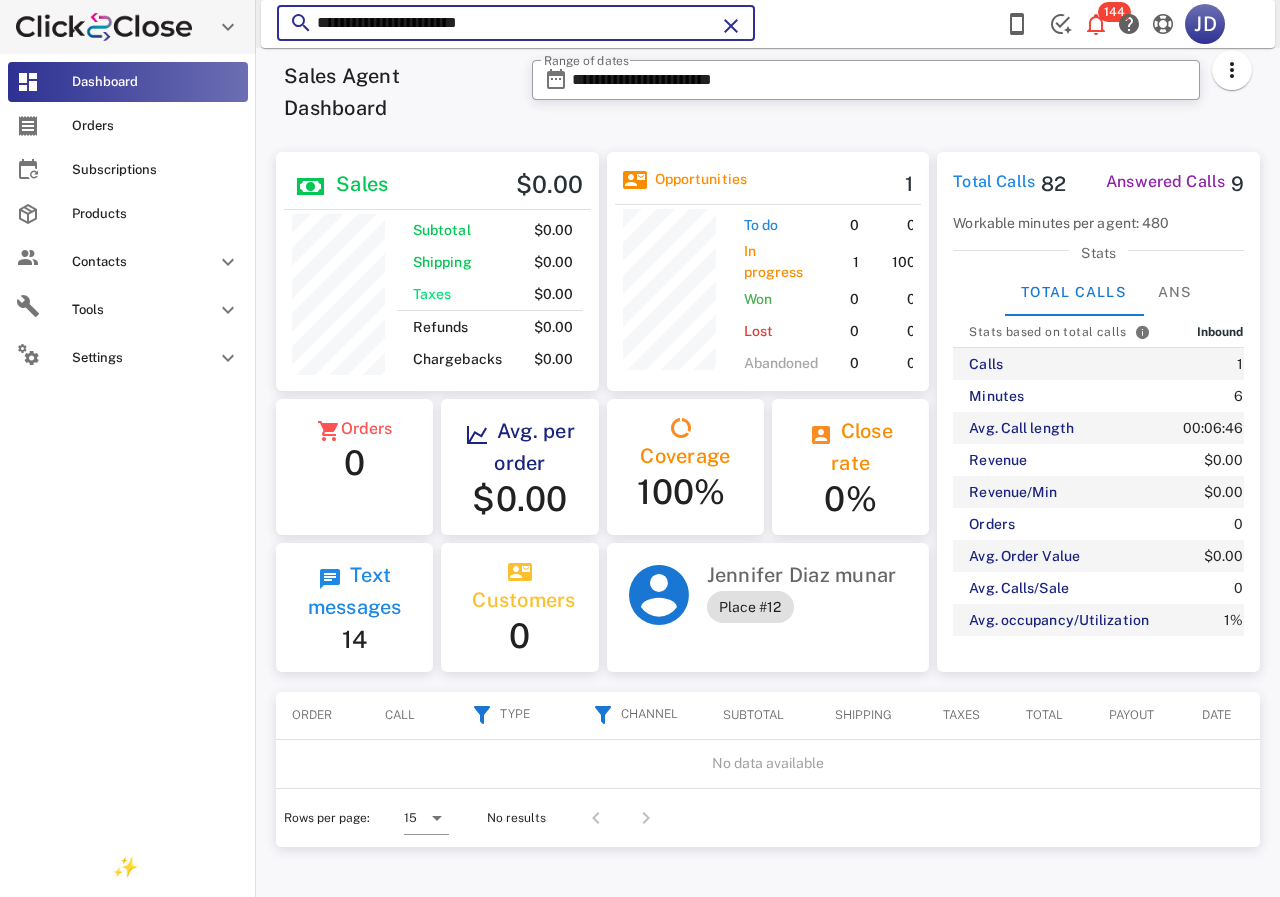 scroll, scrollTop: 250, scrollLeft: 322, axis: both 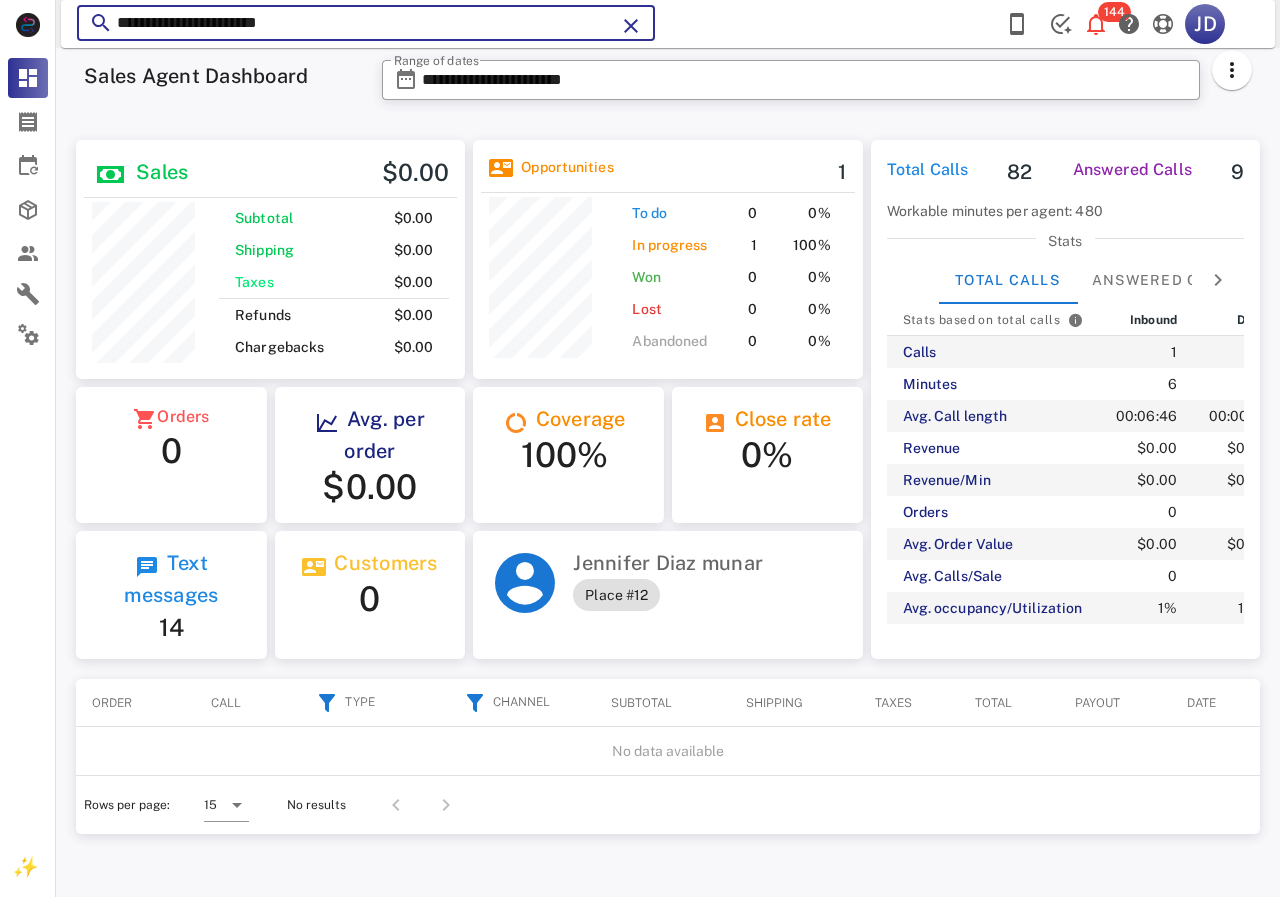click on "**********" at bounding box center [366, 23] 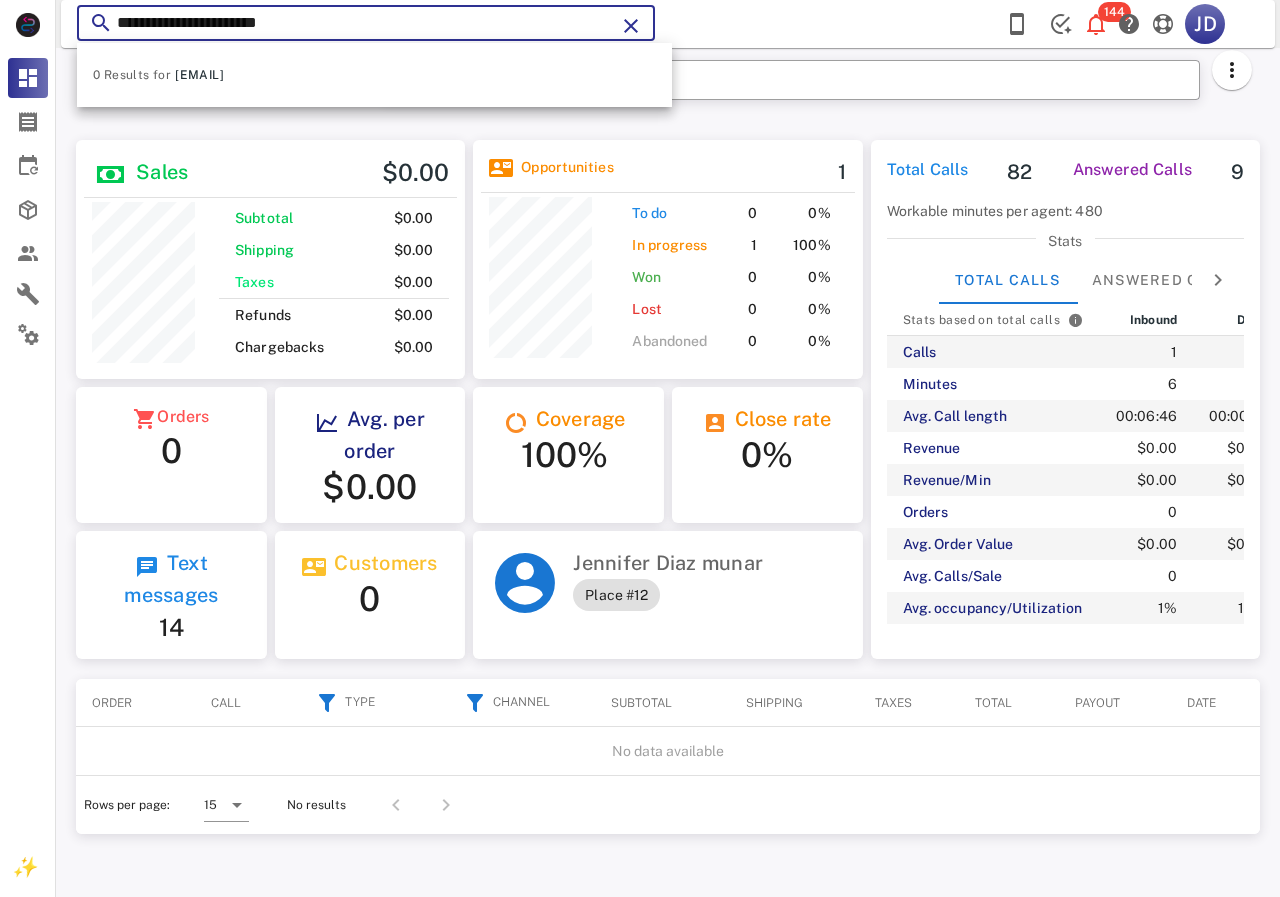 drag, startPoint x: 158, startPoint y: 26, endPoint x: 112, endPoint y: 26, distance: 46 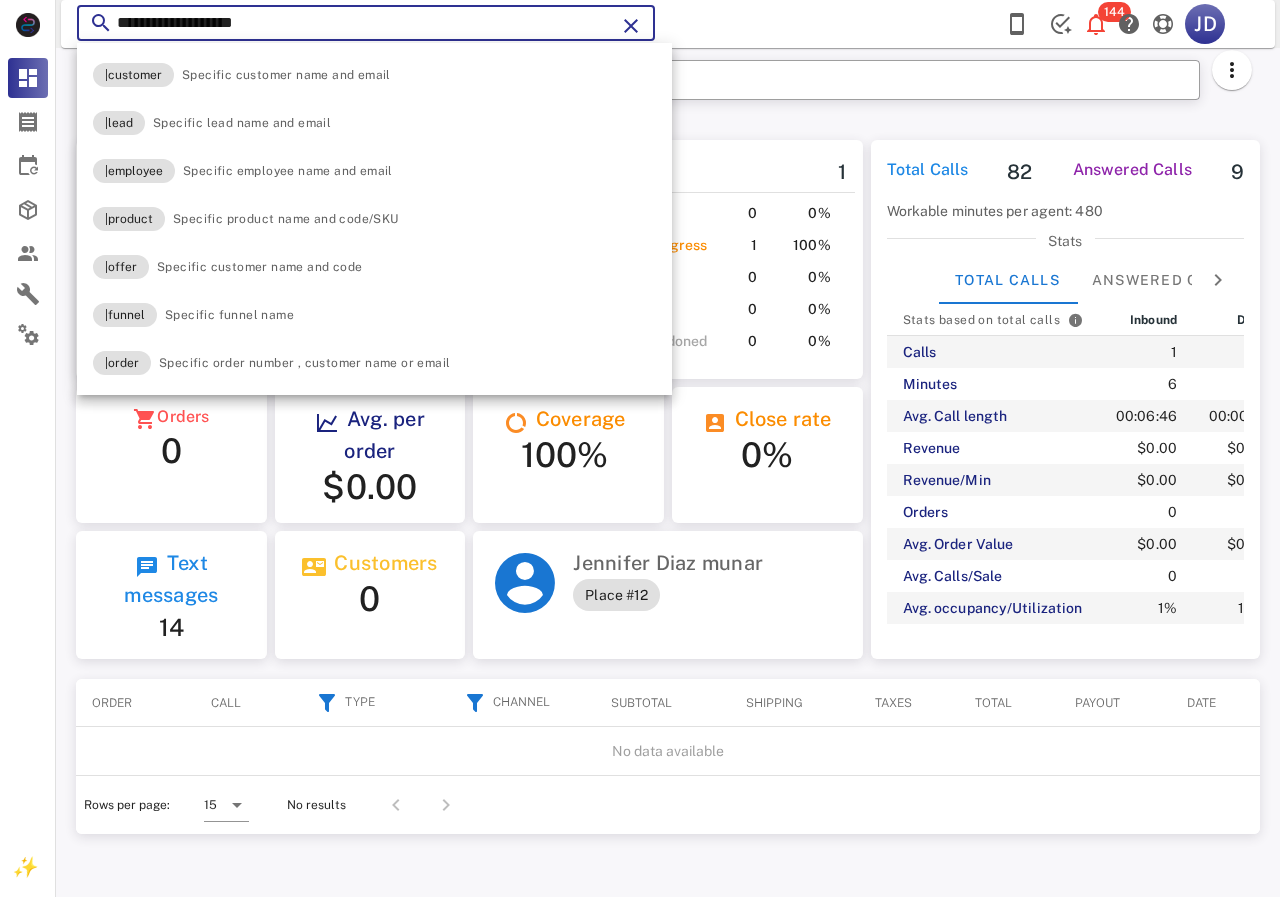 type on "**********" 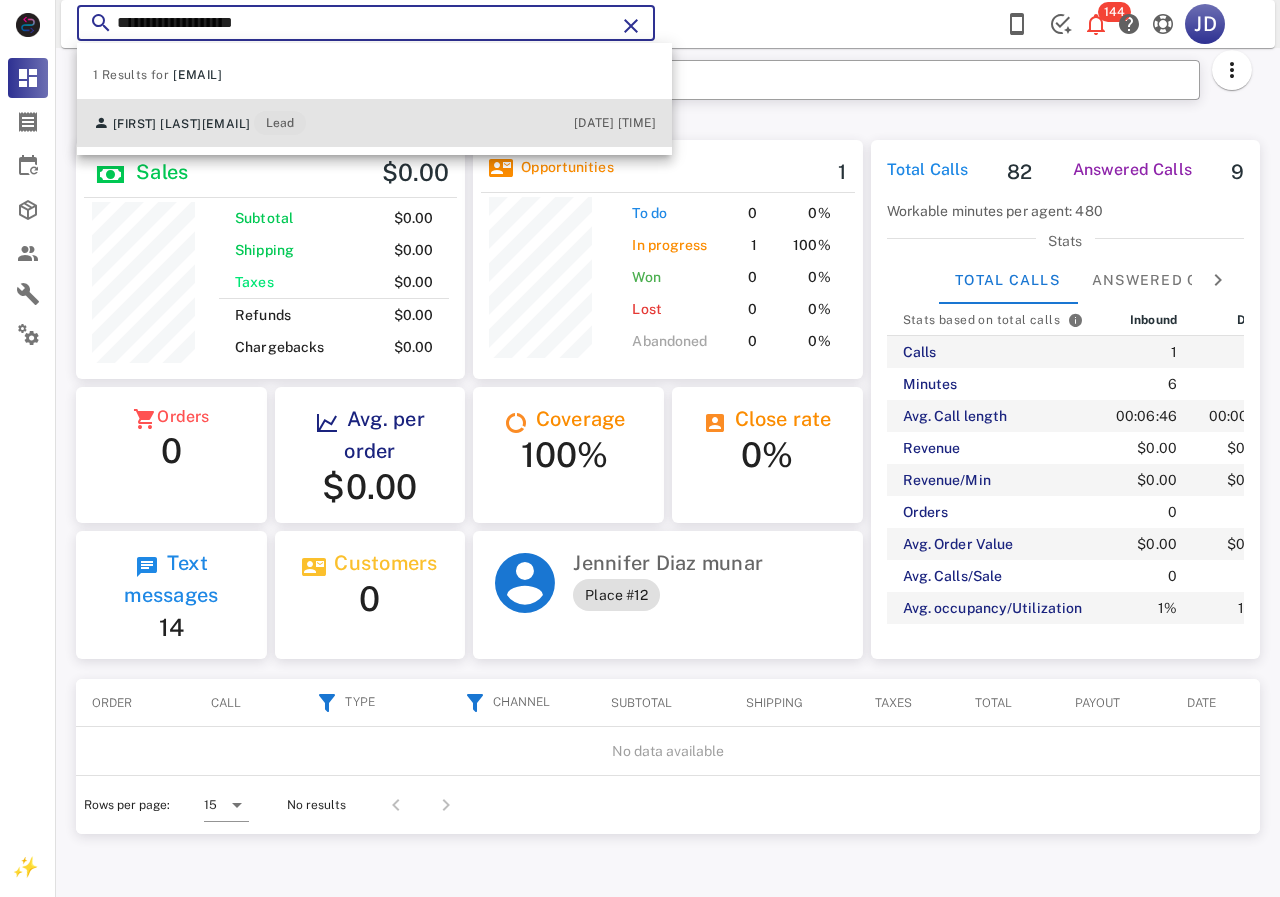 click on "[FIRST] [LAST]   [EMAIL]   Lead" at bounding box center [199, 123] 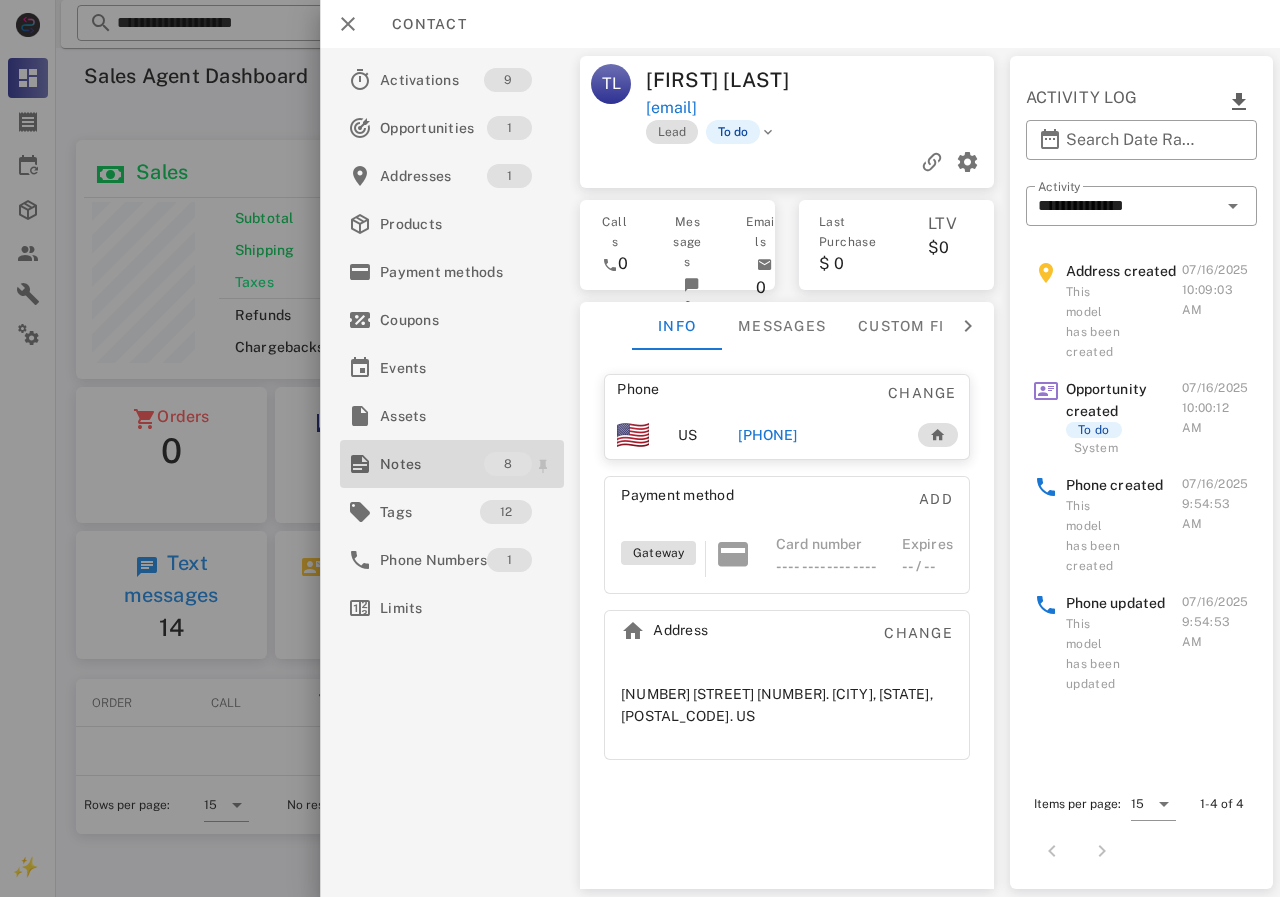 click on "Notes" at bounding box center (432, 464) 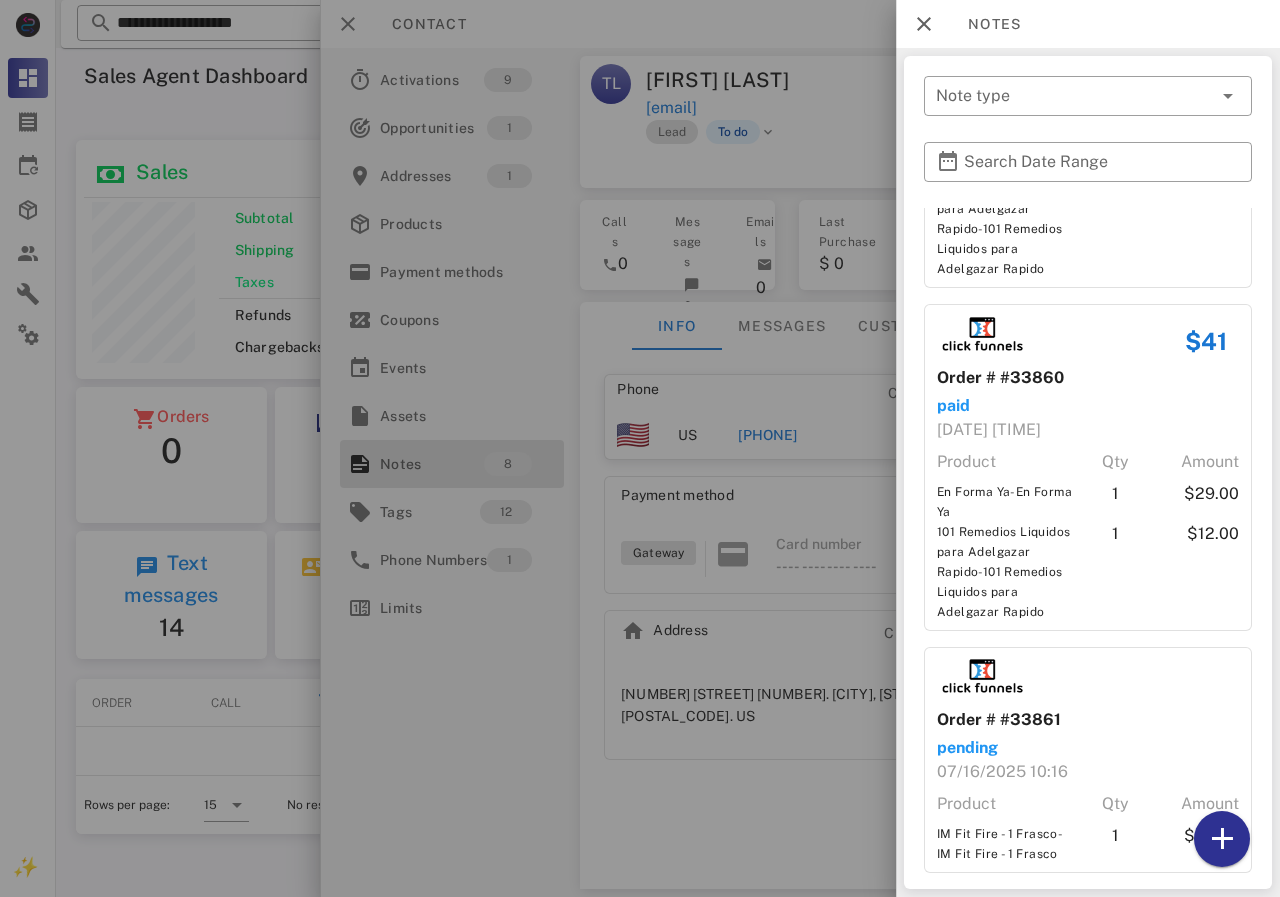 scroll, scrollTop: 0, scrollLeft: 0, axis: both 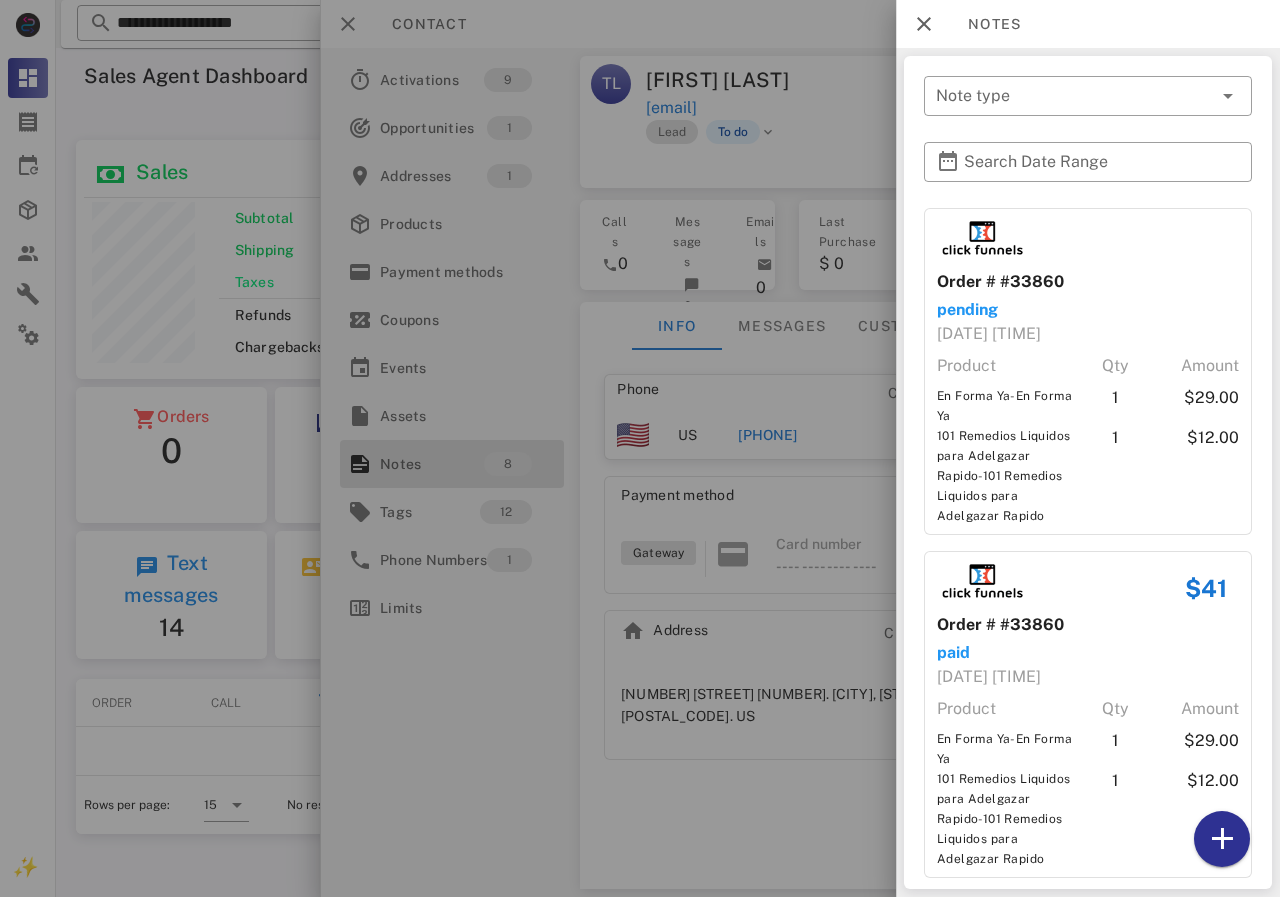 click at bounding box center (640, 448) 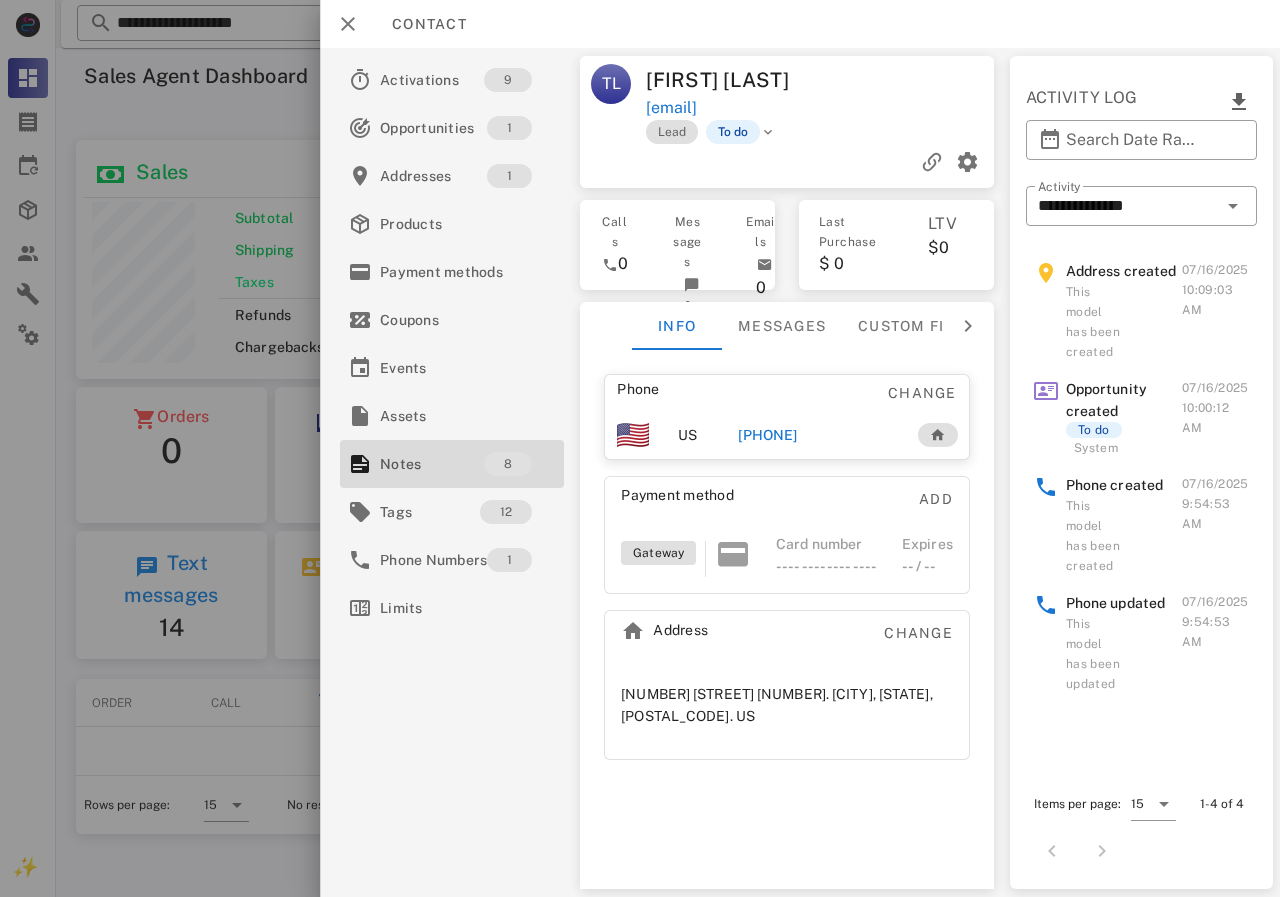 click on "[PHONE]" at bounding box center (767, 435) 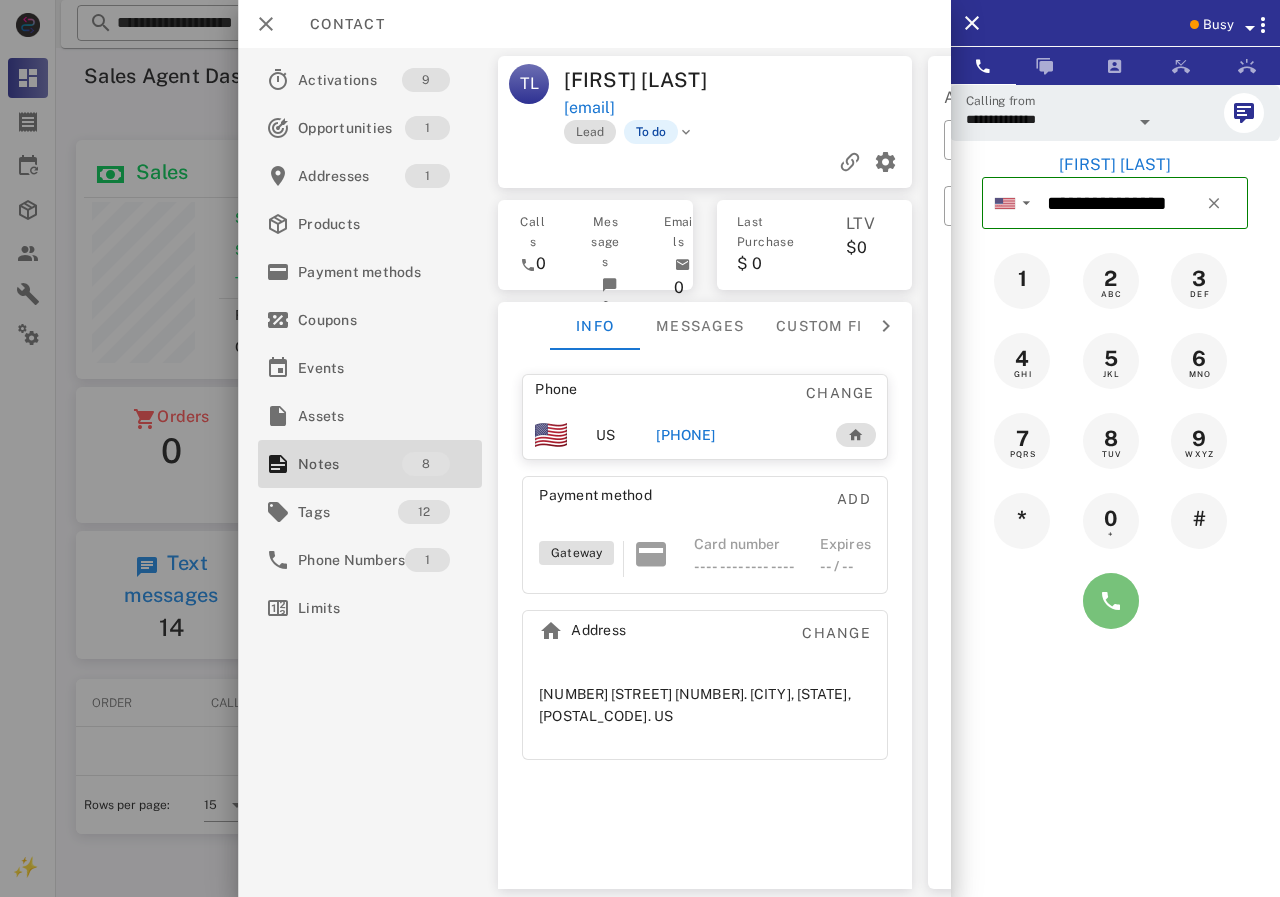 click at bounding box center [1111, 601] 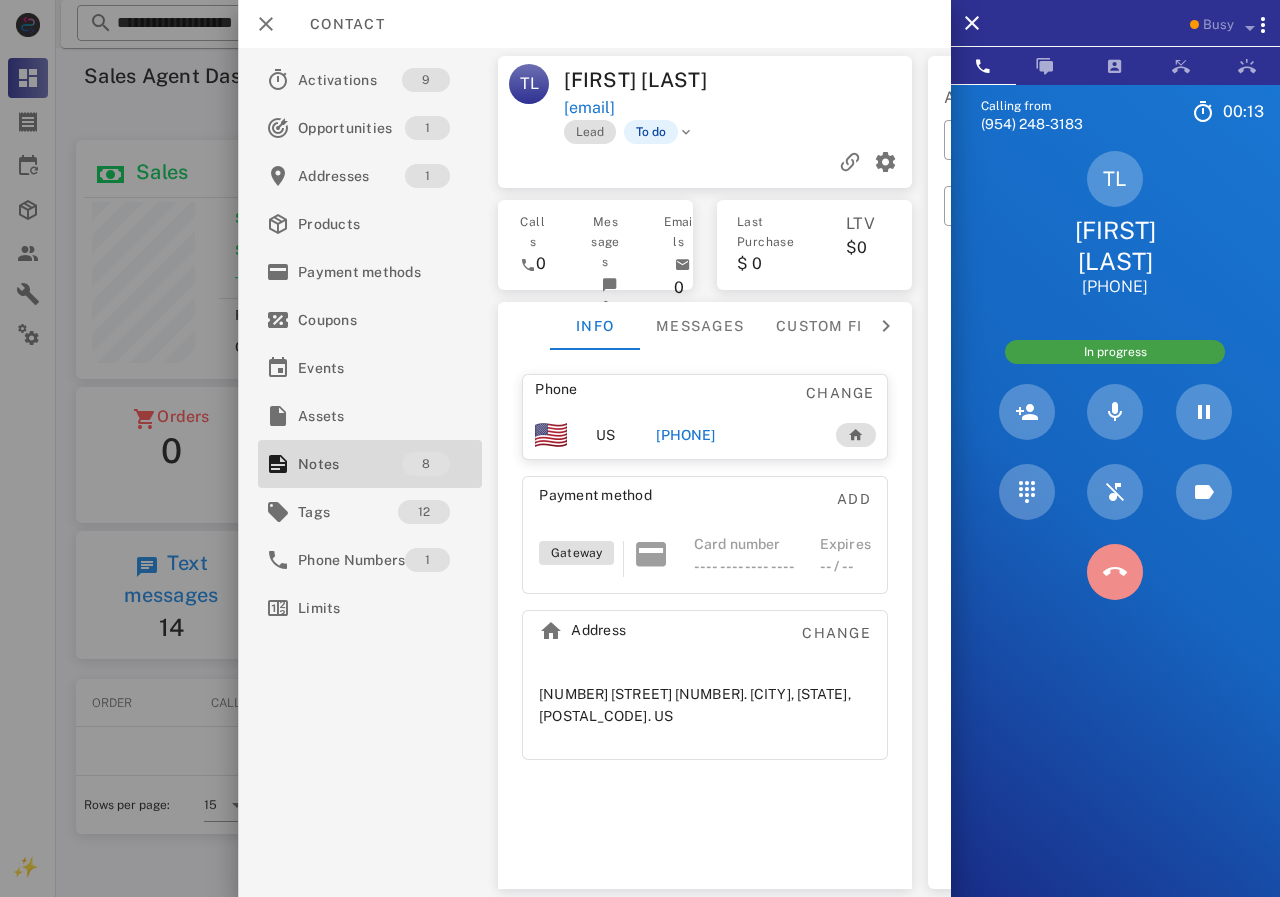 click at bounding box center (1115, 572) 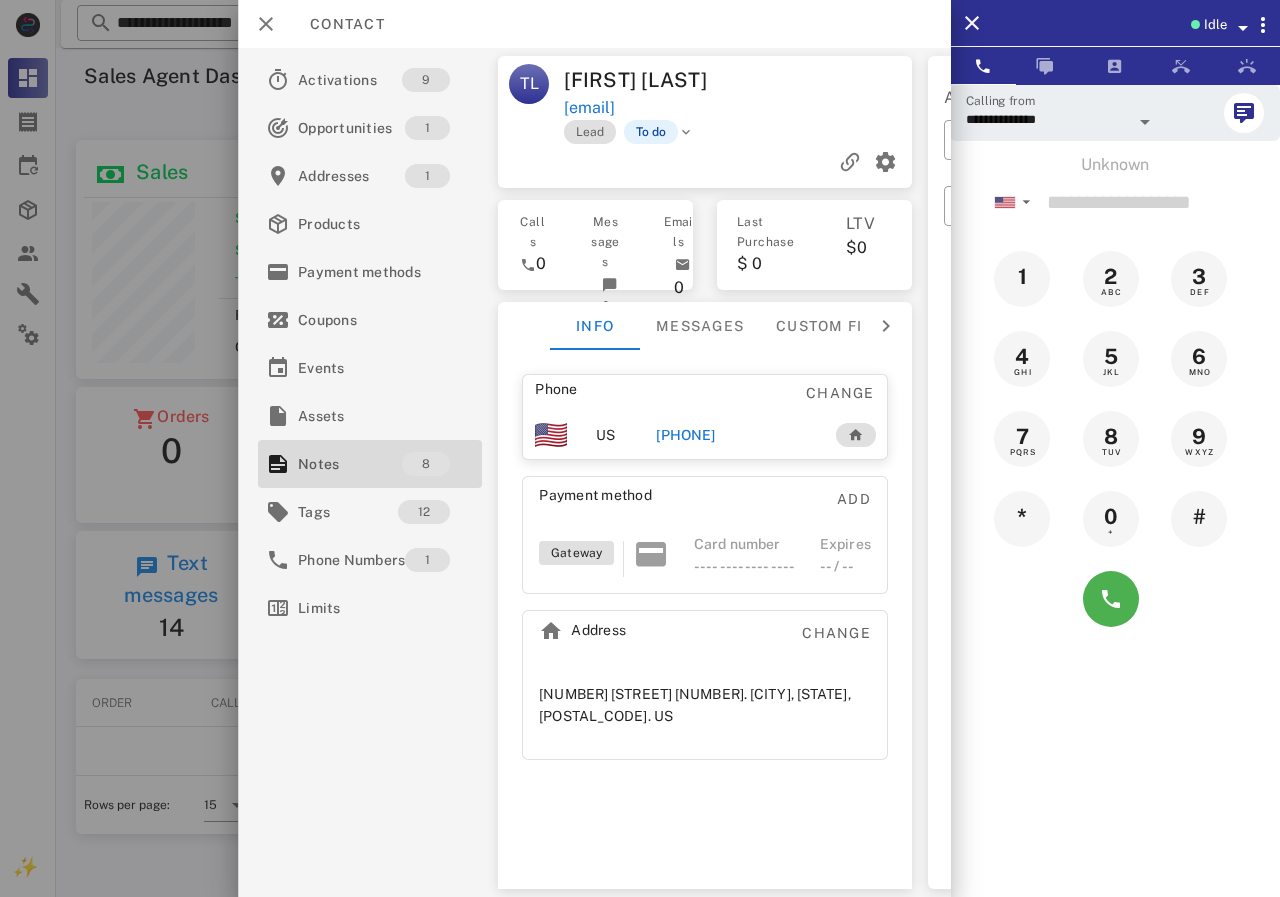 click on "[PHONE]" at bounding box center [685, 435] 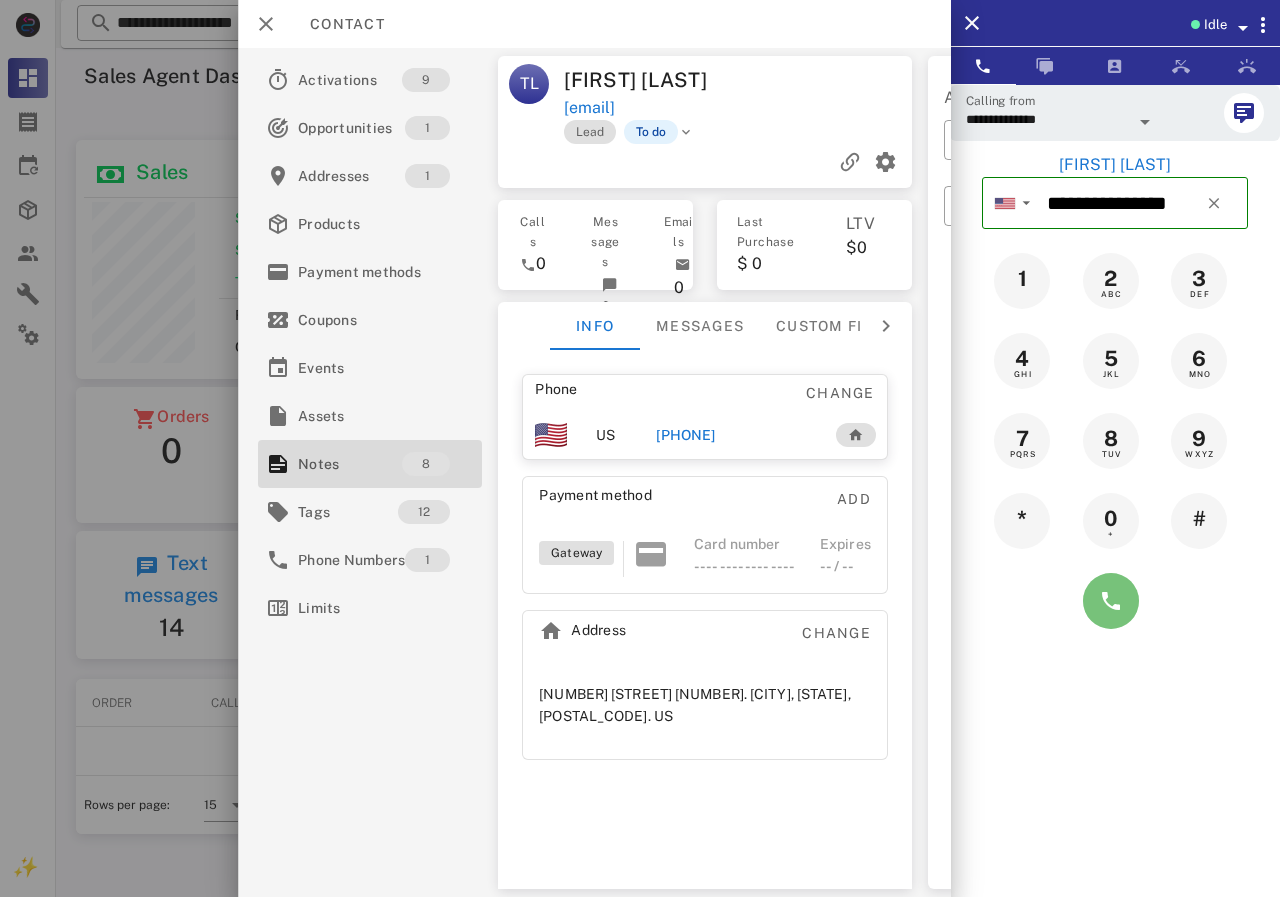 click at bounding box center (1111, 601) 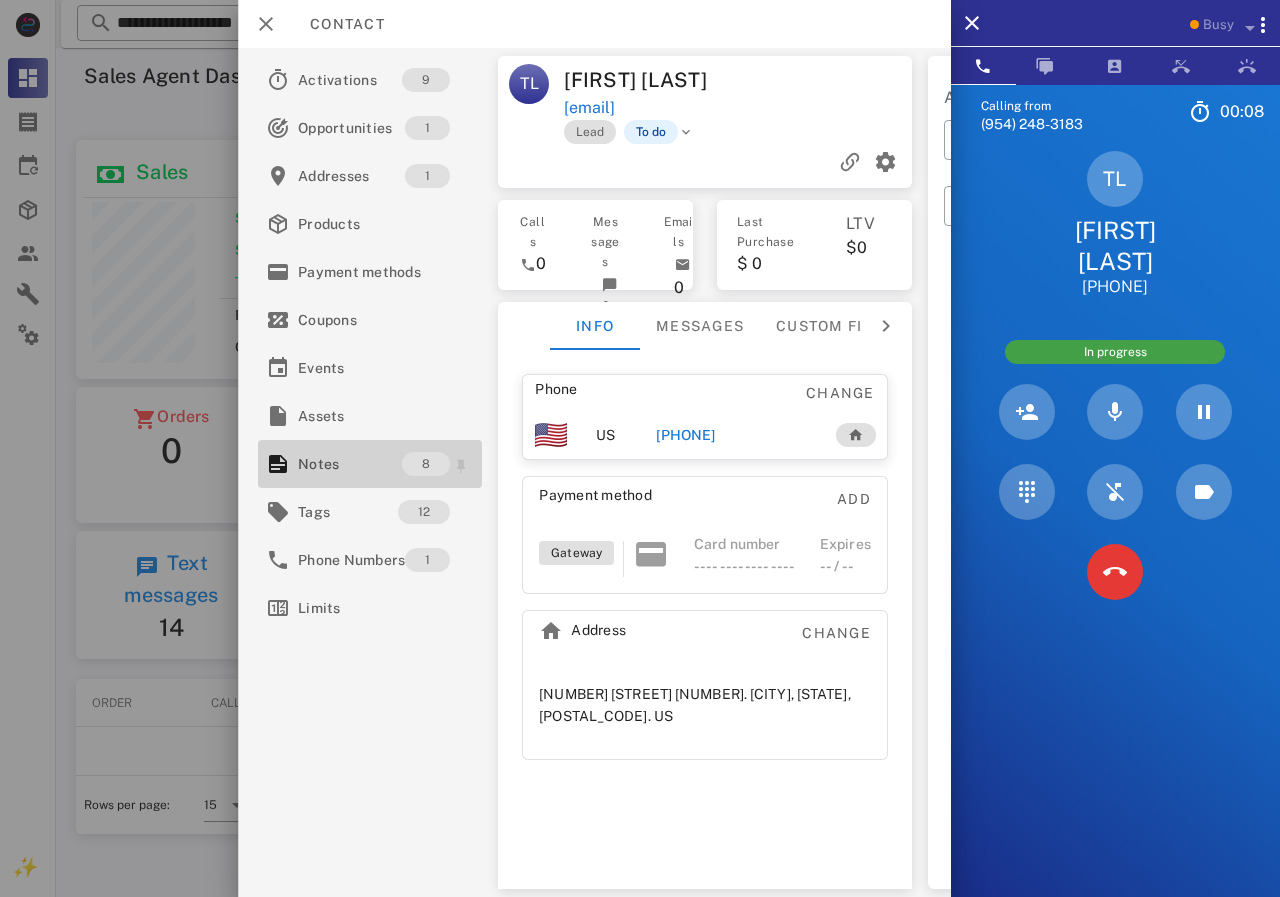 click on "Notes" at bounding box center (350, 464) 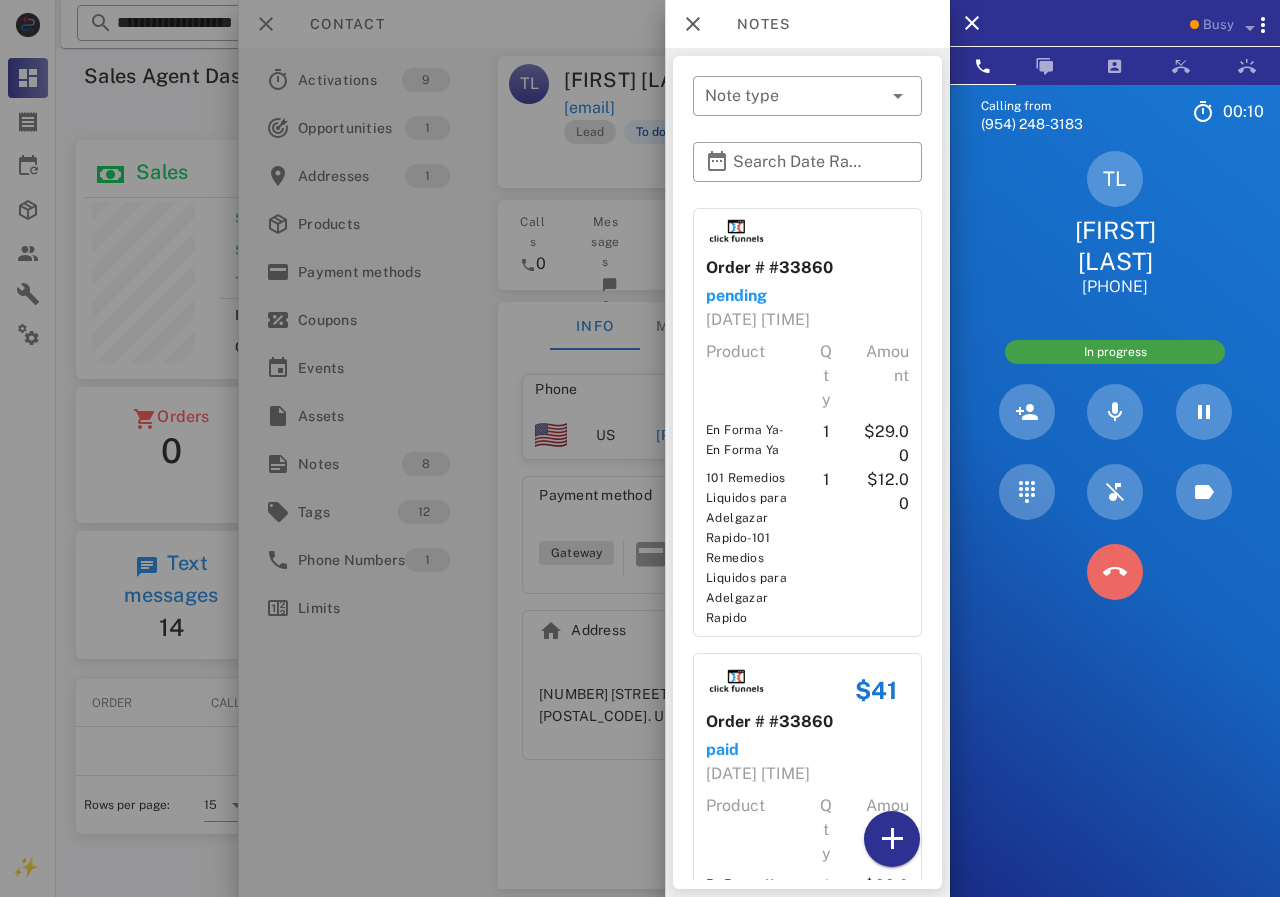click at bounding box center (1115, 572) 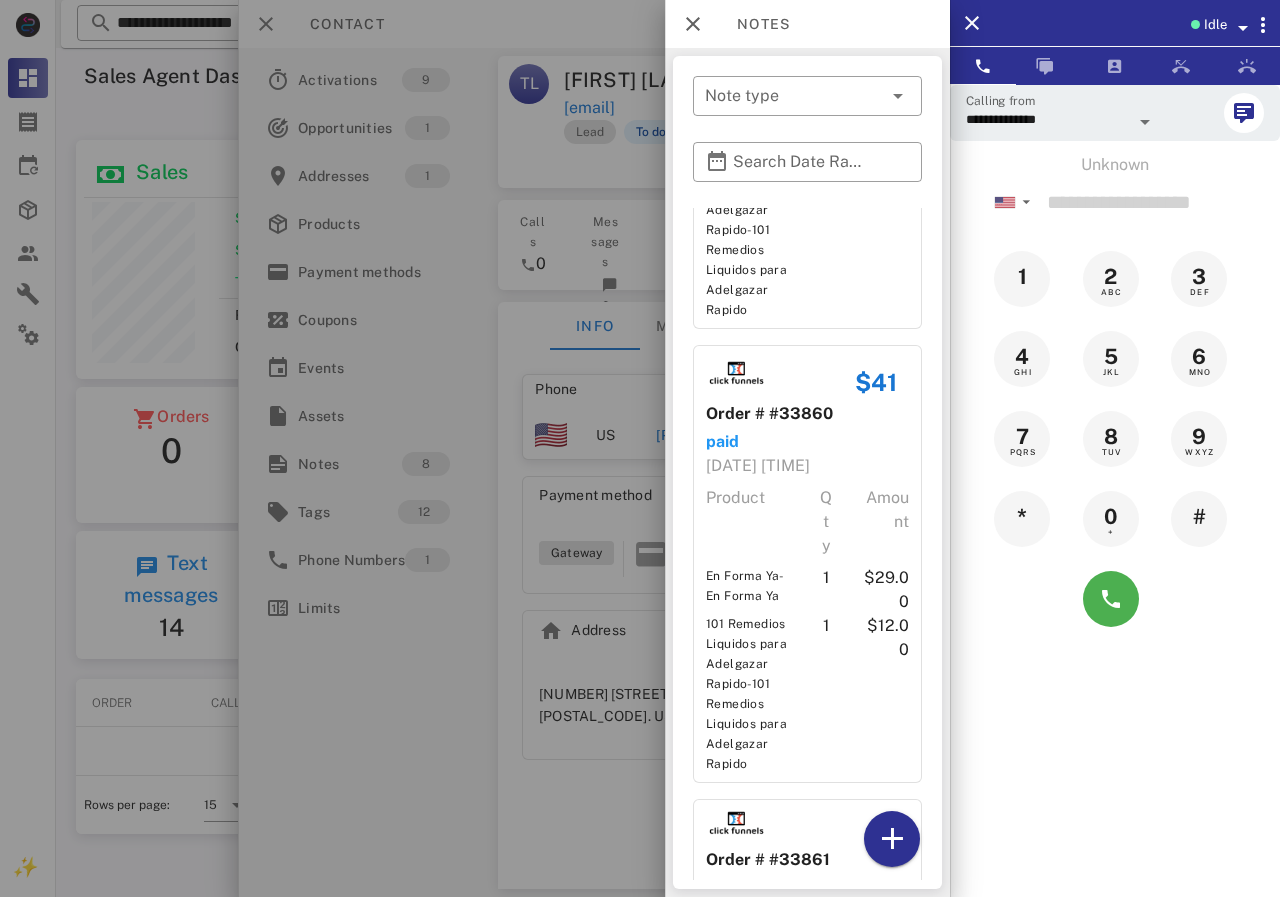 scroll, scrollTop: 500, scrollLeft: 0, axis: vertical 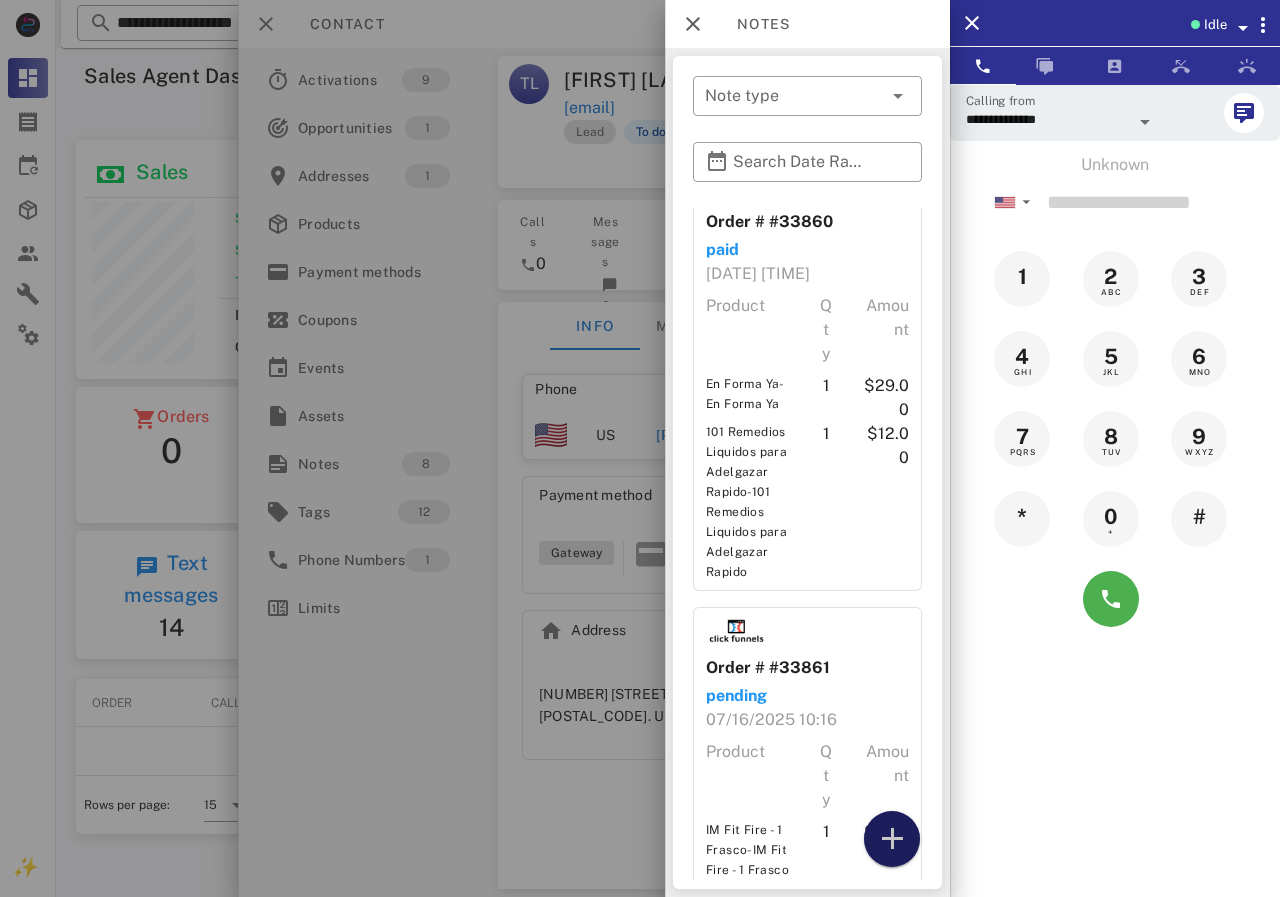 click at bounding box center [892, 839] 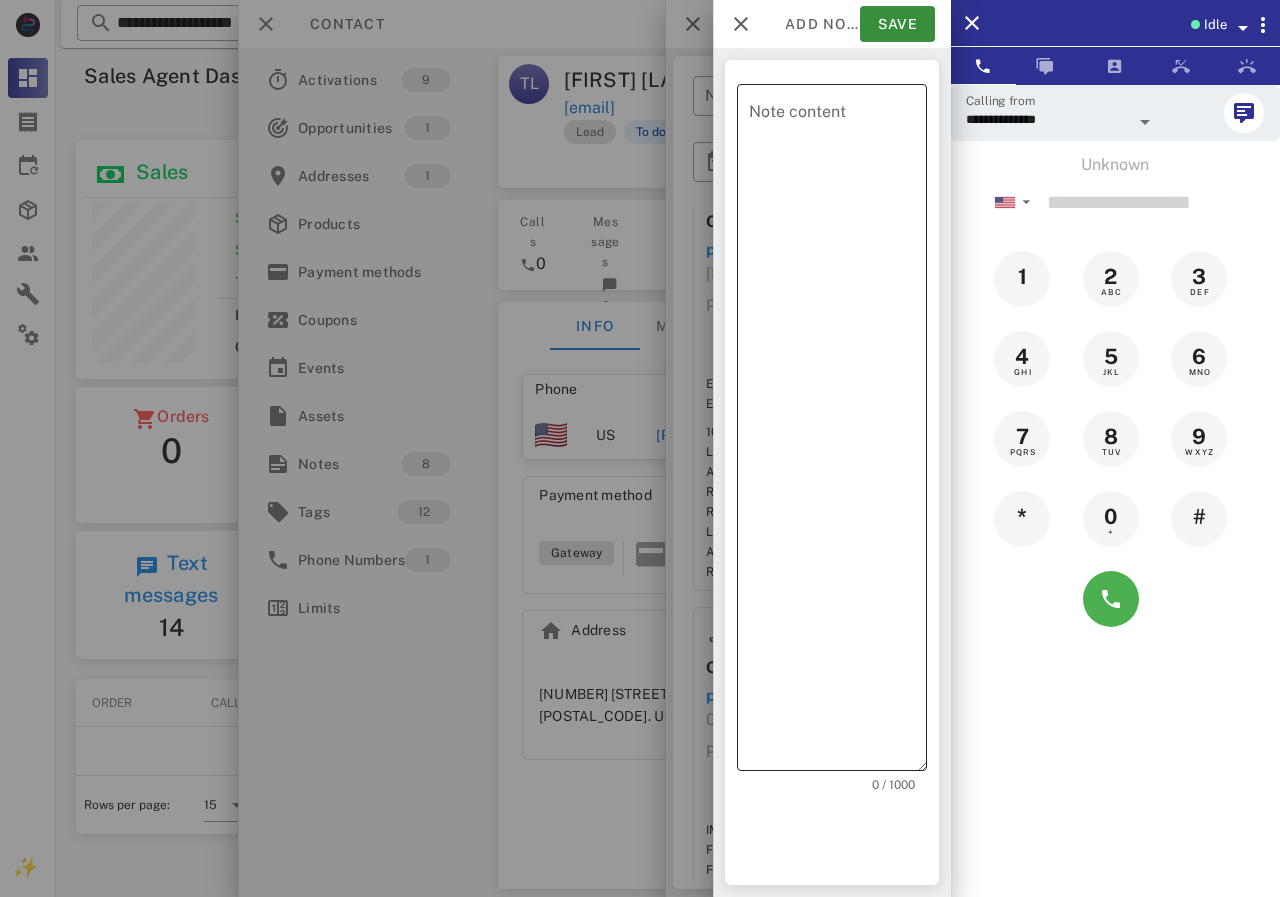 drag, startPoint x: 787, startPoint y: 514, endPoint x: 742, endPoint y: 301, distance: 217.70163 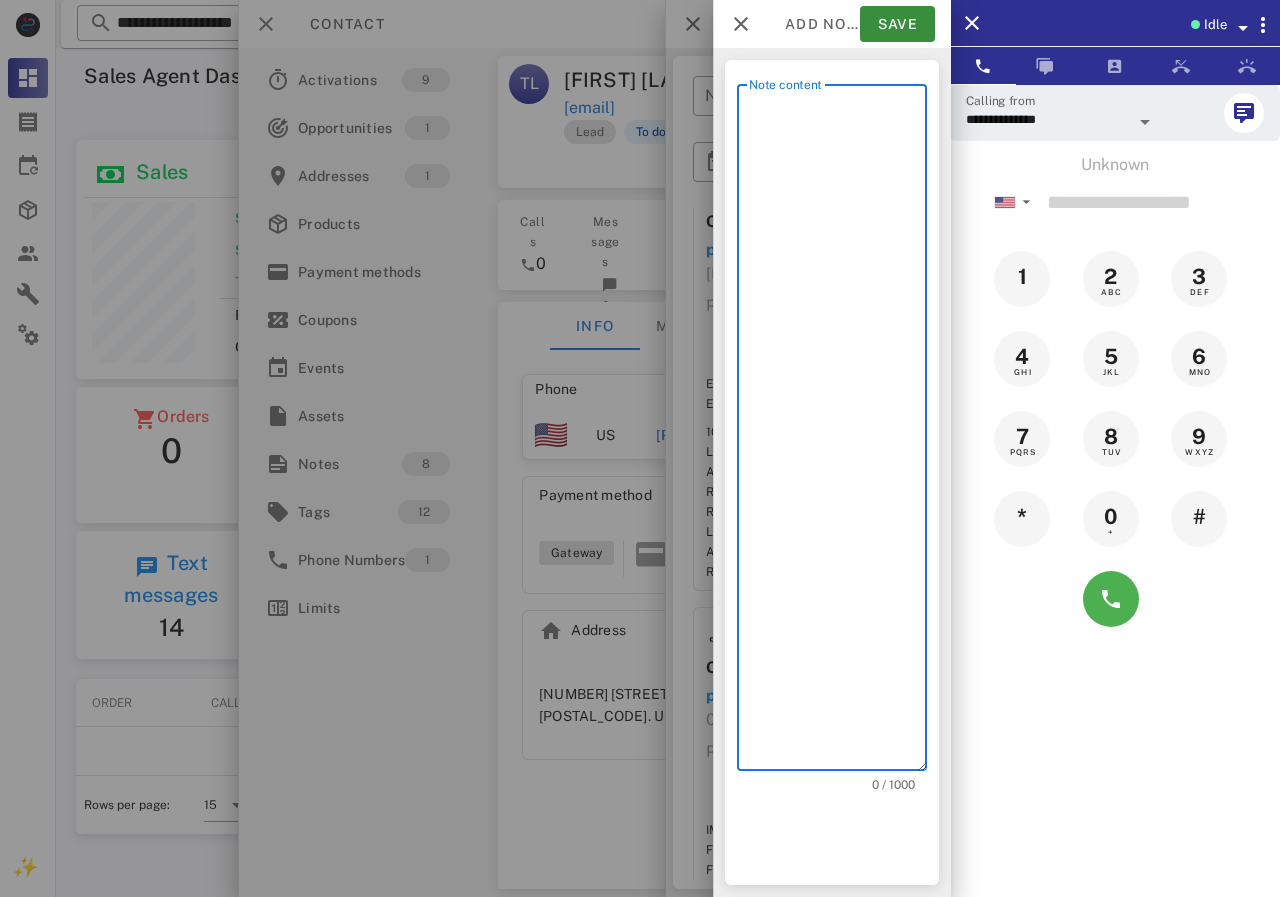 scroll, scrollTop: 240, scrollLeft: 390, axis: both 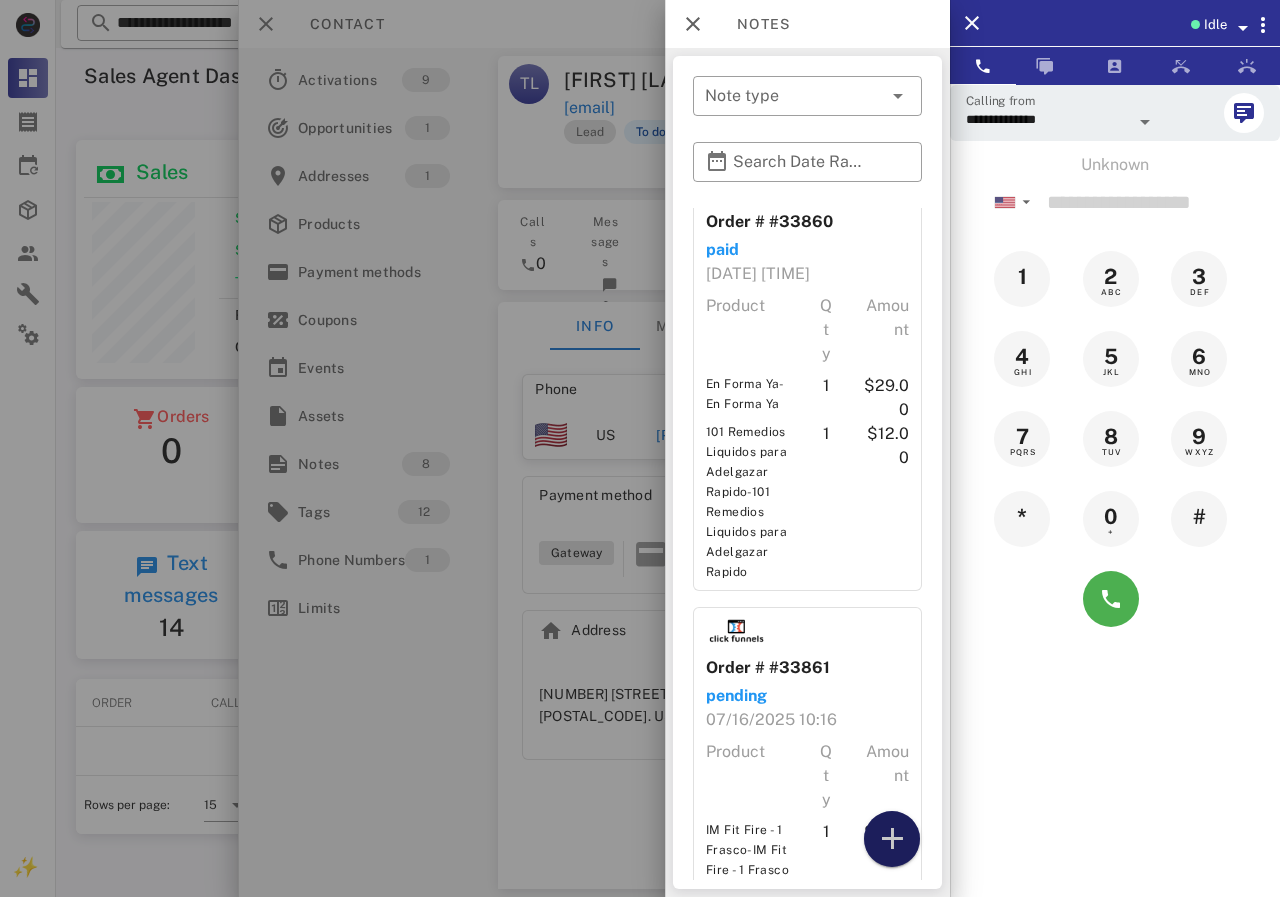click at bounding box center (892, 839) 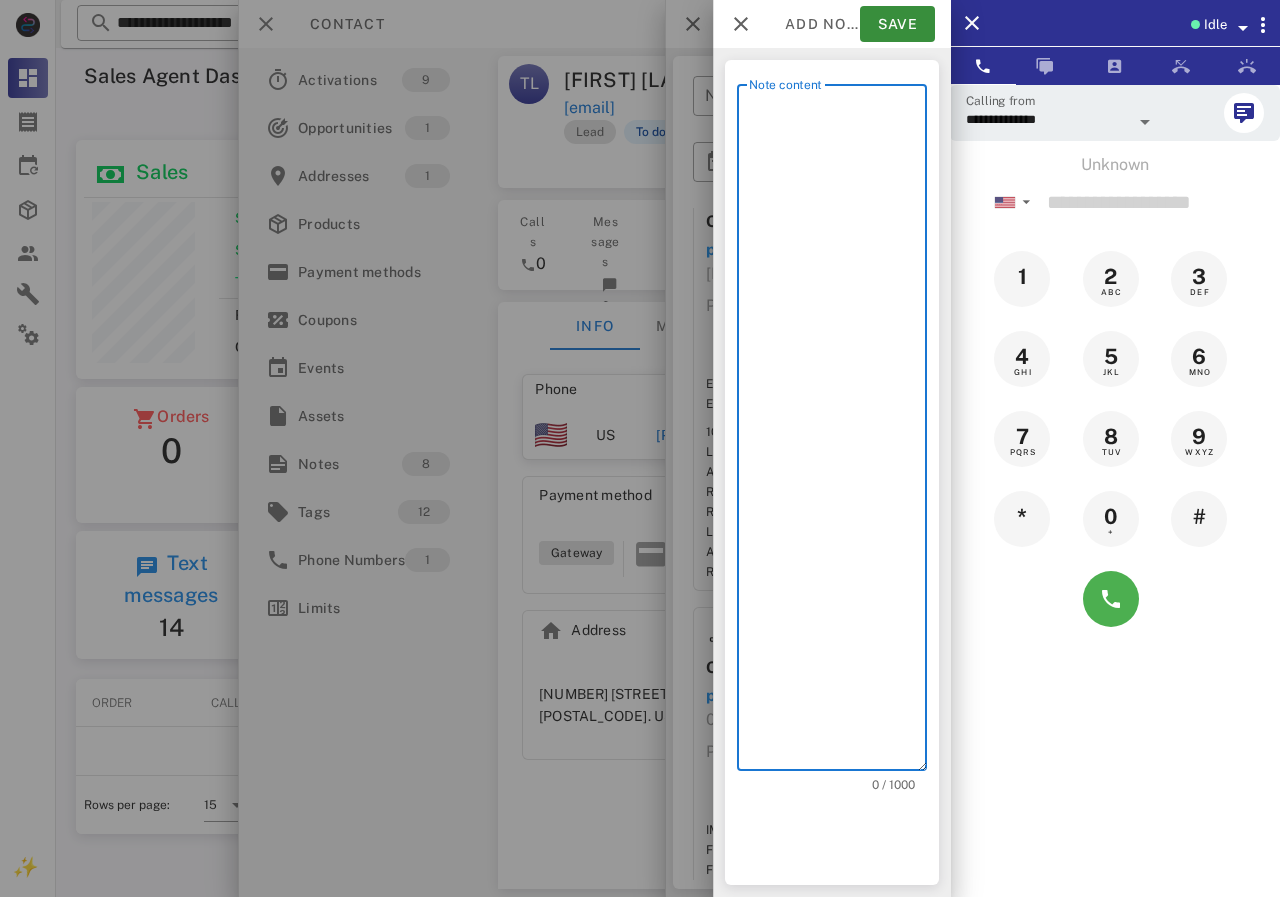 scroll, scrollTop: 240, scrollLeft: 390, axis: both 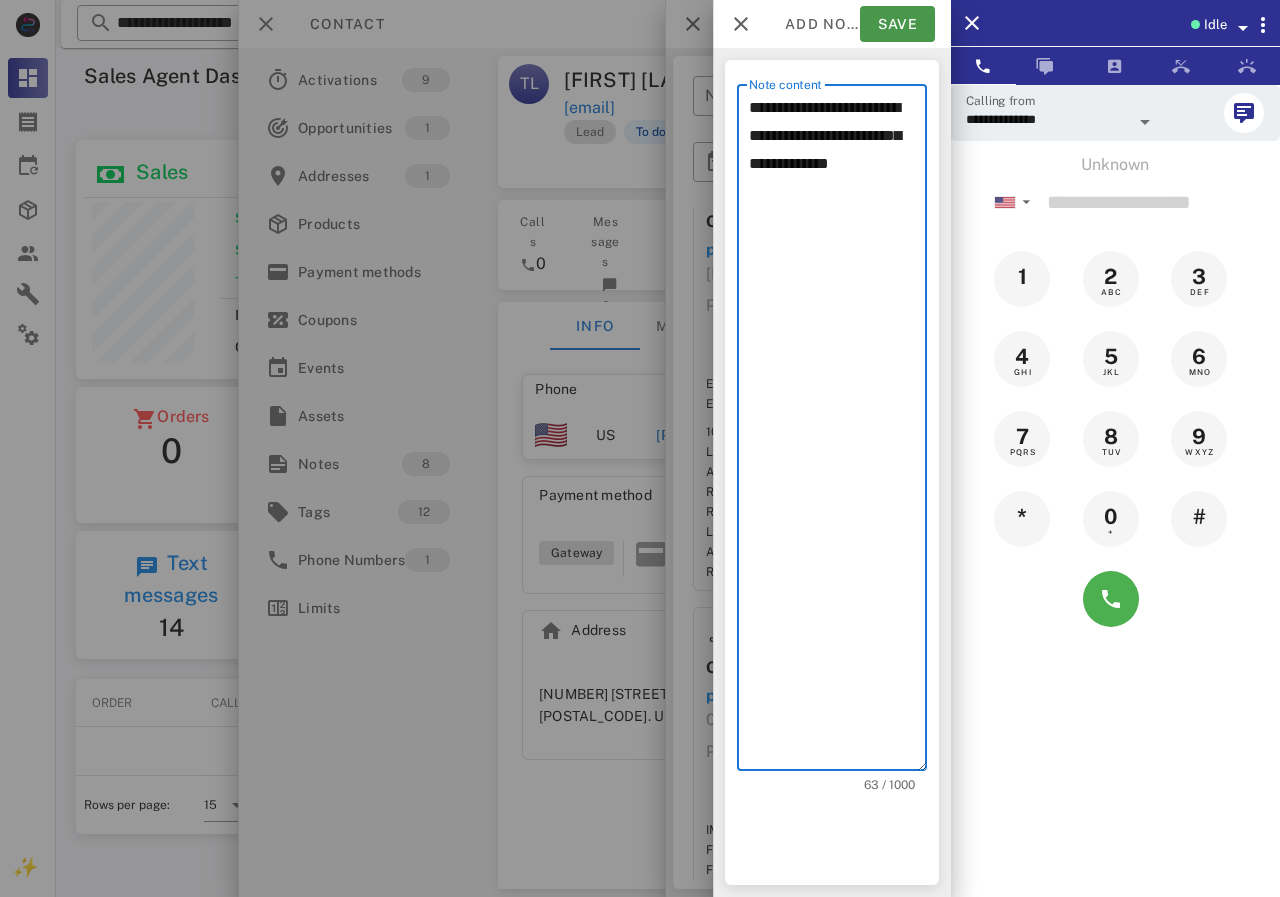 type on "**********" 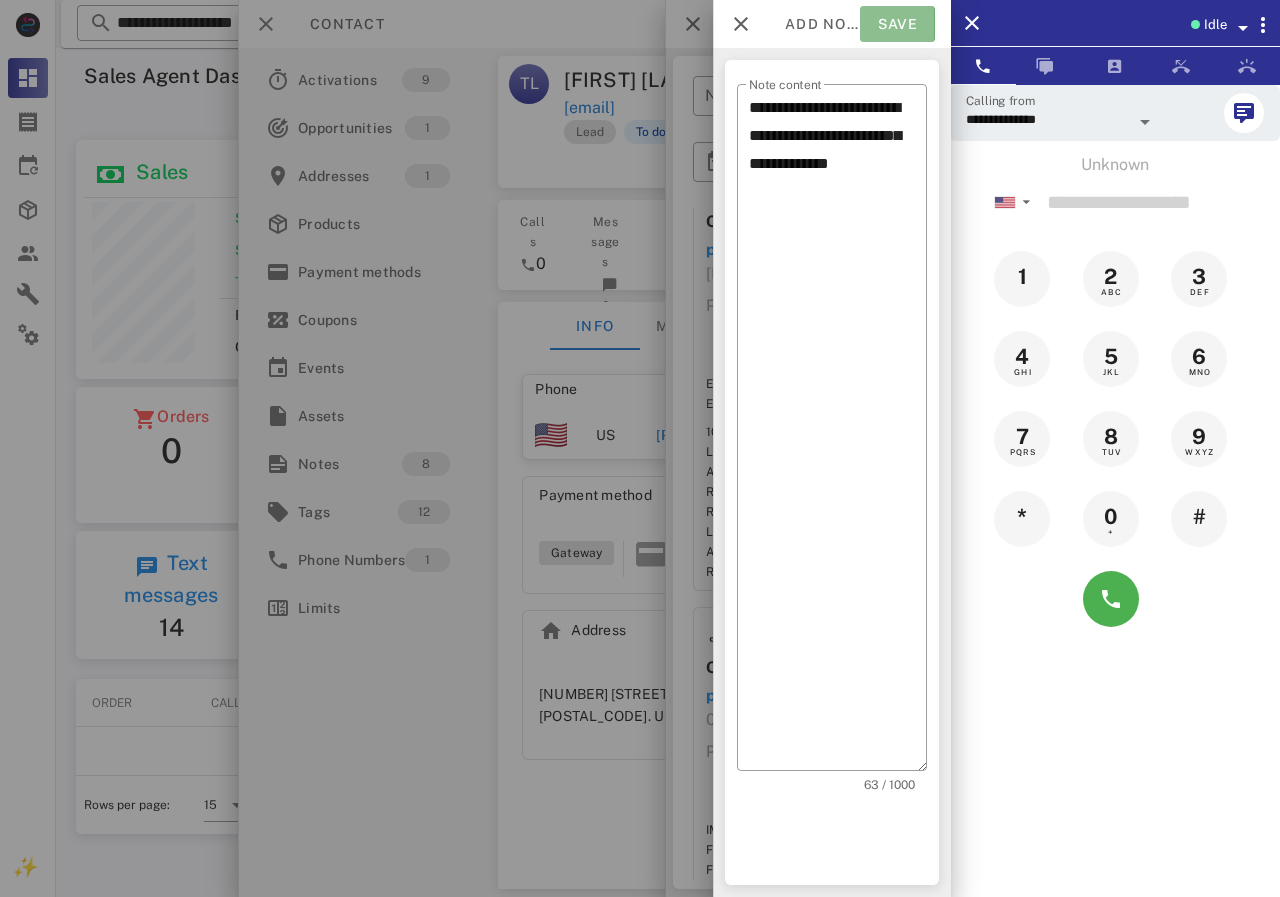 click on "Save" at bounding box center [897, 24] 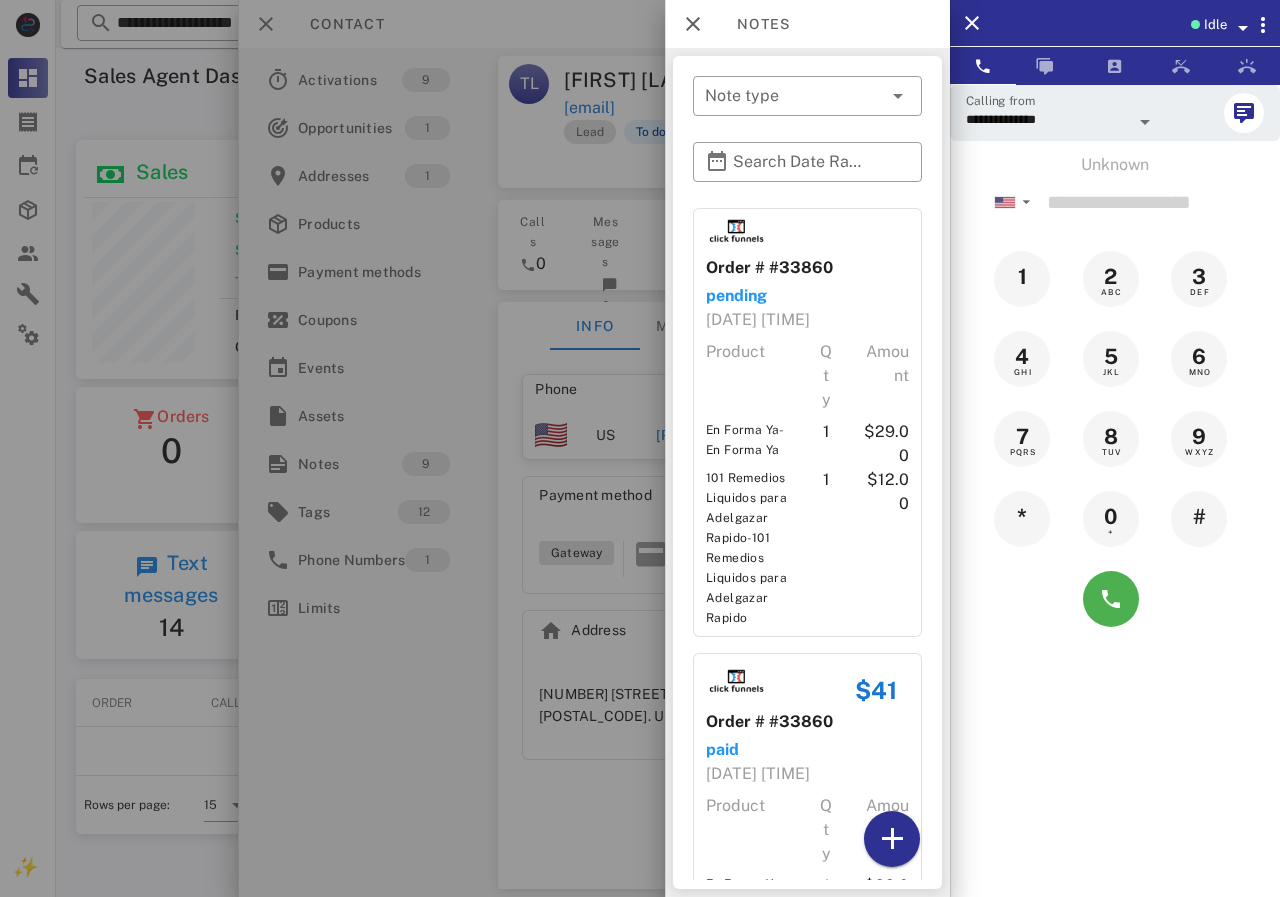 click at bounding box center [640, 448] 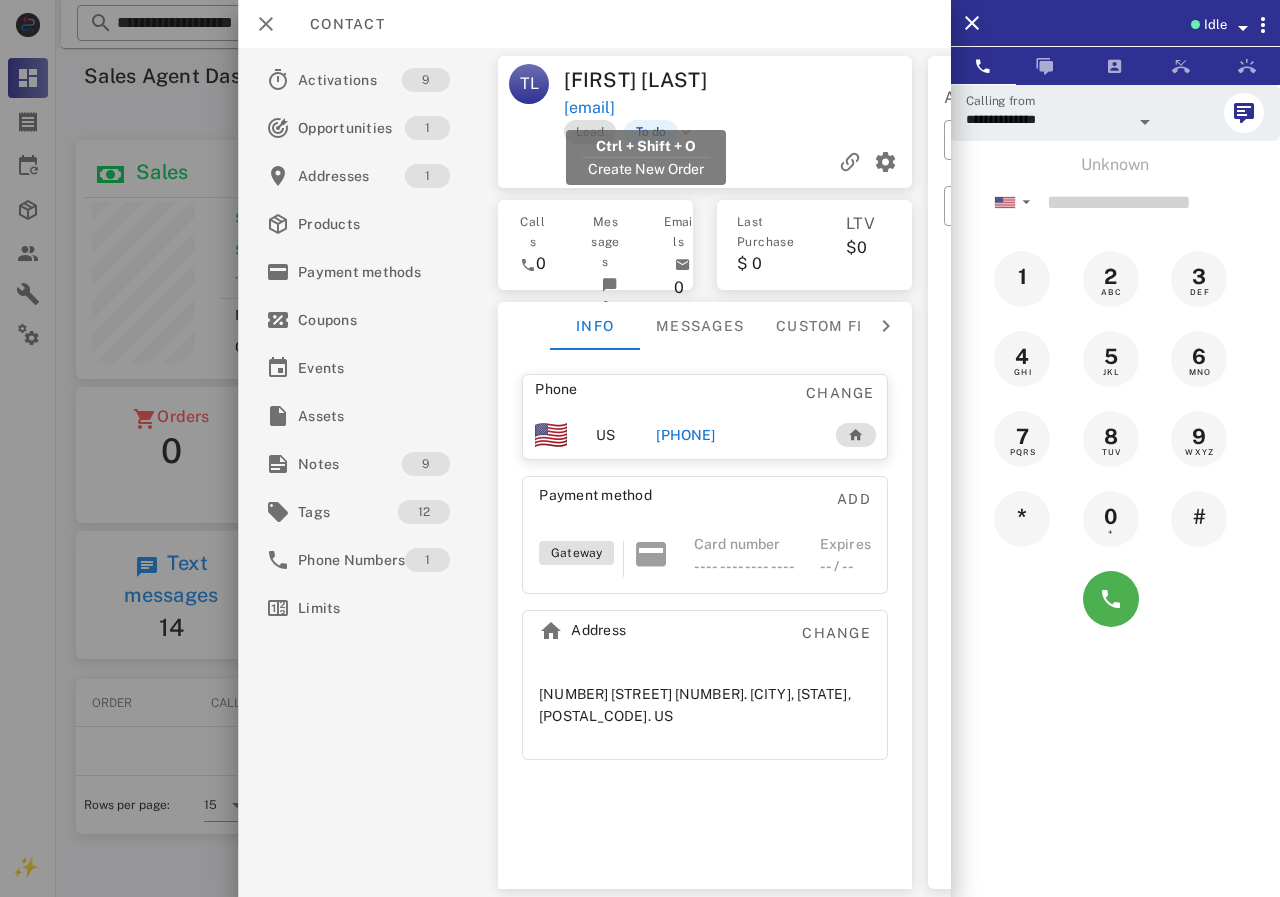 drag, startPoint x: 755, startPoint y: 112, endPoint x: 567, endPoint y: 109, distance: 188.02394 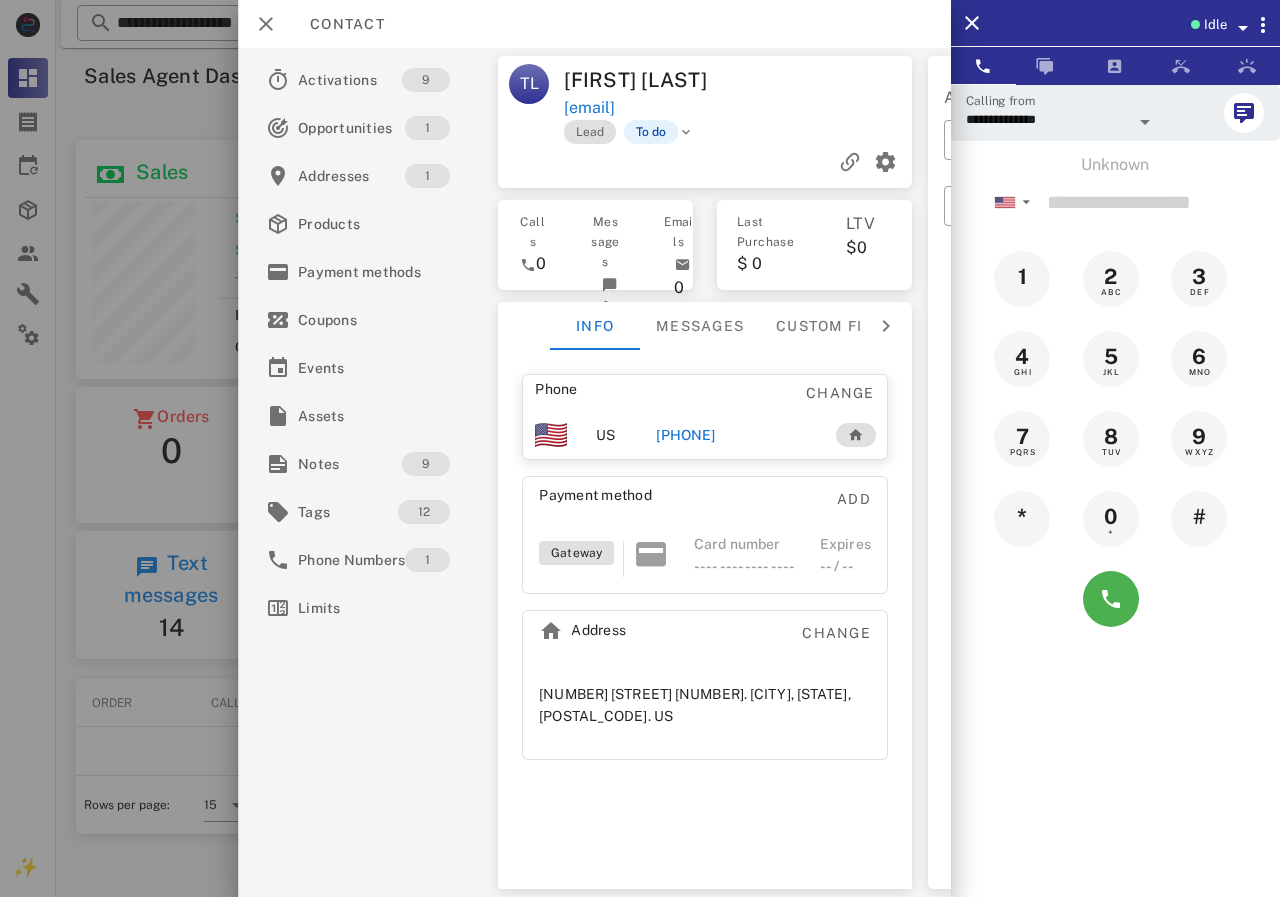 copy on "[EMAIL]" 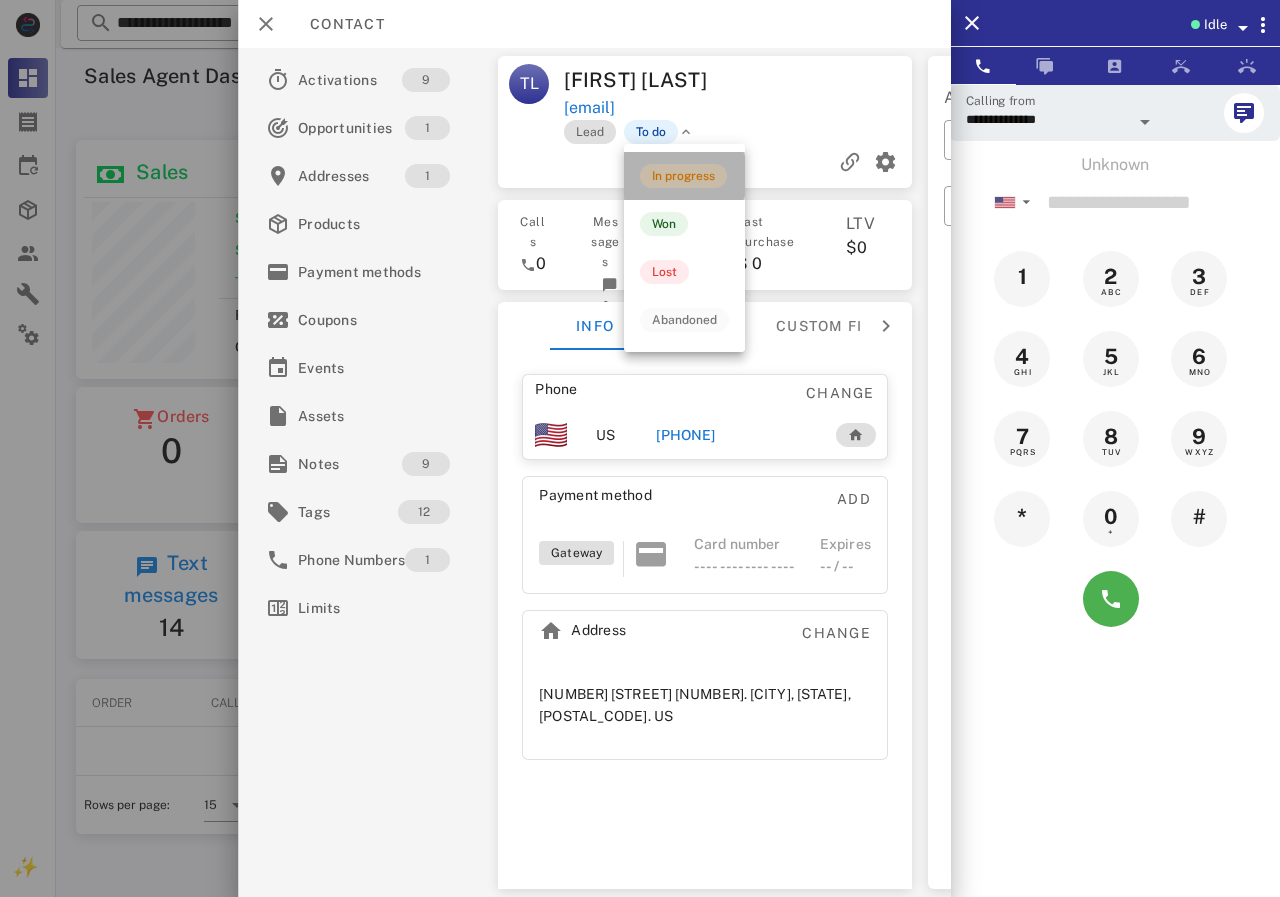 click on "In progress" at bounding box center [683, 176] 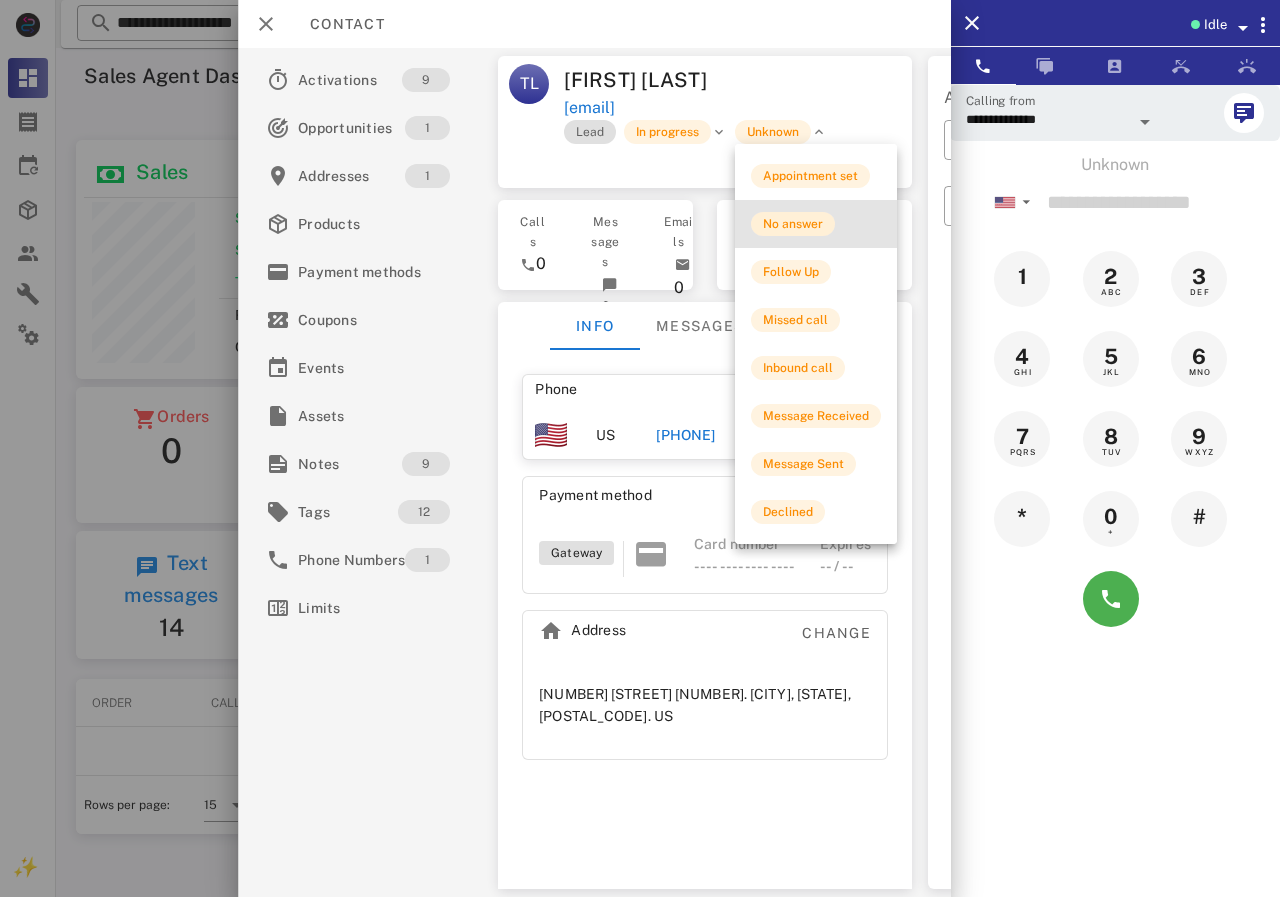 click on "No answer" at bounding box center [793, 224] 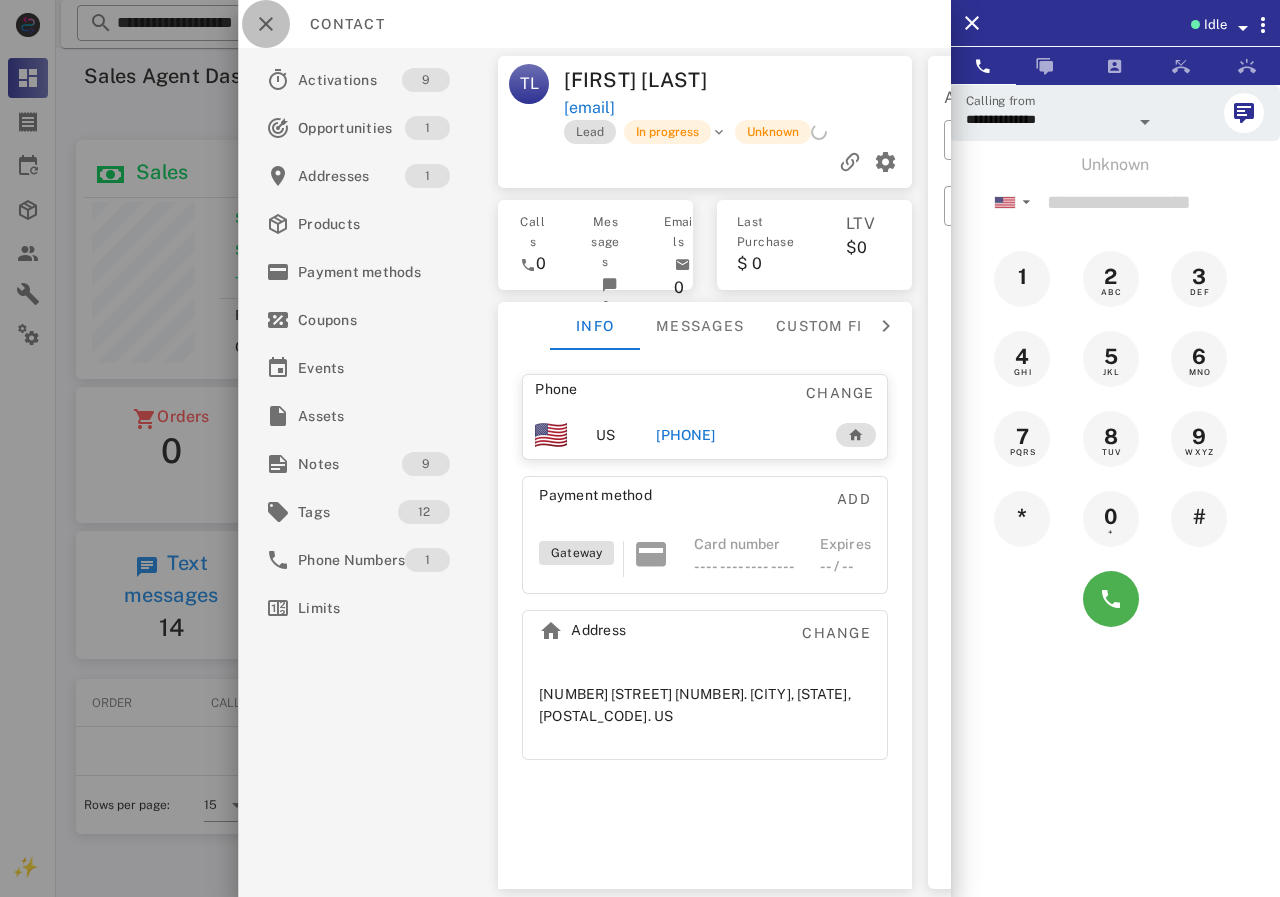 click at bounding box center [266, 24] 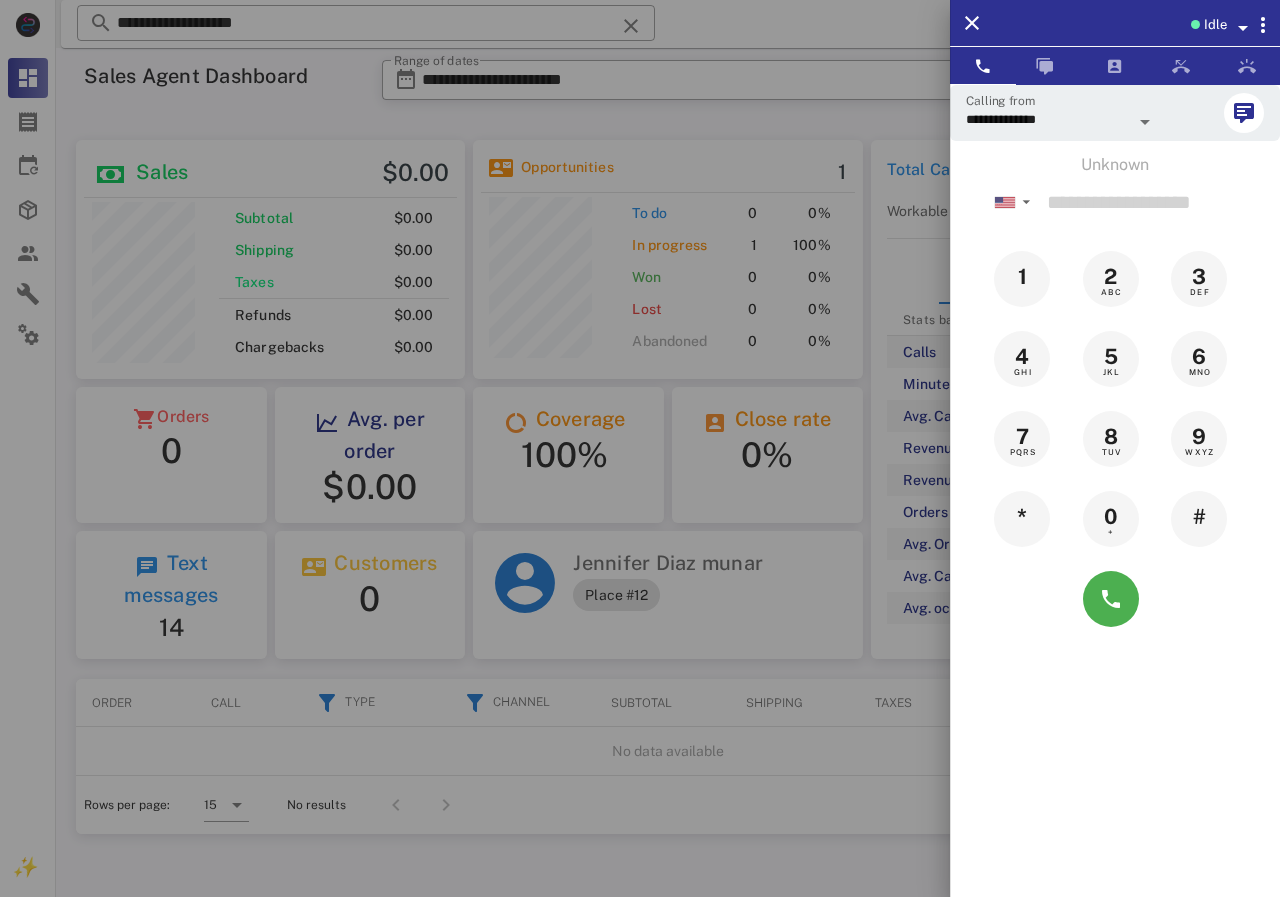 click at bounding box center (640, 448) 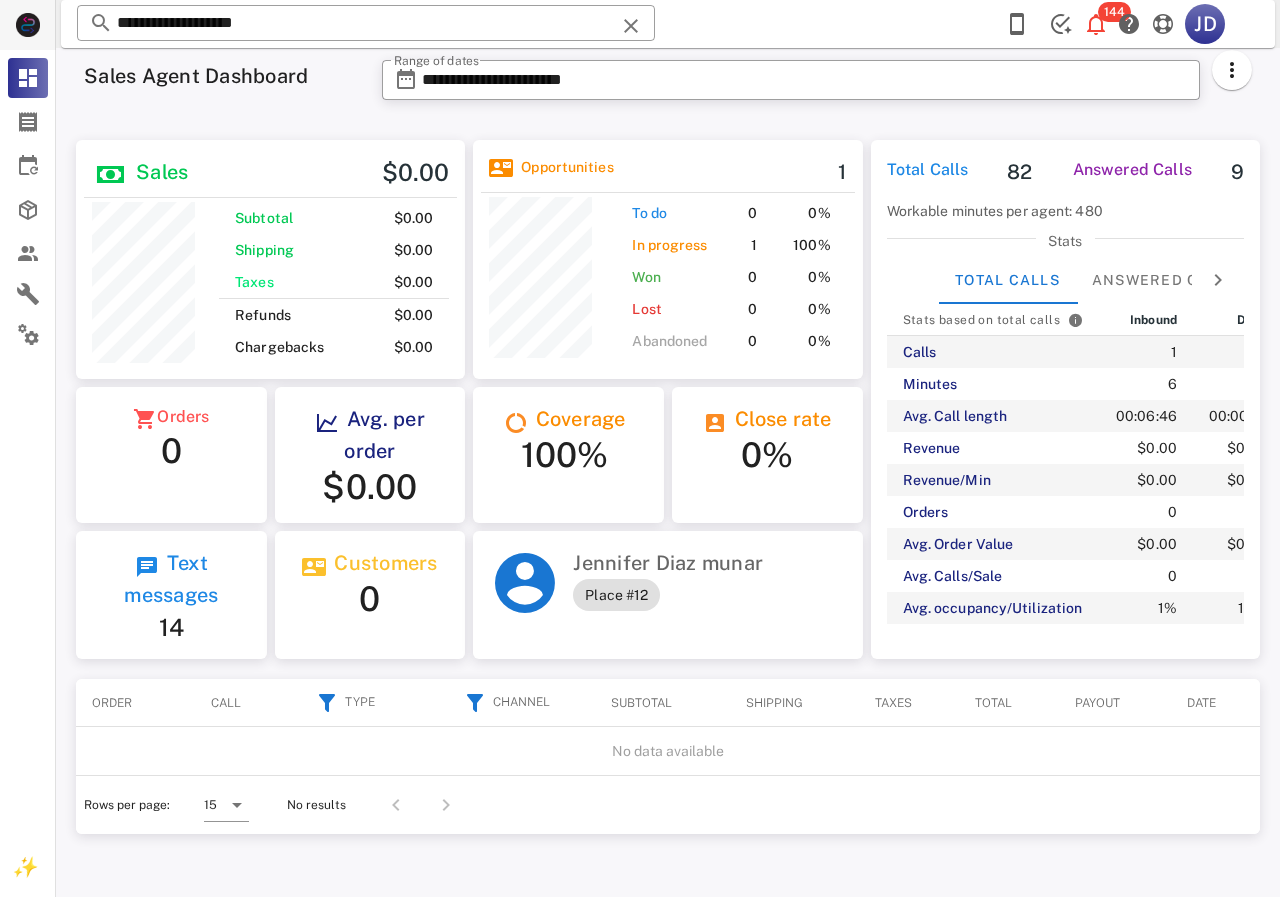 click on "**********" at bounding box center (668, 472) 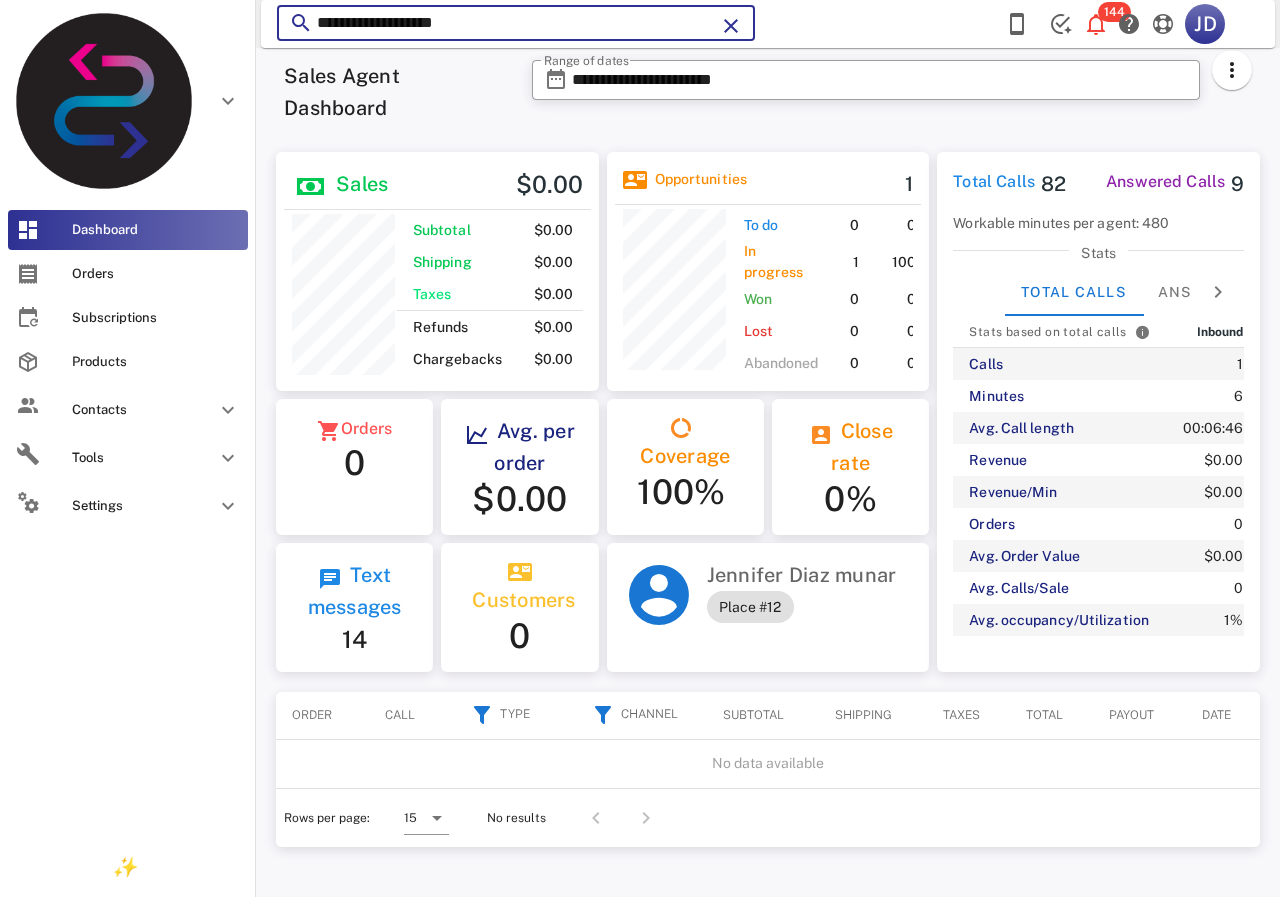 scroll, scrollTop: 250, scrollLeft: 322, axis: both 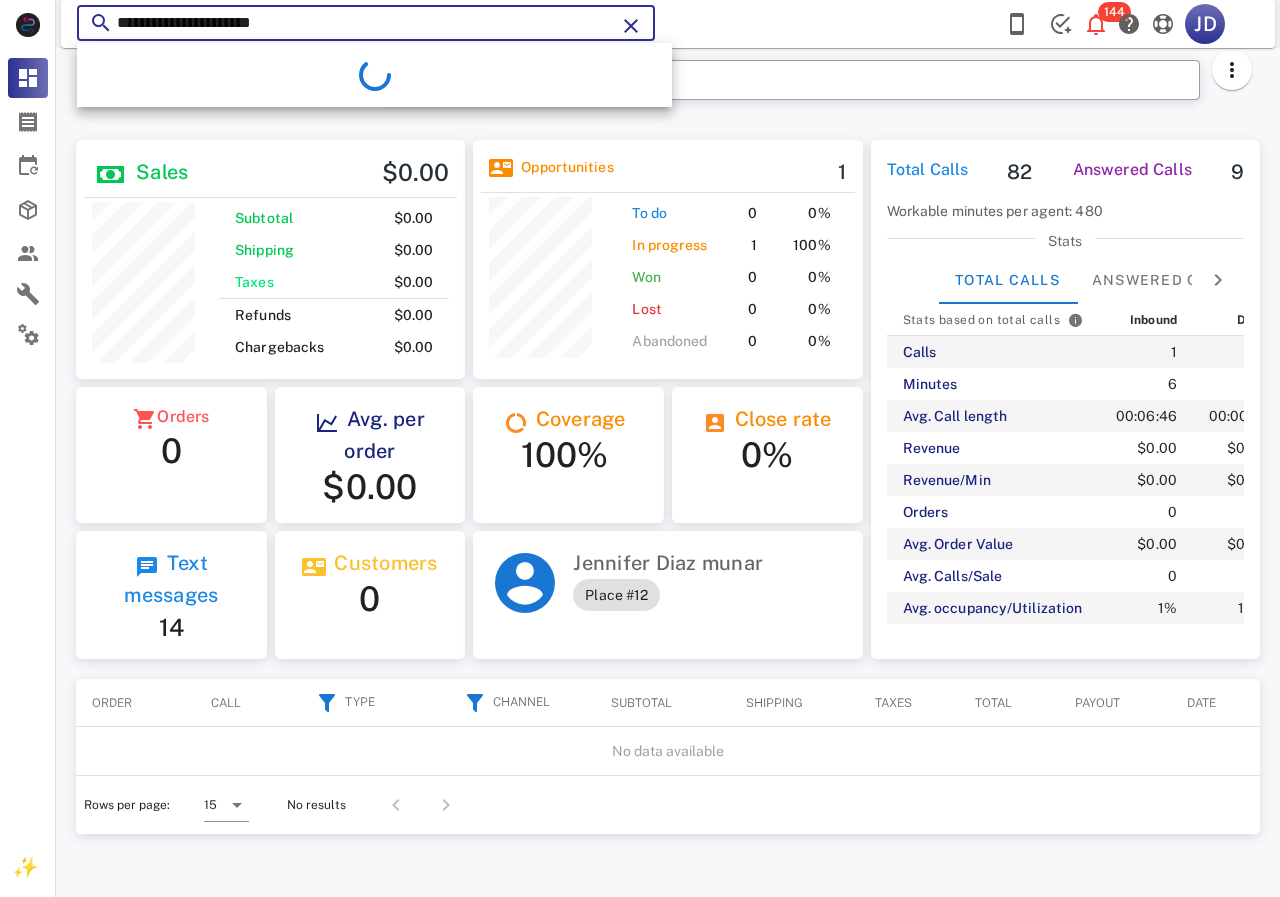 type on "**********" 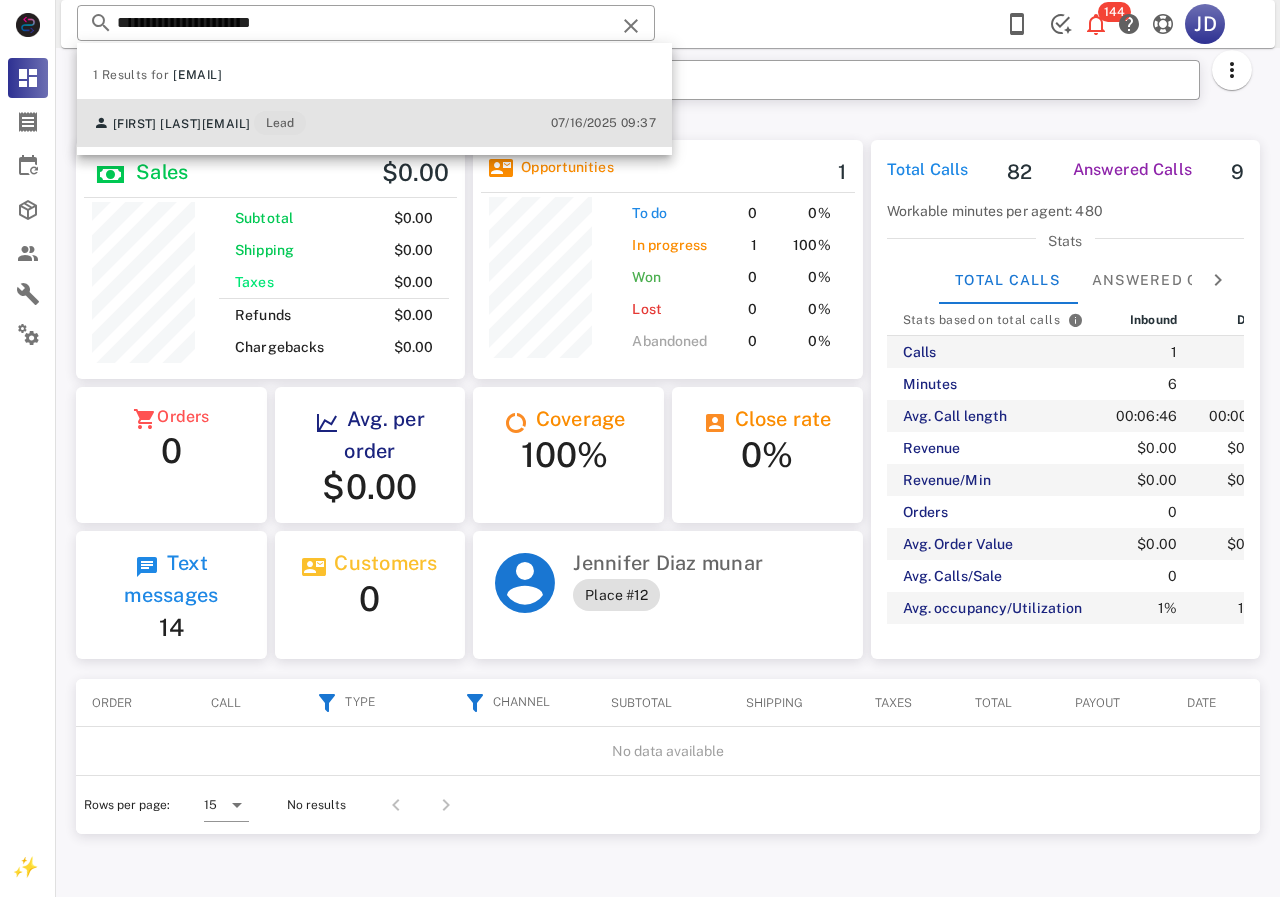 click on "[FIRST] [LAST]   [EMAIL]   Lead   [DATE] [TIME]" at bounding box center (374, 123) 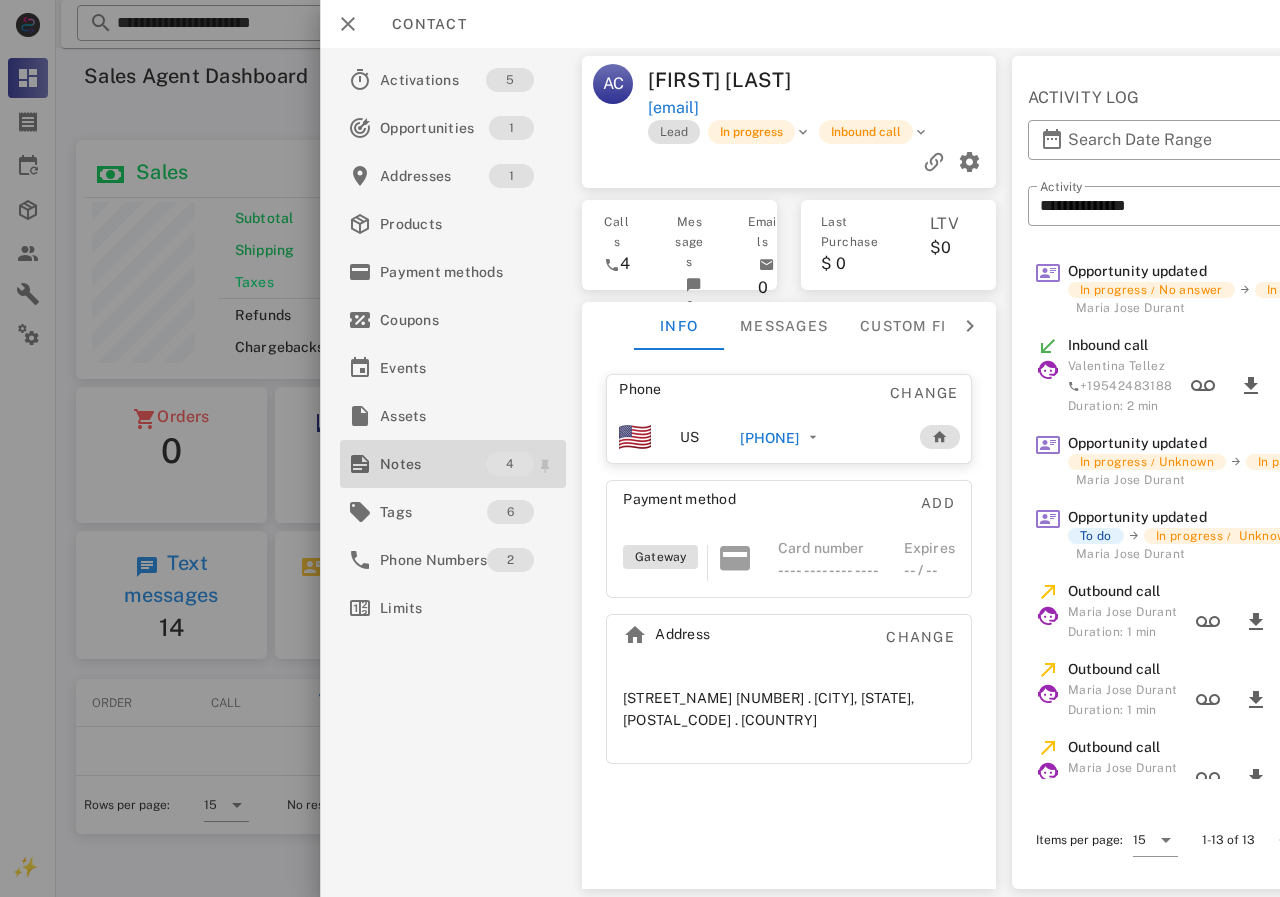 click on "Notes" at bounding box center (433, 464) 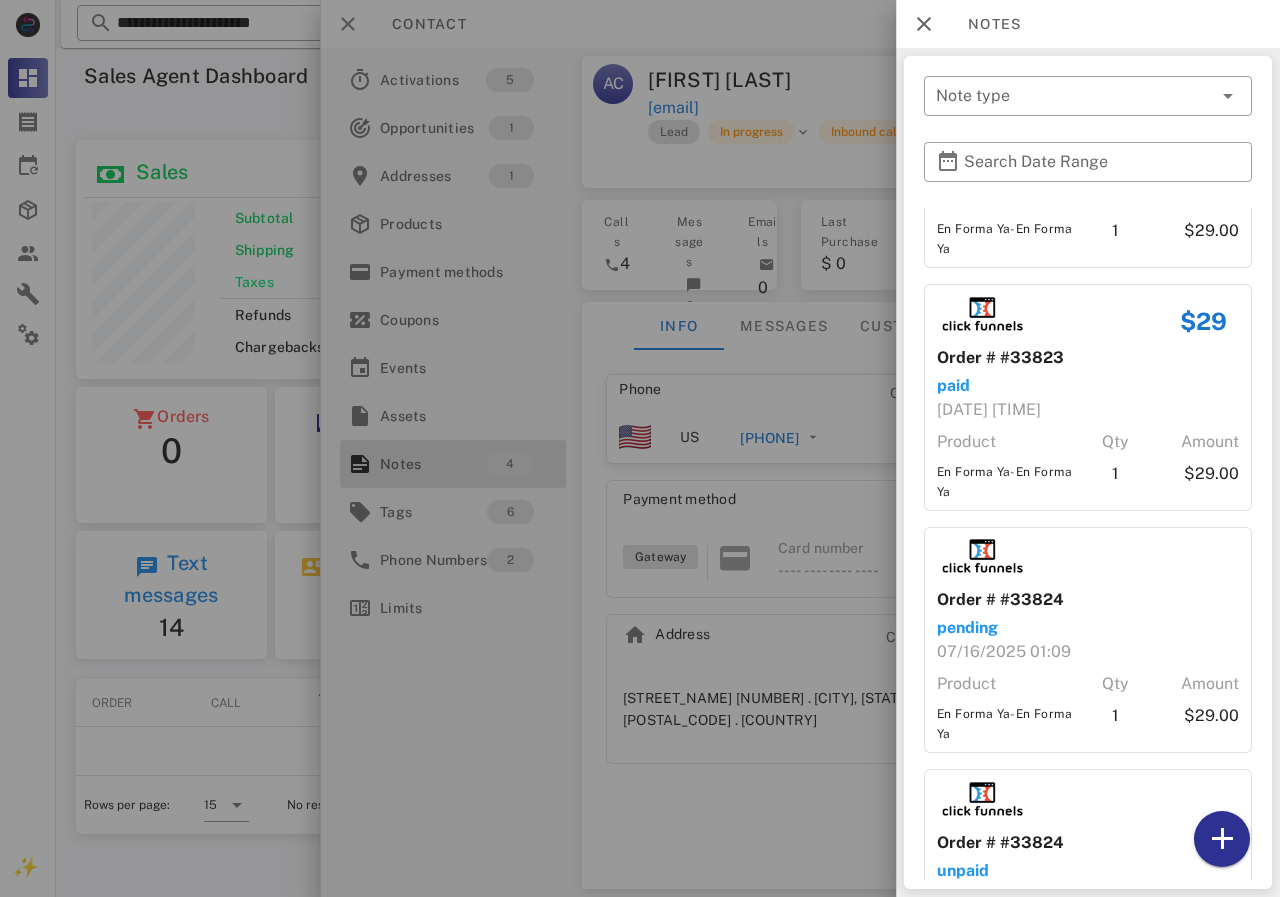scroll, scrollTop: 306, scrollLeft: 0, axis: vertical 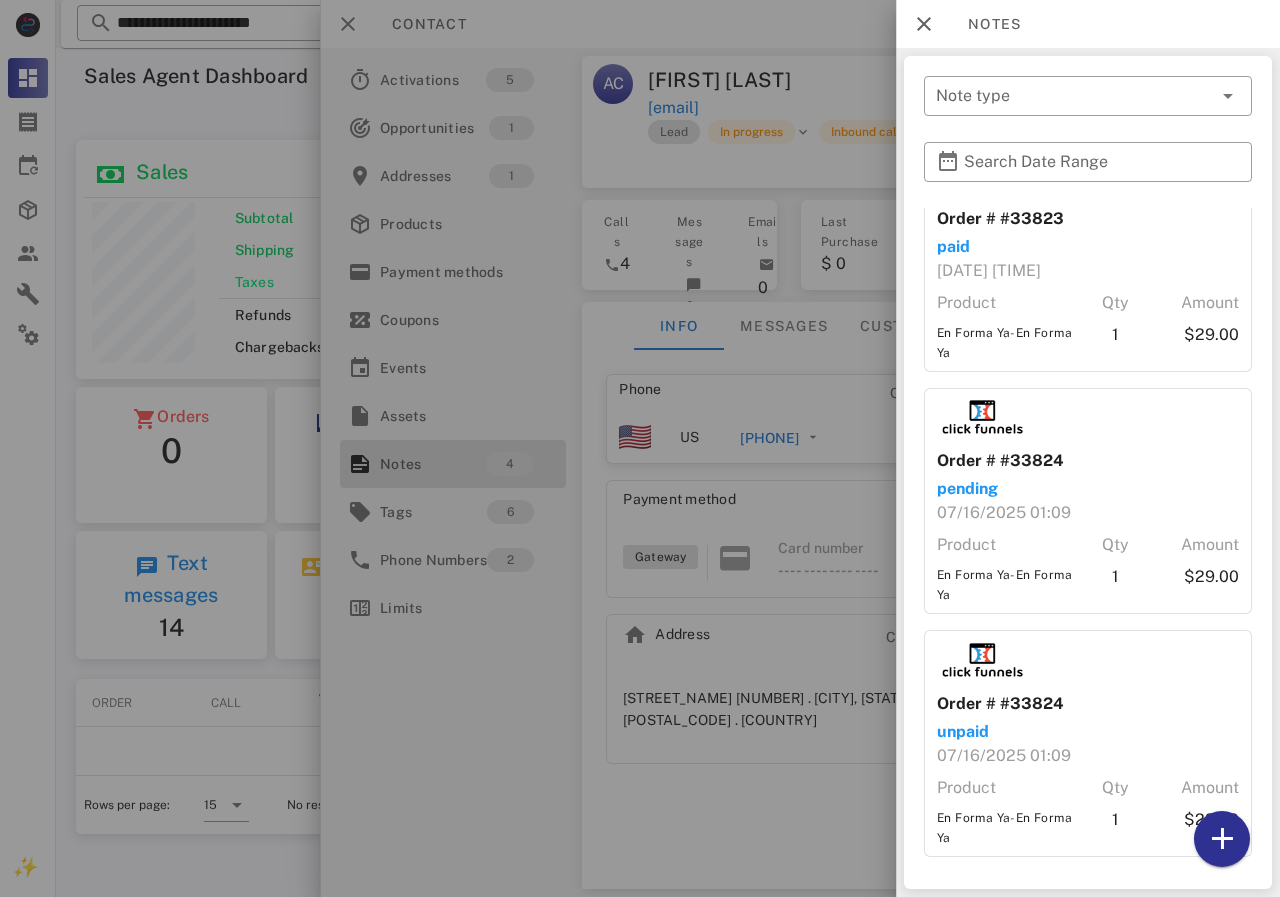 click at bounding box center (640, 448) 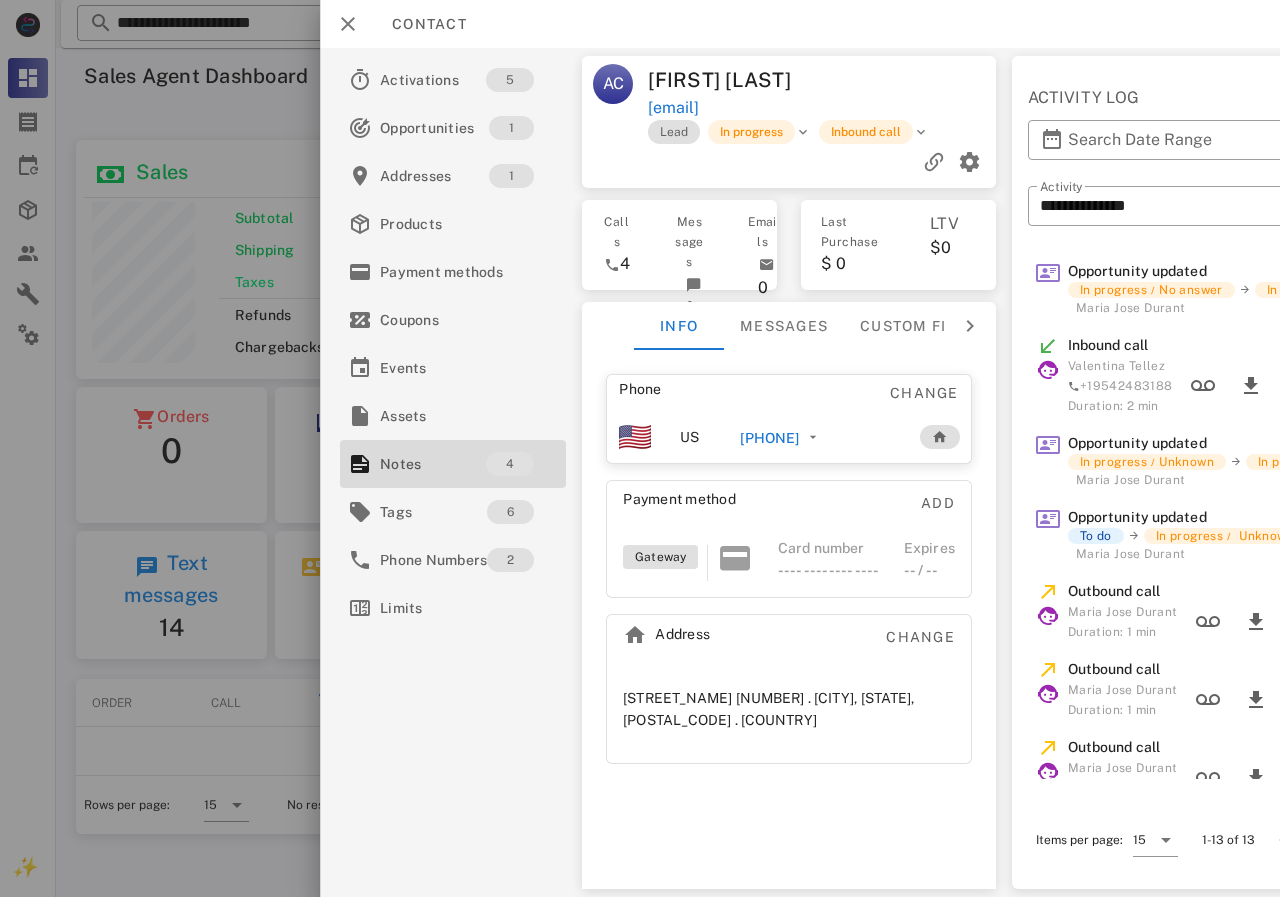 click on "[PHONE]" at bounding box center (769, 438) 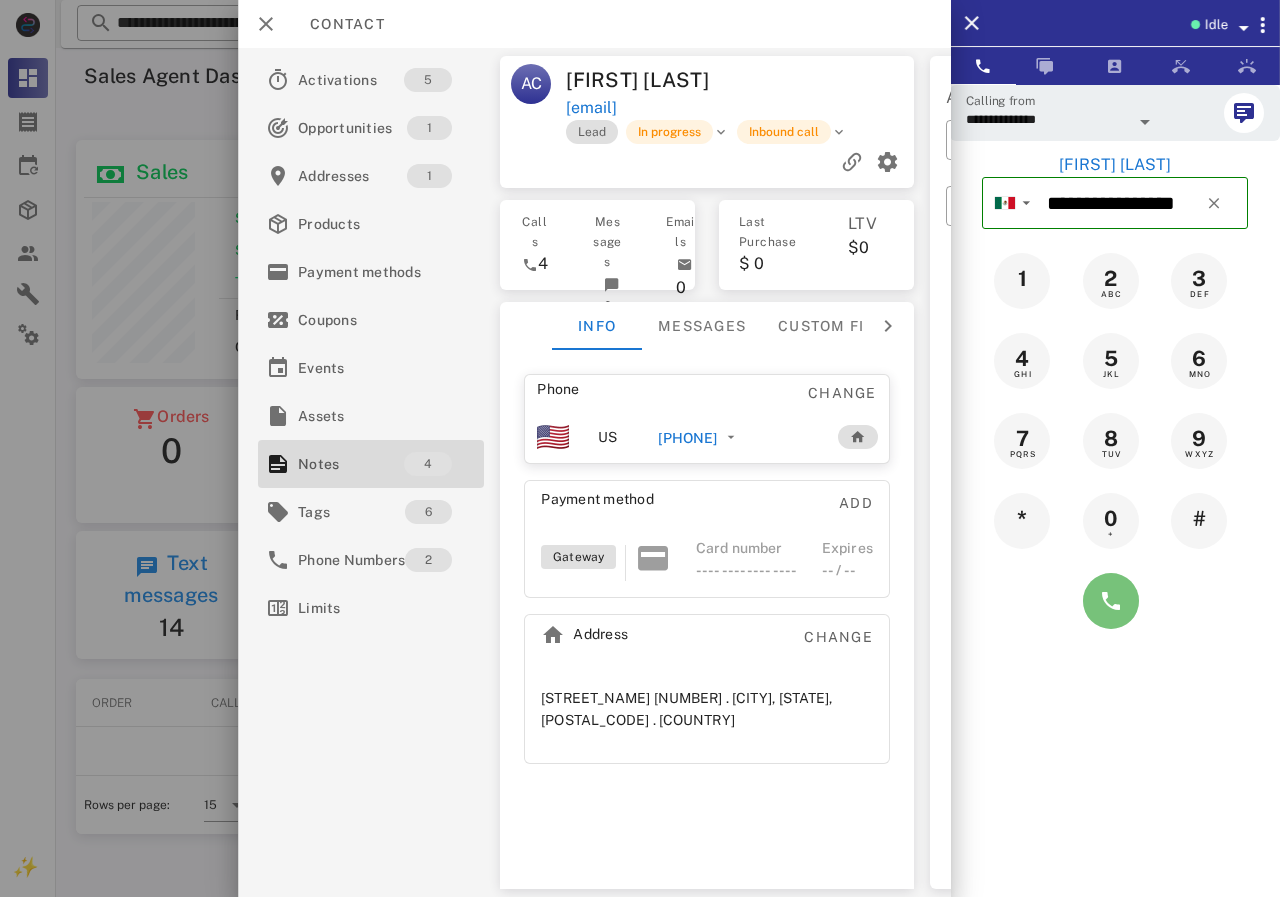 click at bounding box center [1111, 601] 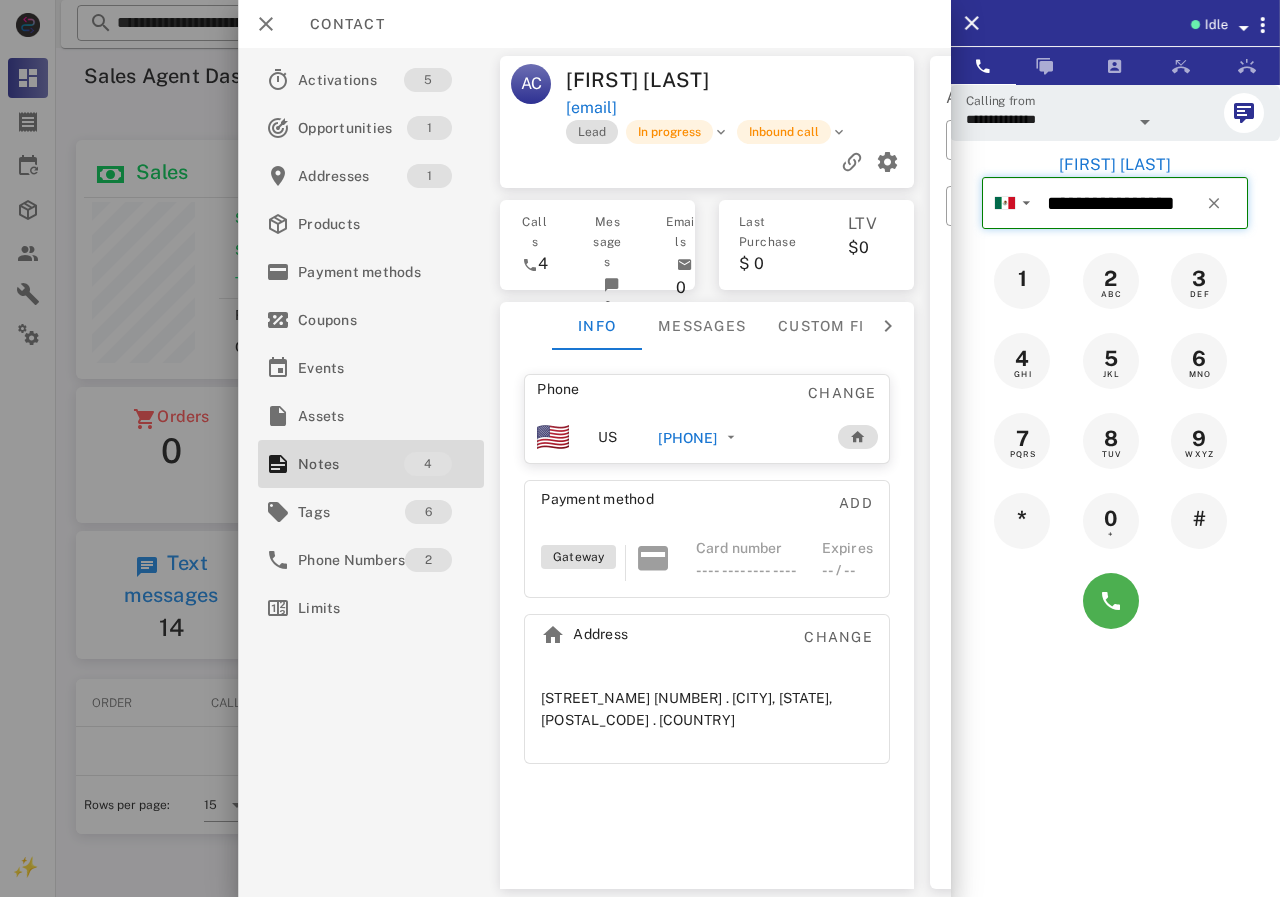 type 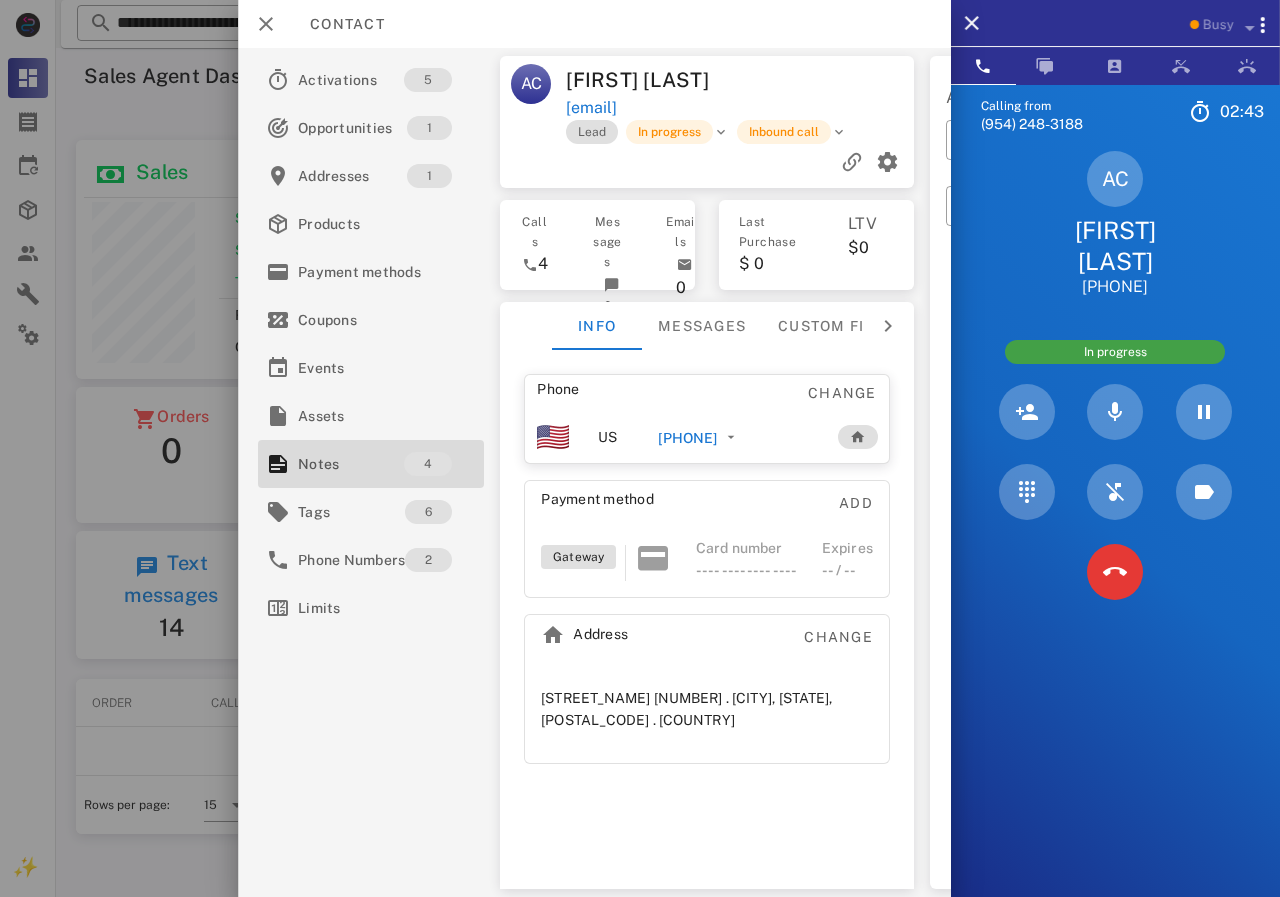 scroll, scrollTop: 999756, scrollLeft: 999611, axis: both 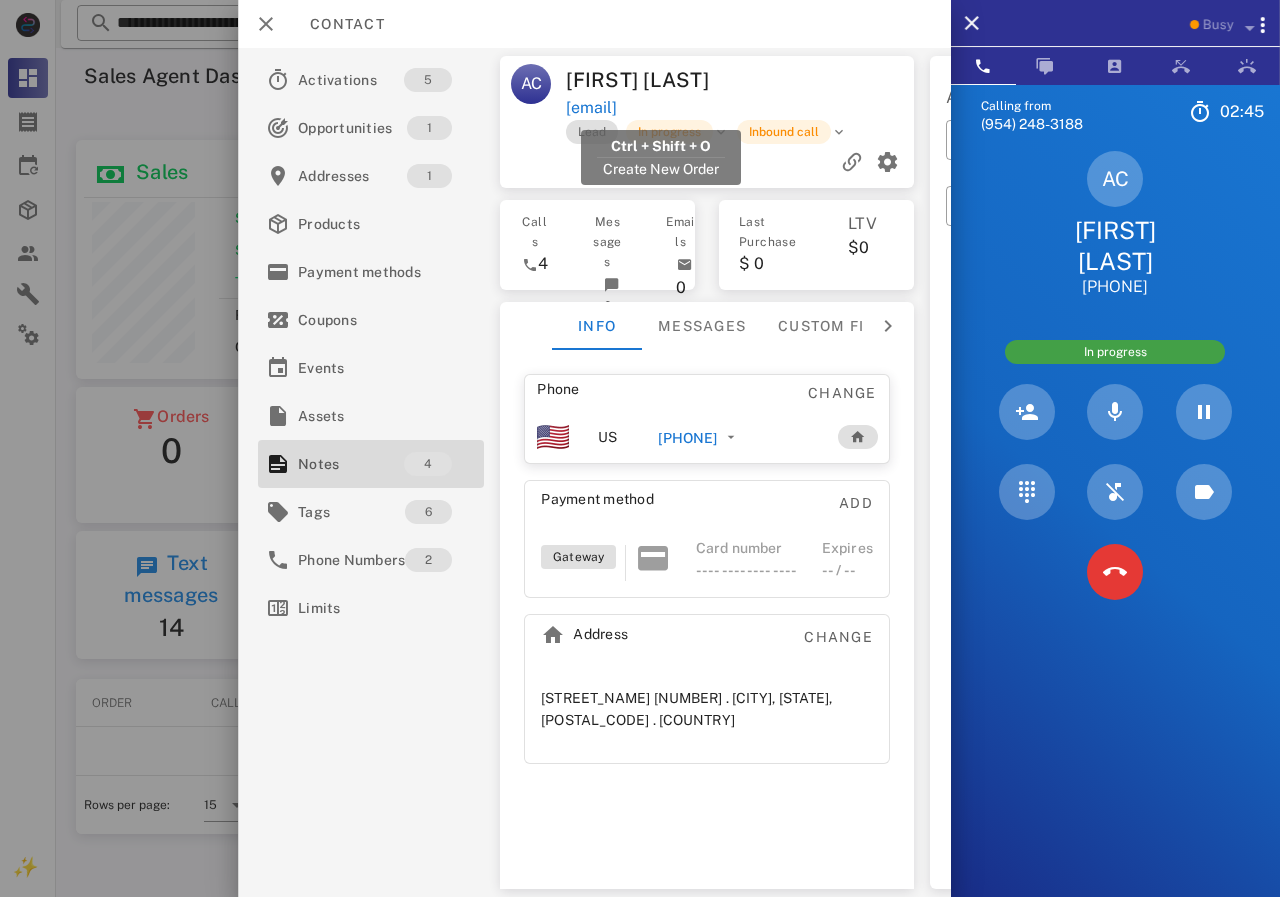 drag, startPoint x: 810, startPoint y: 96, endPoint x: 568, endPoint y: 104, distance: 242.1322 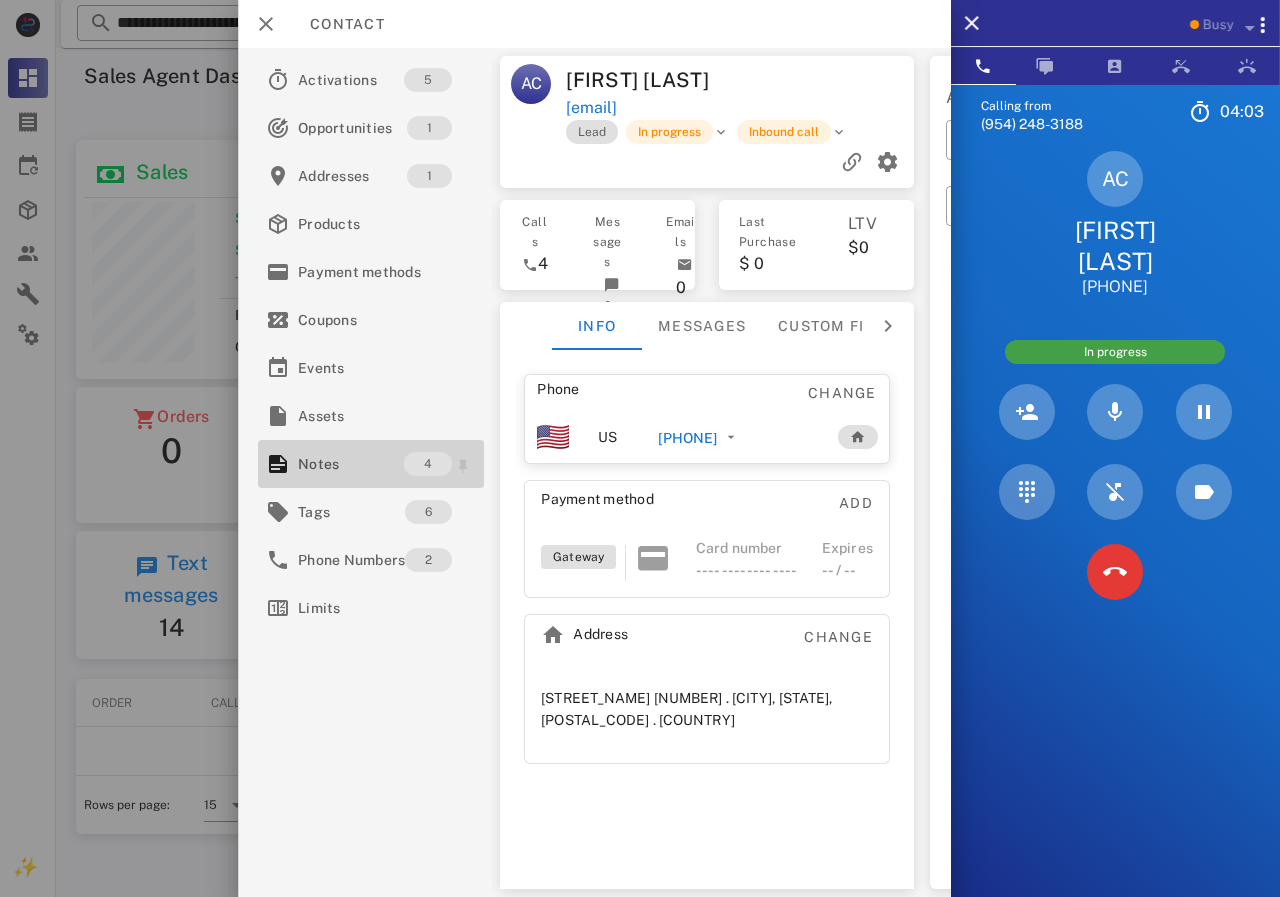 click on "Notes" at bounding box center [351, 464] 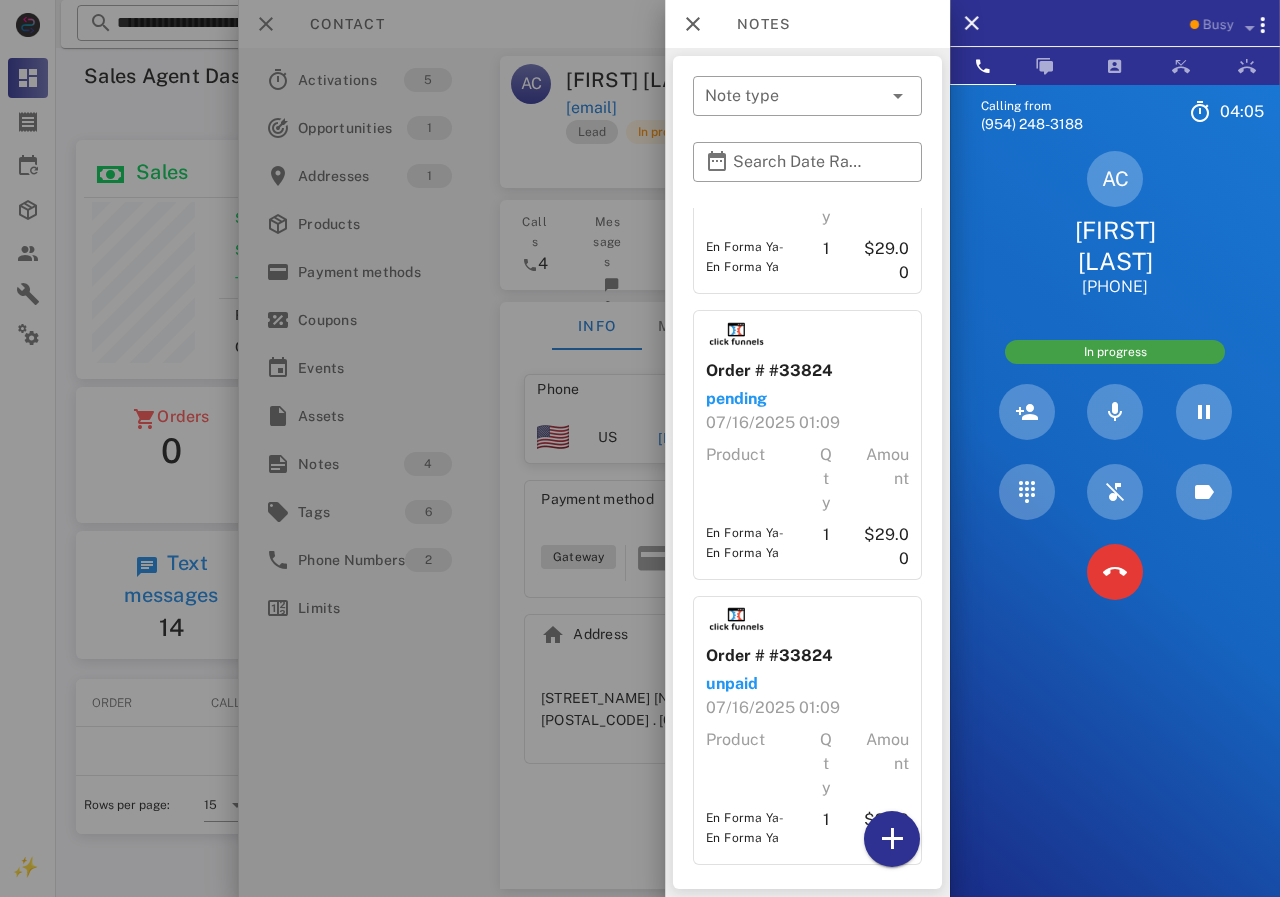 scroll, scrollTop: 486, scrollLeft: 0, axis: vertical 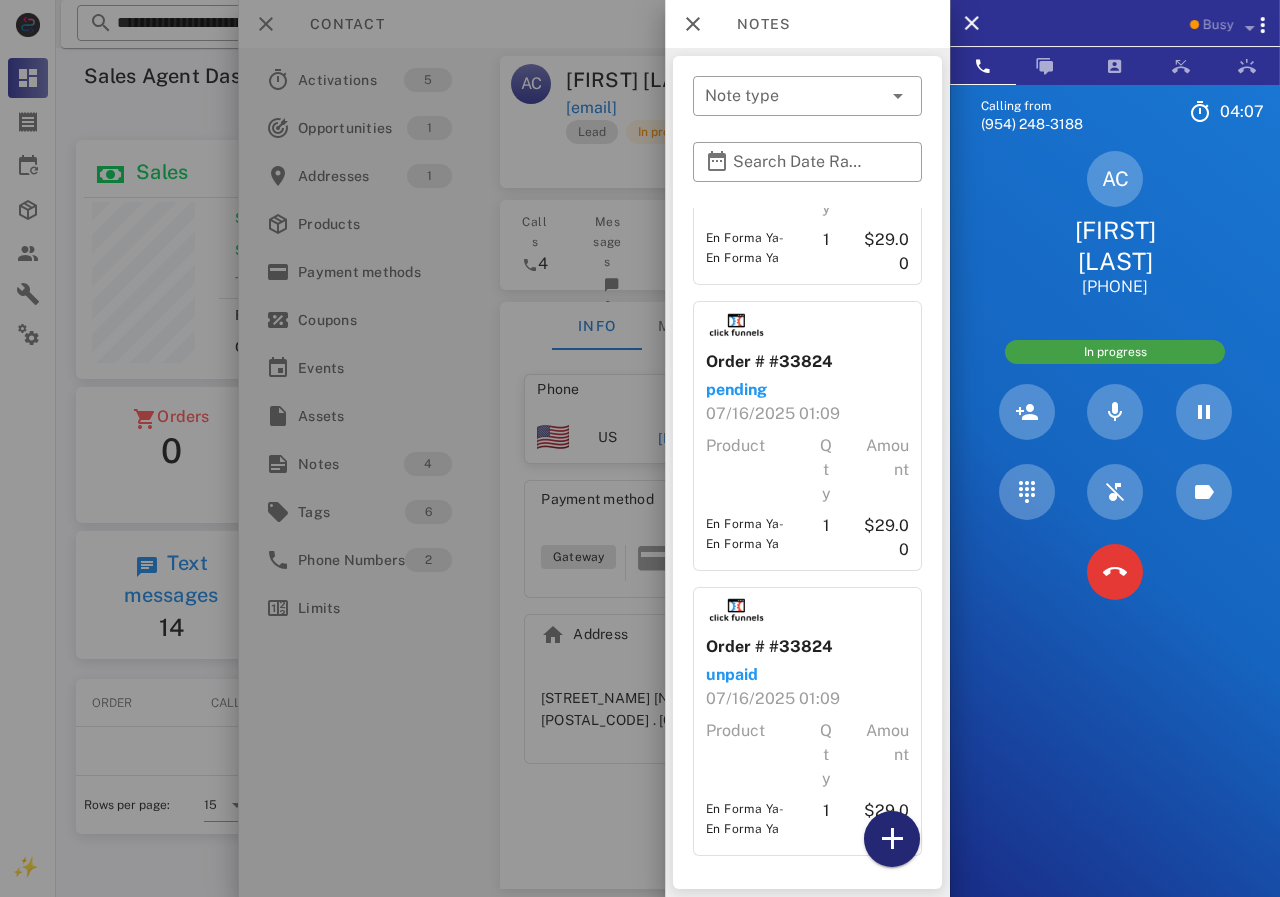 click at bounding box center (892, 839) 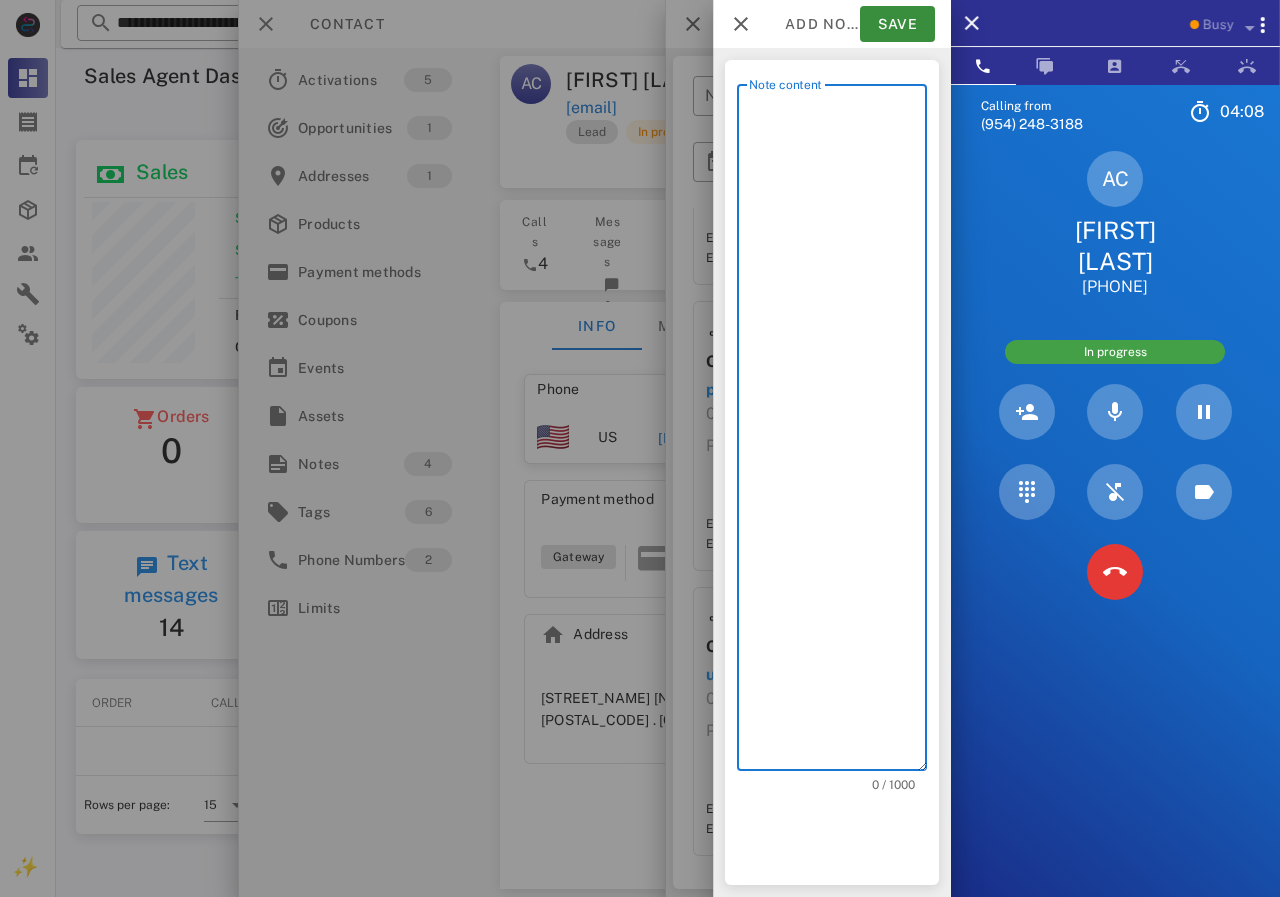 scroll, scrollTop: 240, scrollLeft: 390, axis: both 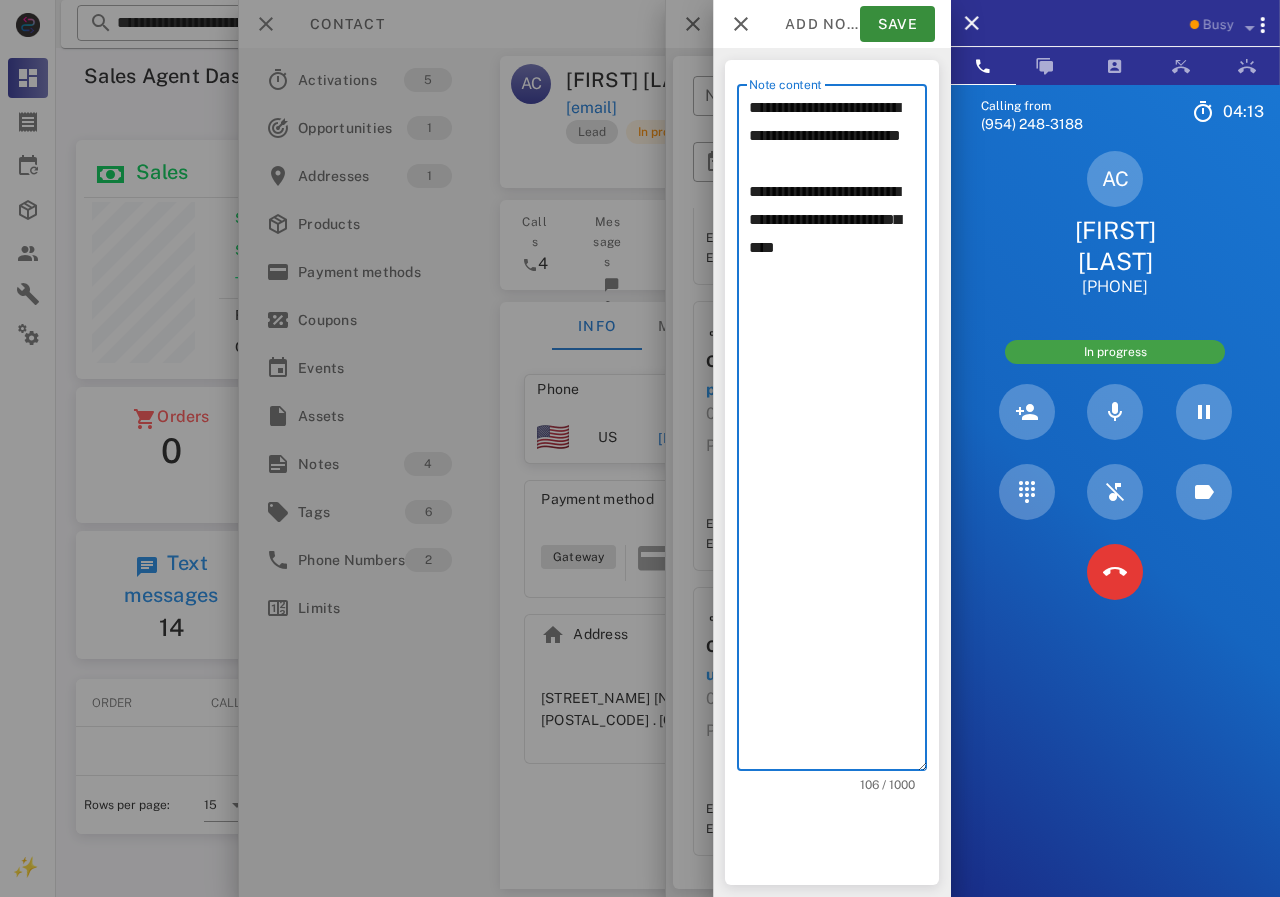 drag, startPoint x: 800, startPoint y: 180, endPoint x: 703, endPoint y: 103, distance: 123.84668 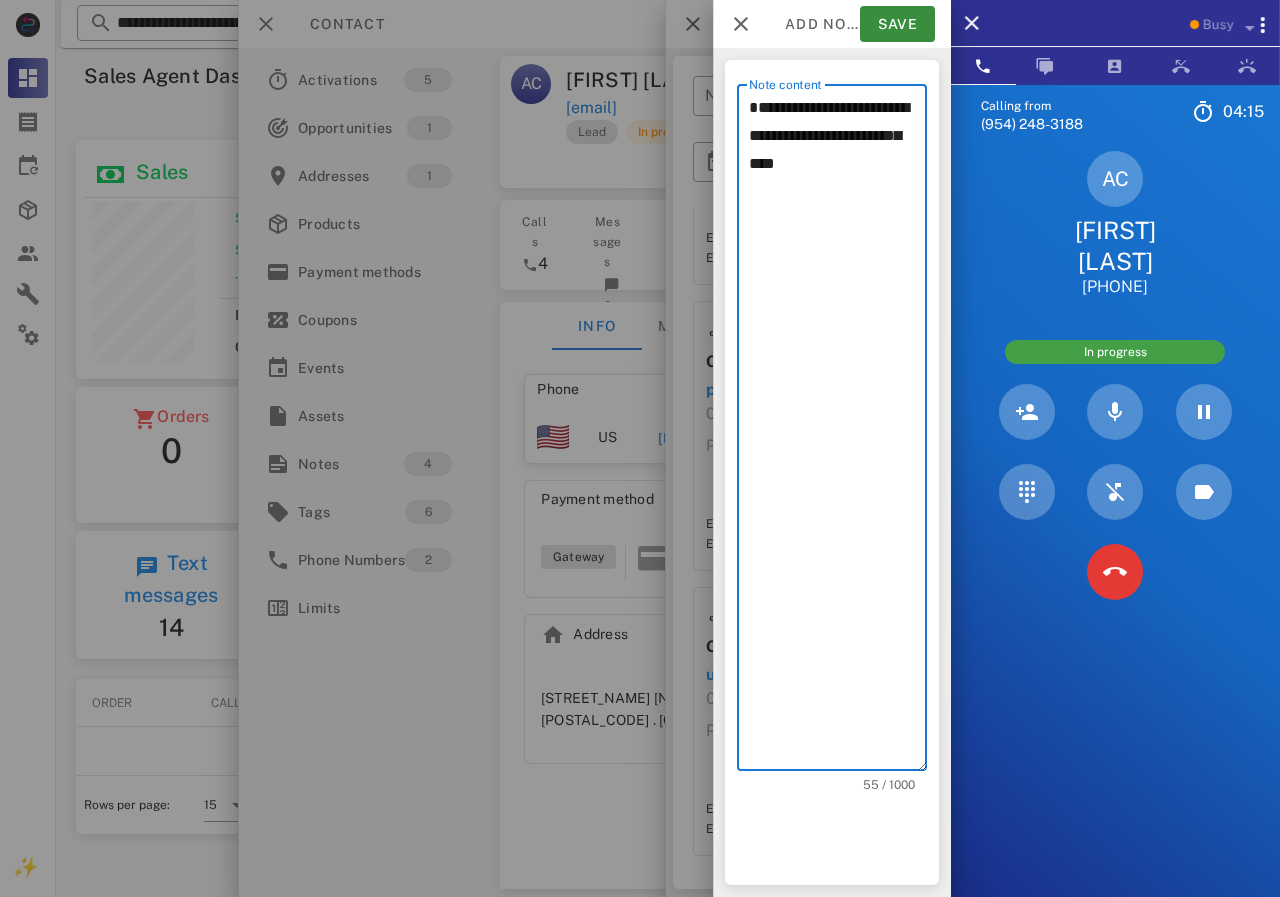 click on "**********" at bounding box center [838, 432] 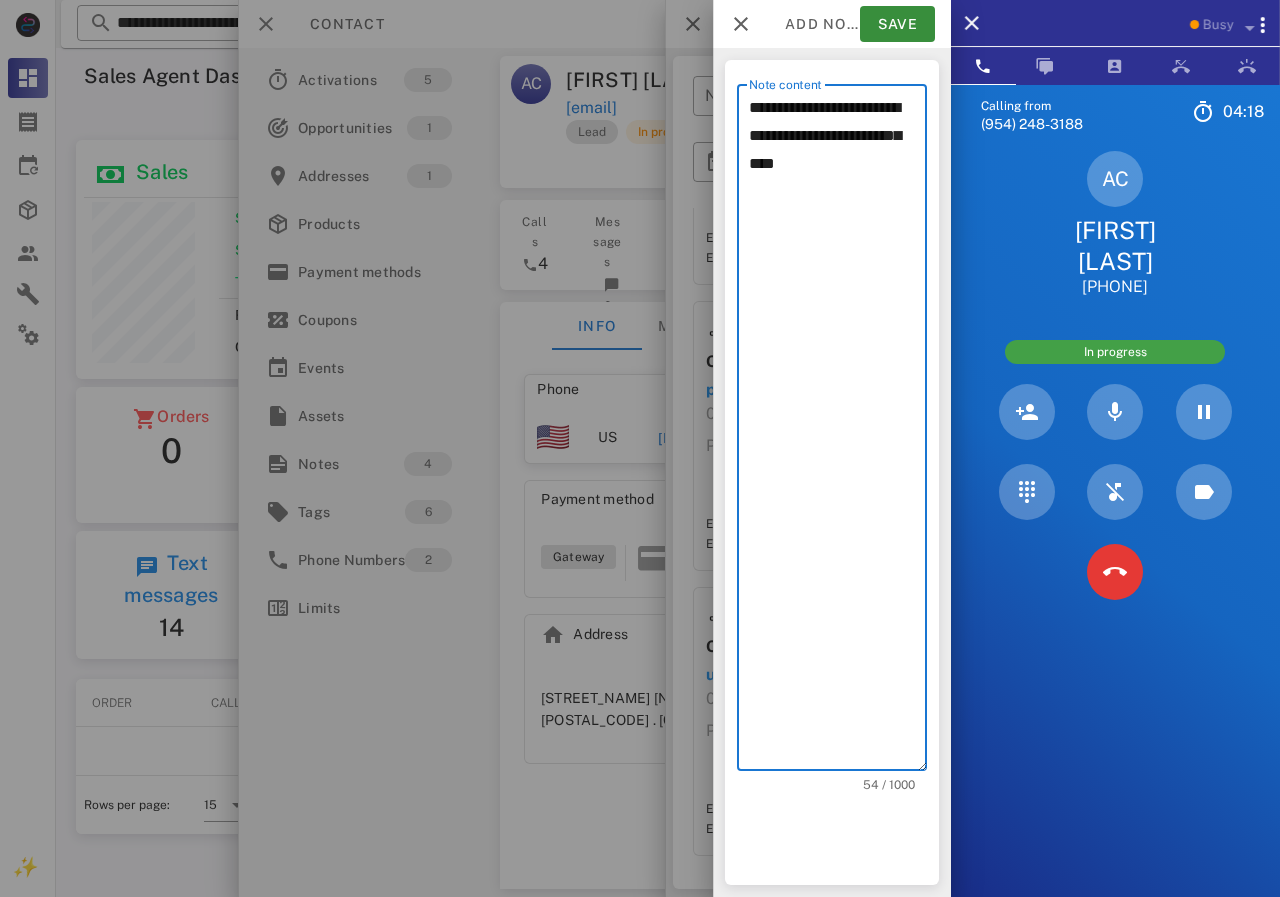 click on "**********" at bounding box center (838, 432) 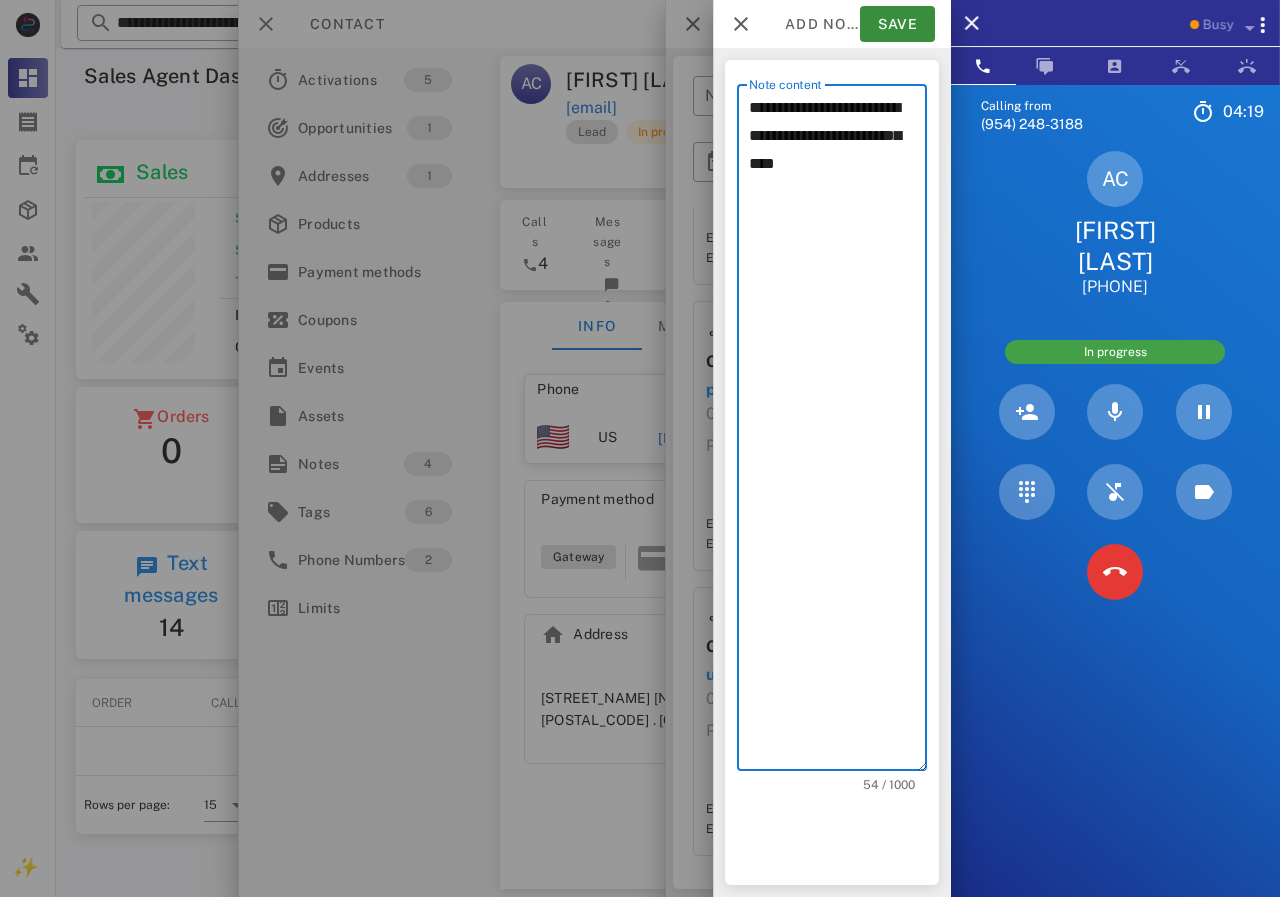 click on "**********" at bounding box center (838, 432) 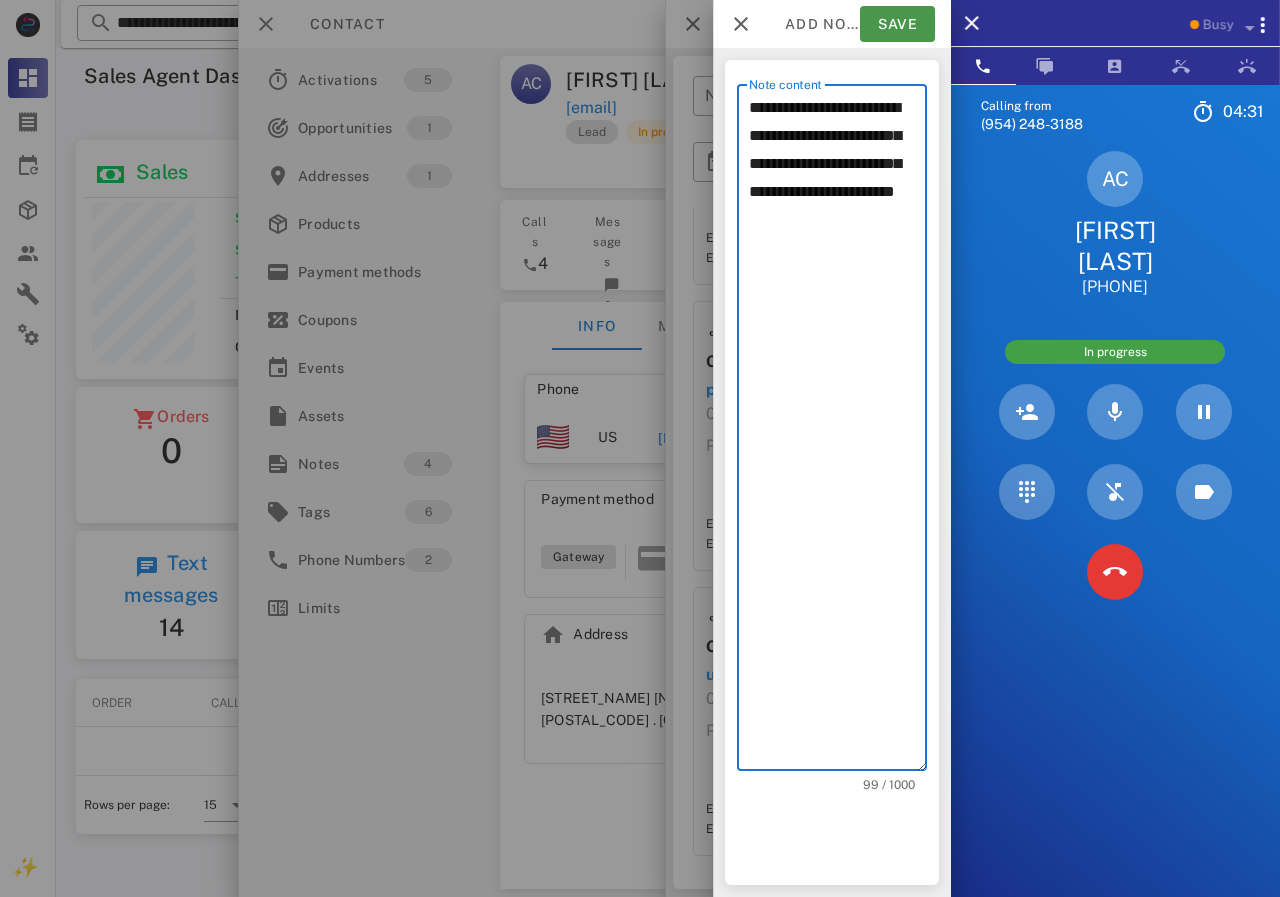type on "**********" 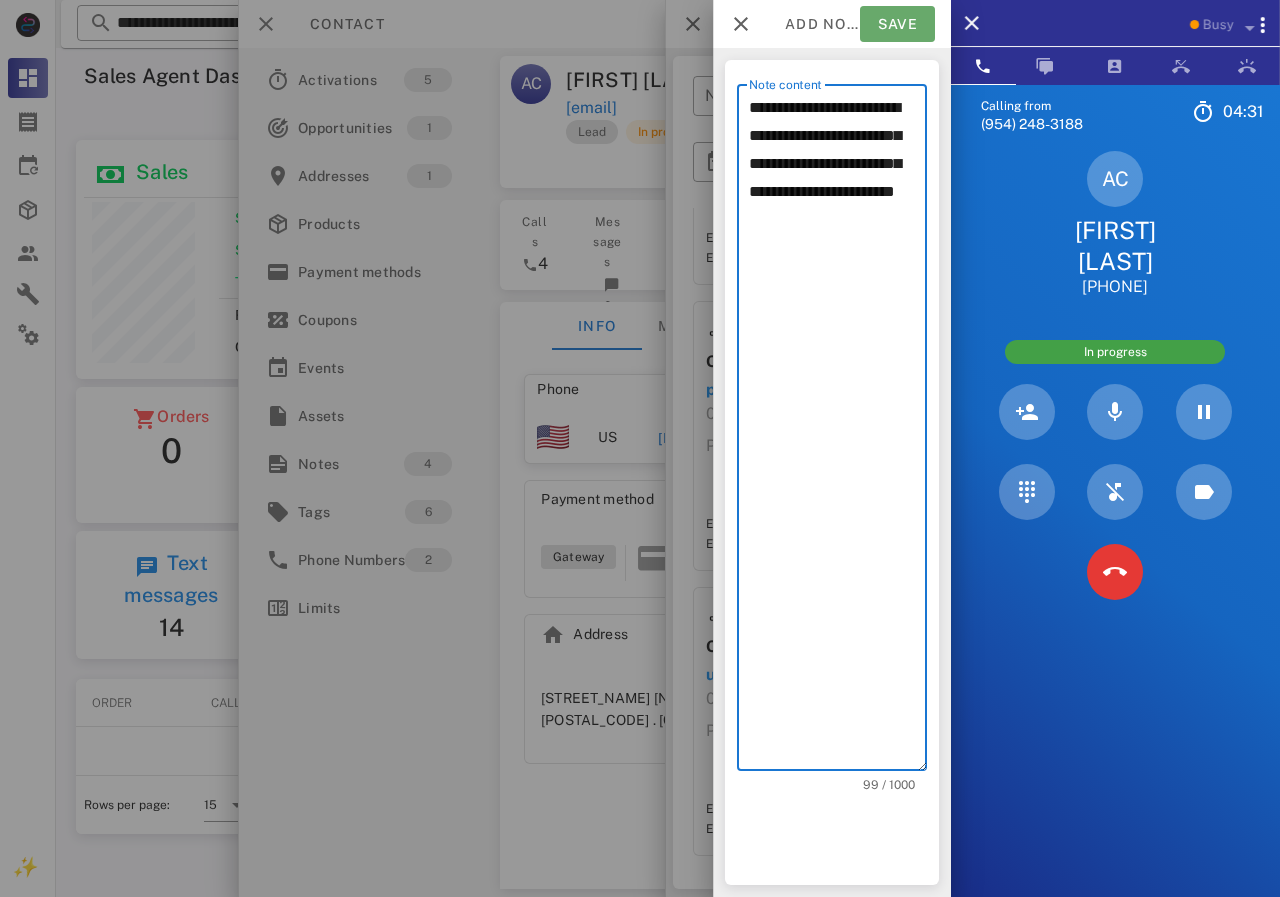 click on "Save" at bounding box center (897, 24) 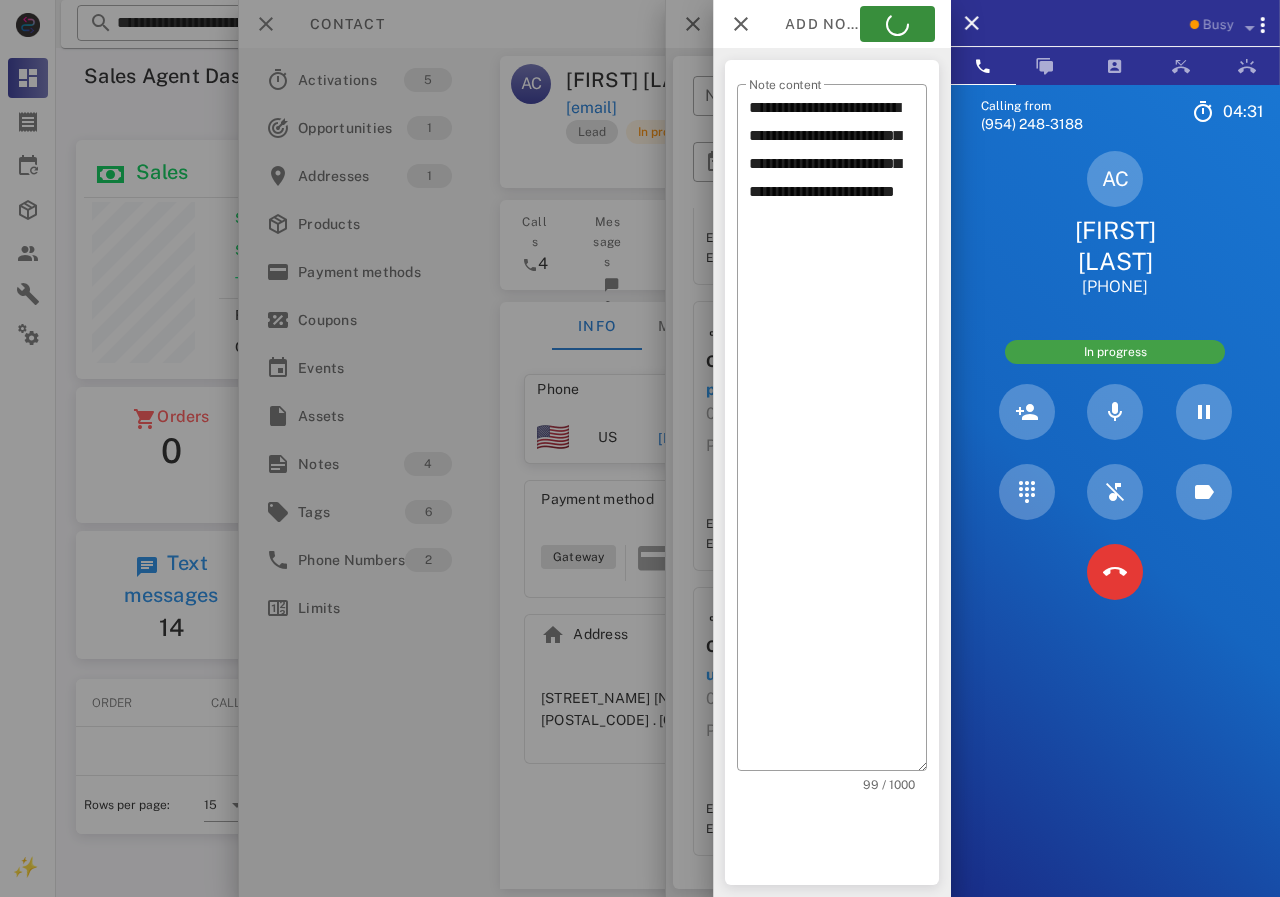 click at bounding box center [640, 448] 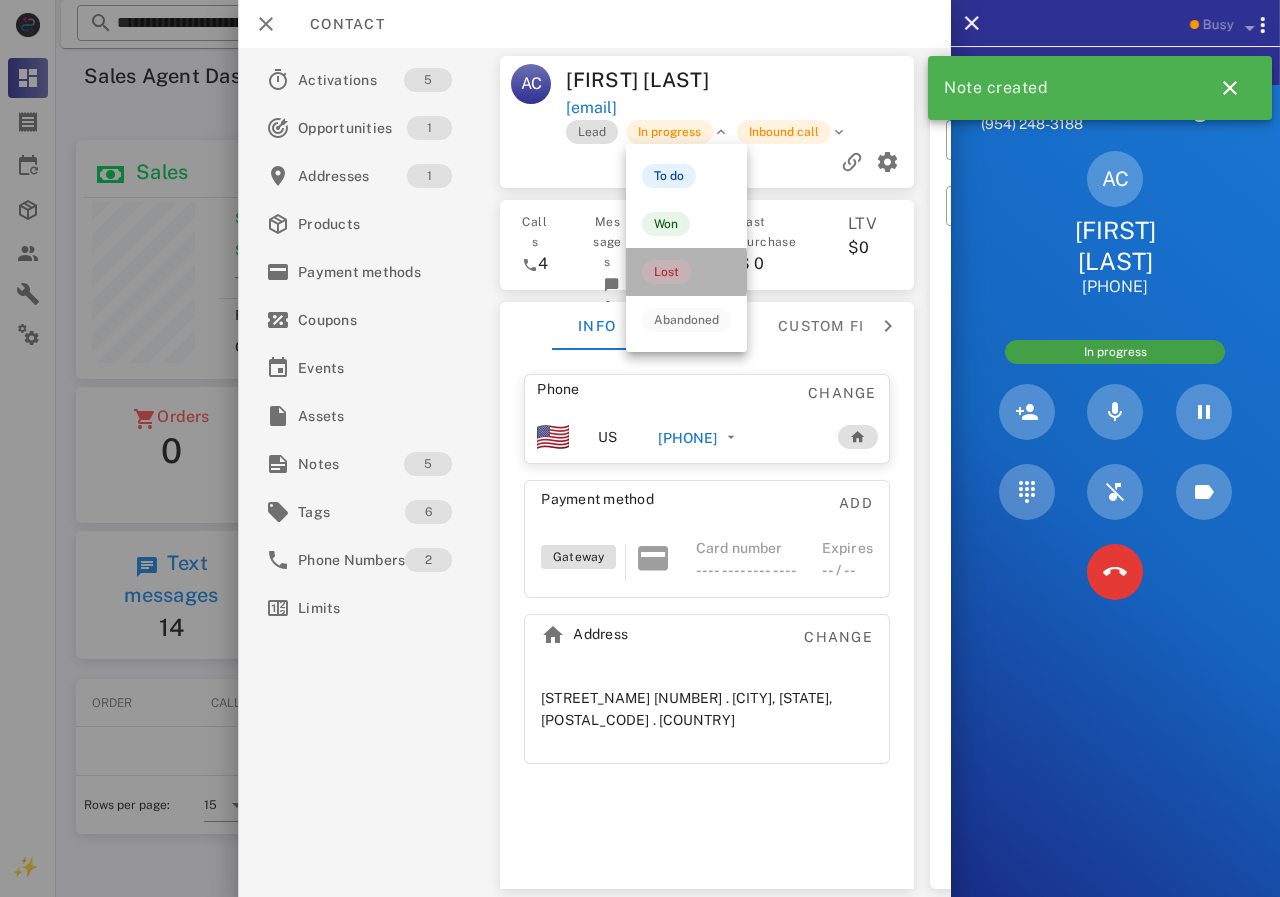 click on "Lost" at bounding box center [666, 272] 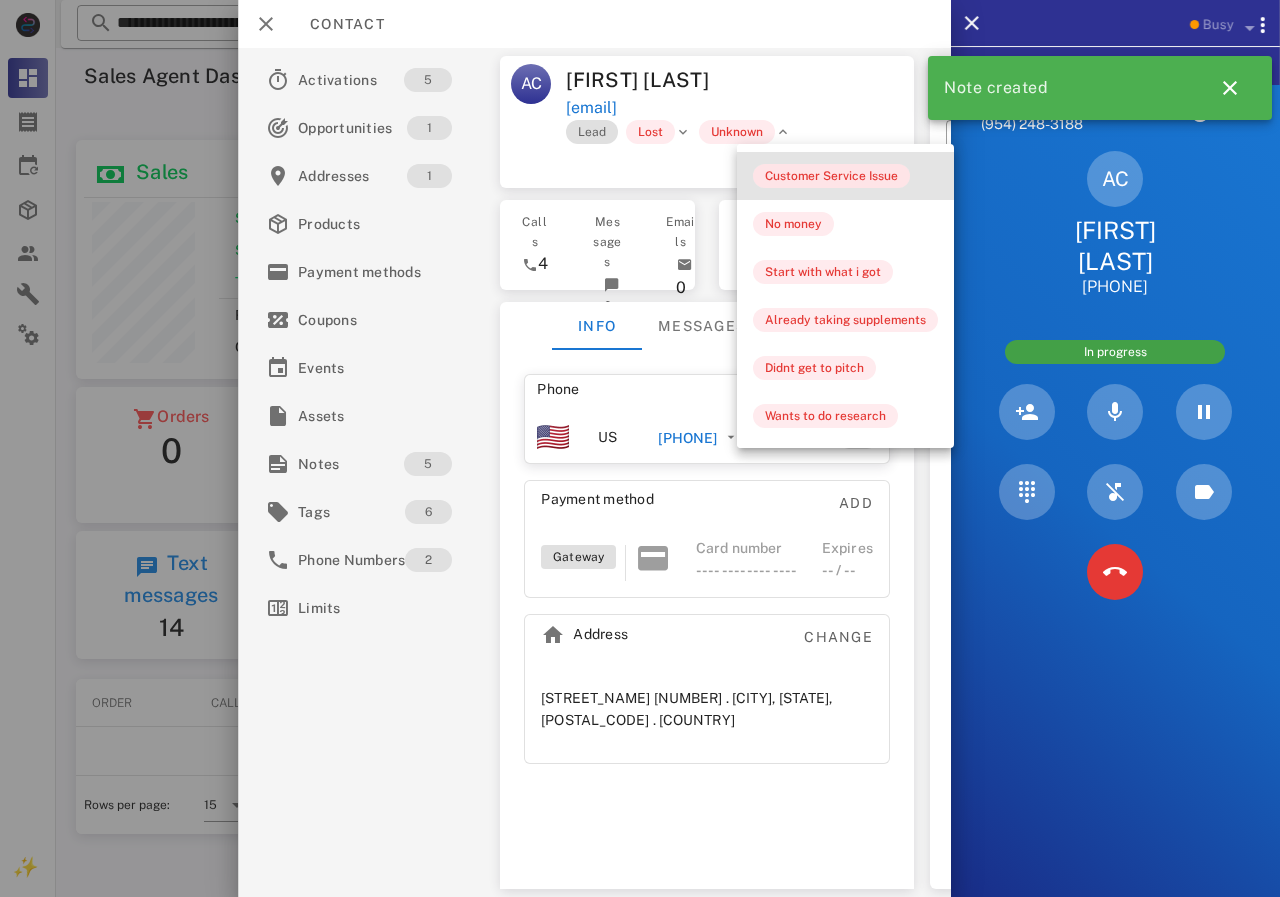 click on "Customer Service Issue" at bounding box center [831, 176] 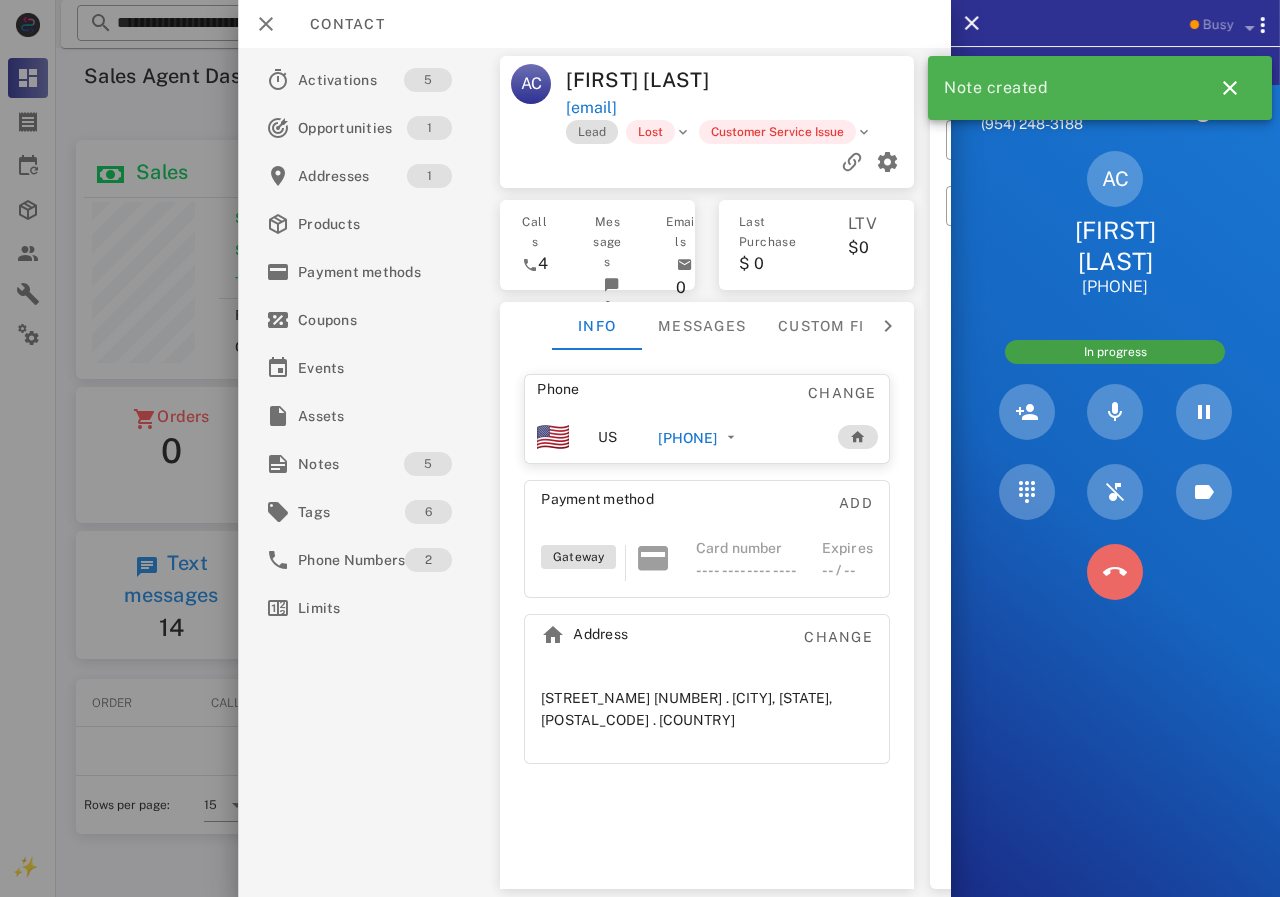 click at bounding box center (1115, 572) 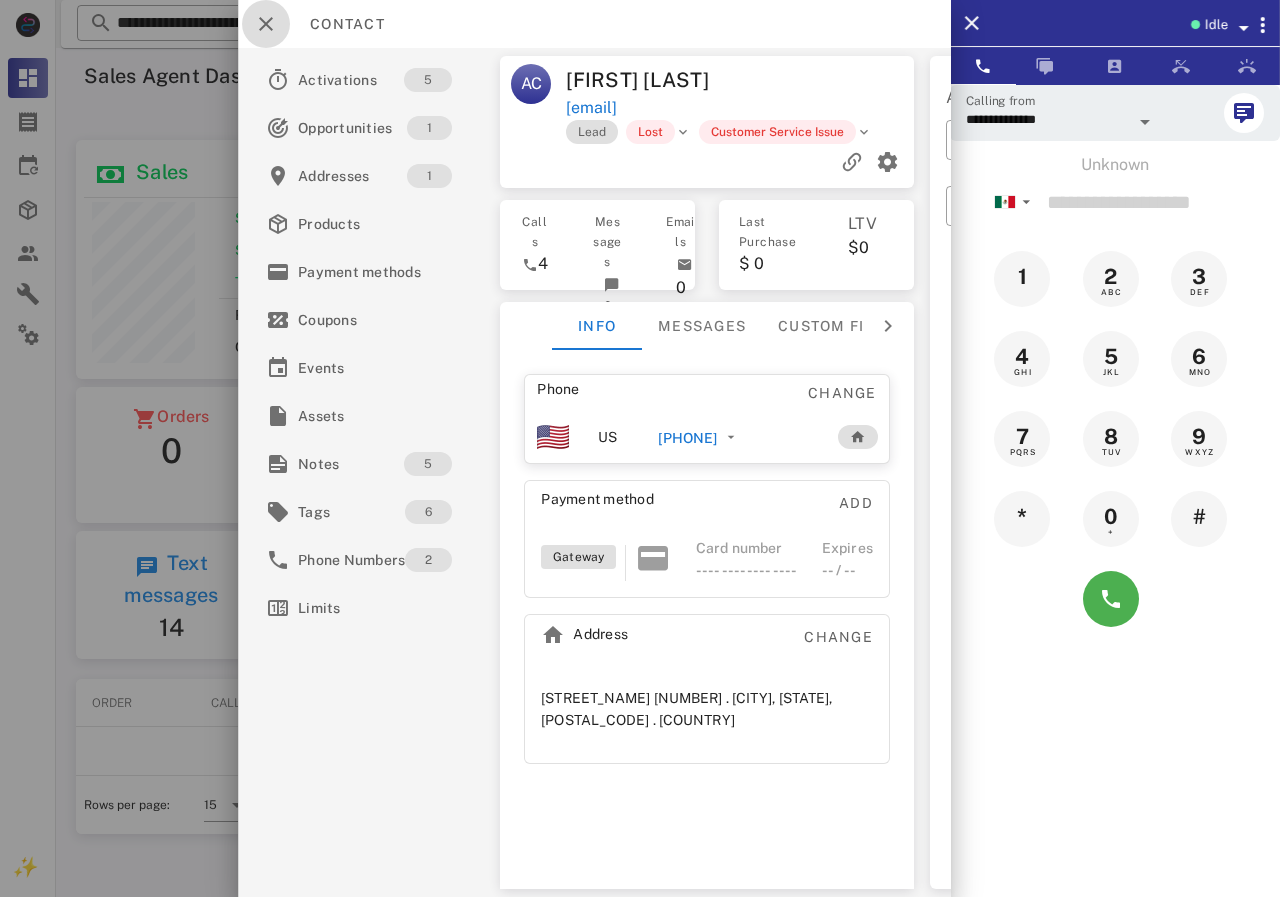 click at bounding box center [266, 24] 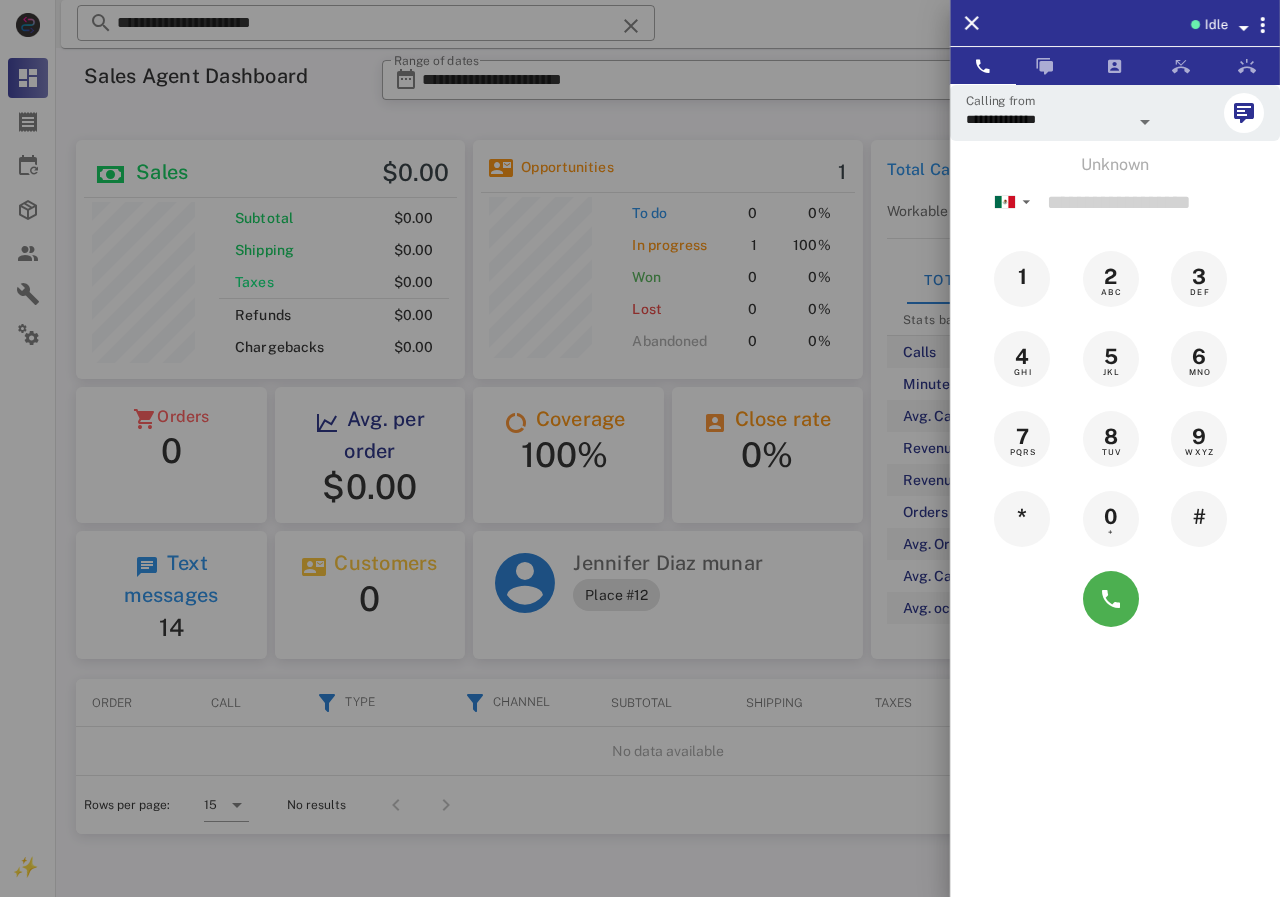 click at bounding box center (640, 448) 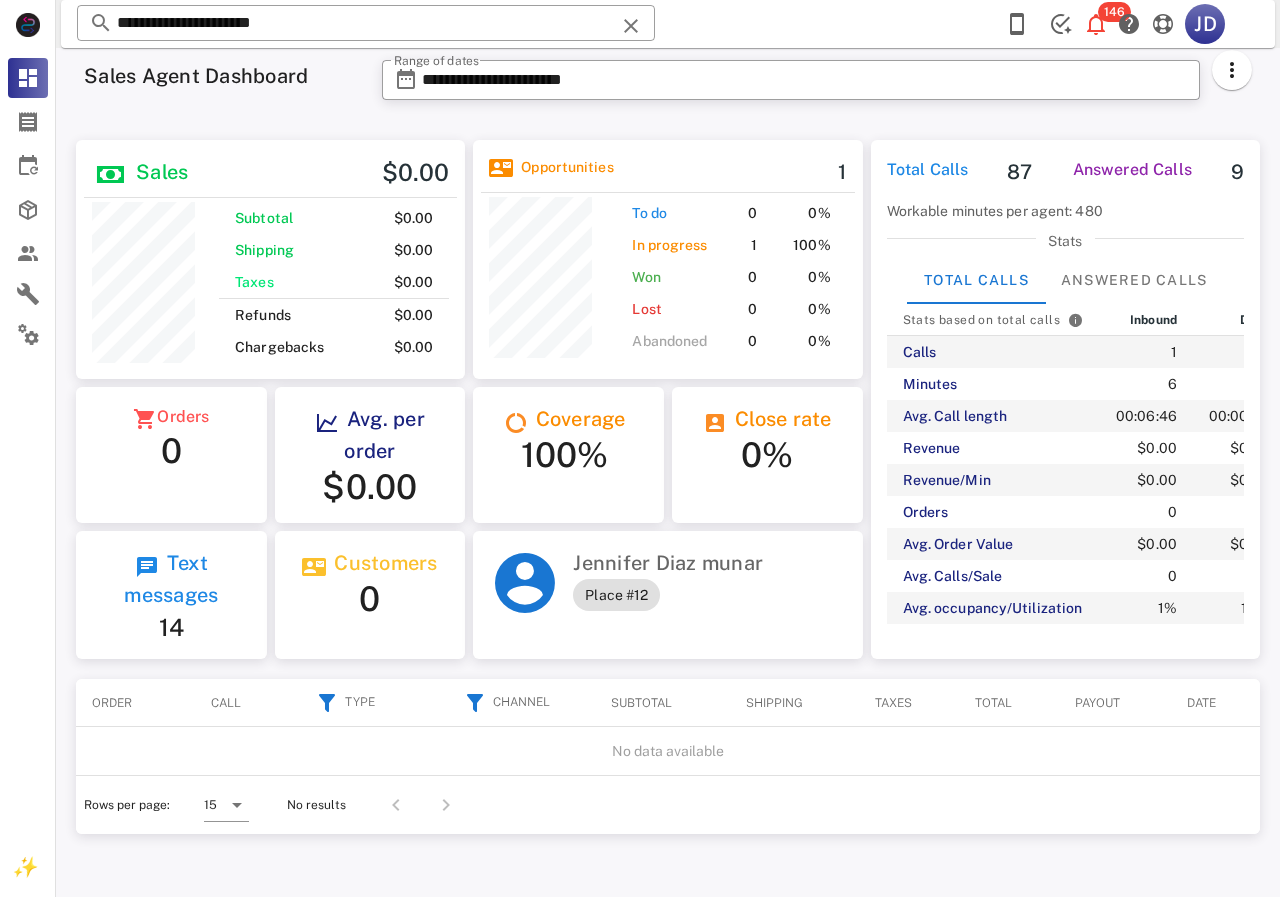 drag, startPoint x: 475, startPoint y: 19, endPoint x: 116, endPoint y: 44, distance: 359.86942 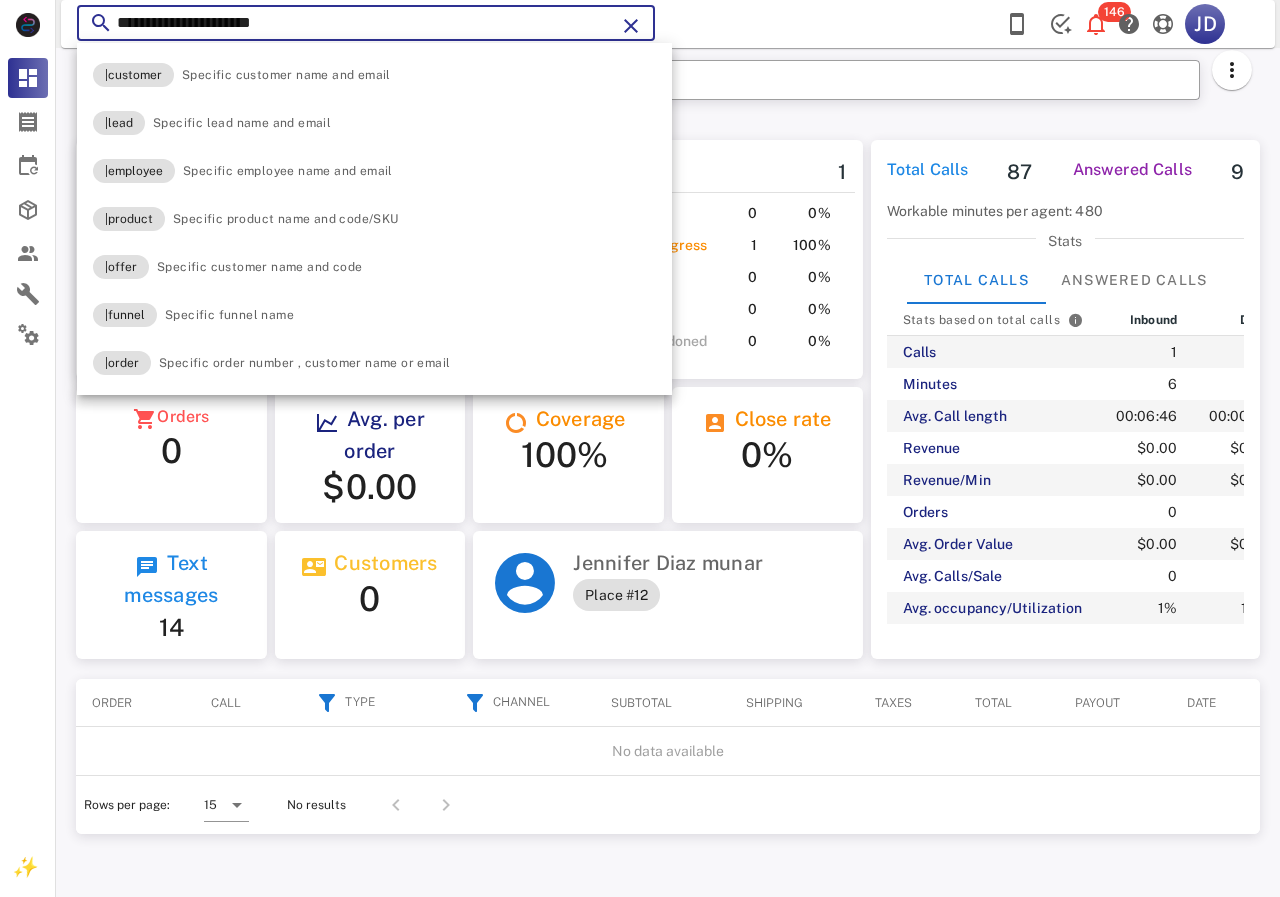 paste on "**" 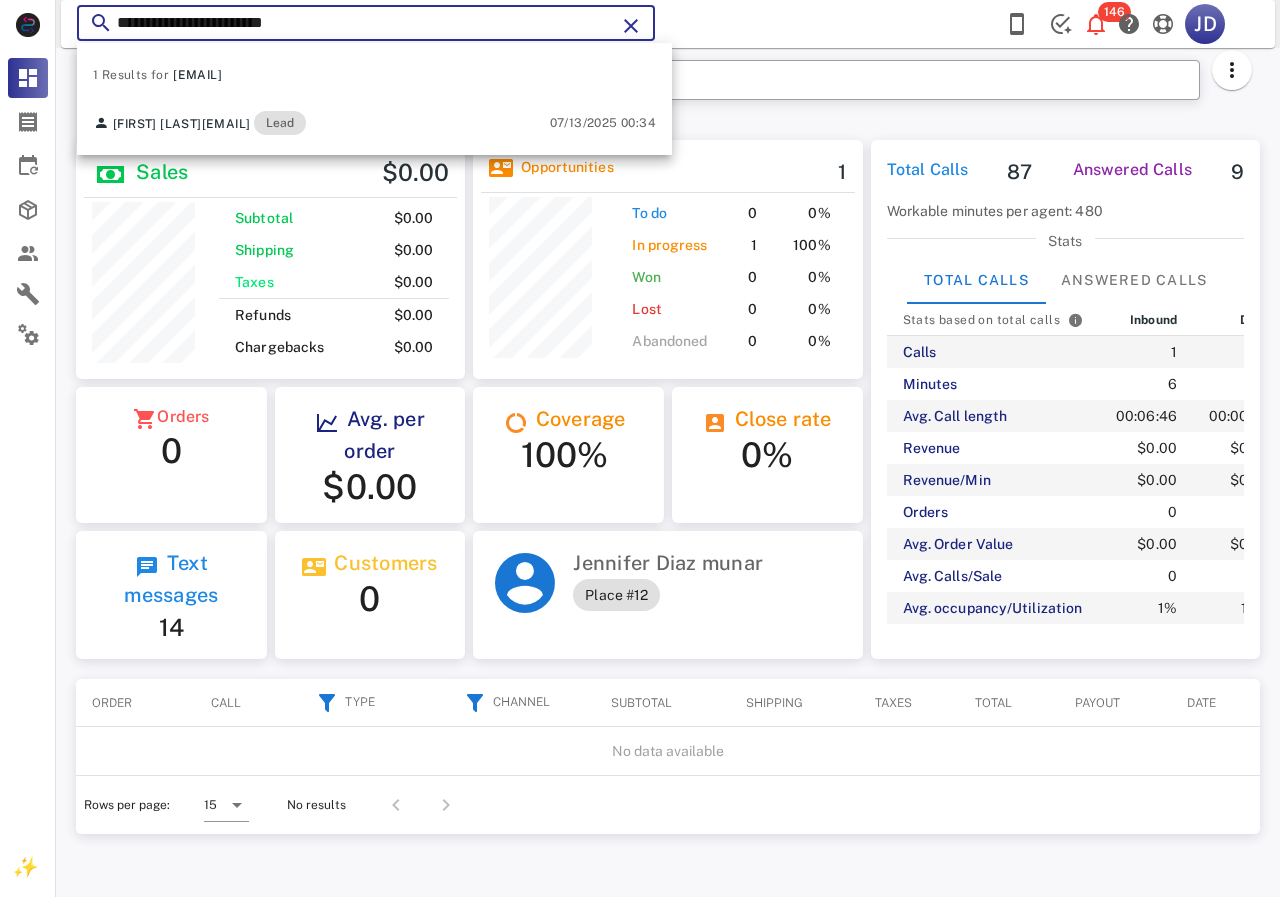 drag, startPoint x: 170, startPoint y: 35, endPoint x: 122, endPoint y: 39, distance: 48.166378 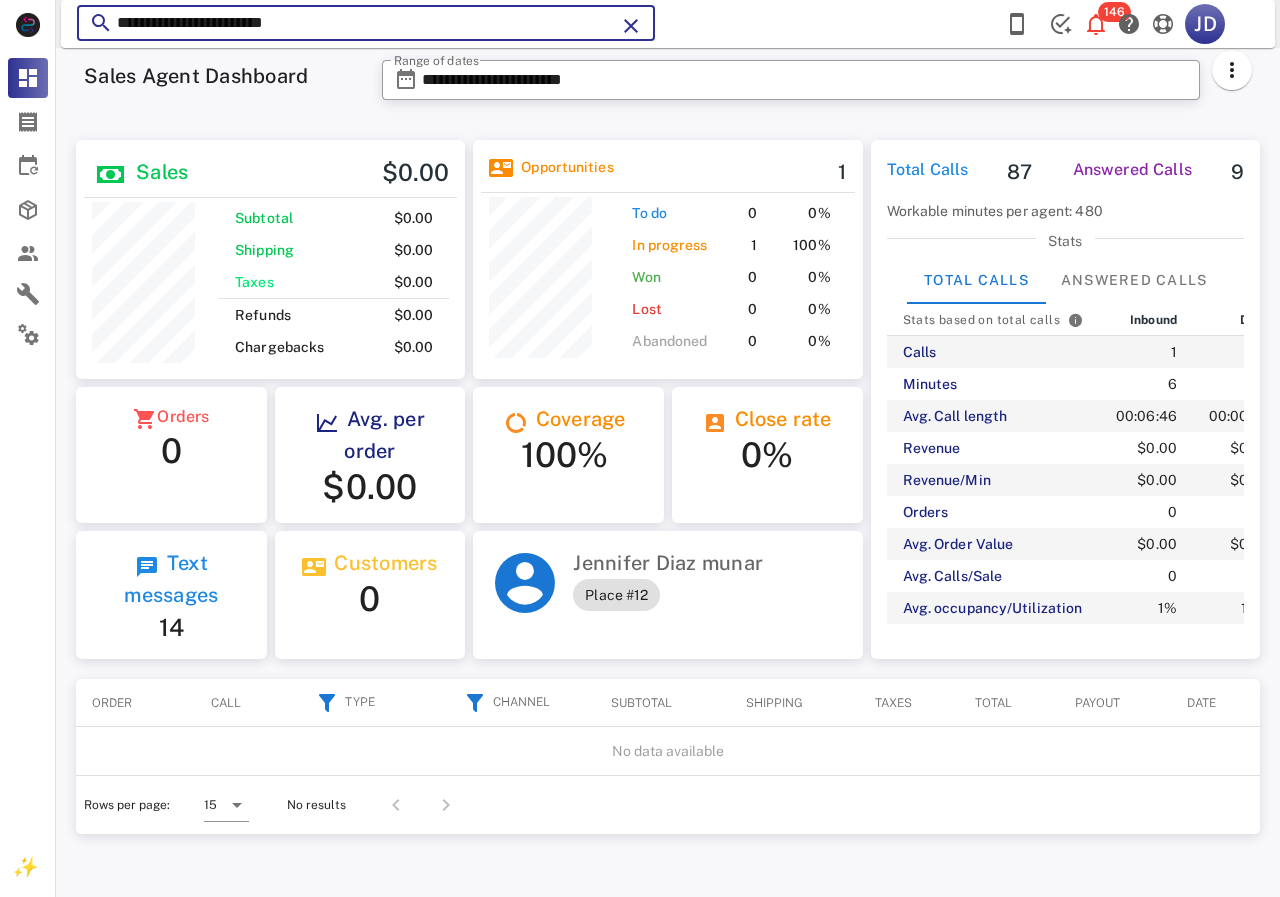 type on "*" 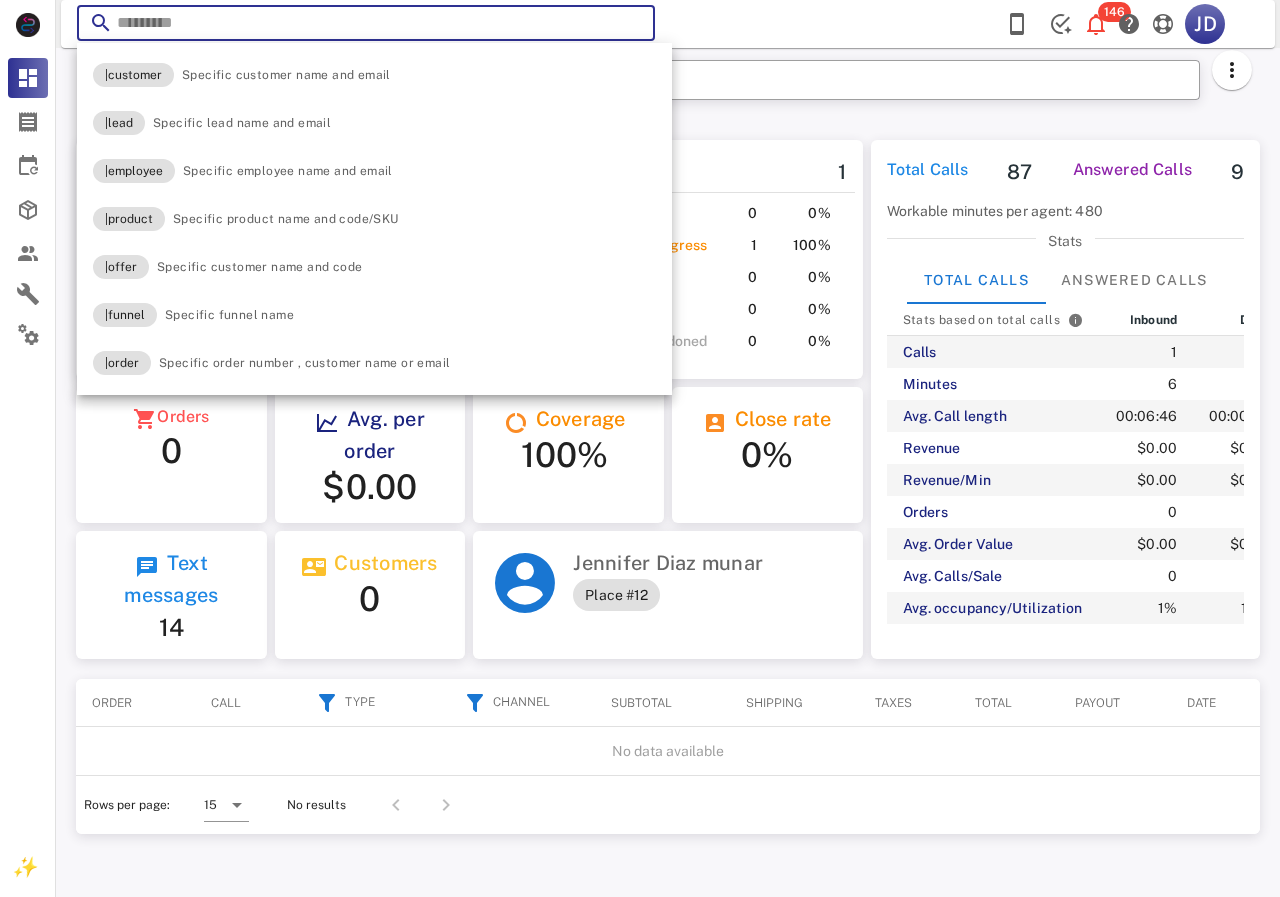 paste 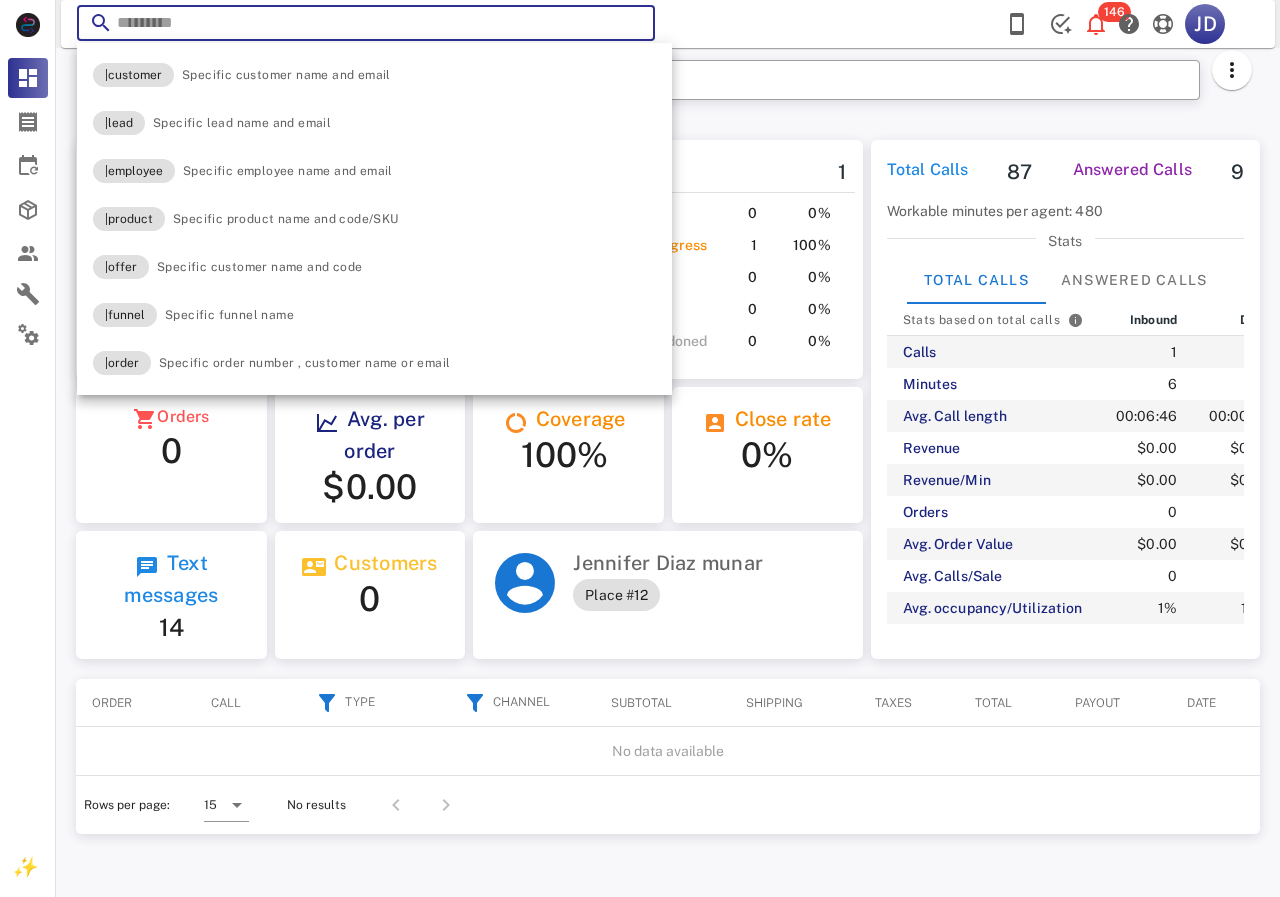 click at bounding box center (366, 23) 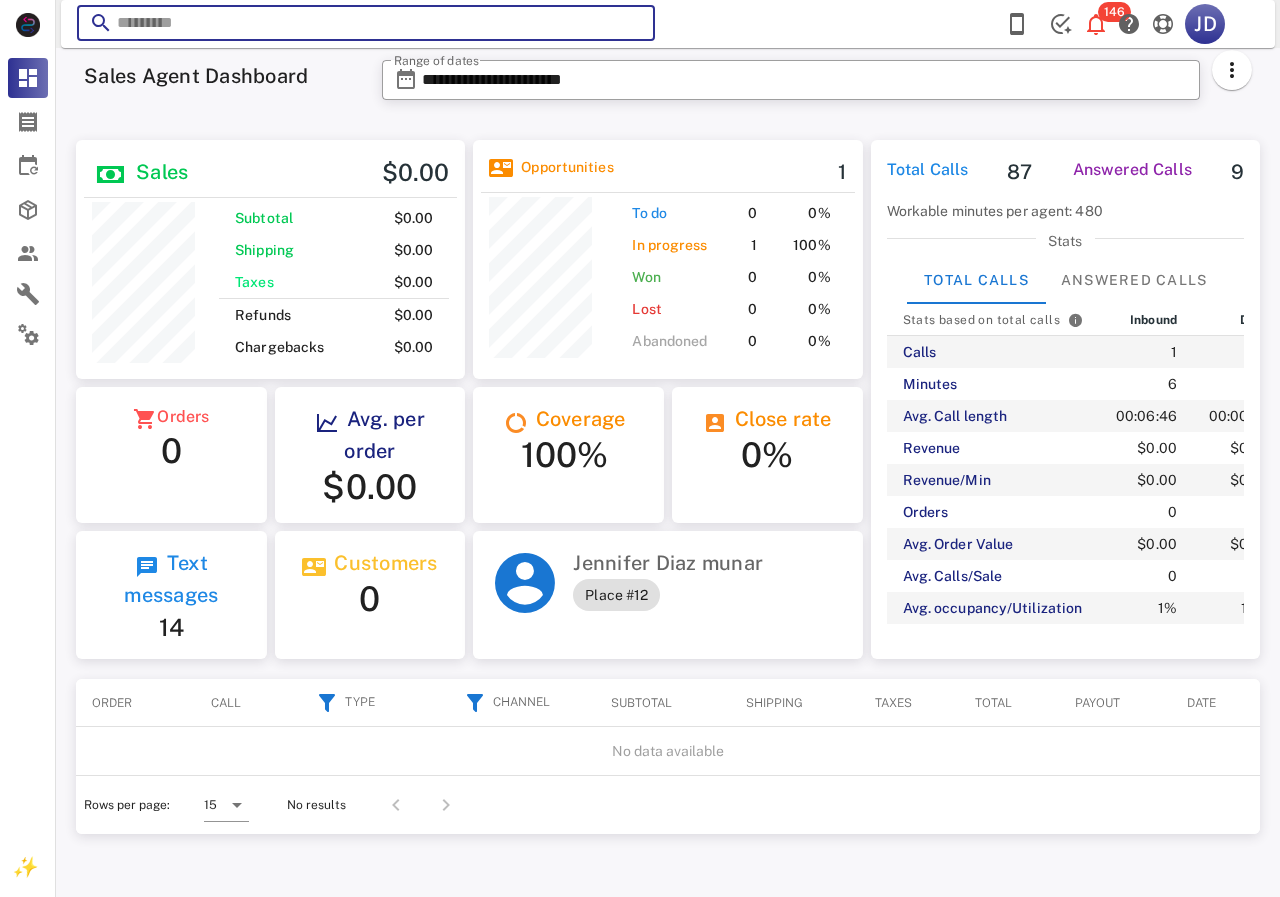 paste on "**********" 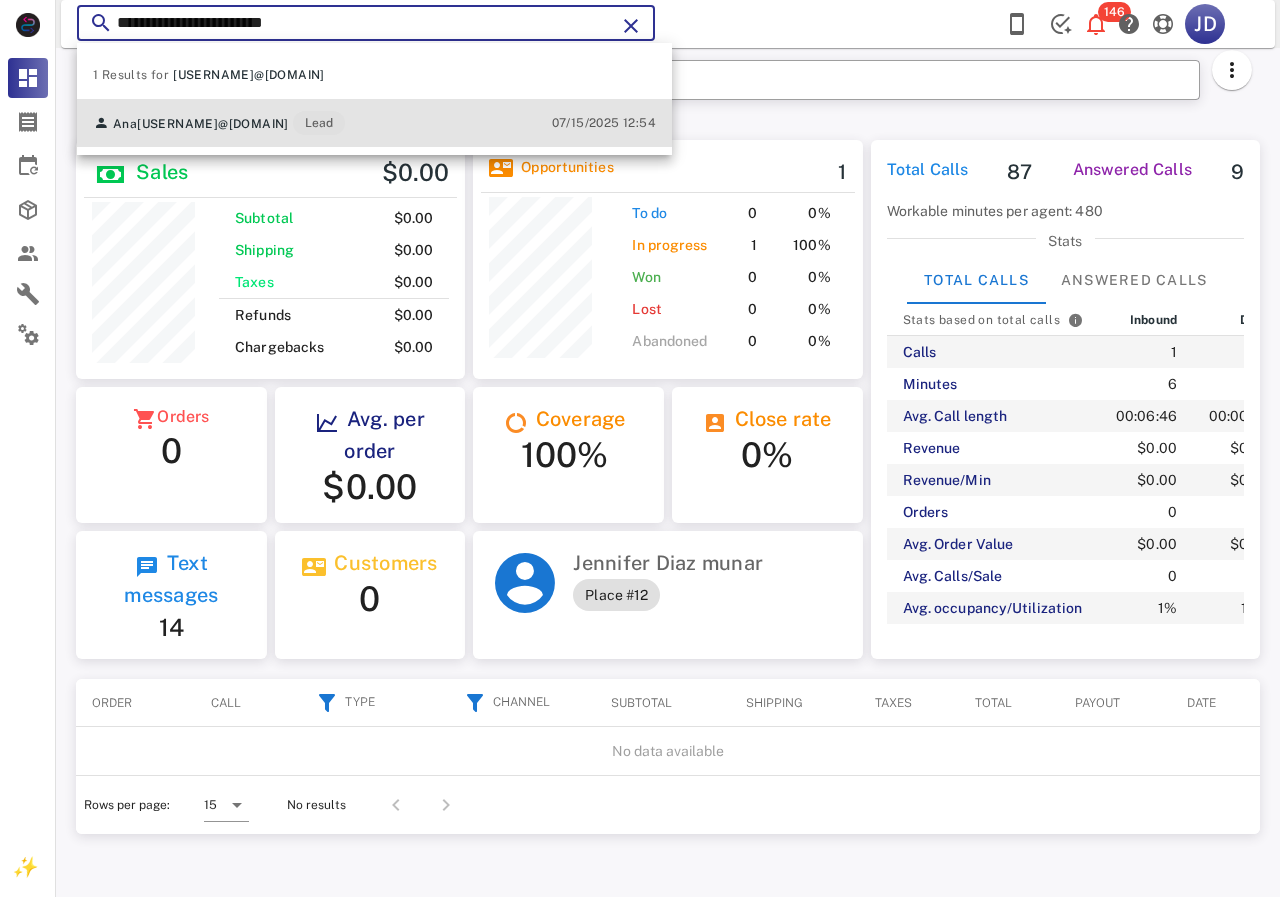 click on "[FIRST]   [EMAIL]   Lead" at bounding box center (219, 123) 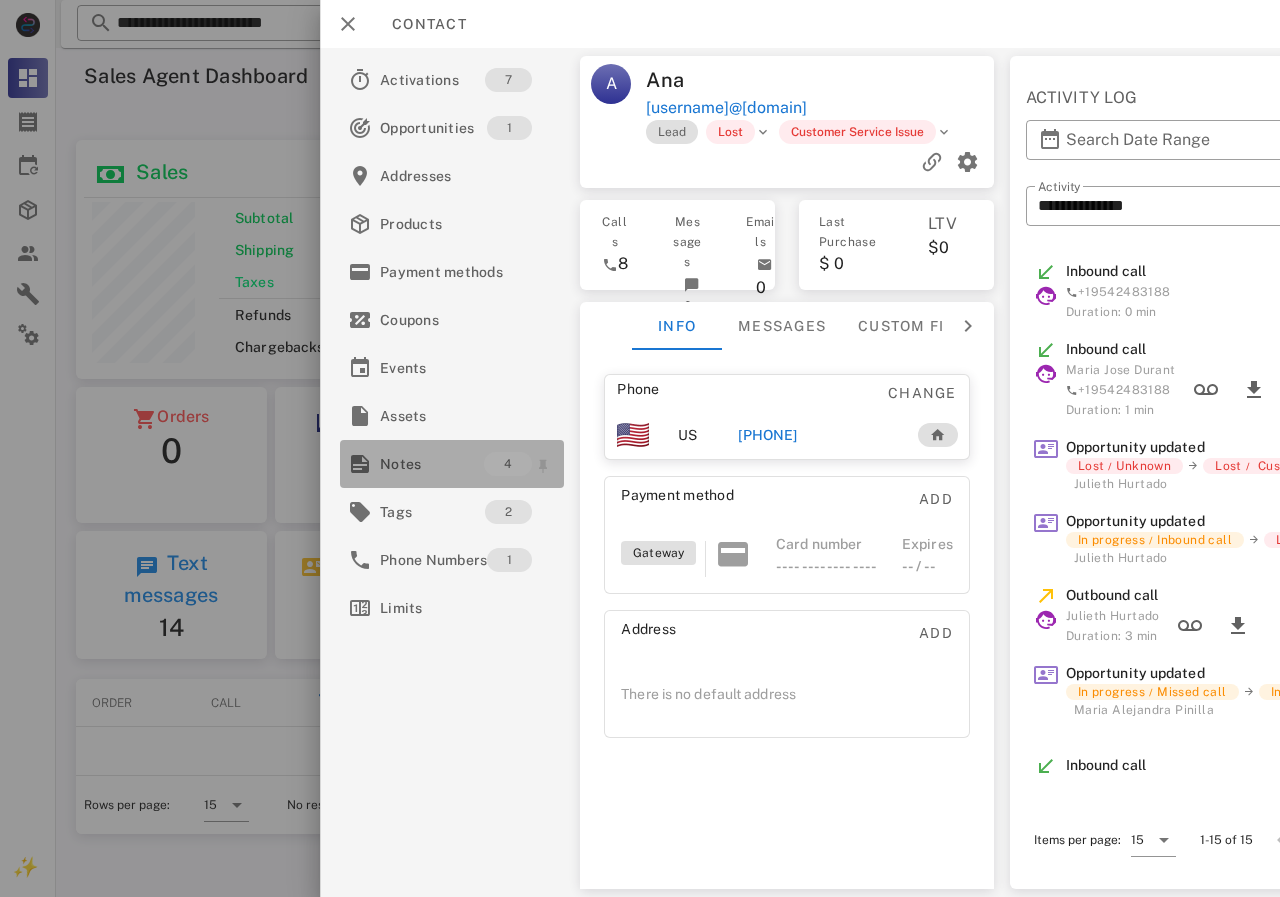 click on "Notes" at bounding box center (432, 464) 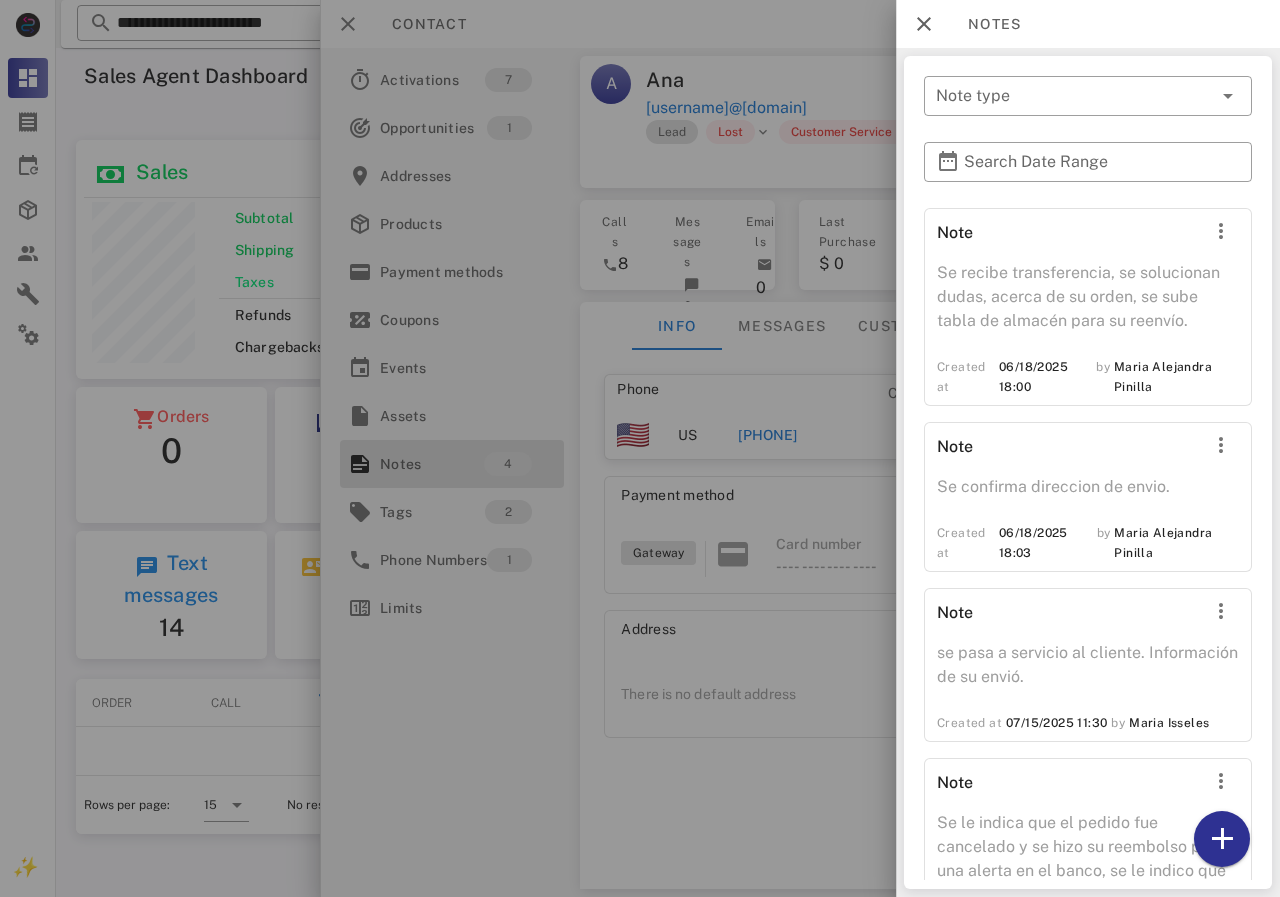 scroll, scrollTop: 108, scrollLeft: 0, axis: vertical 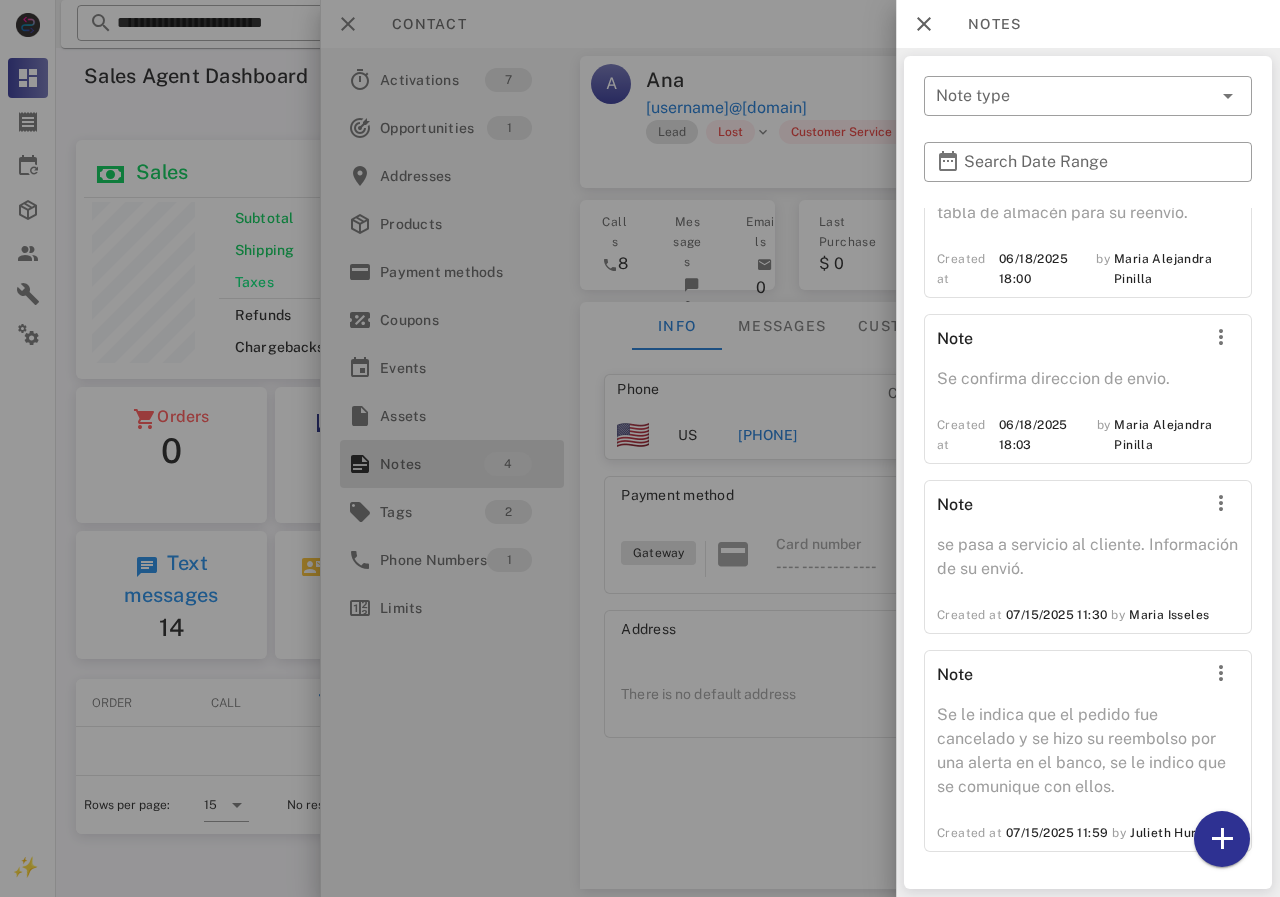 click at bounding box center (640, 448) 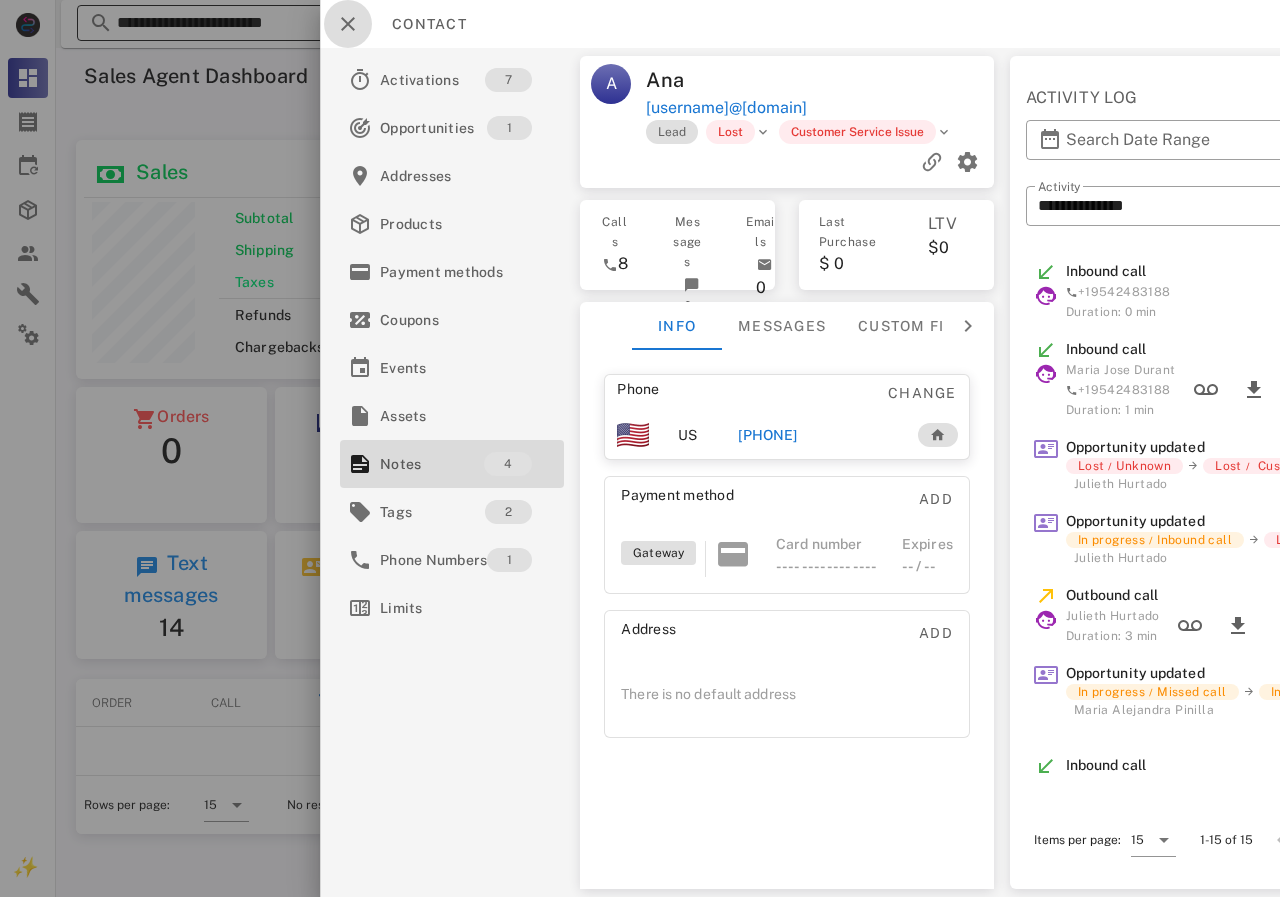 click at bounding box center [348, 24] 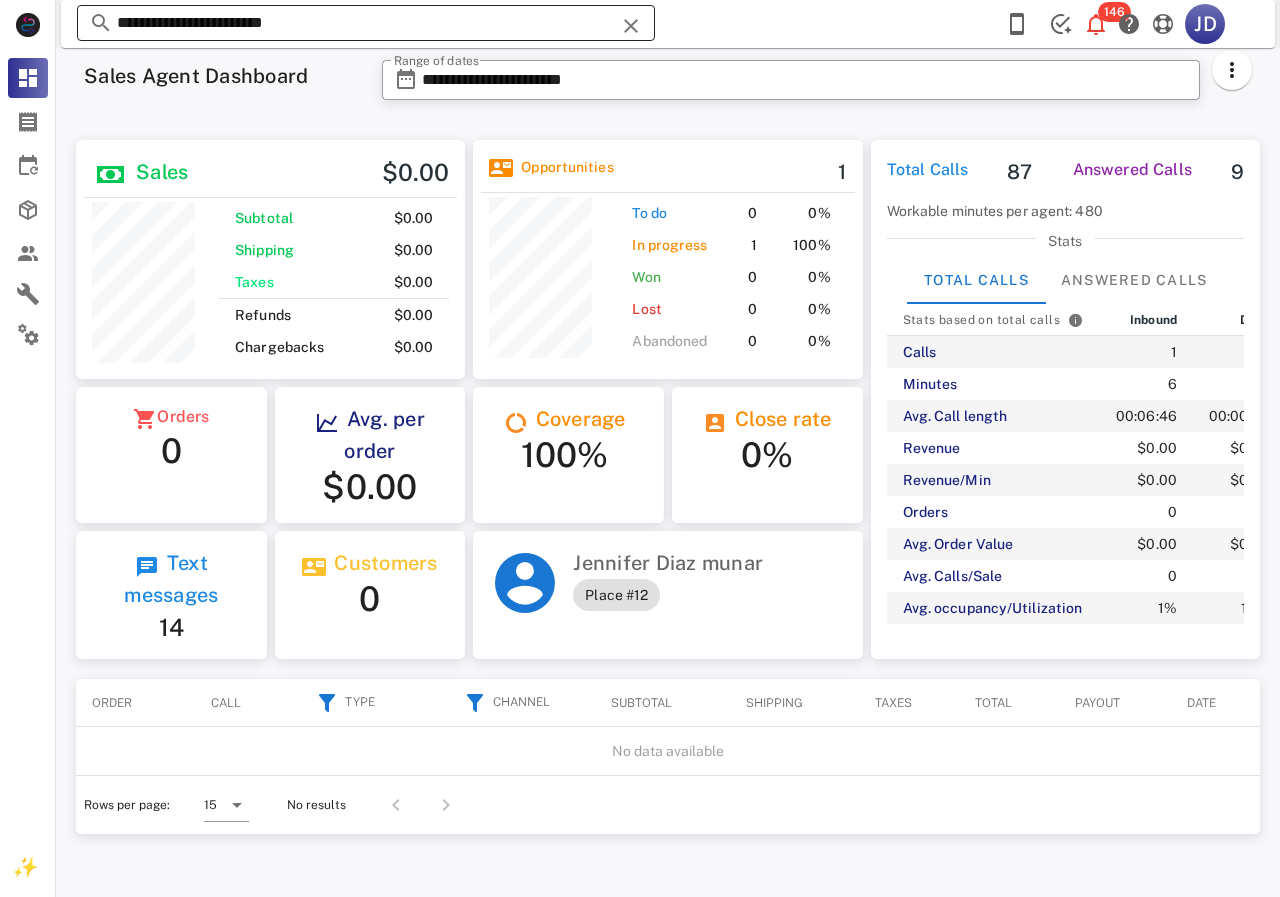 click on "**********" at bounding box center [366, 23] 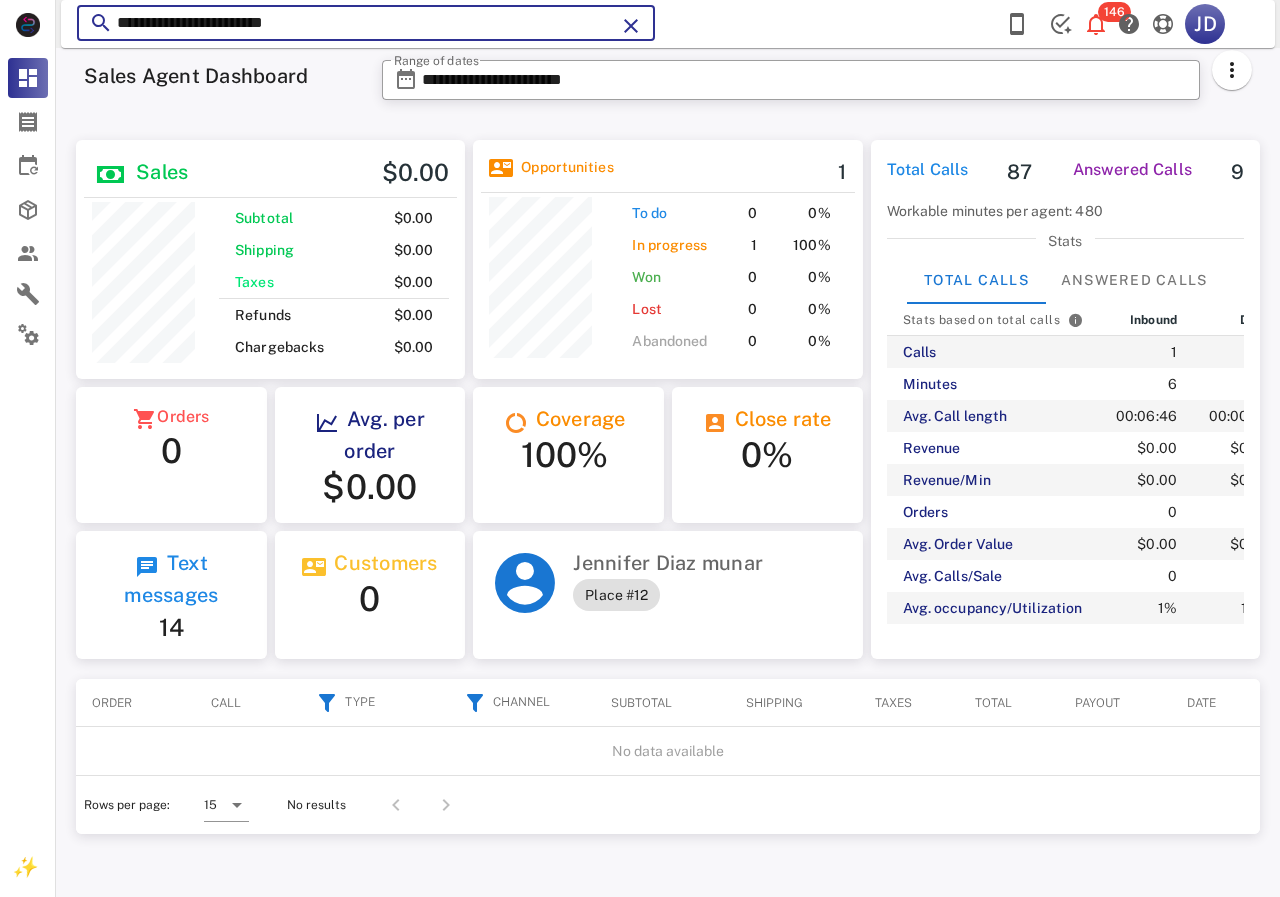 drag, startPoint x: 368, startPoint y: 29, endPoint x: 99, endPoint y: 33, distance: 269.02972 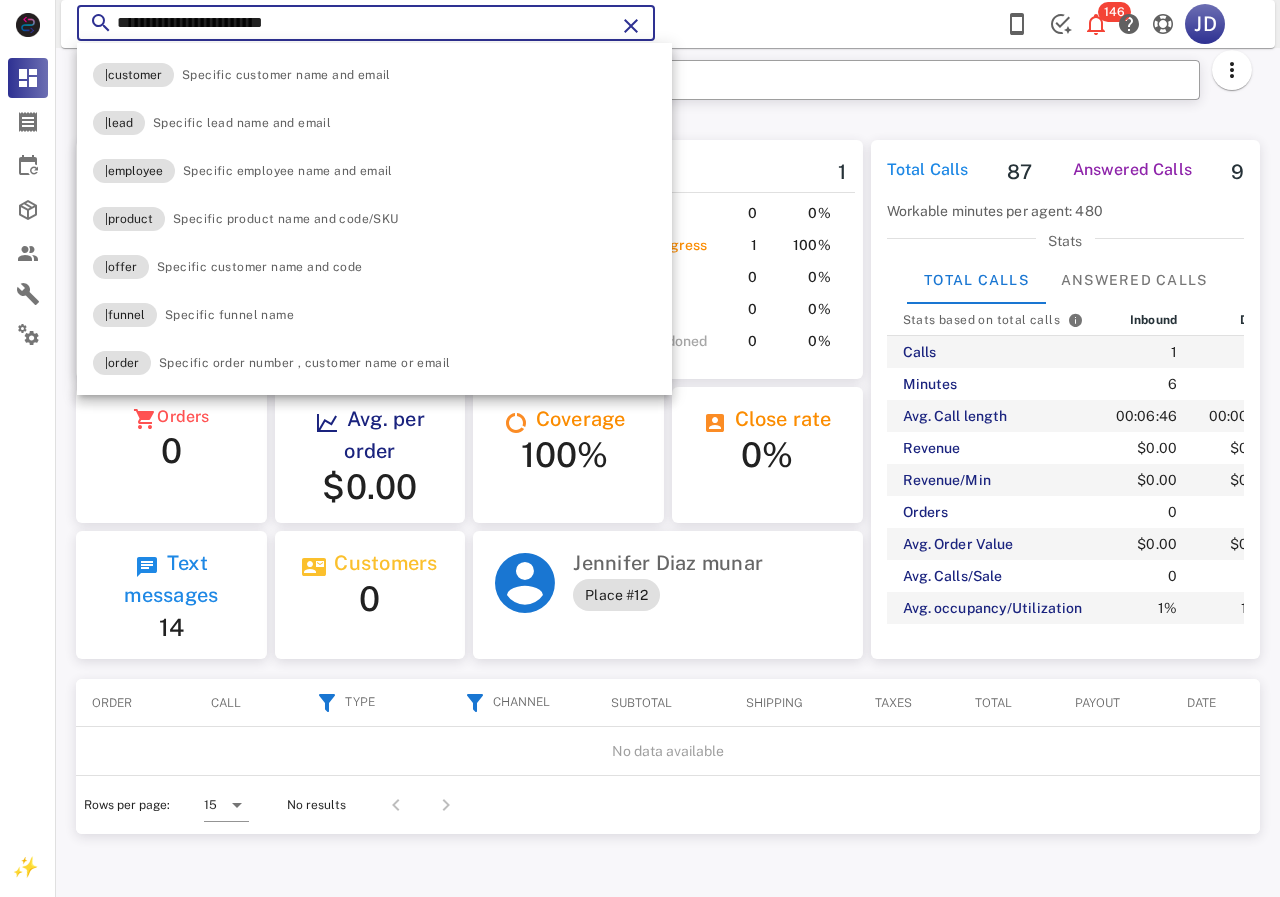type on "**********" 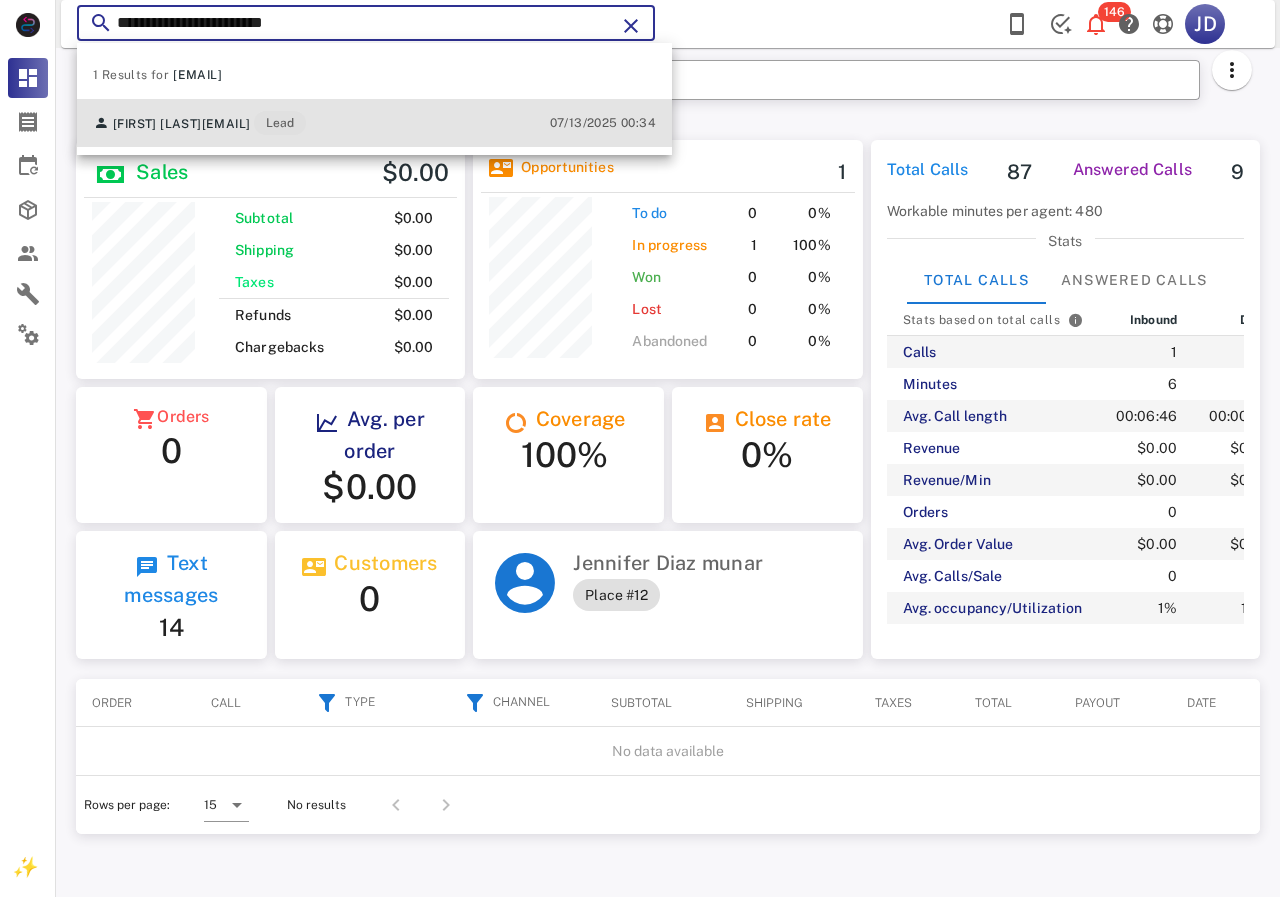 click on "[FIRST] [LAST]" at bounding box center (157, 124) 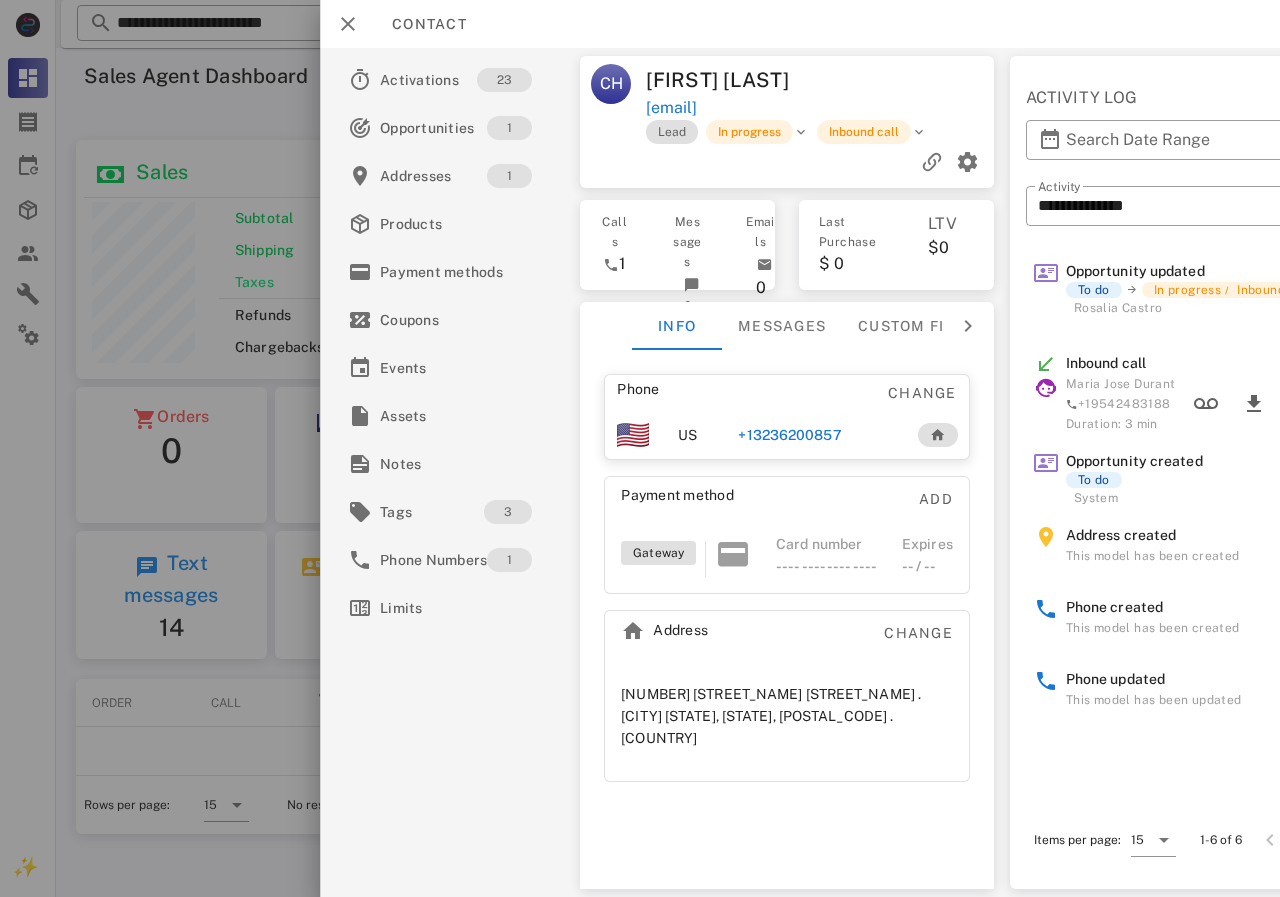 click on "+13236200857" at bounding box center [789, 435] 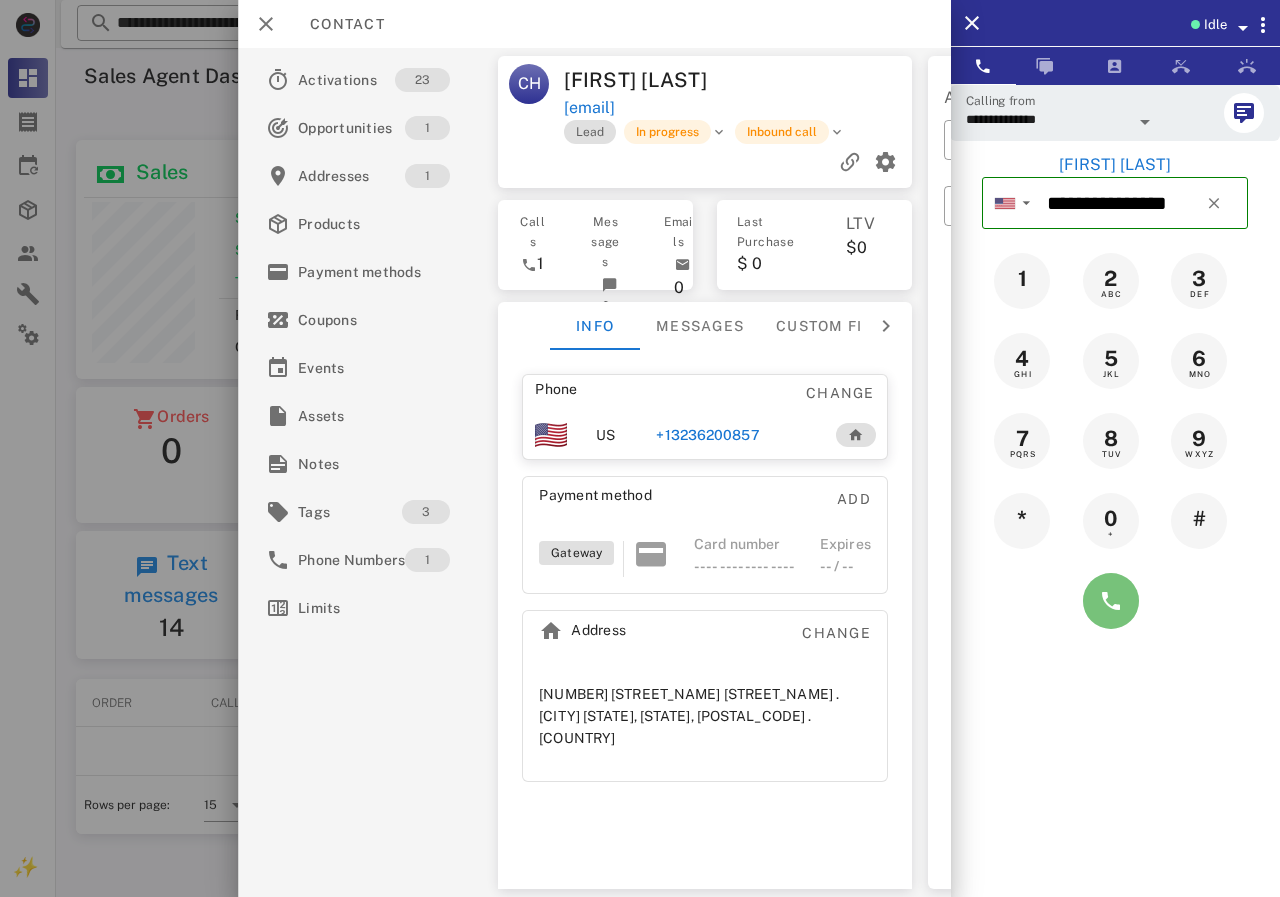 click at bounding box center (1111, 601) 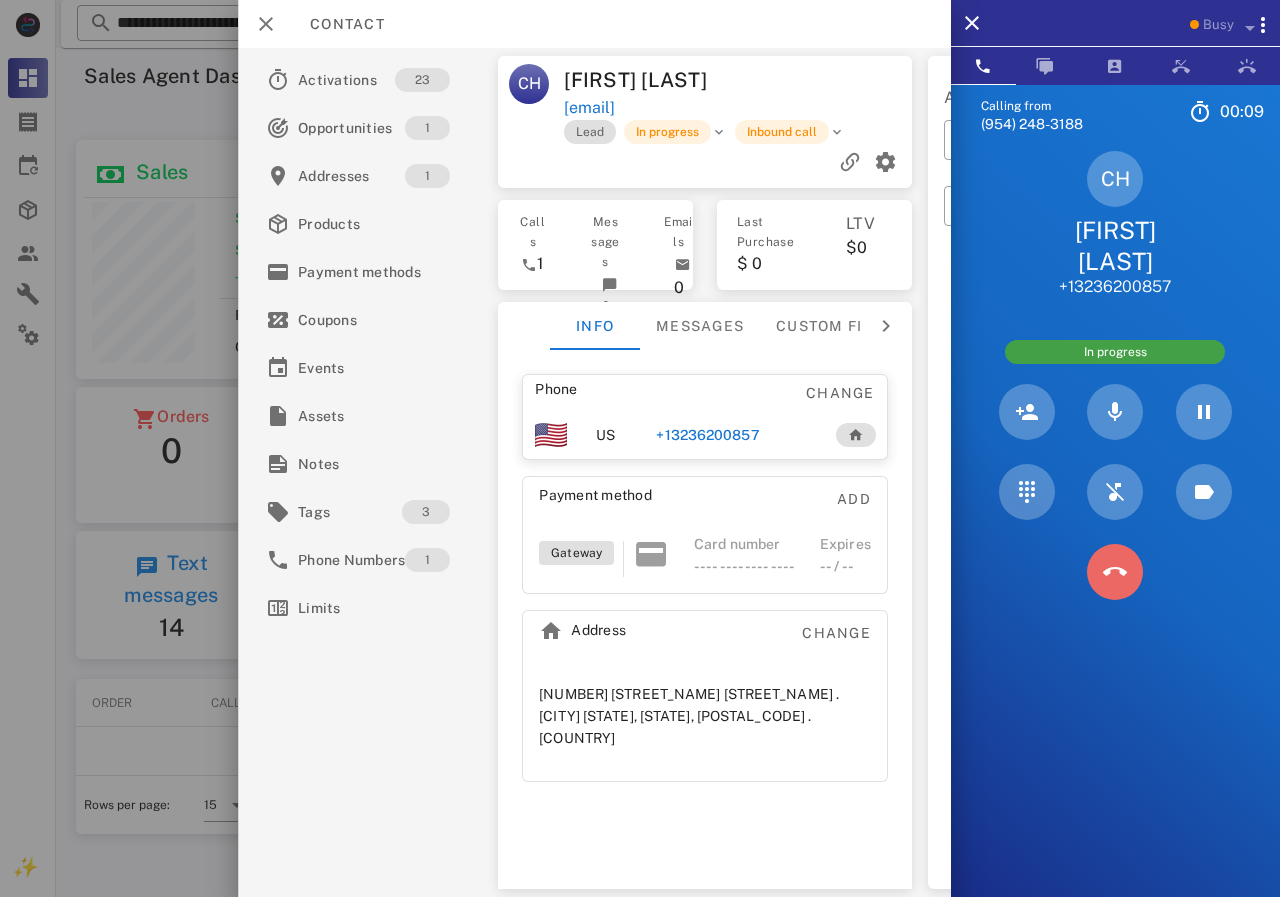 click at bounding box center (1115, 572) 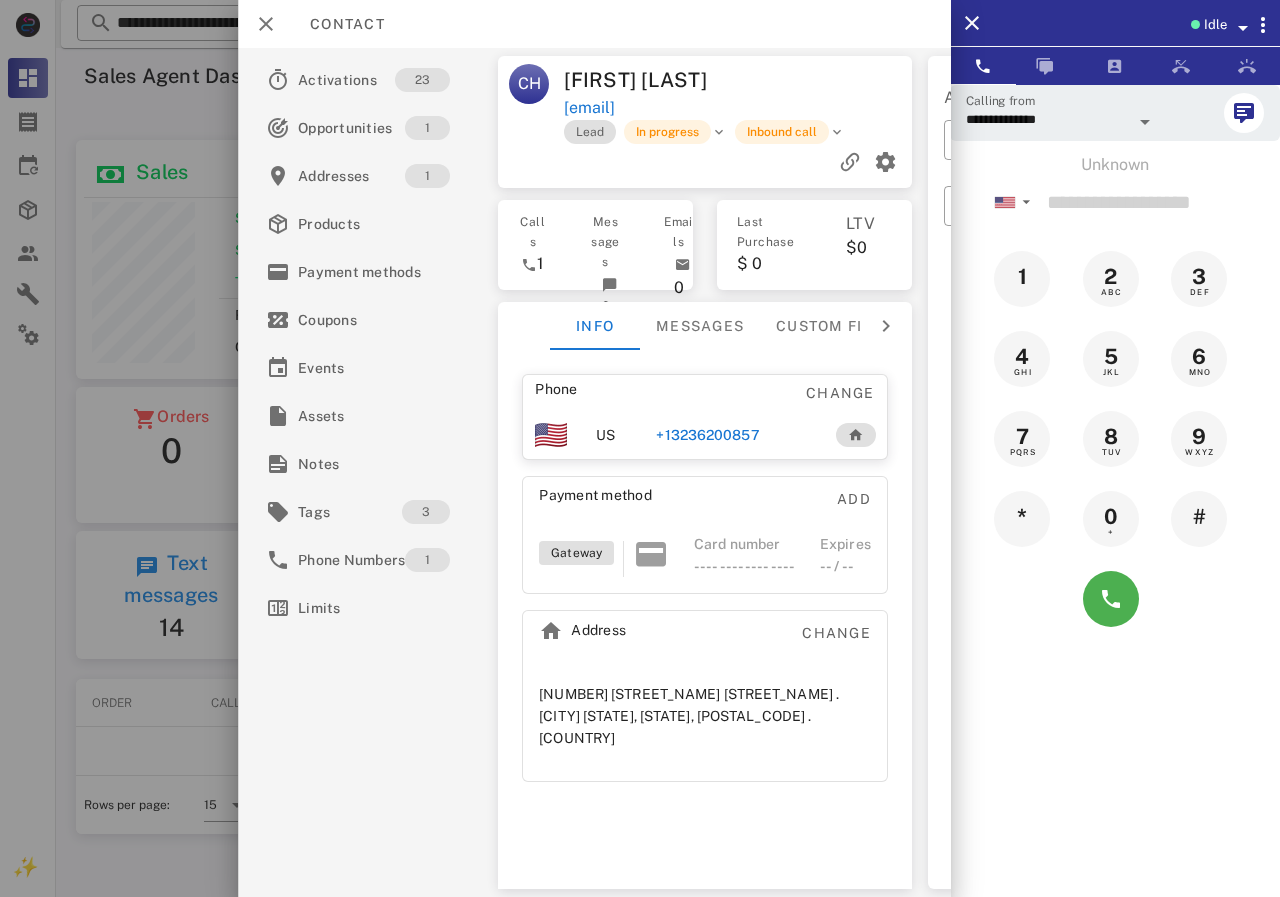drag, startPoint x: 700, startPoint y: 439, endPoint x: 1086, endPoint y: 541, distance: 399.2493 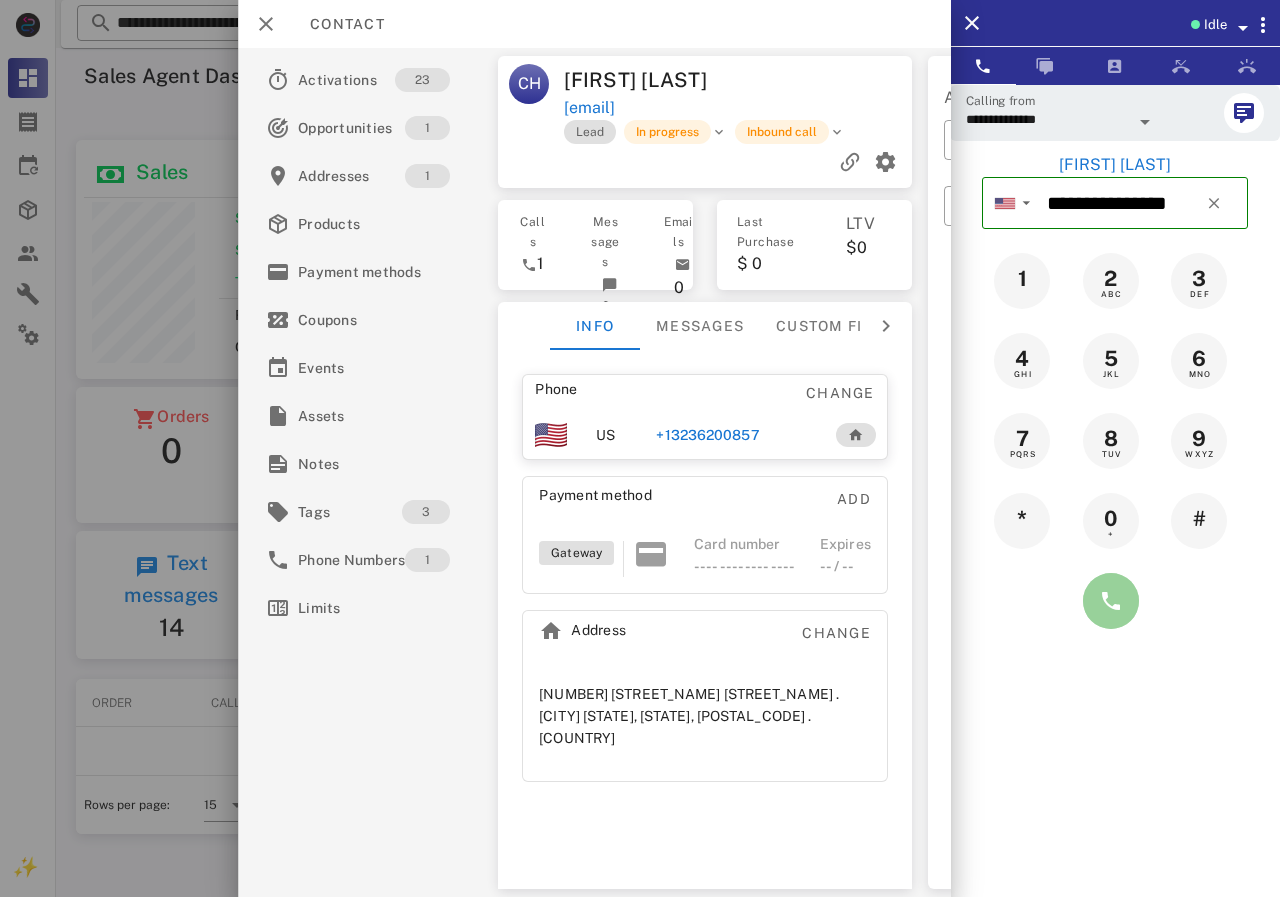 click at bounding box center (1111, 601) 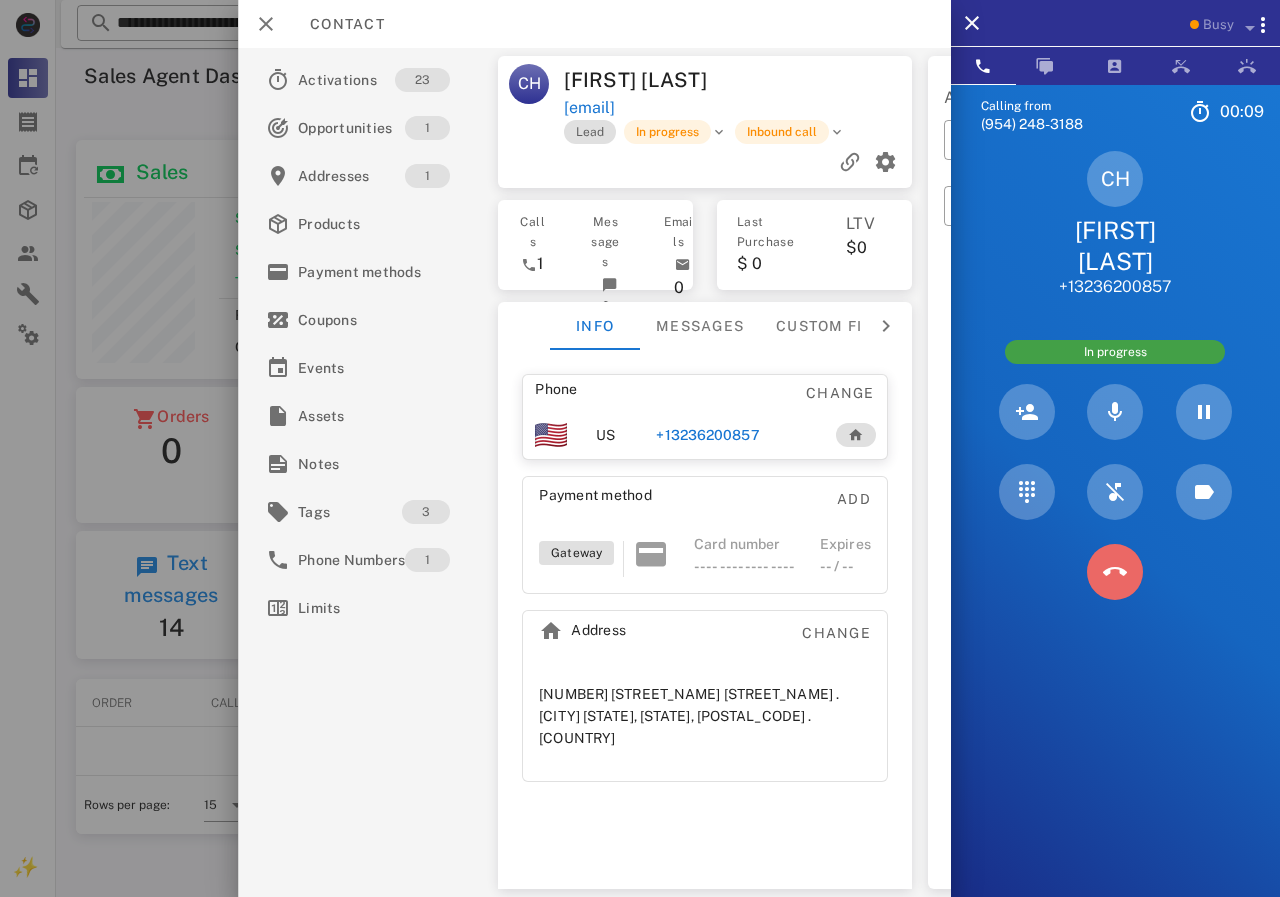 click at bounding box center (1115, 572) 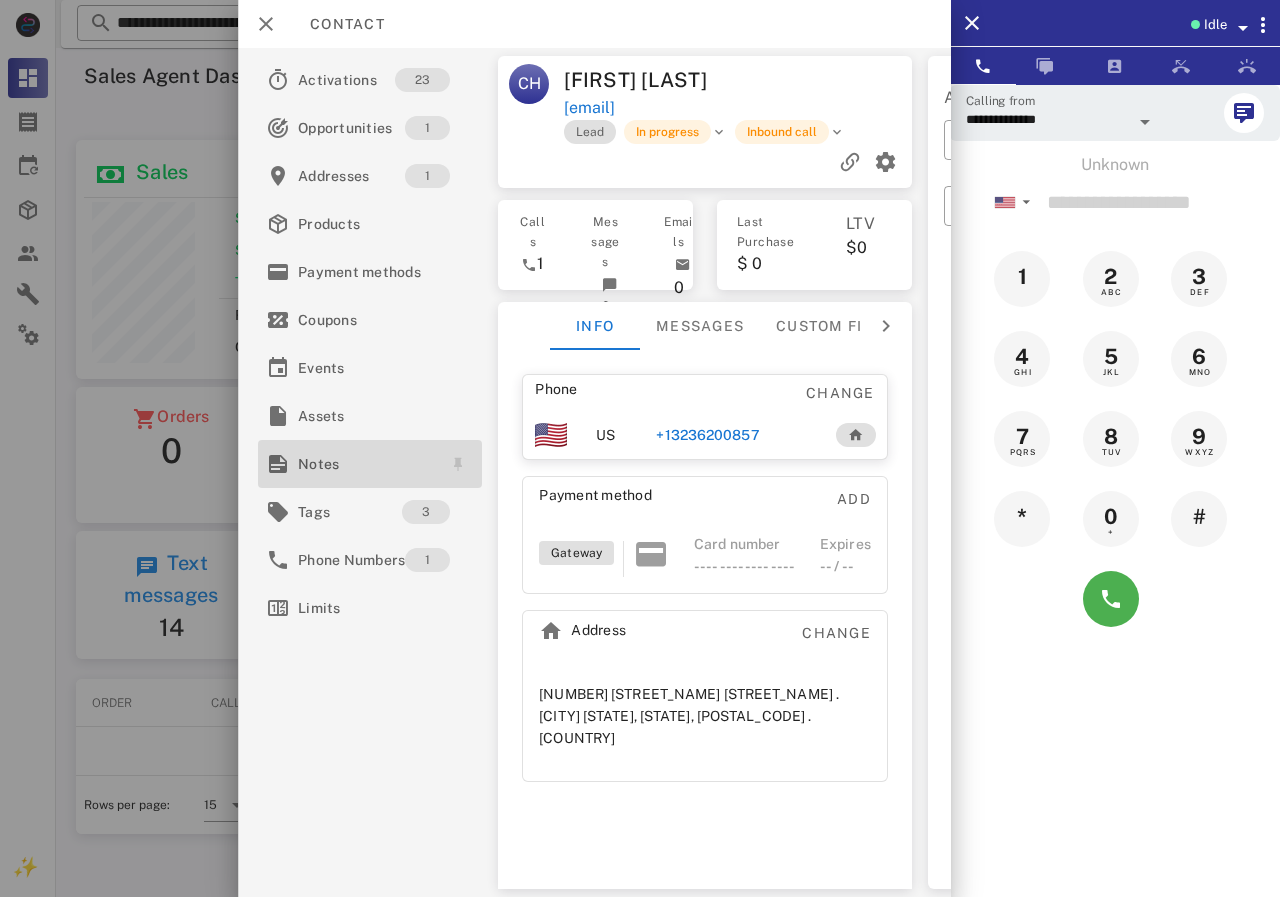 click on "Notes" at bounding box center (366, 464) 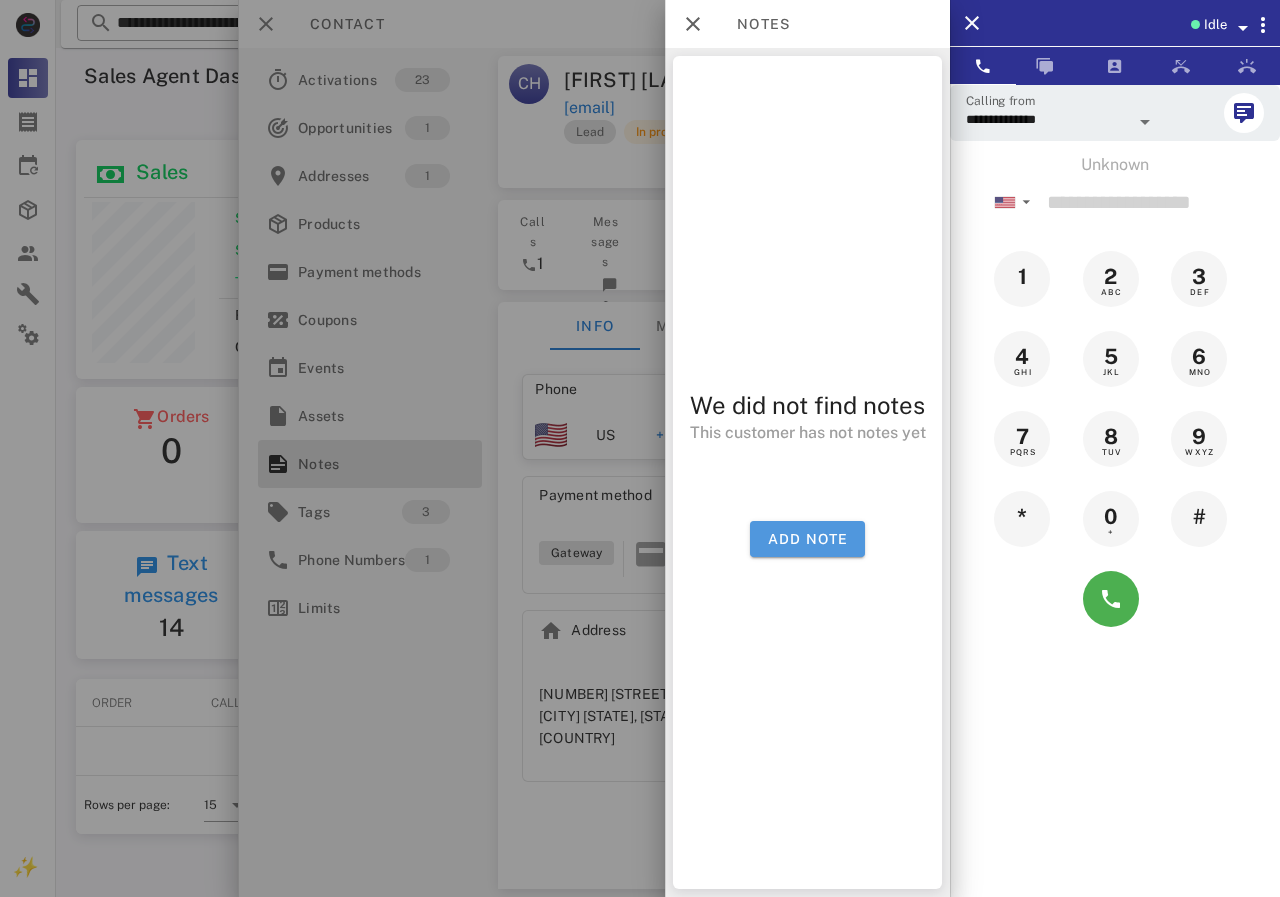 click on "Add note" at bounding box center [807, 539] 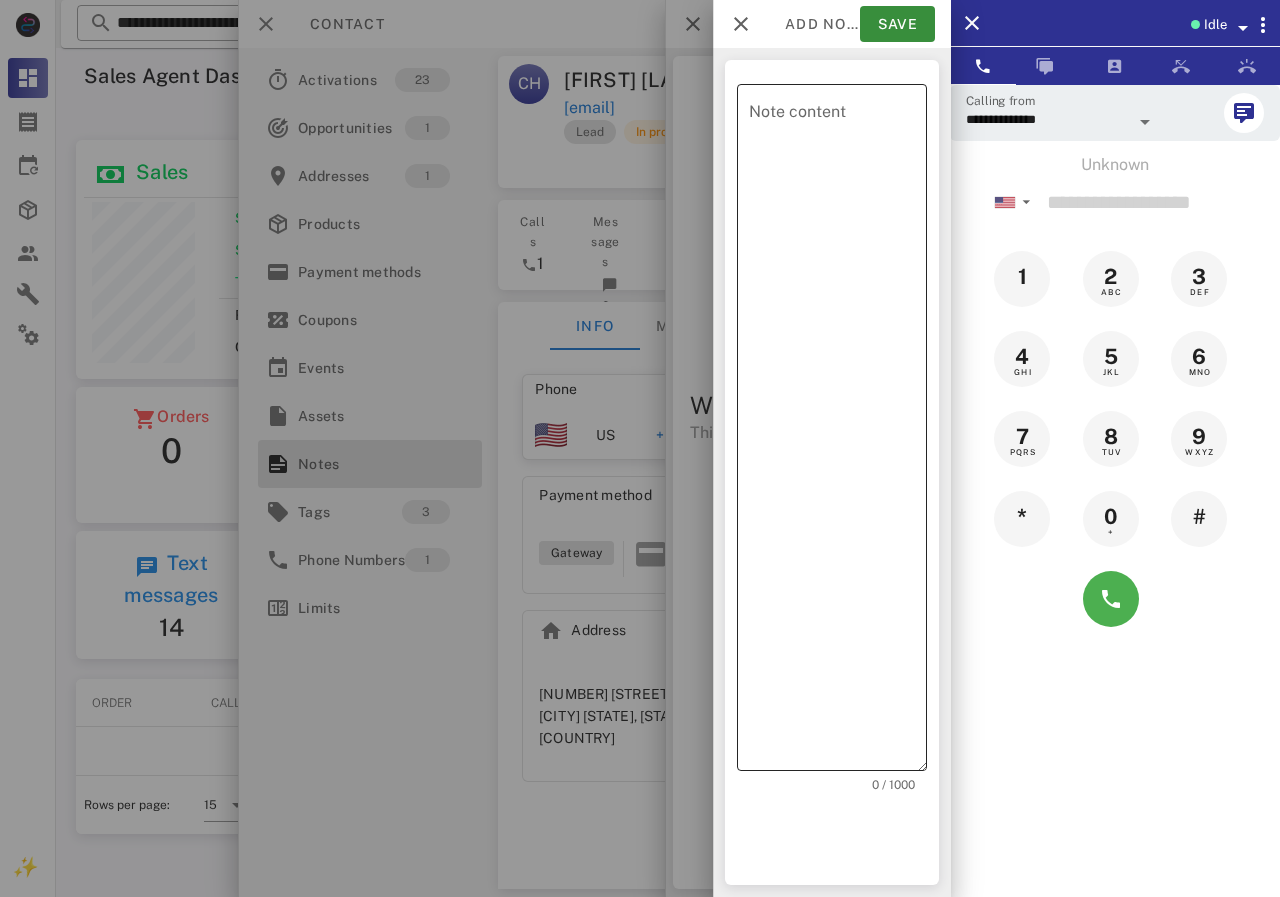 click on "Note content" at bounding box center [838, 432] 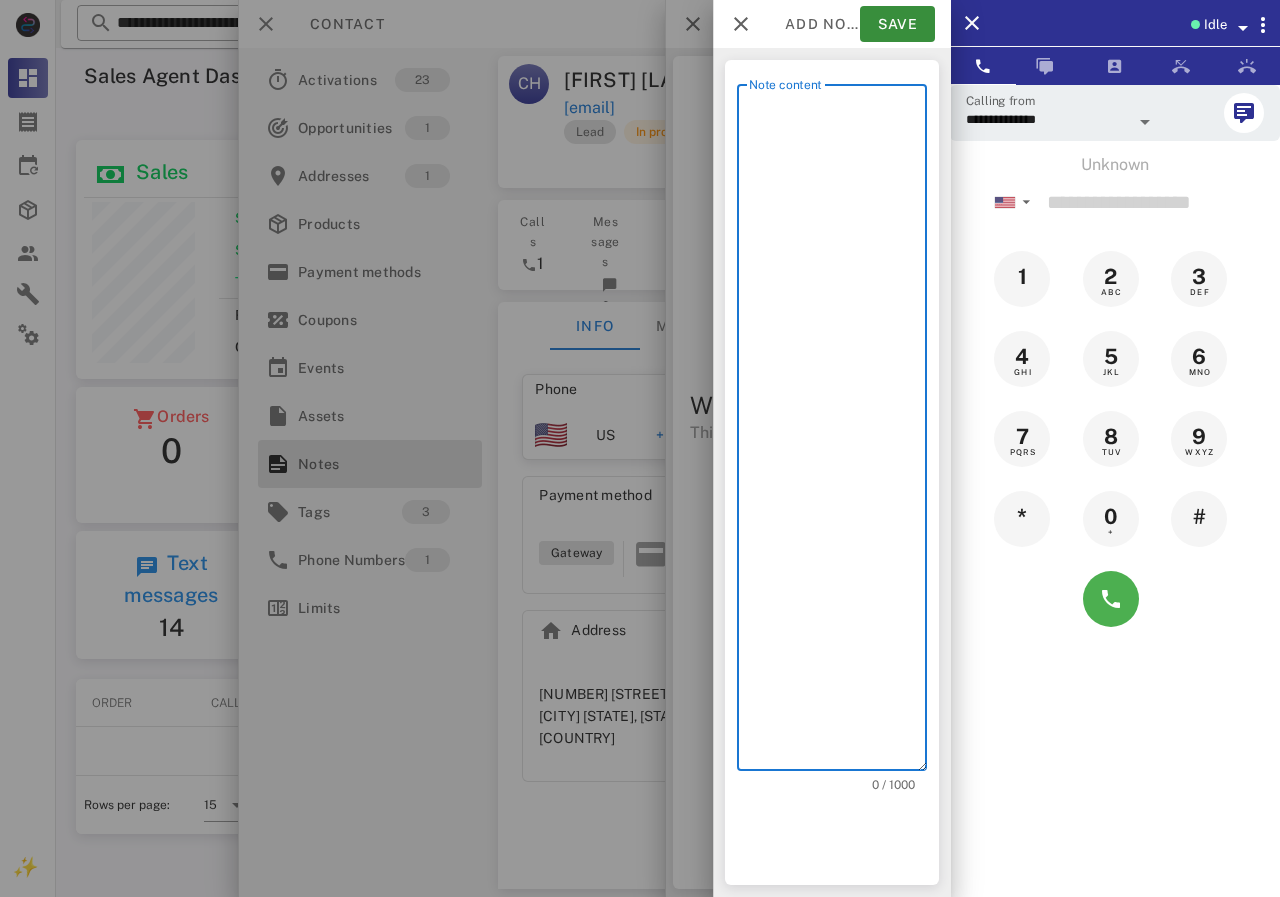 scroll, scrollTop: 240, scrollLeft: 390, axis: both 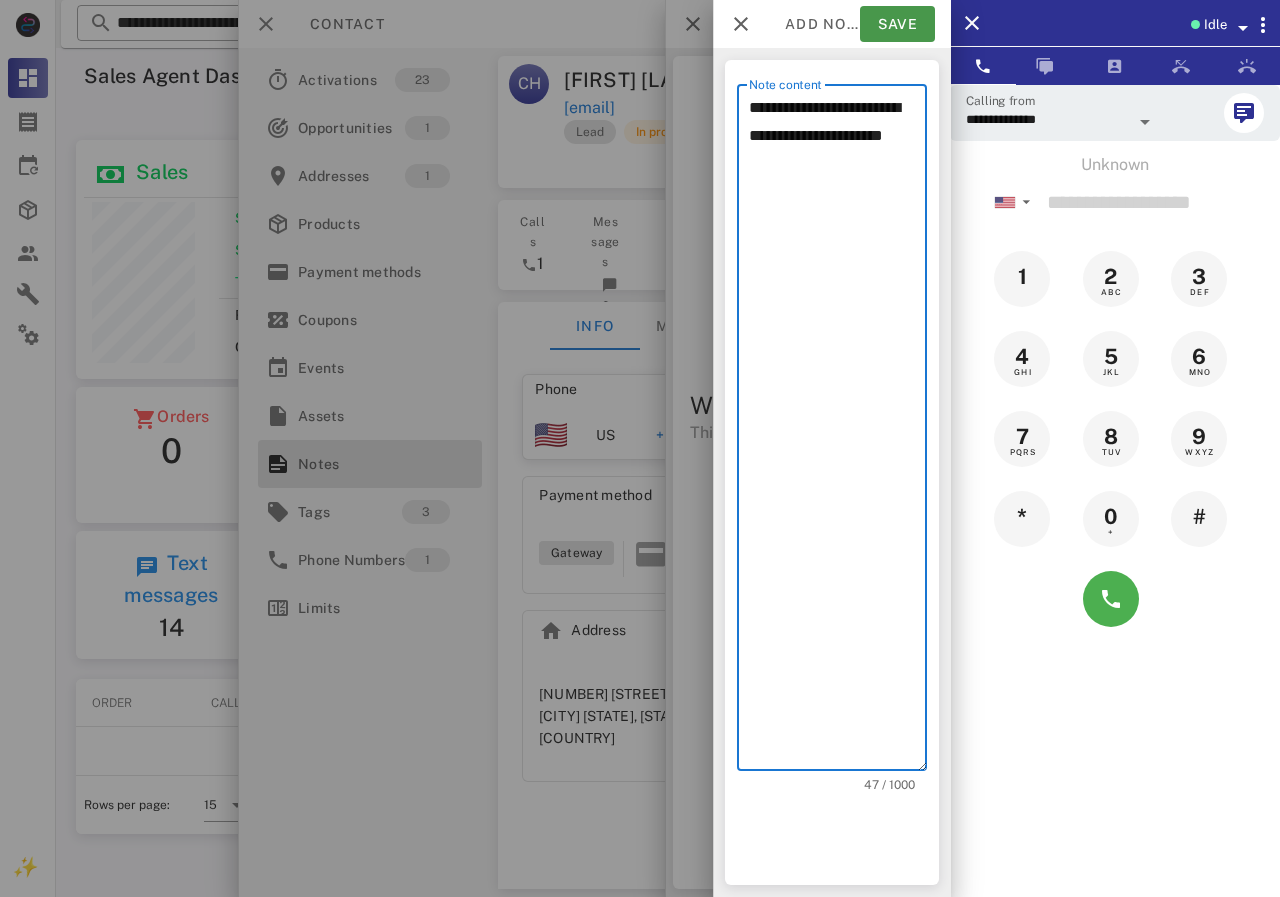 type on "**********" 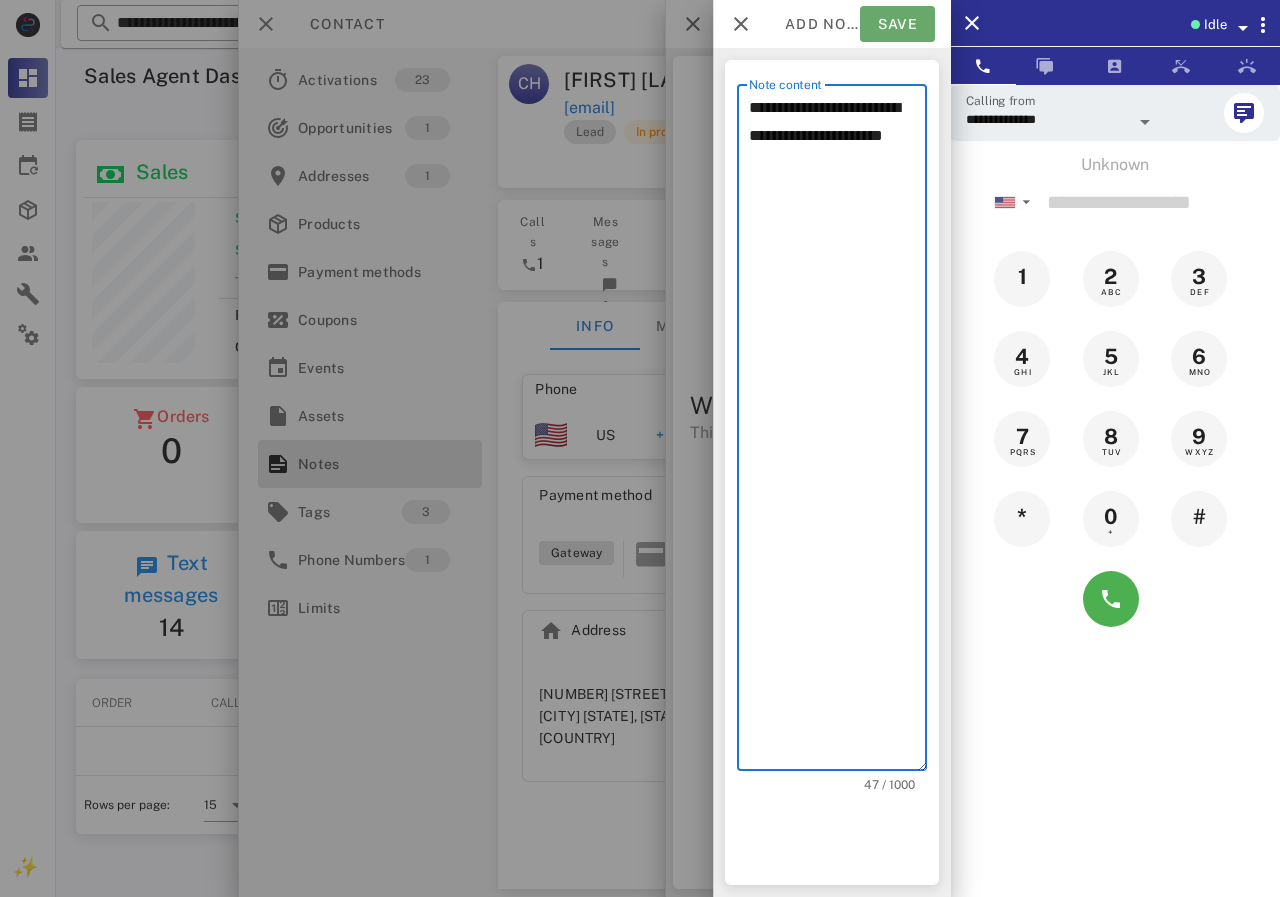 click on "Save" at bounding box center [897, 24] 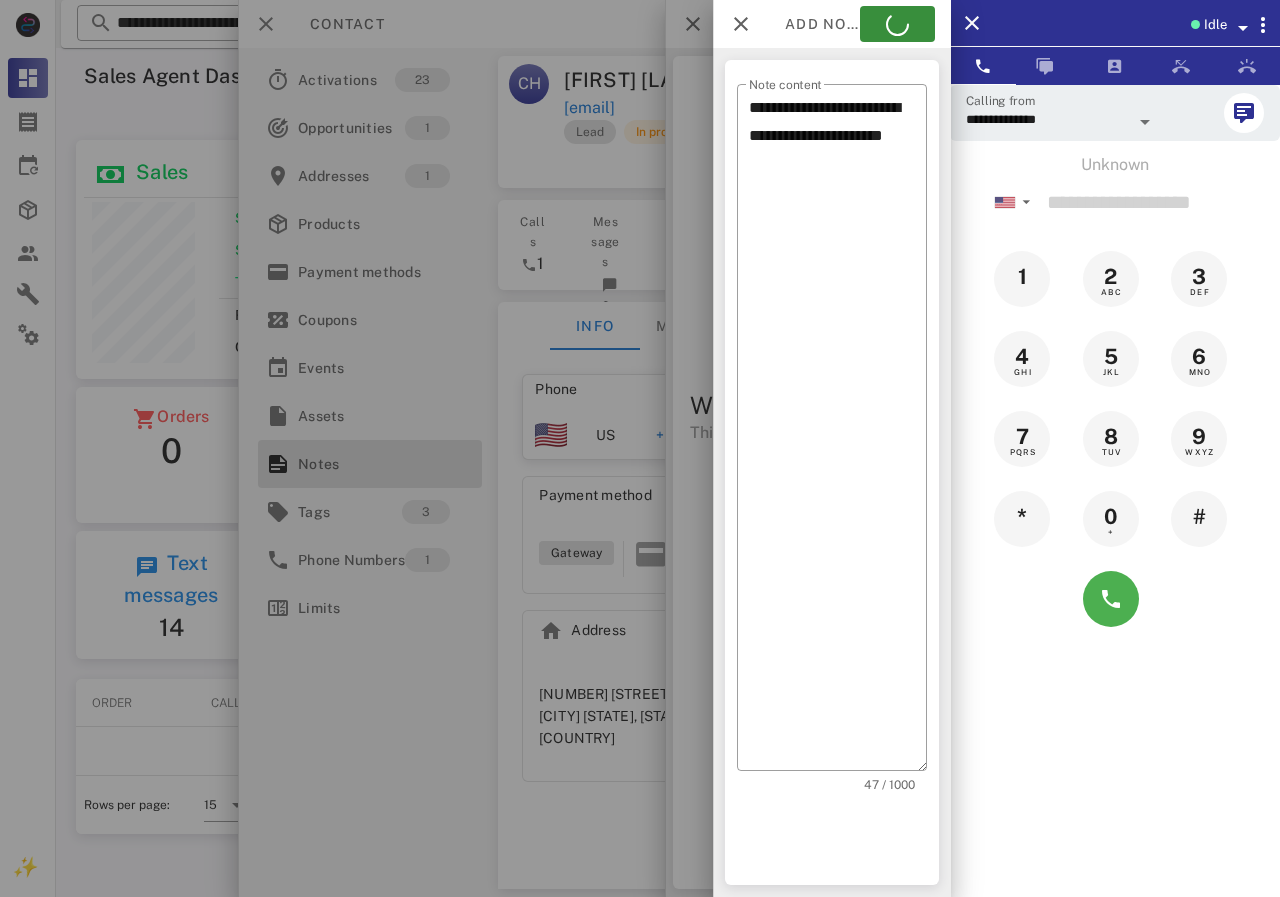 click at bounding box center [640, 448] 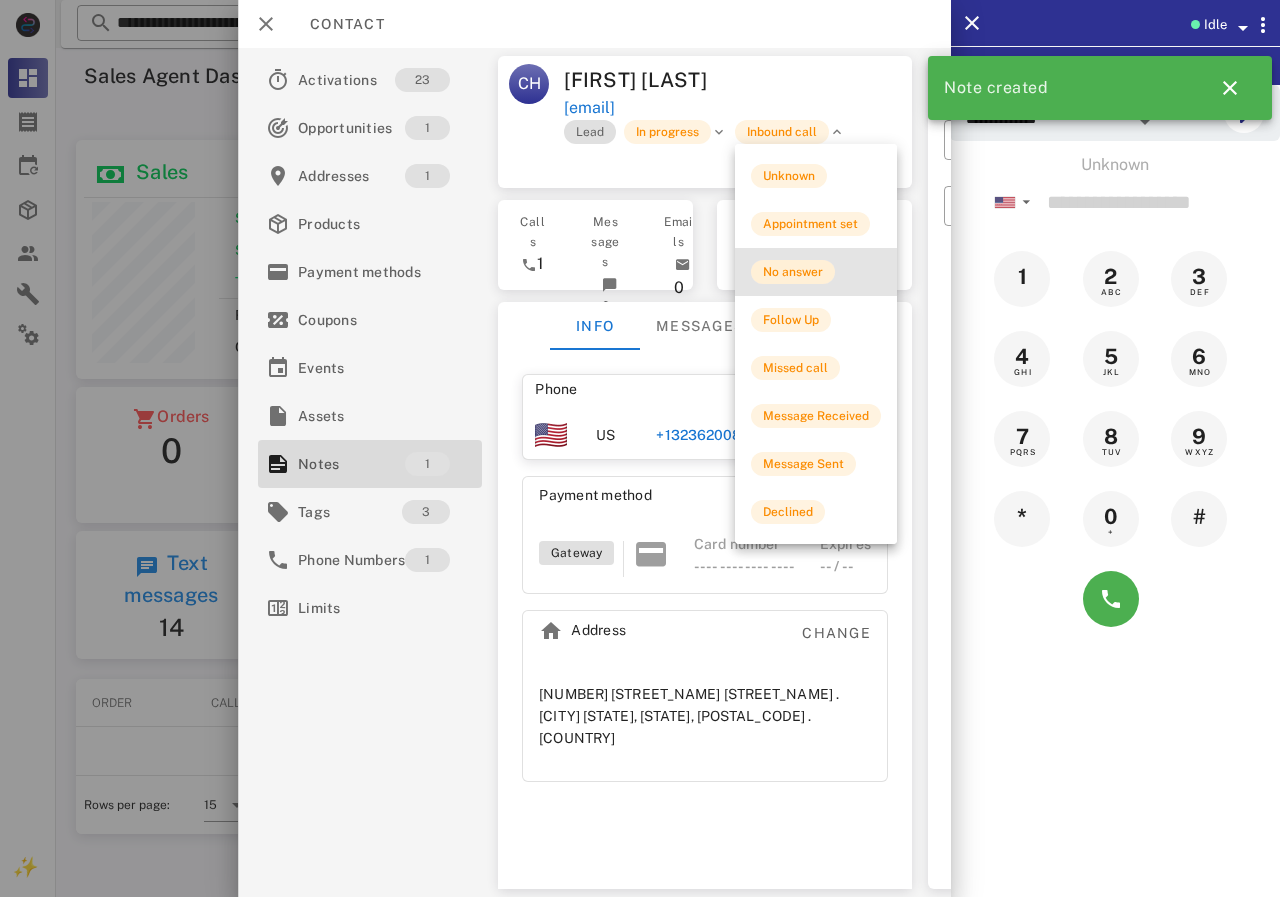 click on "No answer" at bounding box center (793, 272) 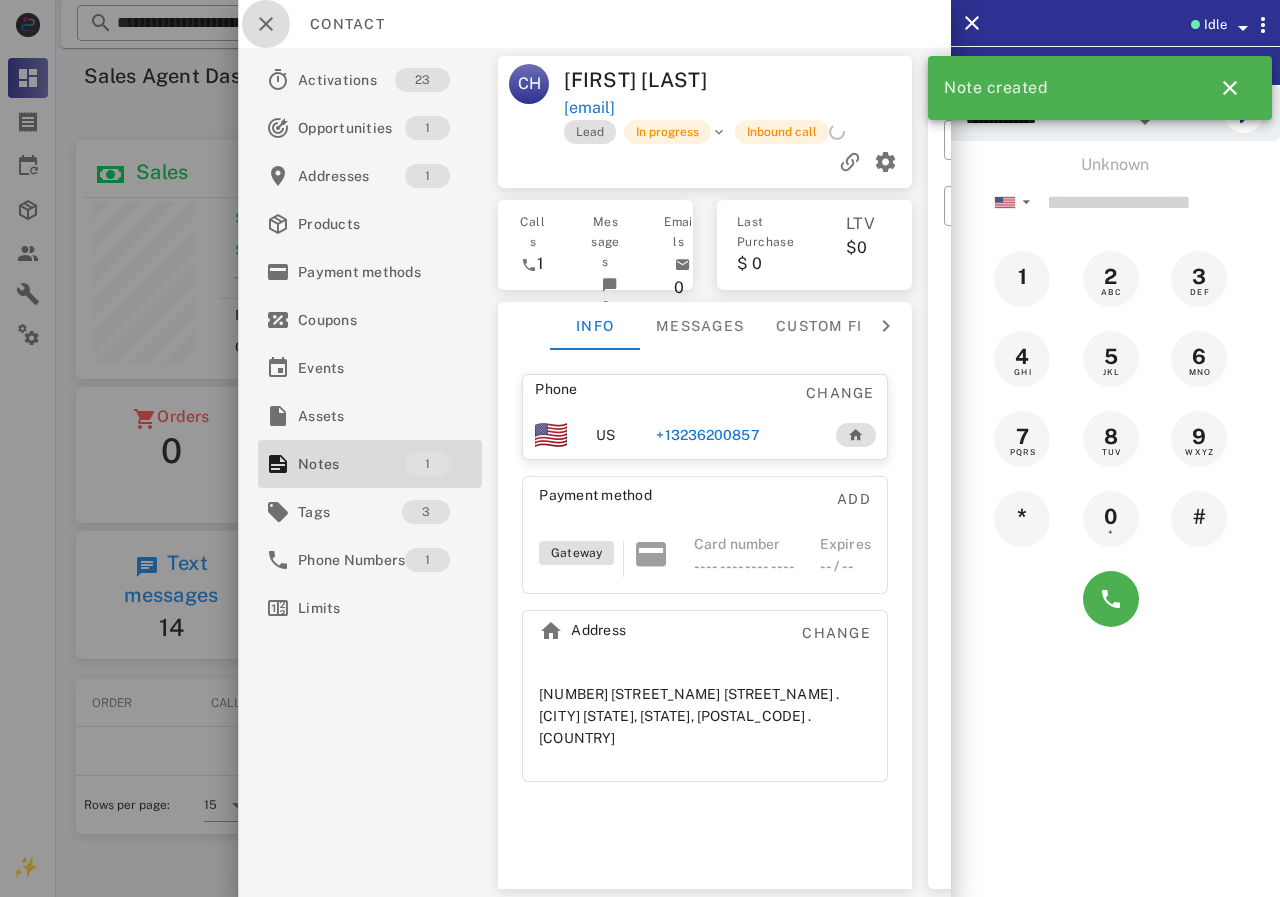 click at bounding box center (266, 24) 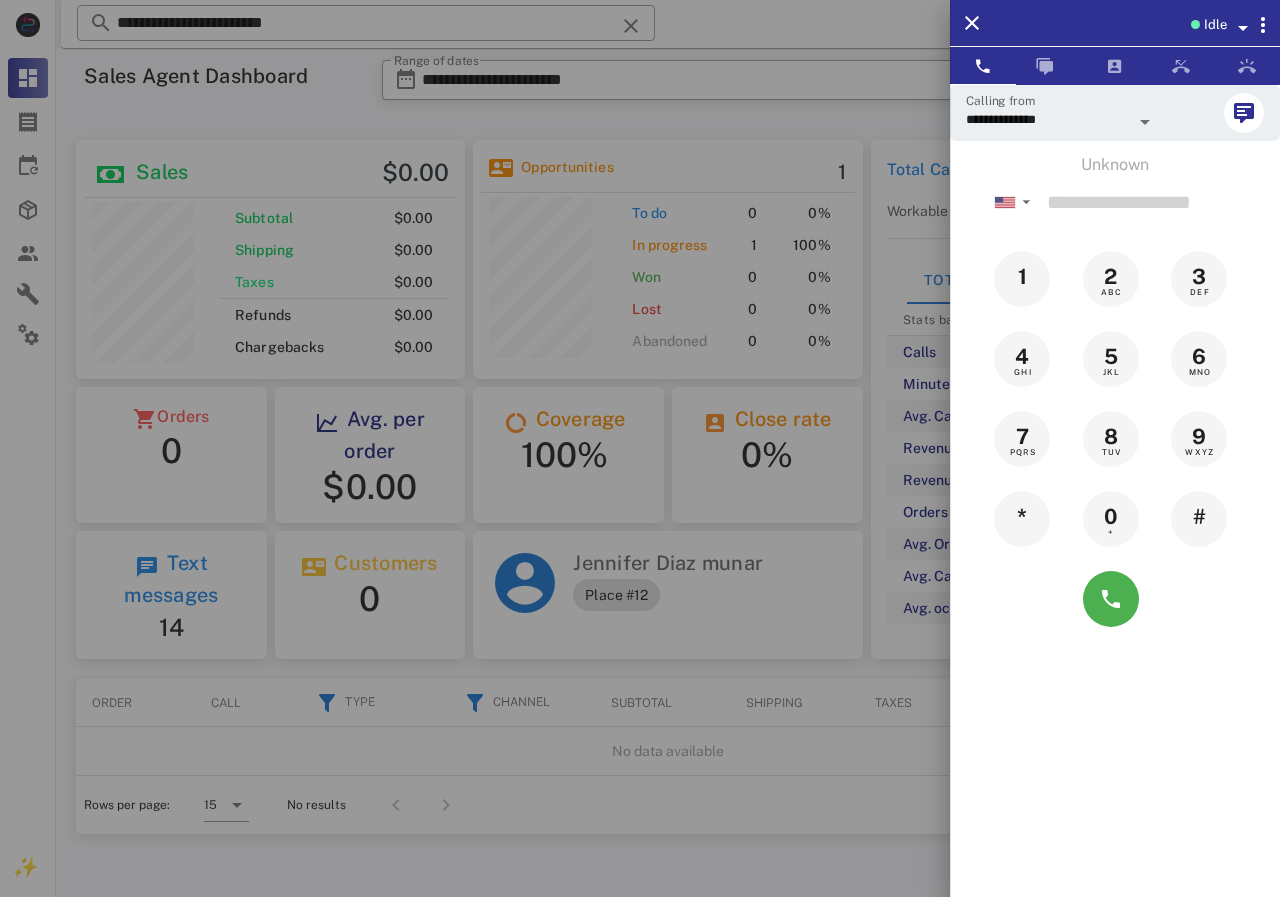 click at bounding box center (640, 448) 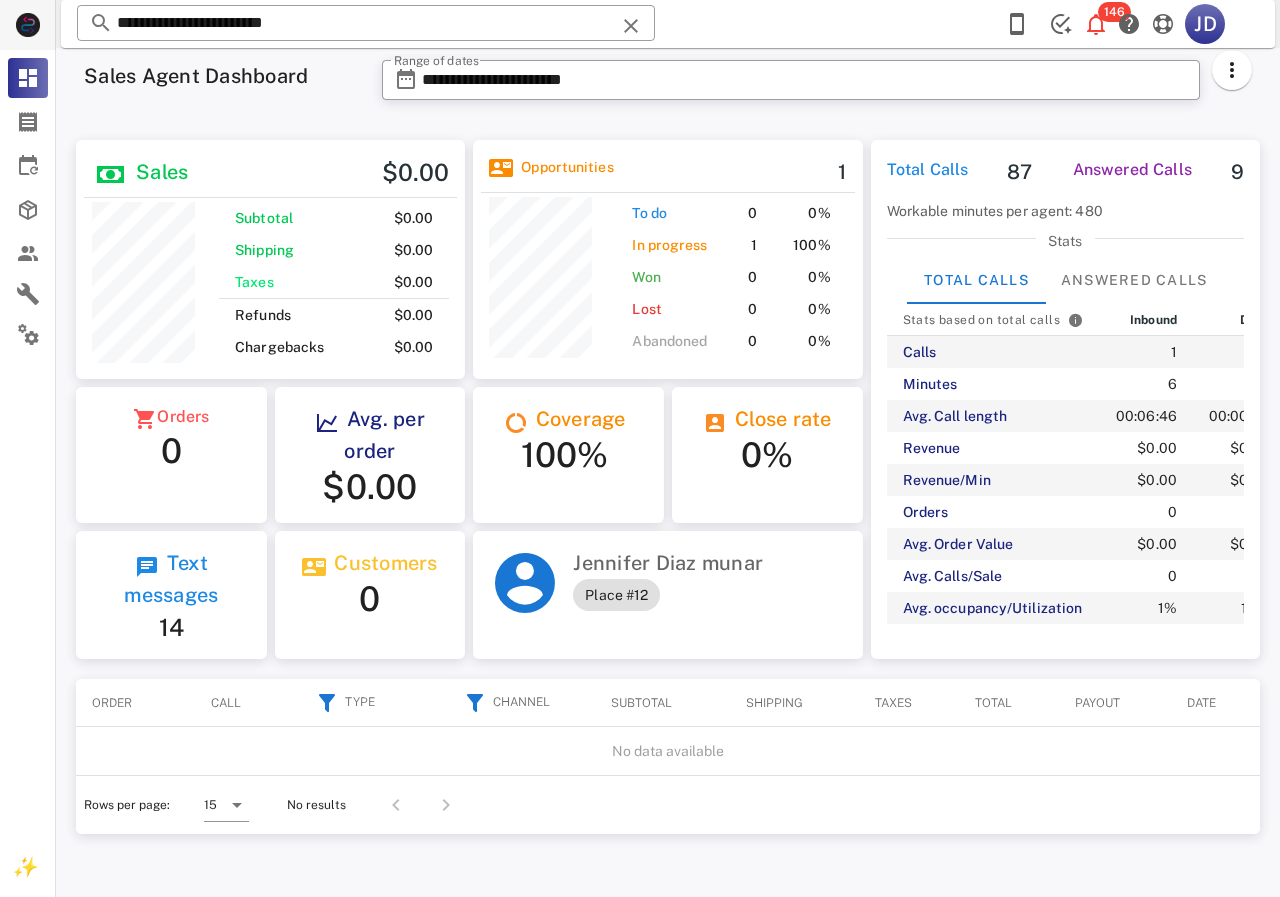 drag, startPoint x: 437, startPoint y: 24, endPoint x: 43, endPoint y: 15, distance: 394.10278 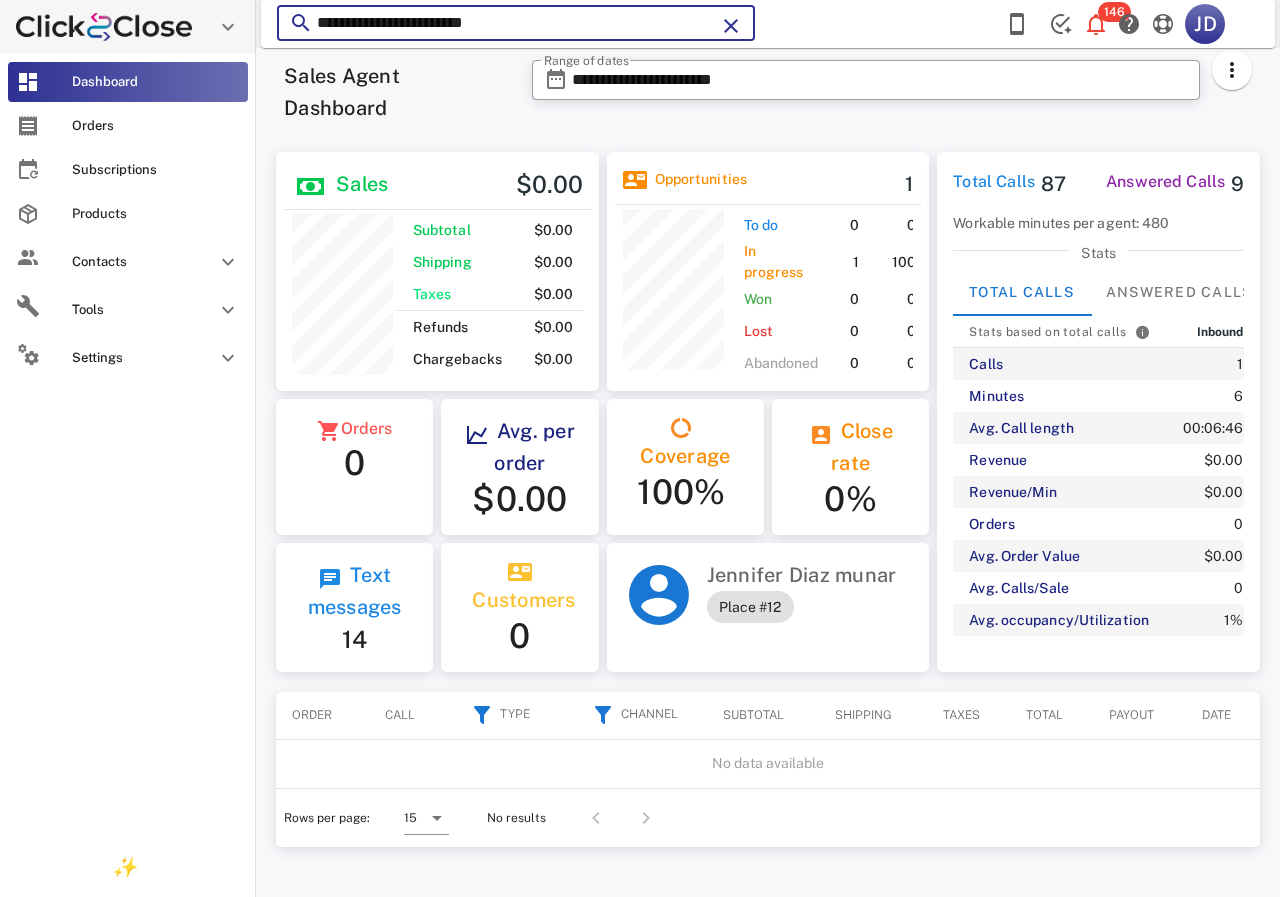 scroll, scrollTop: 250, scrollLeft: 322, axis: both 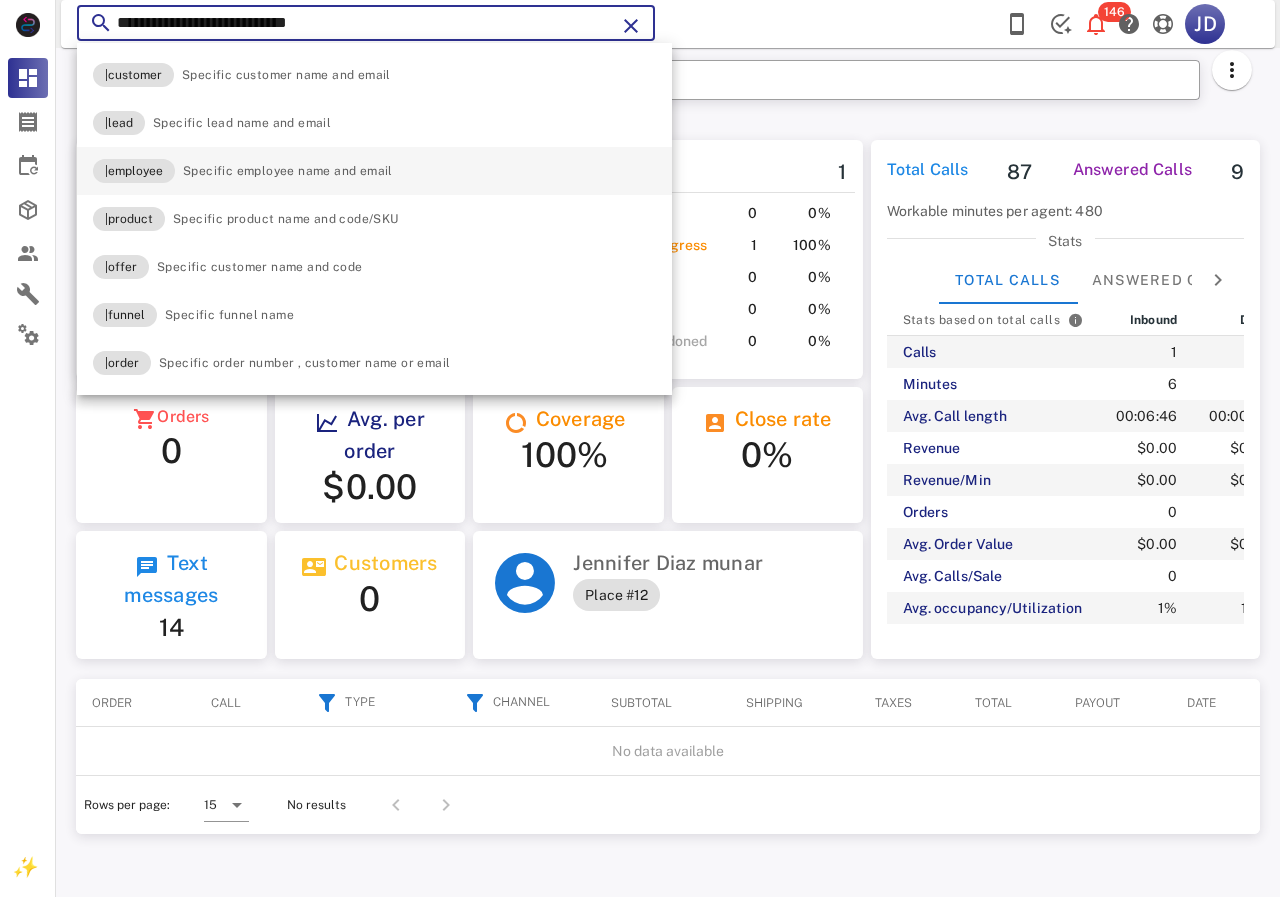 type on "**********" 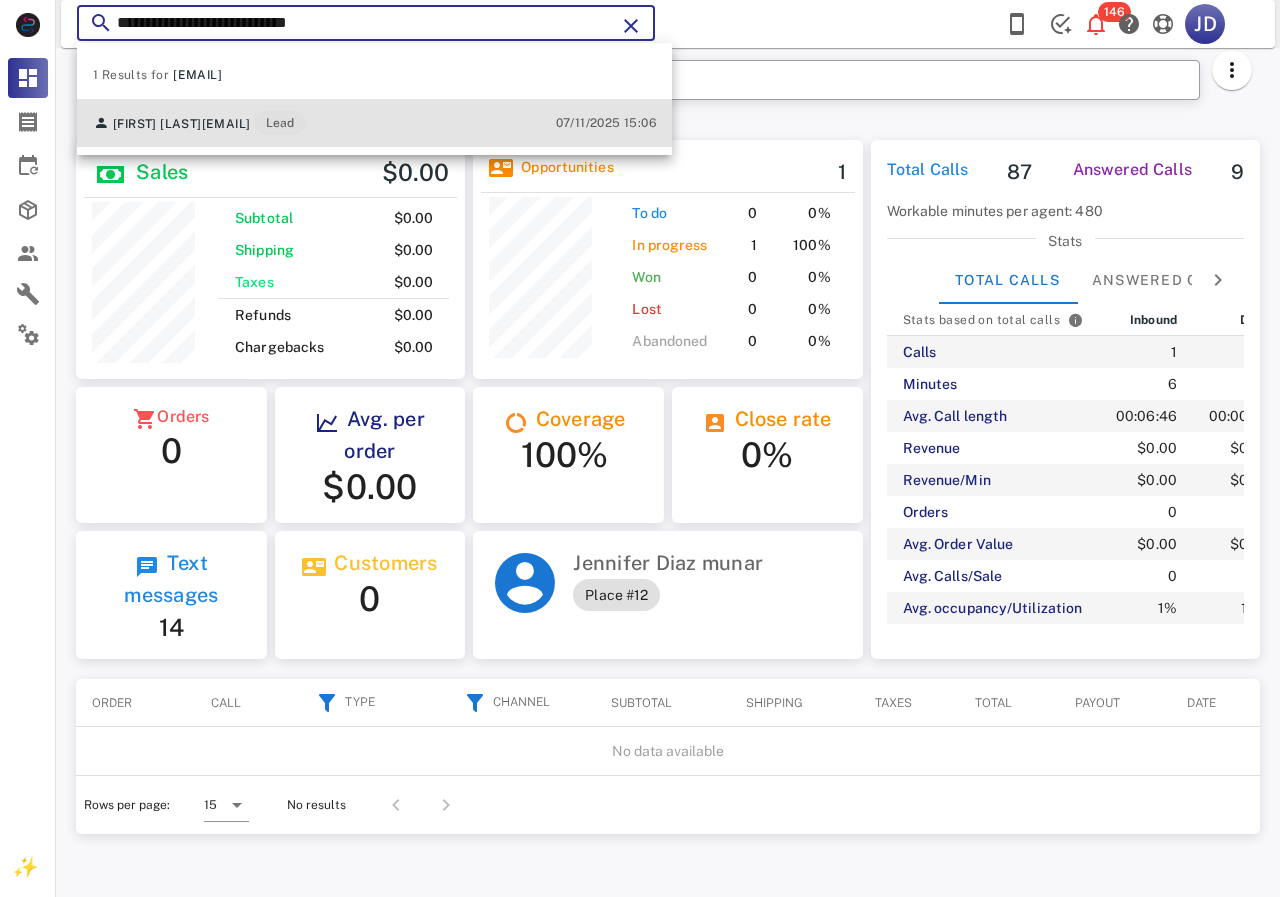click on "[FIRST] [LAST]   [EMAIL]   Lead" at bounding box center (199, 123) 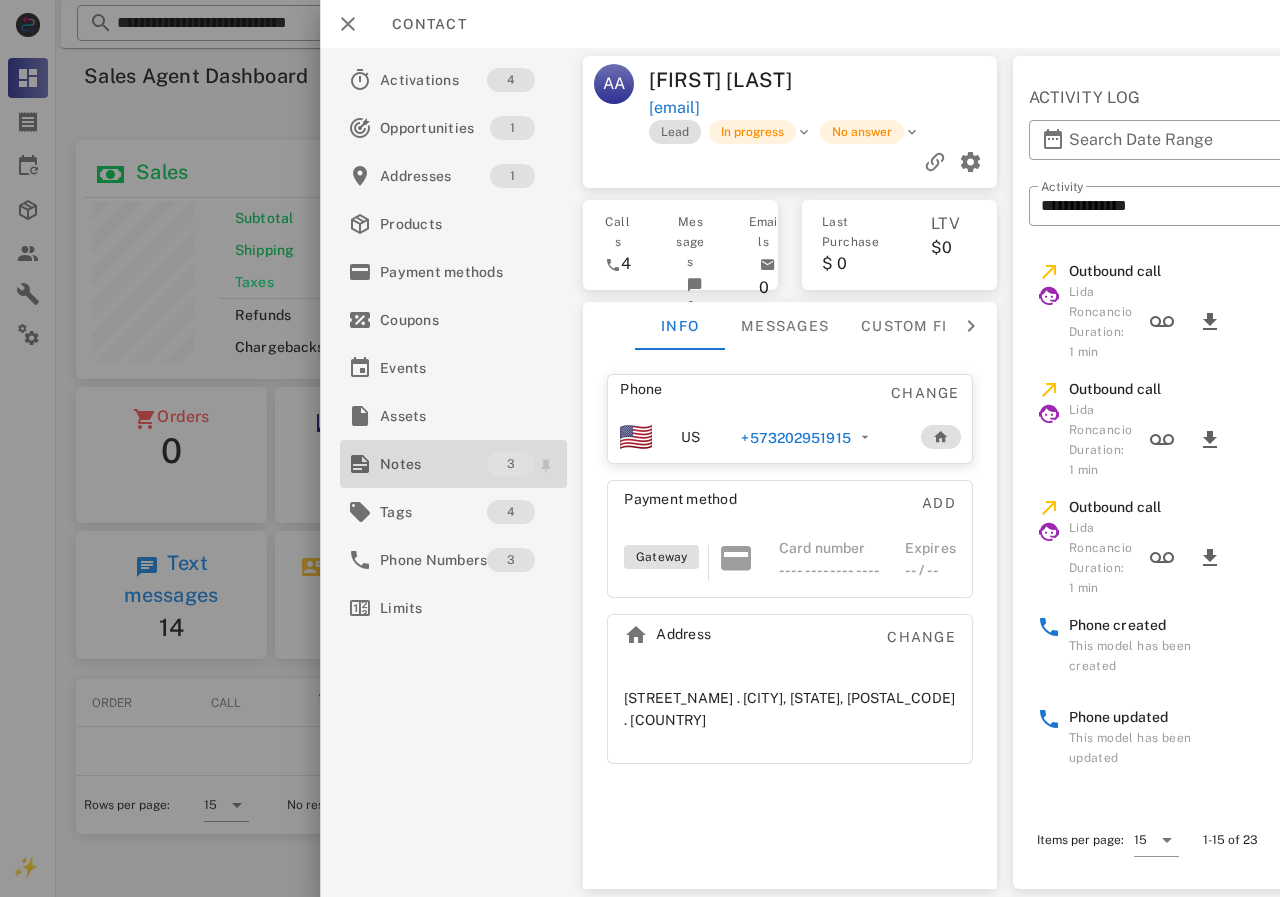 click on "Notes" at bounding box center [433, 464] 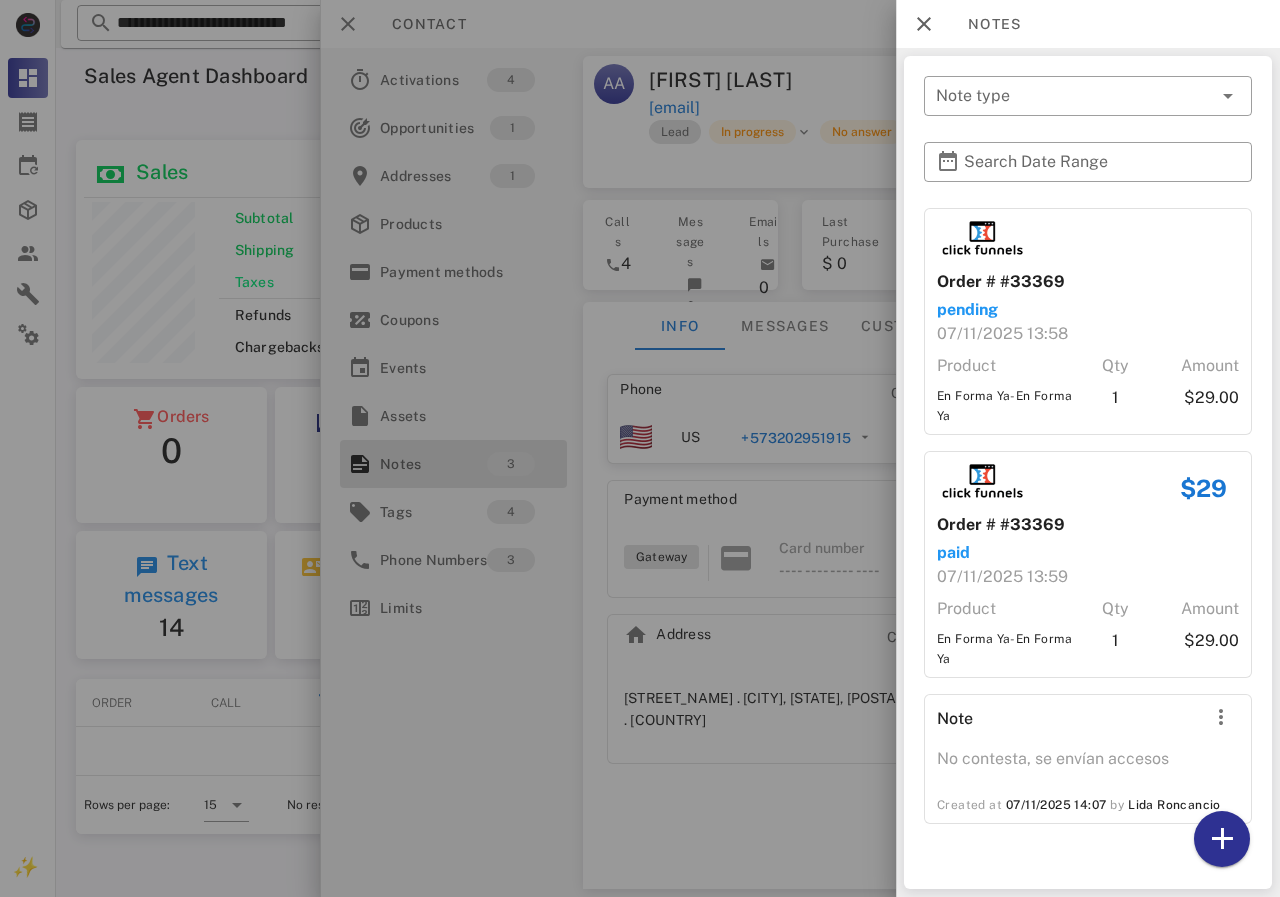 click at bounding box center [640, 448] 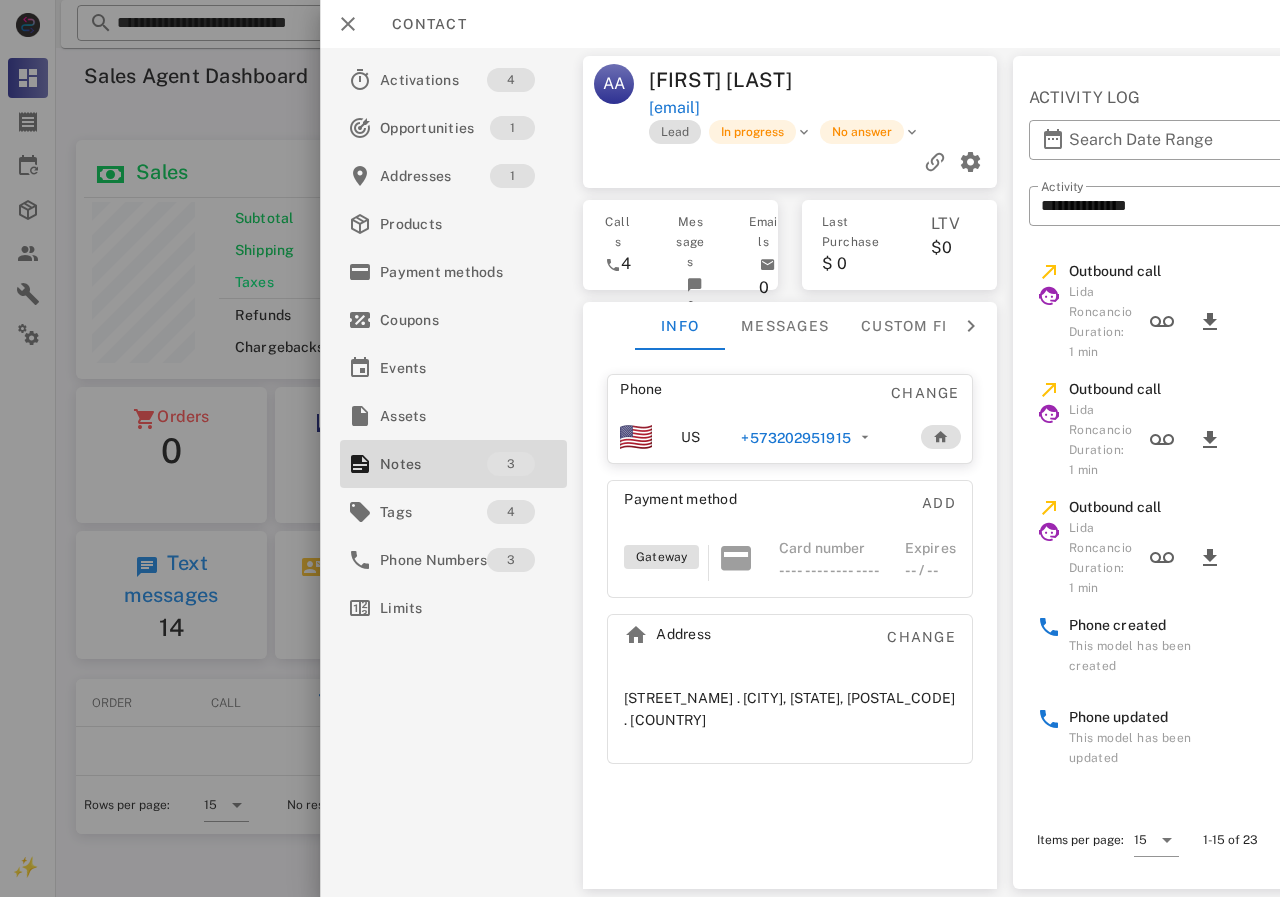 click on "+573202951915" at bounding box center (795, 438) 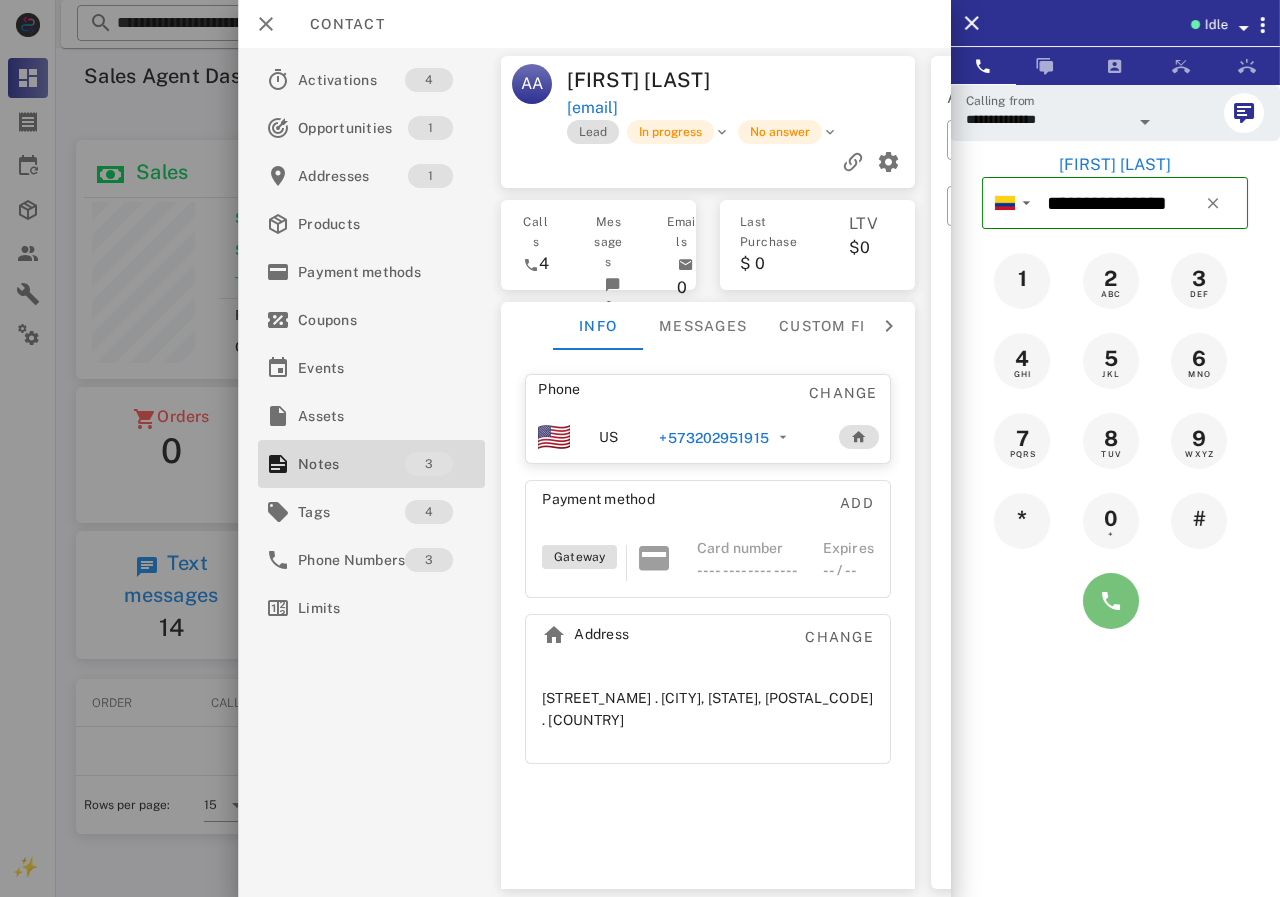 click at bounding box center [1111, 601] 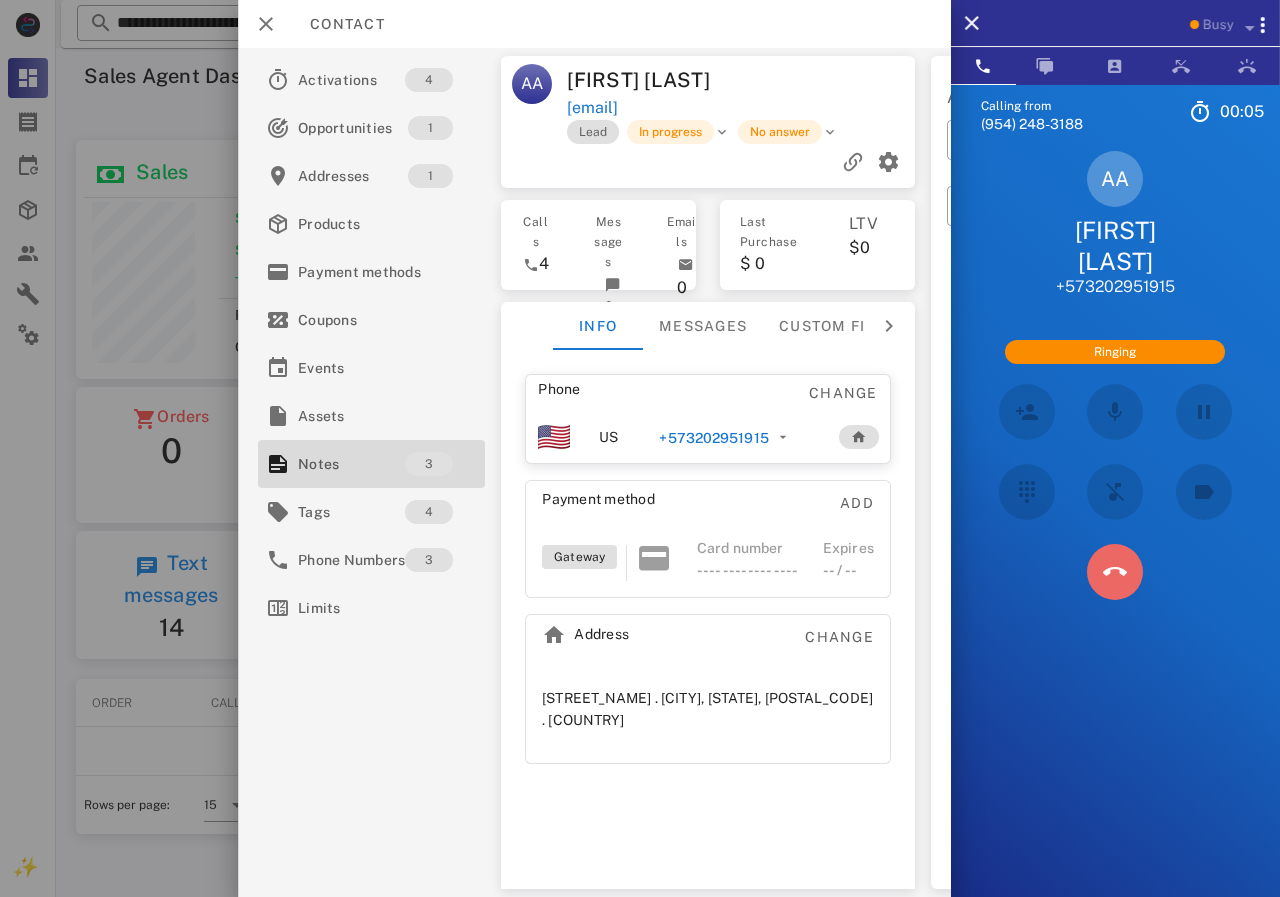 click at bounding box center [1115, 572] 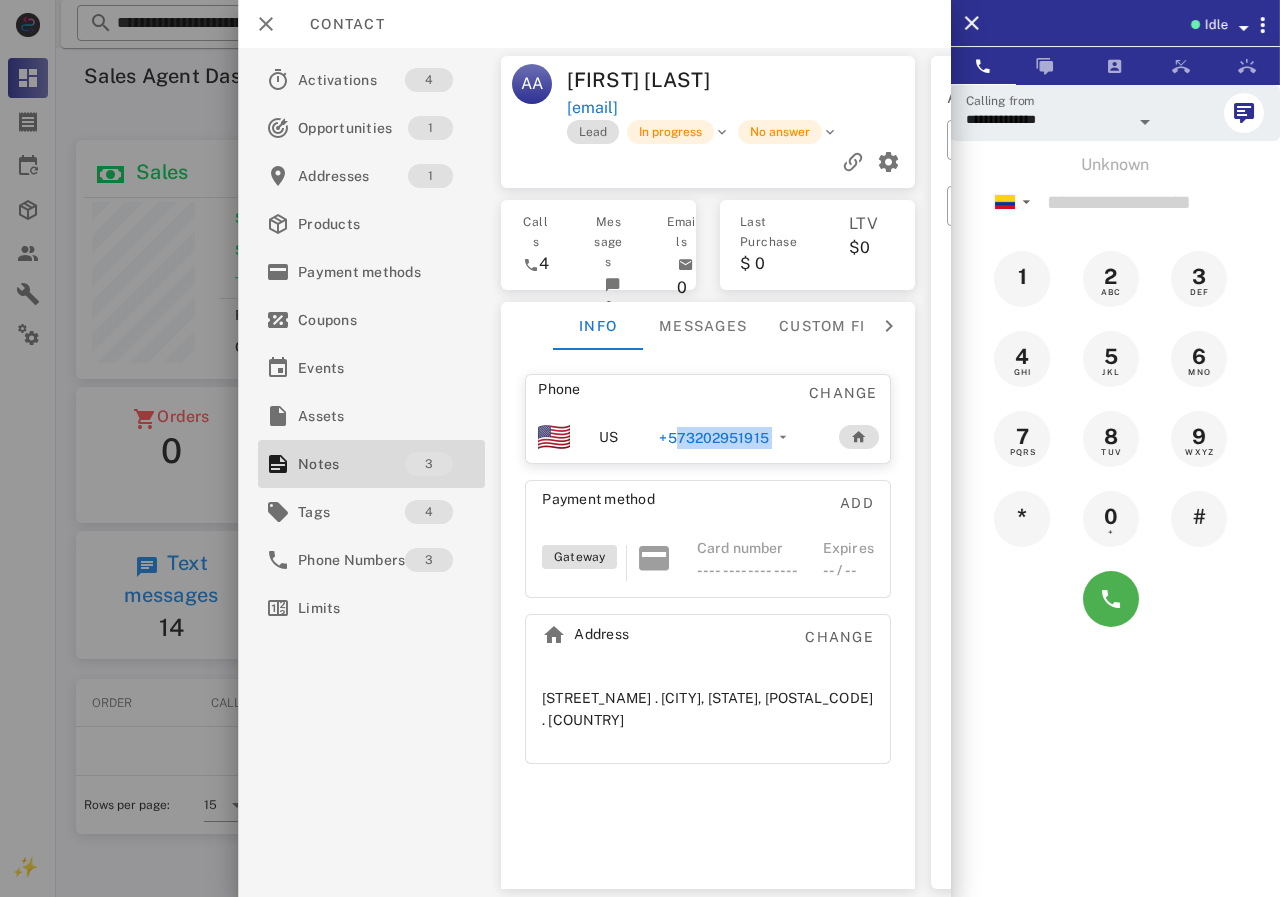 drag, startPoint x: 667, startPoint y: 478, endPoint x: 769, endPoint y: 492, distance: 102.9563 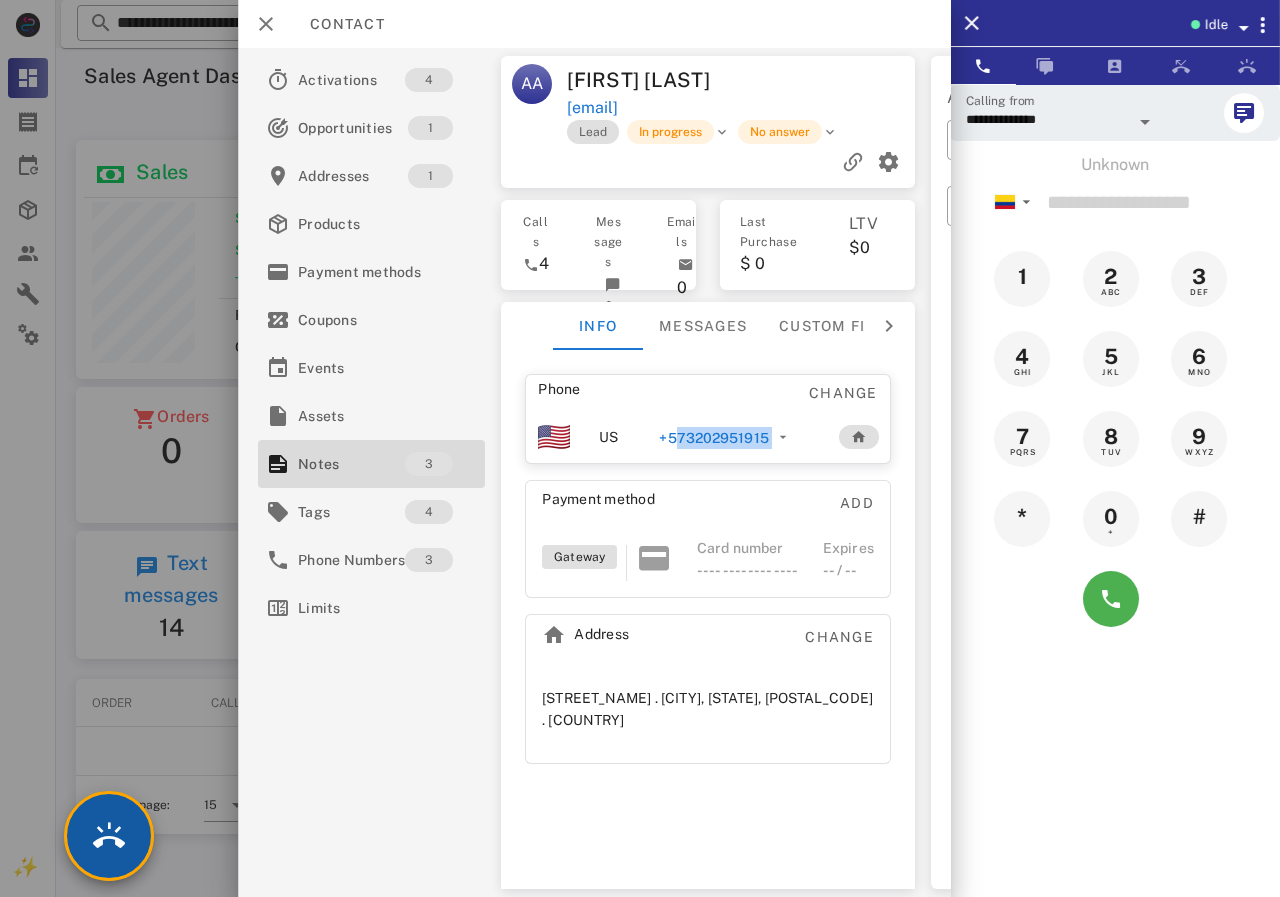 click at bounding box center [109, 836] 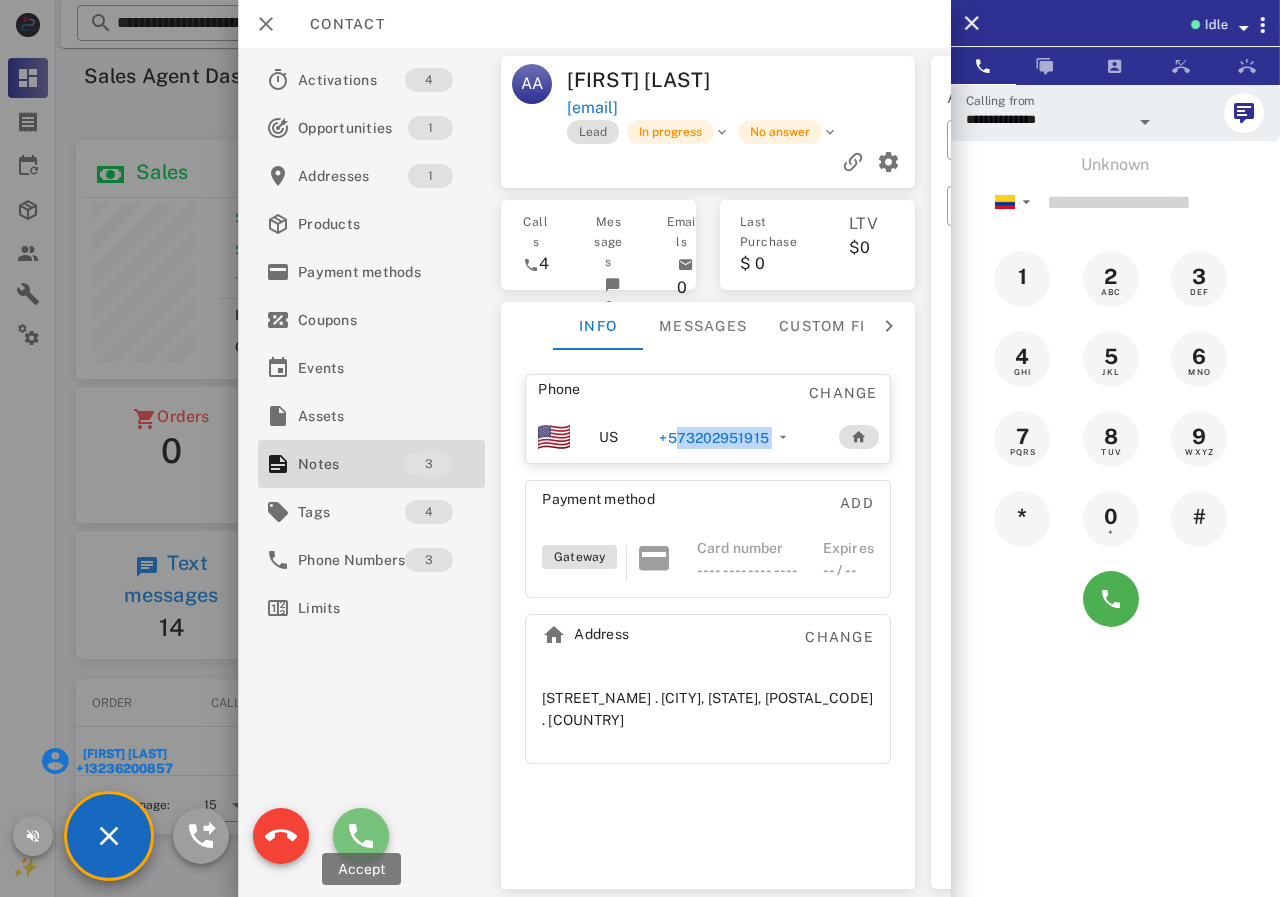 click at bounding box center (361, 836) 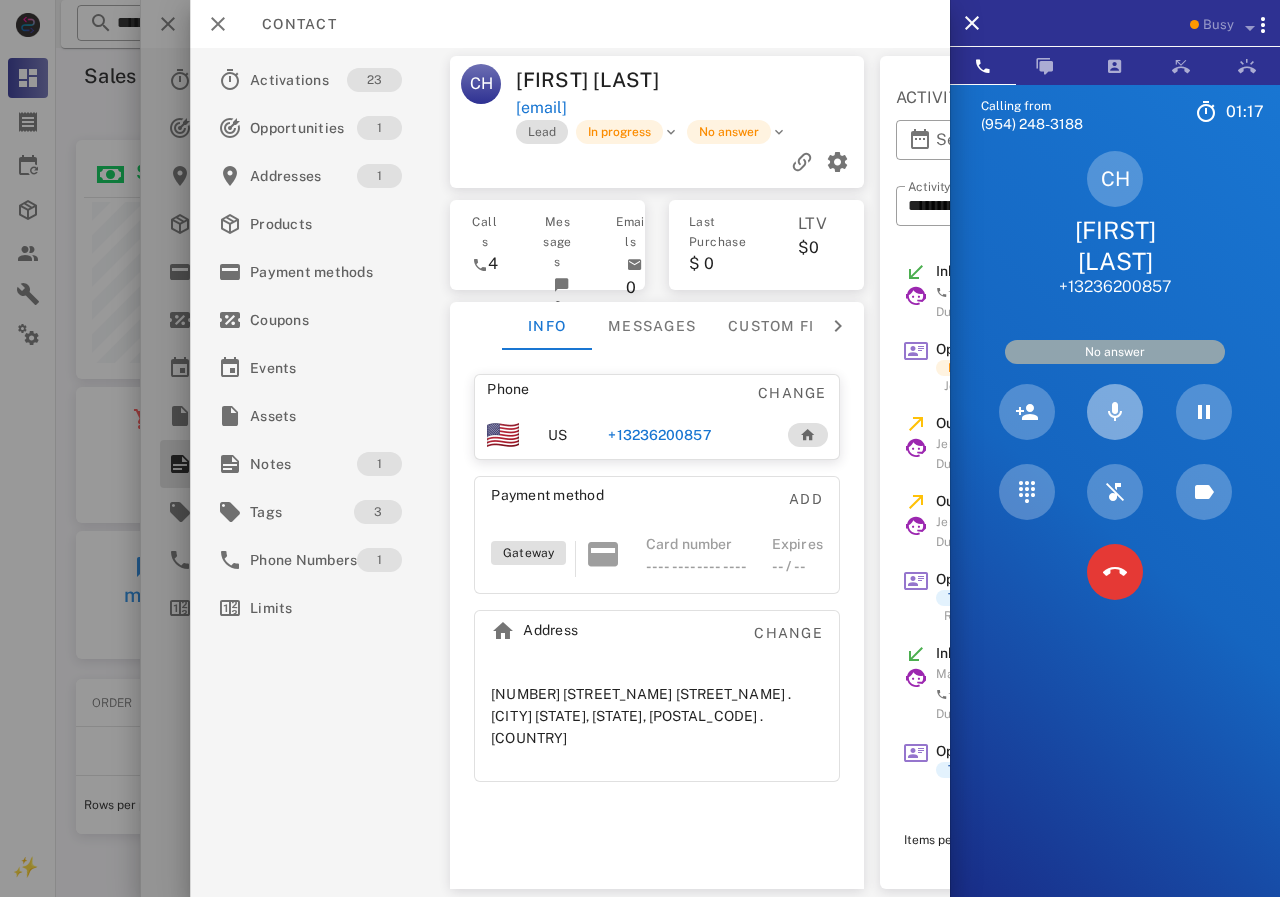 click at bounding box center (1115, 412) 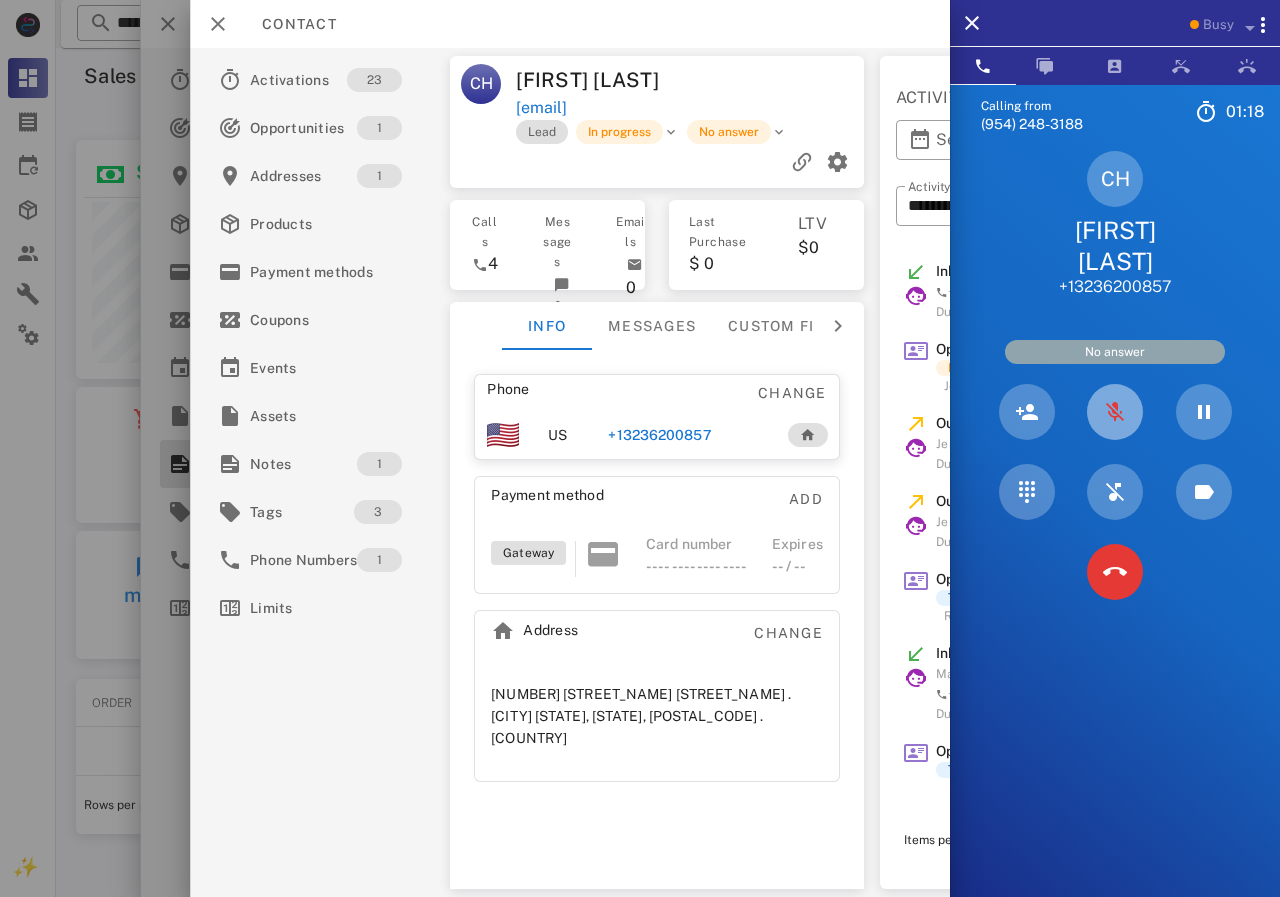 click at bounding box center [1115, 412] 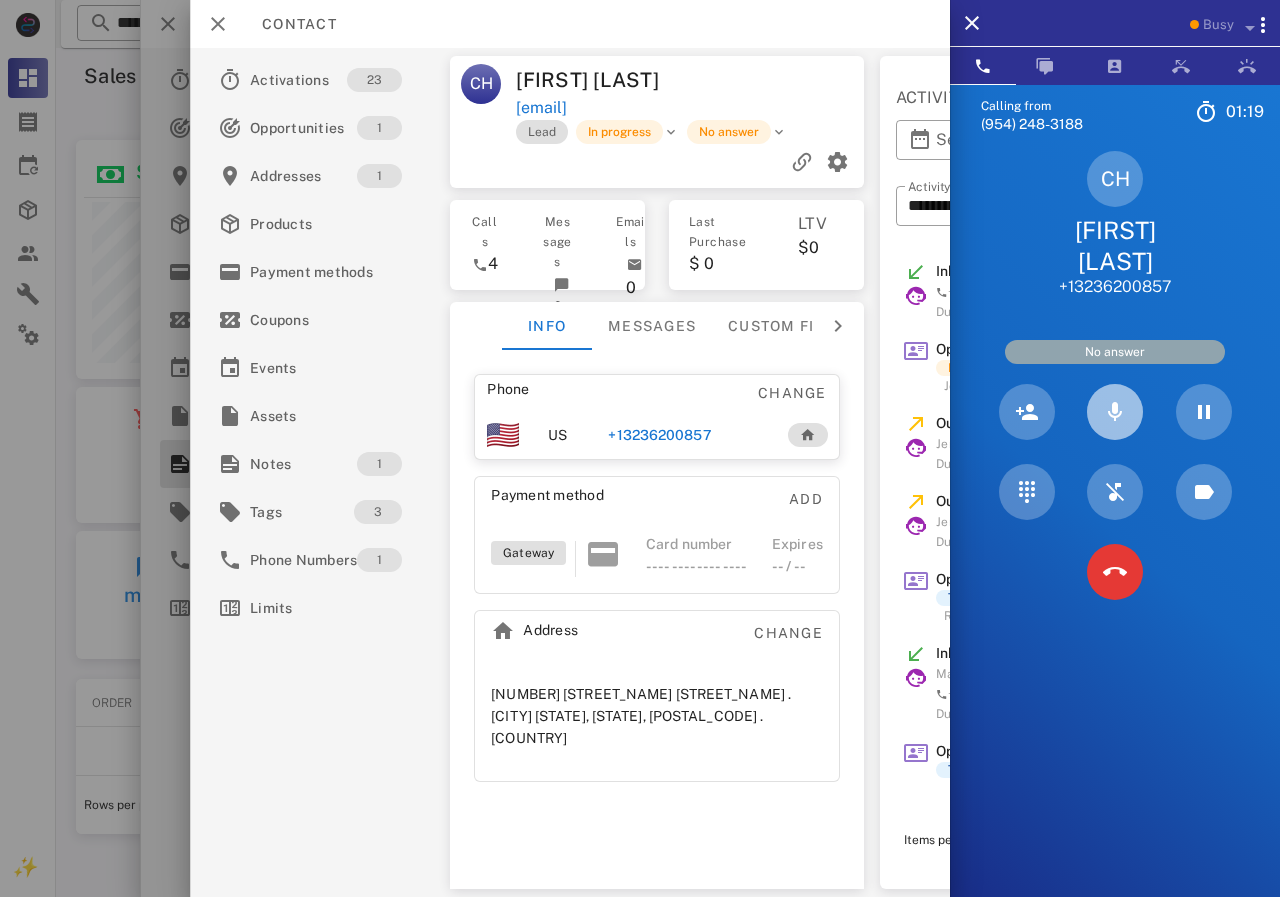 click at bounding box center [1115, 412] 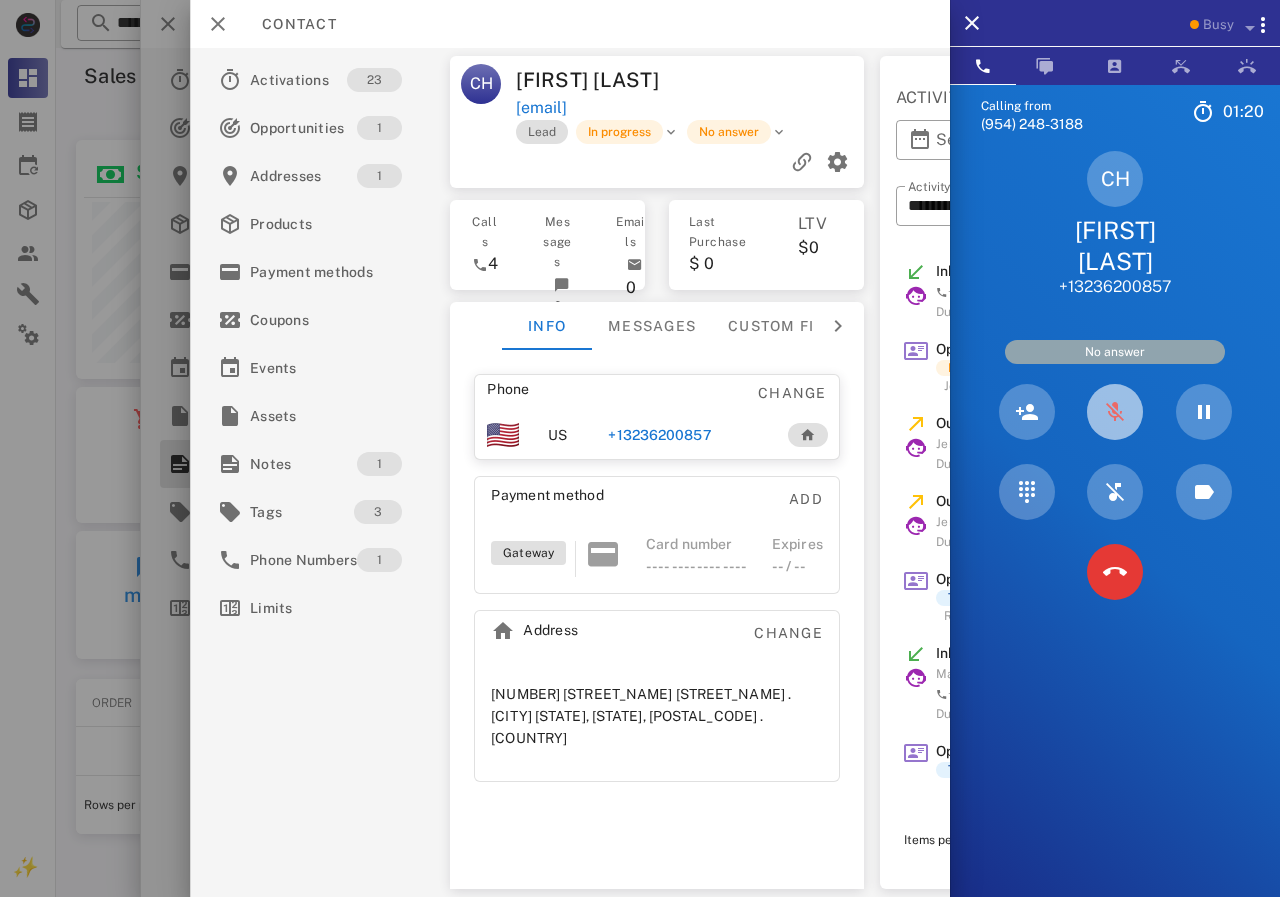 click at bounding box center (1115, 412) 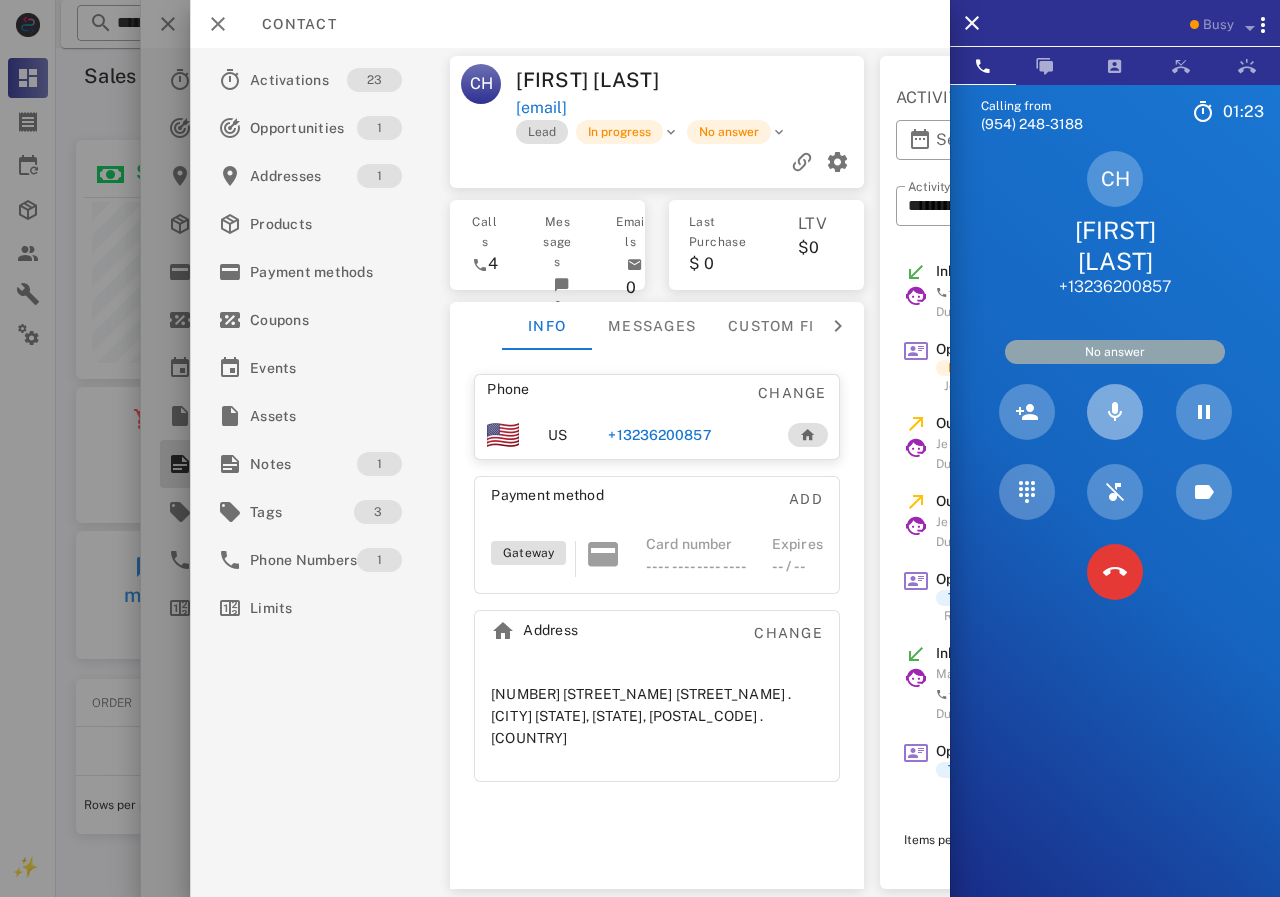 click at bounding box center [1115, 412] 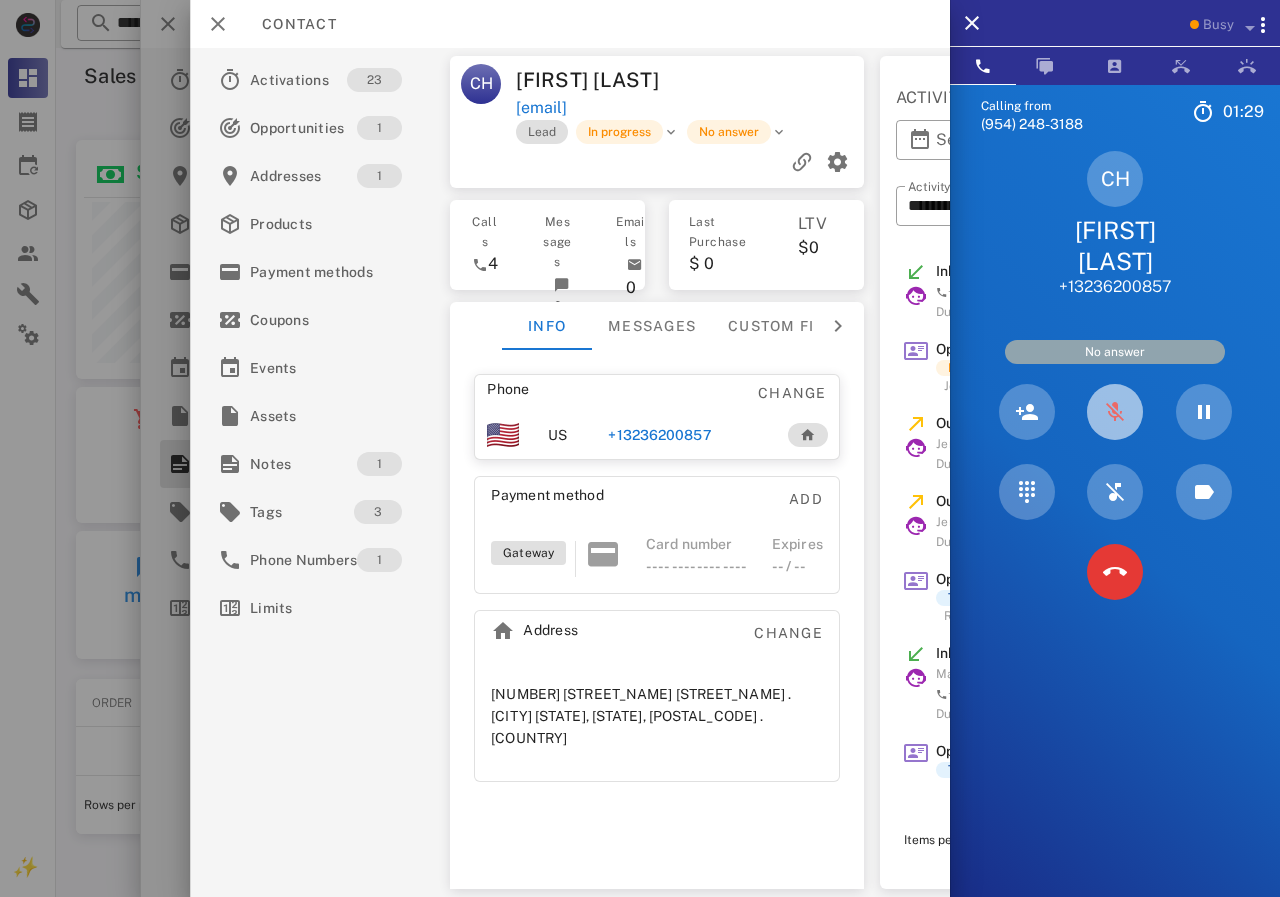 click at bounding box center [1115, 412] 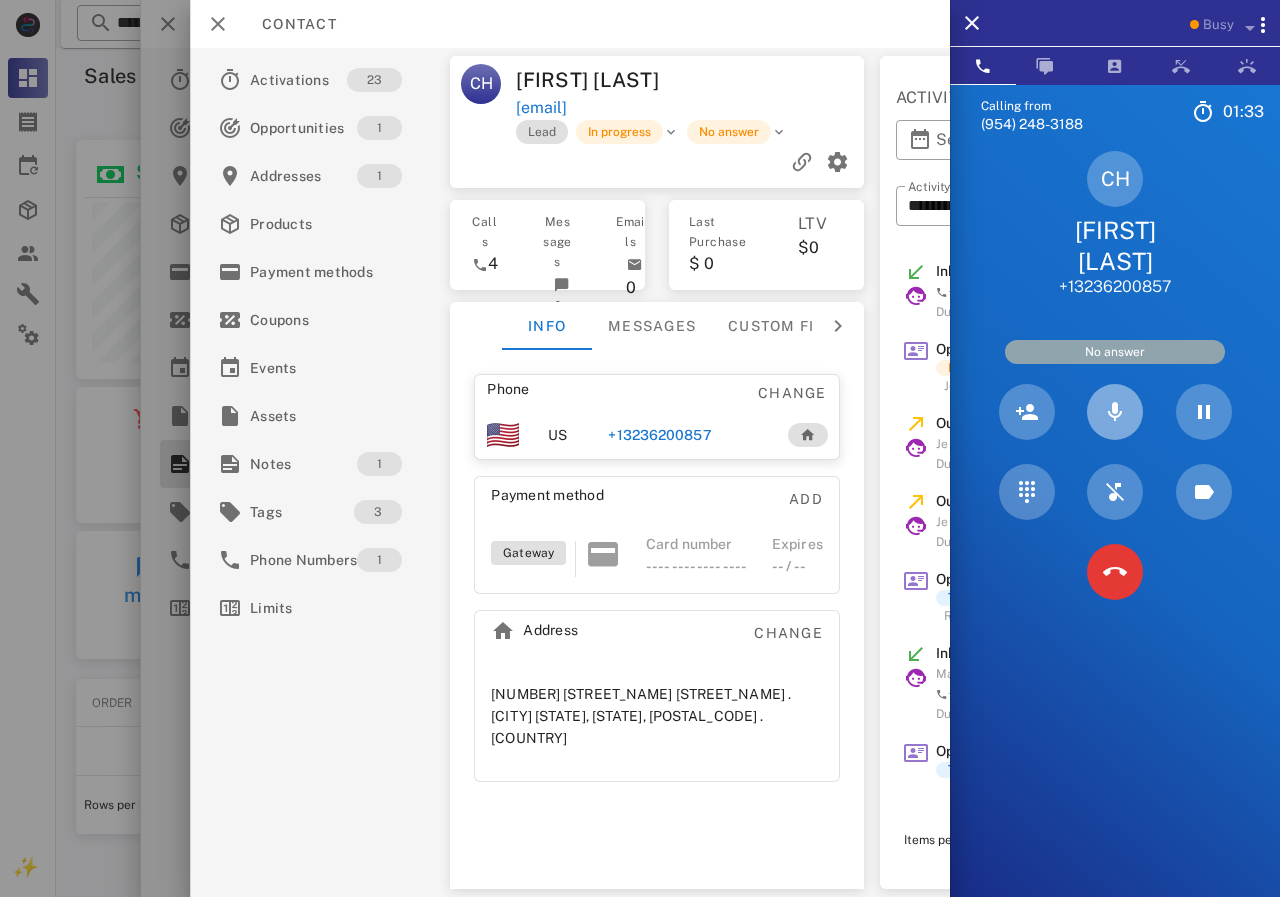 click at bounding box center (1115, 412) 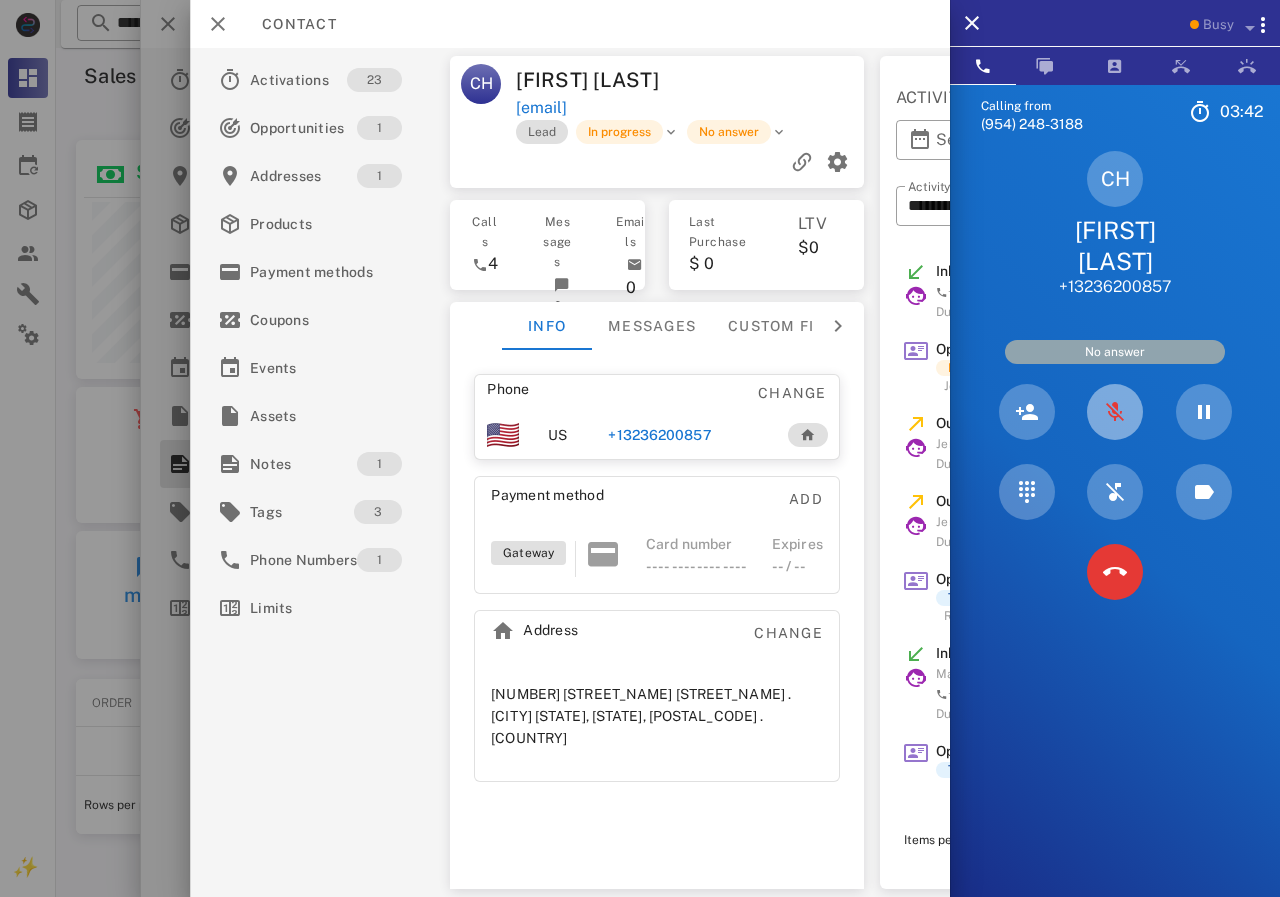 click at bounding box center (1115, 412) 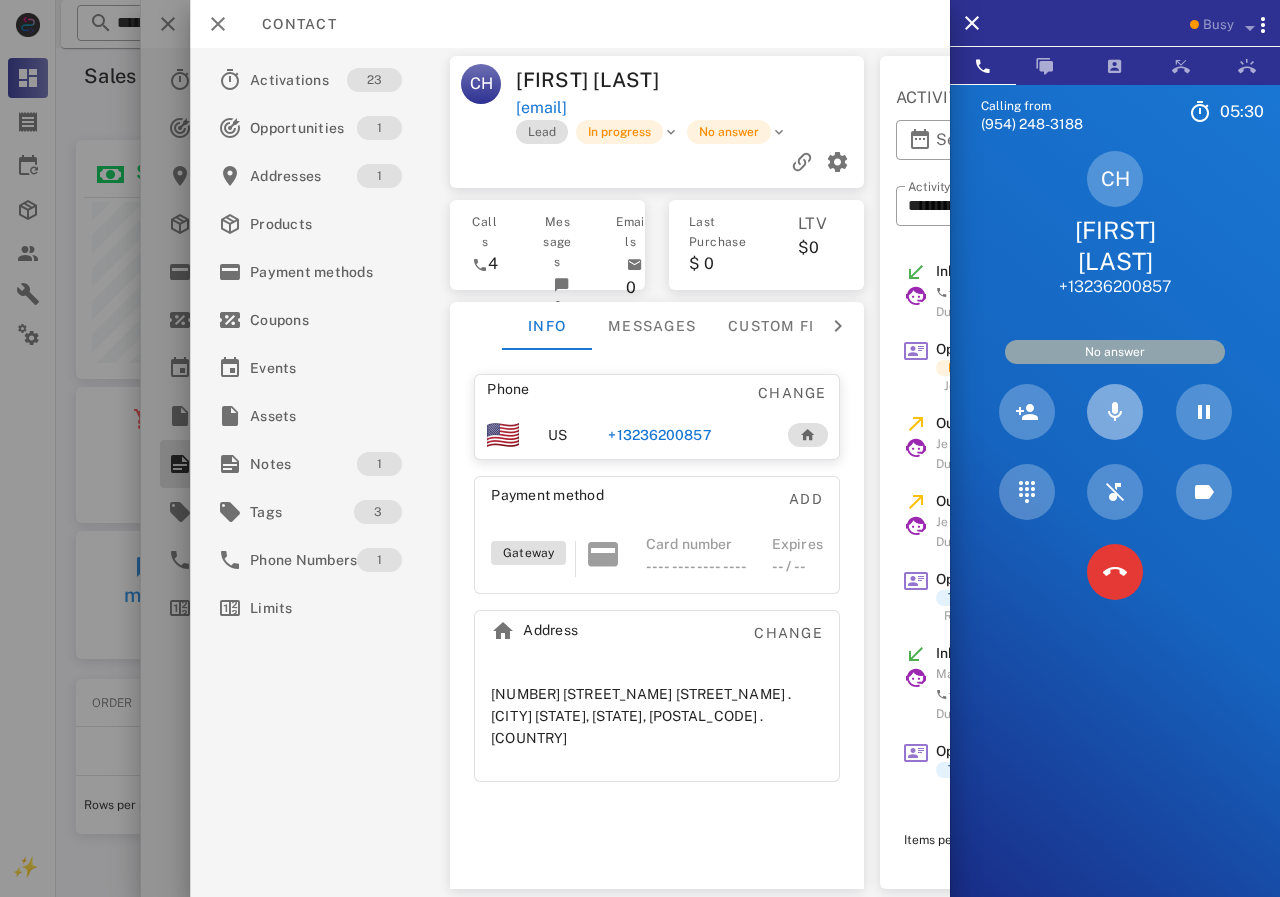 scroll, scrollTop: 999756, scrollLeft: 999611, axis: both 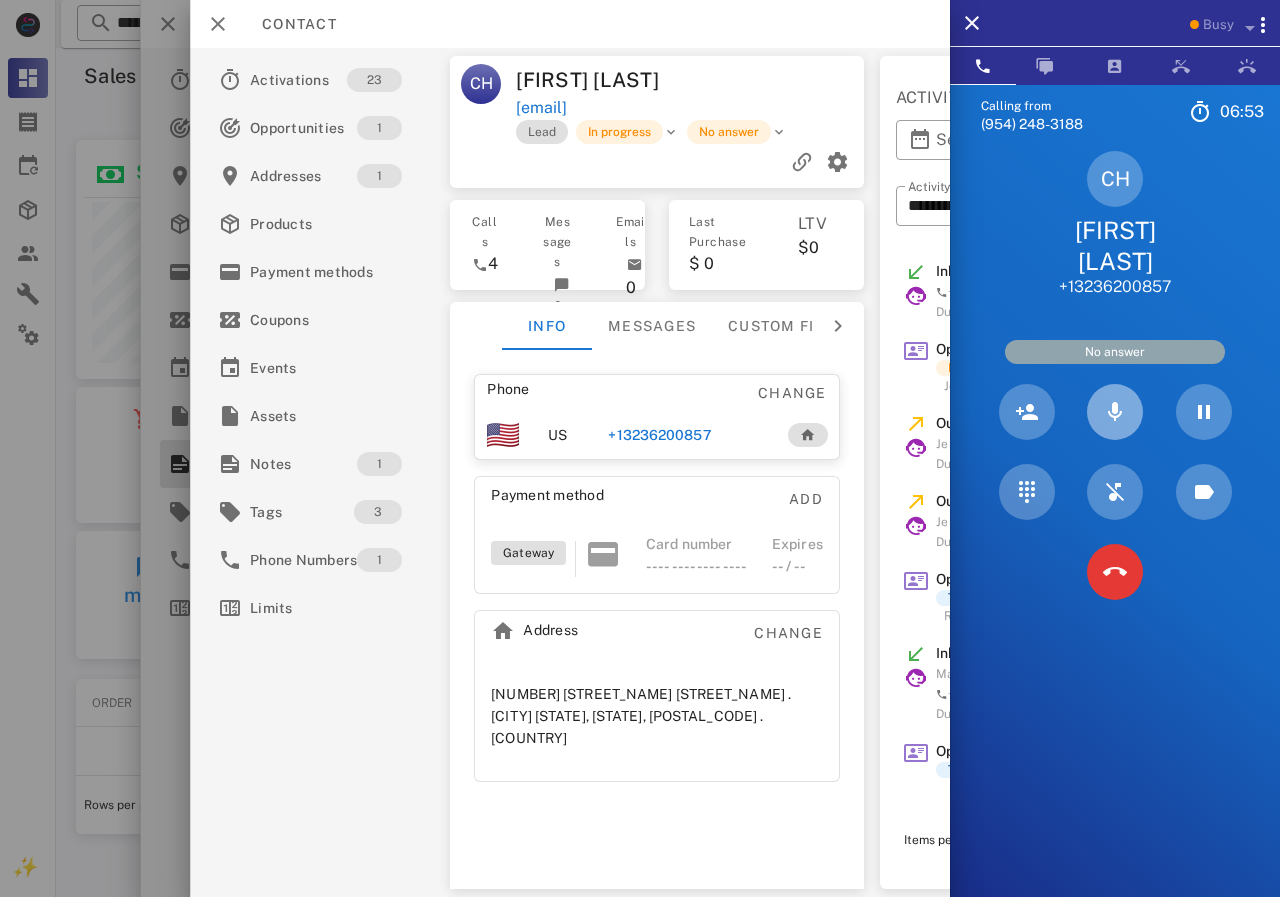 click at bounding box center [1115, 412] 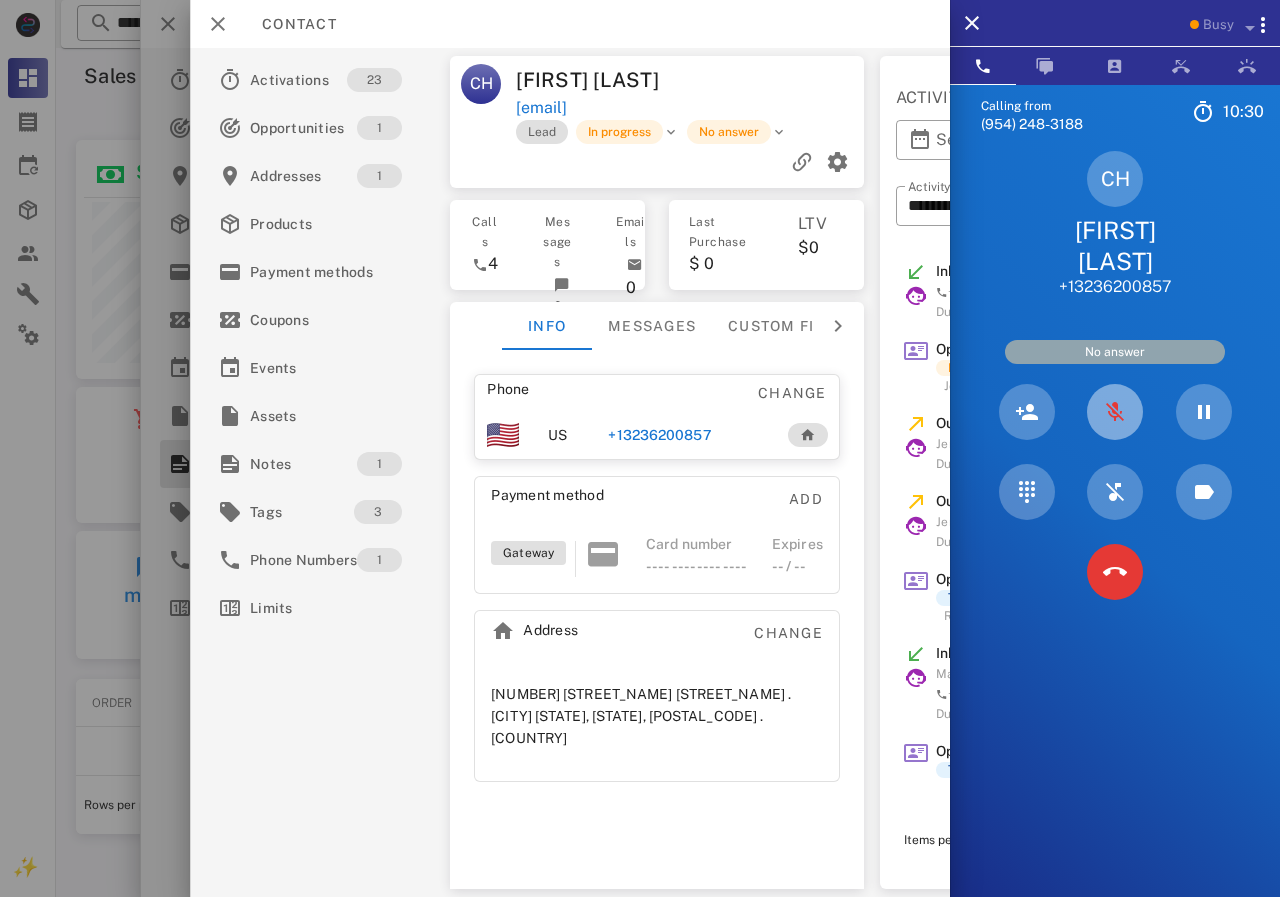 click at bounding box center [1115, 412] 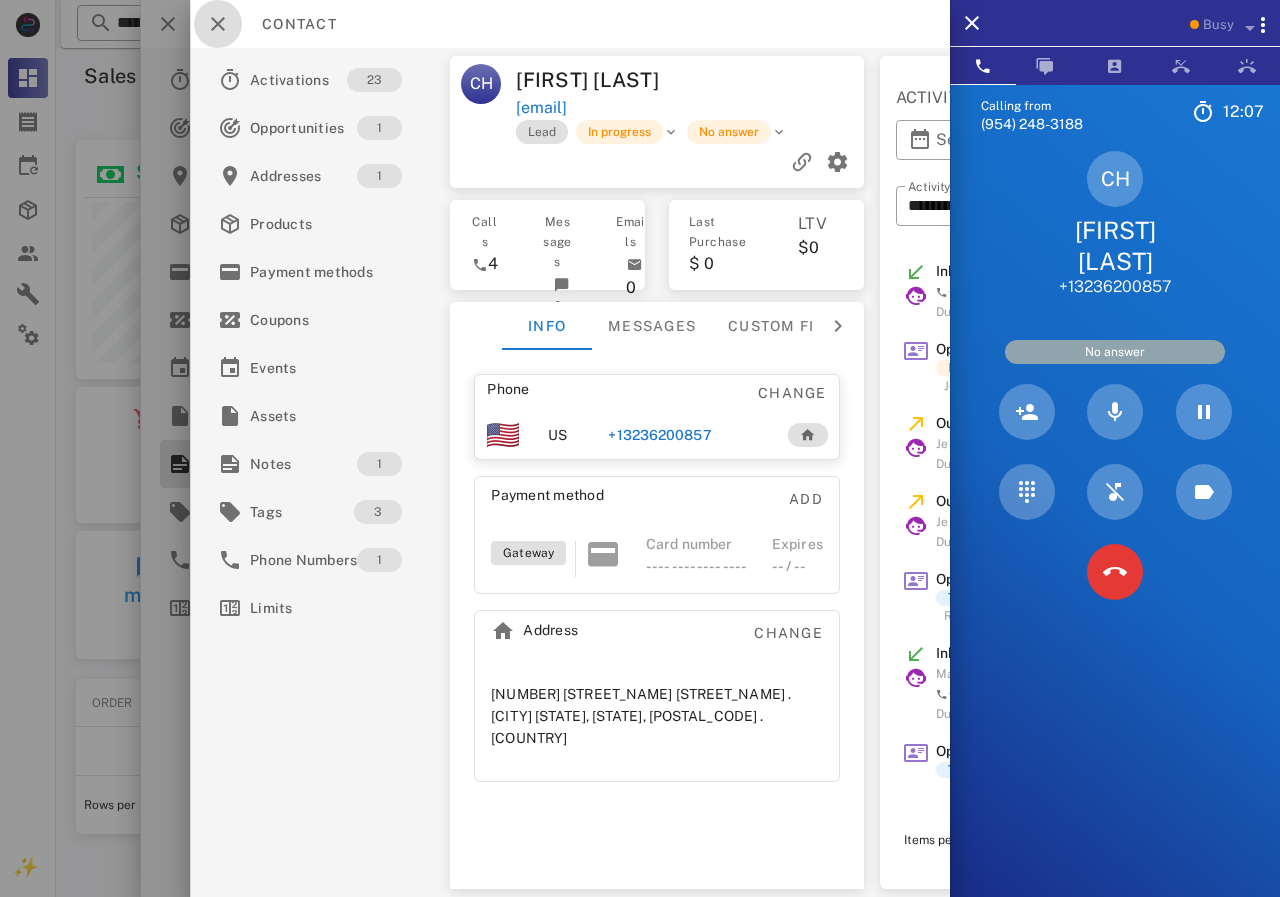 click at bounding box center [218, 24] 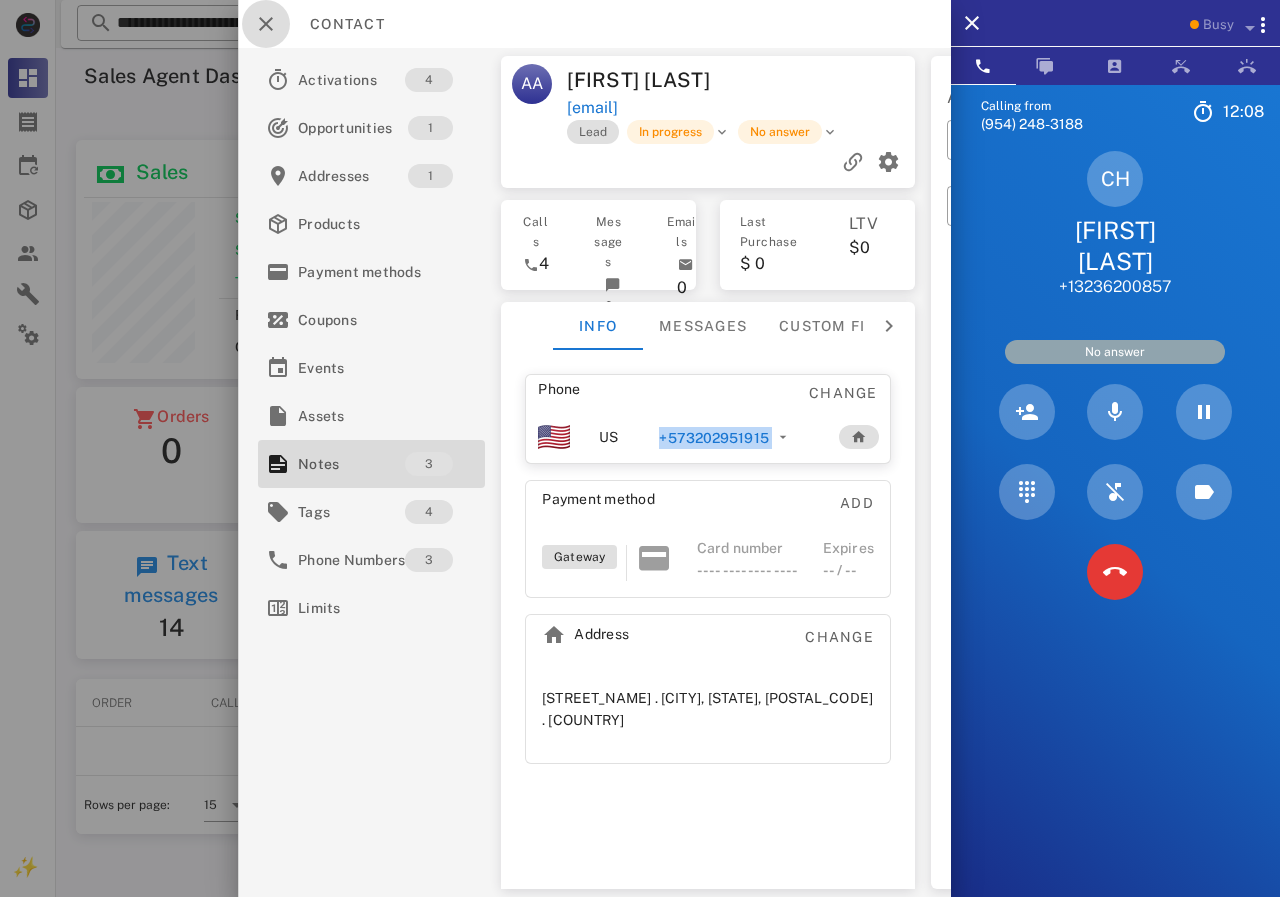 click at bounding box center [266, 24] 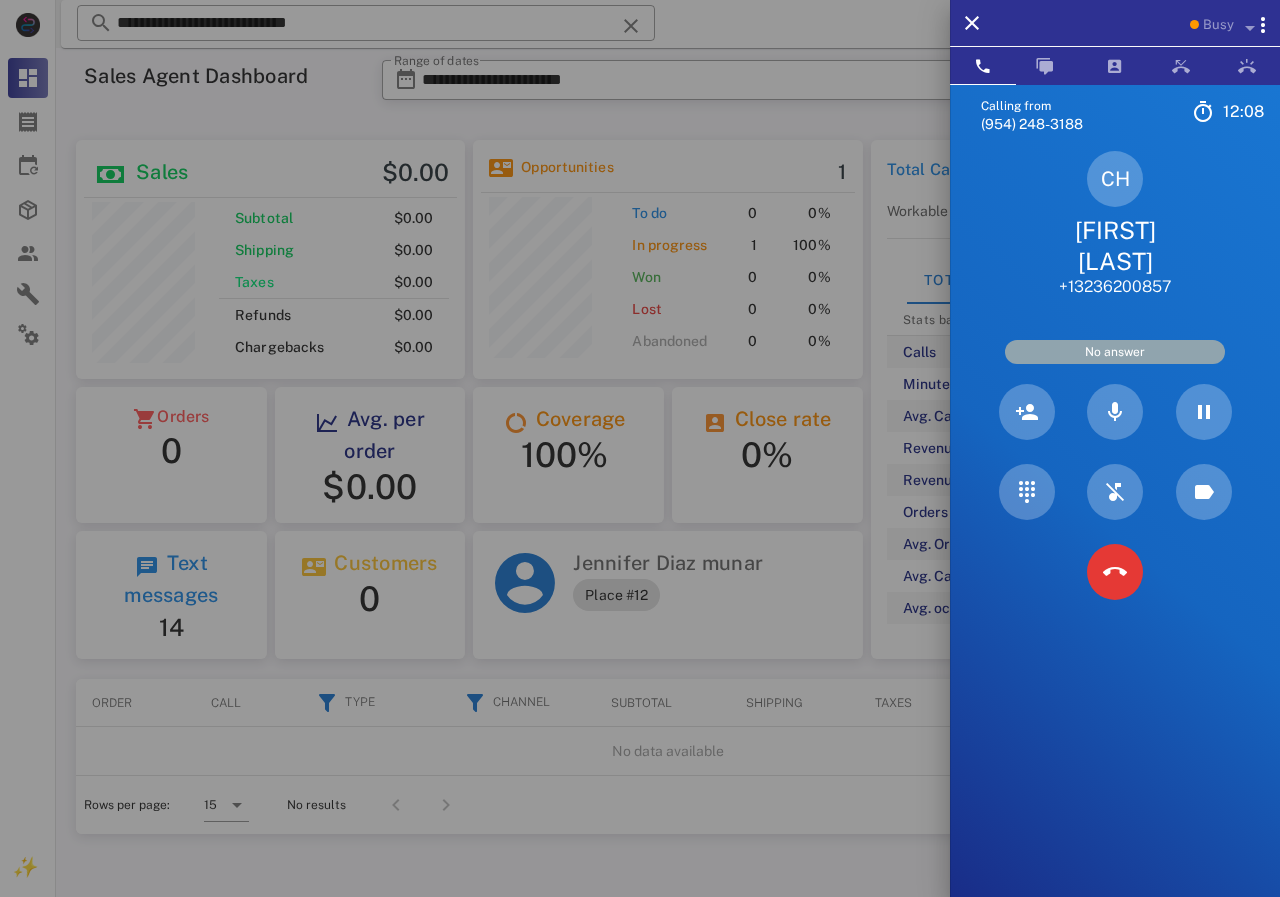 click at bounding box center [640, 448] 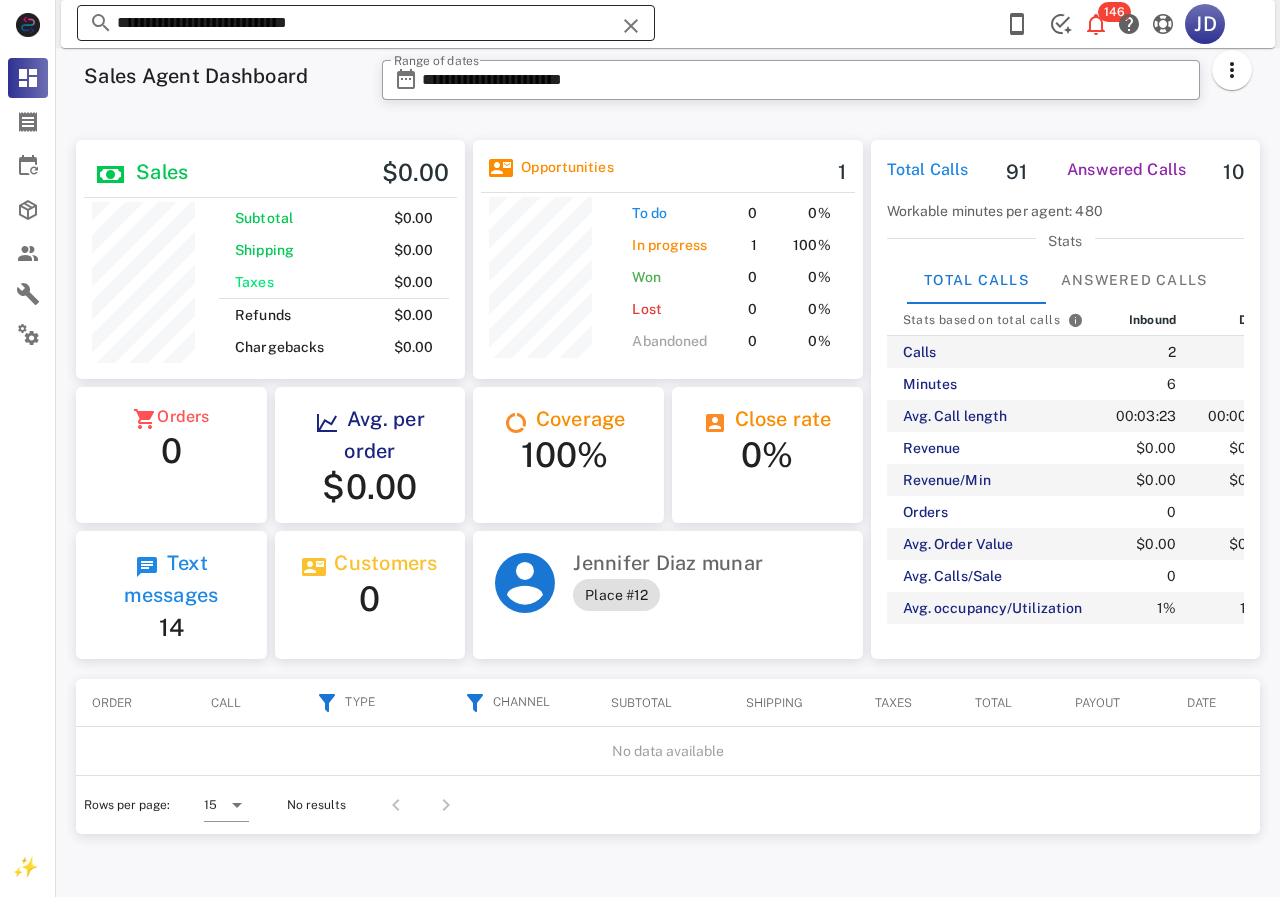 drag, startPoint x: 423, startPoint y: 22, endPoint x: 97, endPoint y: 28, distance: 326.0552 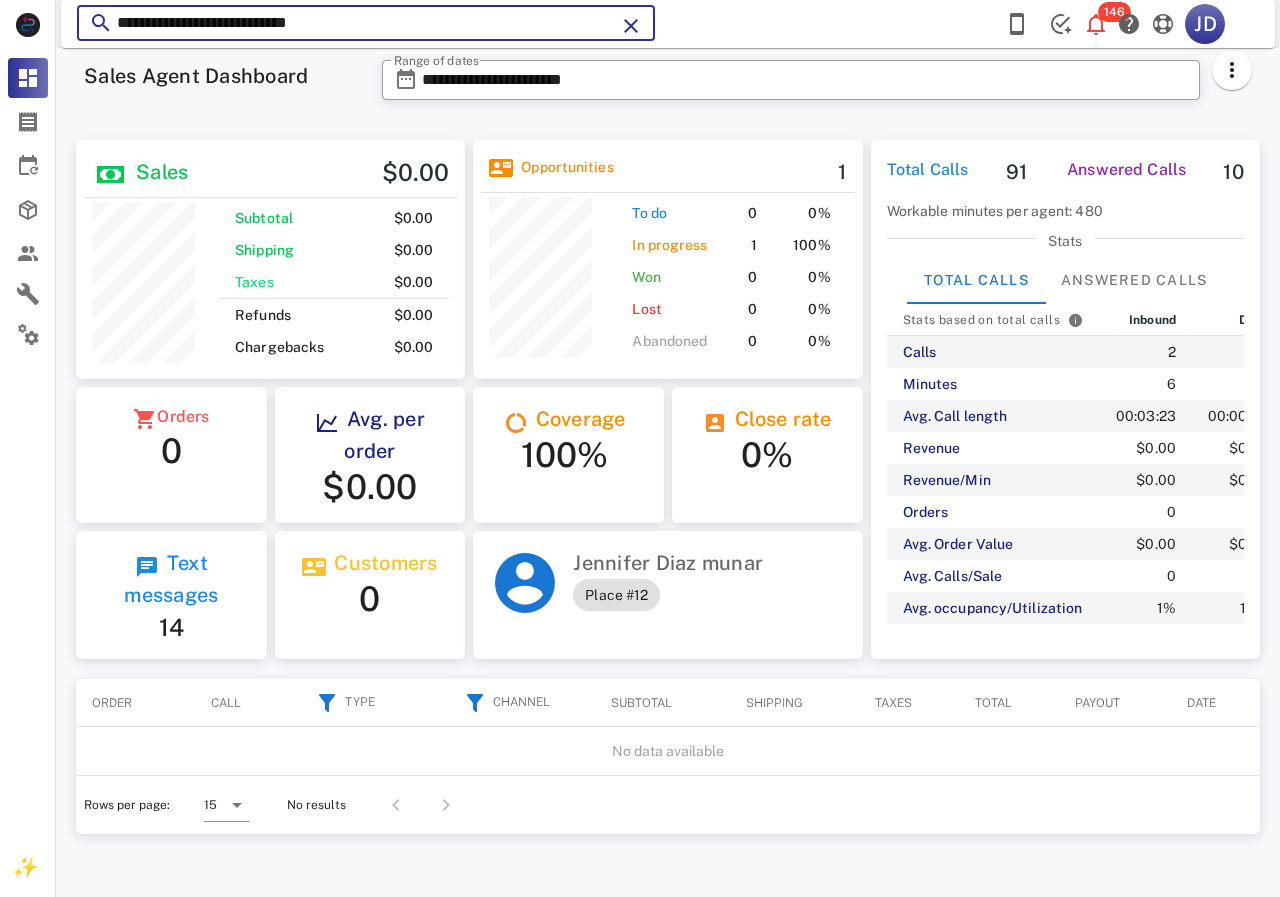 paste 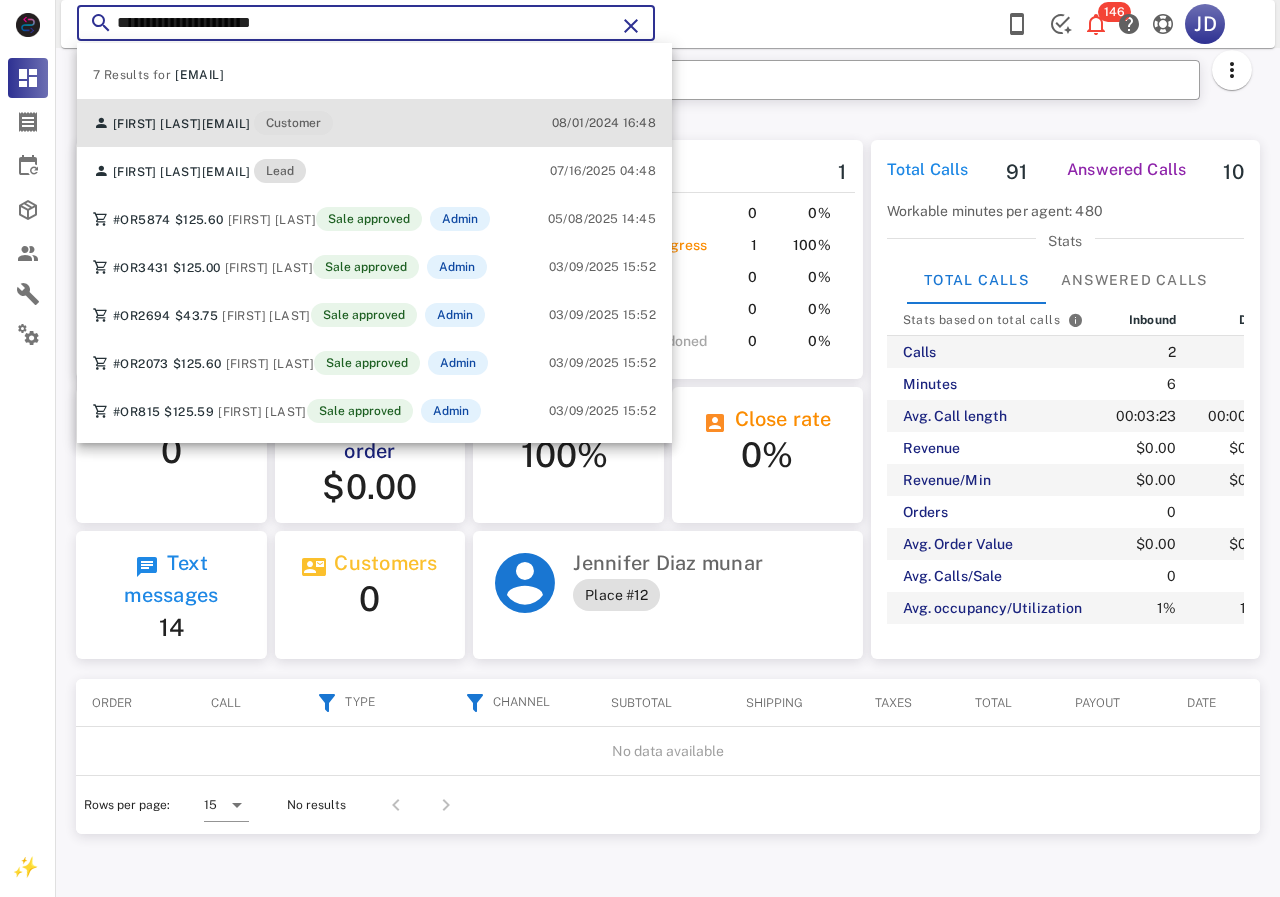 click on "[EMAIL]" at bounding box center [226, 124] 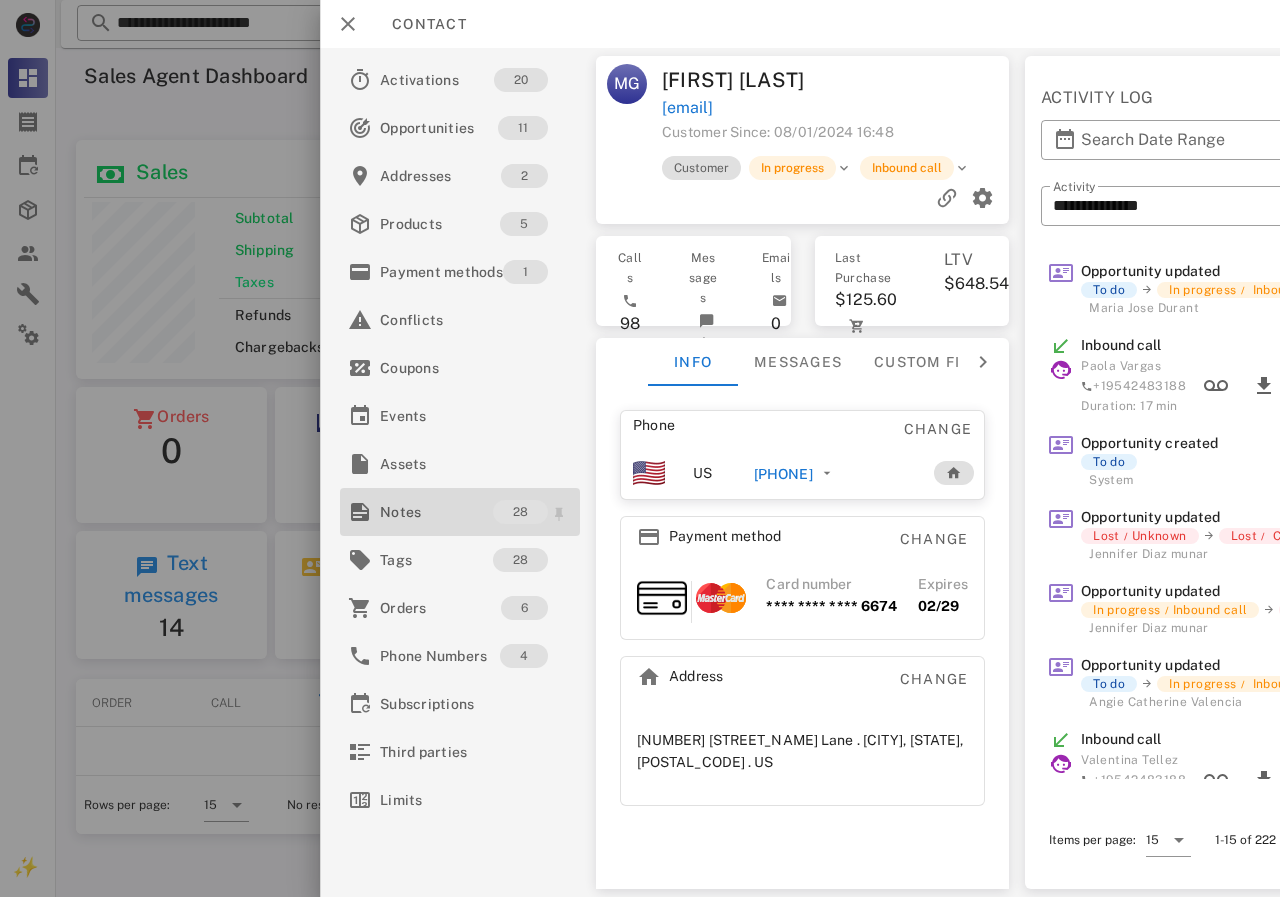 click on "Notes" at bounding box center [436, 512] 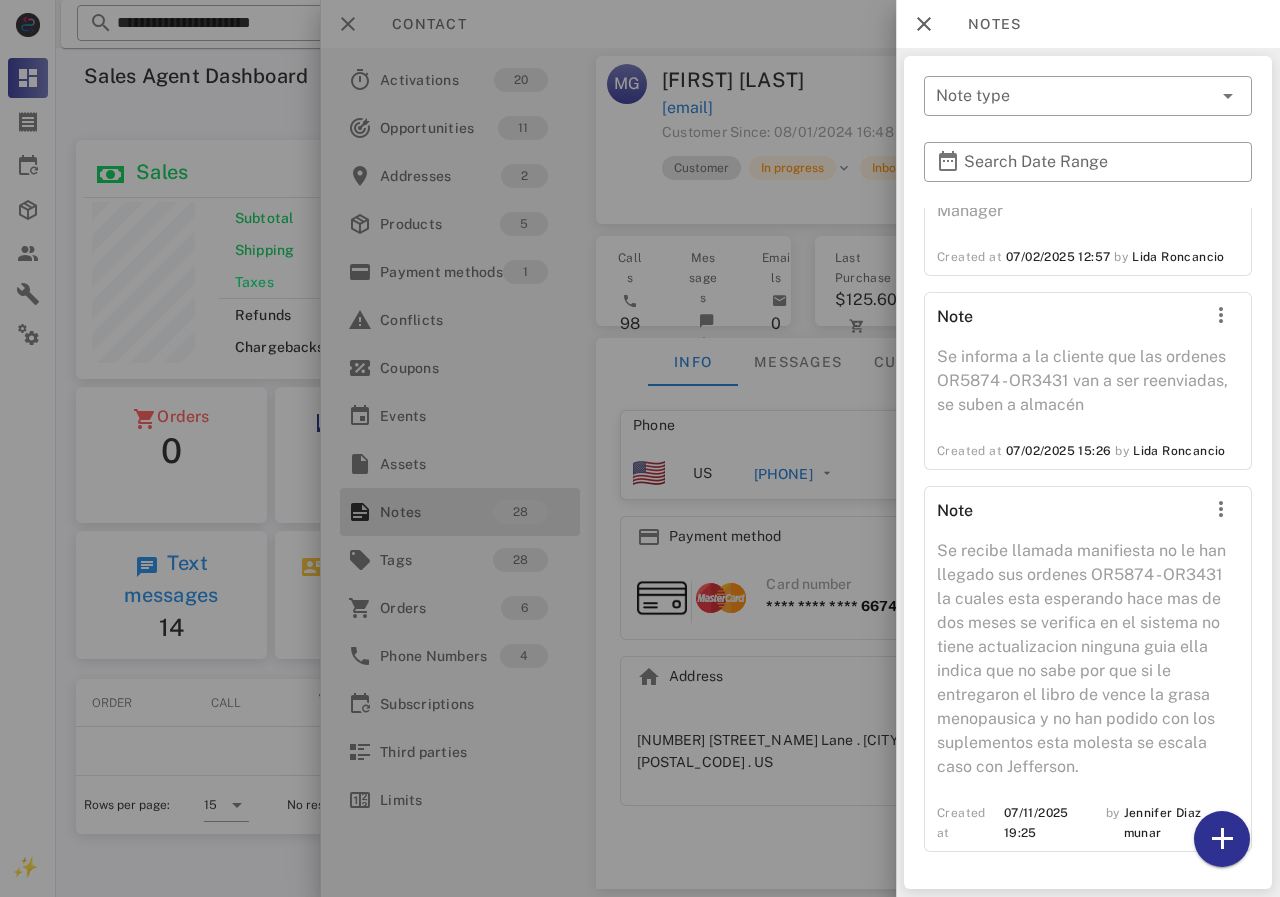 scroll, scrollTop: 5844, scrollLeft: 0, axis: vertical 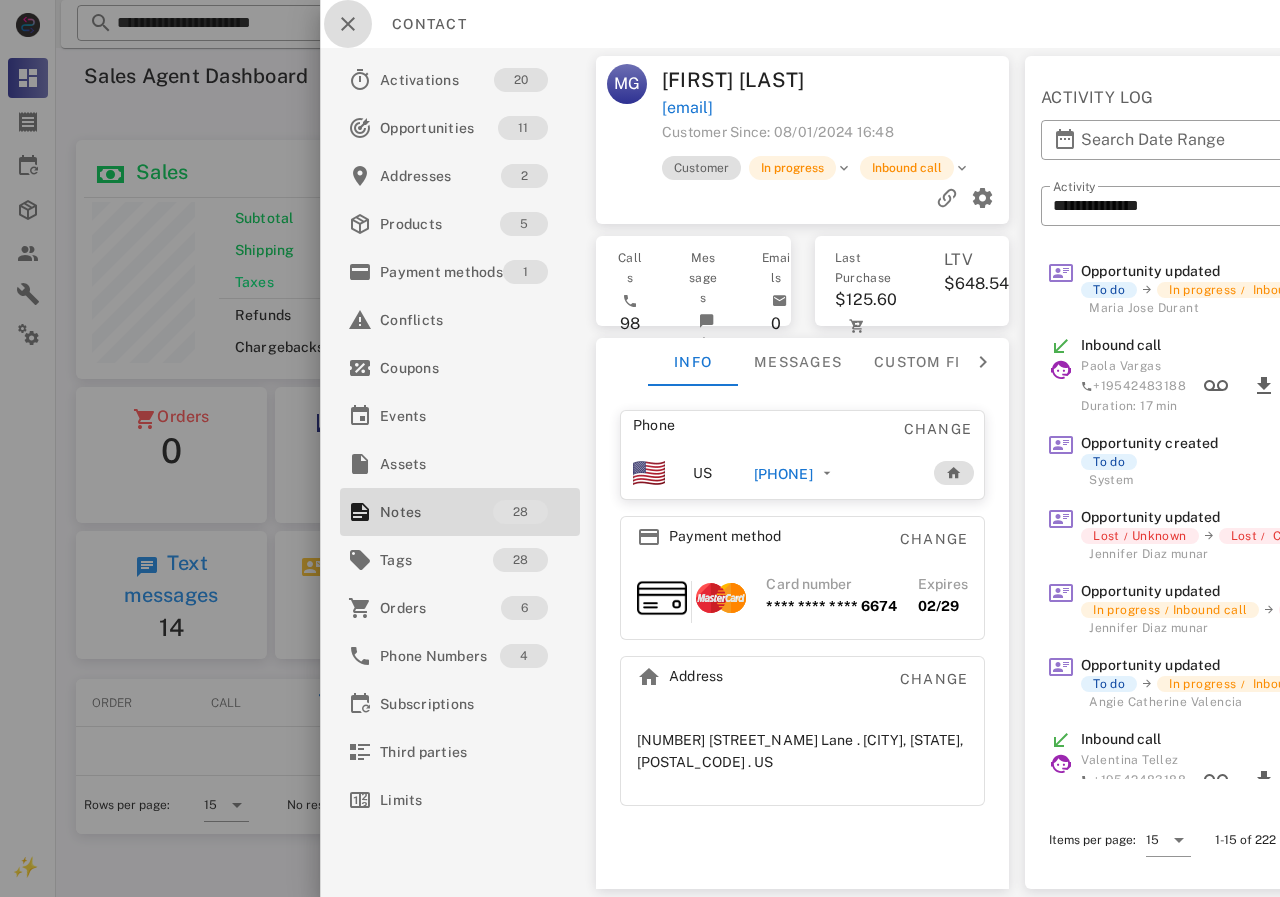 click at bounding box center [348, 24] 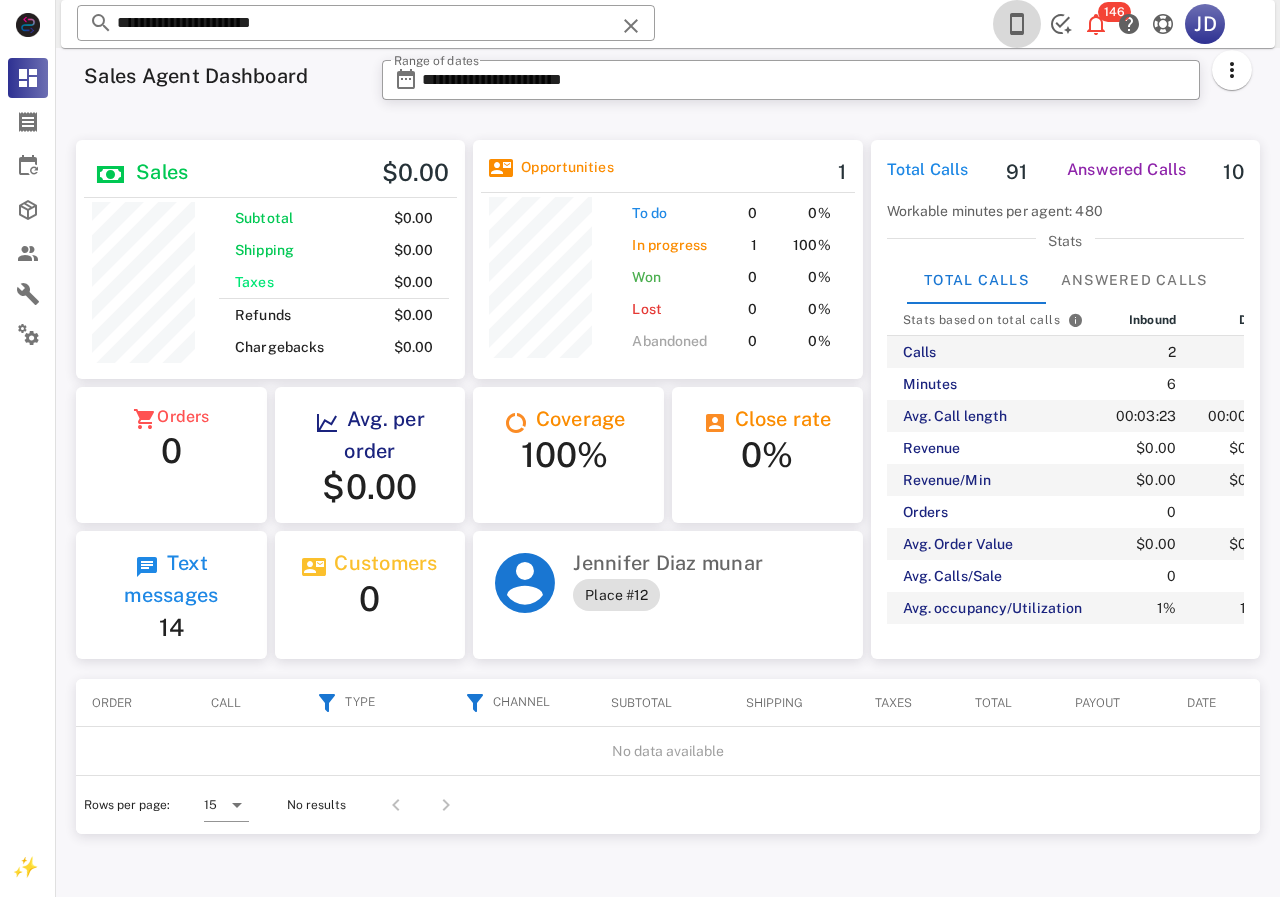 click at bounding box center (1017, 24) 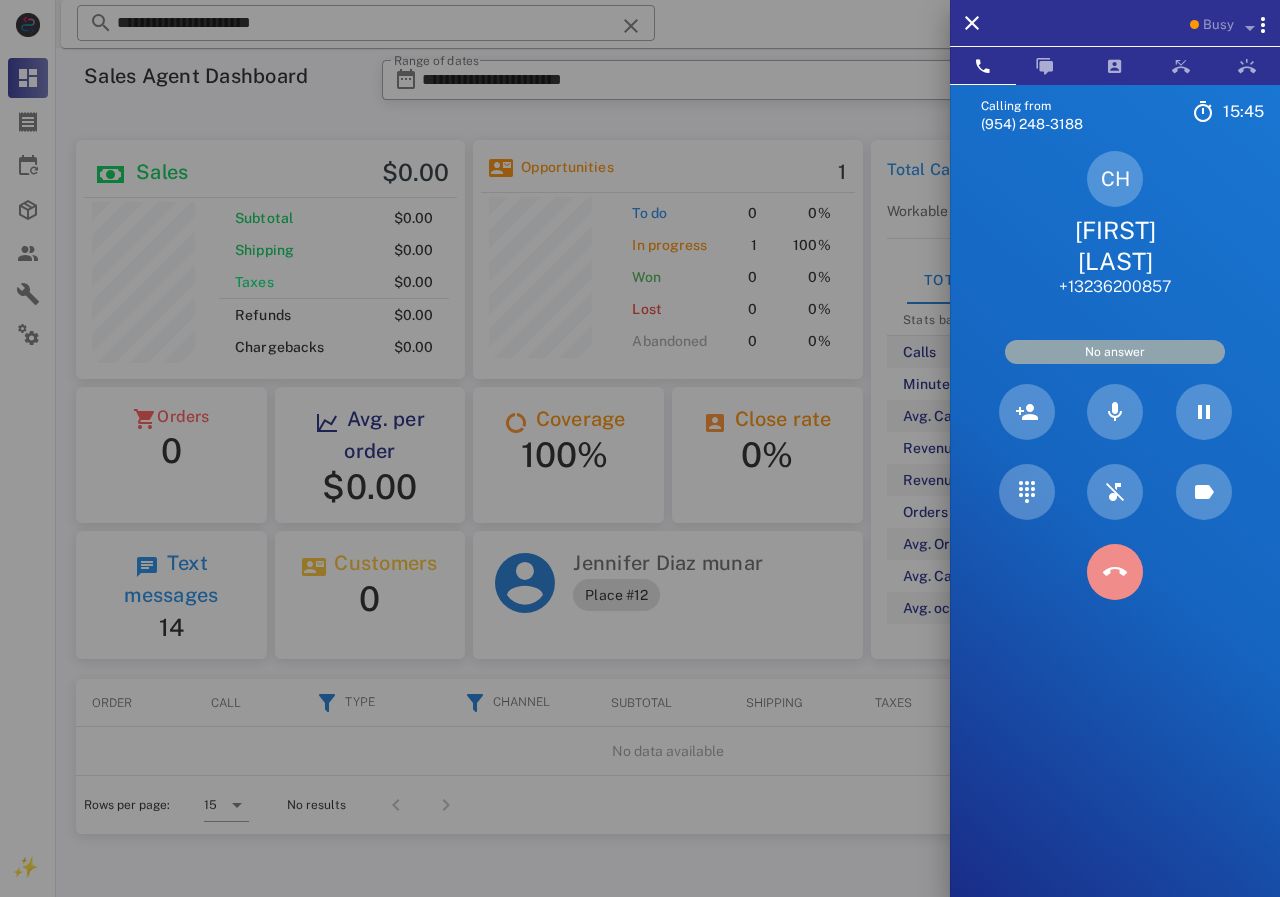 click at bounding box center (1115, 572) 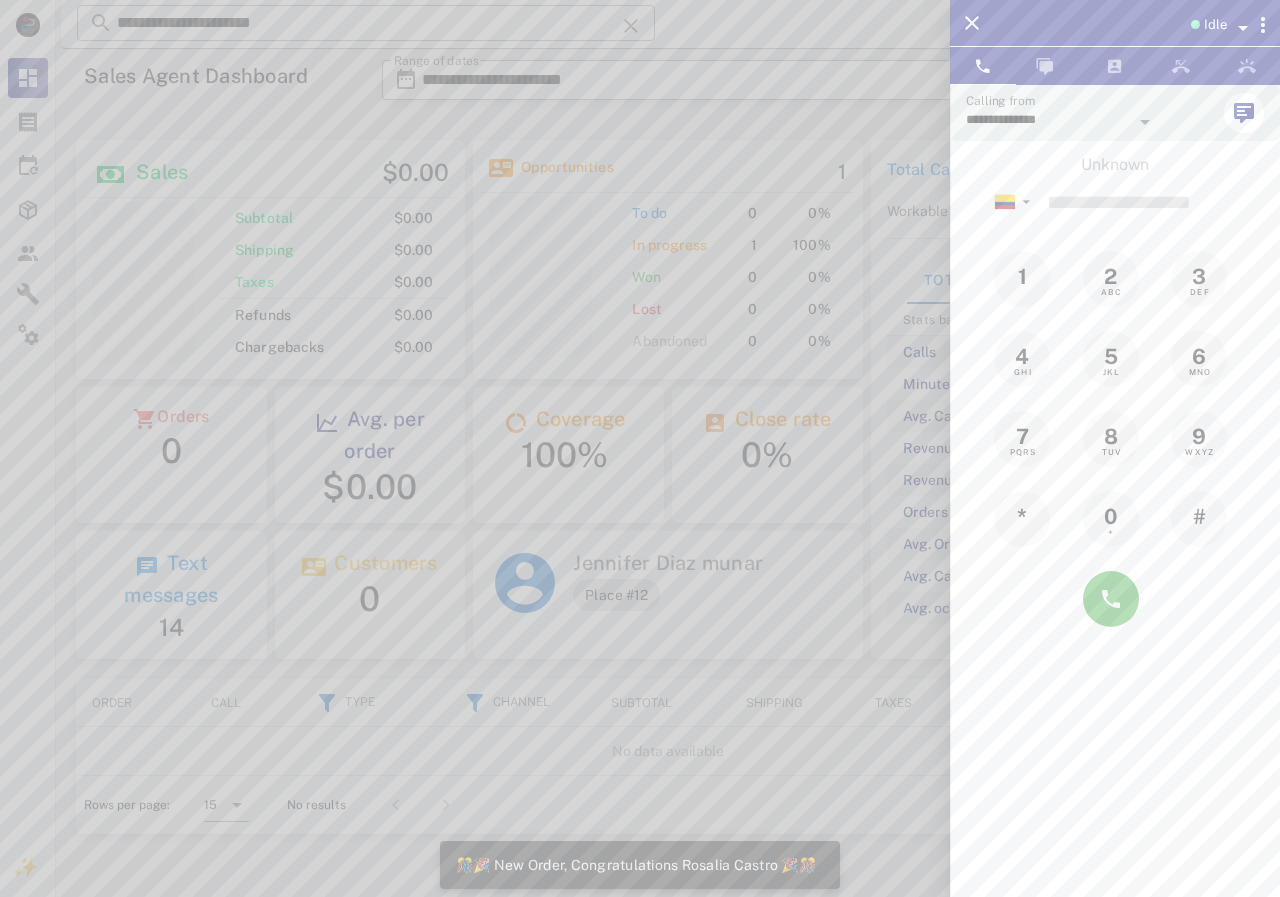 scroll, scrollTop: 999761, scrollLeft: 999611, axis: both 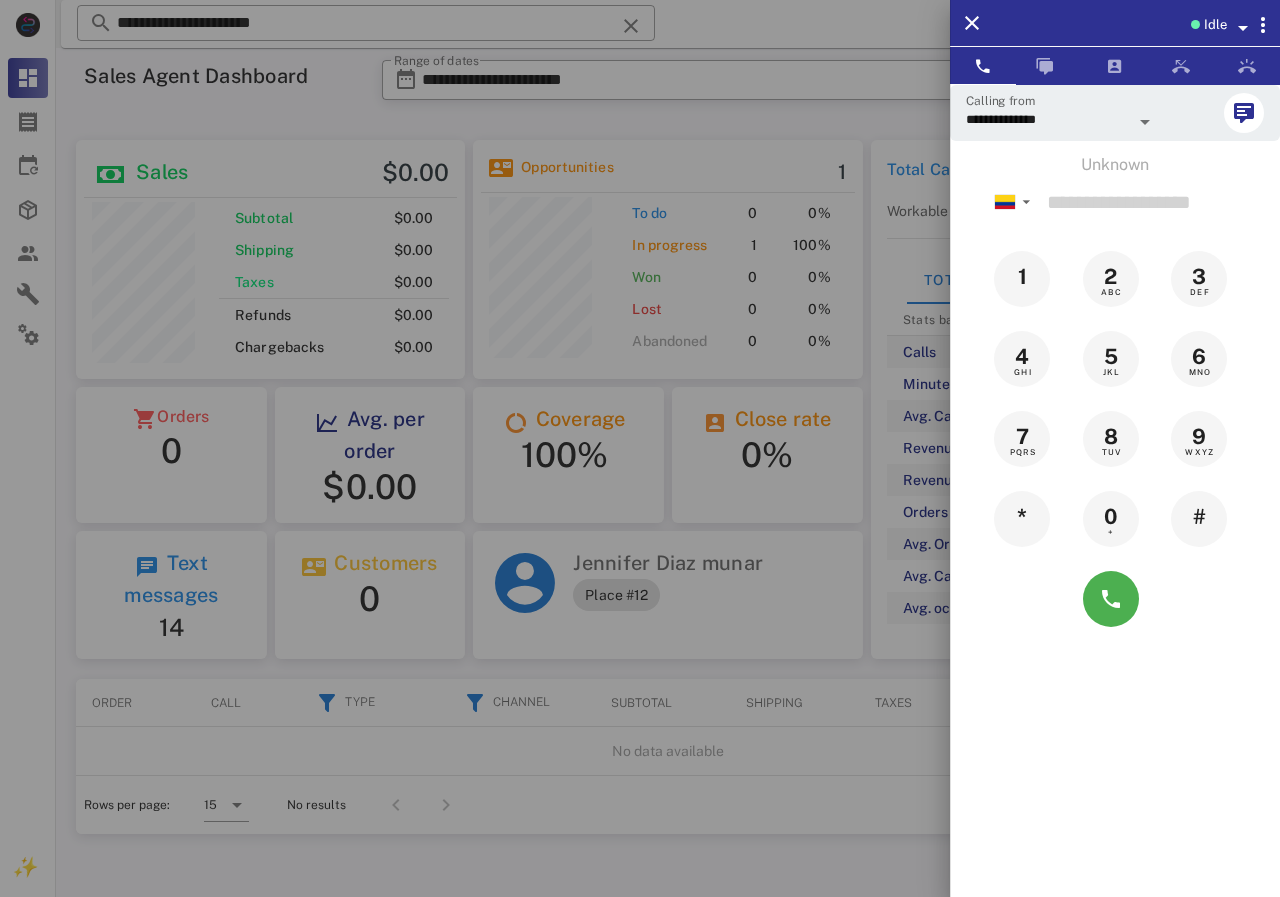 click at bounding box center [640, 448] 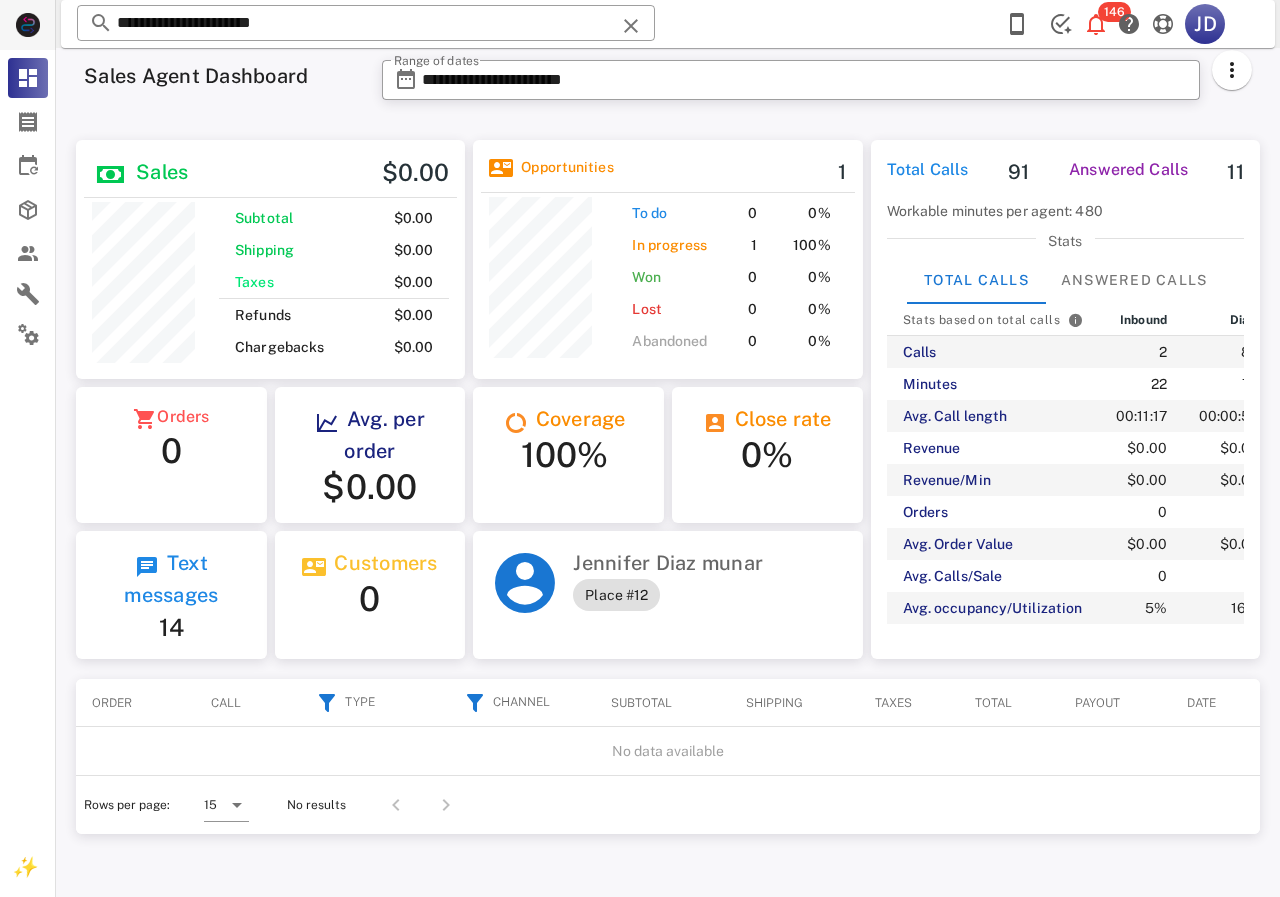drag, startPoint x: 406, startPoint y: 27, endPoint x: 0, endPoint y: 19, distance: 406.0788 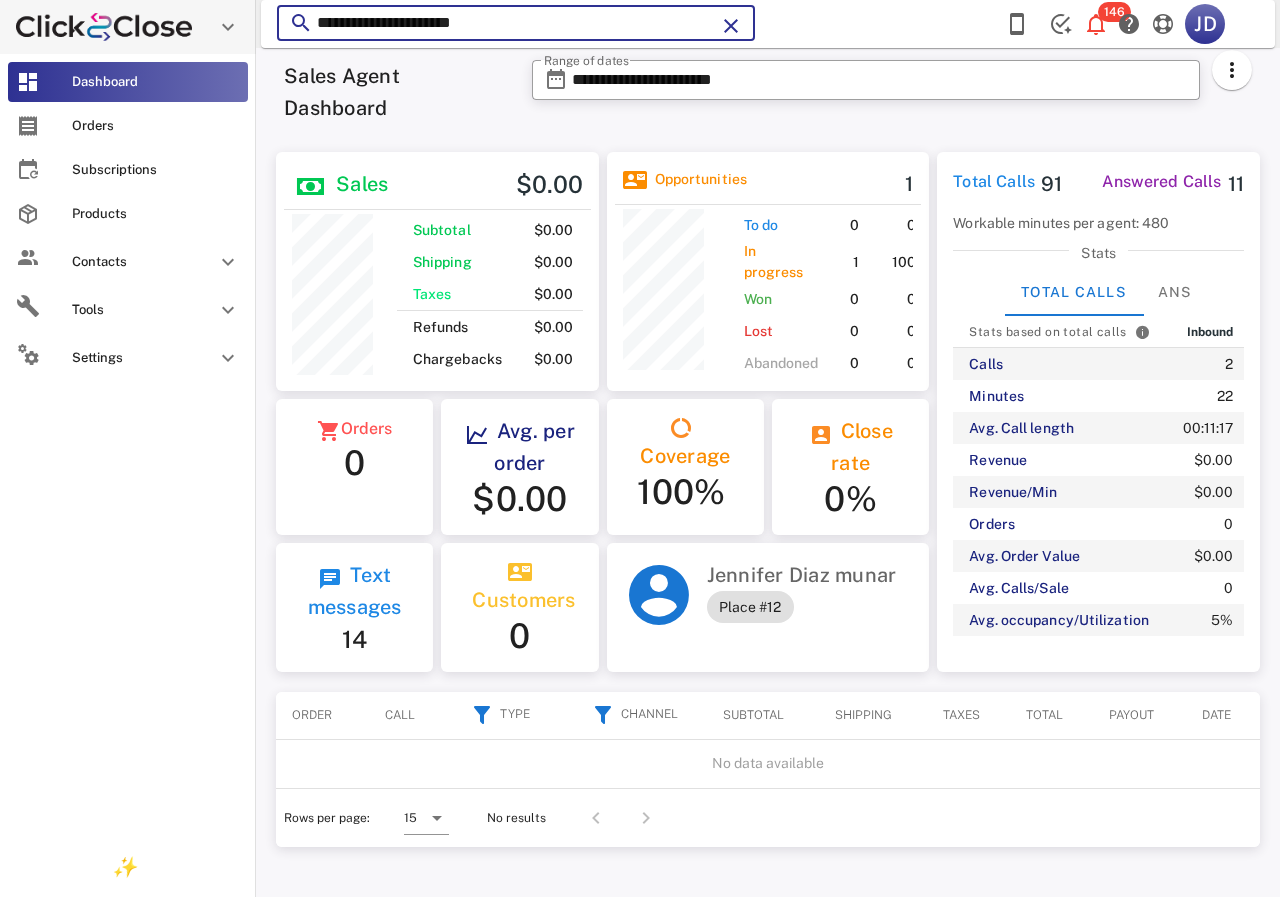 scroll, scrollTop: 250, scrollLeft: 322, axis: both 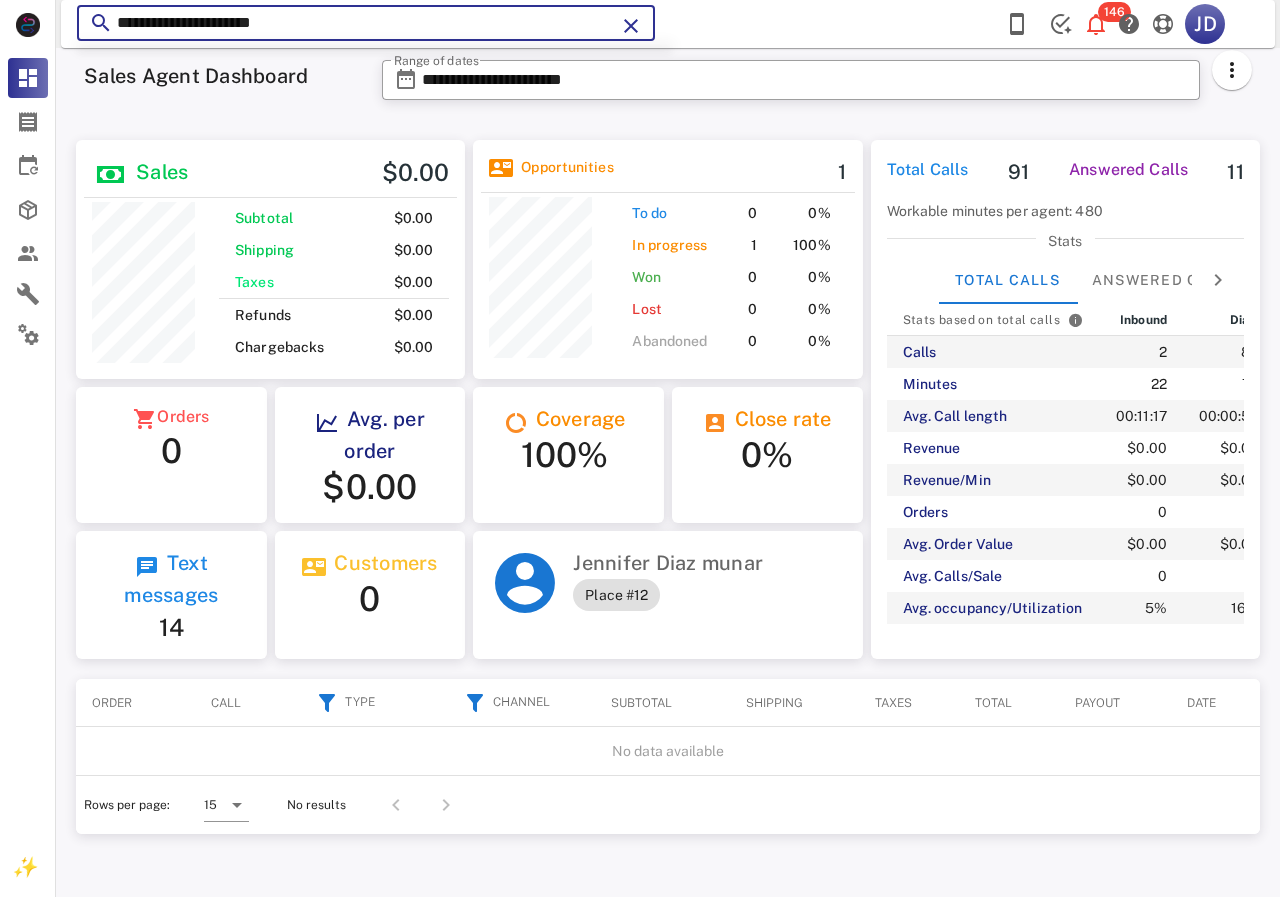 paste on "*******" 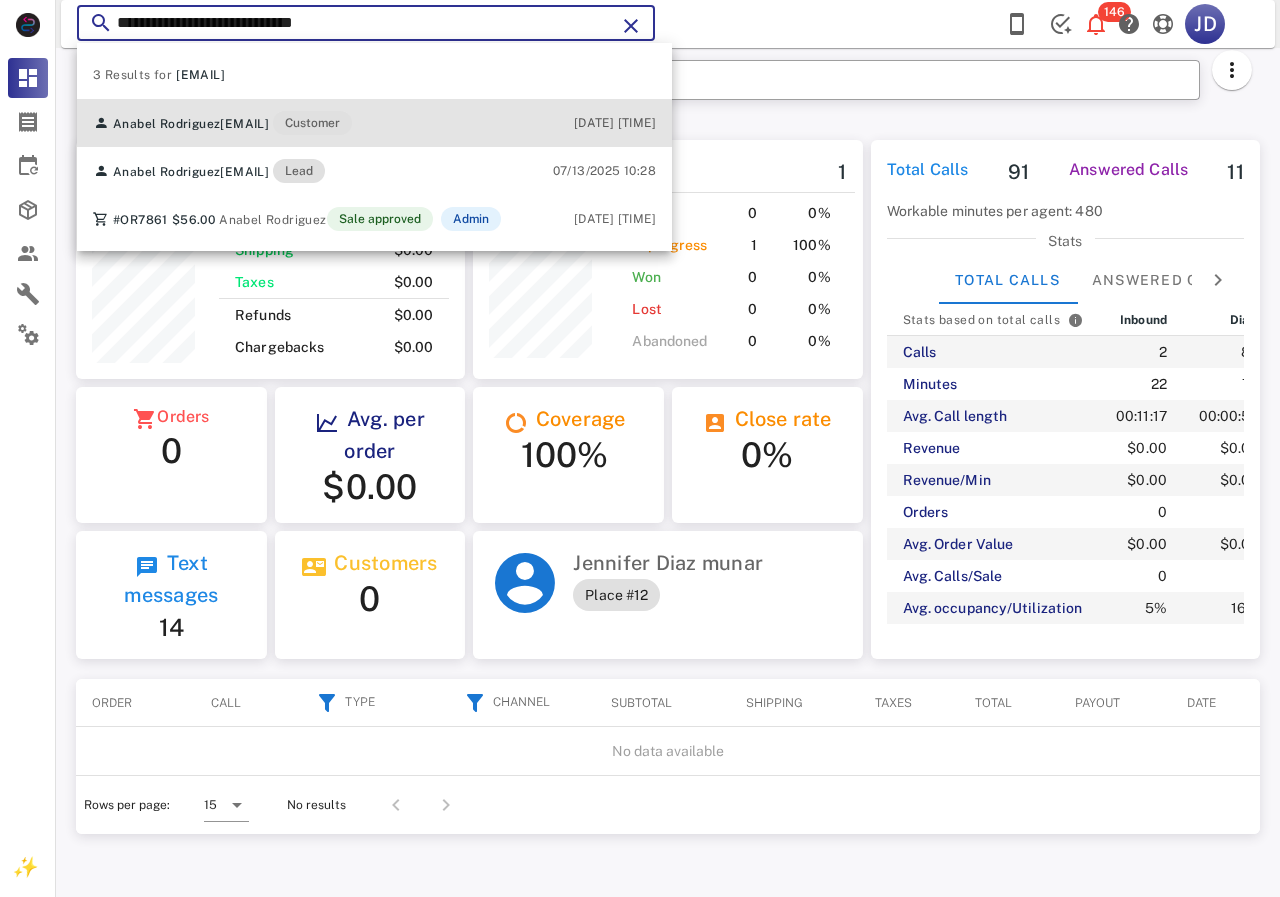 click on "[EMAIL]" at bounding box center [244, 124] 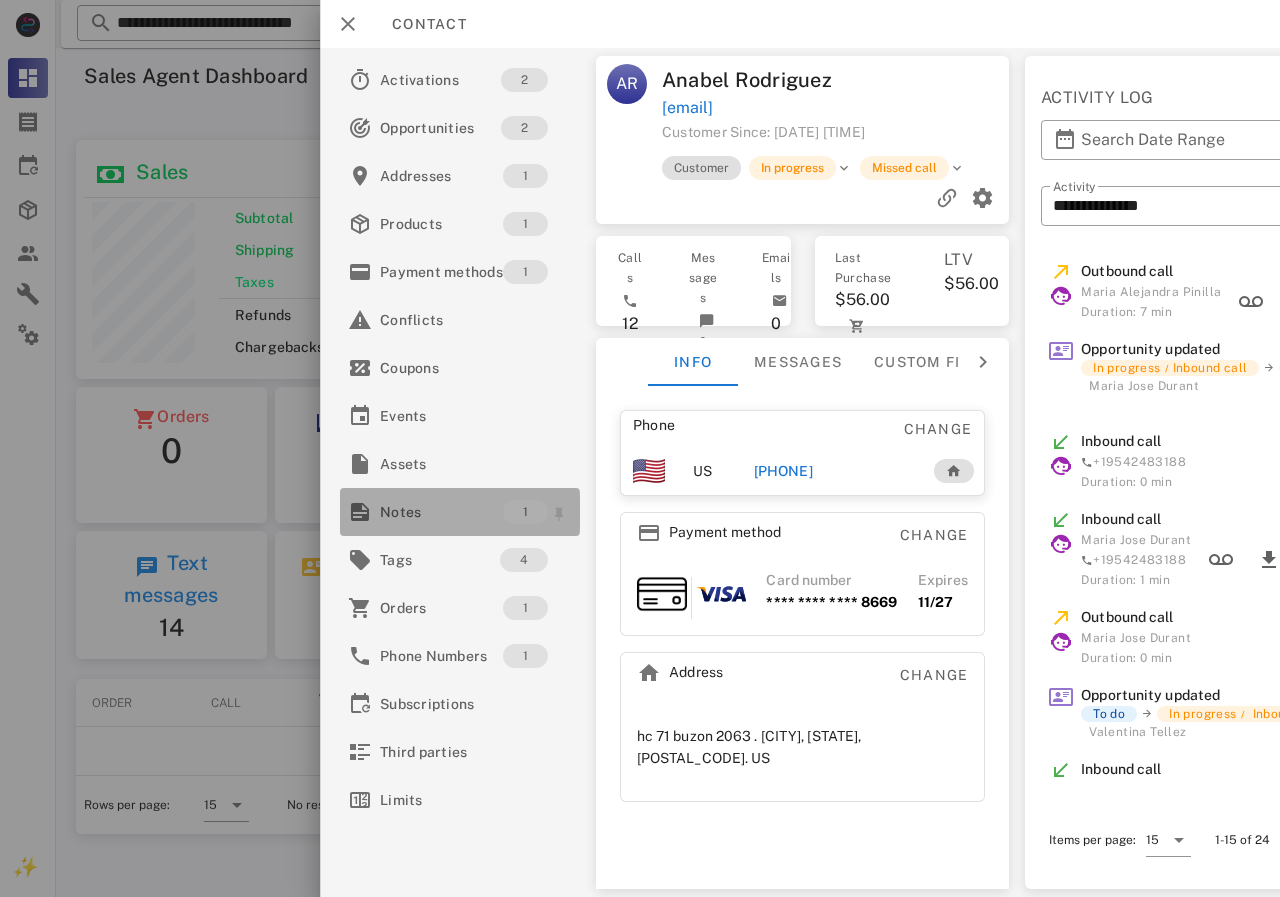 click on "Notes" at bounding box center [441, 512] 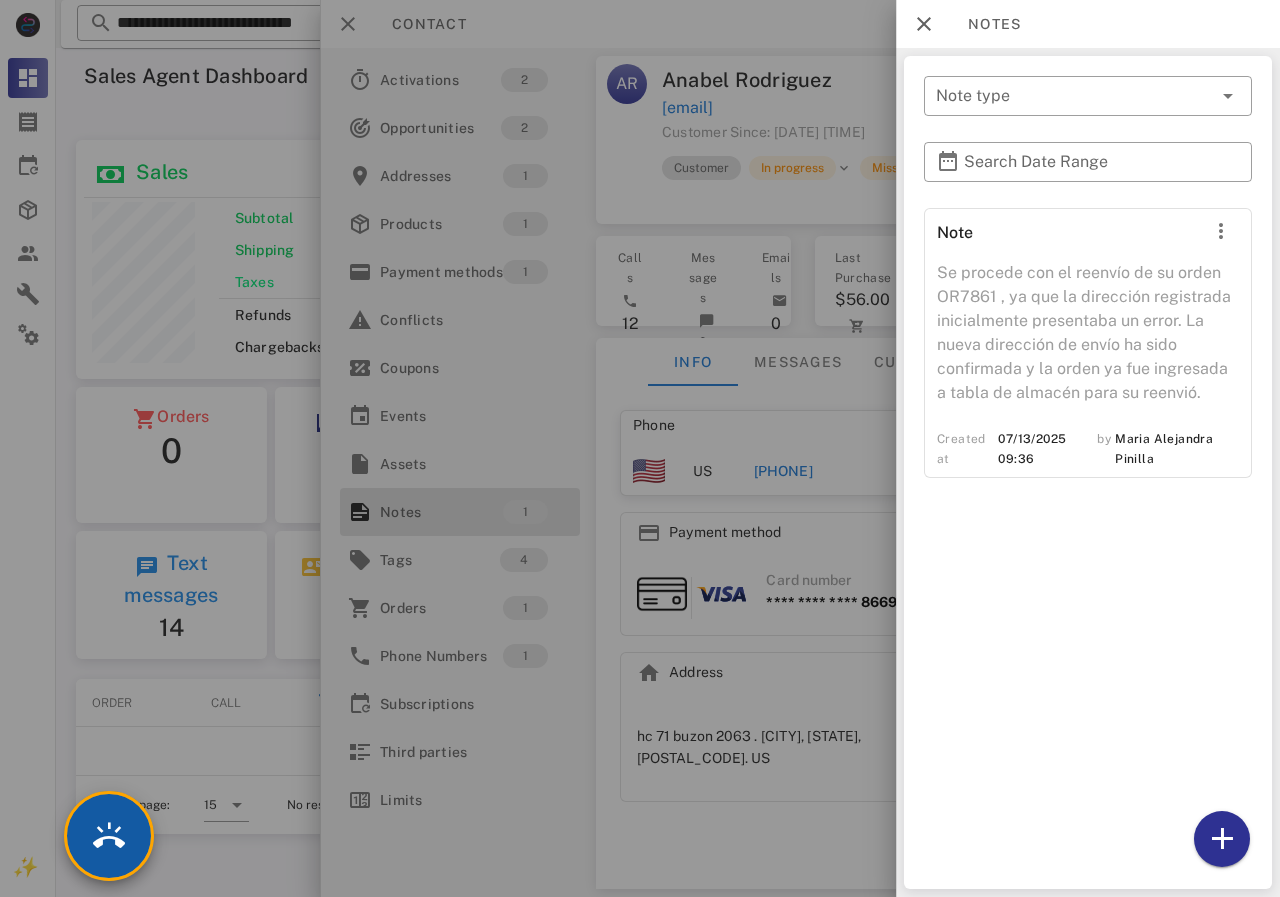 click at bounding box center [109, 836] 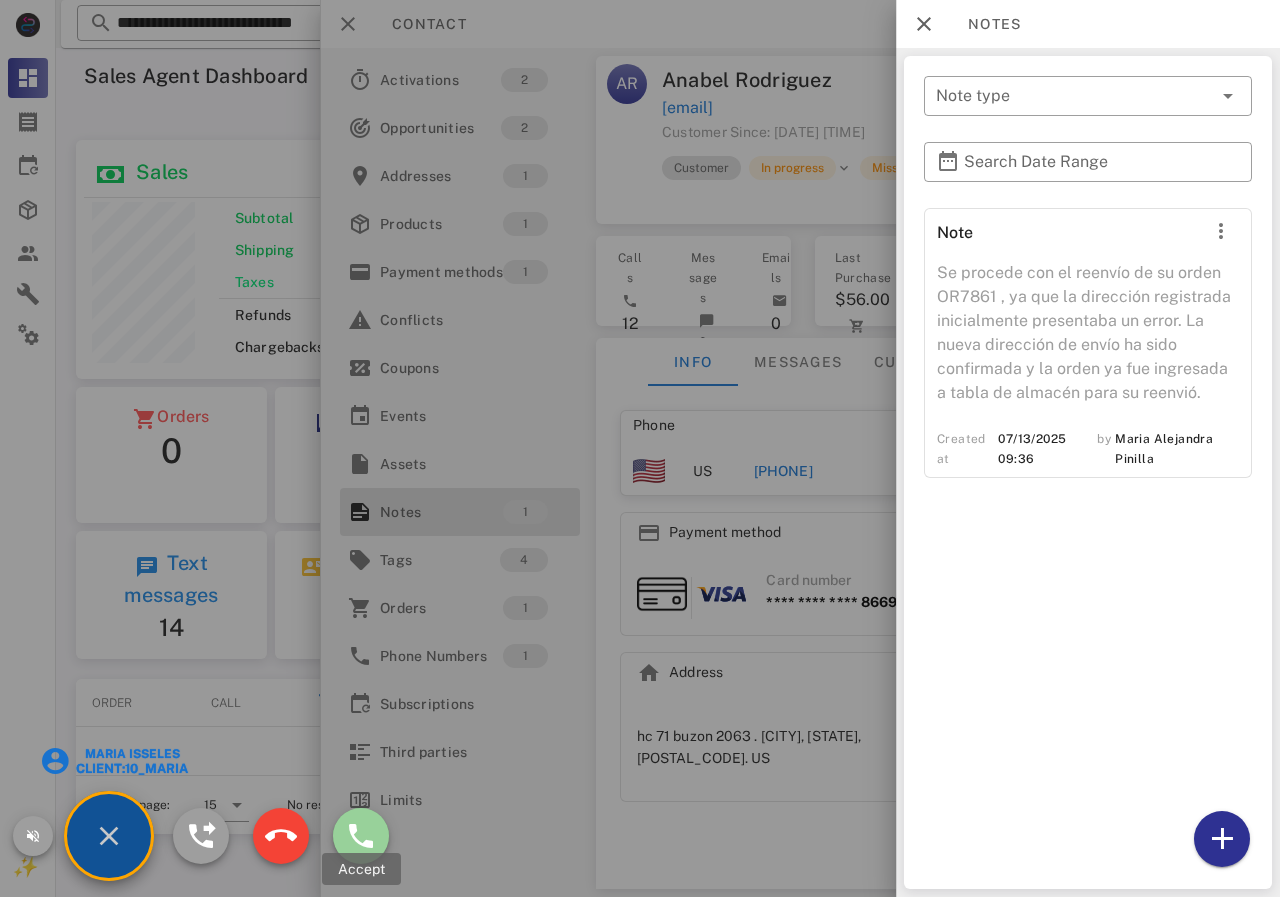 click at bounding box center [361, 836] 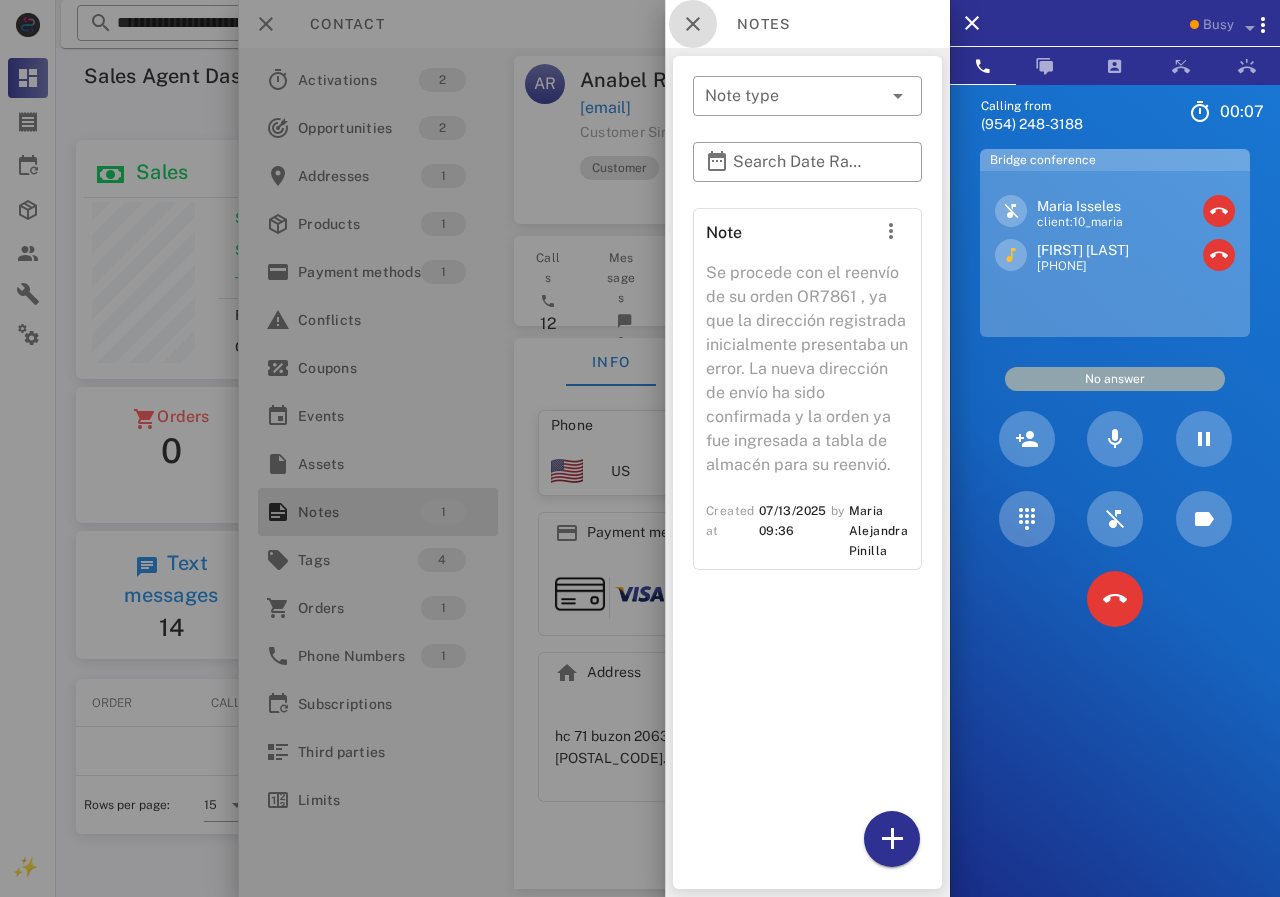 click at bounding box center [693, 24] 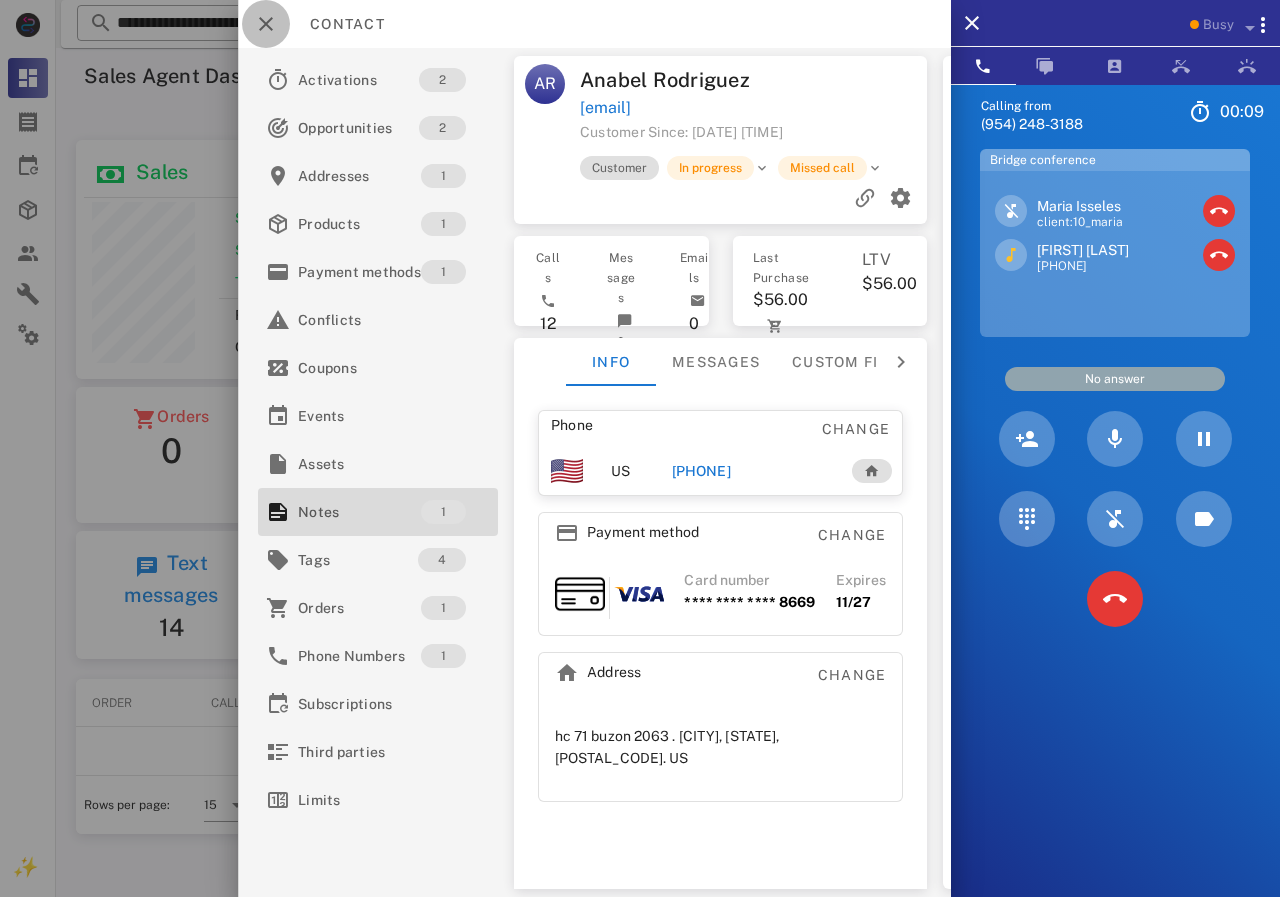 click at bounding box center [266, 24] 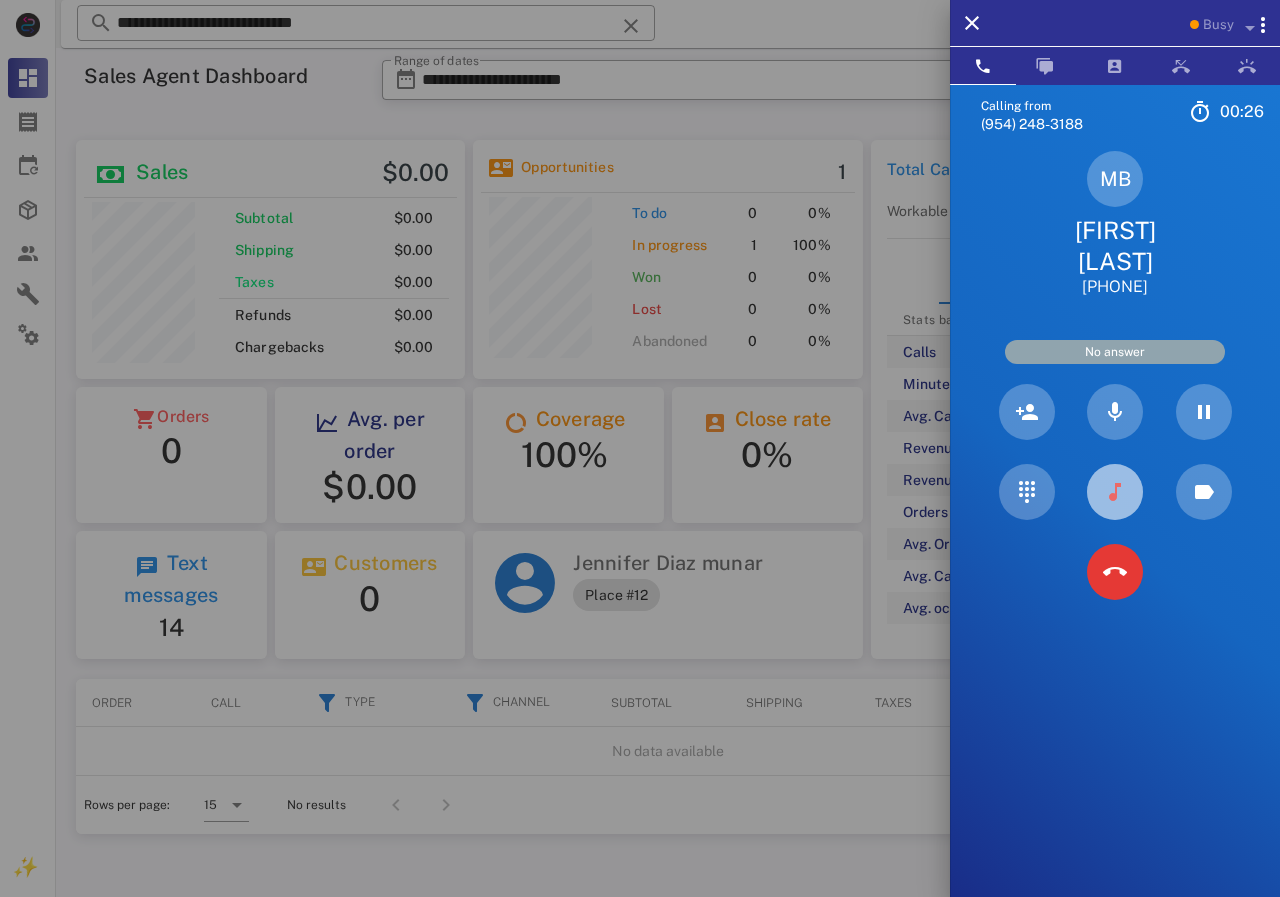 click at bounding box center [1115, 492] 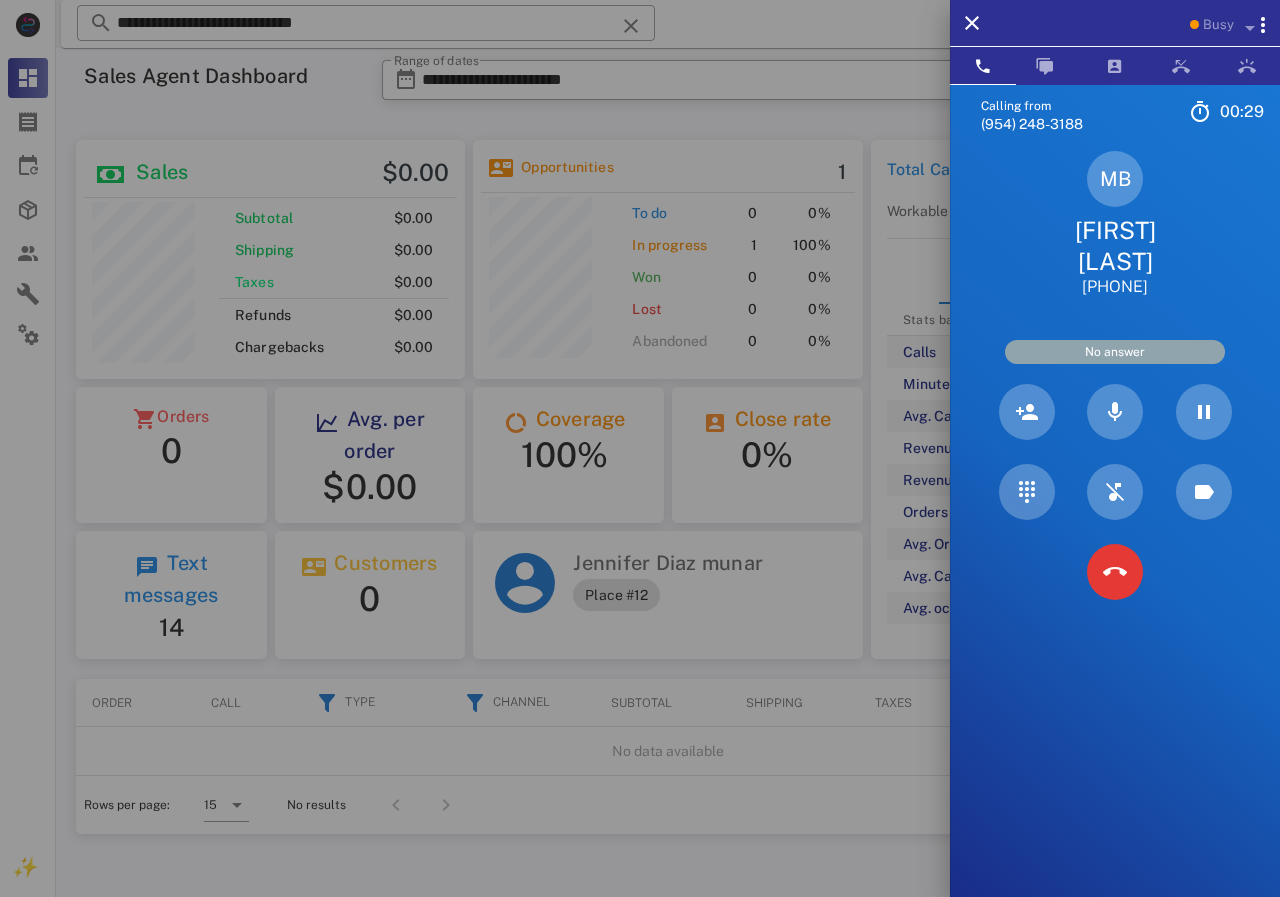 click on "[FIRST] [LAST]" at bounding box center [1115, 246] 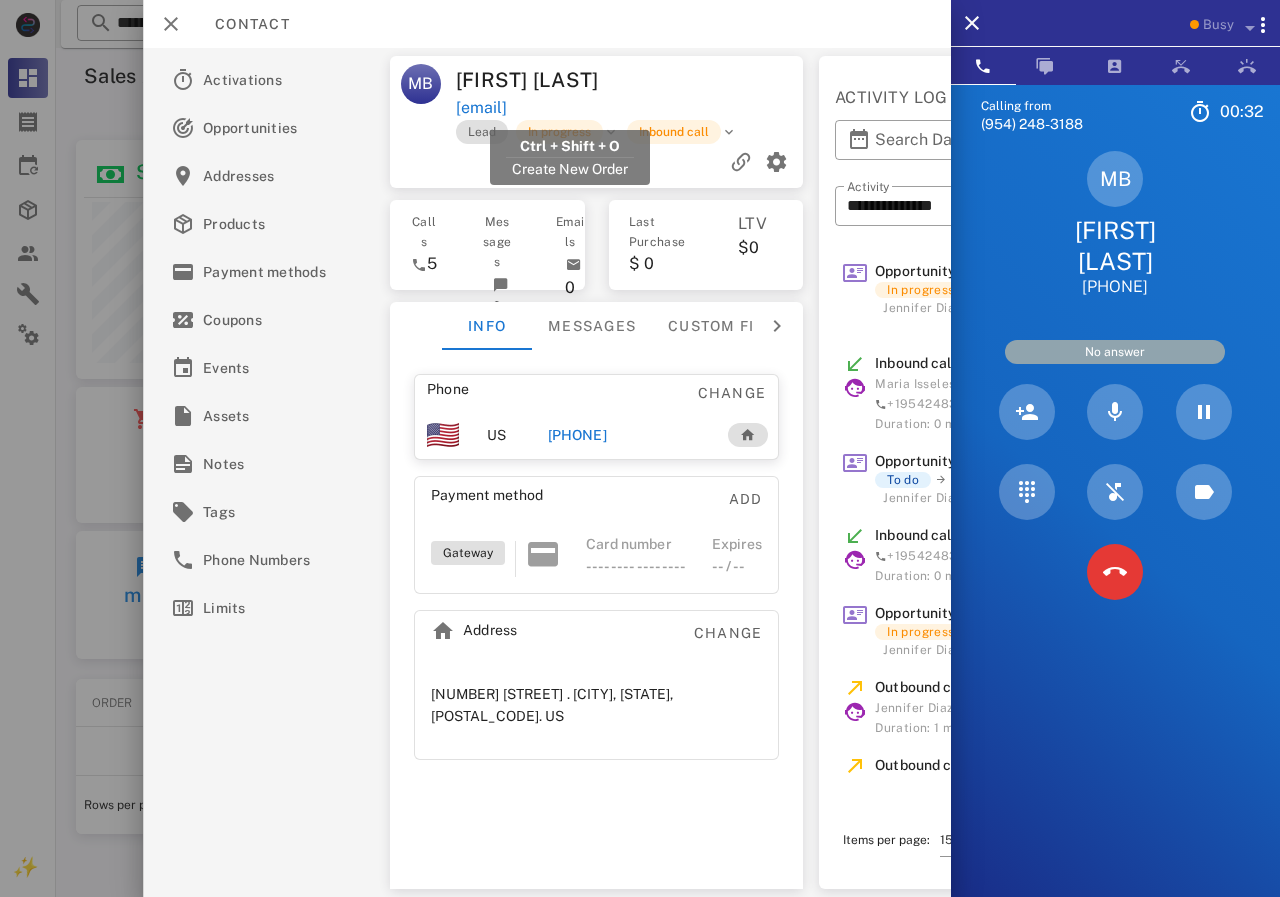 drag, startPoint x: 733, startPoint y: 114, endPoint x: 485, endPoint y: 59, distance: 254.02559 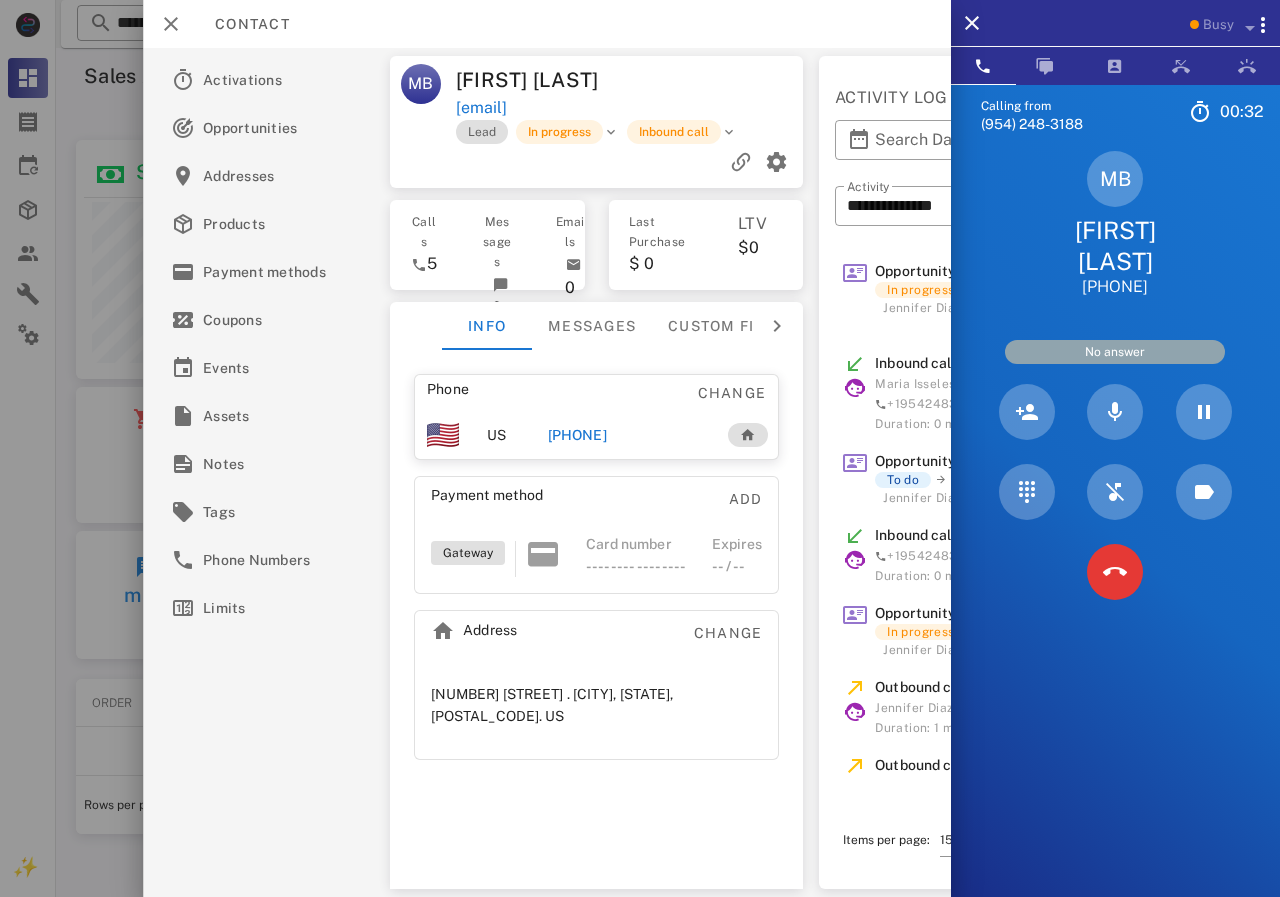 copy on "[EMAIL]" 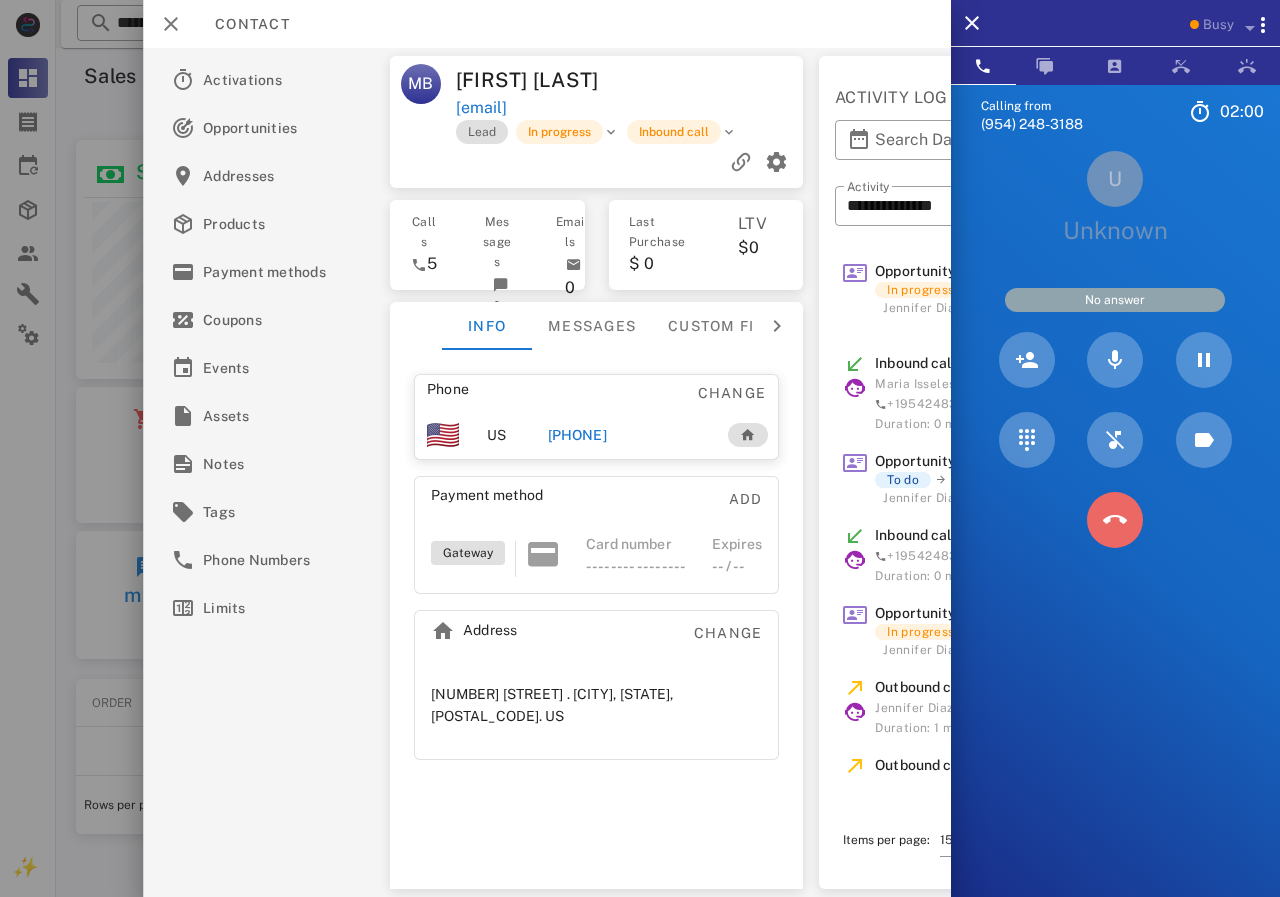 click at bounding box center (1115, 520) 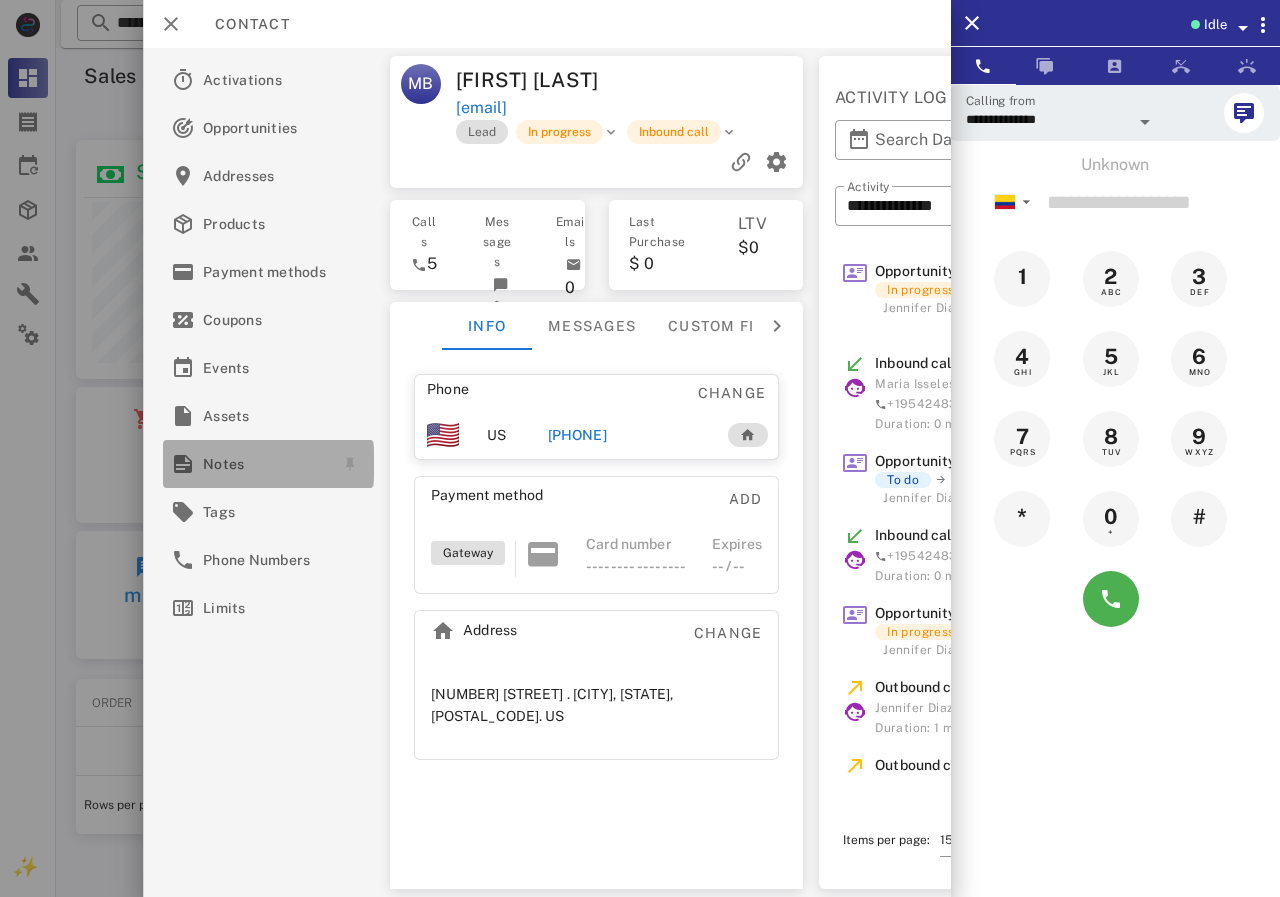 click on "Notes" at bounding box center (264, 464) 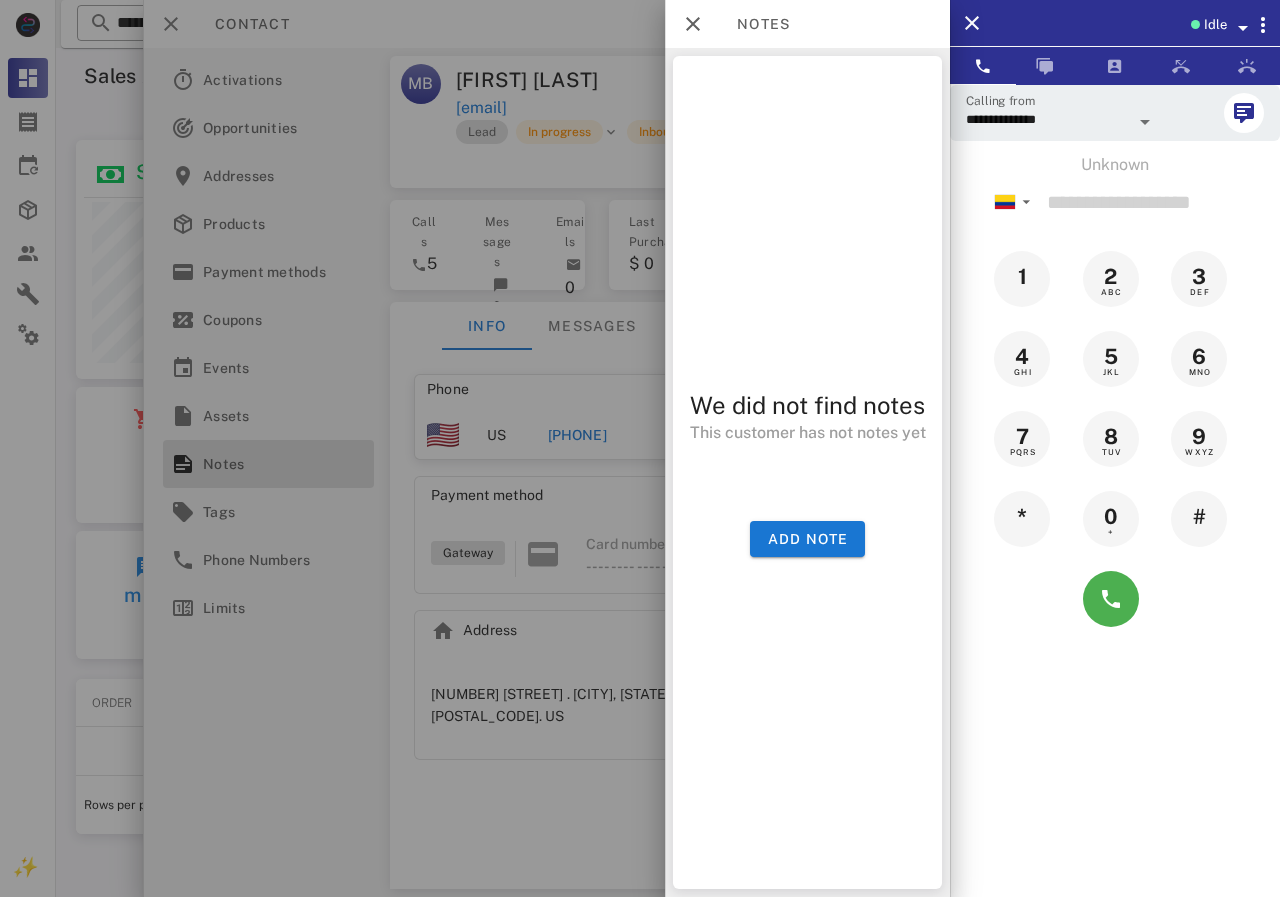 click at bounding box center (640, 448) 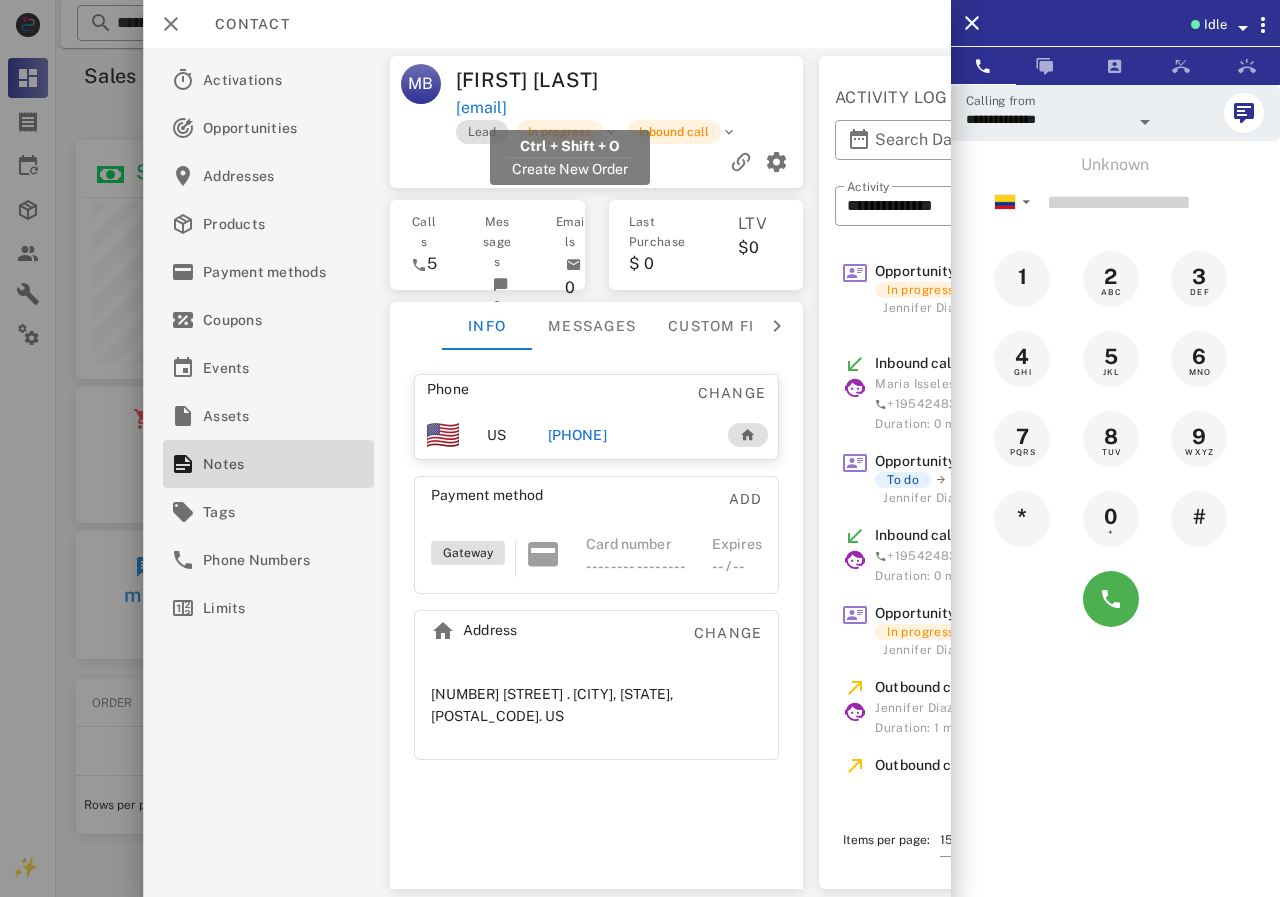 drag, startPoint x: 705, startPoint y: 103, endPoint x: 459, endPoint y: 104, distance: 246.00203 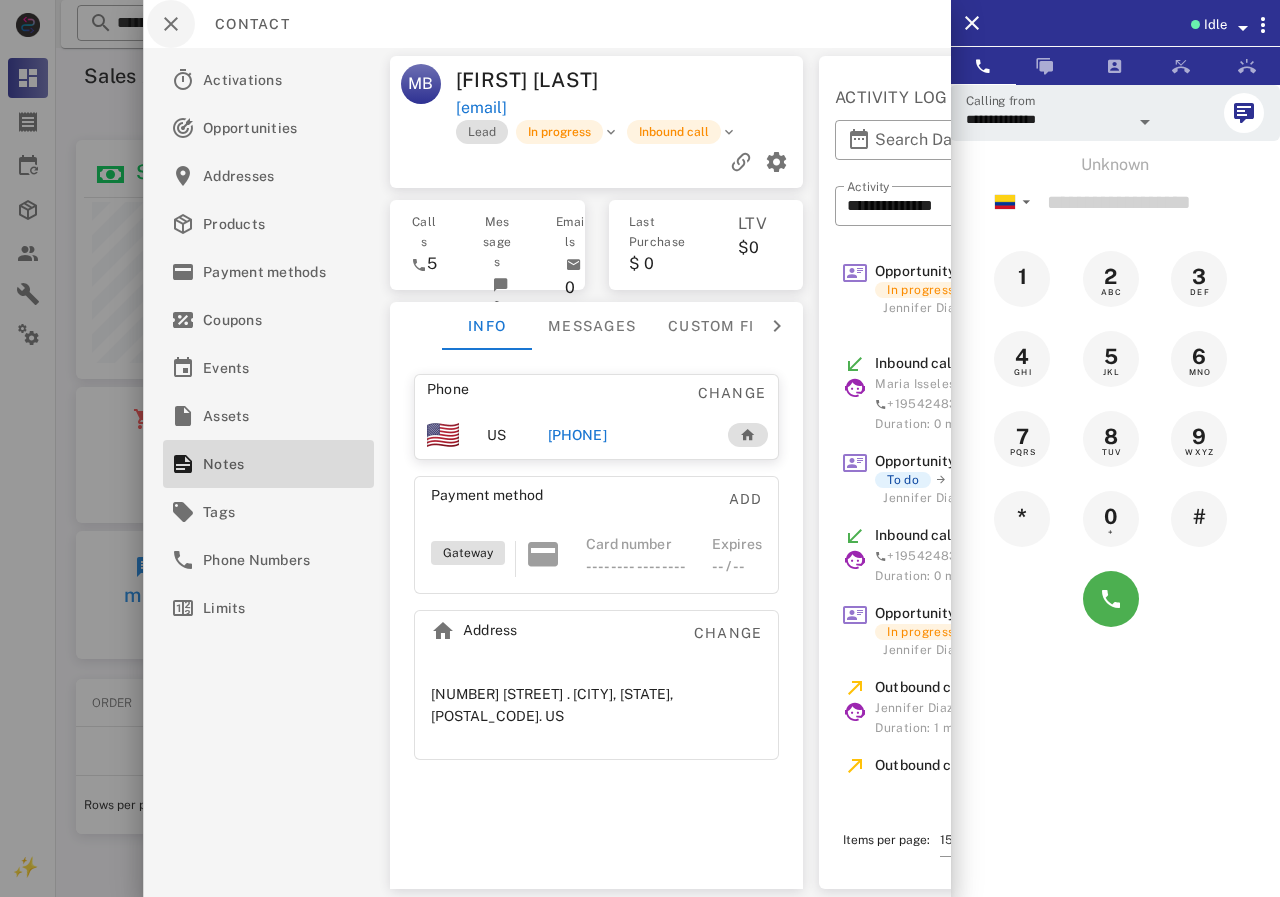 copy on "[EMAIL]" 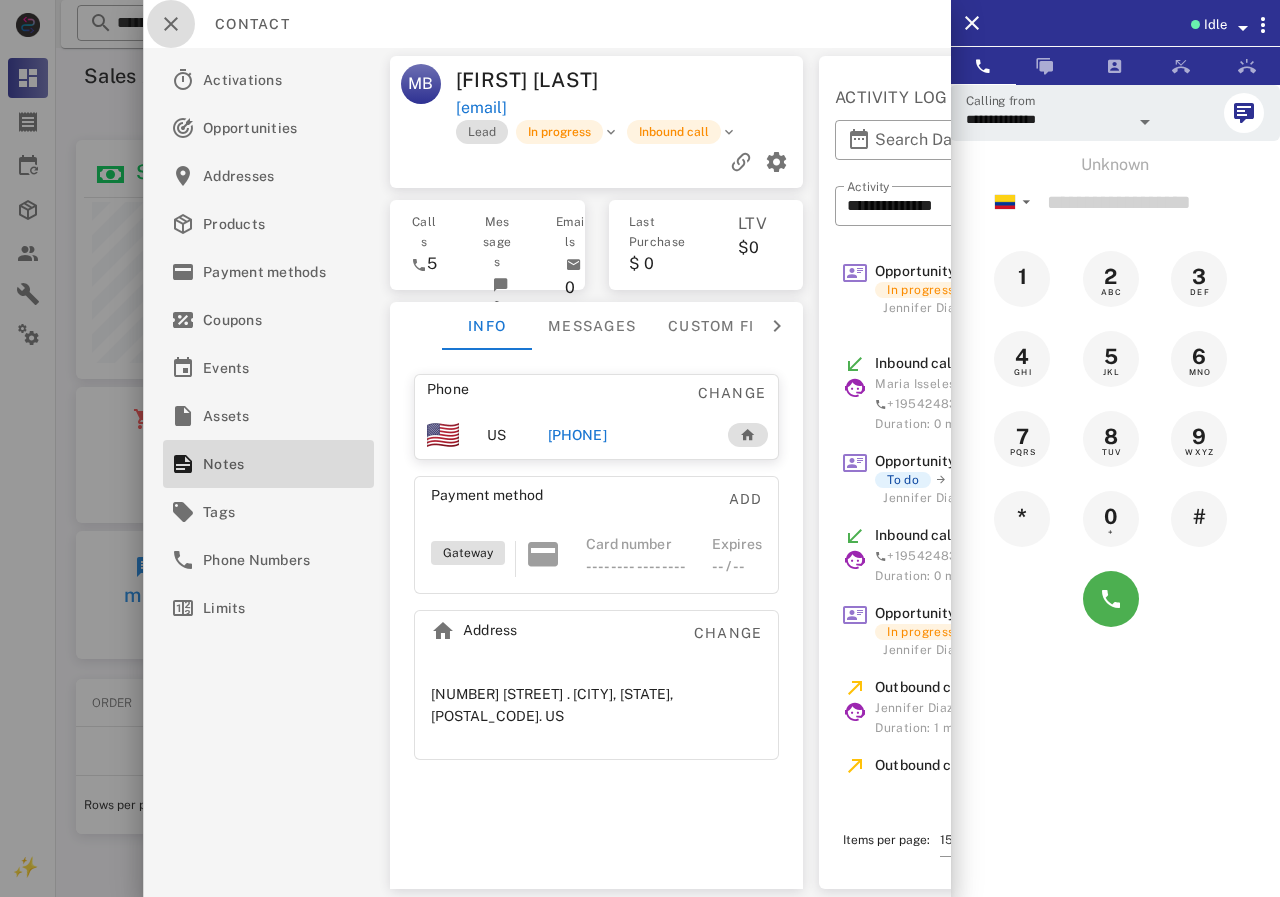 click at bounding box center [171, 24] 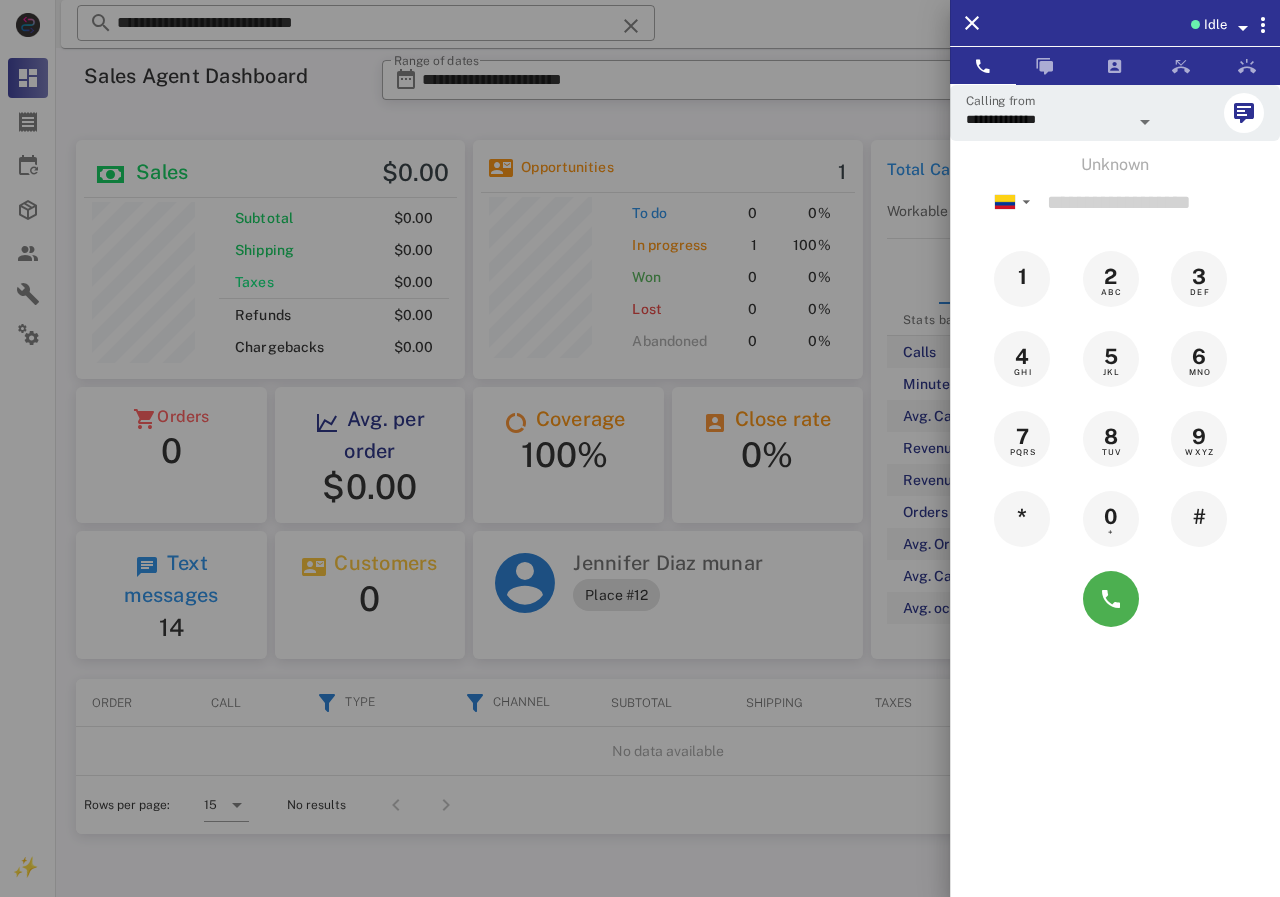 click at bounding box center [640, 448] 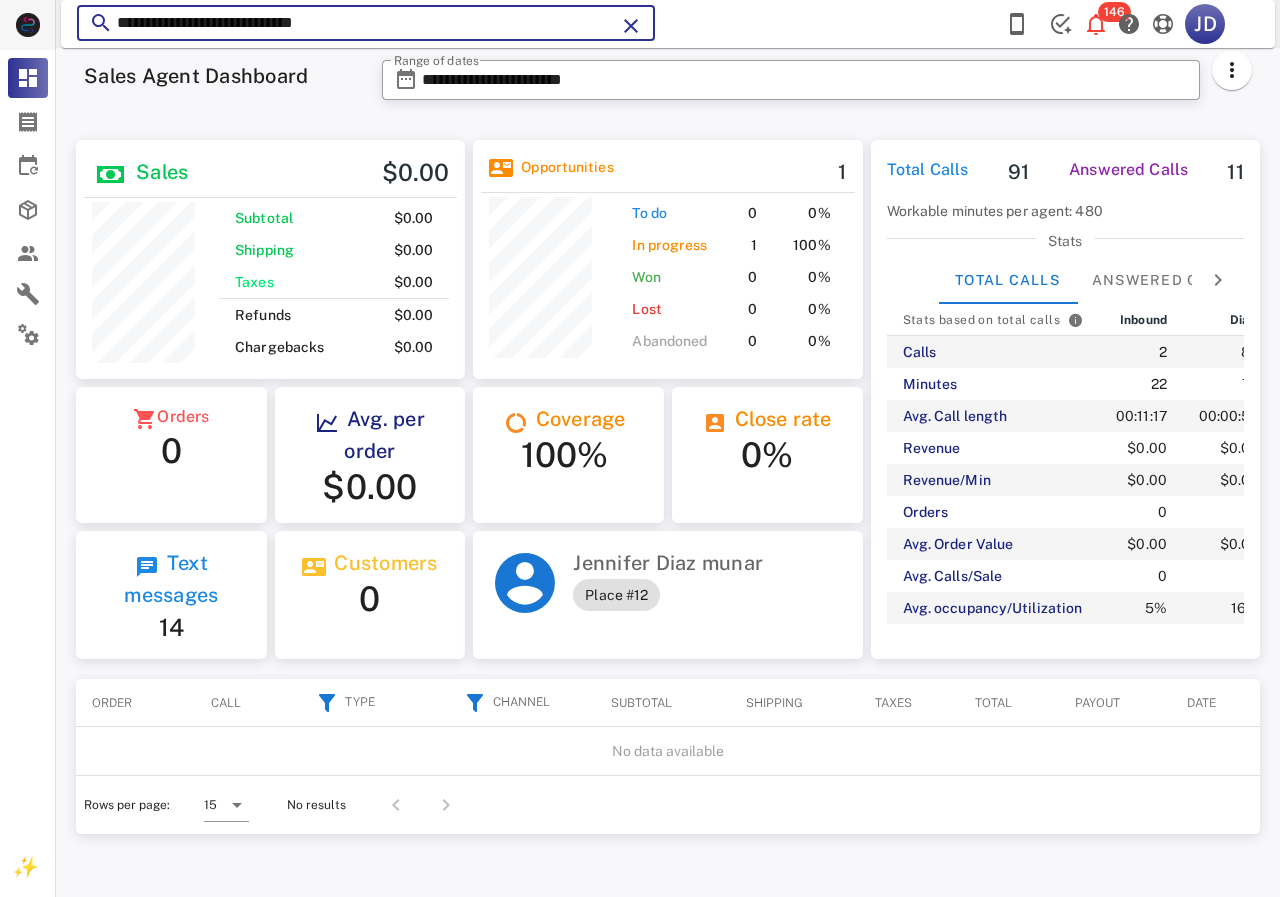 drag, startPoint x: 157, startPoint y: 42, endPoint x: 52, endPoint y: 45, distance: 105.04285 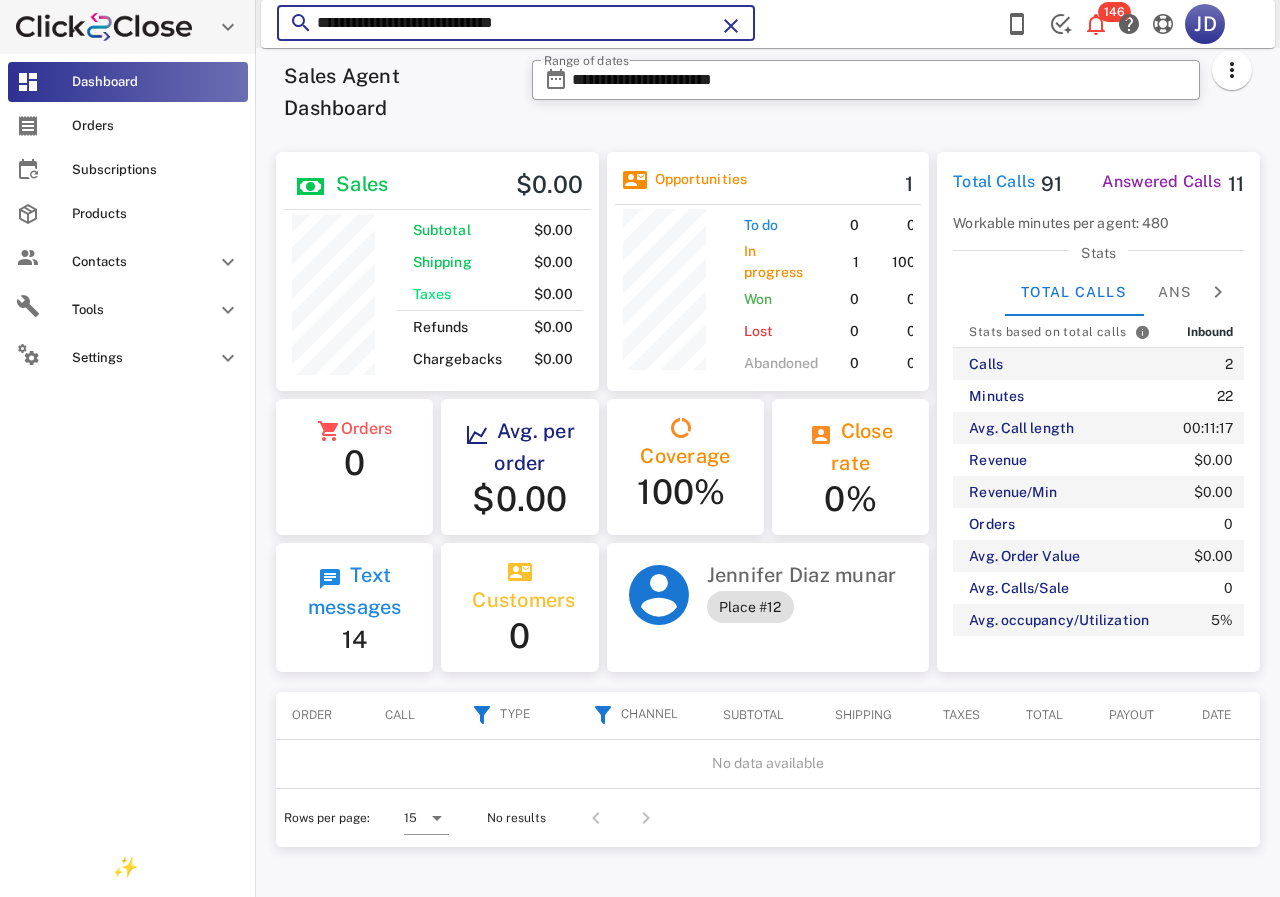 paste 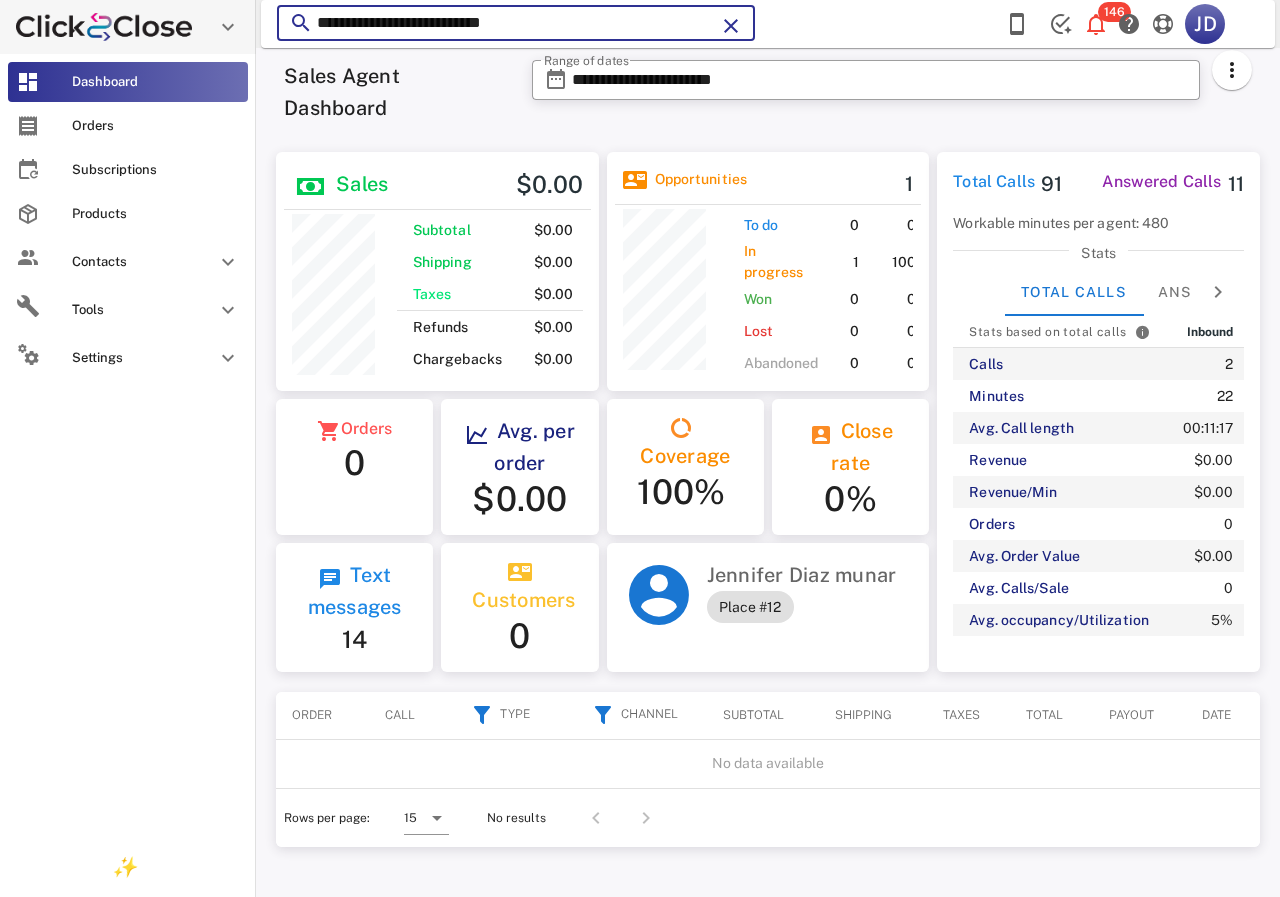 scroll, scrollTop: 250, scrollLeft: 322, axis: both 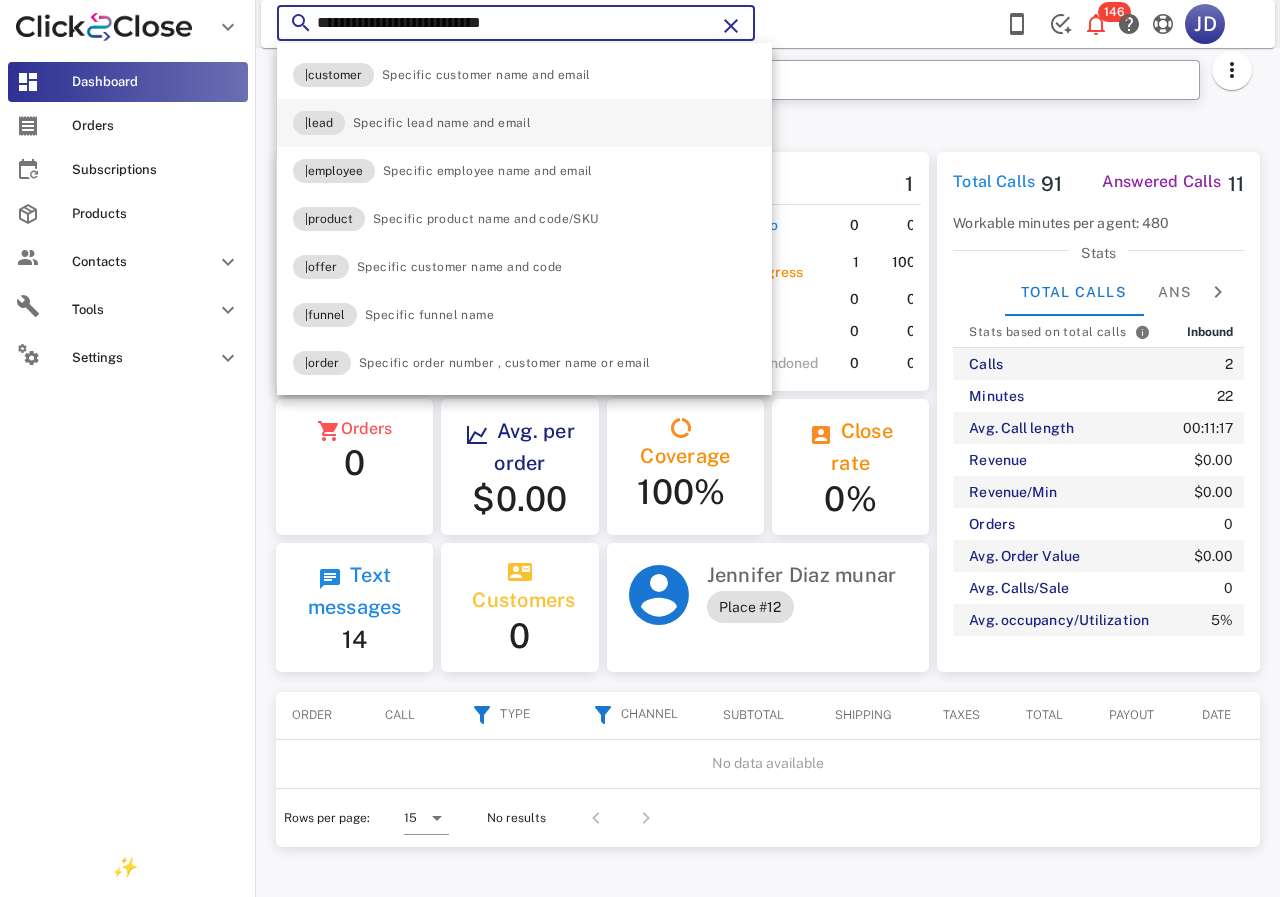 type on "**********" 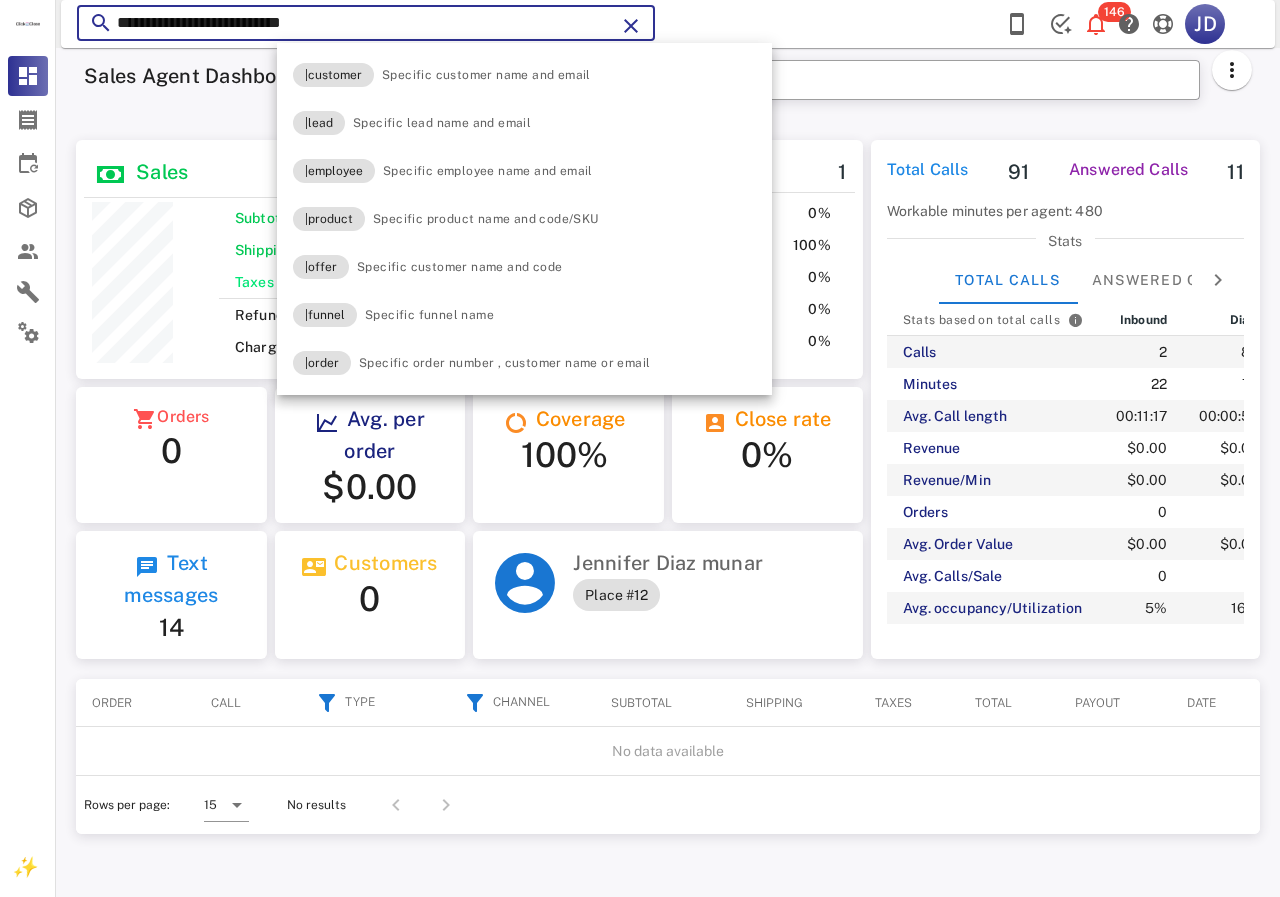 scroll, scrollTop: 999761, scrollLeft: 999647, axis: both 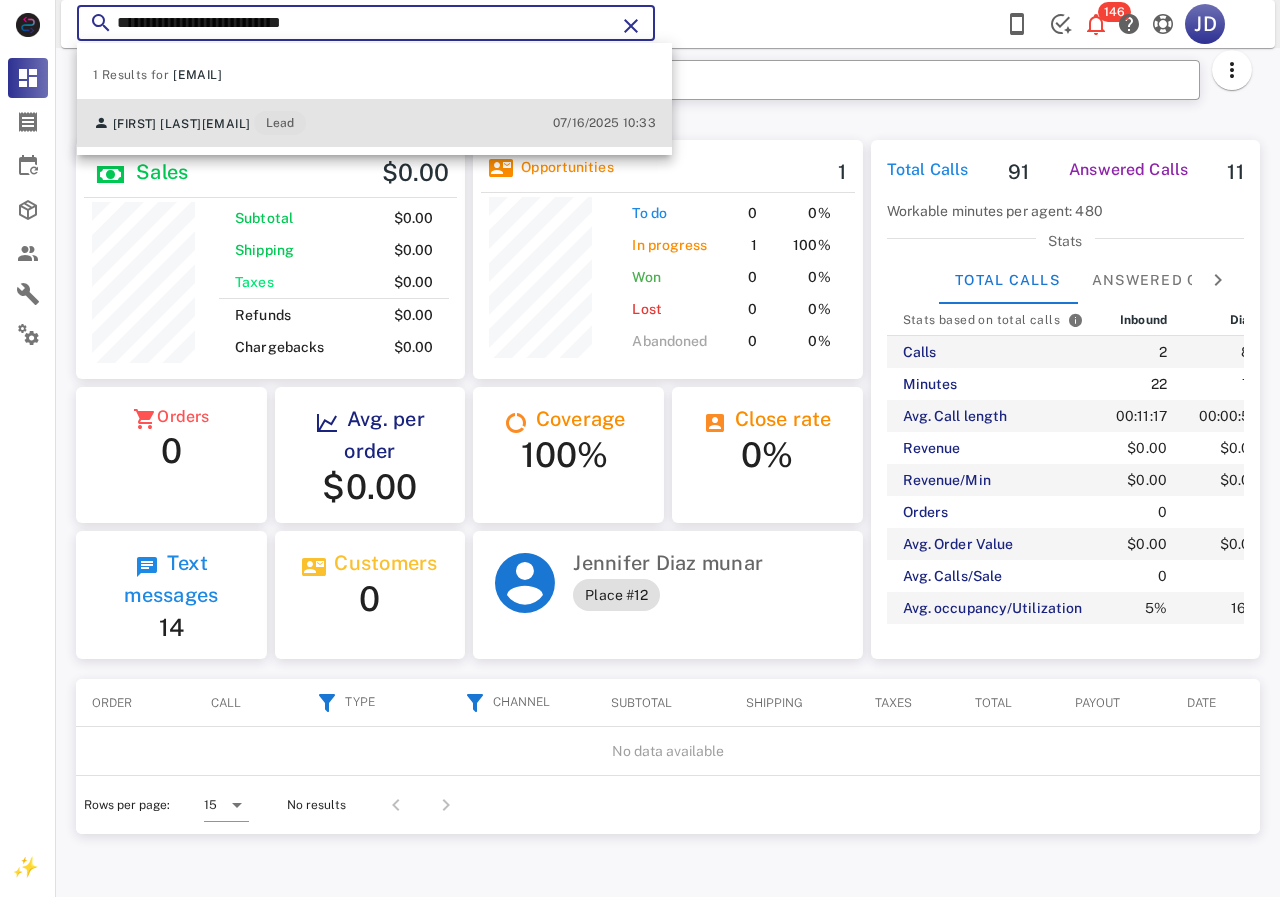 click on "[FIRST] [LAST]   [EMAIL]   Lead" at bounding box center (199, 123) 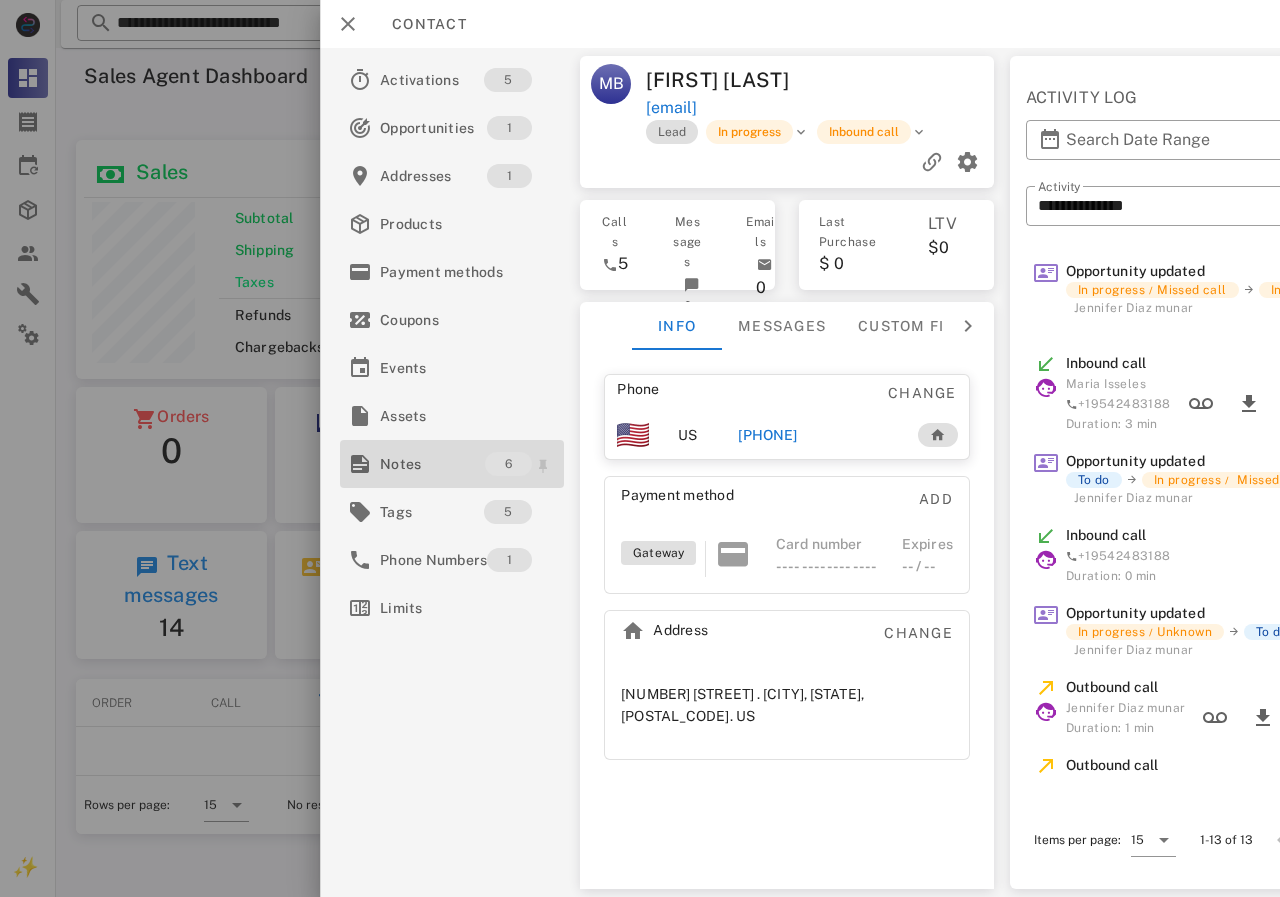 click on "Notes" at bounding box center [432, 464] 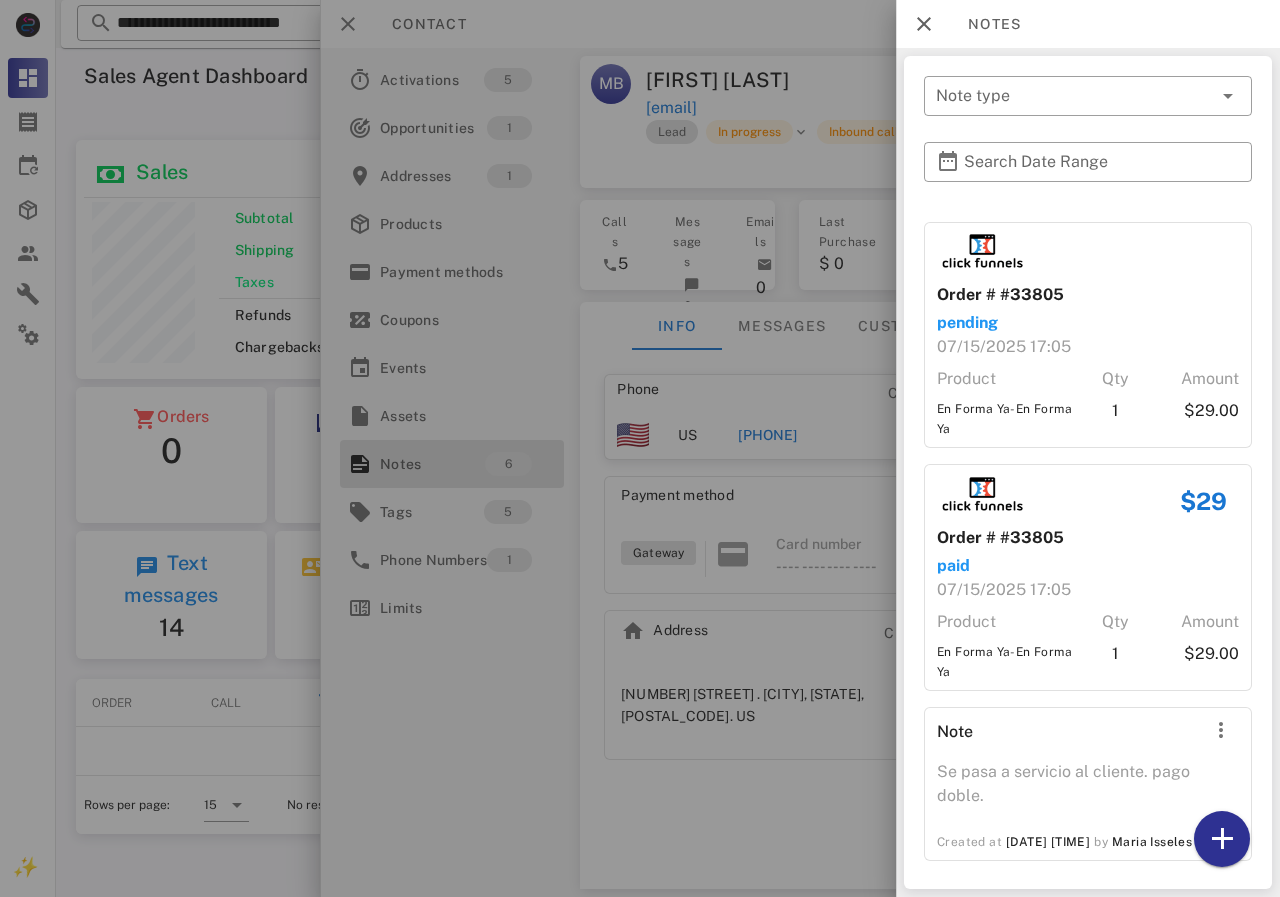 scroll, scrollTop: 622, scrollLeft: 0, axis: vertical 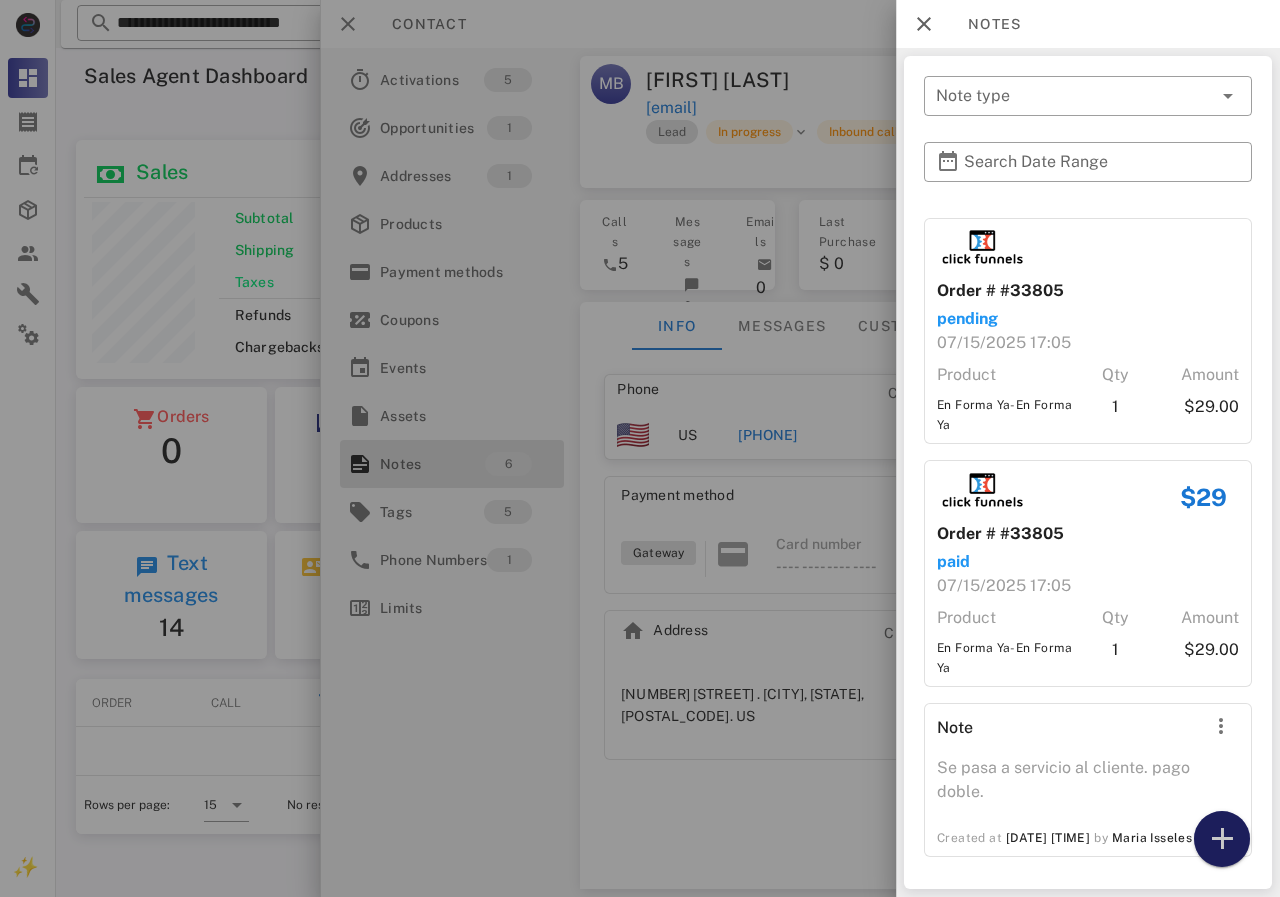 click at bounding box center (1222, 839) 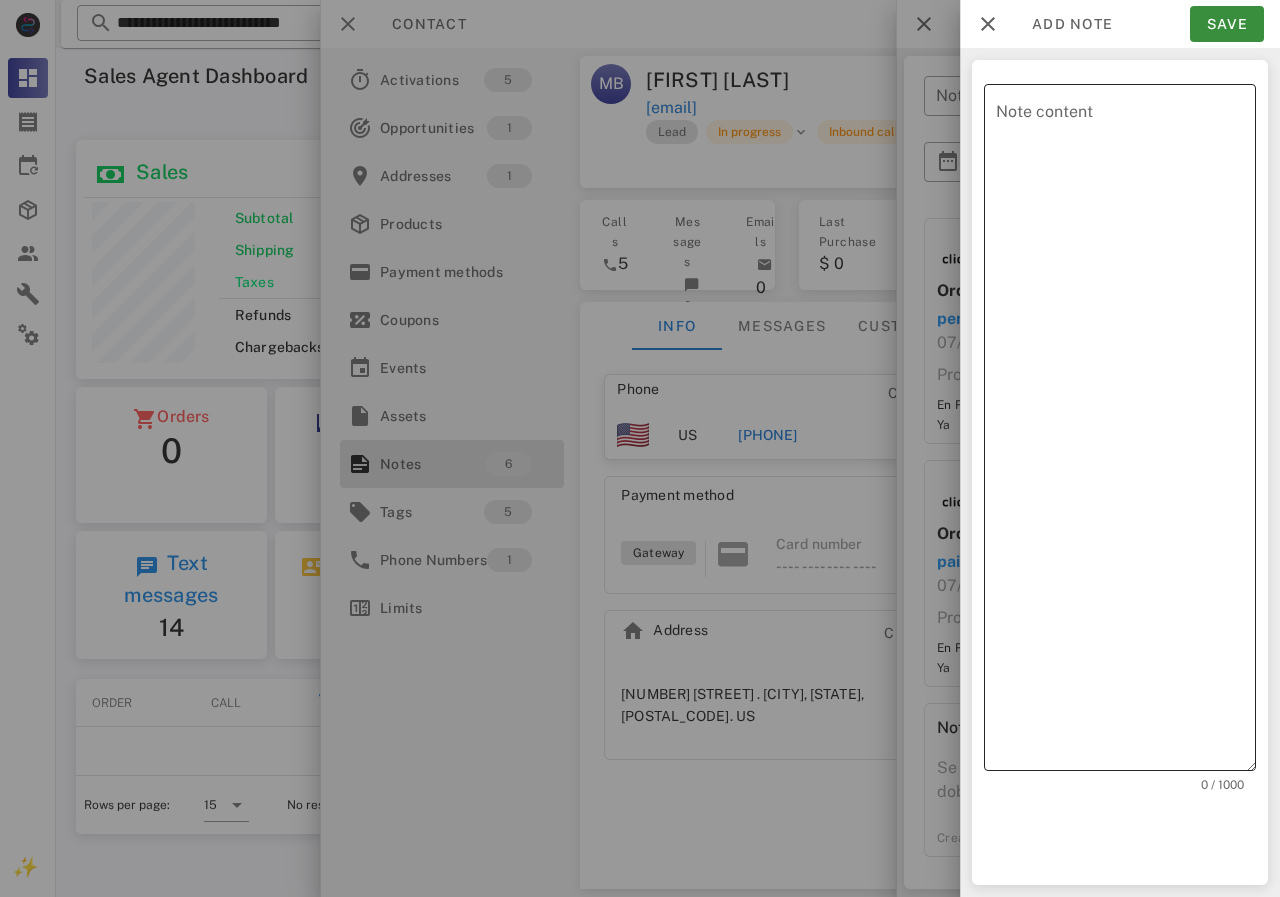 click on "Note content" at bounding box center [1126, 432] 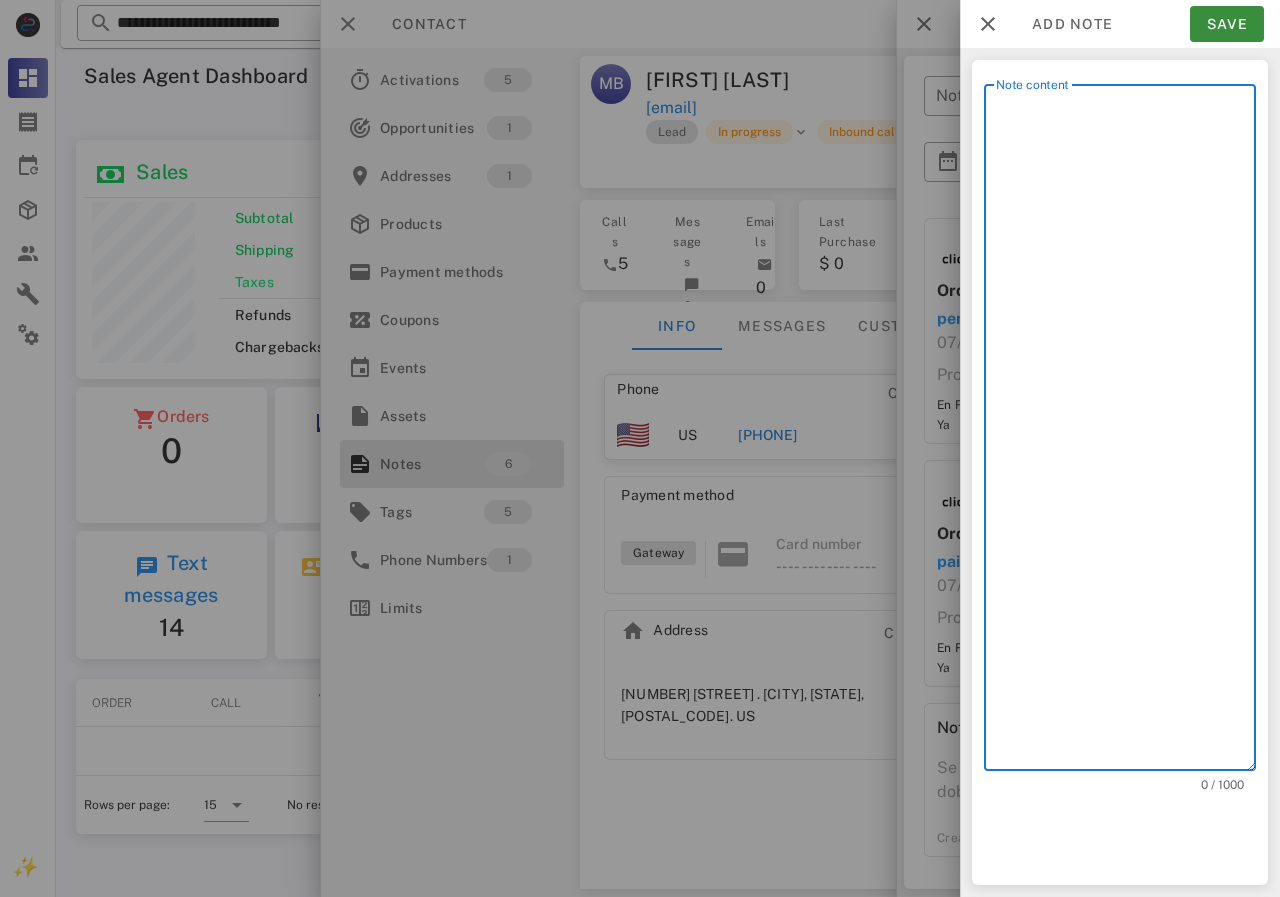 scroll, scrollTop: 240, scrollLeft: 390, axis: both 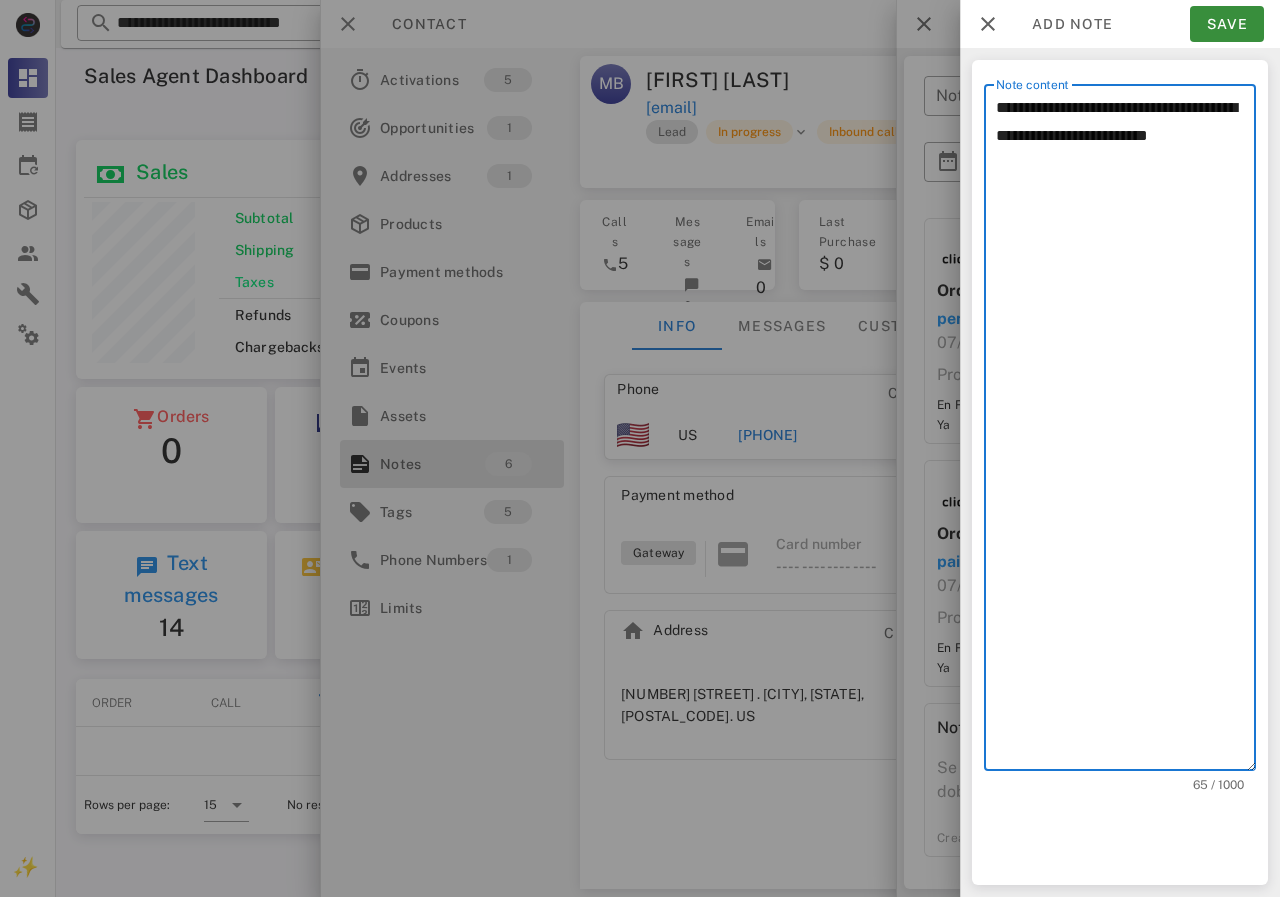 click on "**********" at bounding box center (1126, 432) 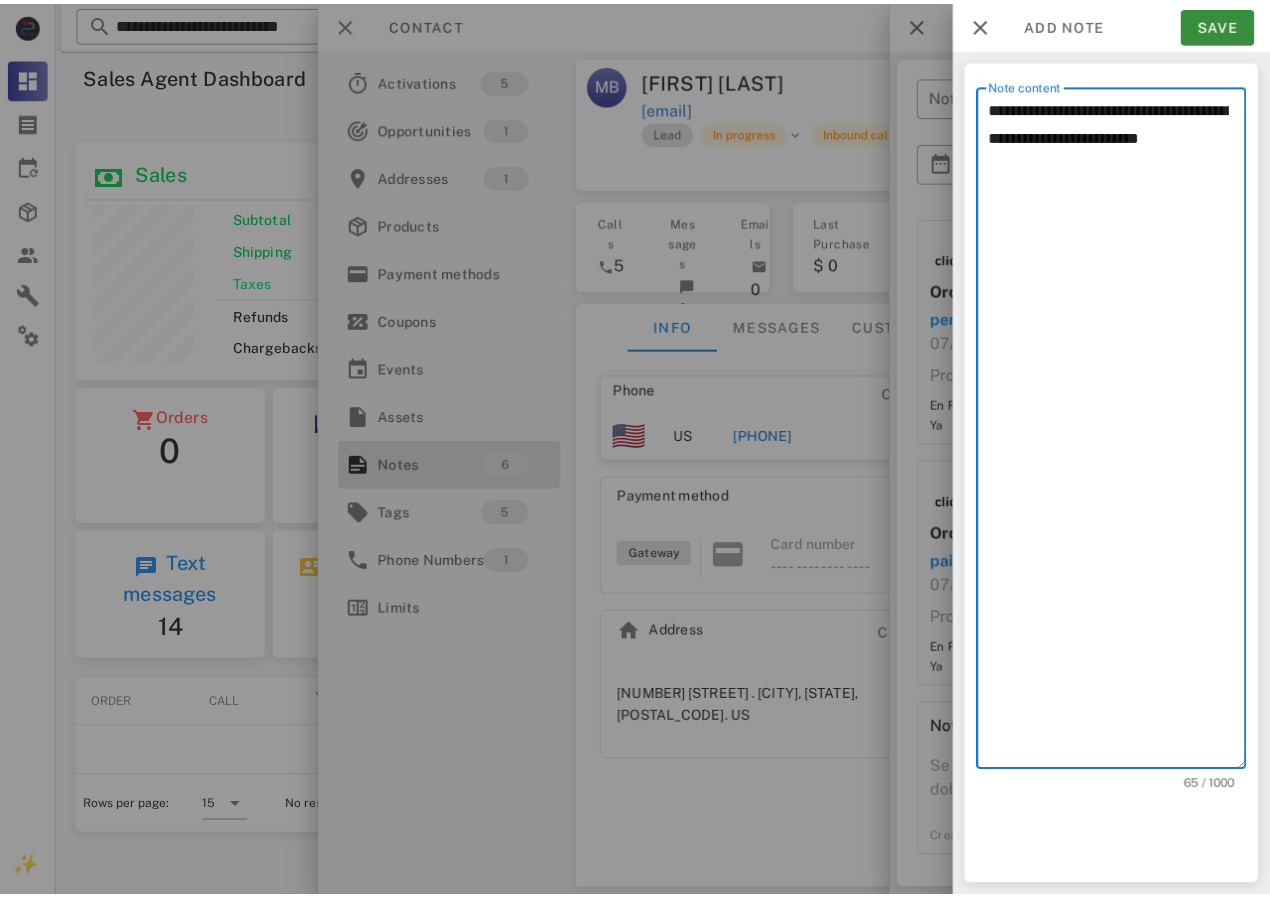 scroll, scrollTop: 243, scrollLeft: 390, axis: both 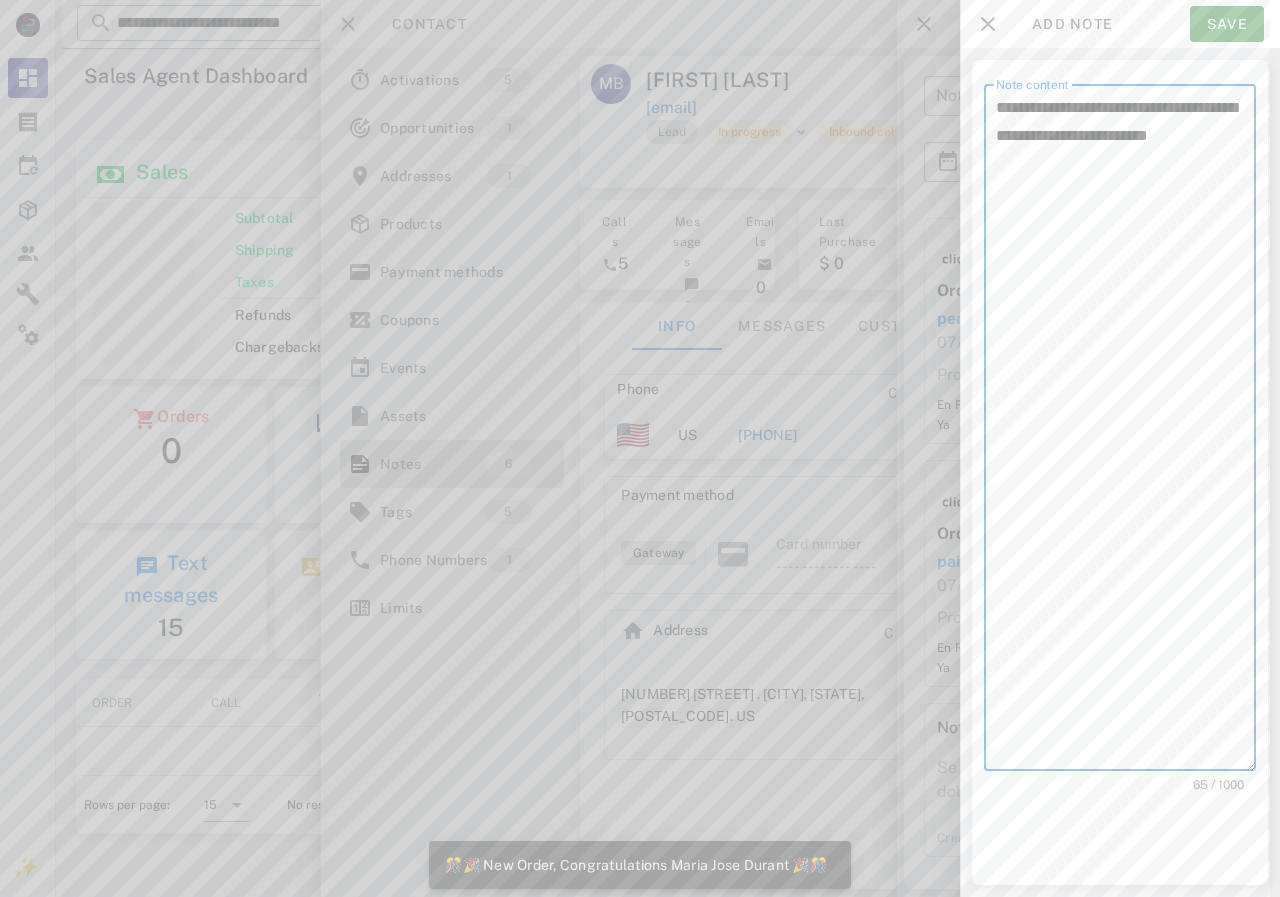 type on "**********" 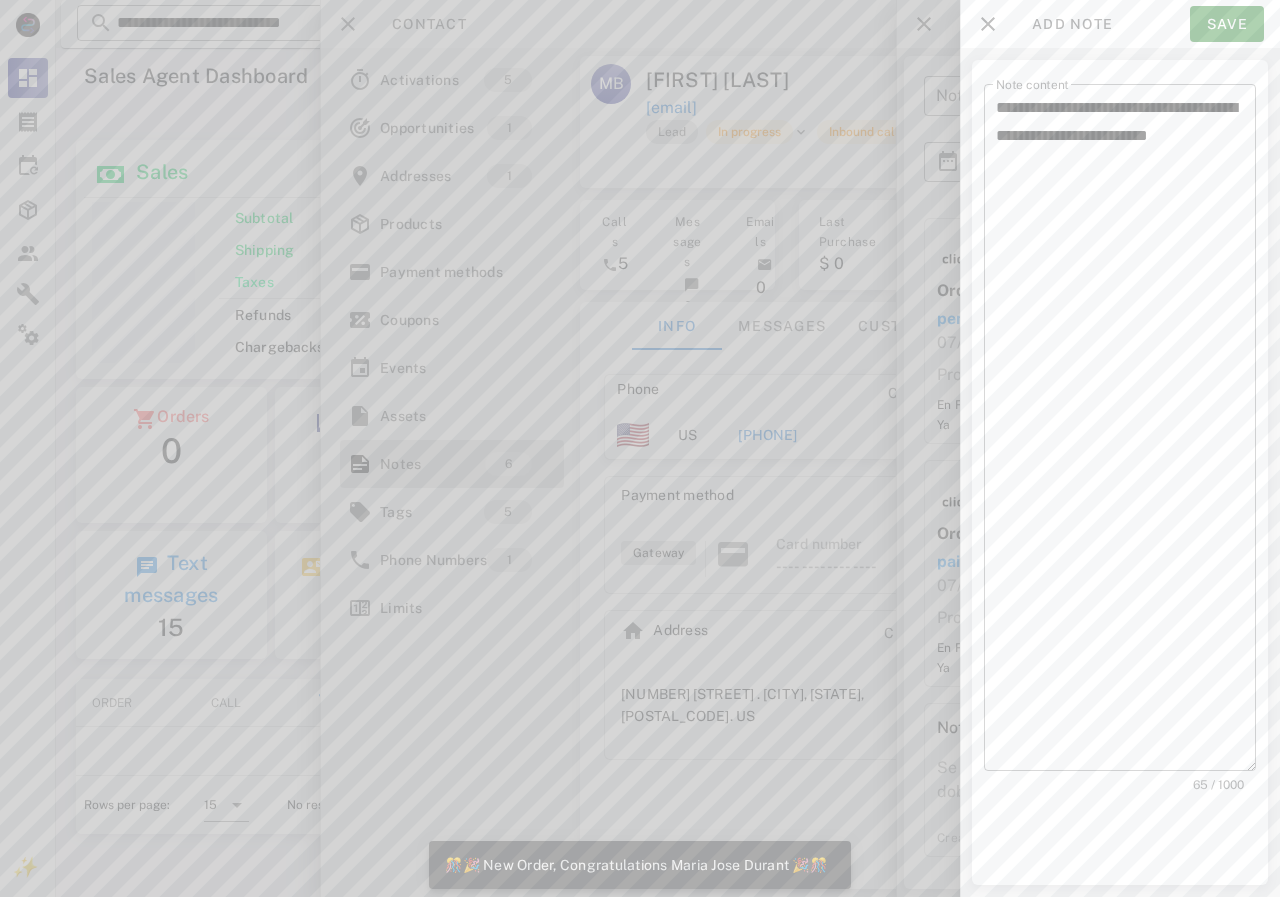 scroll, scrollTop: 999761, scrollLeft: 999611, axis: both 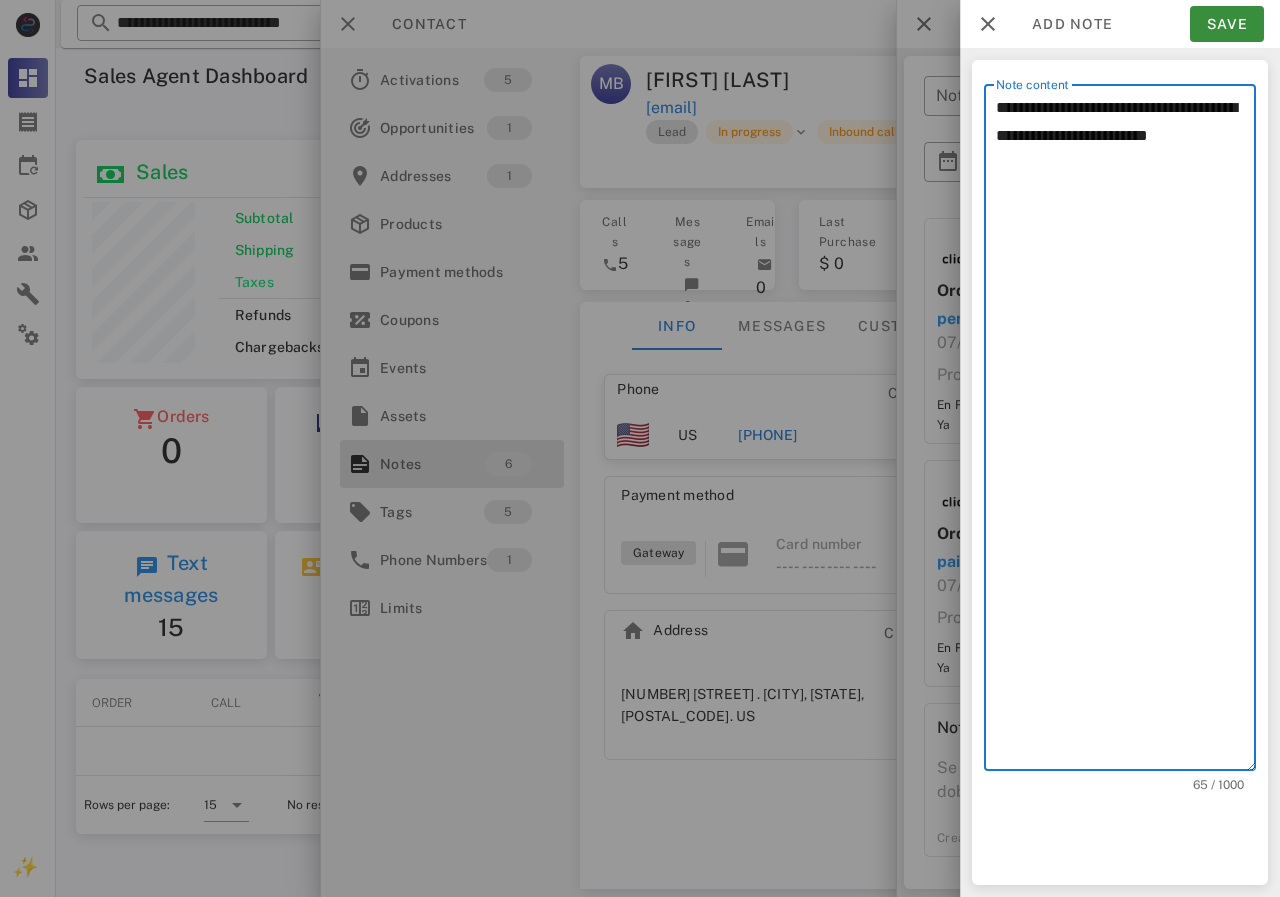 click at bounding box center (640, 448) 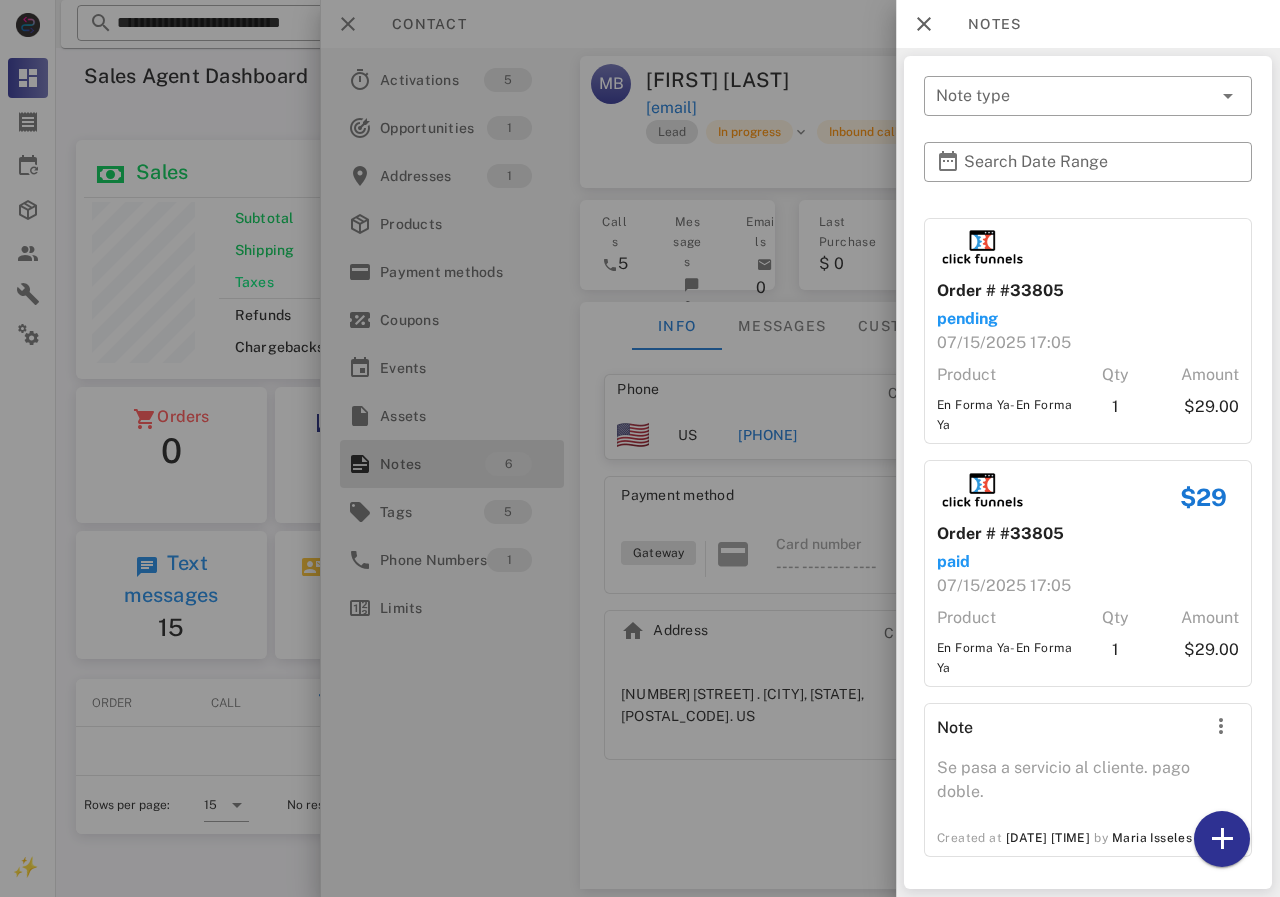 click at bounding box center (640, 448) 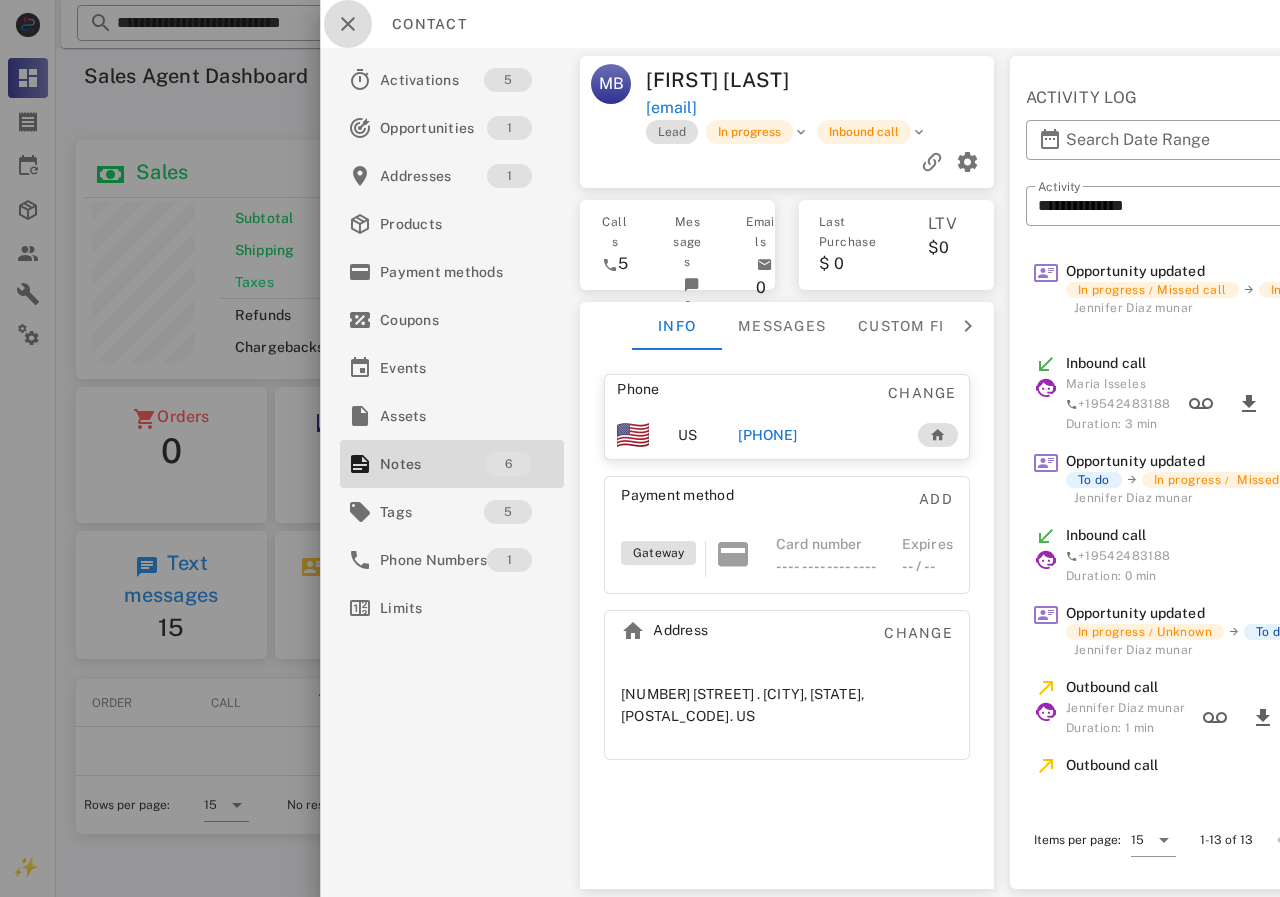click at bounding box center (348, 24) 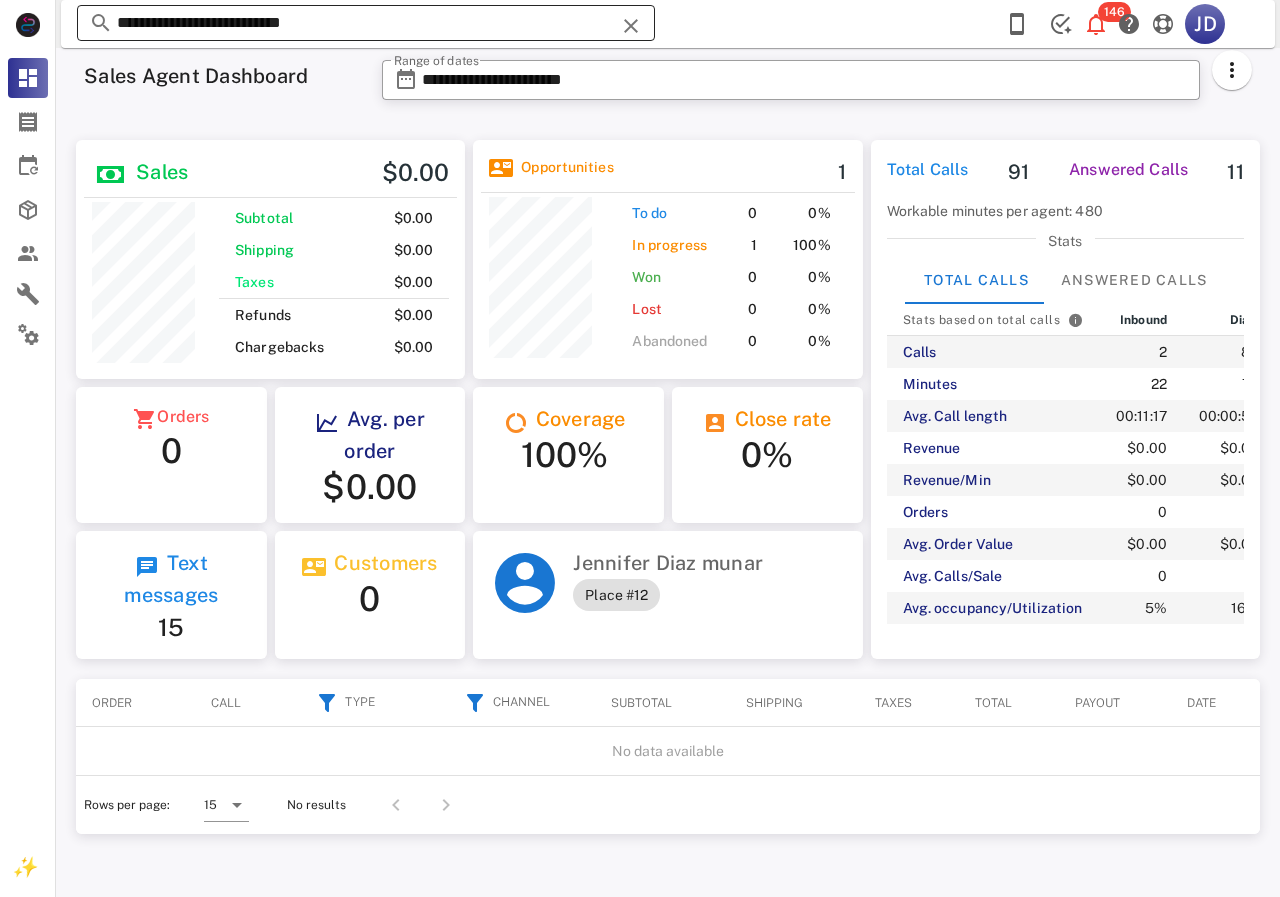 click on "**********" at bounding box center (366, 23) 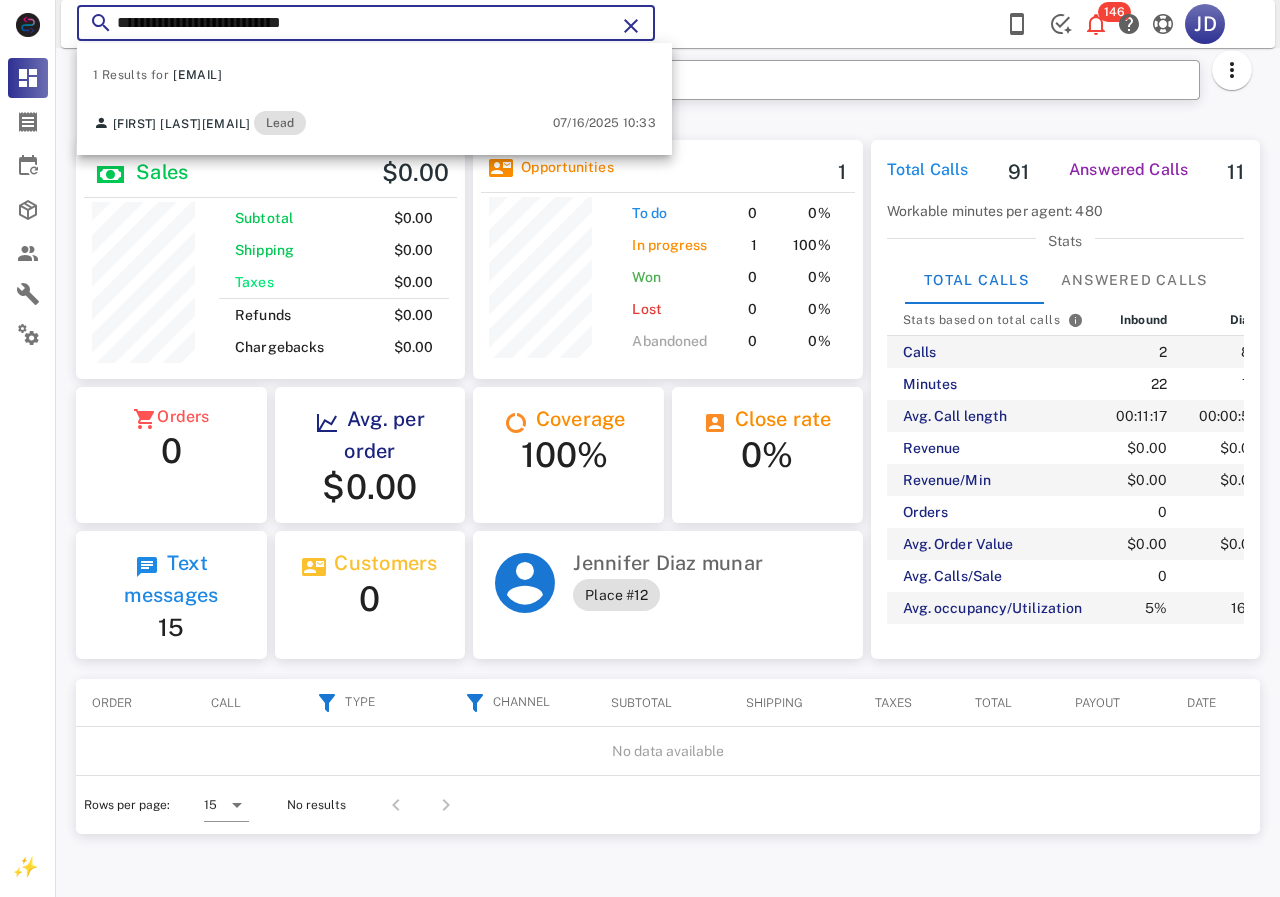 drag, startPoint x: 426, startPoint y: 18, endPoint x: 238, endPoint y: 20, distance: 188.01064 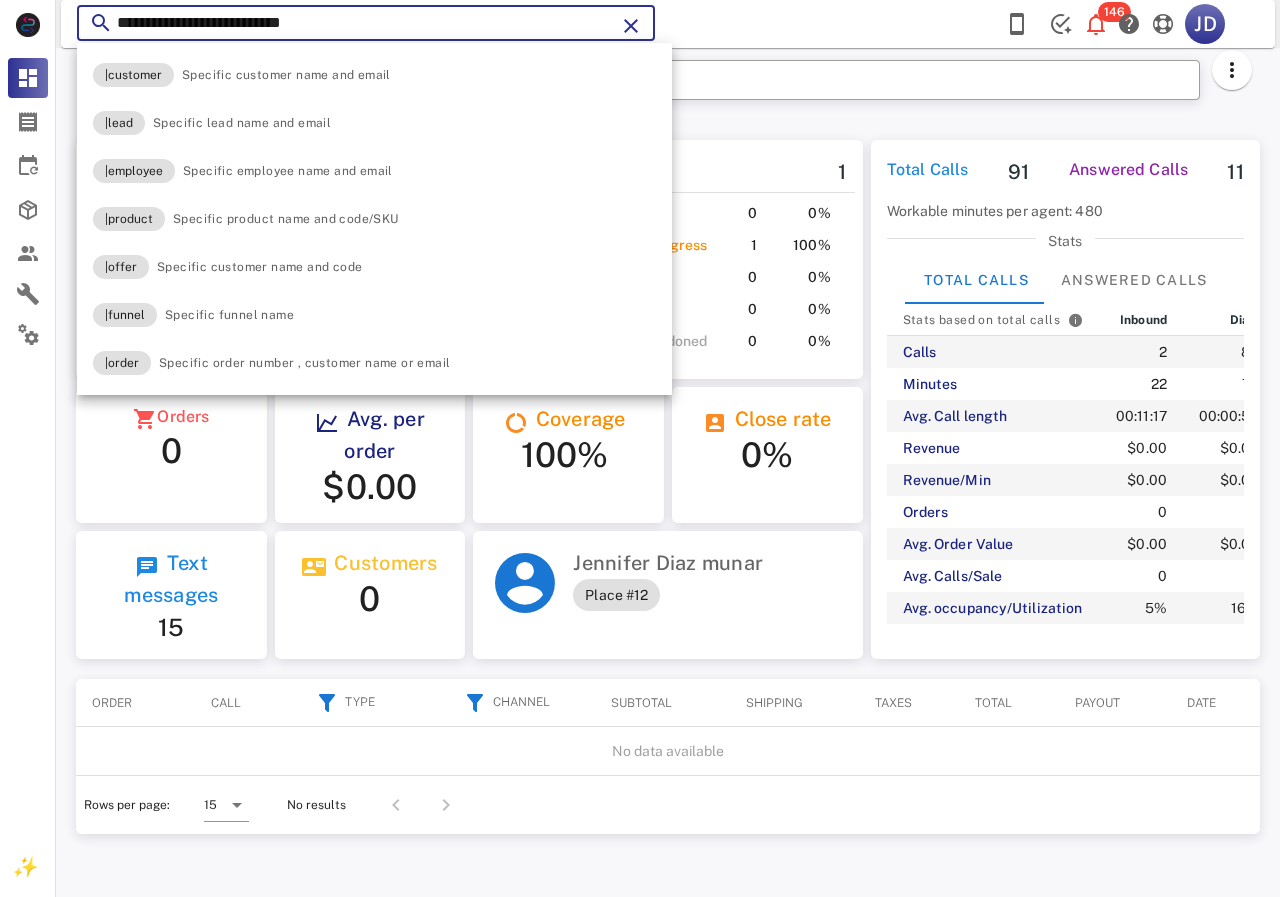 click on "**********" at bounding box center (366, 23) 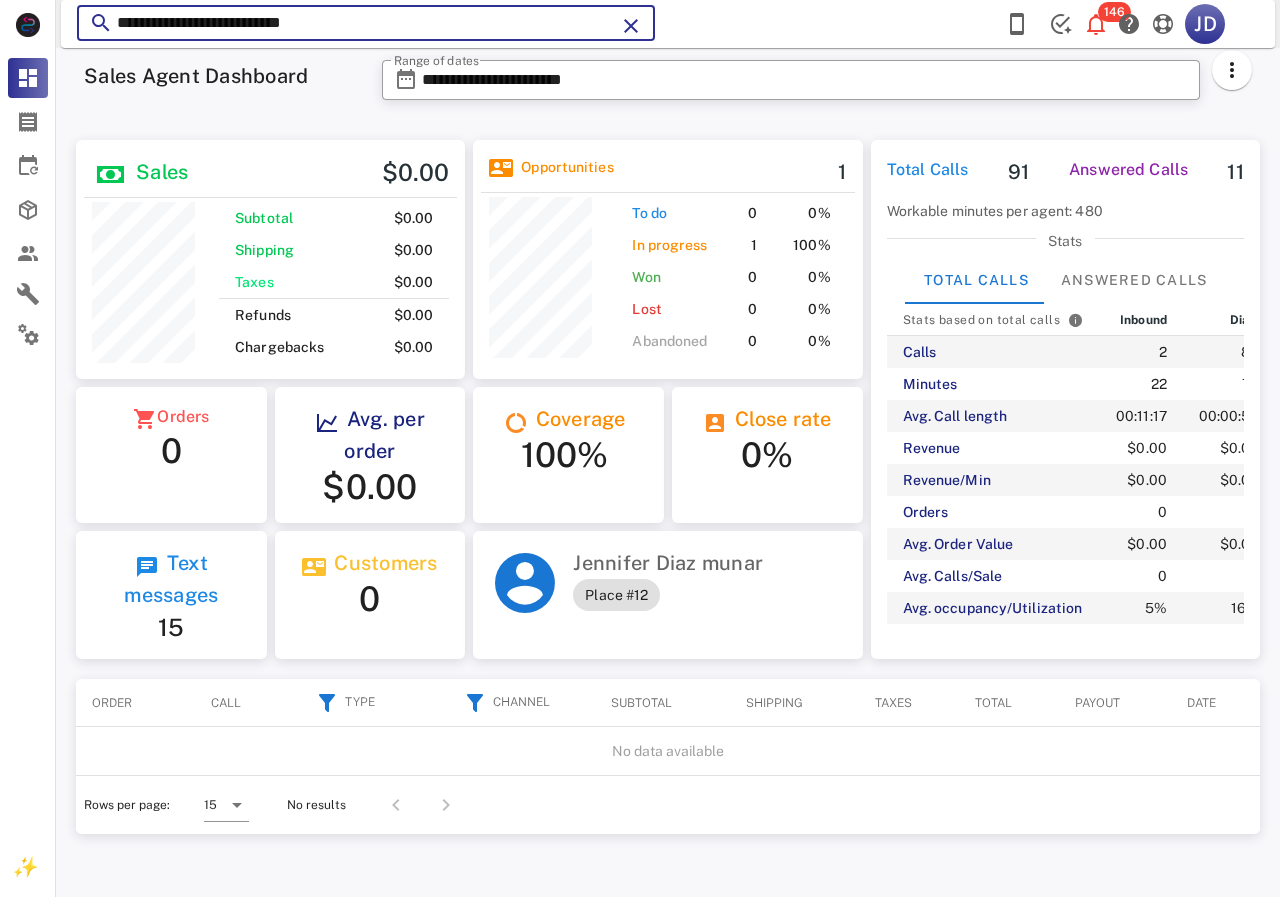 drag, startPoint x: 431, startPoint y: 16, endPoint x: 123, endPoint y: 16, distance: 308 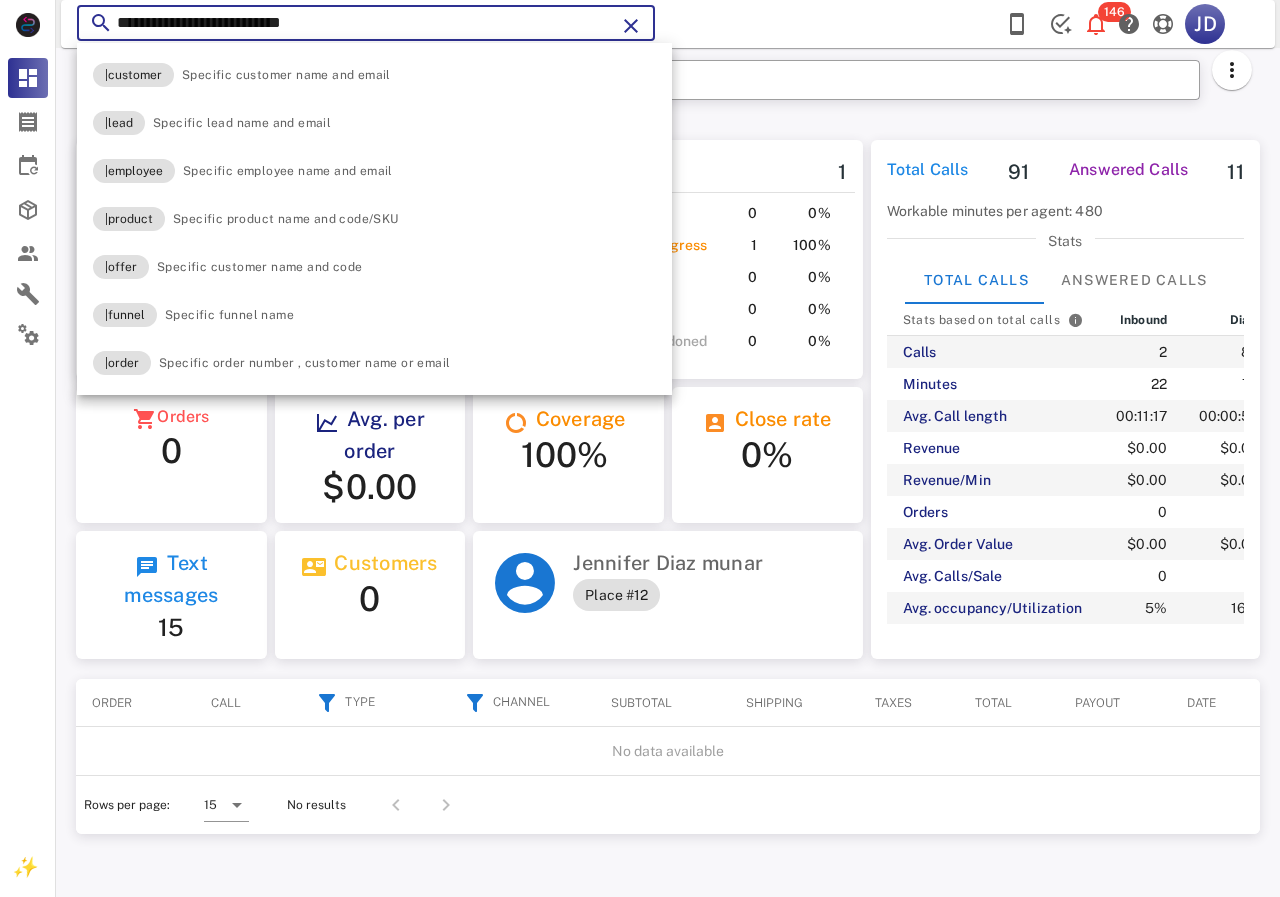paste 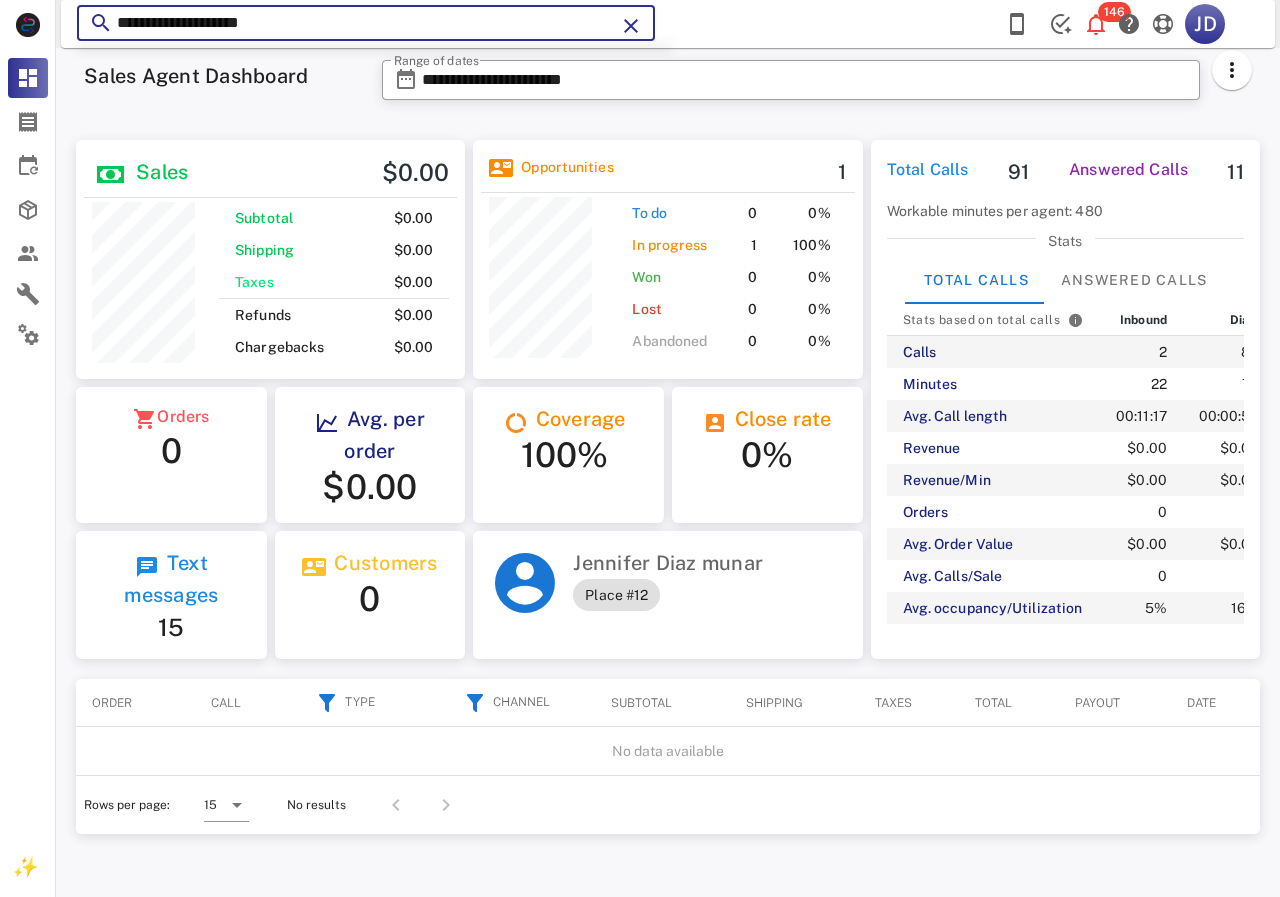 type on "**********" 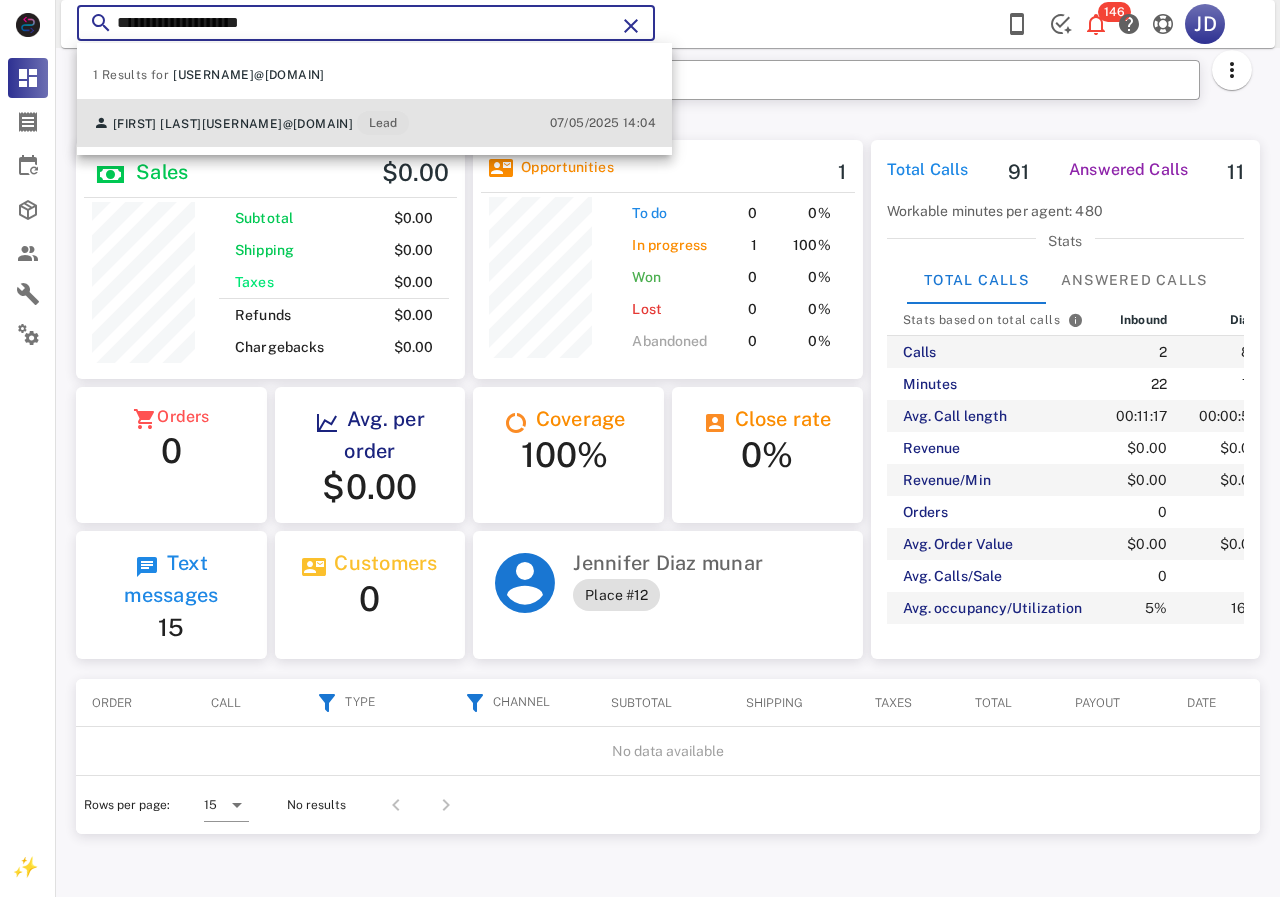 click on "[FIRST] [LAST]" at bounding box center [157, 124] 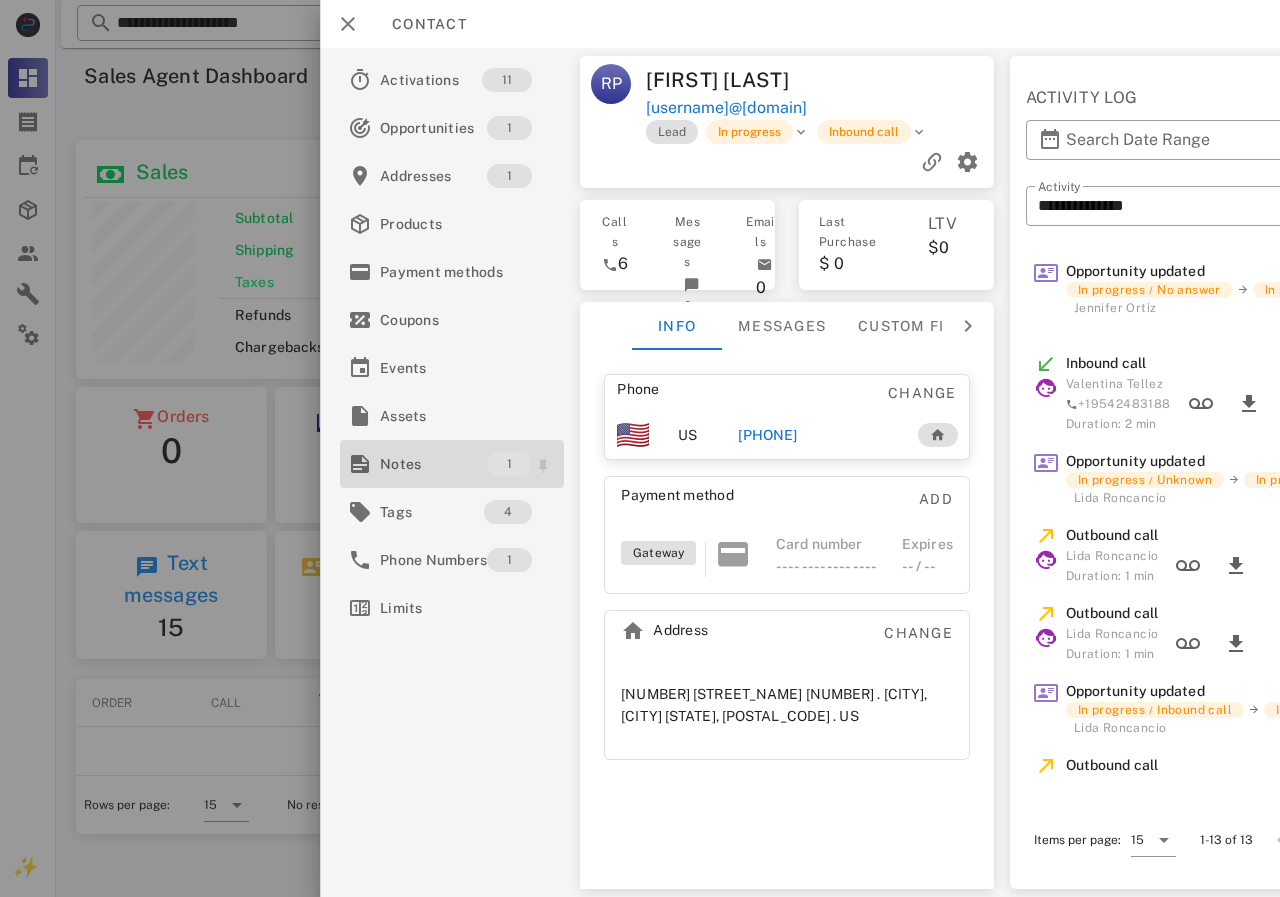 click on "Notes" at bounding box center (433, 464) 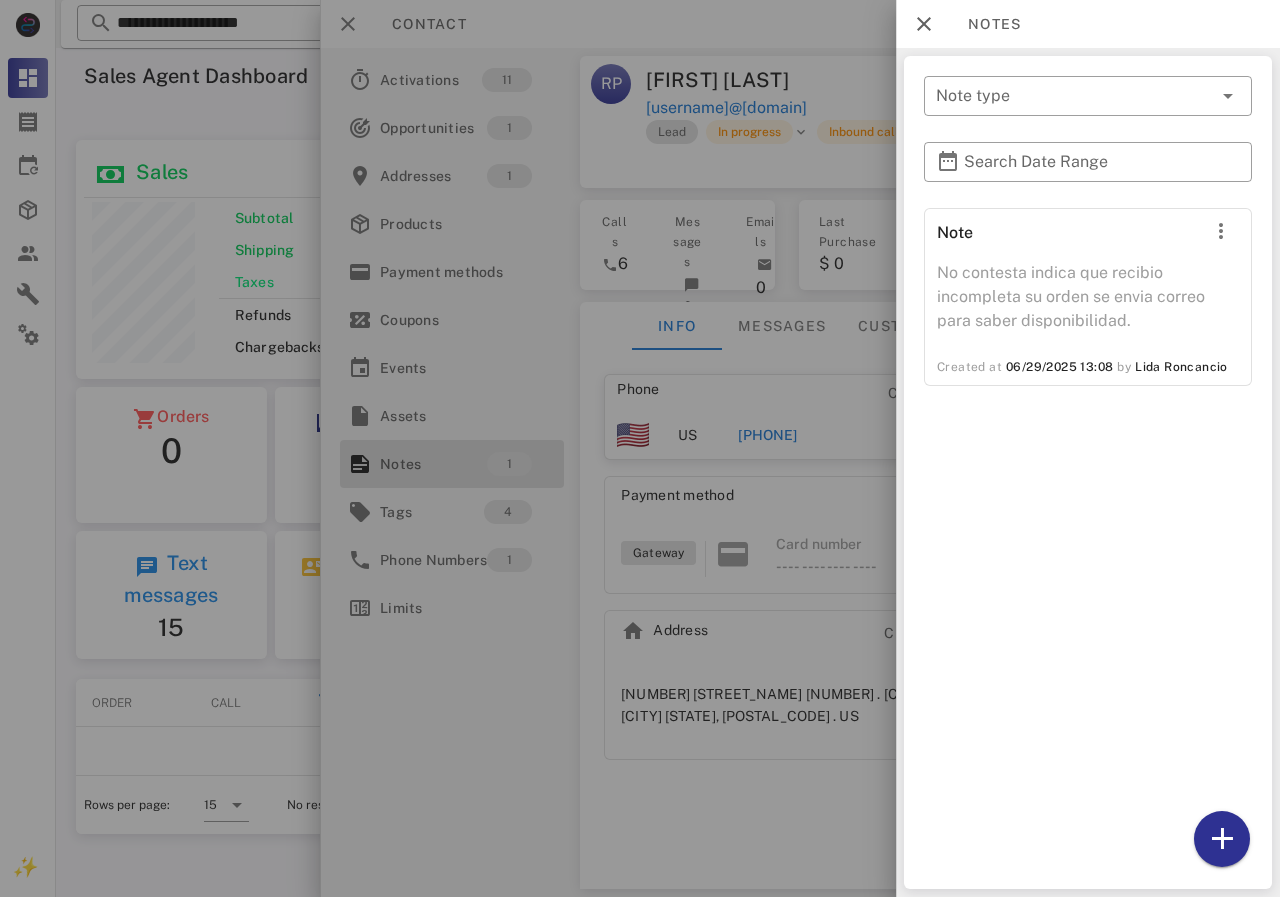 click at bounding box center [640, 448] 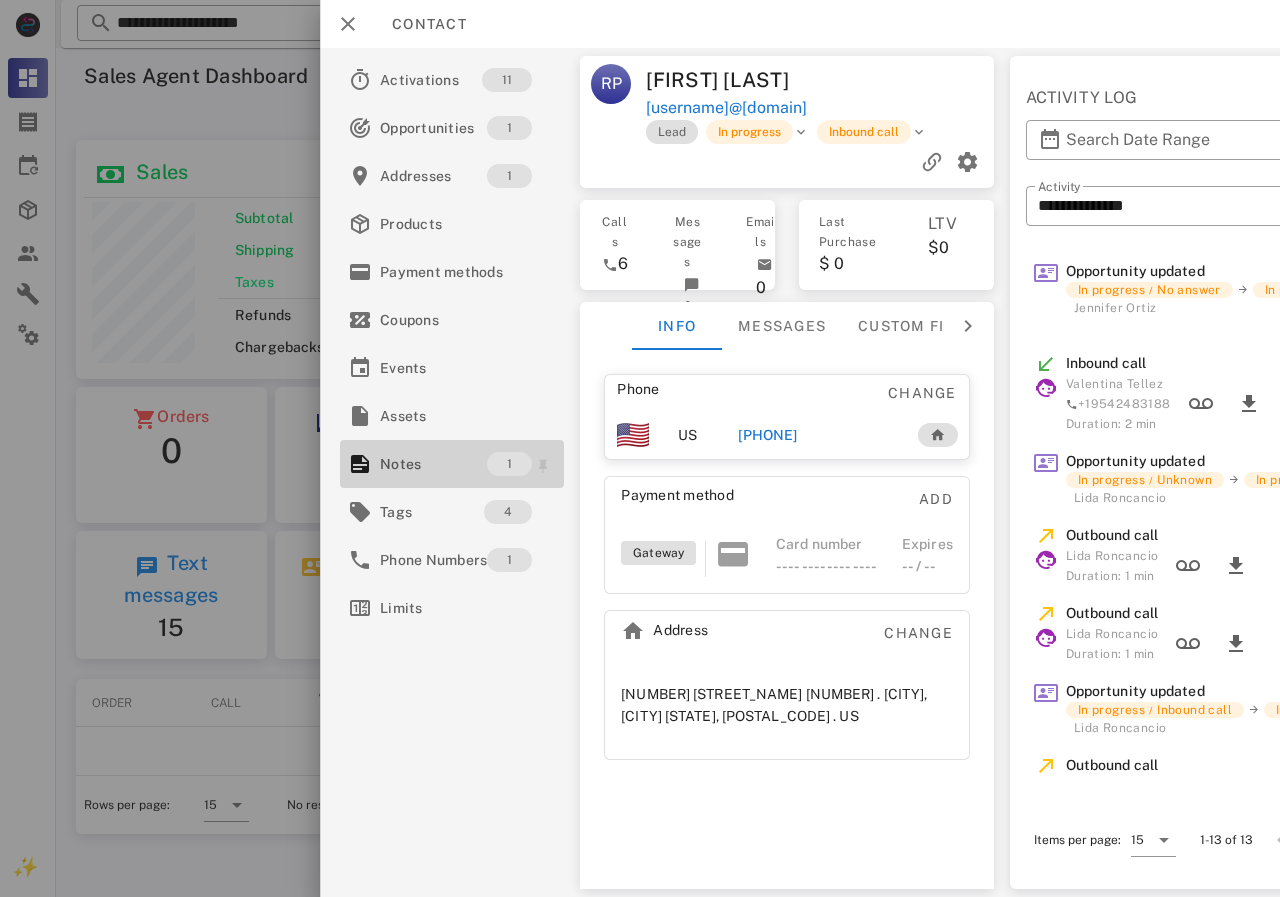 click on "Notes" at bounding box center [433, 464] 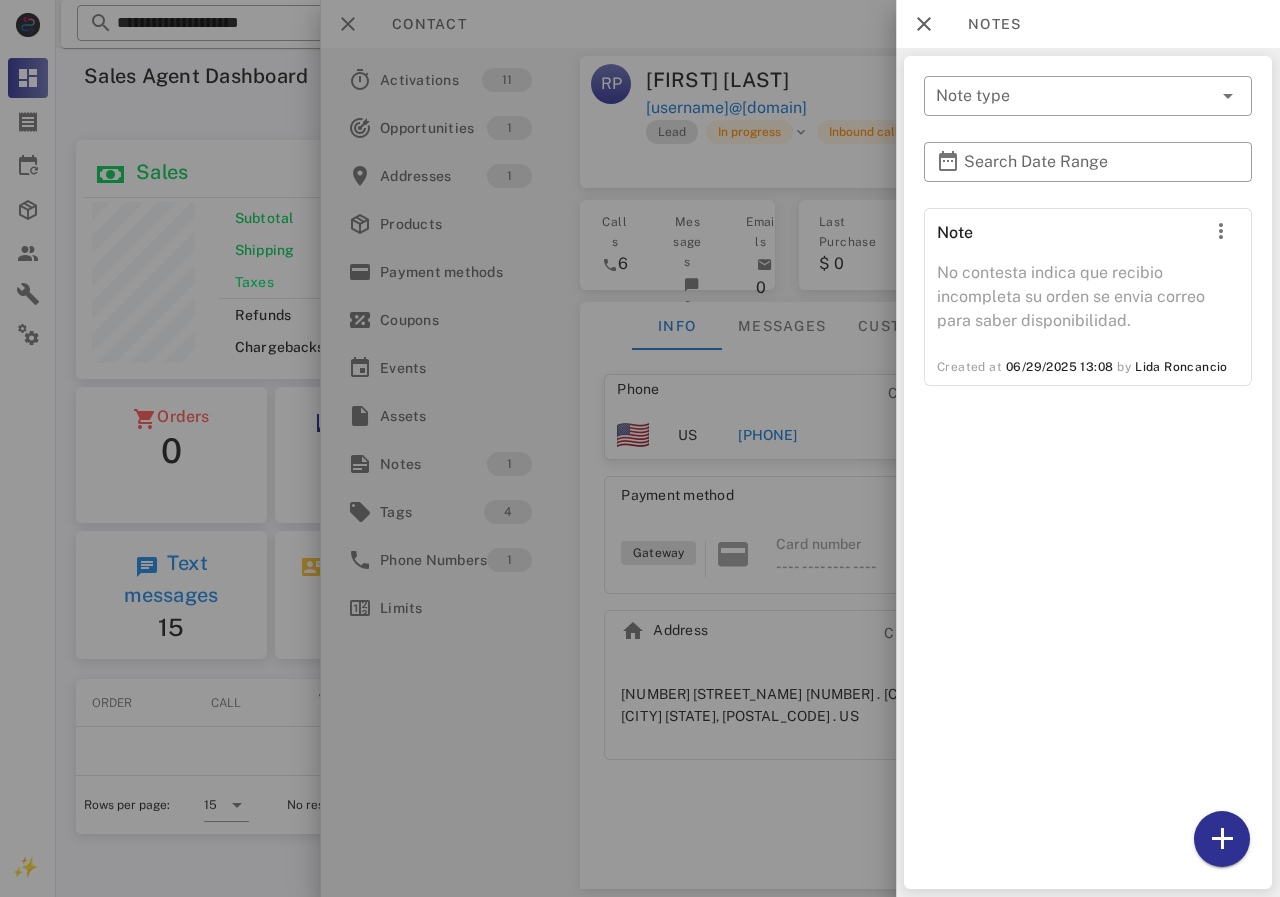 click at bounding box center (640, 448) 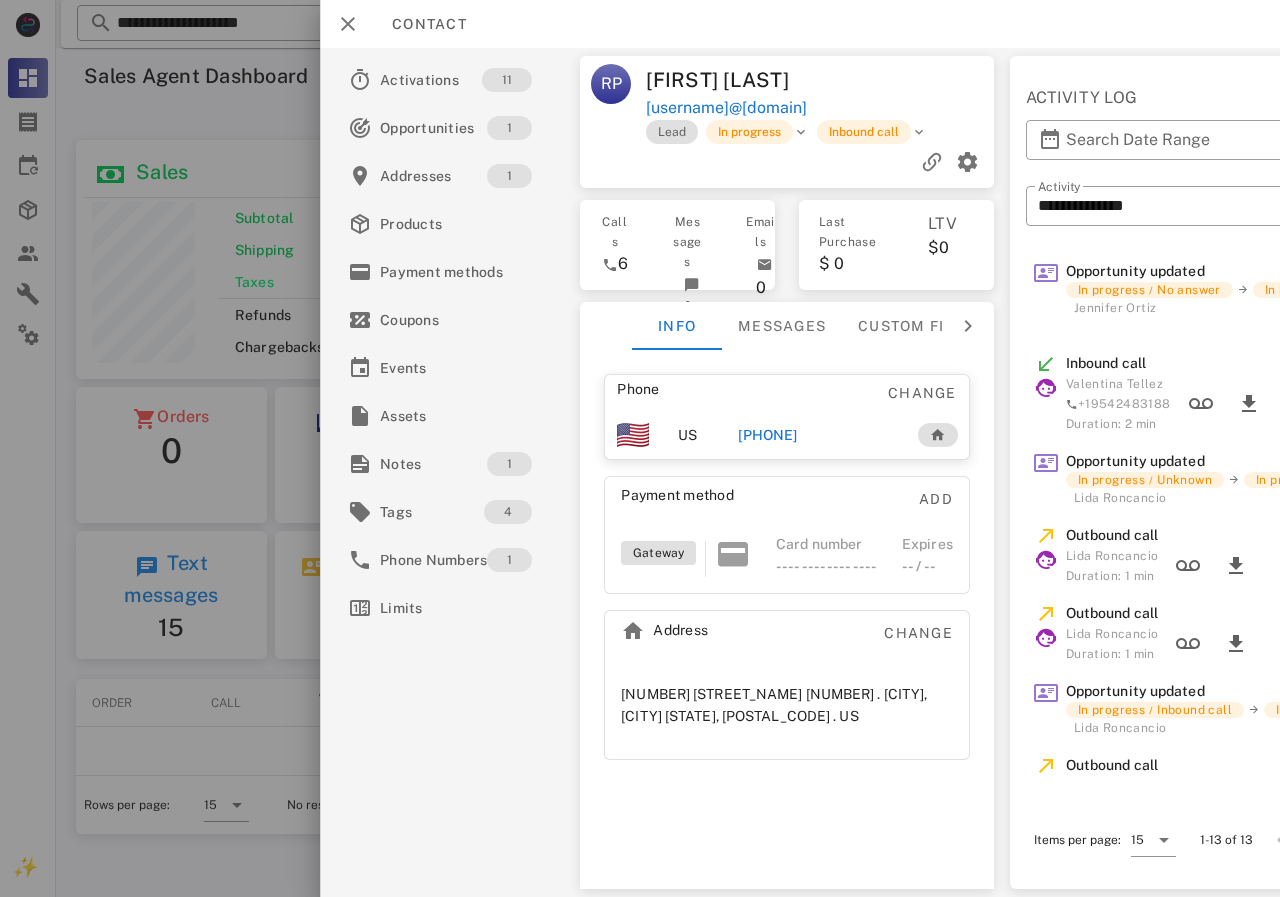 click on "[PHONE]" at bounding box center (767, 435) 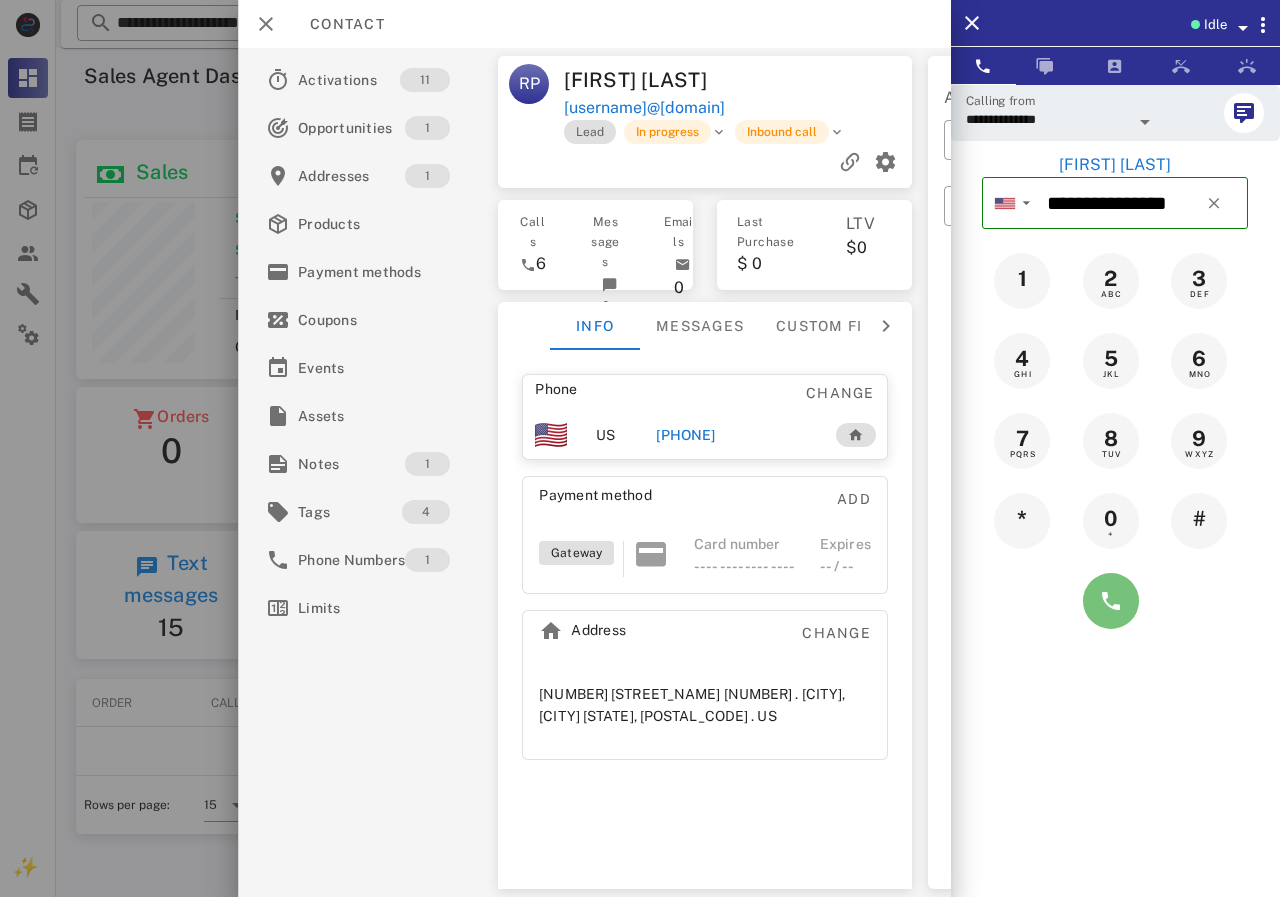 drag, startPoint x: 1099, startPoint y: 603, endPoint x: 1127, endPoint y: 588, distance: 31.764761 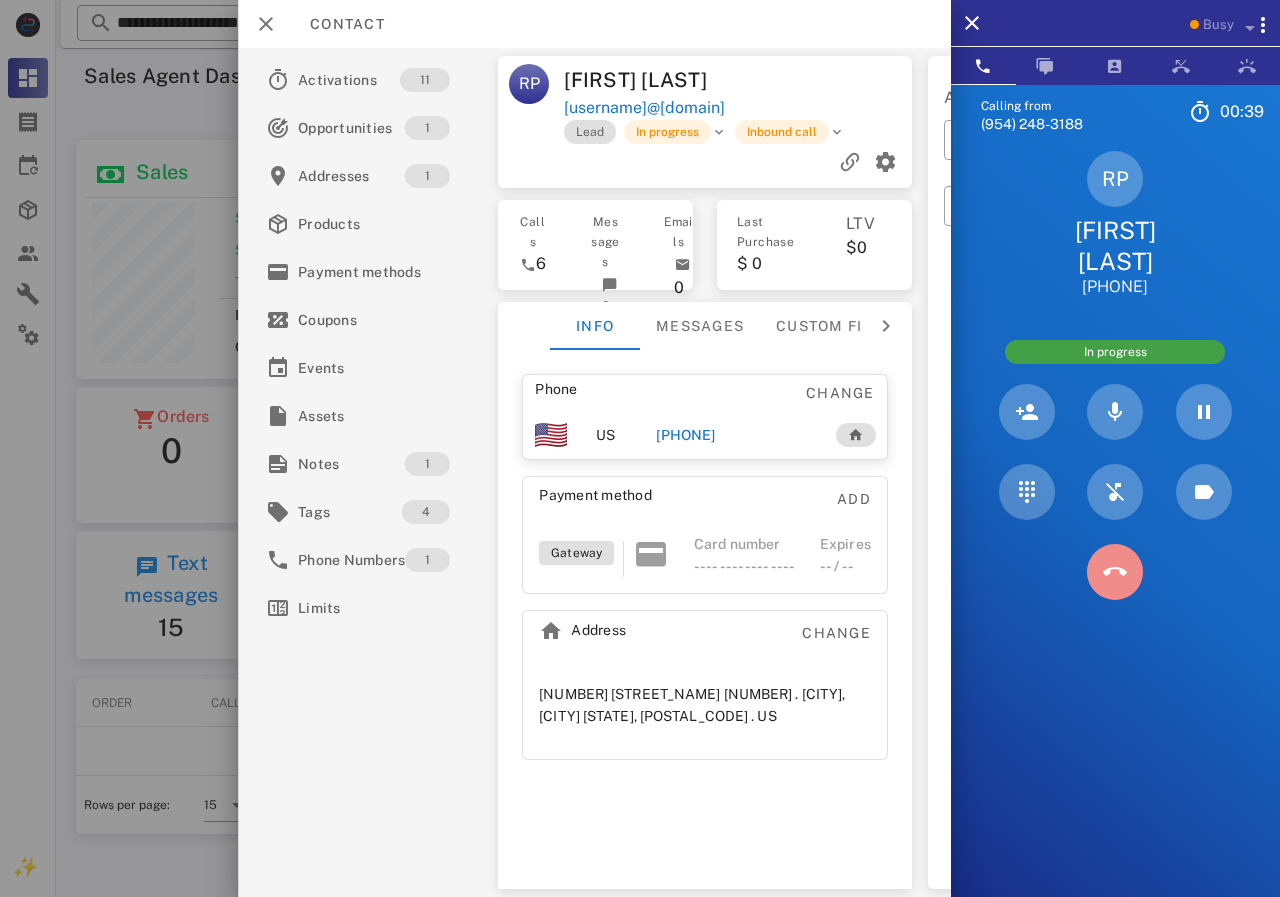 click at bounding box center [1115, 572] 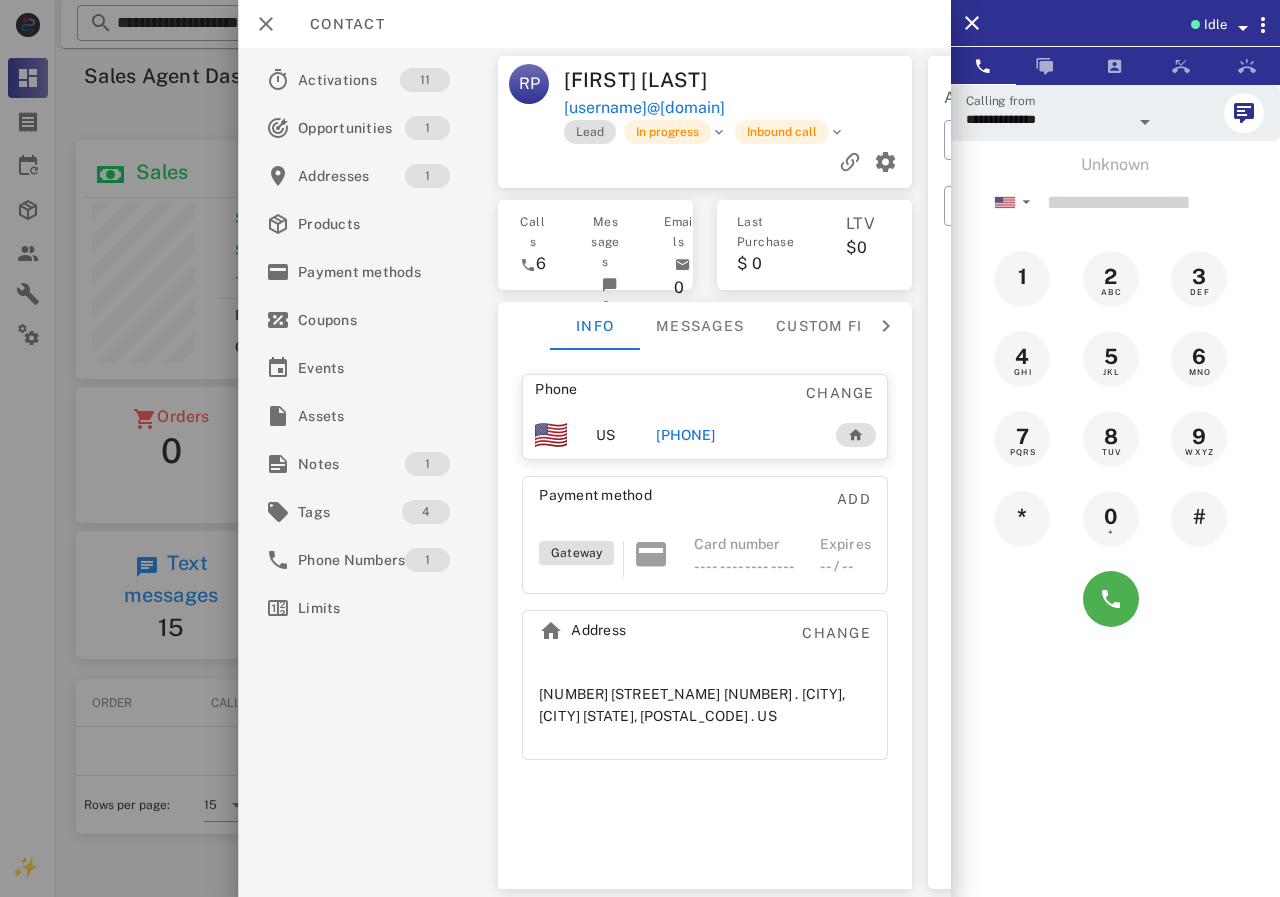 click on "[PHONE]" at bounding box center [685, 435] 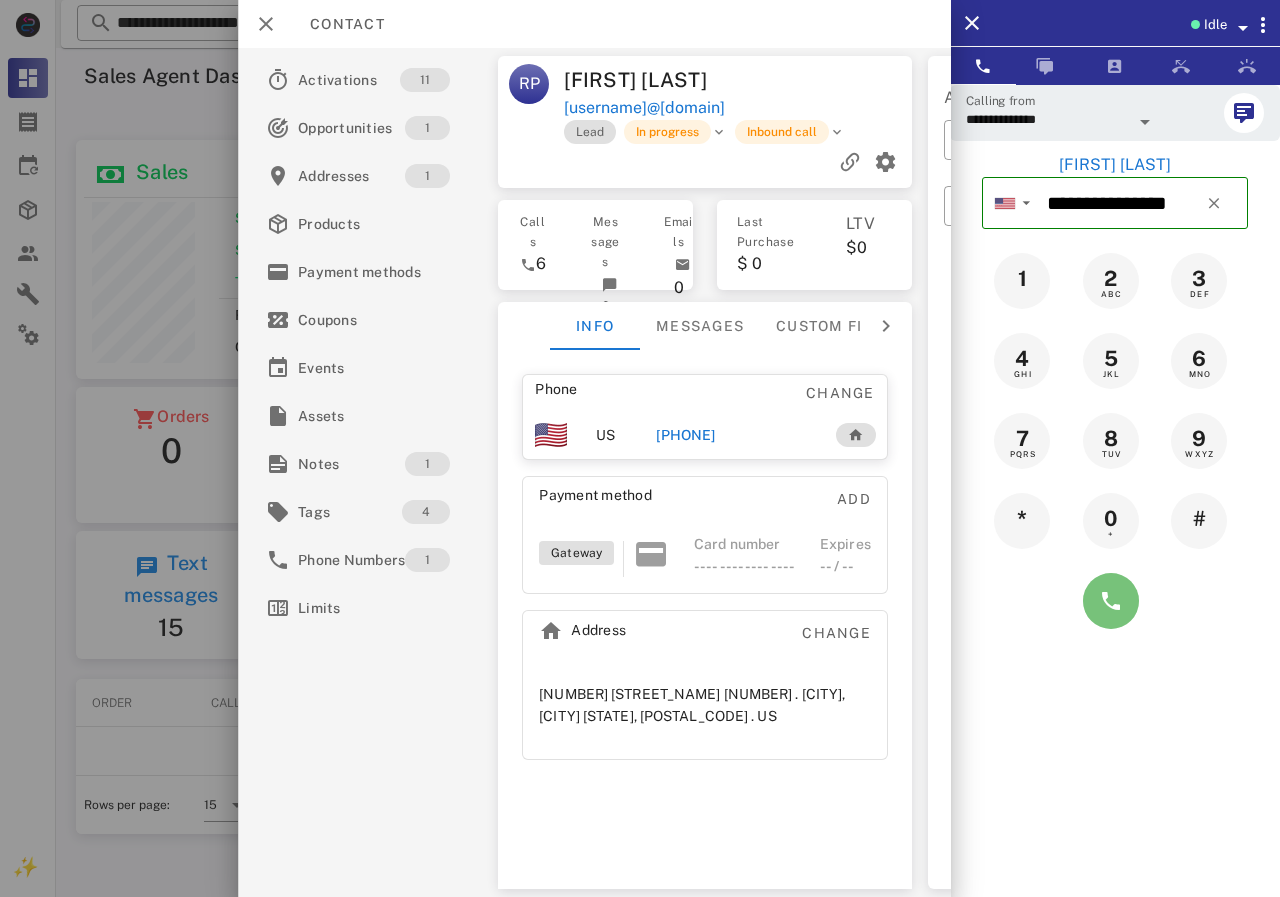click at bounding box center (1111, 601) 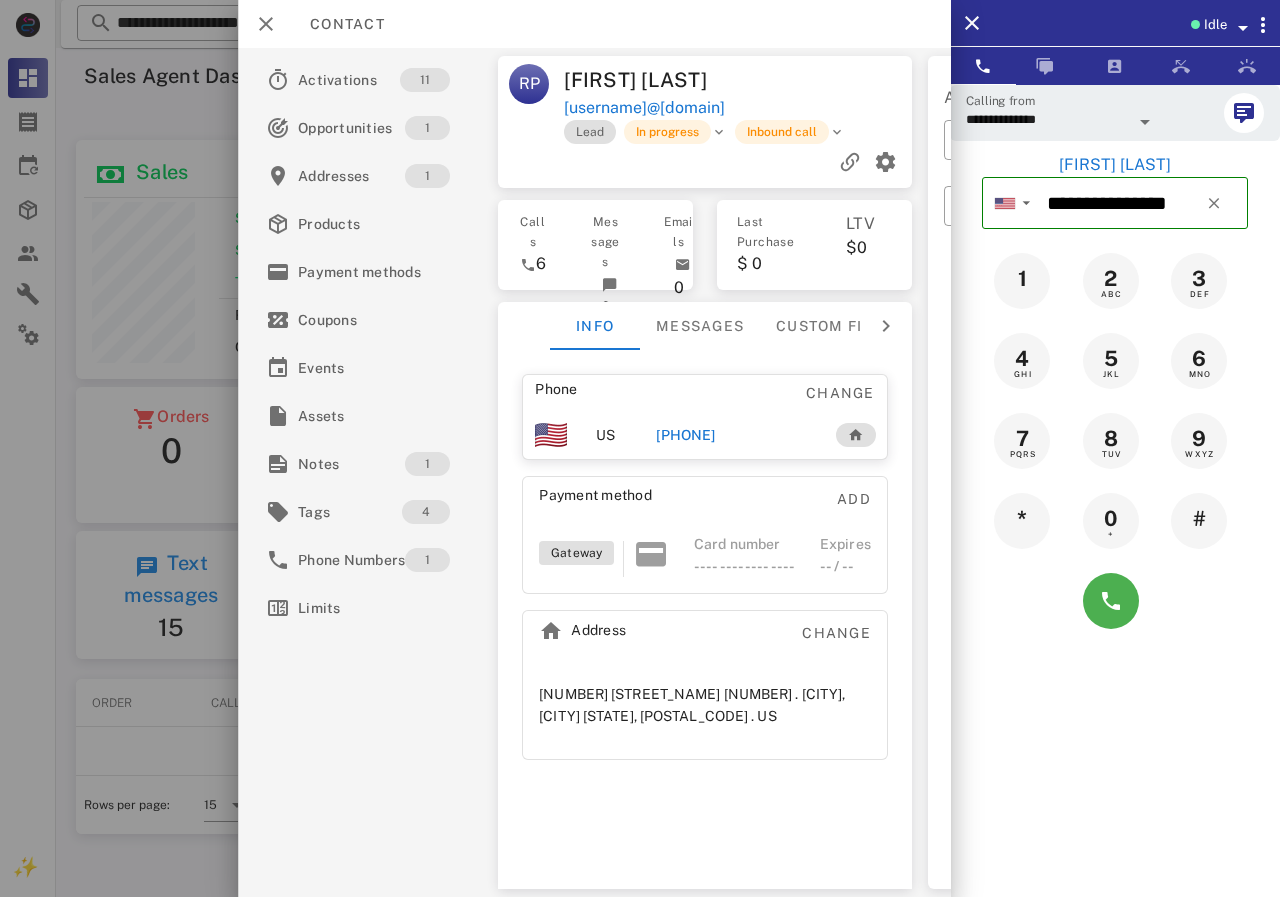 type 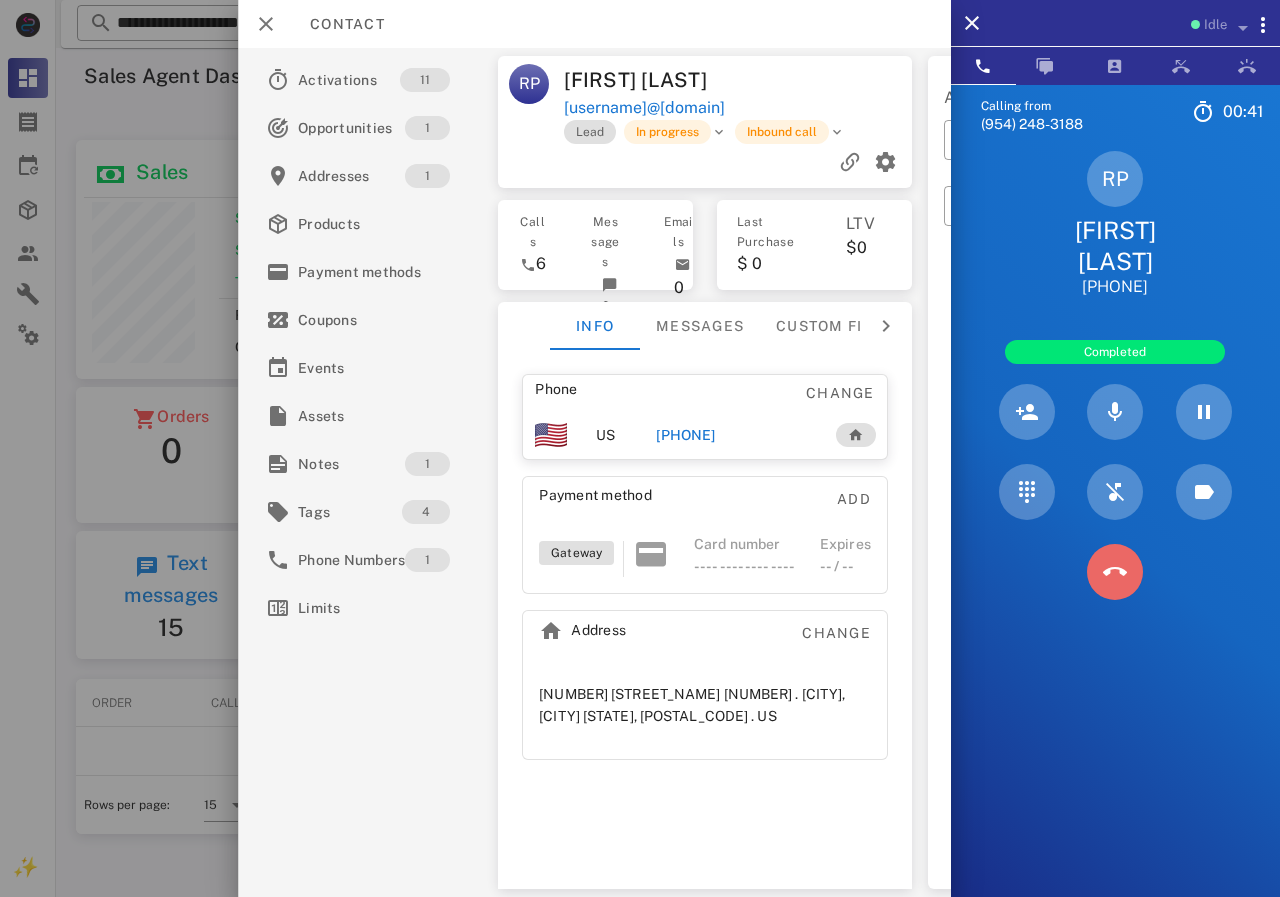 click at bounding box center [1115, 572] 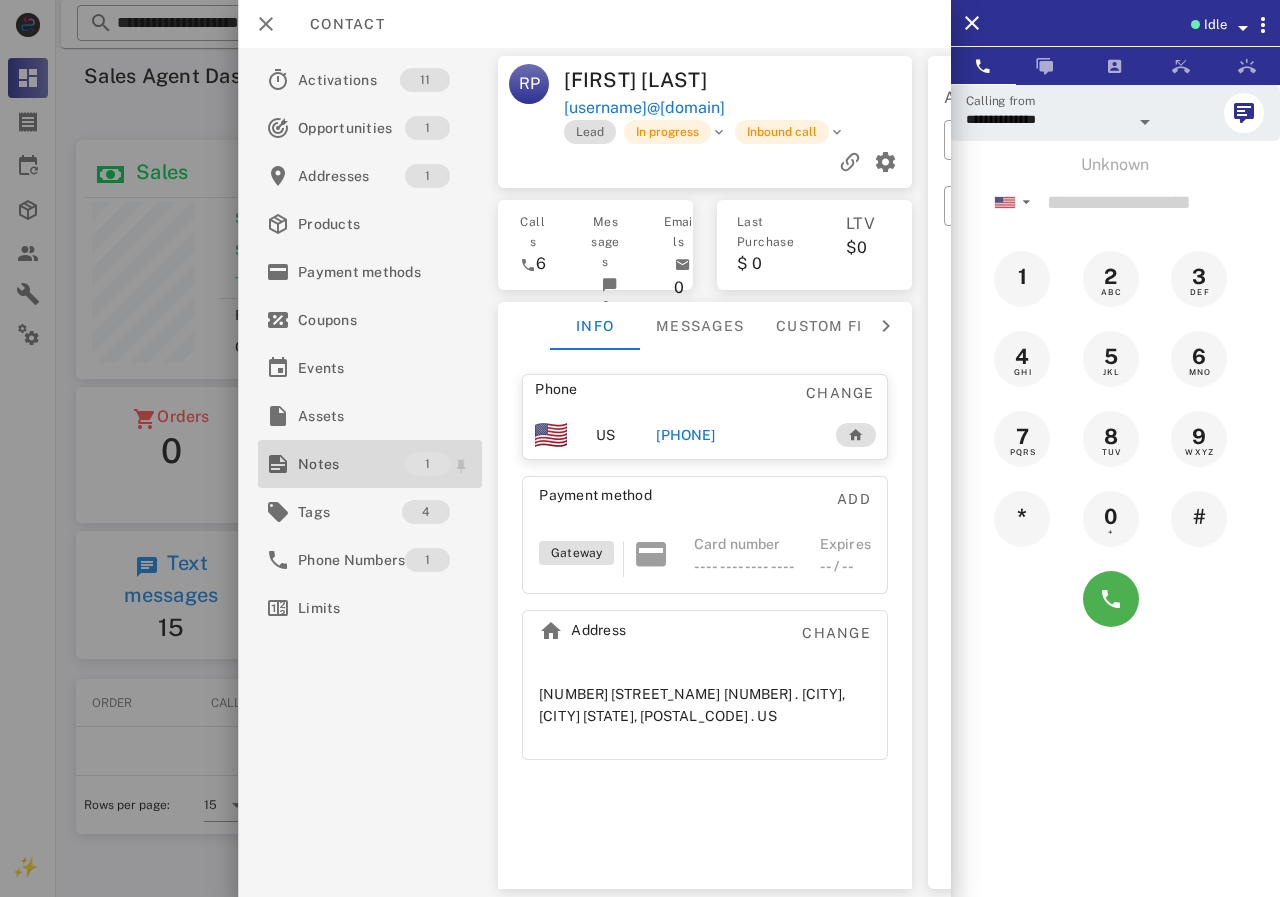 click on "Notes" at bounding box center (351, 464) 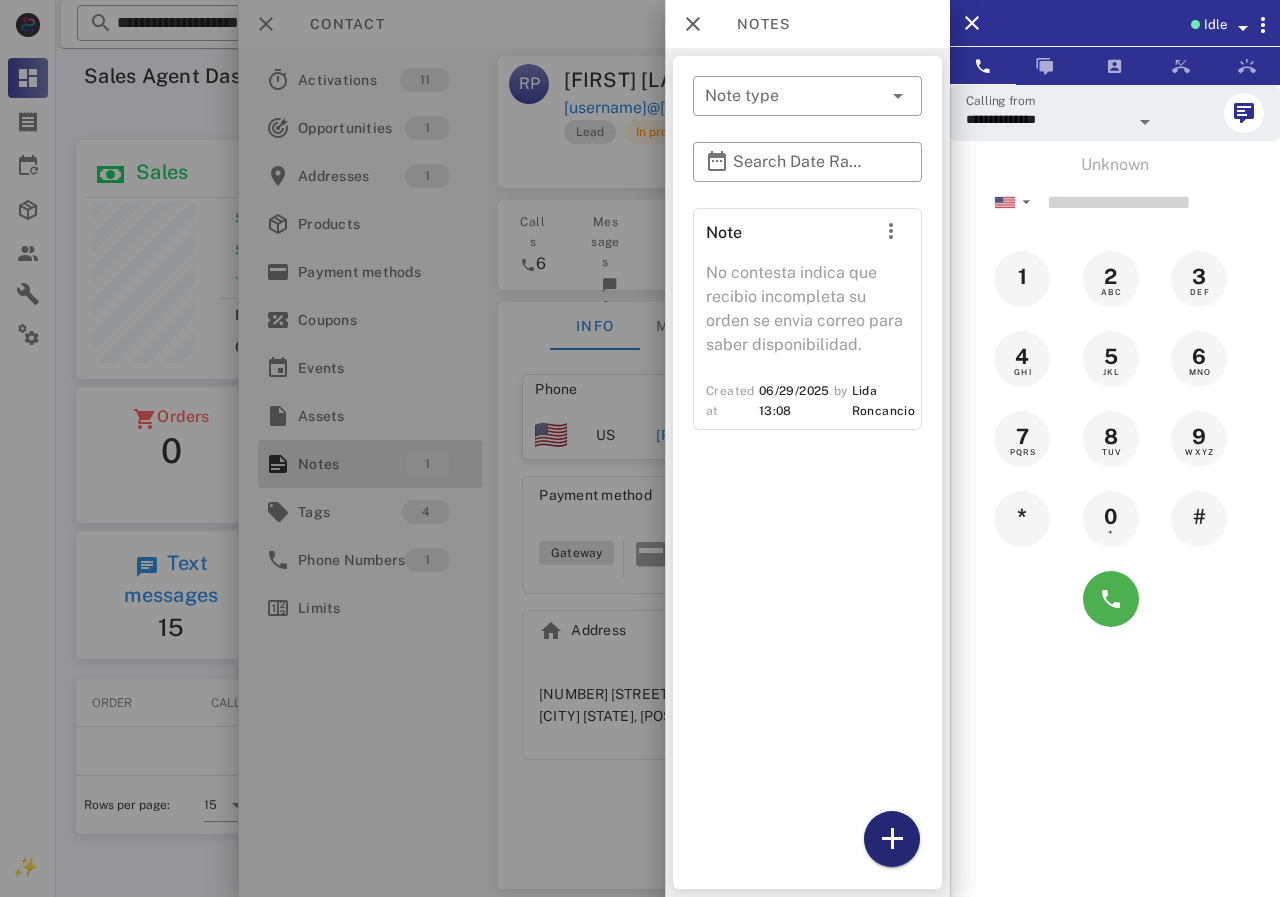 click at bounding box center (892, 839) 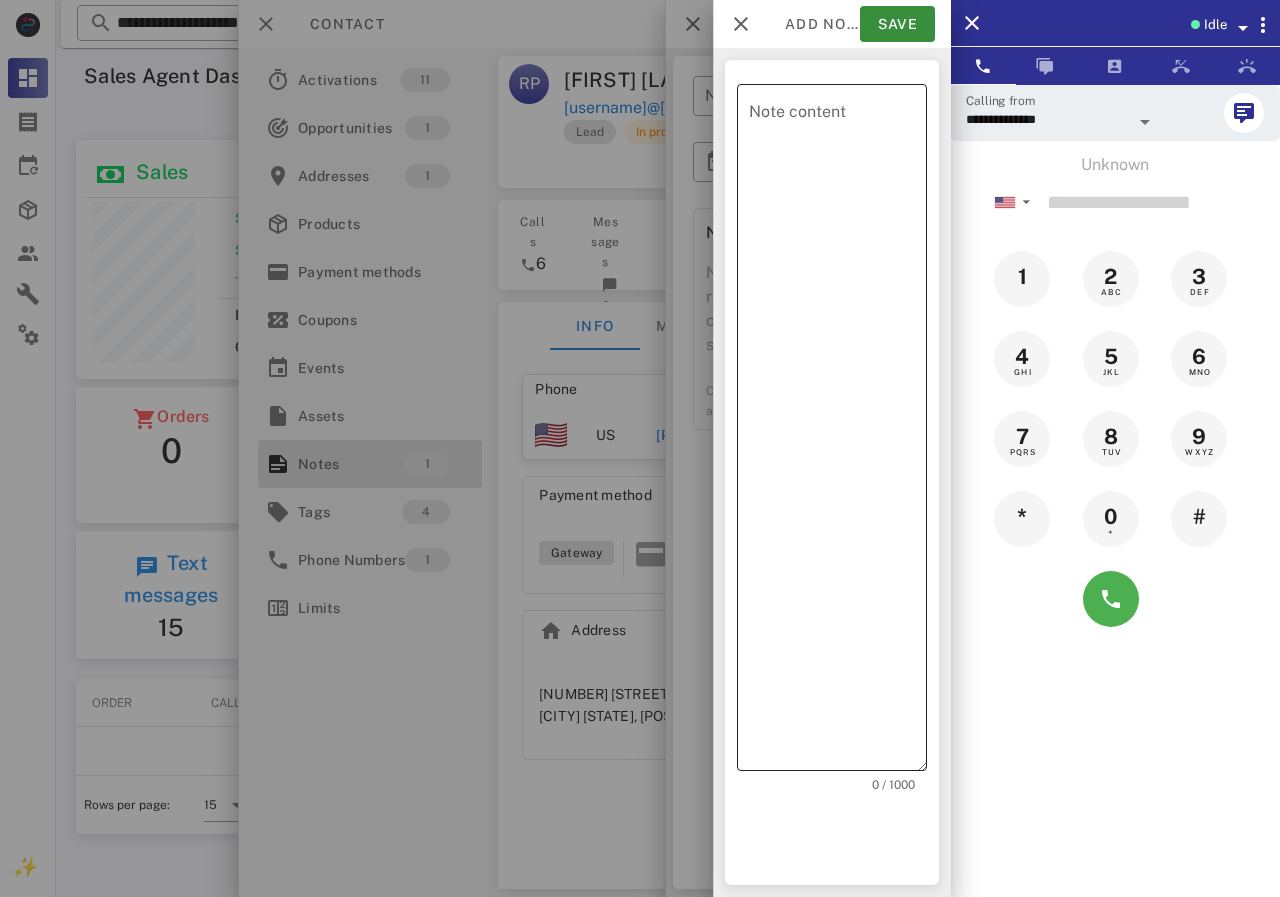 click on "Note content" at bounding box center (838, 432) 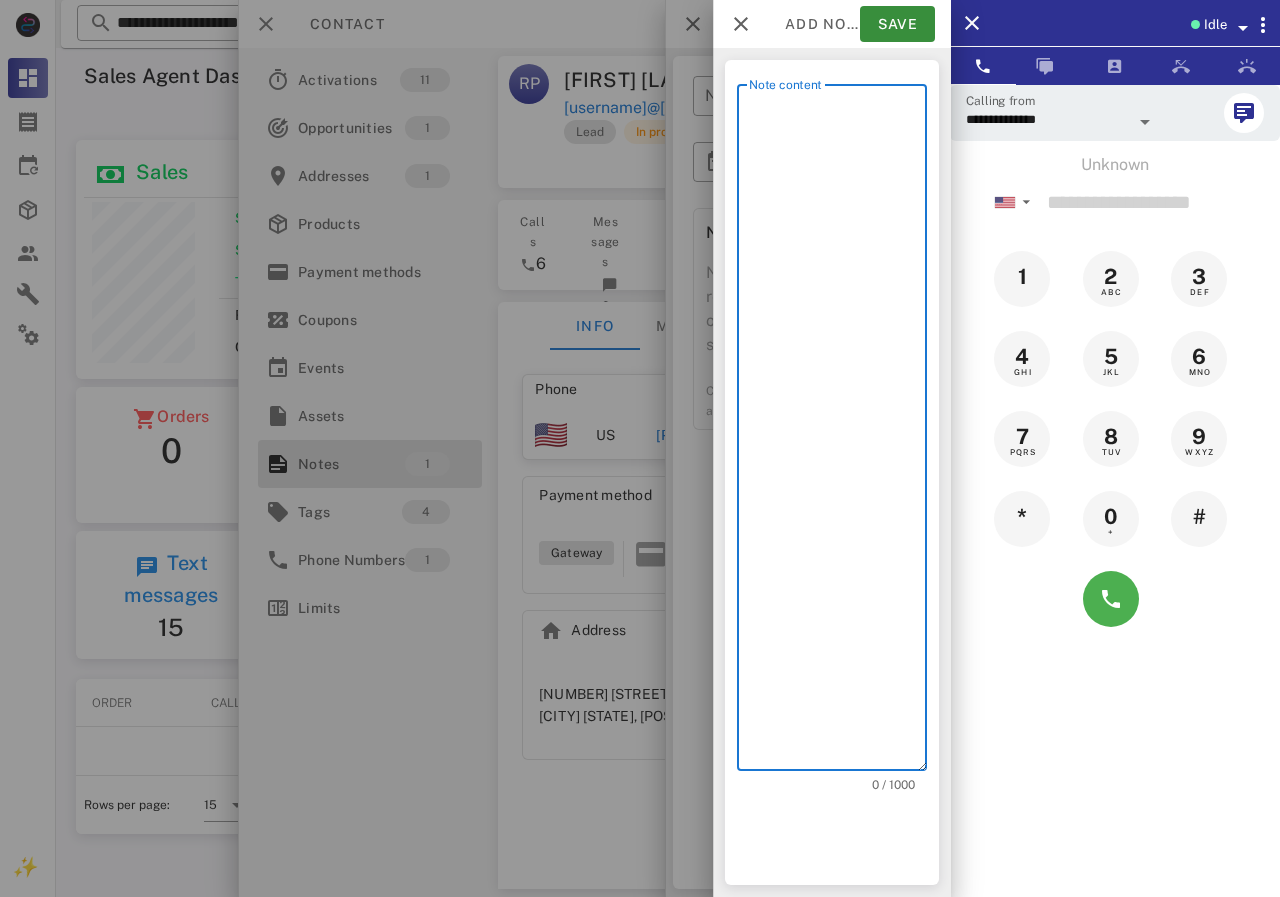 scroll, scrollTop: 240, scrollLeft: 390, axis: both 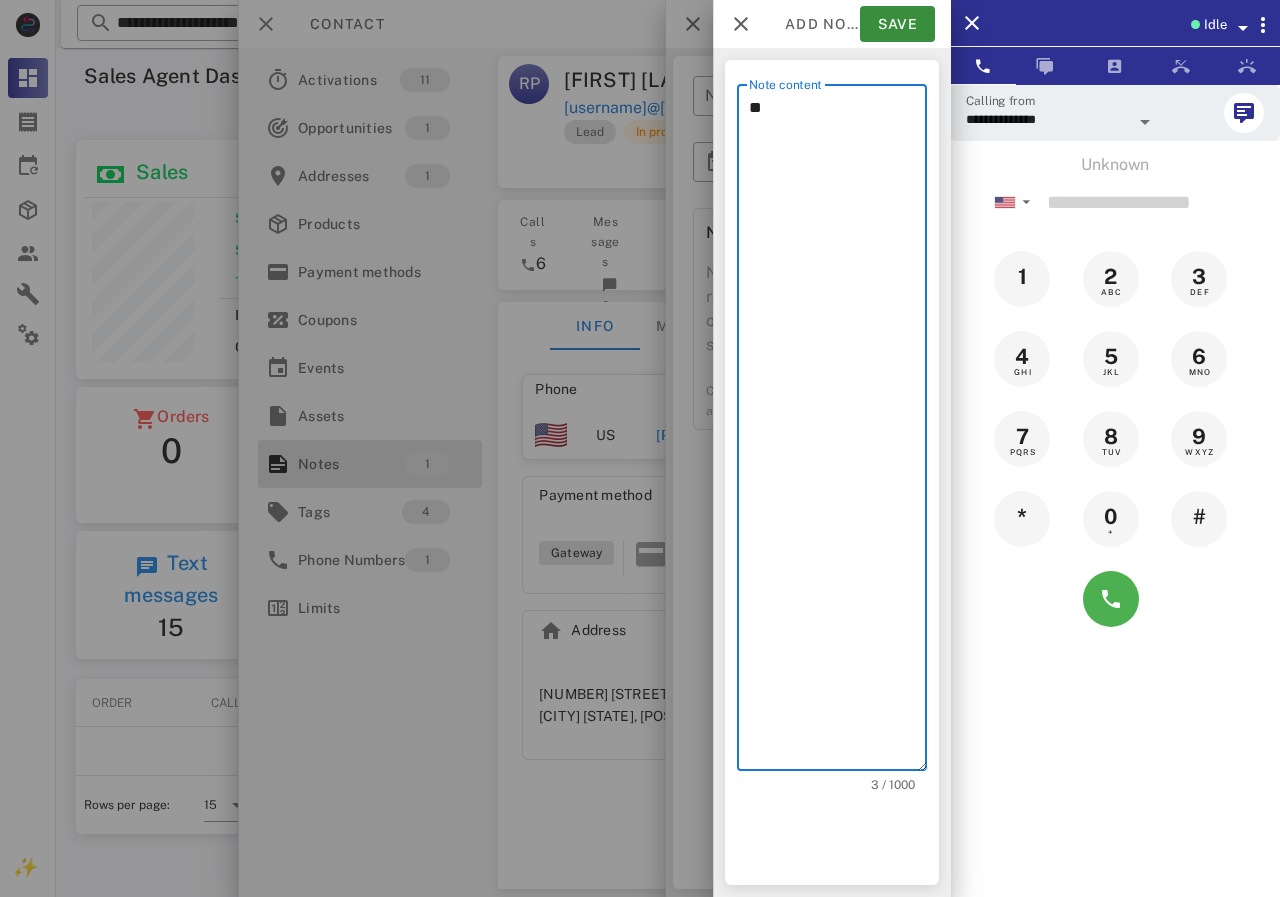 type on "*" 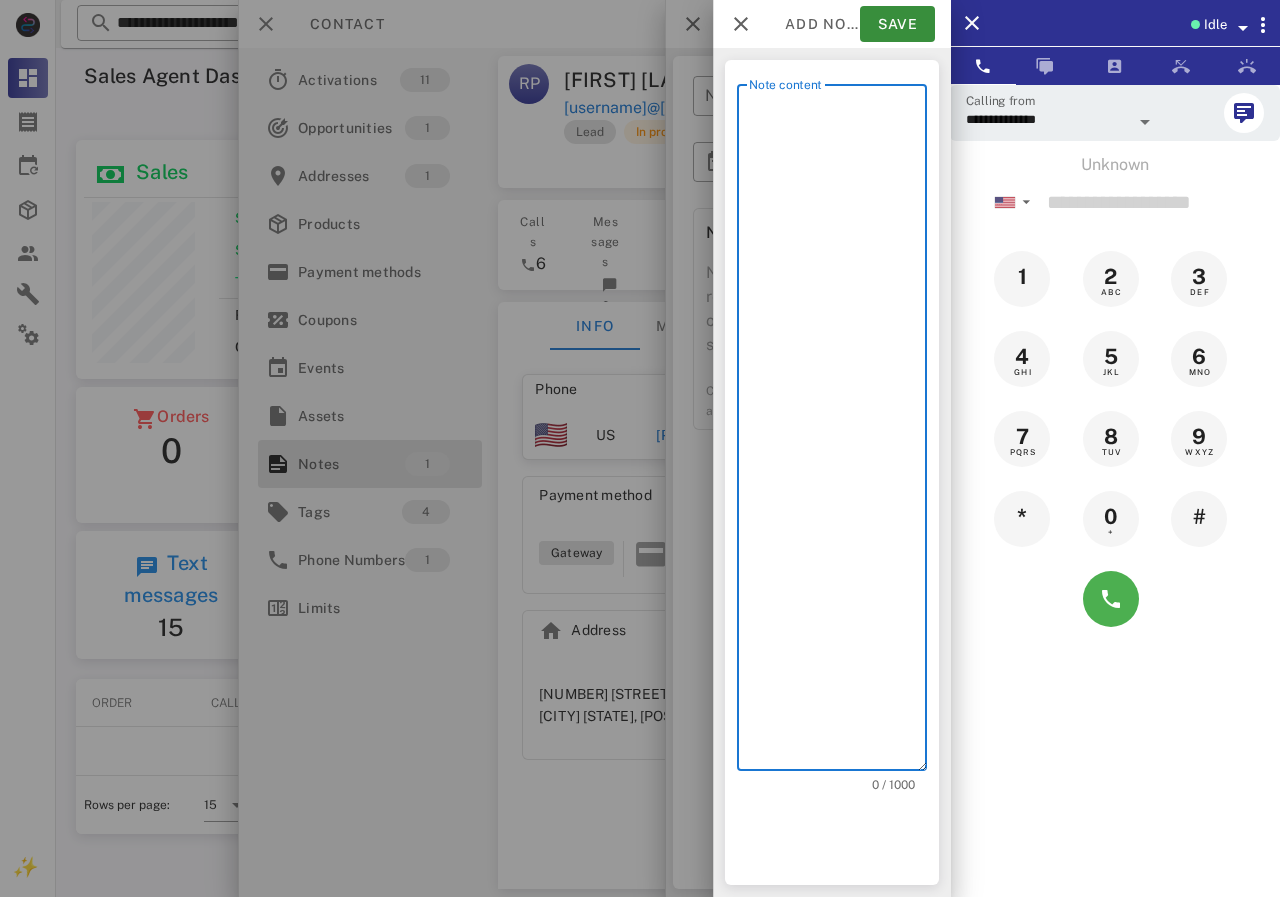 type on "*" 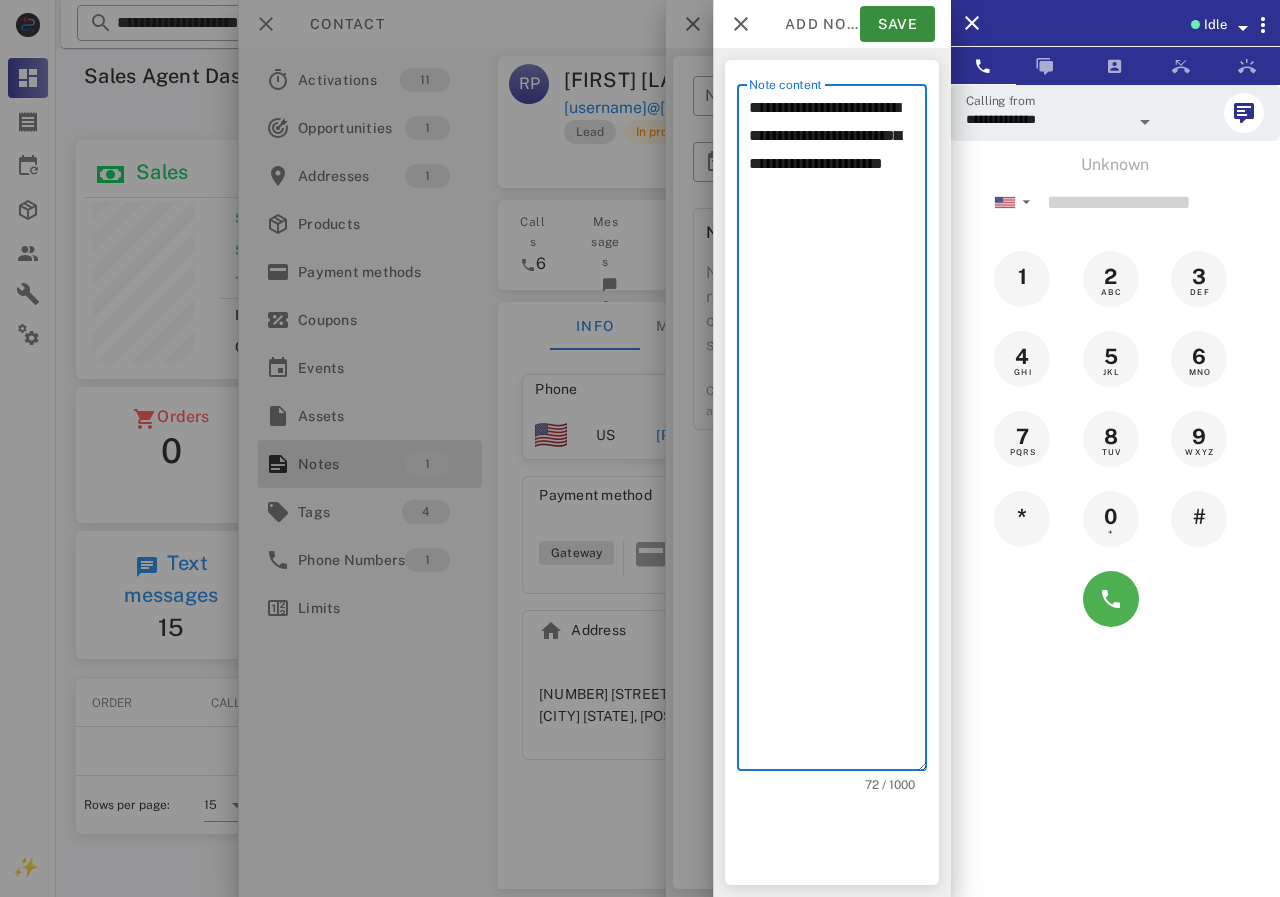 click on "**********" at bounding box center [838, 432] 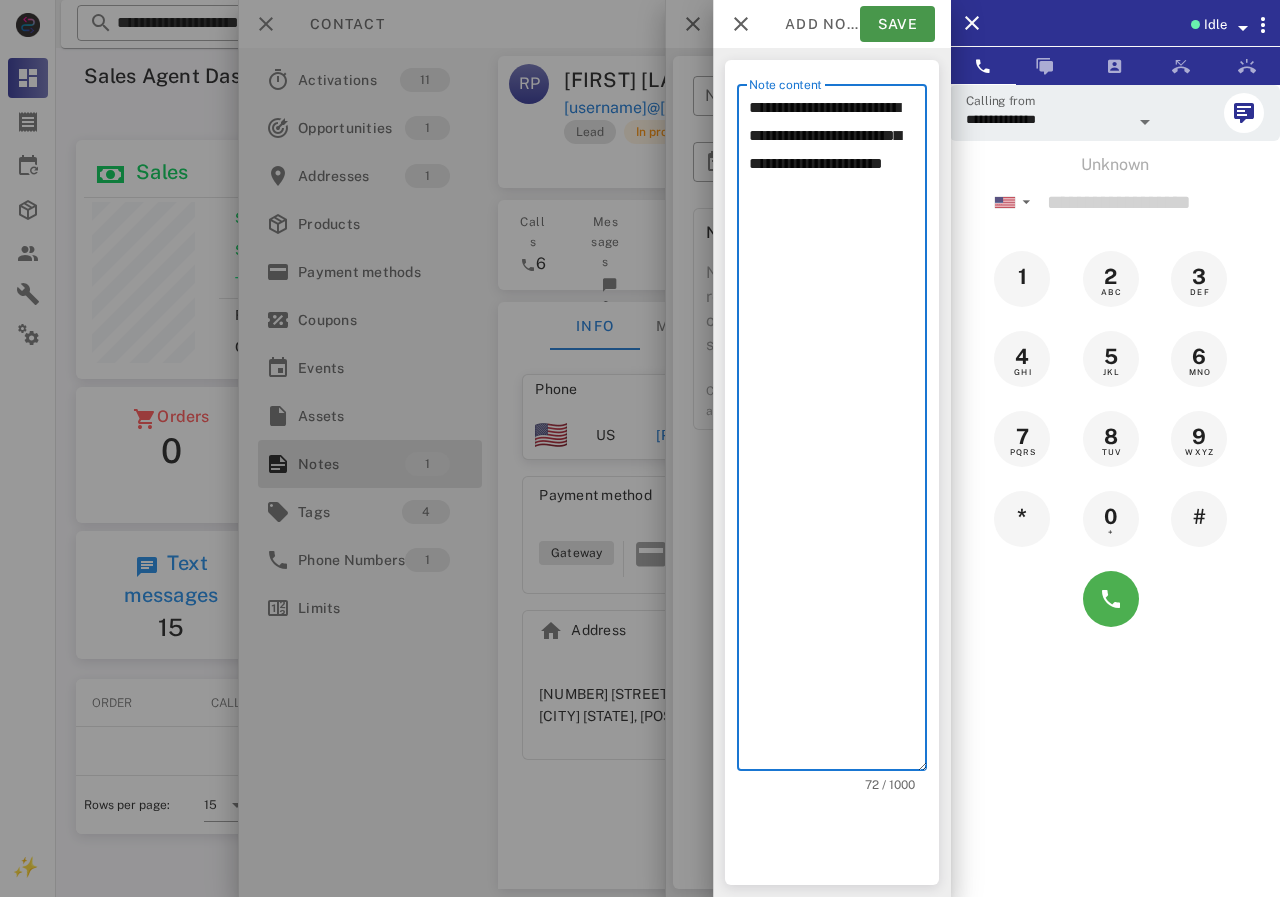 type on "**********" 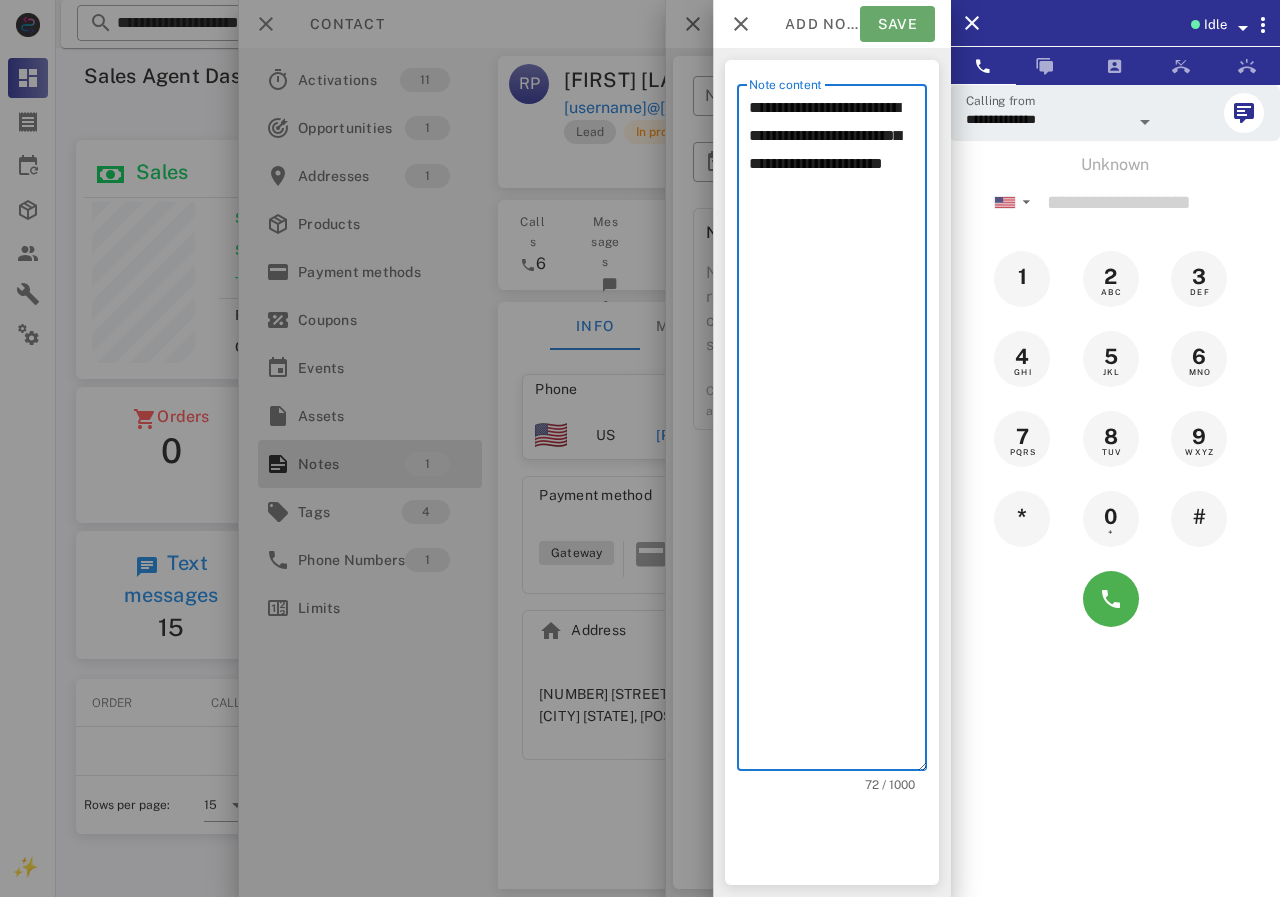 click on "Save" at bounding box center (897, 24) 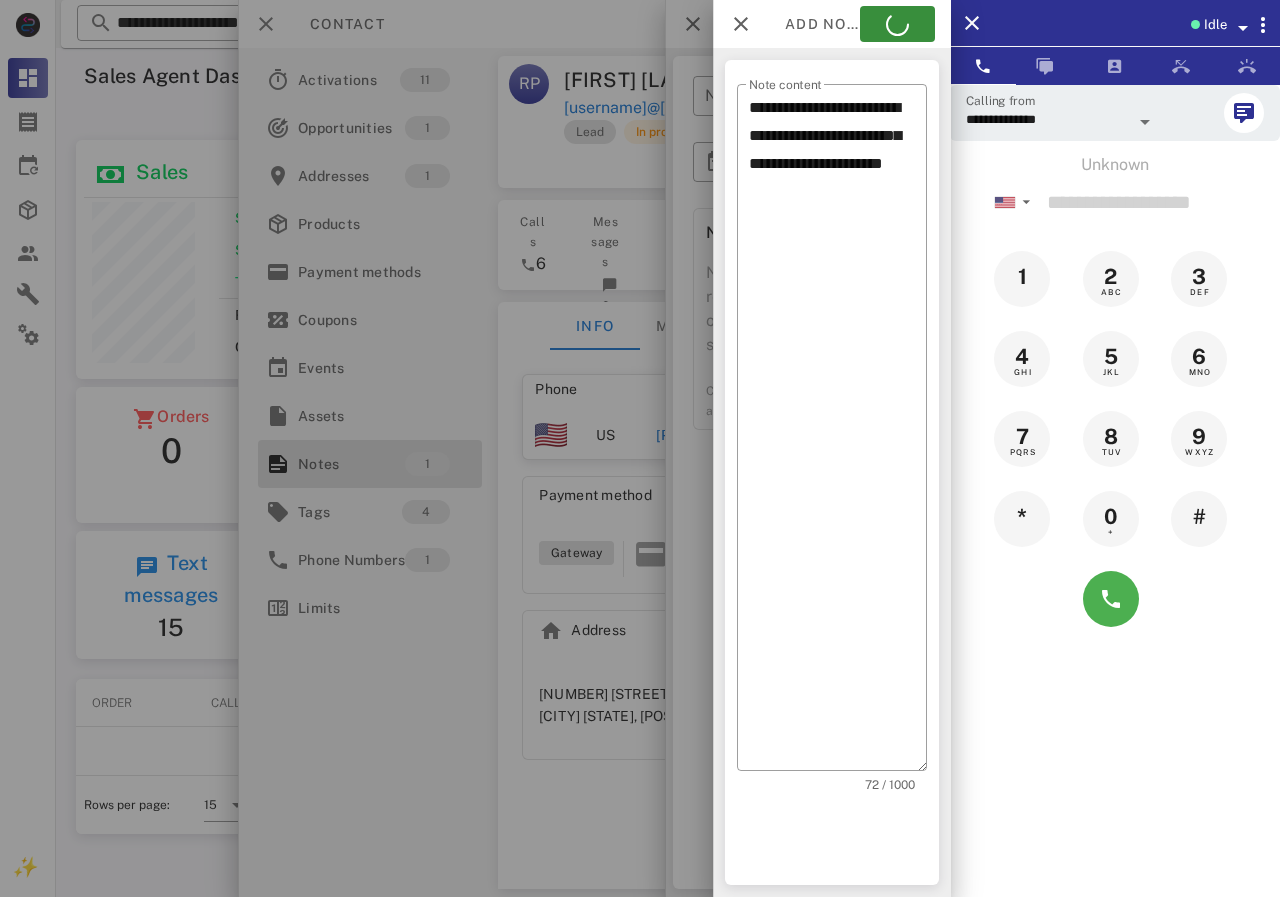 click at bounding box center [640, 448] 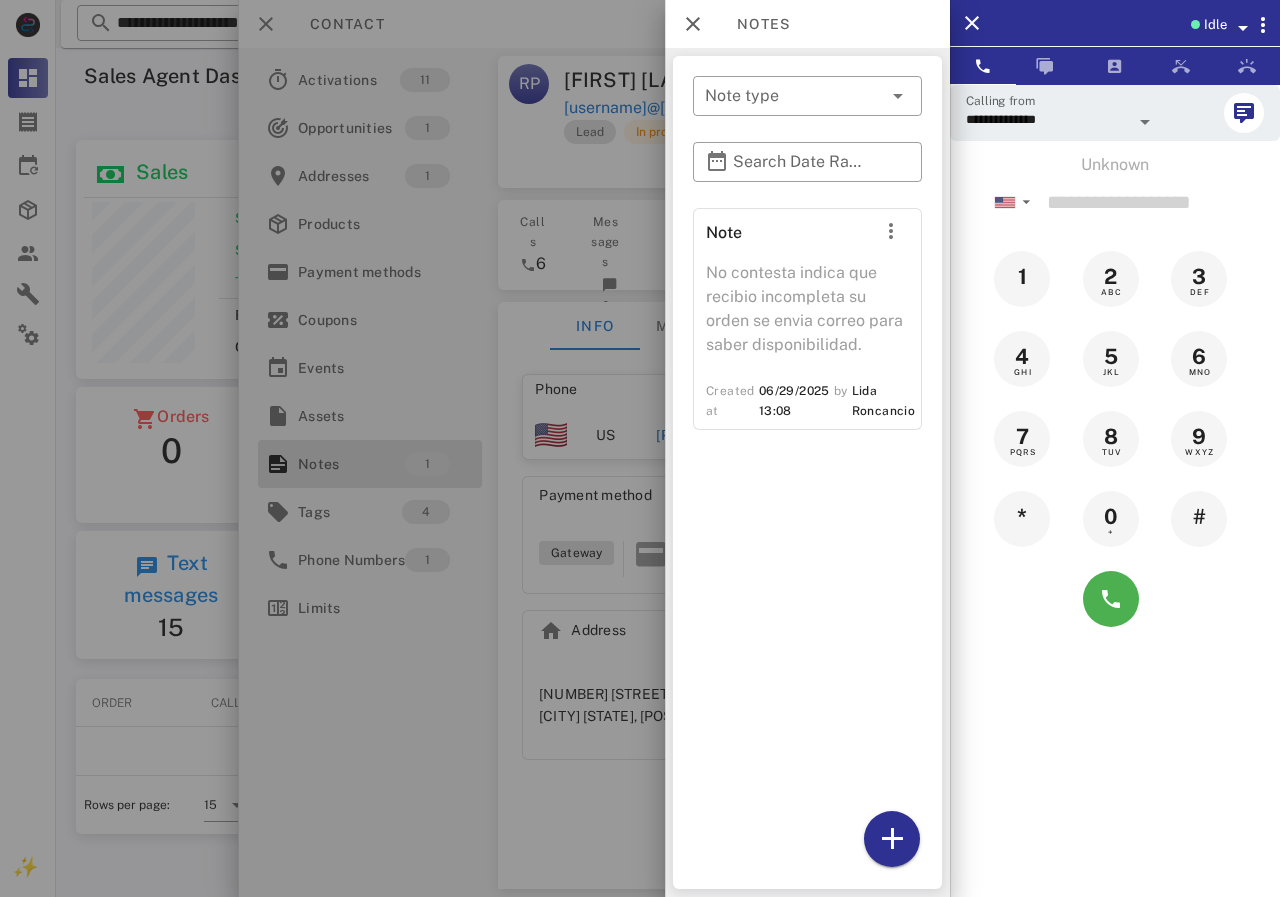 click at bounding box center [640, 448] 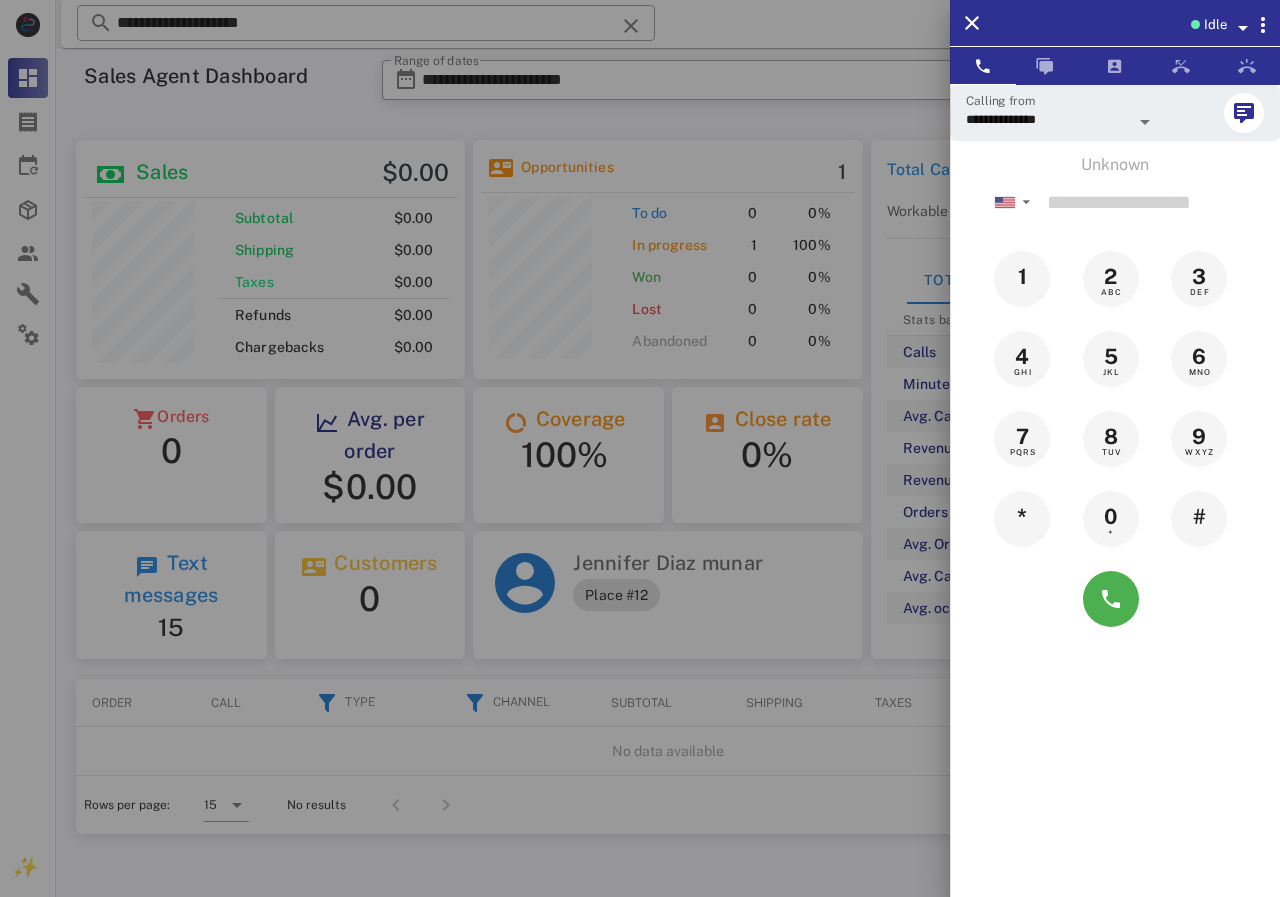 scroll, scrollTop: 999761, scrollLeft: 999611, axis: both 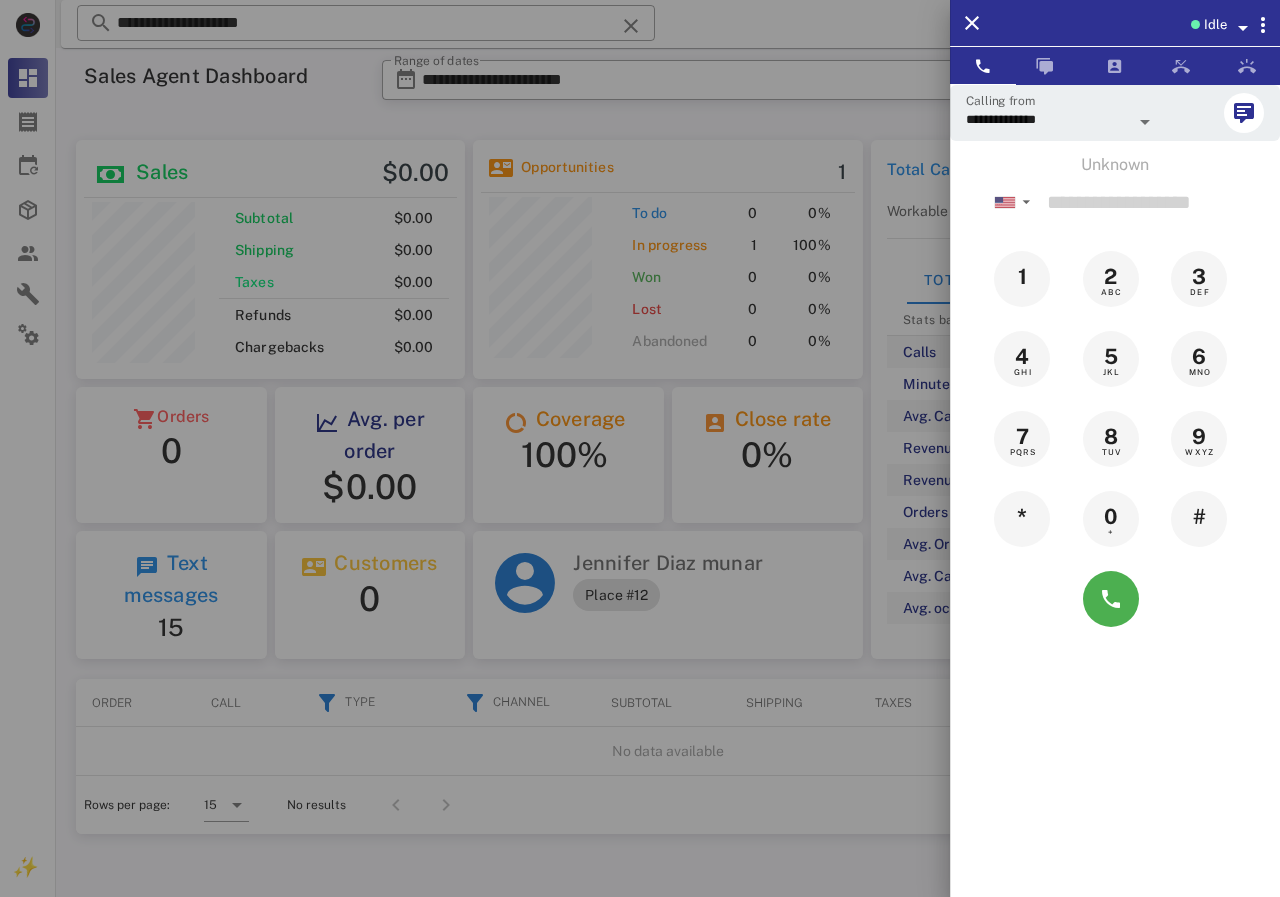drag, startPoint x: 347, startPoint y: 29, endPoint x: 68, endPoint y: 21, distance: 279.1147 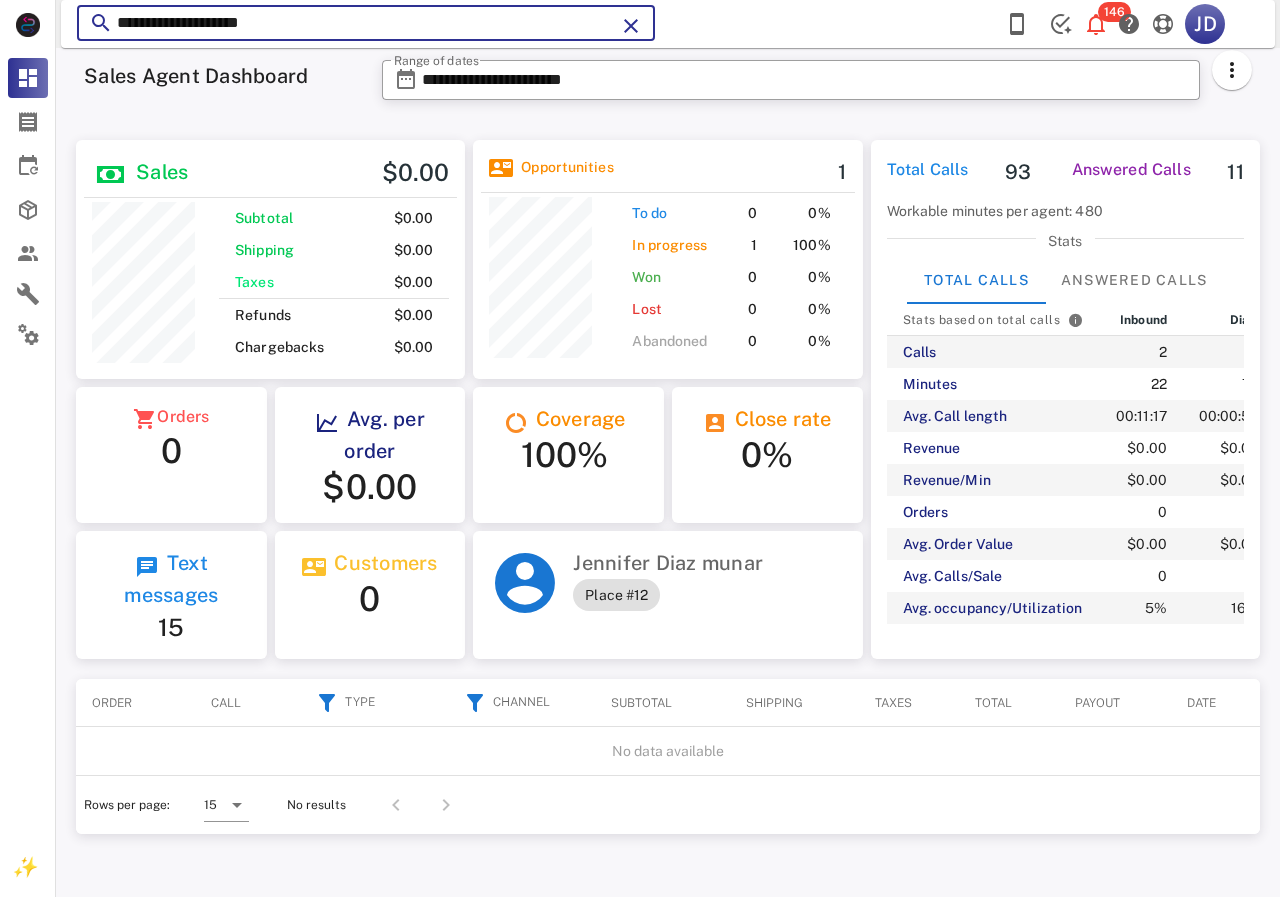 drag, startPoint x: 285, startPoint y: 15, endPoint x: 67, endPoint y: 11, distance: 218.0367 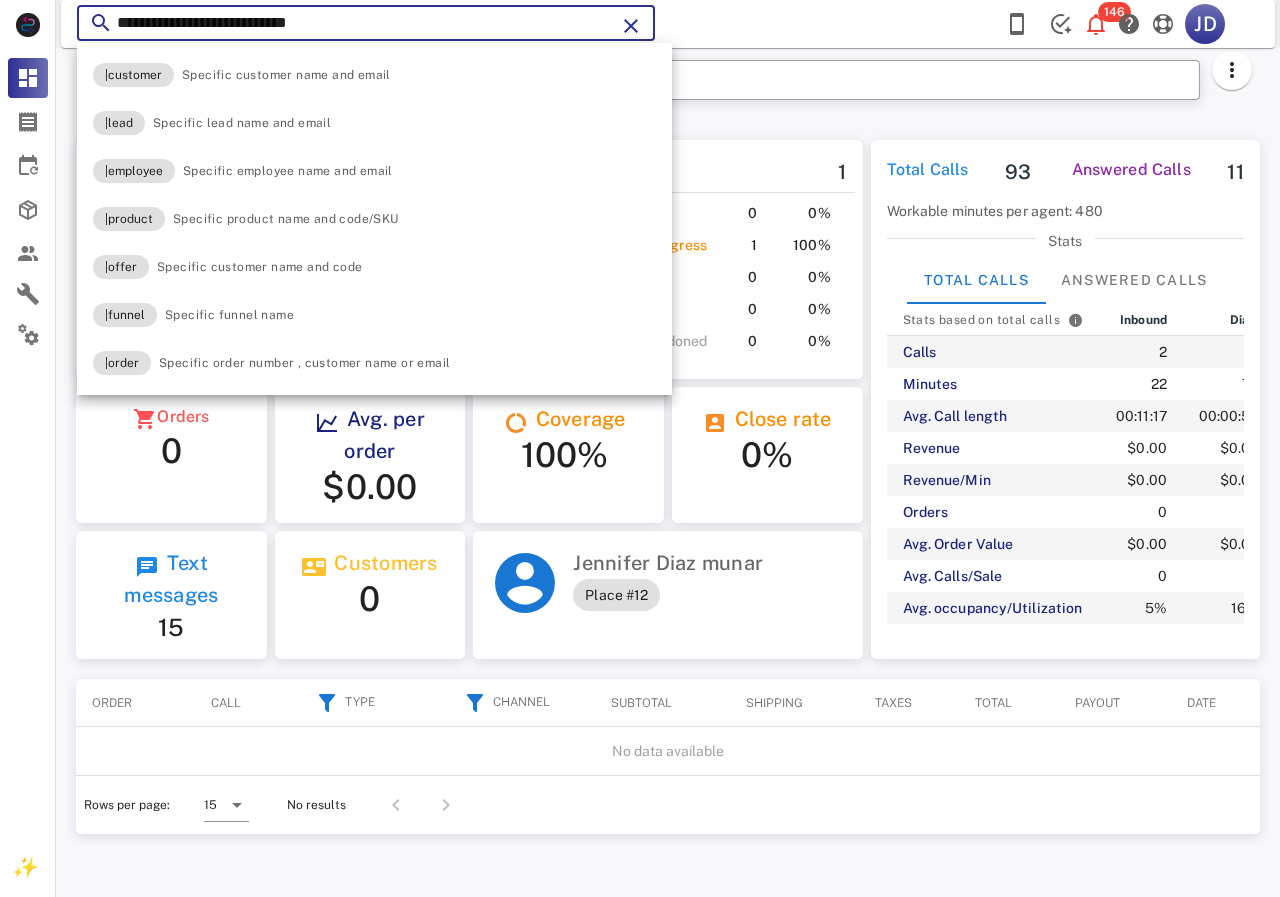 type on "**********" 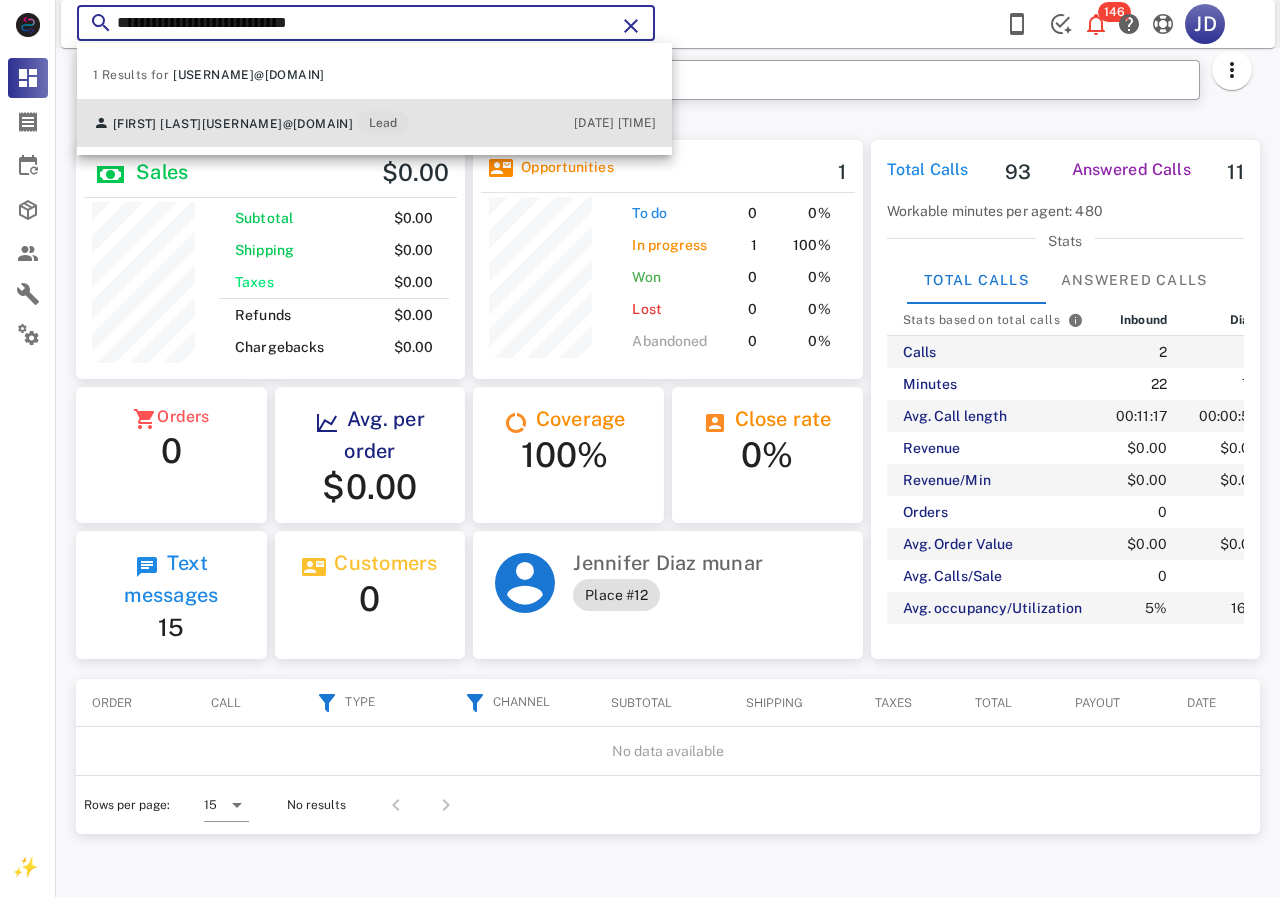 click on "[FIRST] [LAST]   [EMAIL]   Lead" at bounding box center [251, 123] 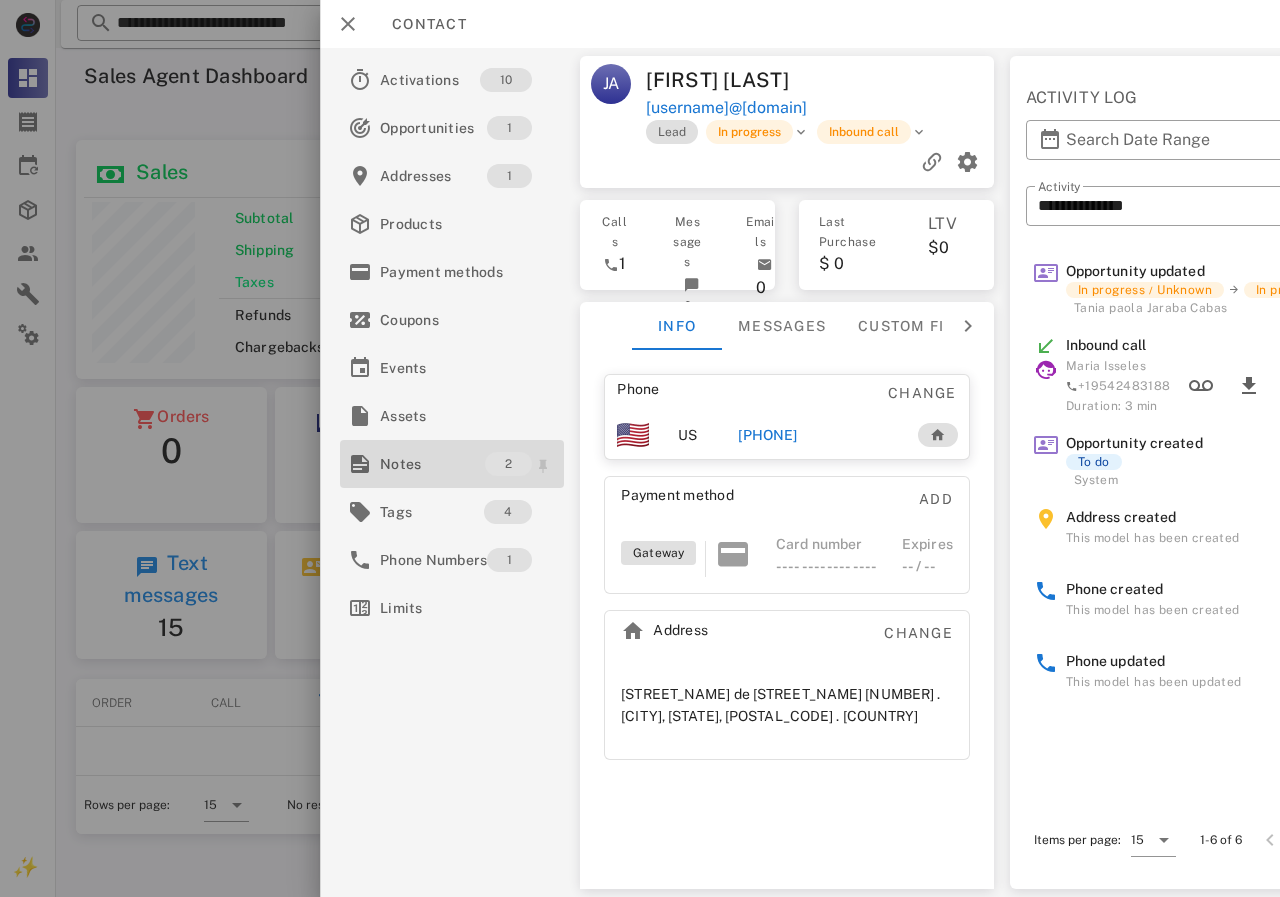 click on "Notes" at bounding box center [432, 464] 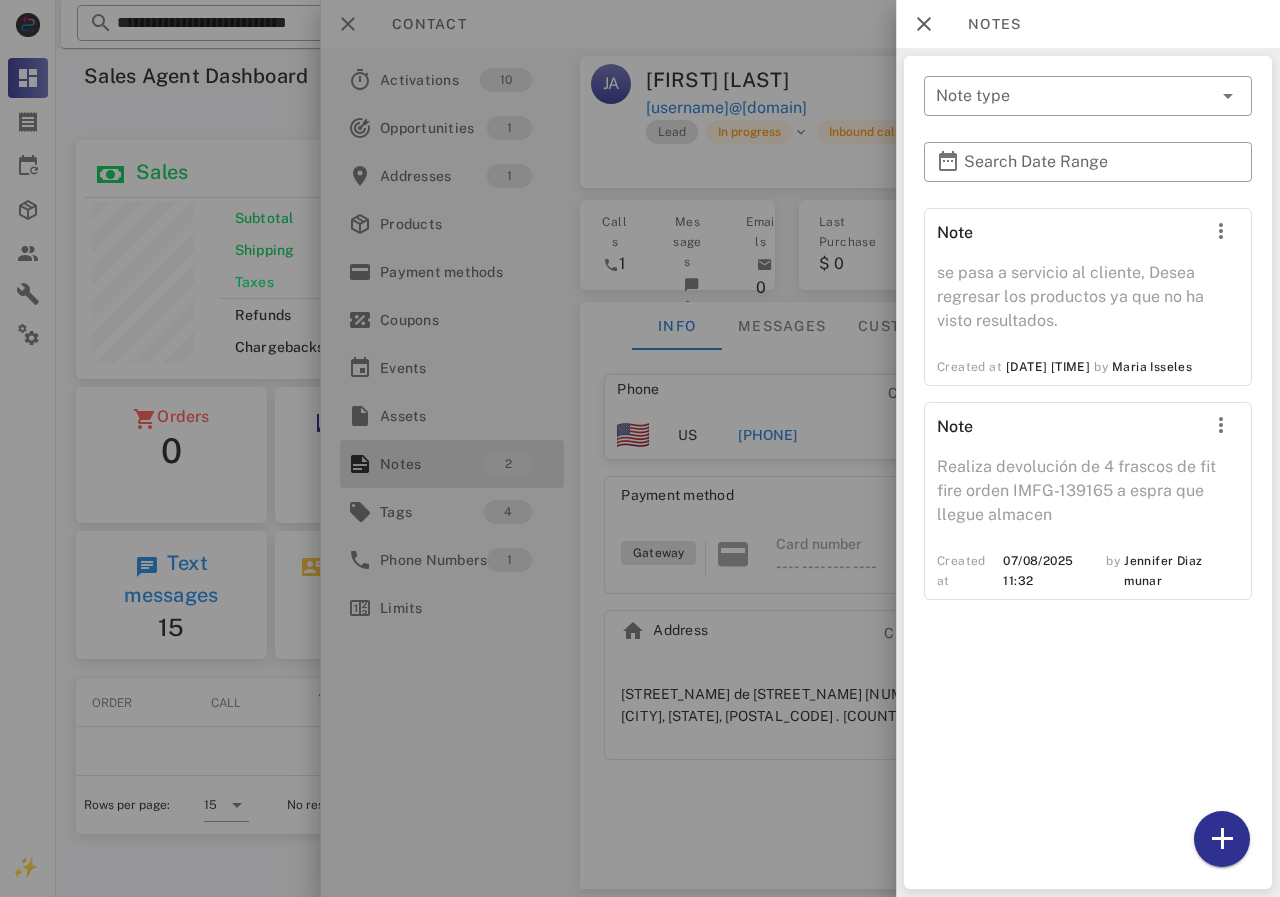 scroll, scrollTop: 999756, scrollLeft: 999611, axis: both 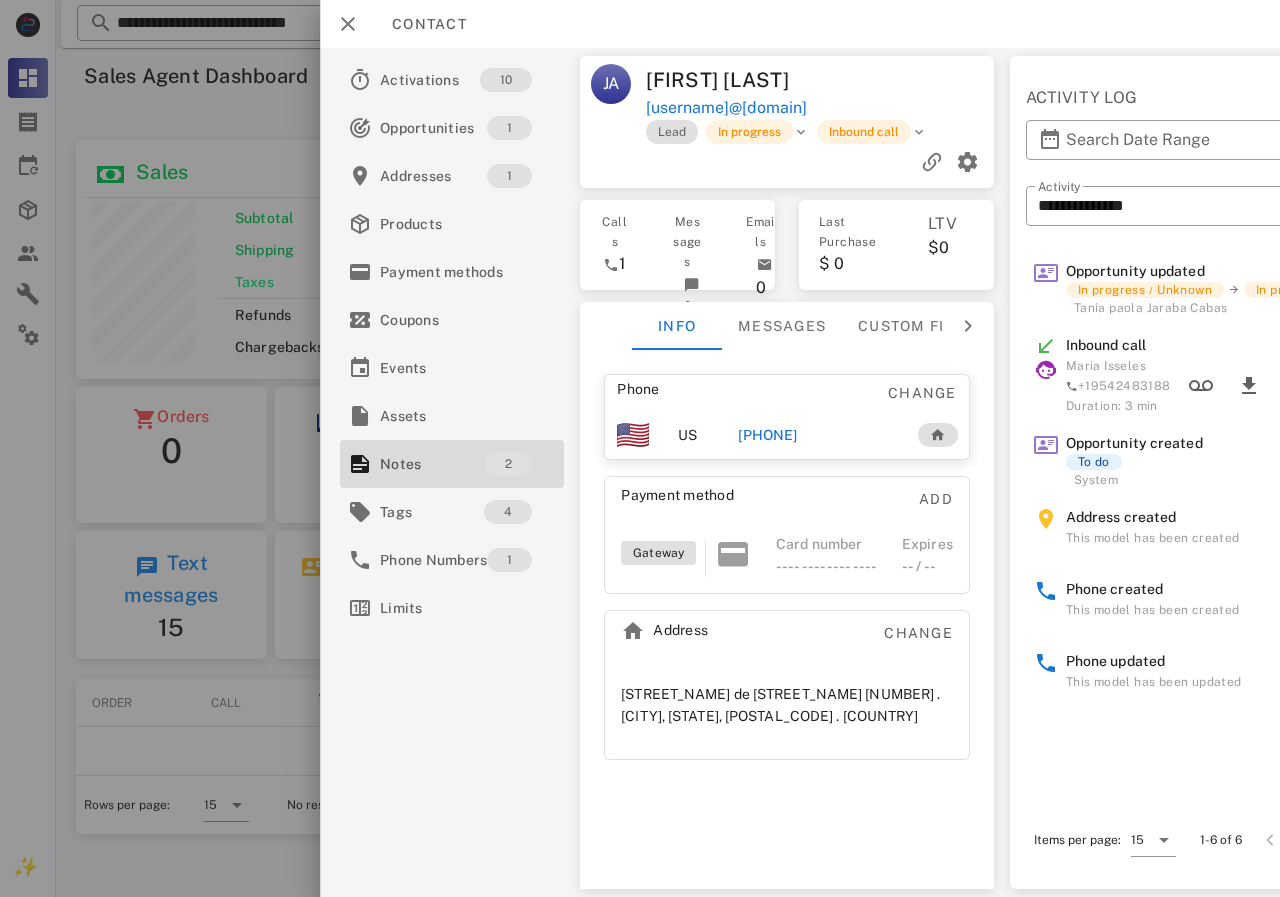 drag, startPoint x: 742, startPoint y: 436, endPoint x: 836, endPoint y: 436, distance: 94 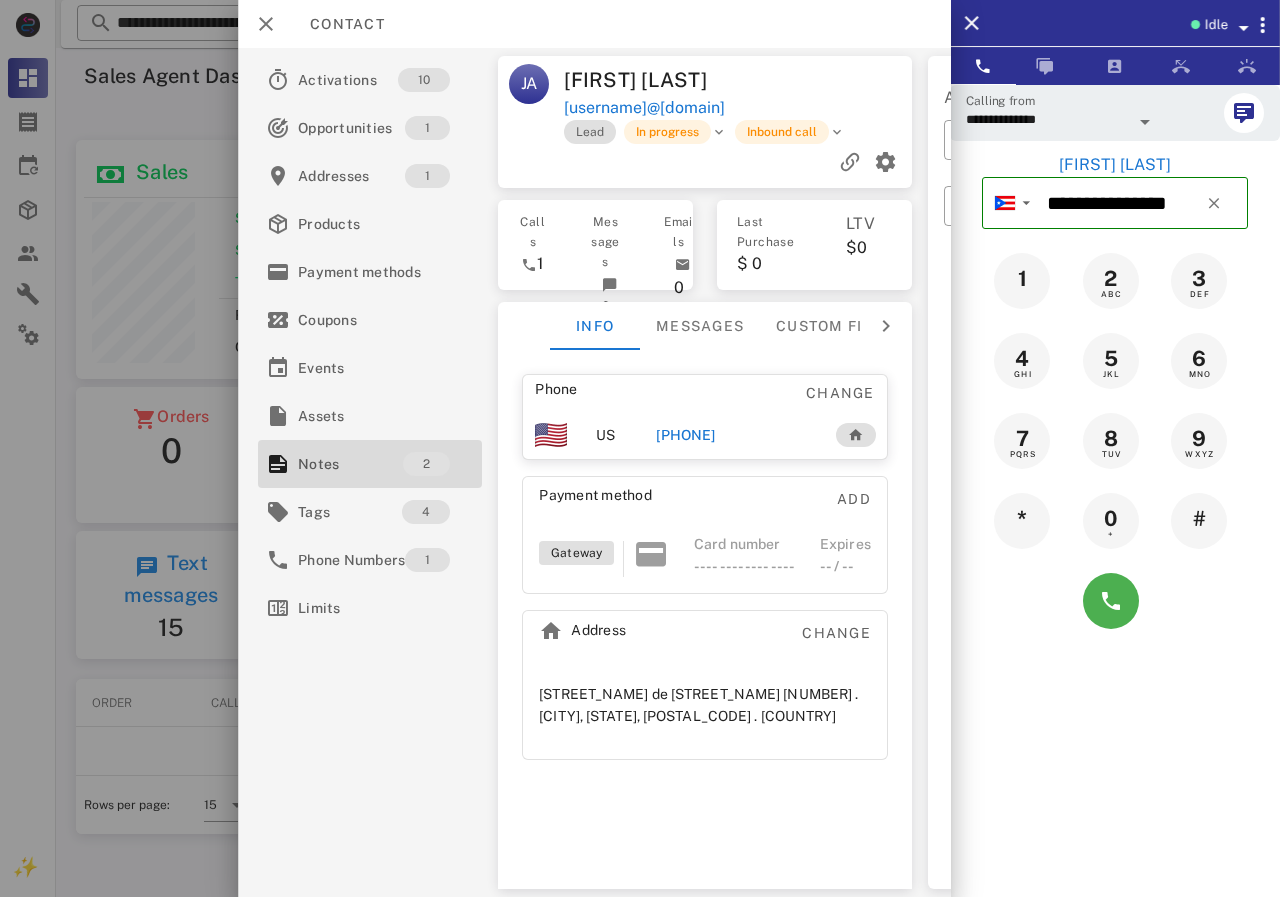copy on "[PHONE]" 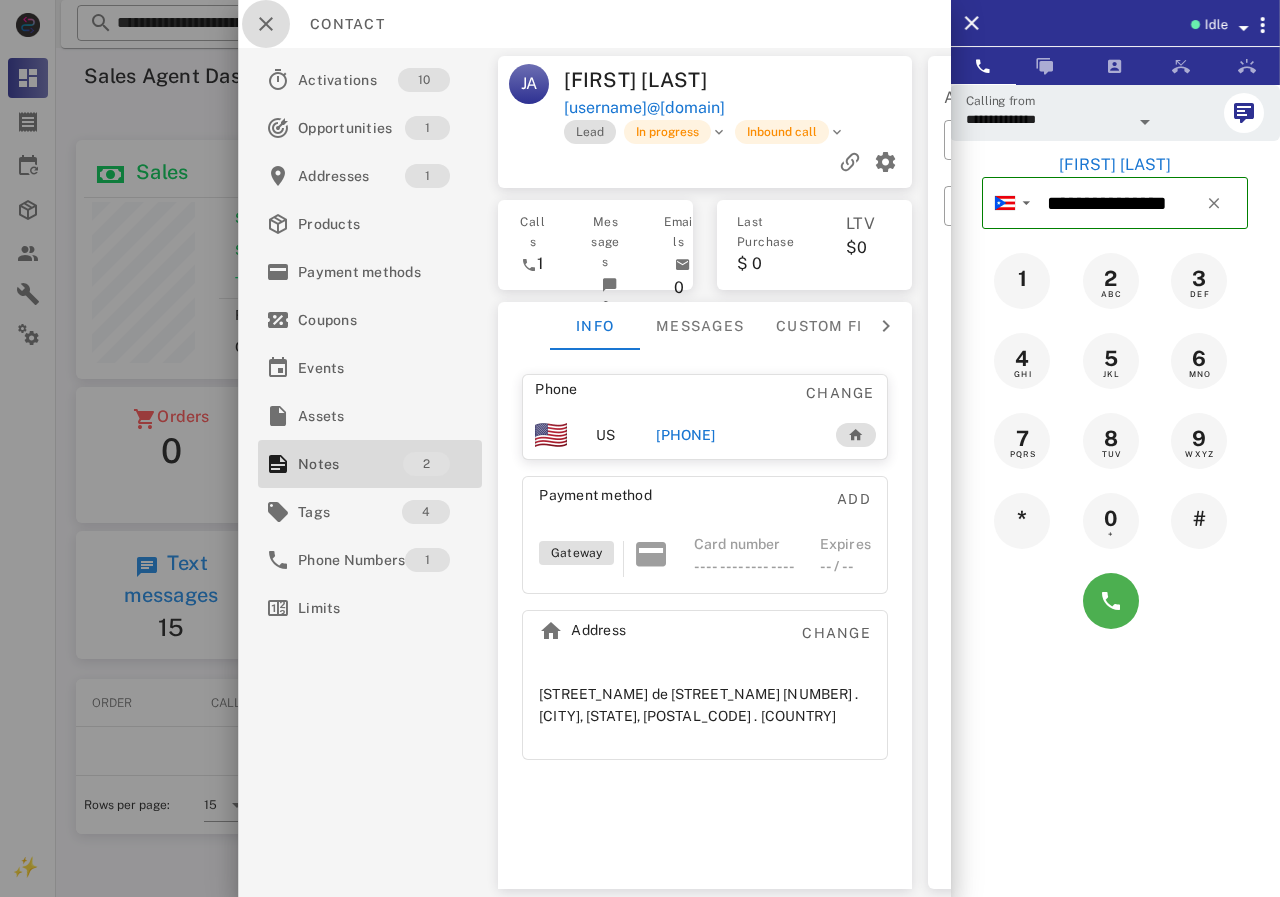 click at bounding box center [266, 24] 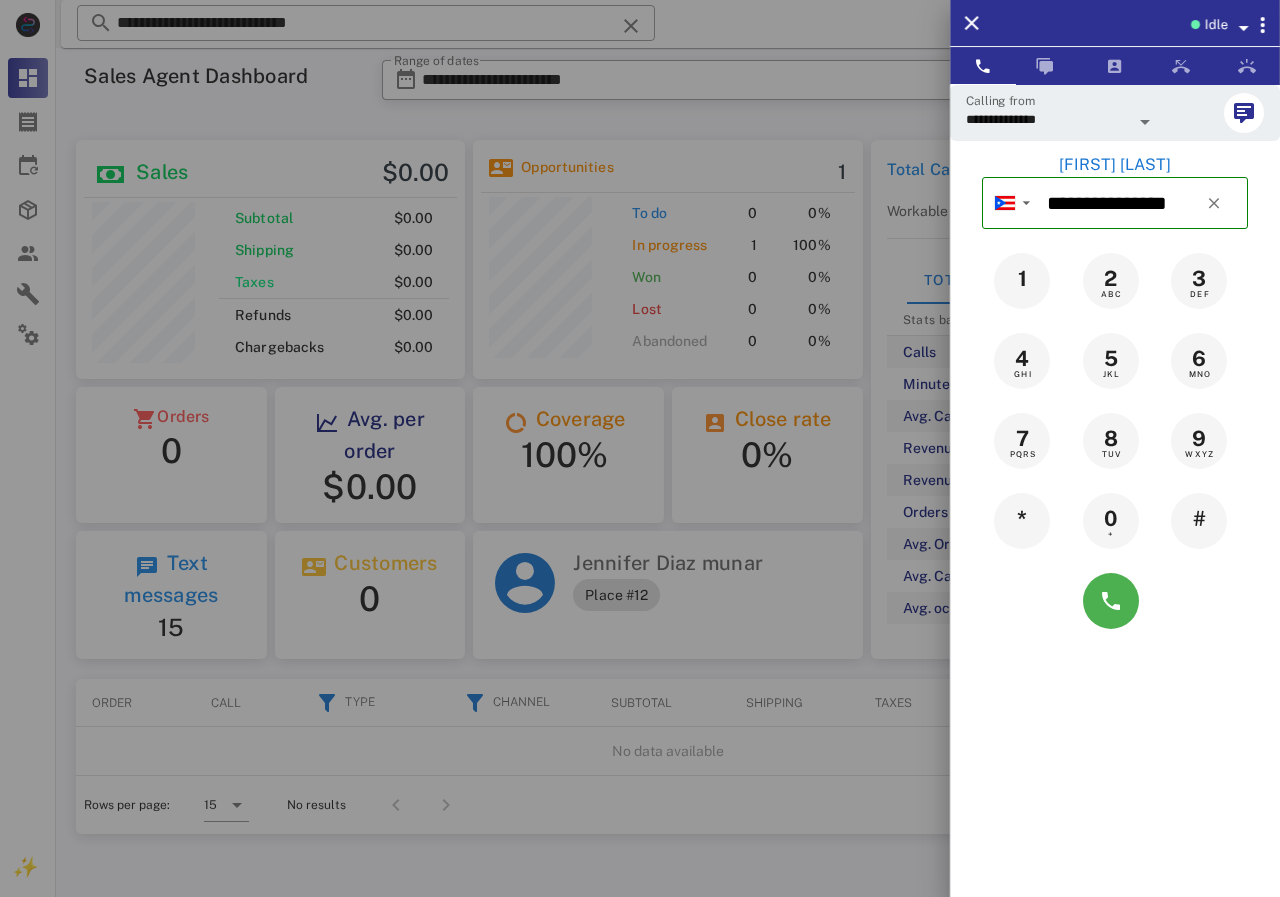 click at bounding box center [640, 448] 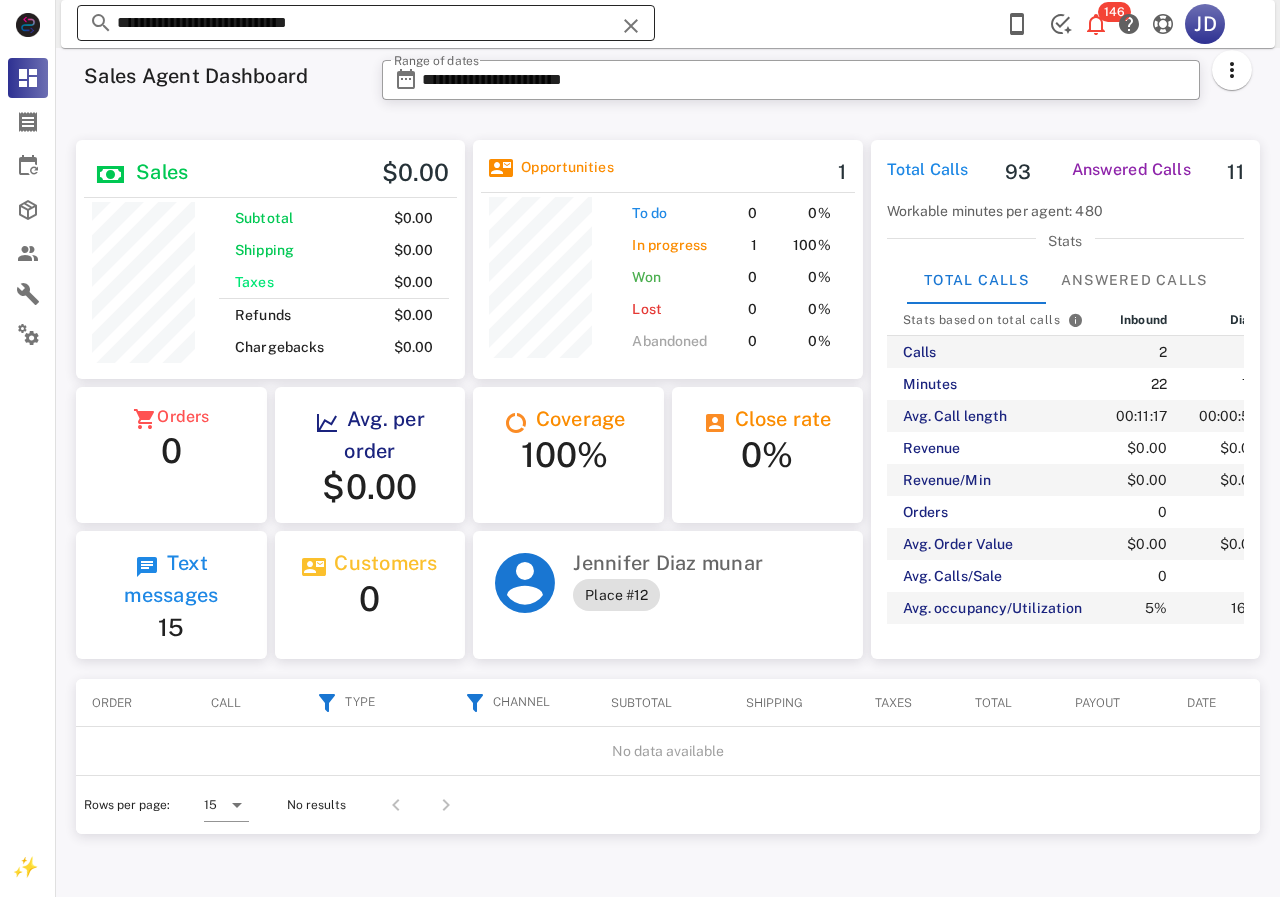 click on "**********" at bounding box center (366, 23) 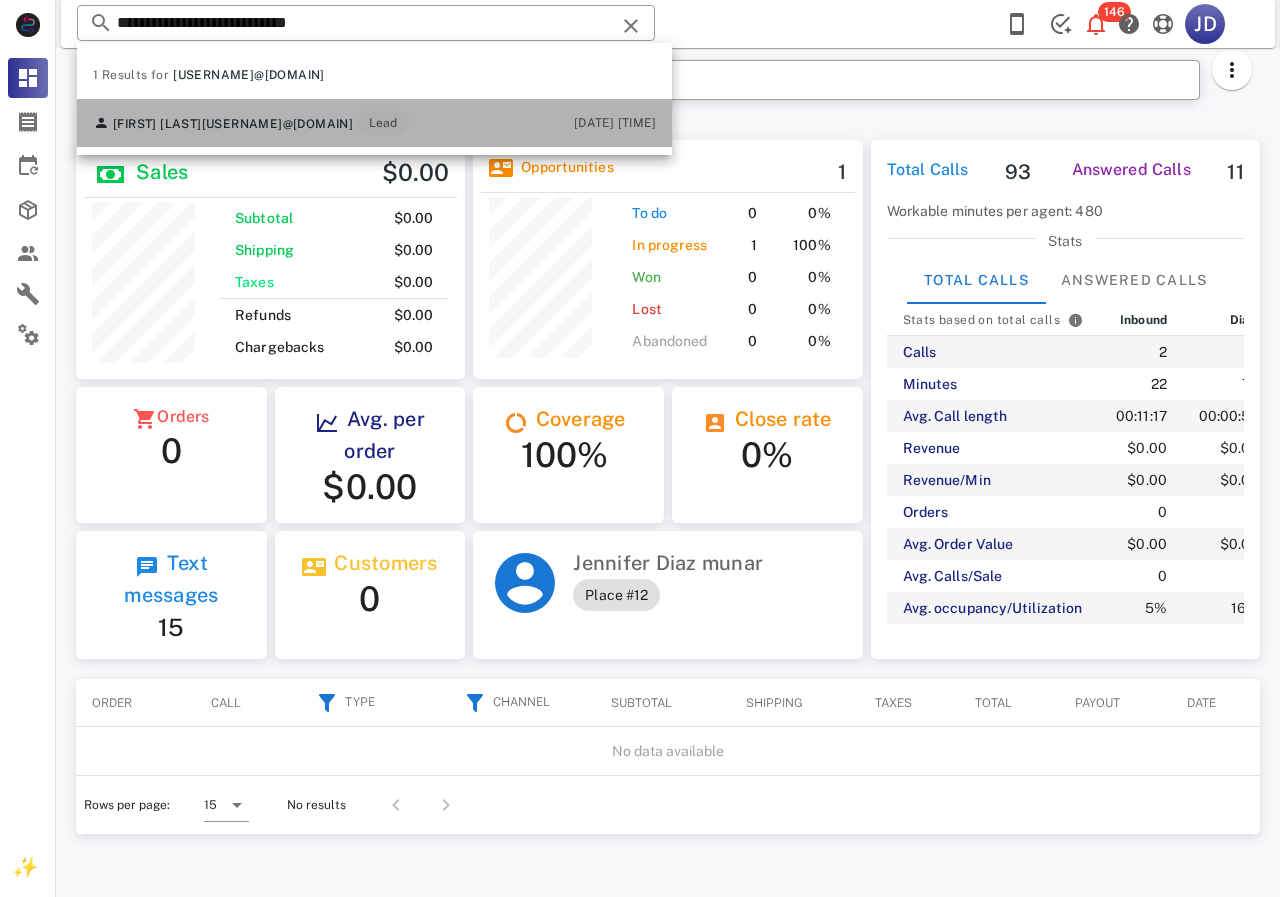click on "[USERNAME]@[DOMAIN]" at bounding box center [278, 124] 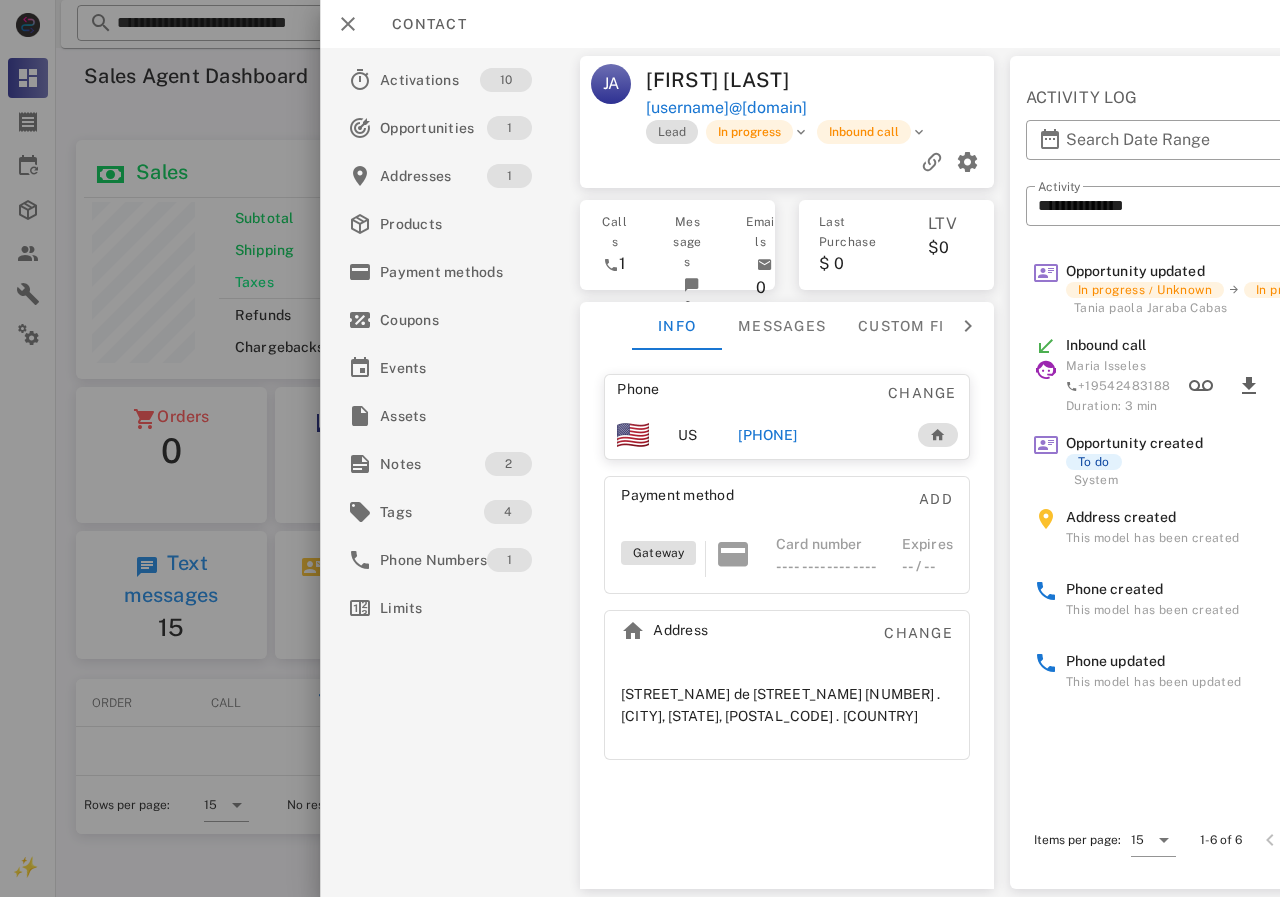 click on "[PHONE]" at bounding box center (767, 435) 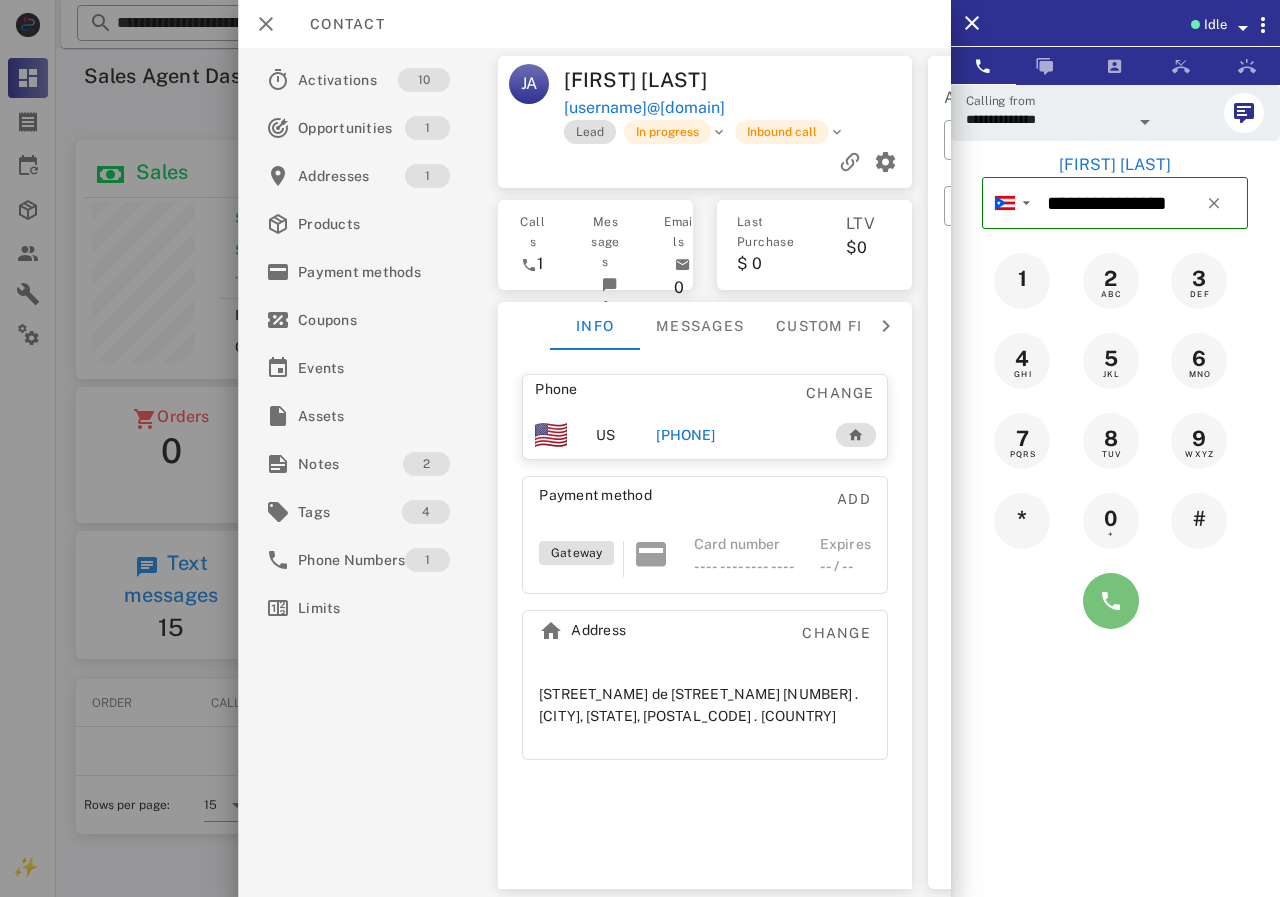 click at bounding box center [1111, 601] 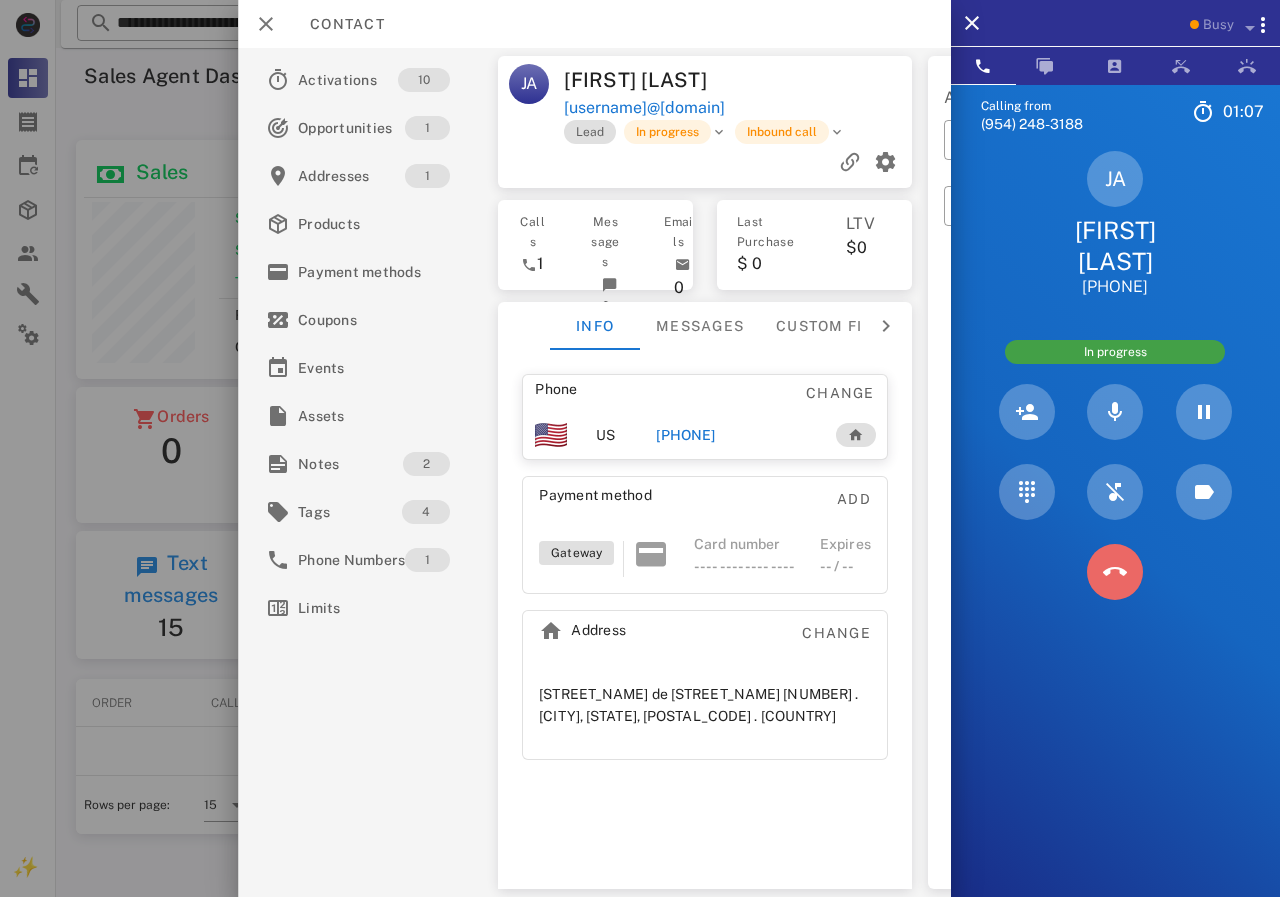 click at bounding box center (1115, 572) 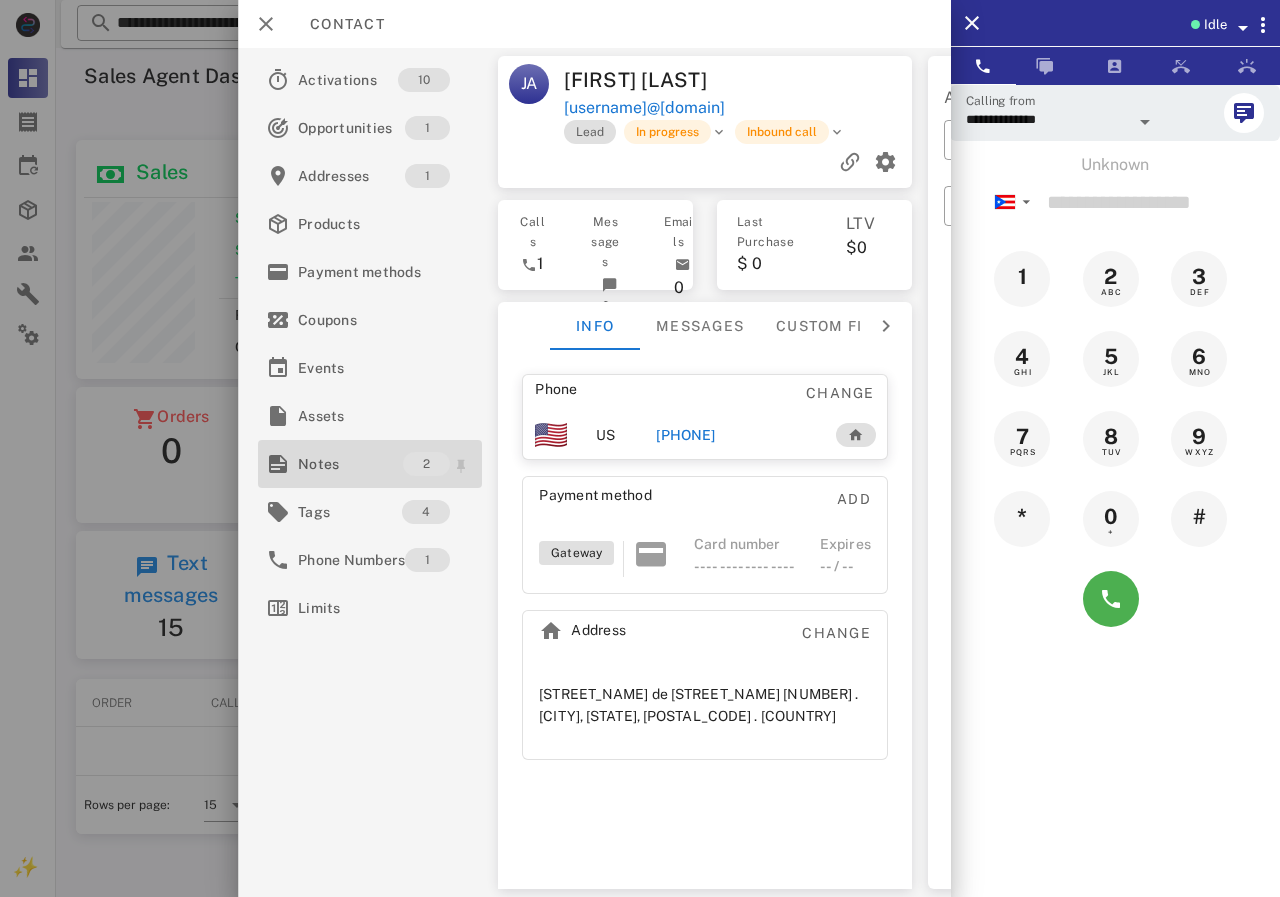 click on "Notes" at bounding box center [350, 464] 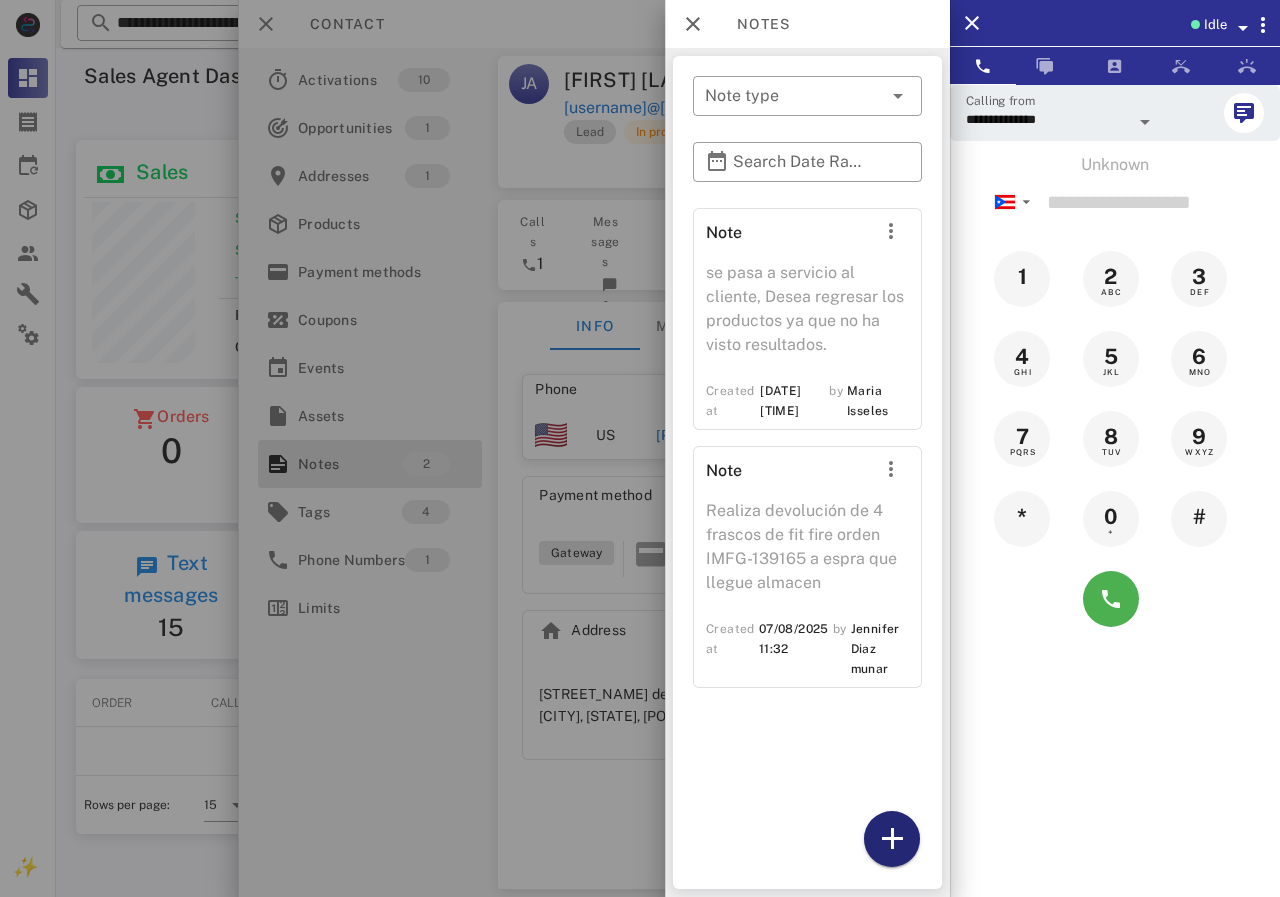 click at bounding box center [892, 839] 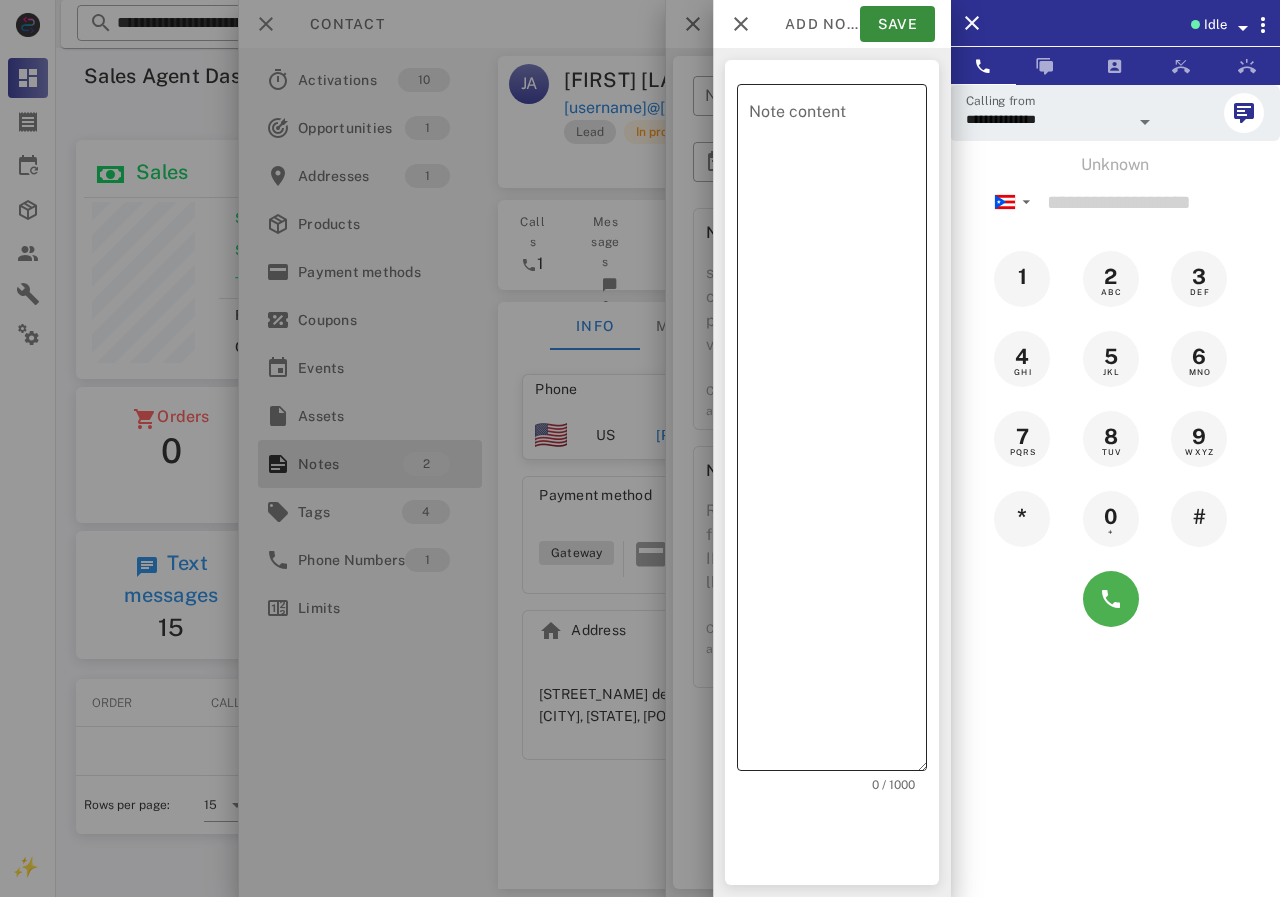 click on "Note content" at bounding box center [838, 432] 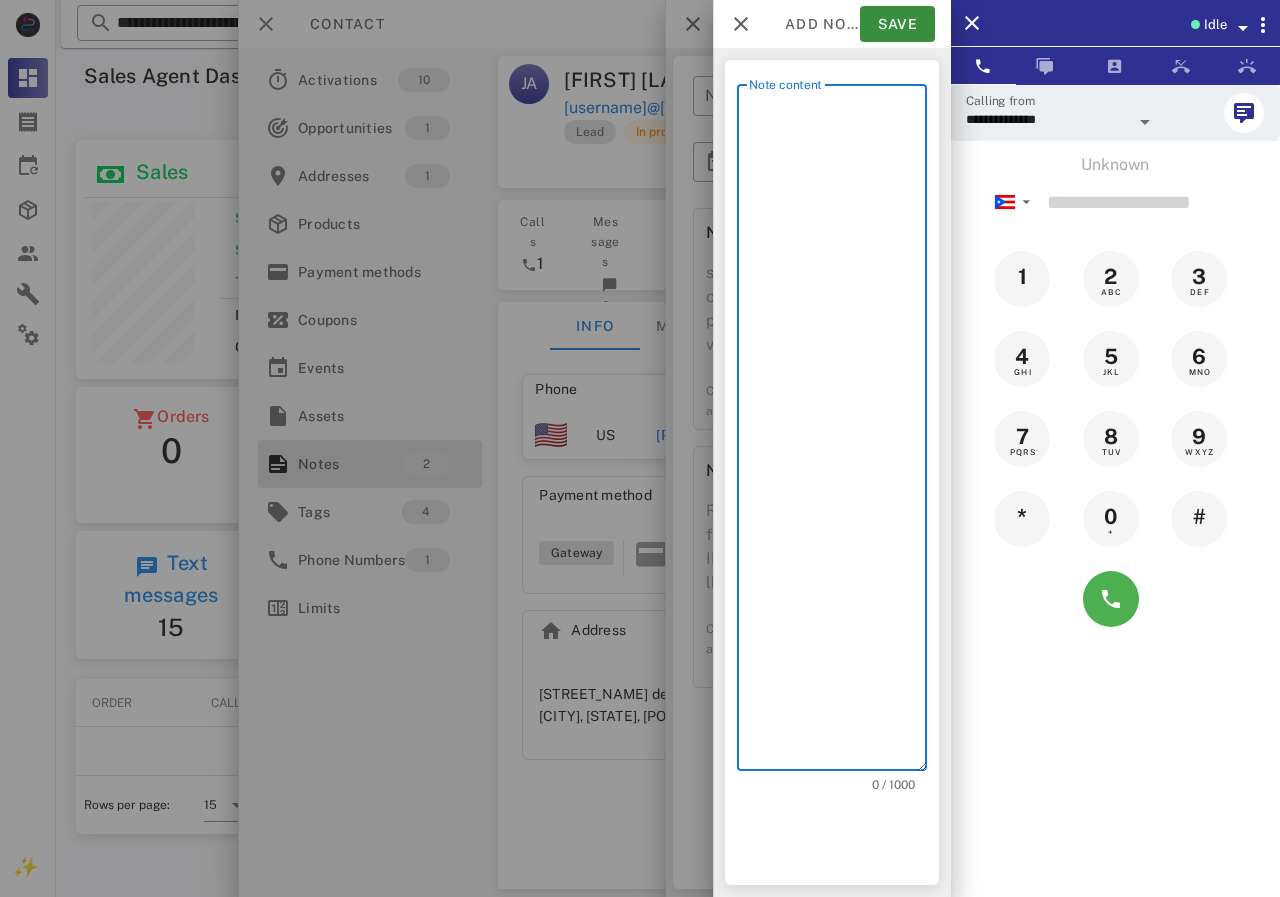 scroll, scrollTop: 240, scrollLeft: 390, axis: both 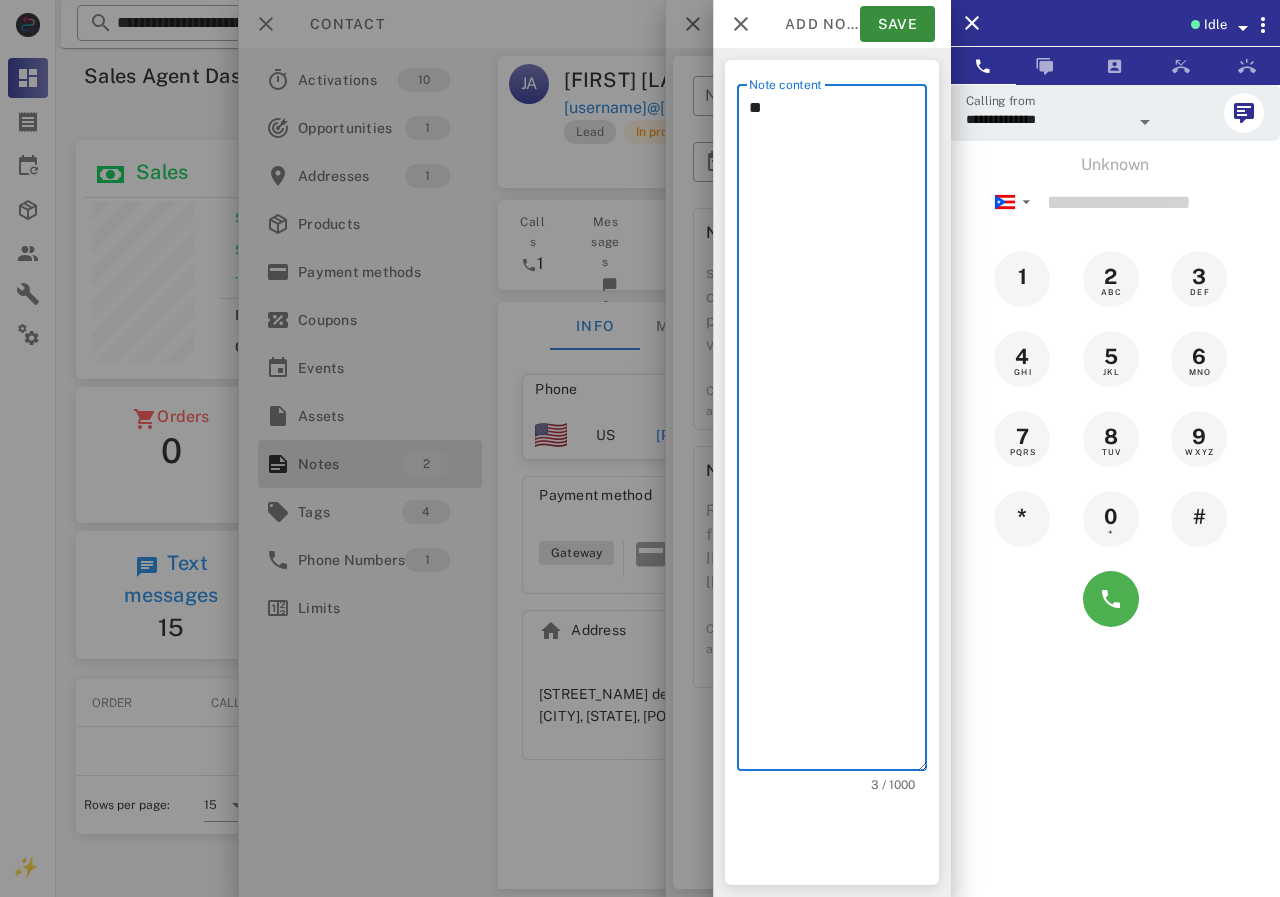 type on "*" 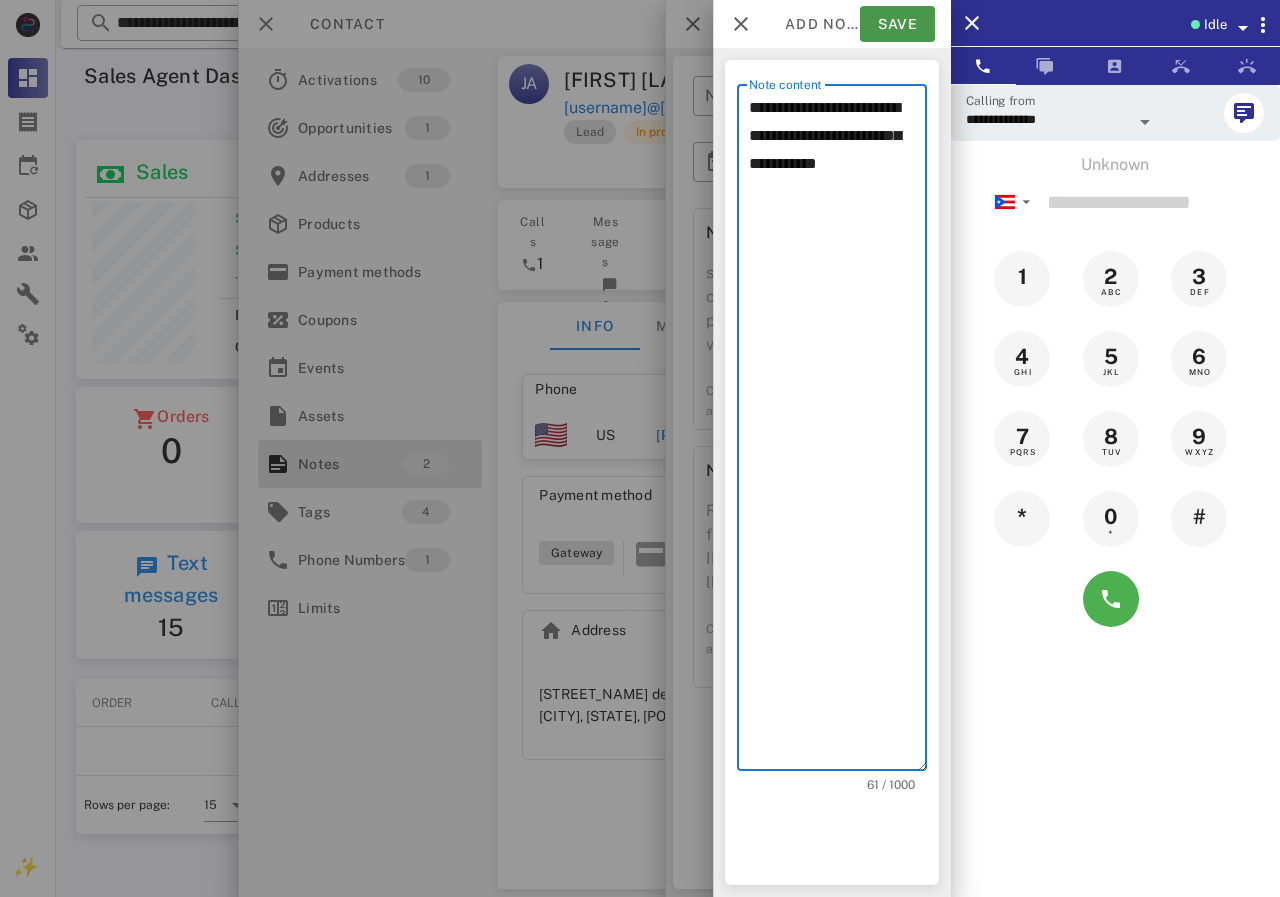 type on "**********" 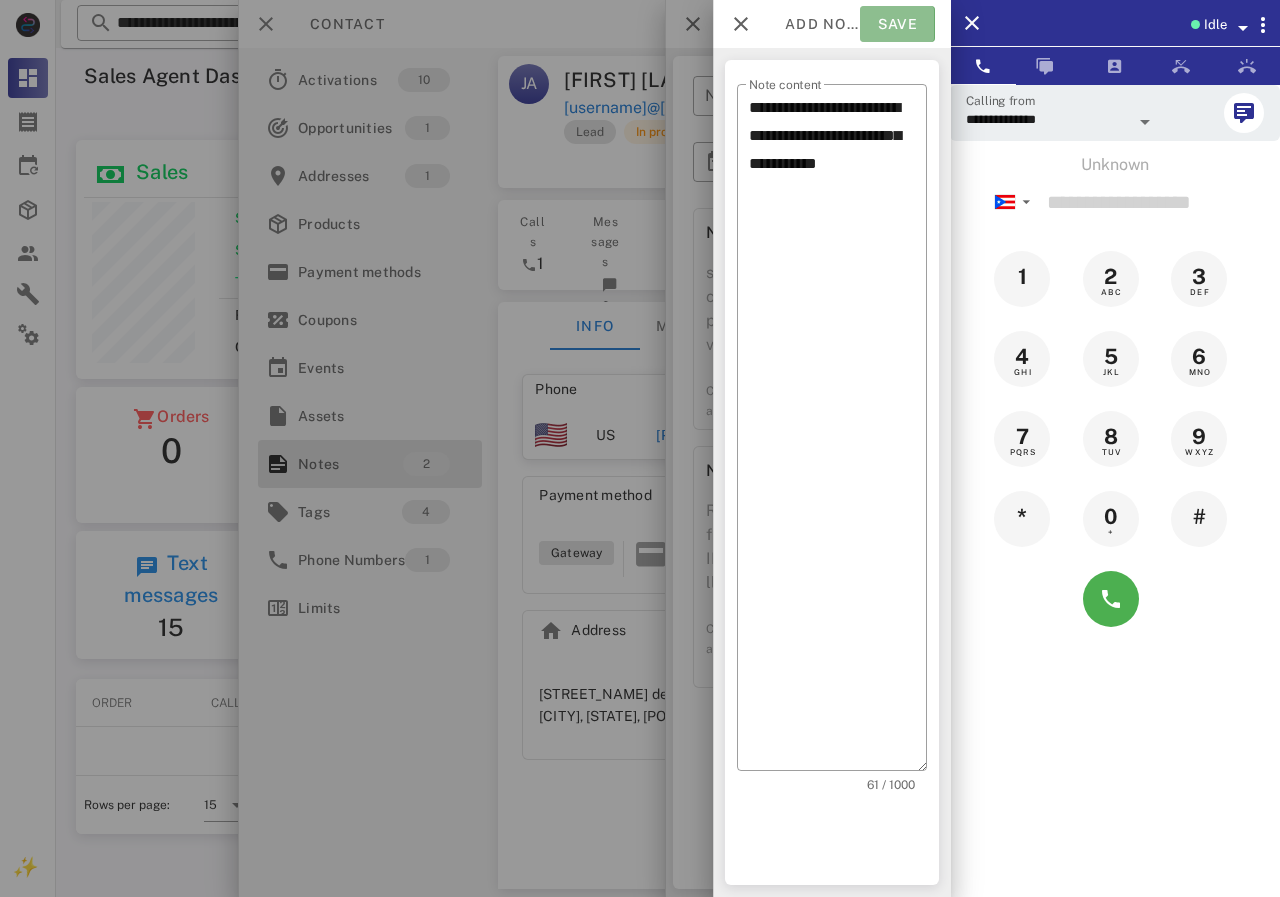 click on "Save" at bounding box center (897, 24) 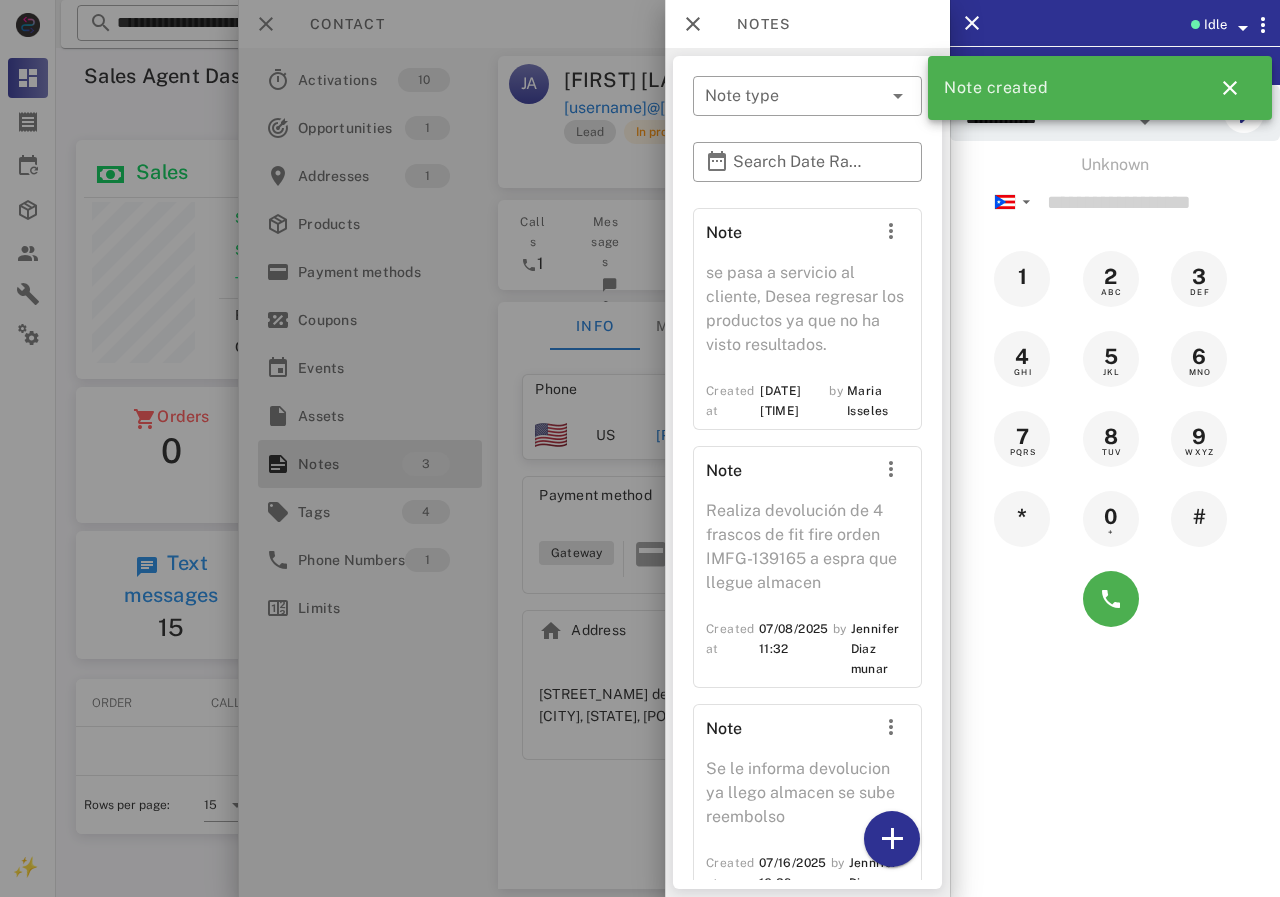 click at bounding box center (640, 448) 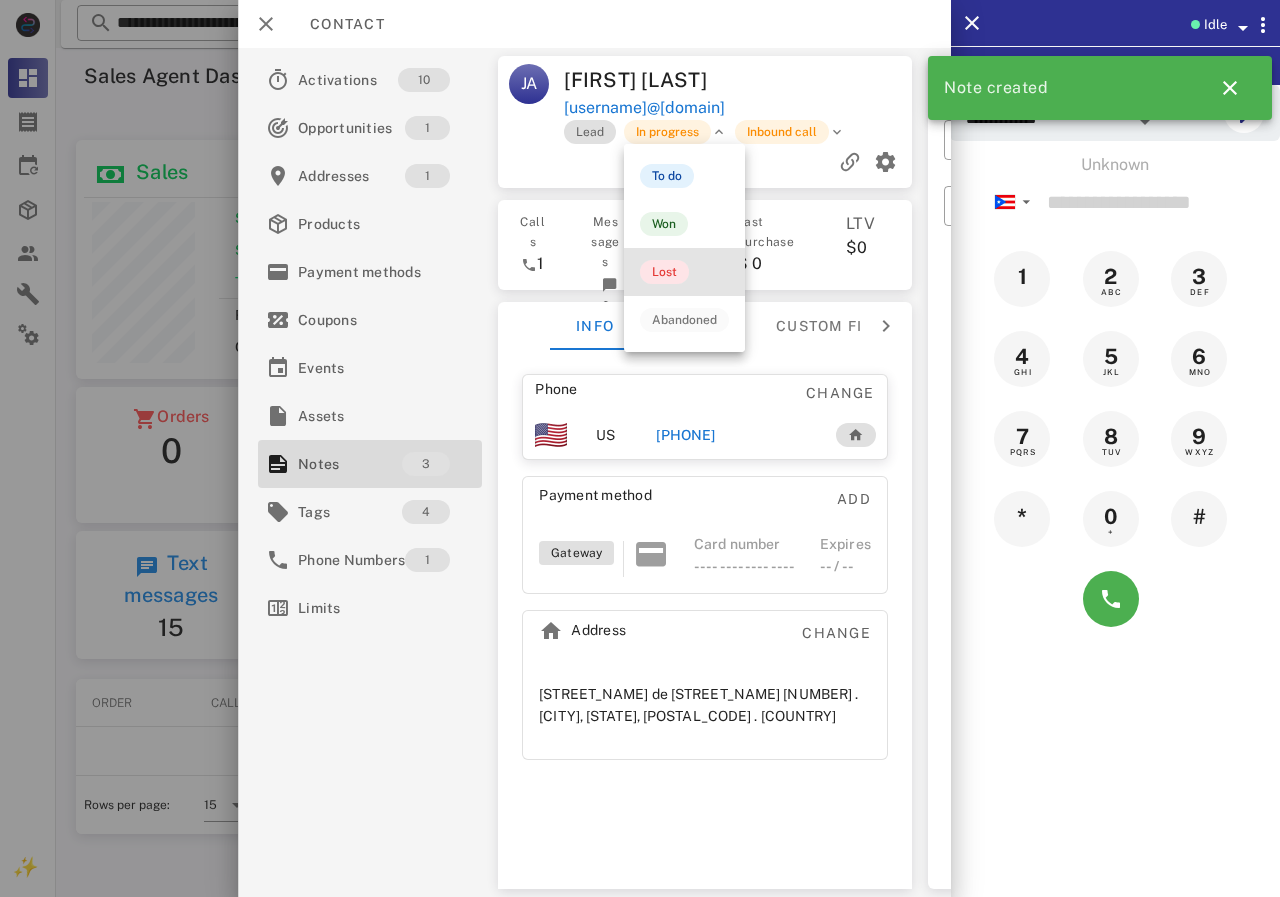 click on "Lost" at bounding box center (664, 272) 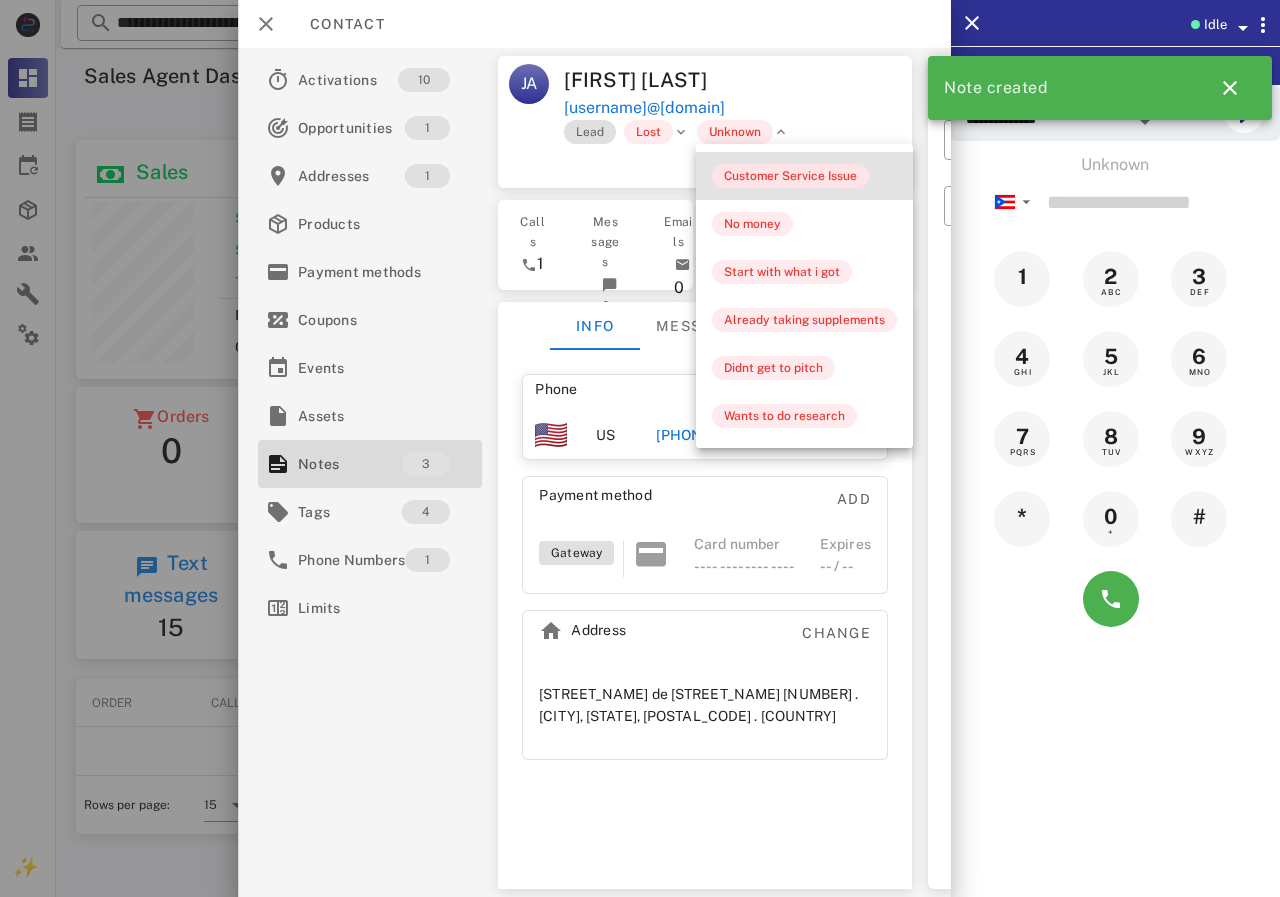 click on "Customer Service Issue" at bounding box center [790, 176] 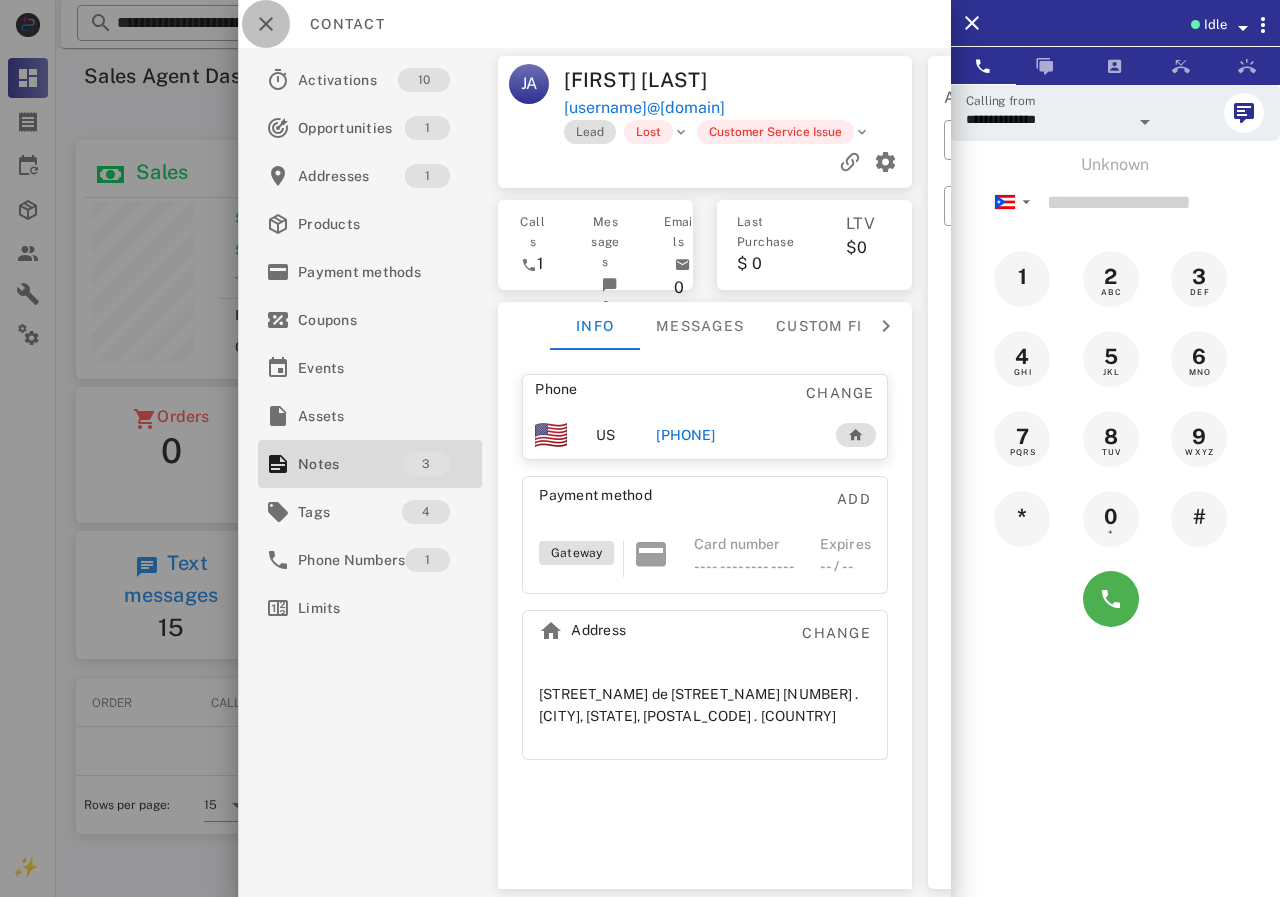 click at bounding box center [266, 24] 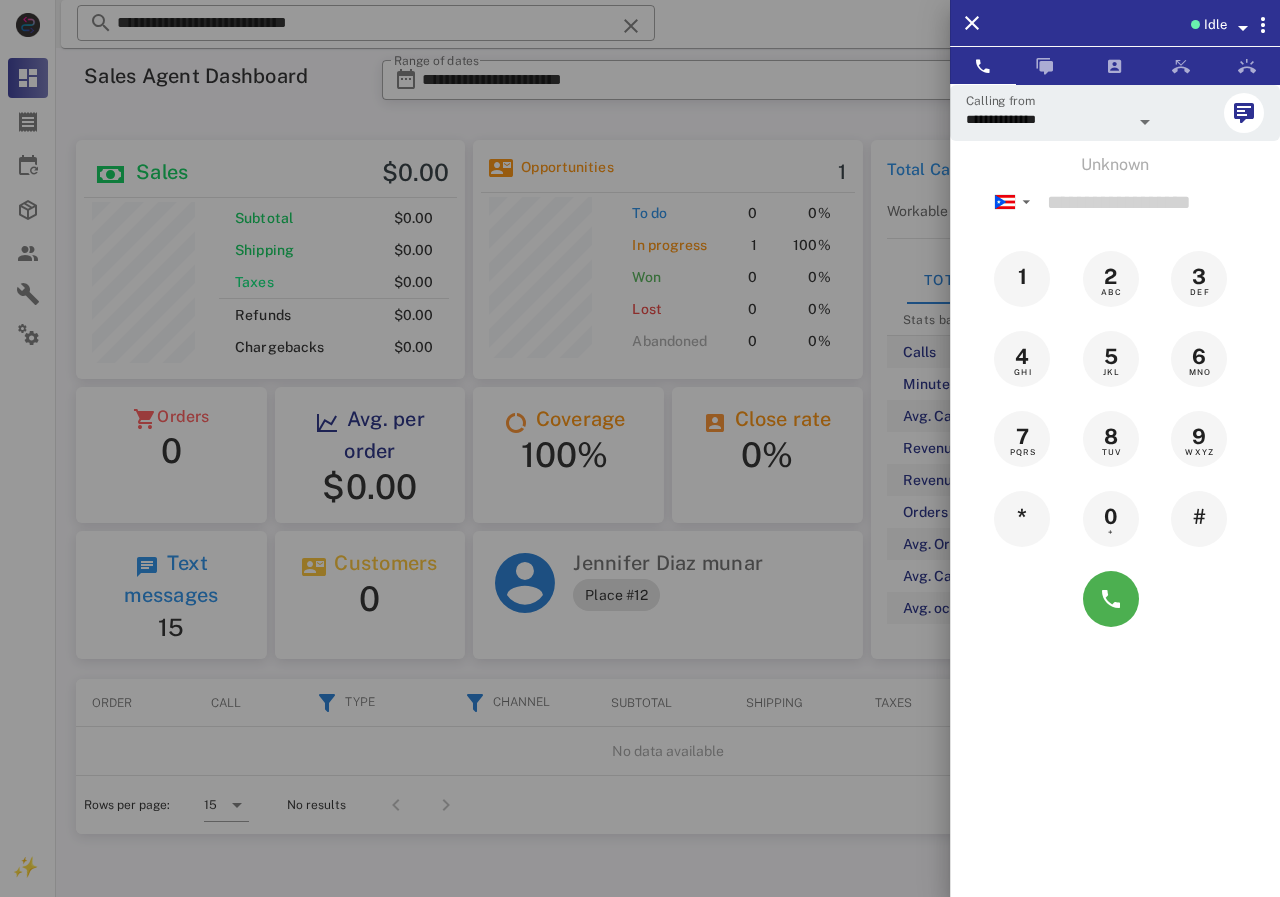 click at bounding box center (640, 448) 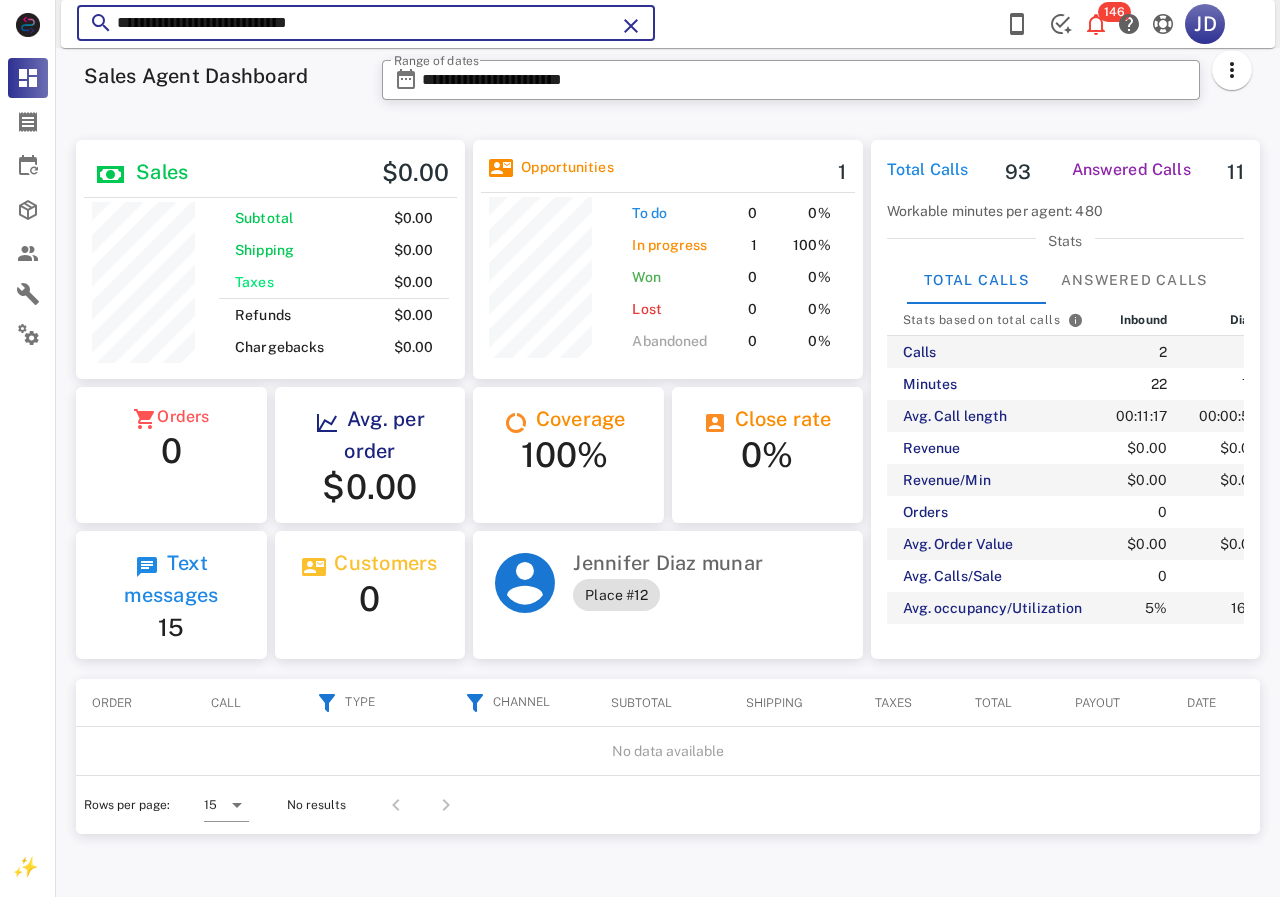 drag, startPoint x: 528, startPoint y: 28, endPoint x: 142, endPoint y: 5, distance: 386.68463 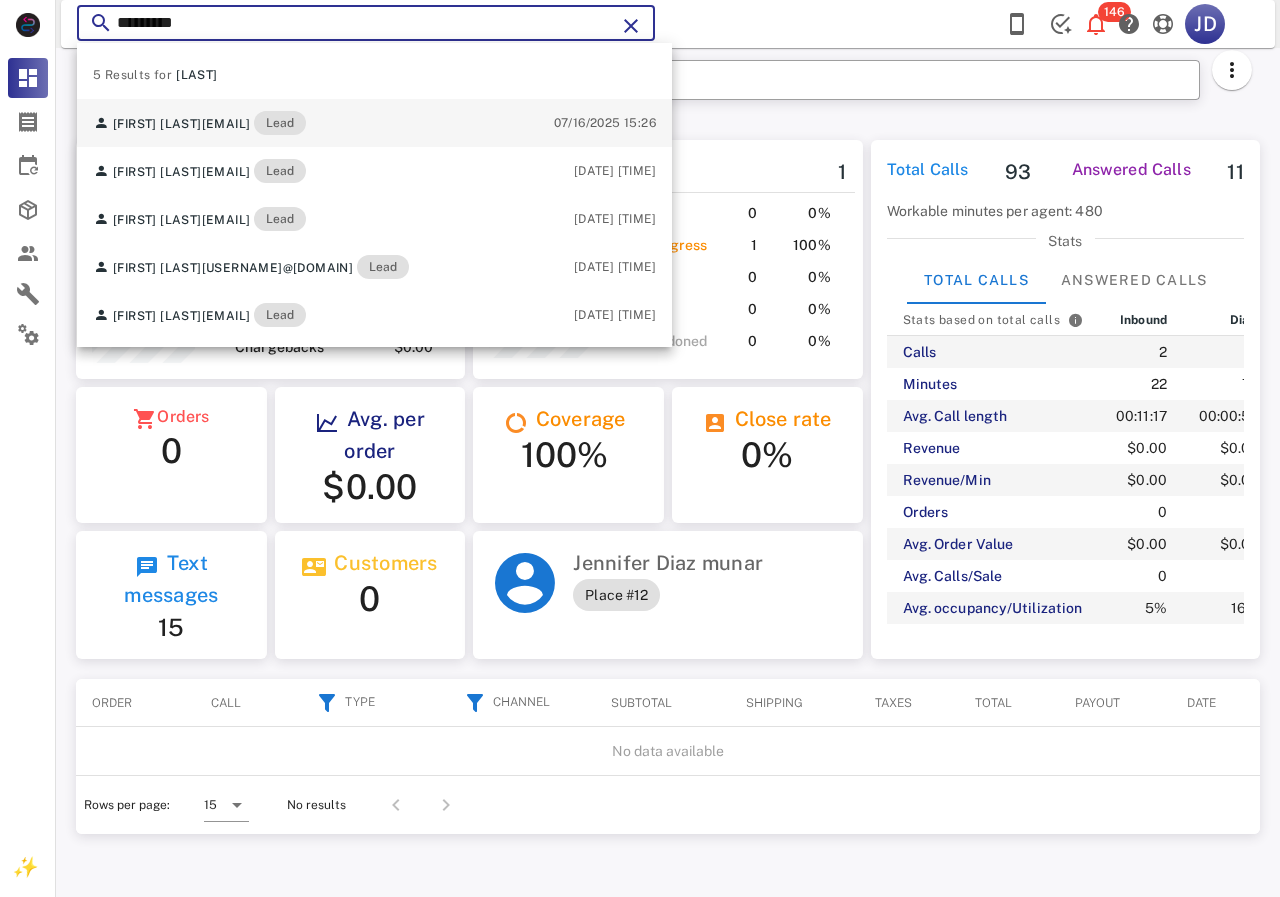 type on "********" 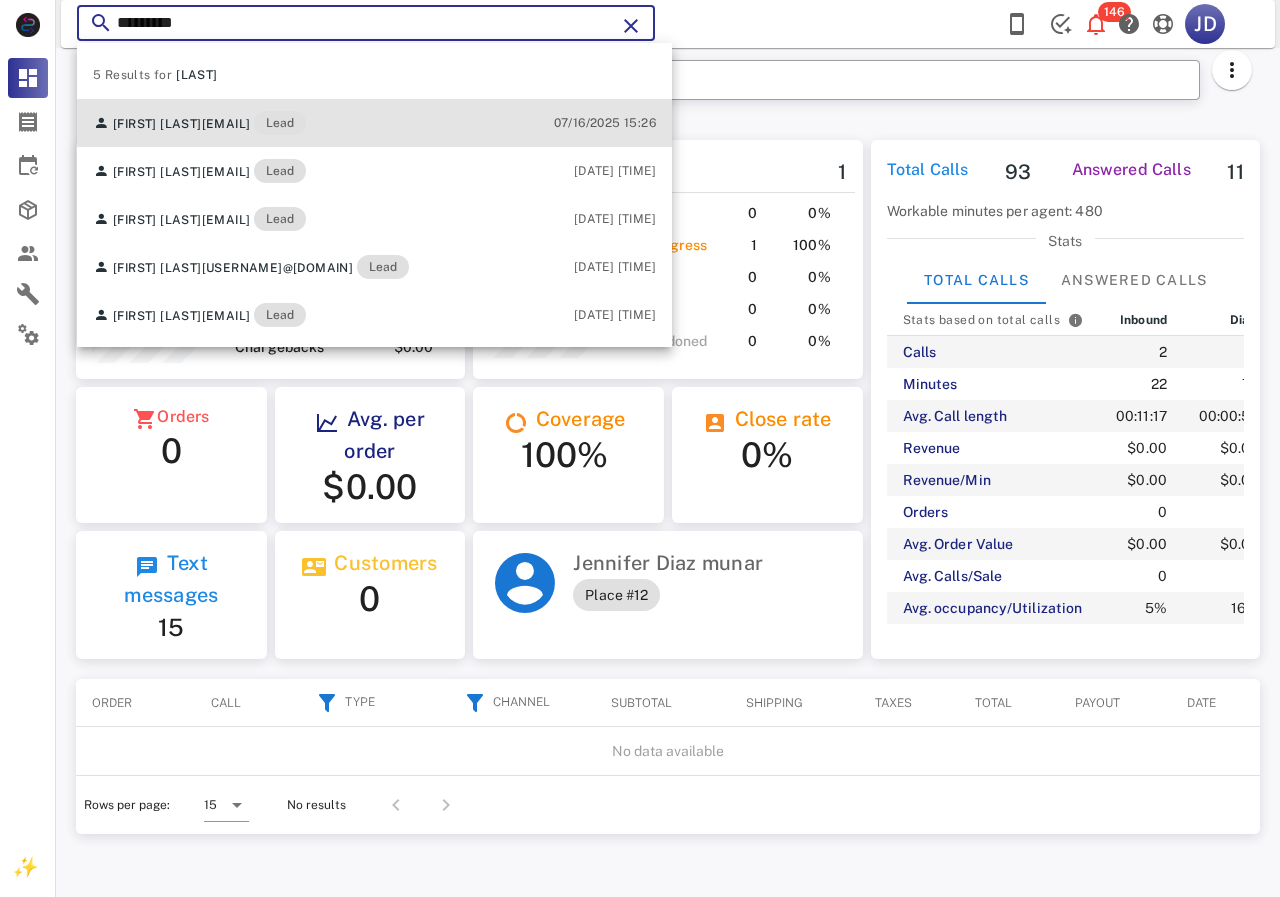 click on "[EMAIL]" at bounding box center [226, 124] 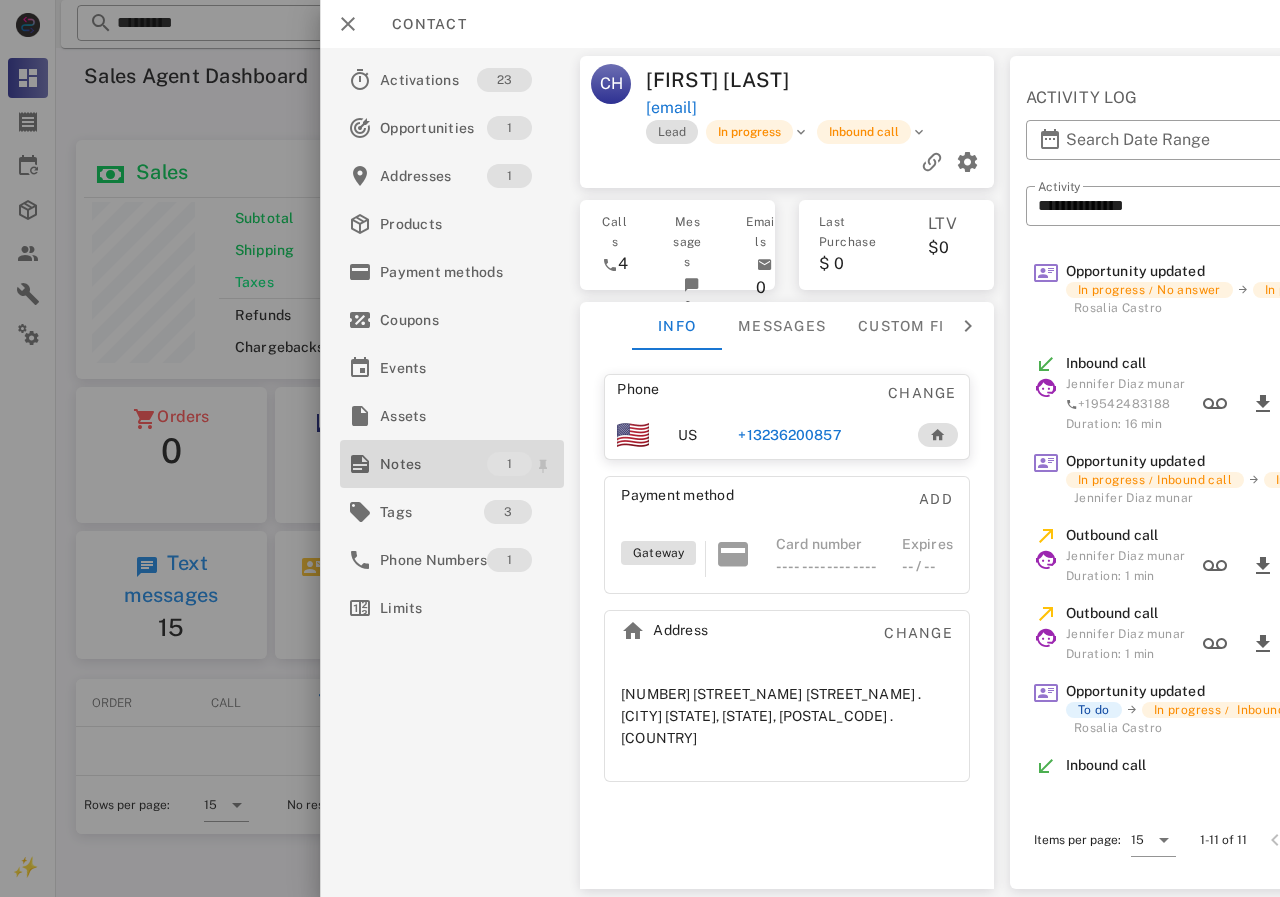 click on "Notes" at bounding box center (433, 464) 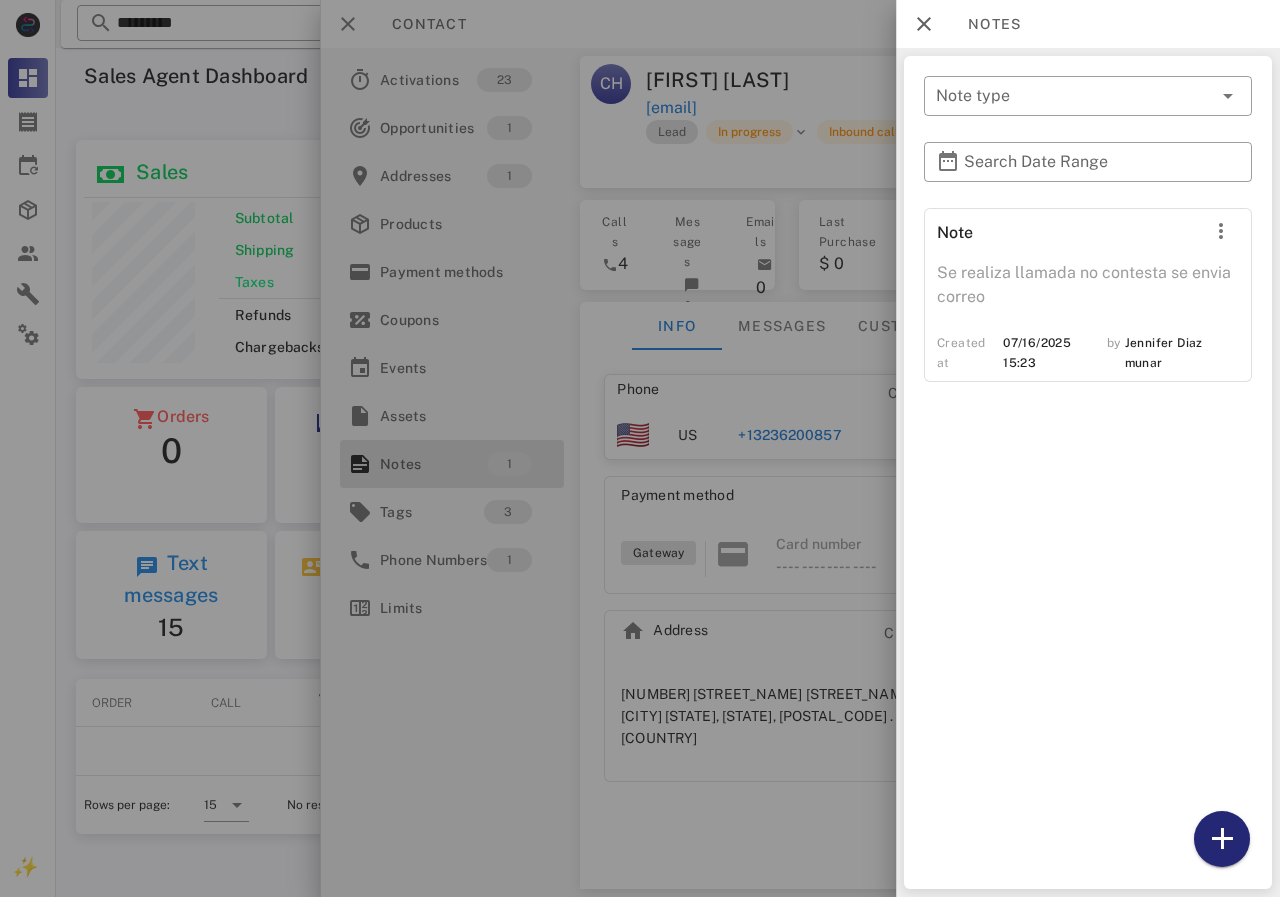 click at bounding box center [1222, 839] 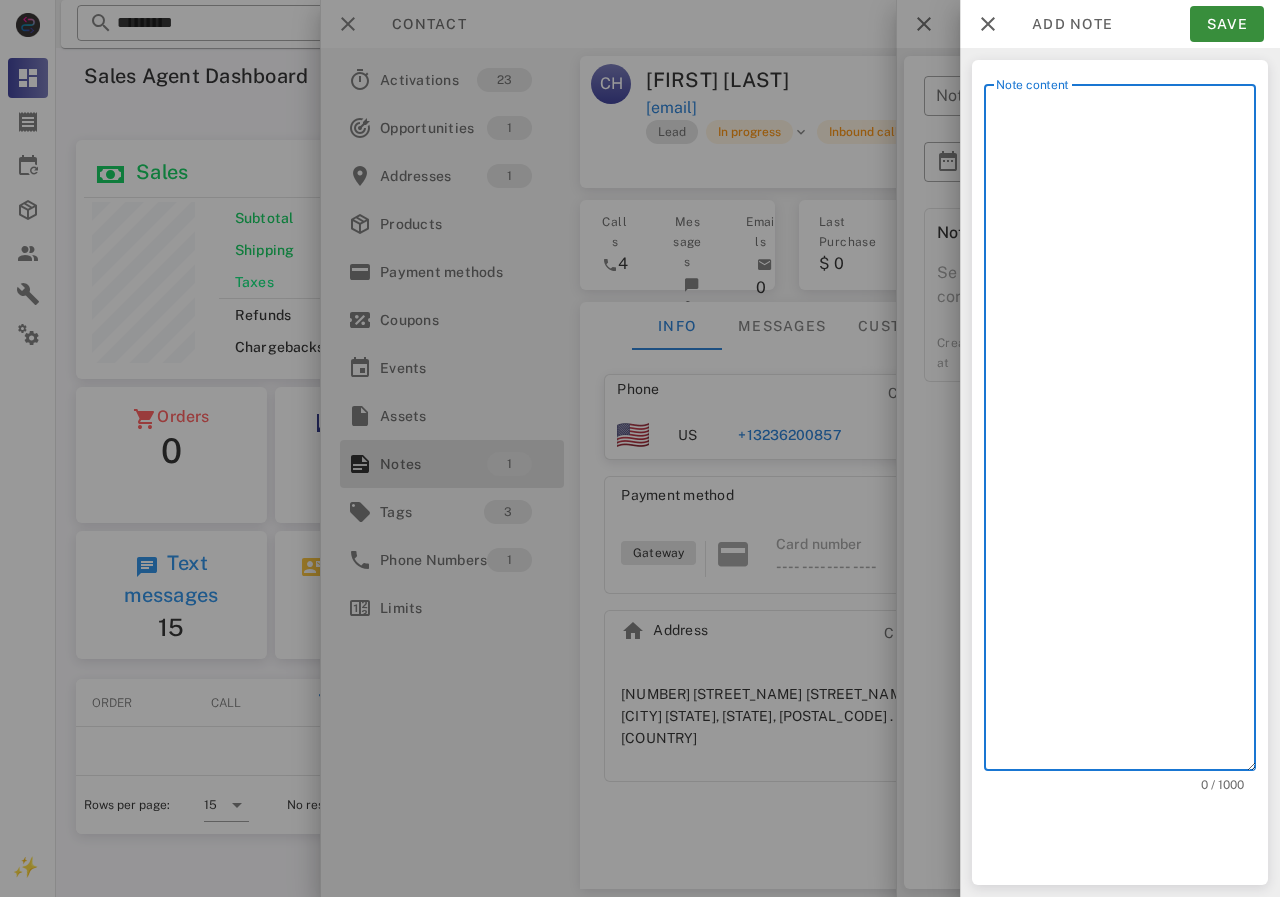 click on "Note content" at bounding box center [1126, 432] 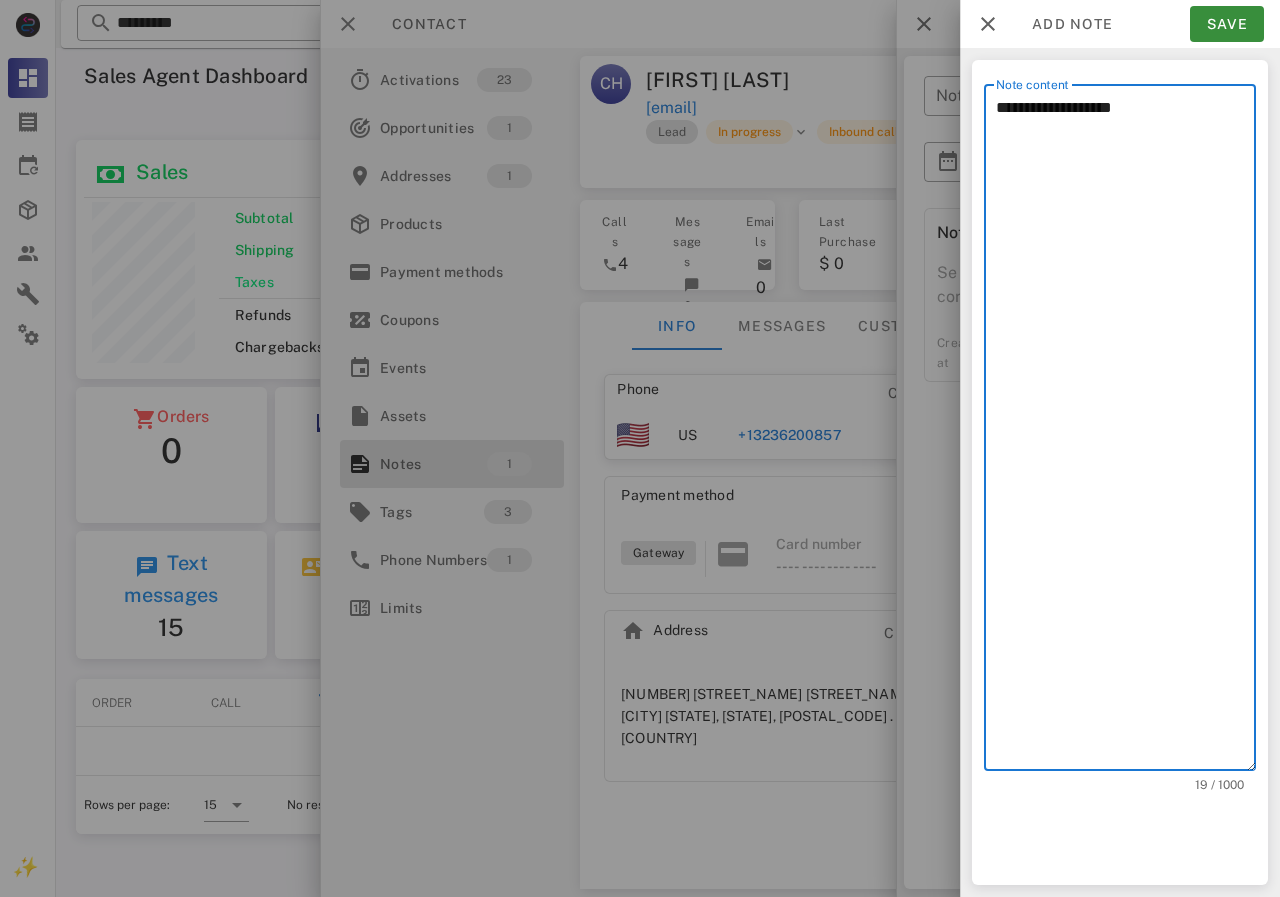 click on "**********" at bounding box center (1126, 432) 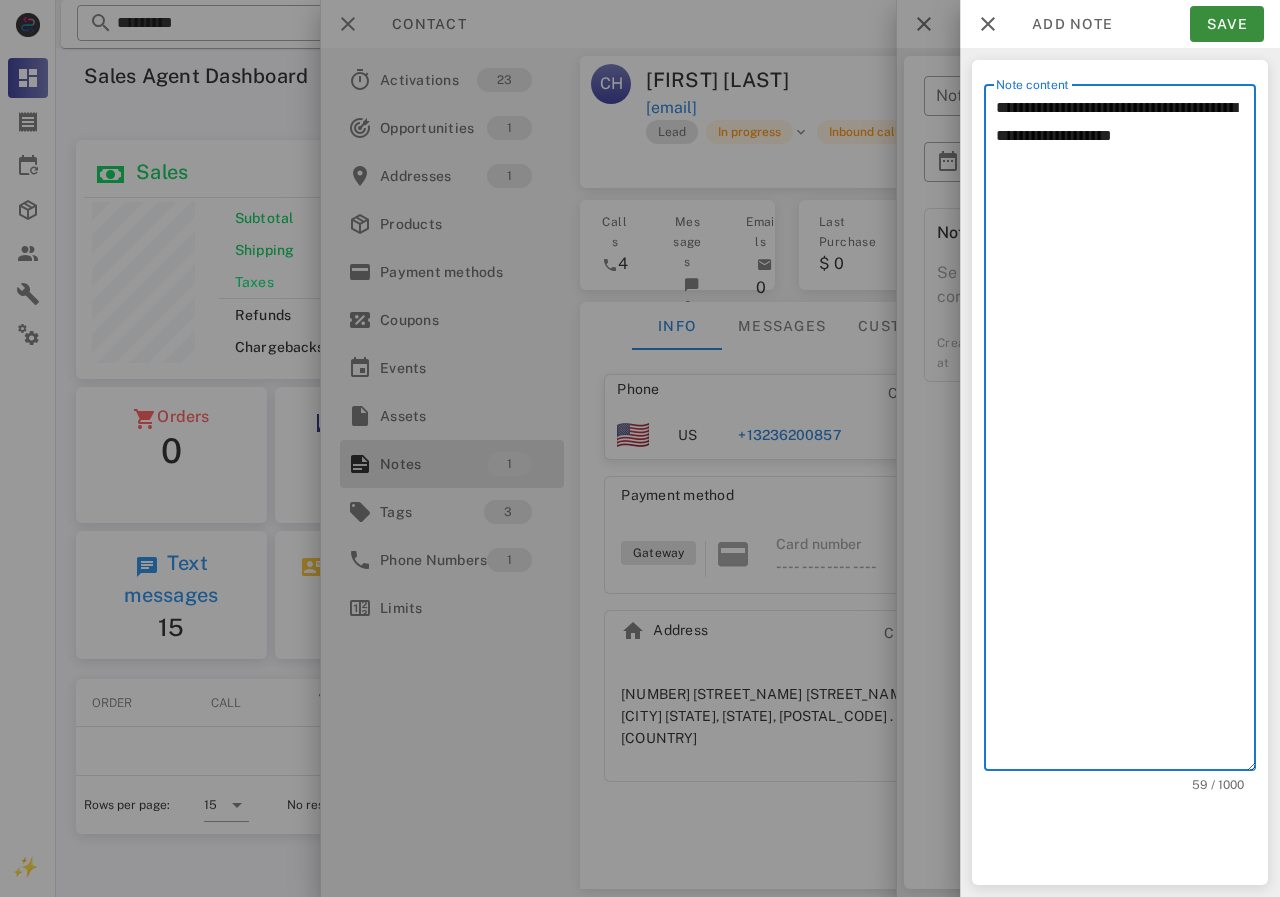 paste on "**********" 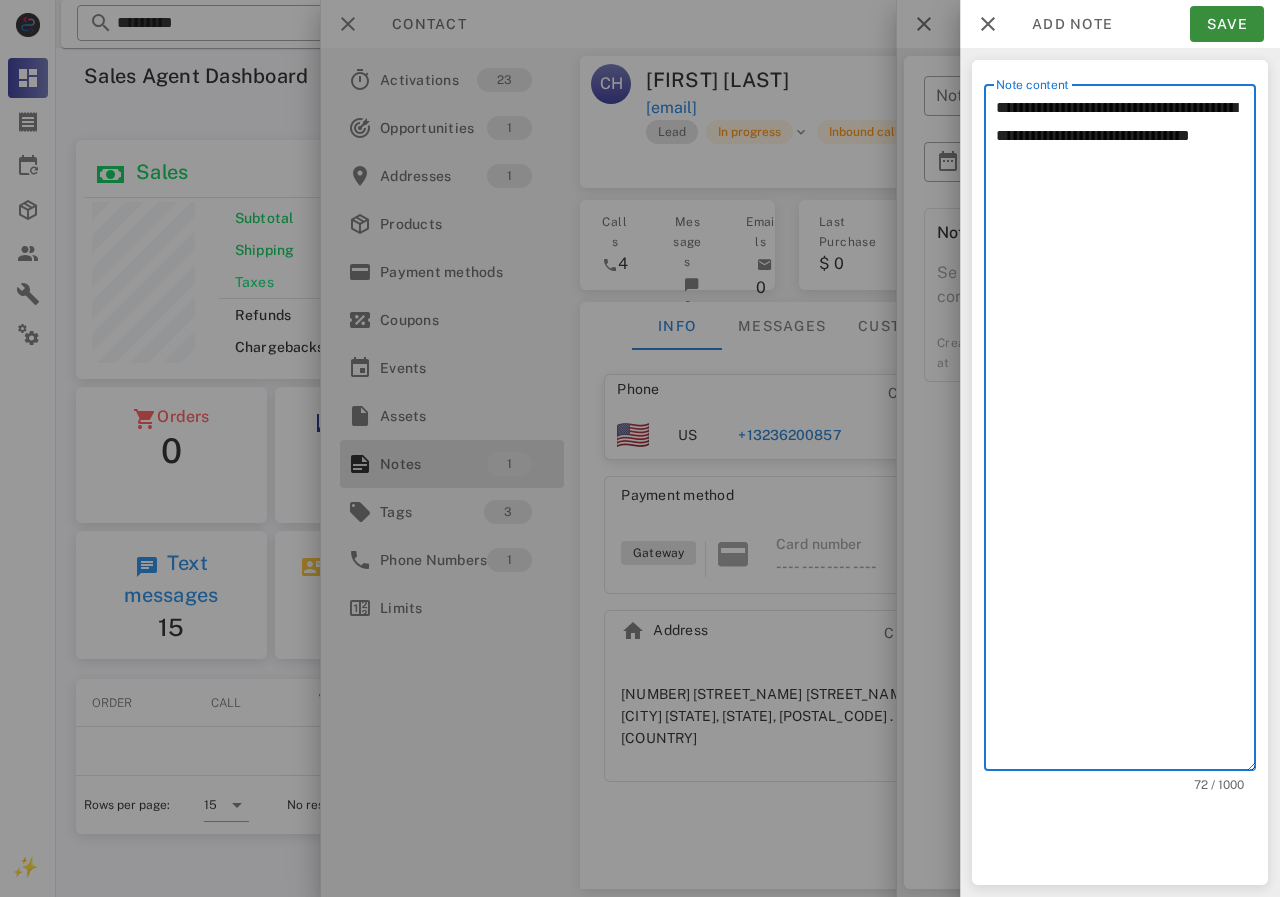 paste on "**********" 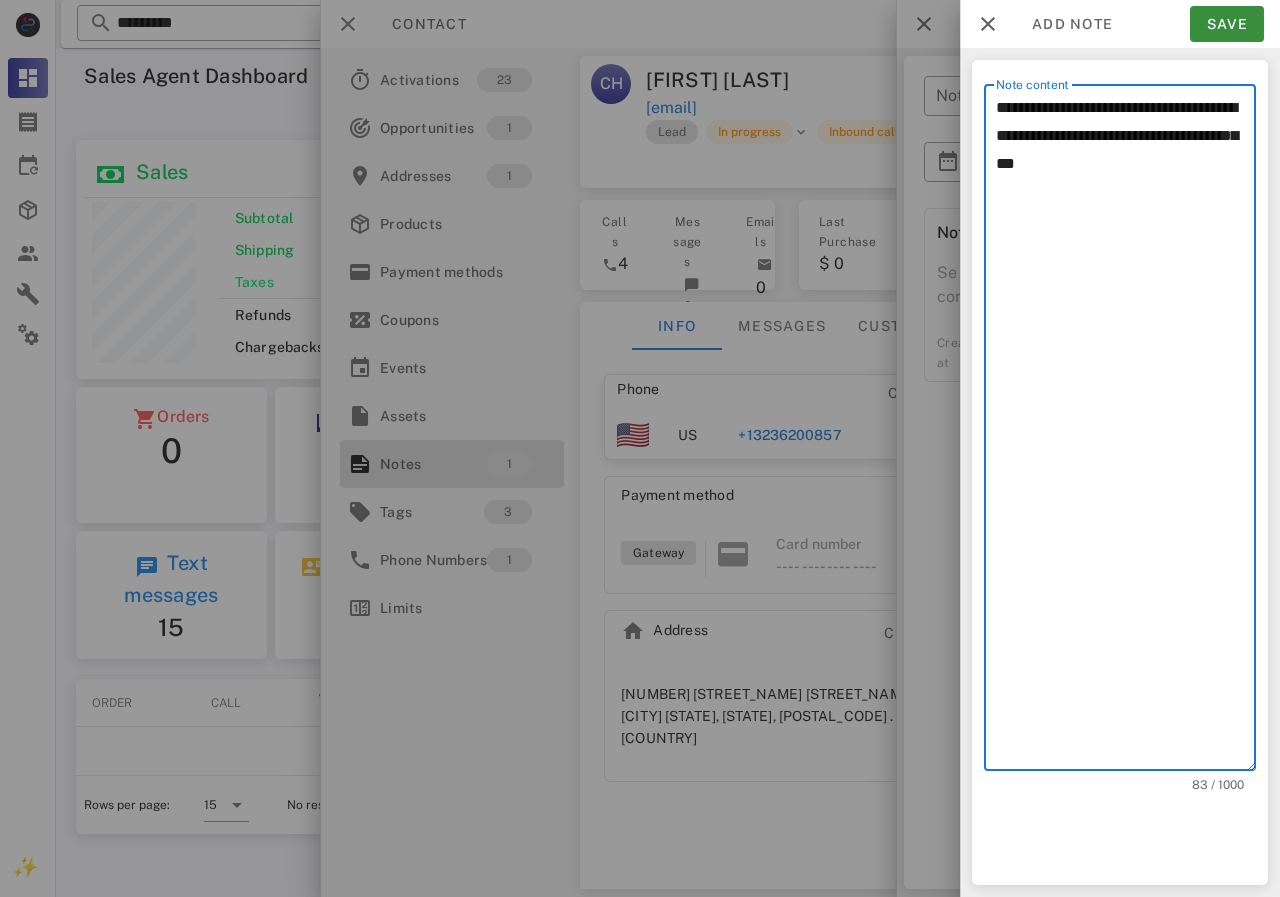 click on "**********" at bounding box center [1126, 432] 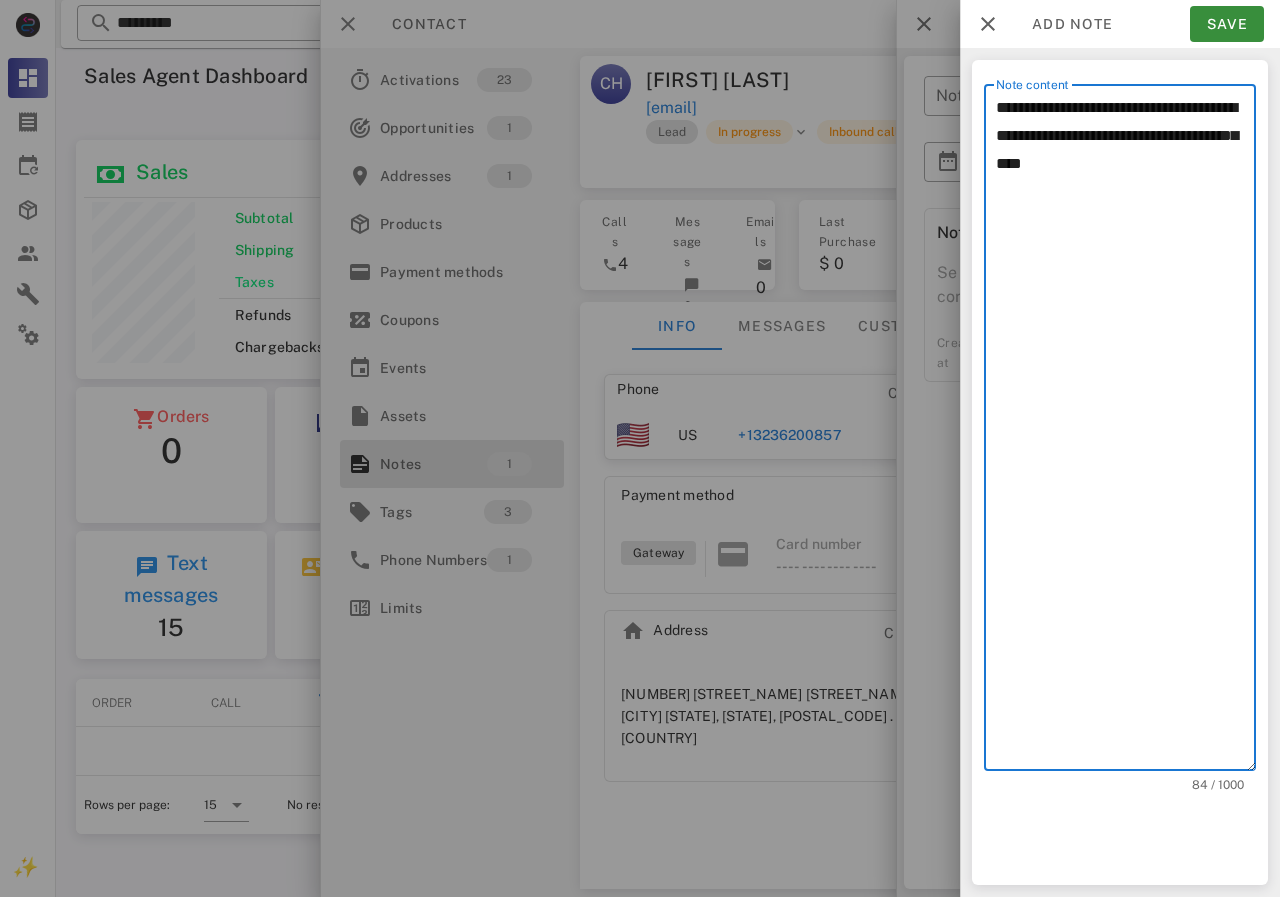 click on "**********" at bounding box center [1126, 432] 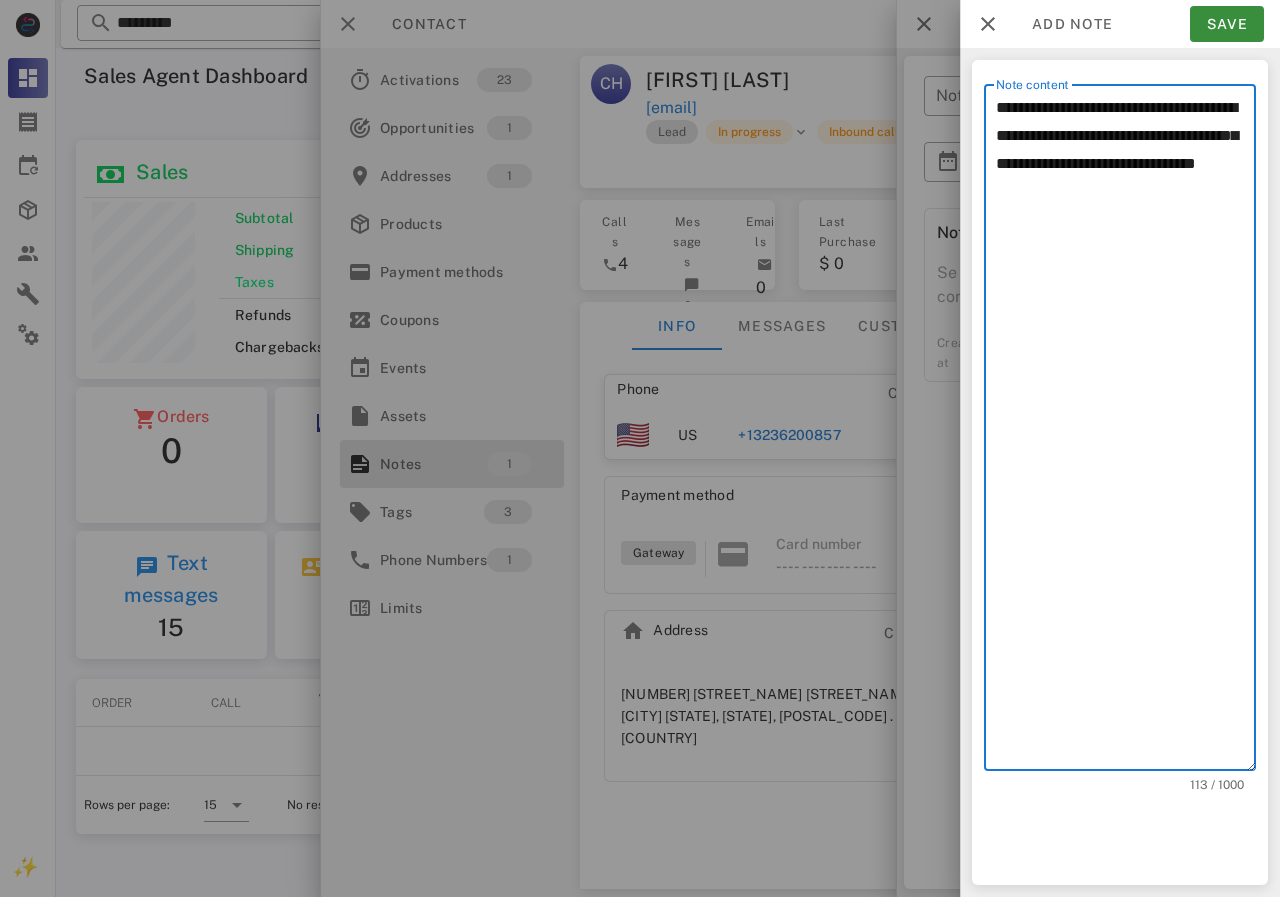 click on "**********" at bounding box center [1126, 432] 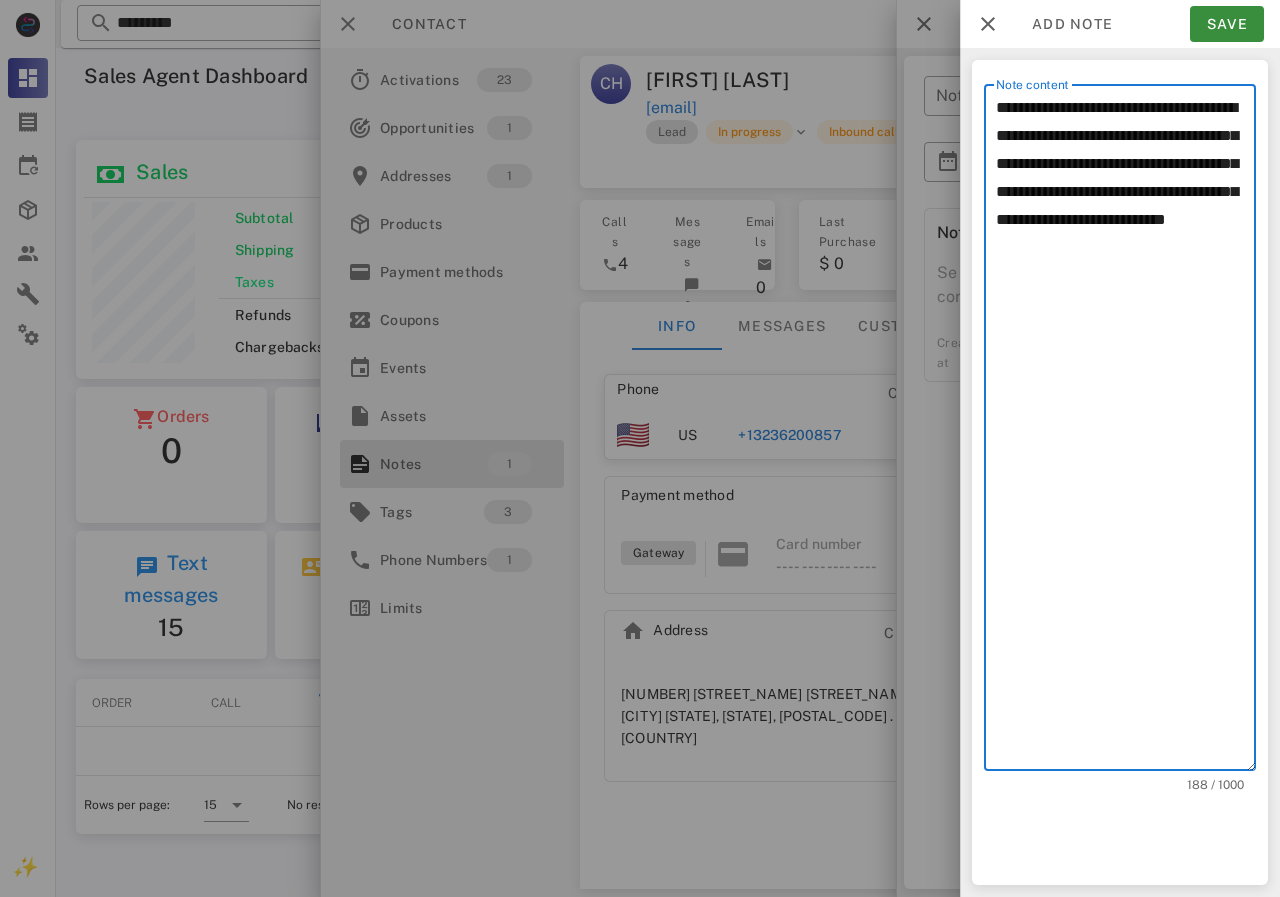 click on "**********" at bounding box center [1126, 432] 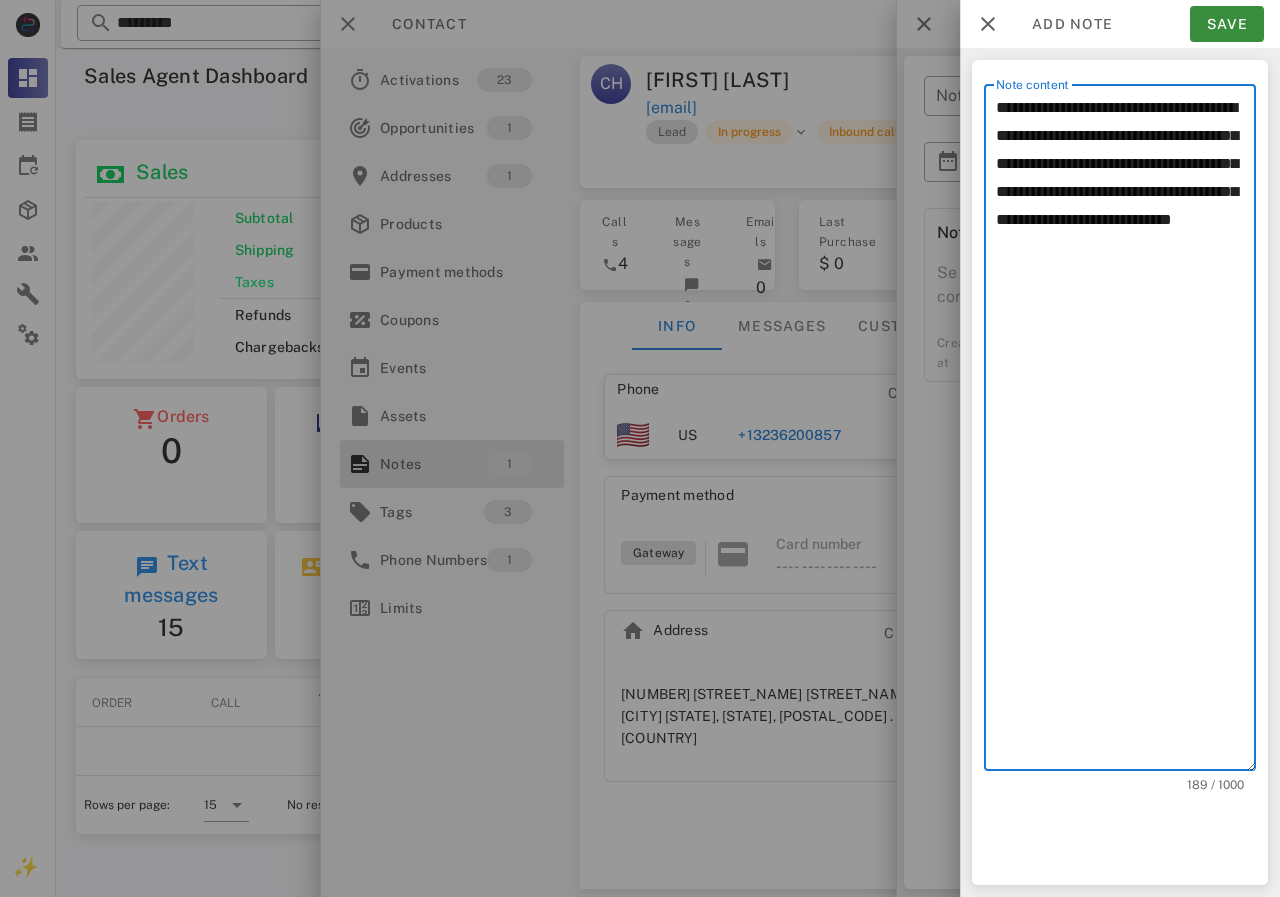 click on "**********" at bounding box center [1126, 432] 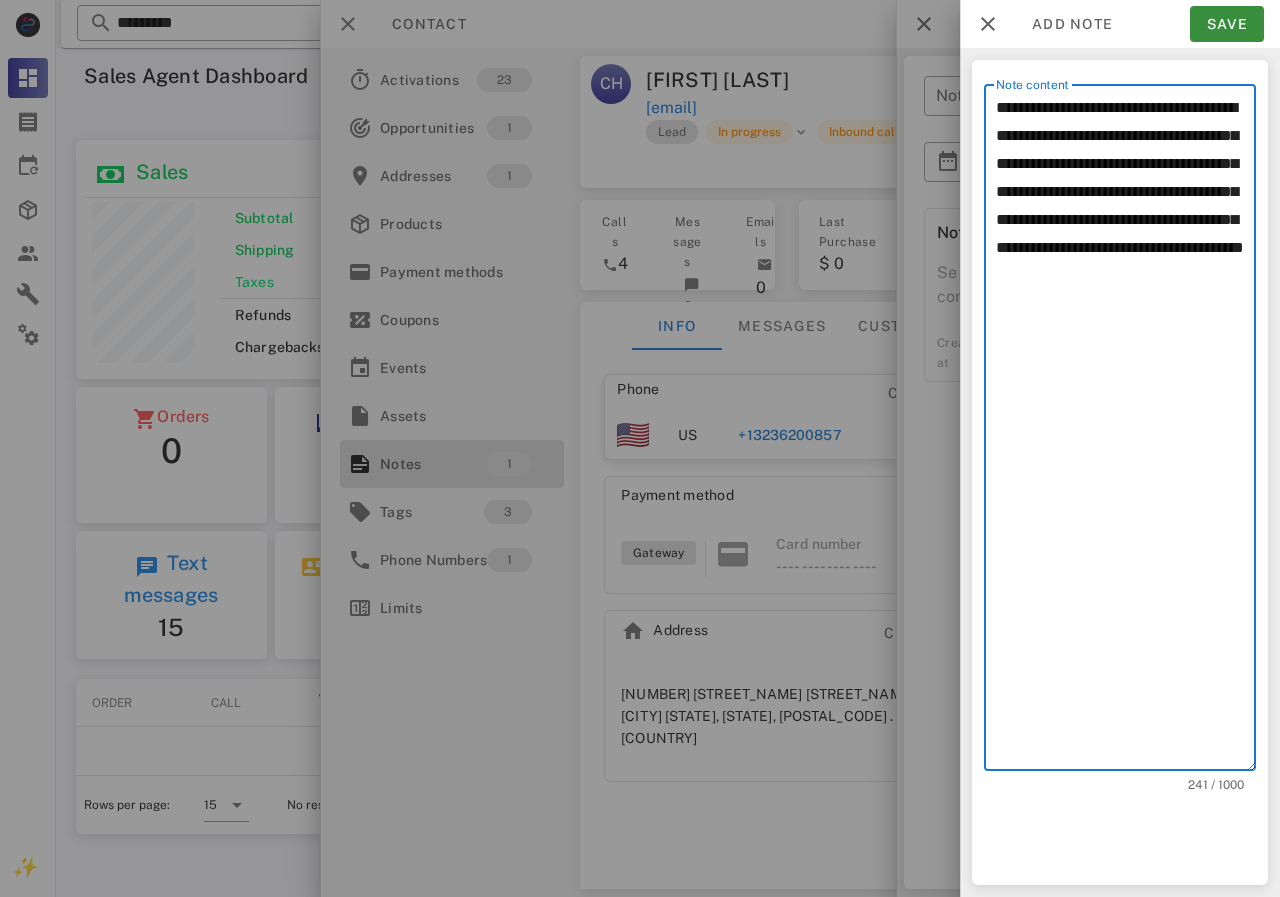 paste on "**********" 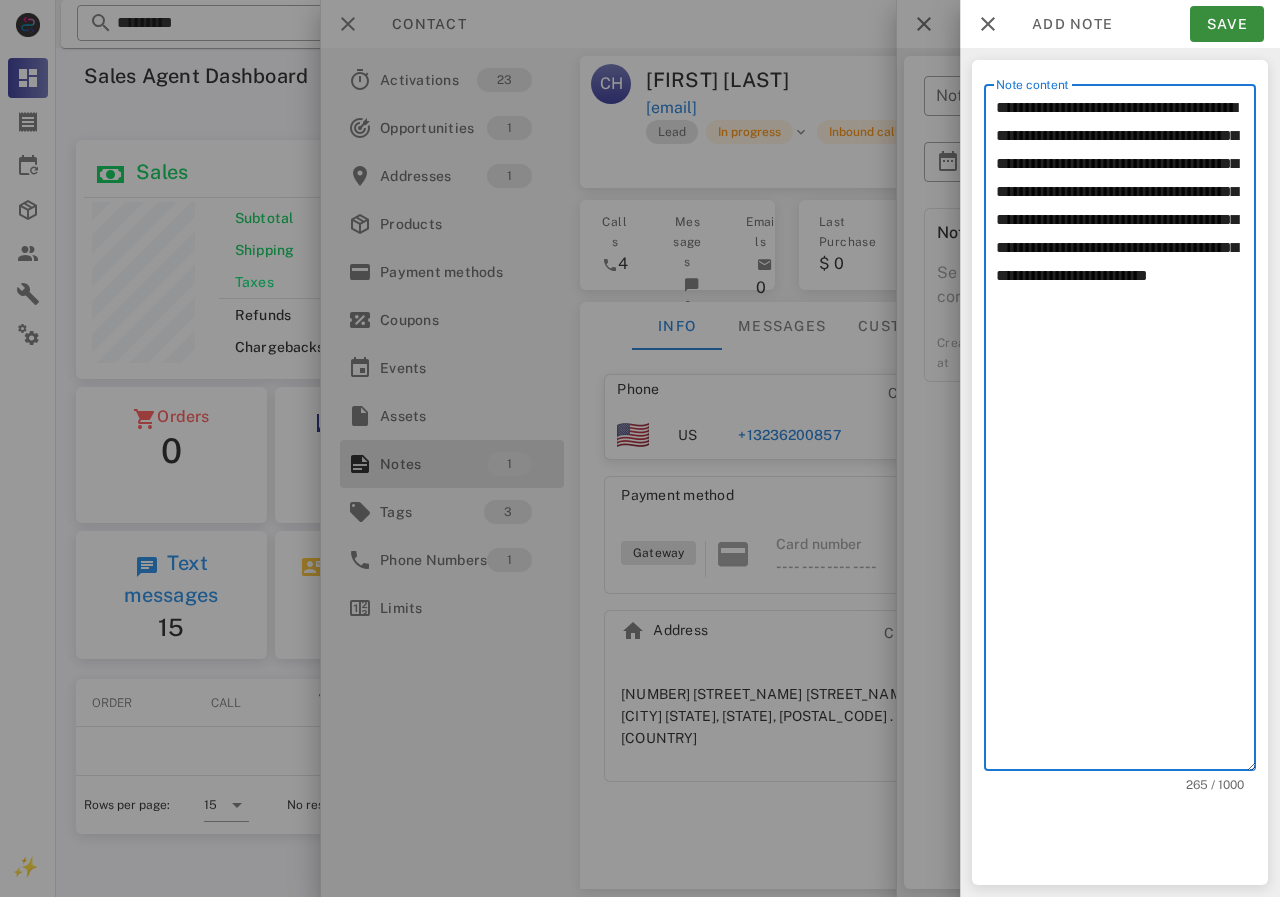 click on "**********" at bounding box center (1126, 432) 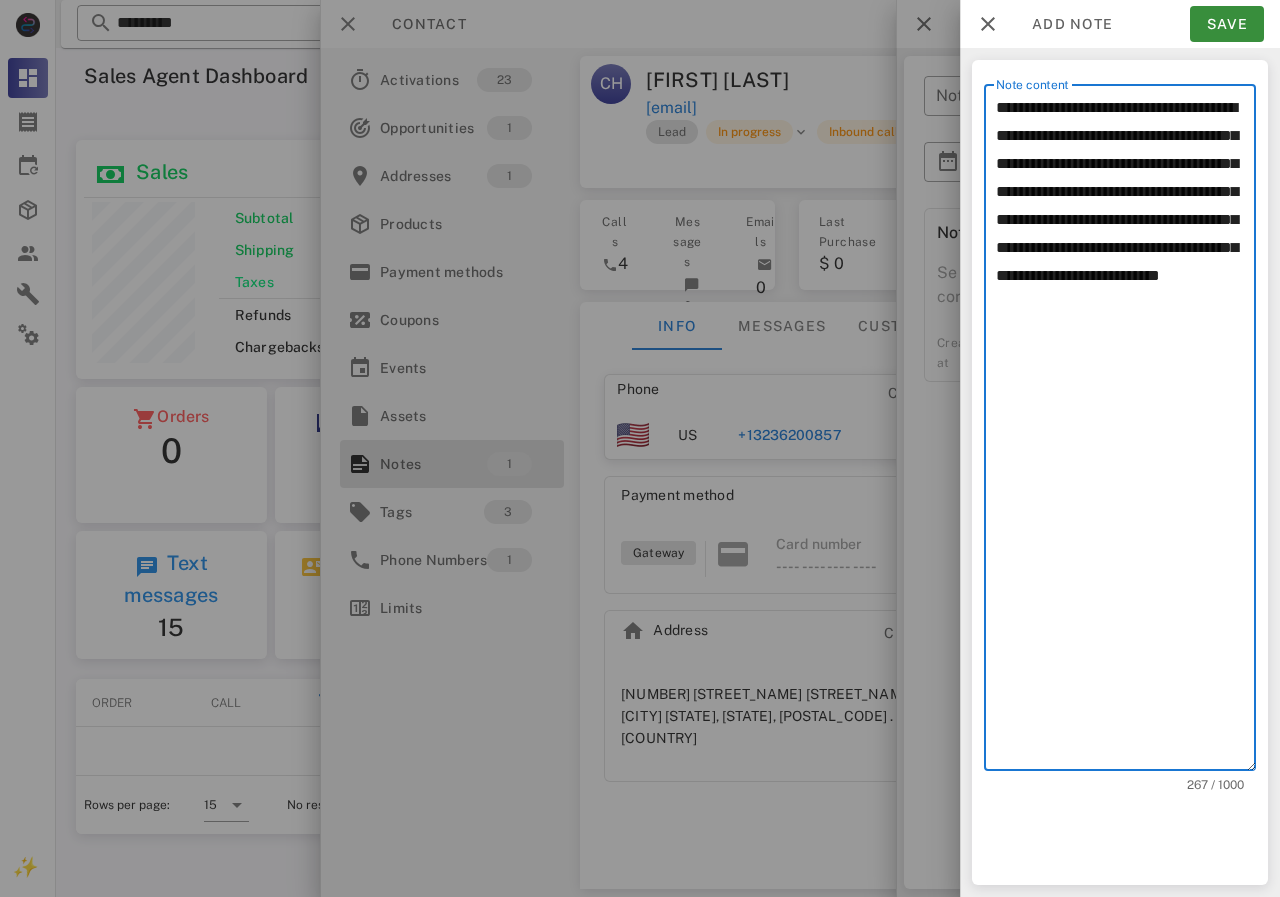 drag, startPoint x: 1242, startPoint y: 369, endPoint x: 991, endPoint y: 362, distance: 251.0976 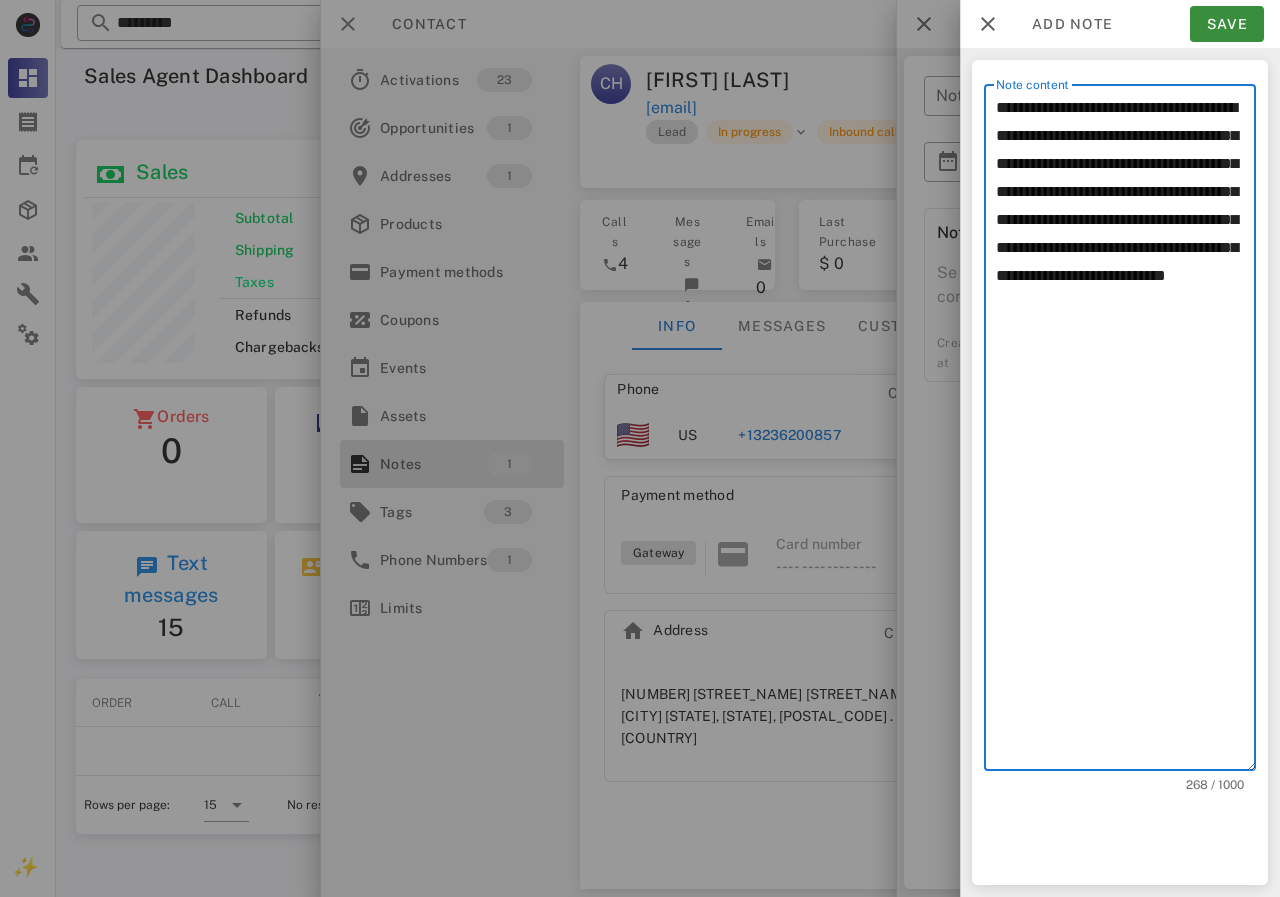 click on "**********" at bounding box center [1126, 432] 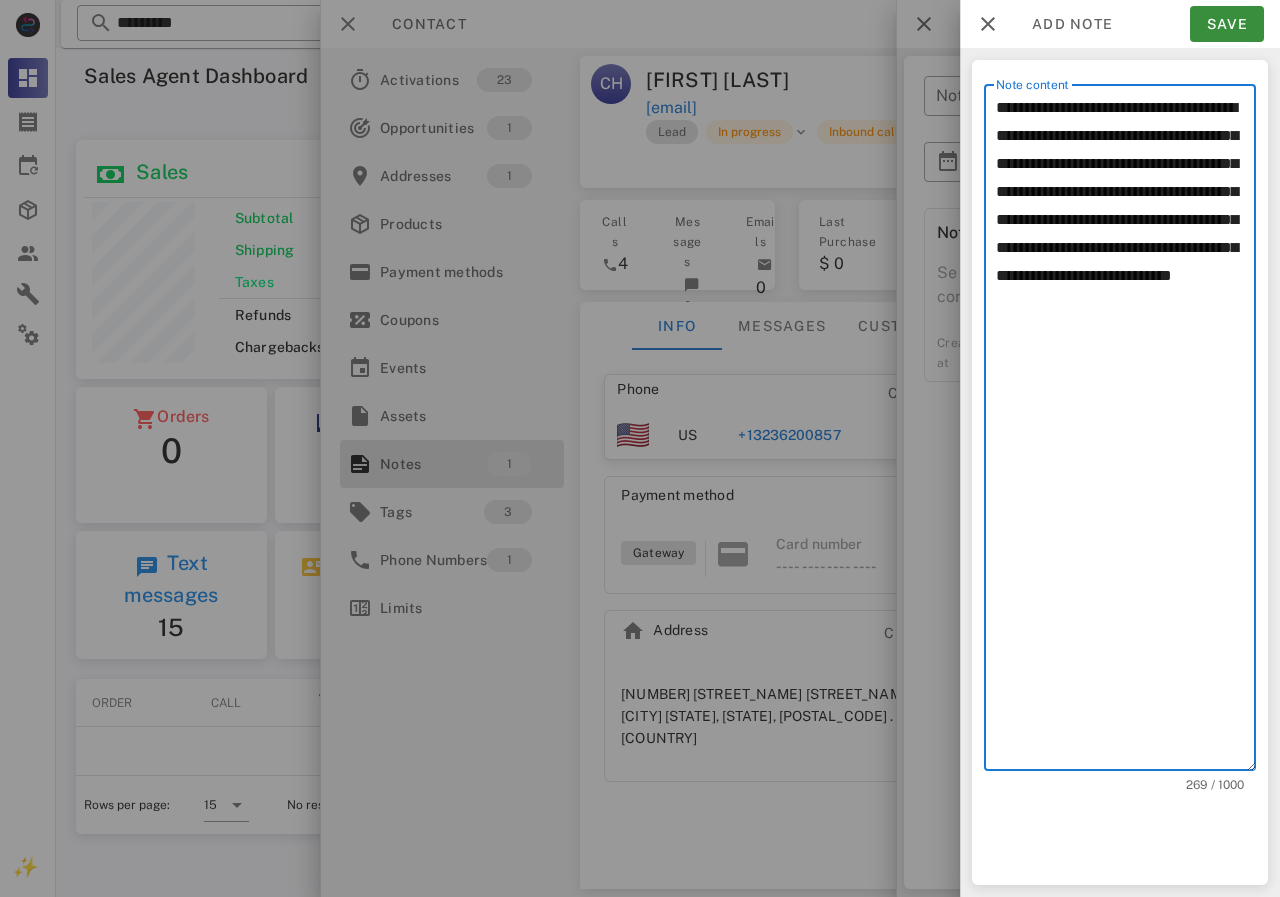 click on "**********" at bounding box center [1126, 432] 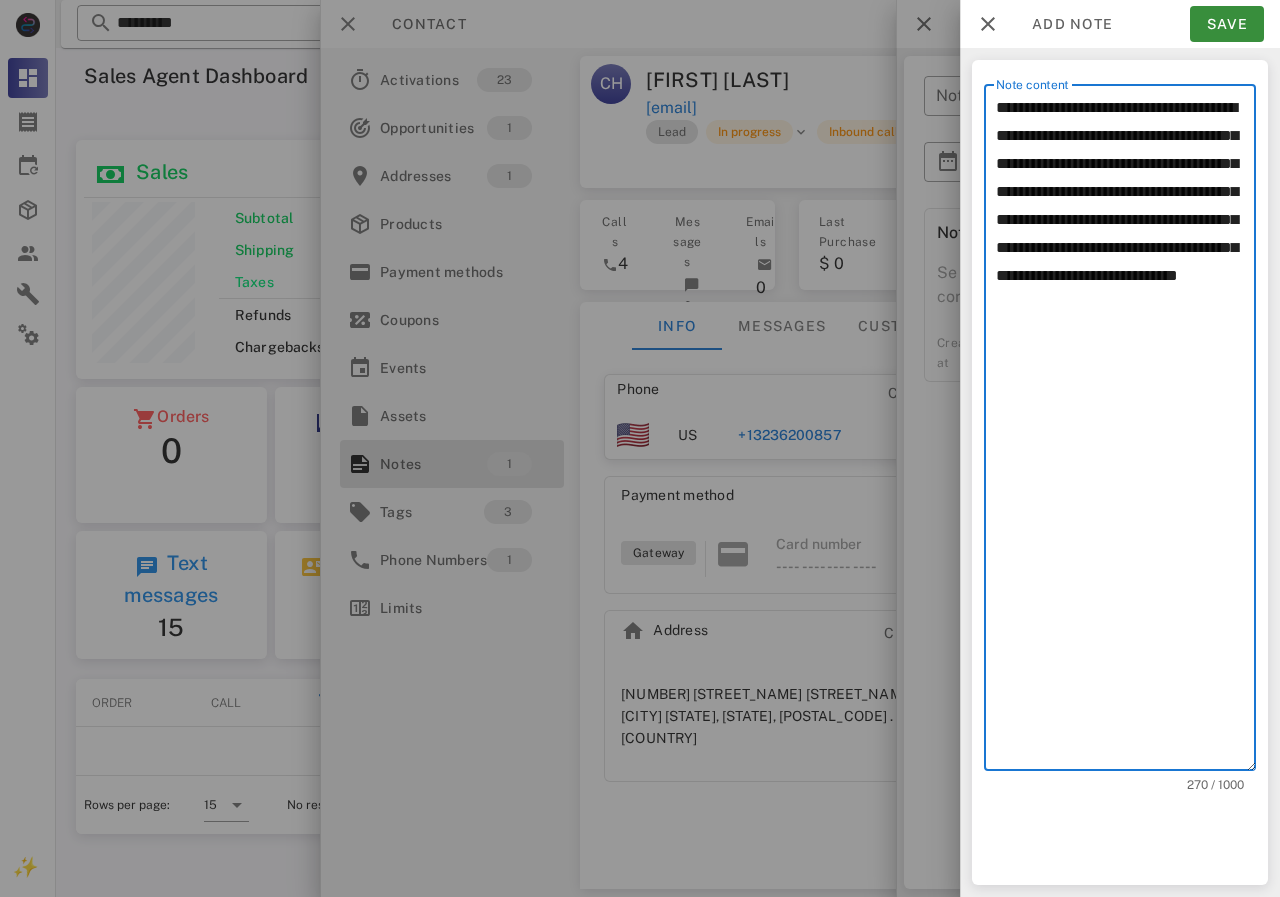 click on "**********" at bounding box center [1126, 432] 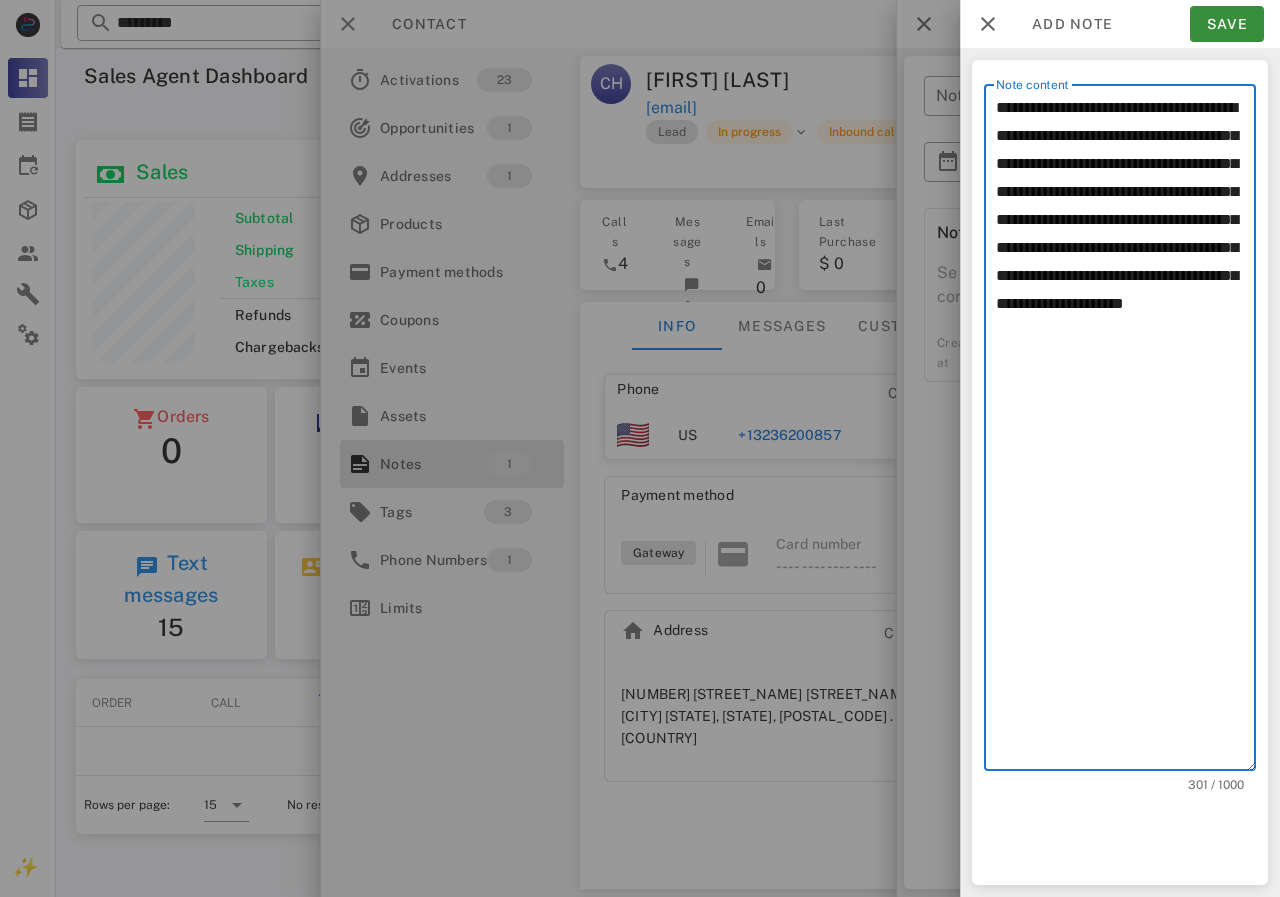 click on "**********" at bounding box center [1126, 432] 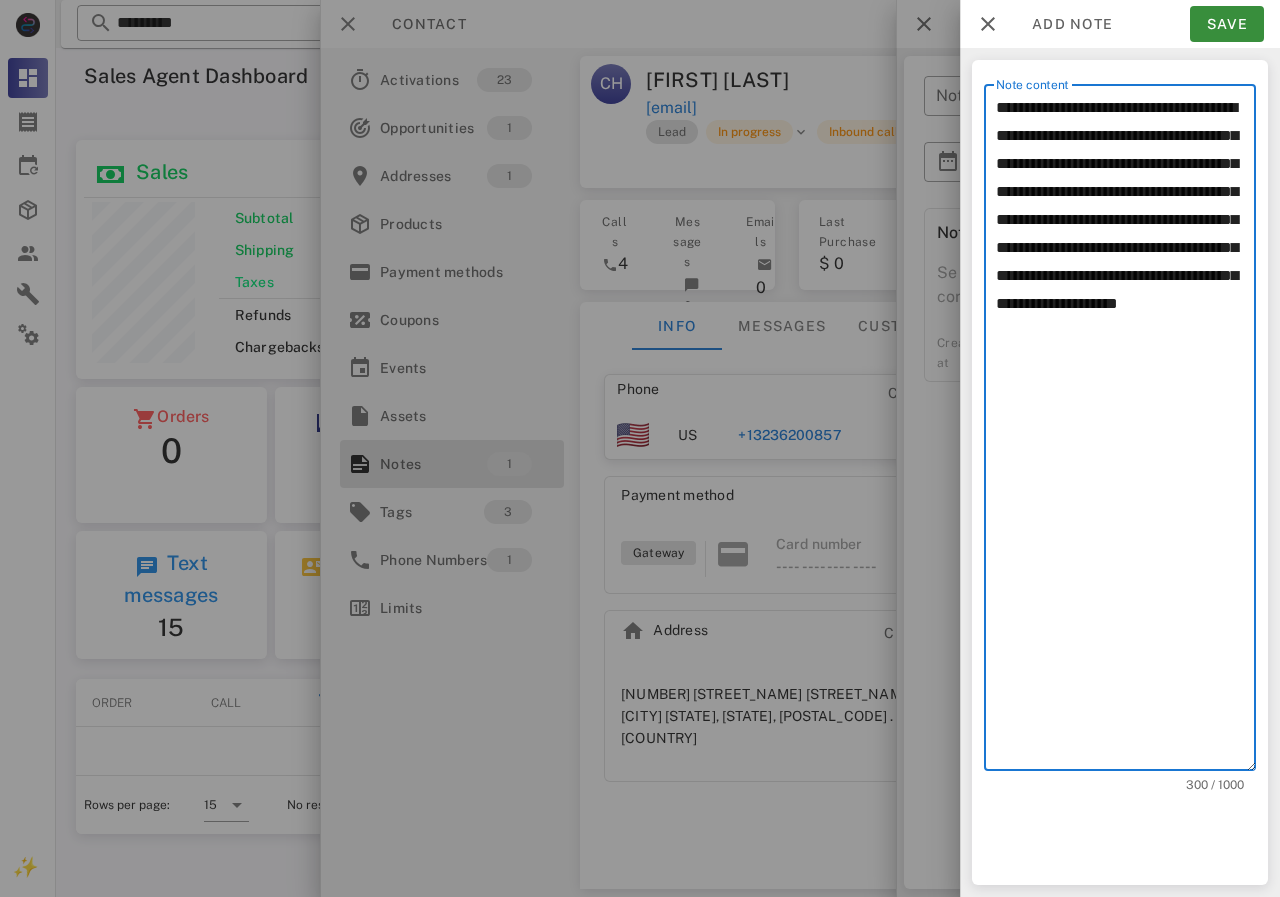 click on "**********" at bounding box center [1126, 432] 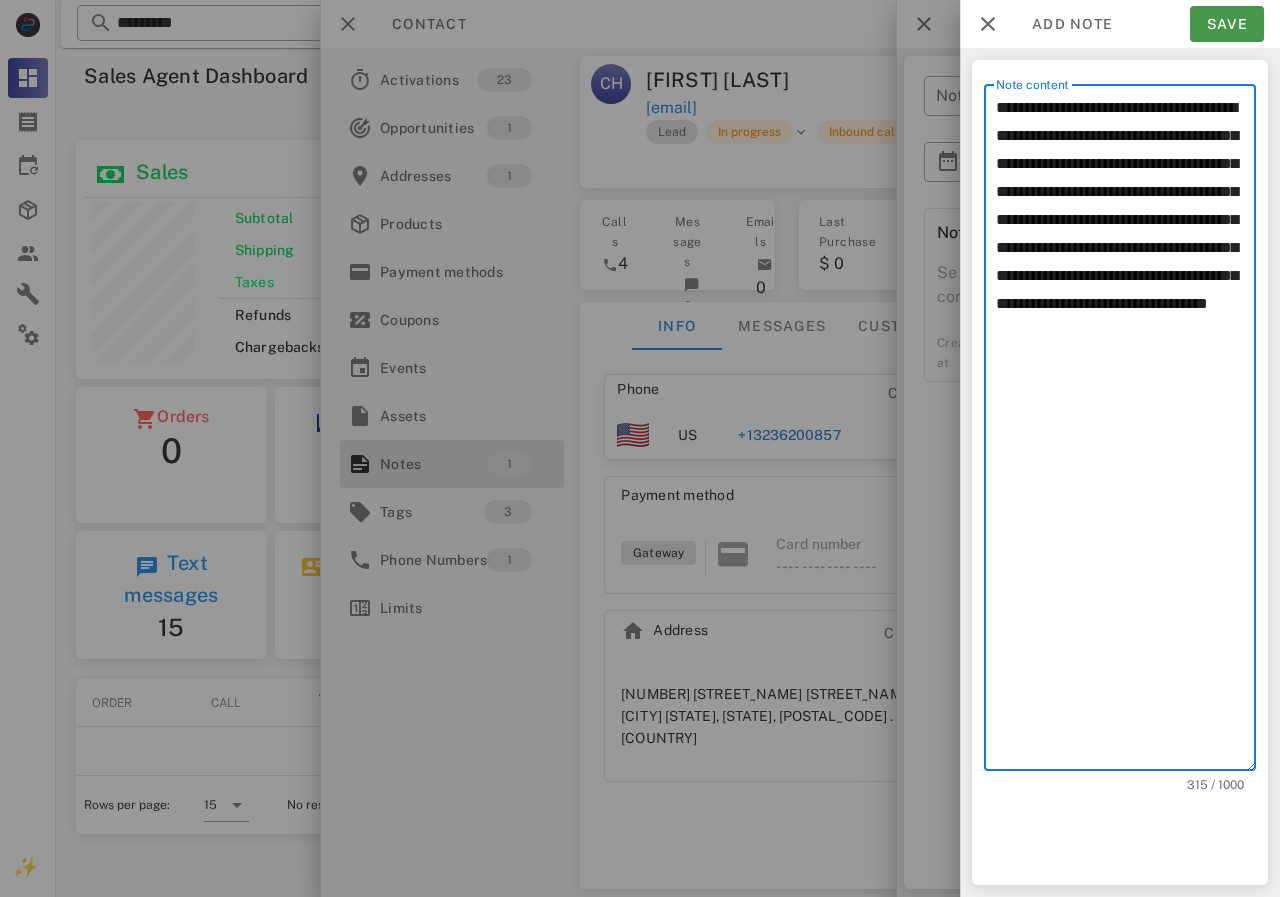 type on "**********" 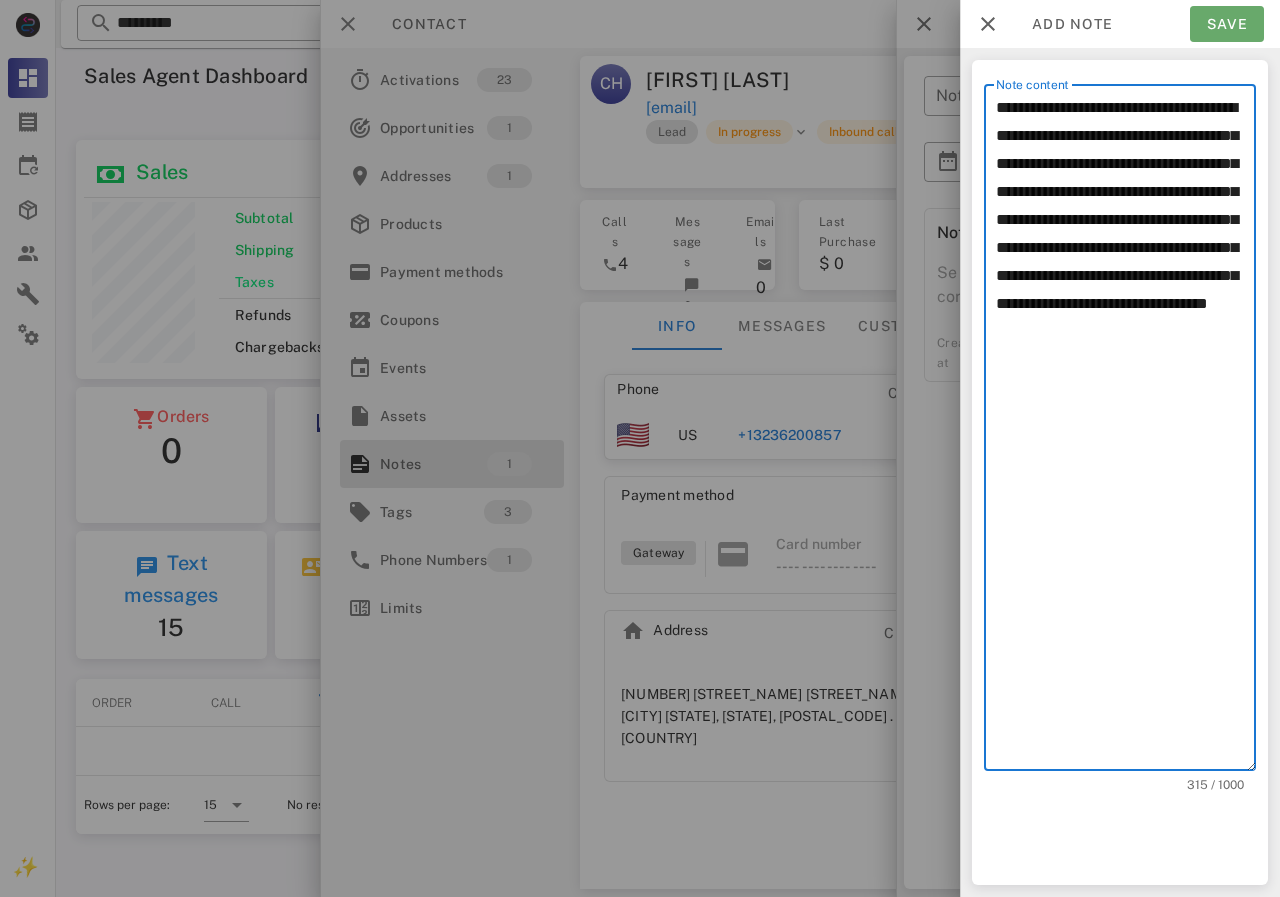 click on "Save" at bounding box center [1227, 24] 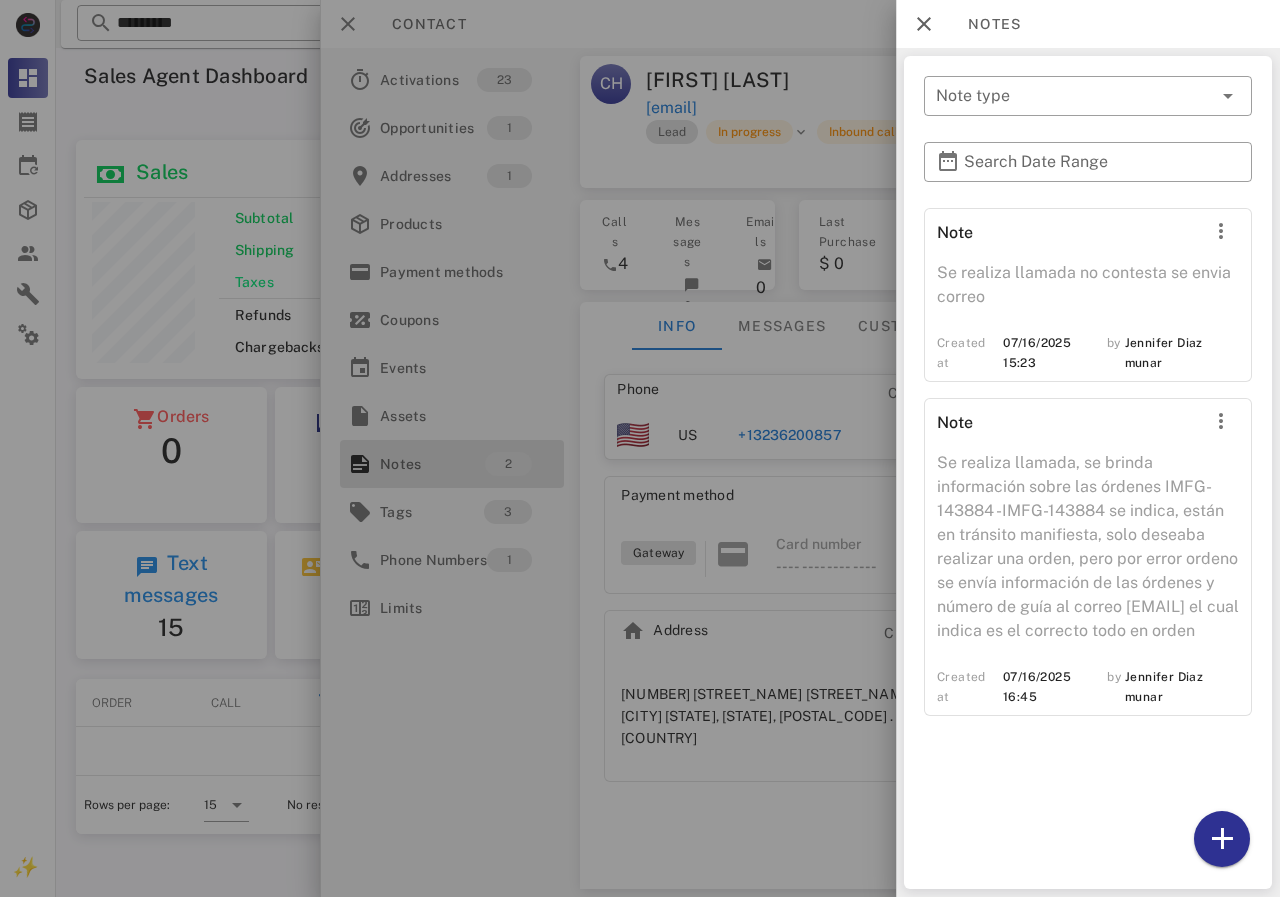 click at bounding box center (640, 448) 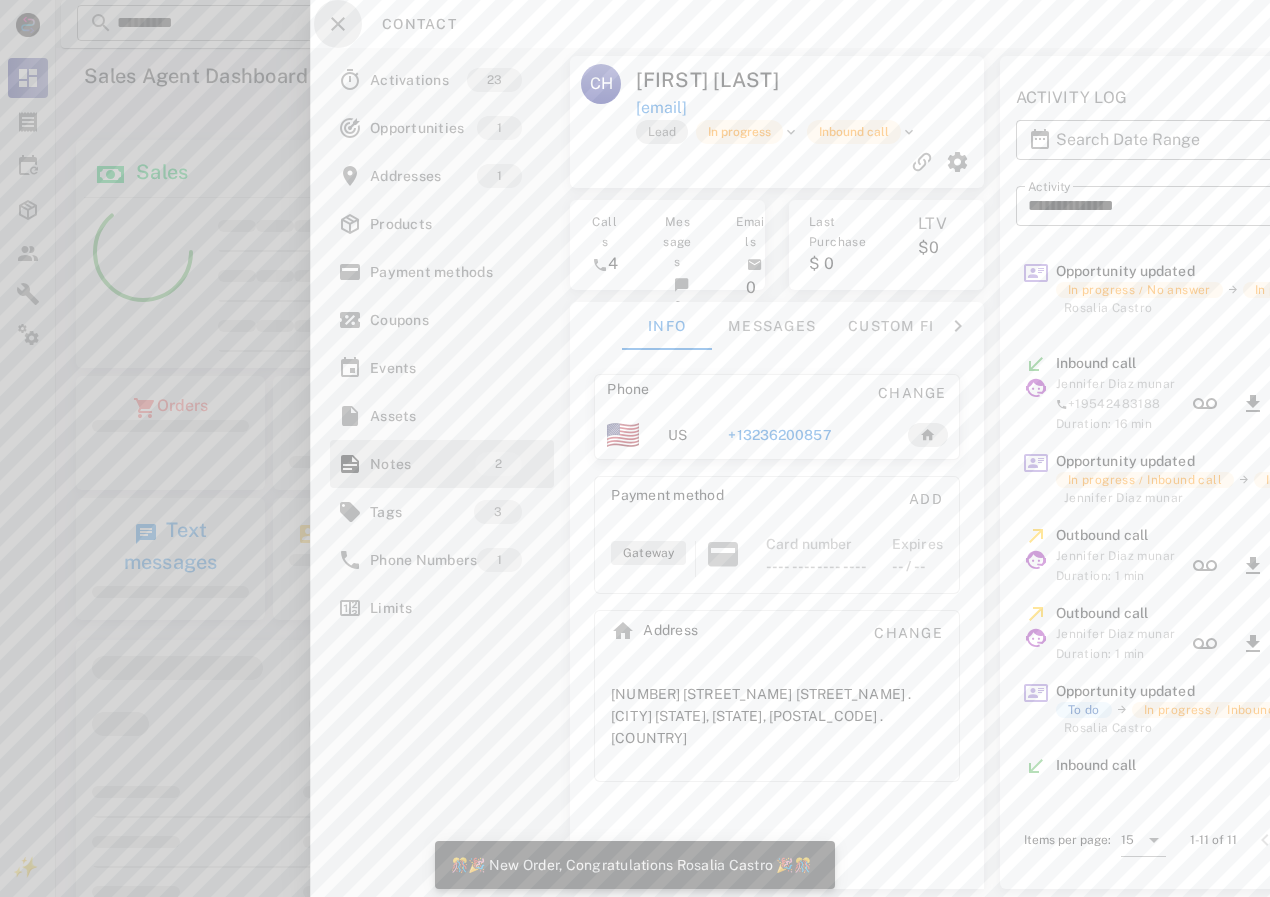 drag, startPoint x: 324, startPoint y: 12, endPoint x: 350, endPoint y: 27, distance: 30.016663 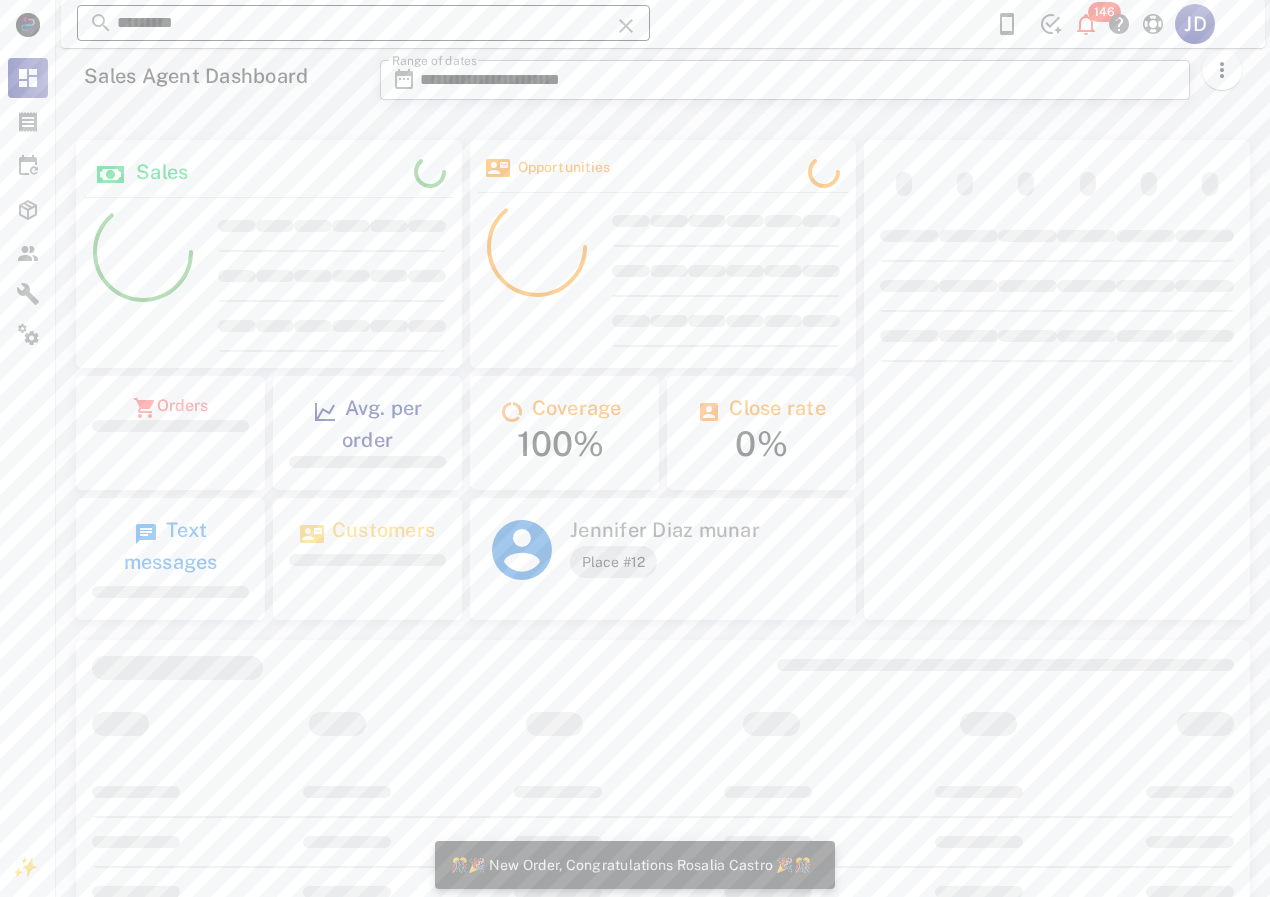 click on "********" at bounding box center [363, 23] 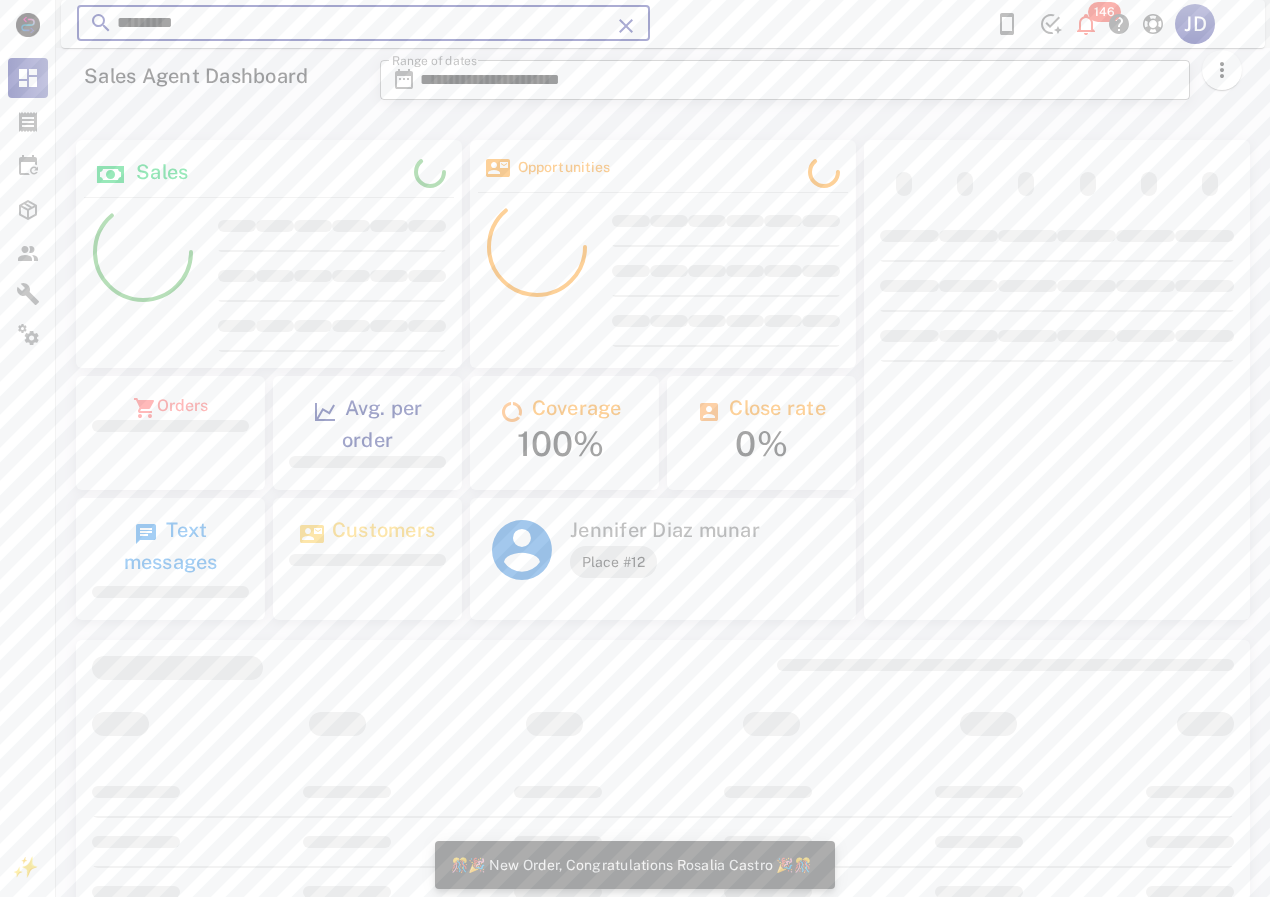 drag, startPoint x: 468, startPoint y: 22, endPoint x: 502, endPoint y: 62, distance: 52.49762 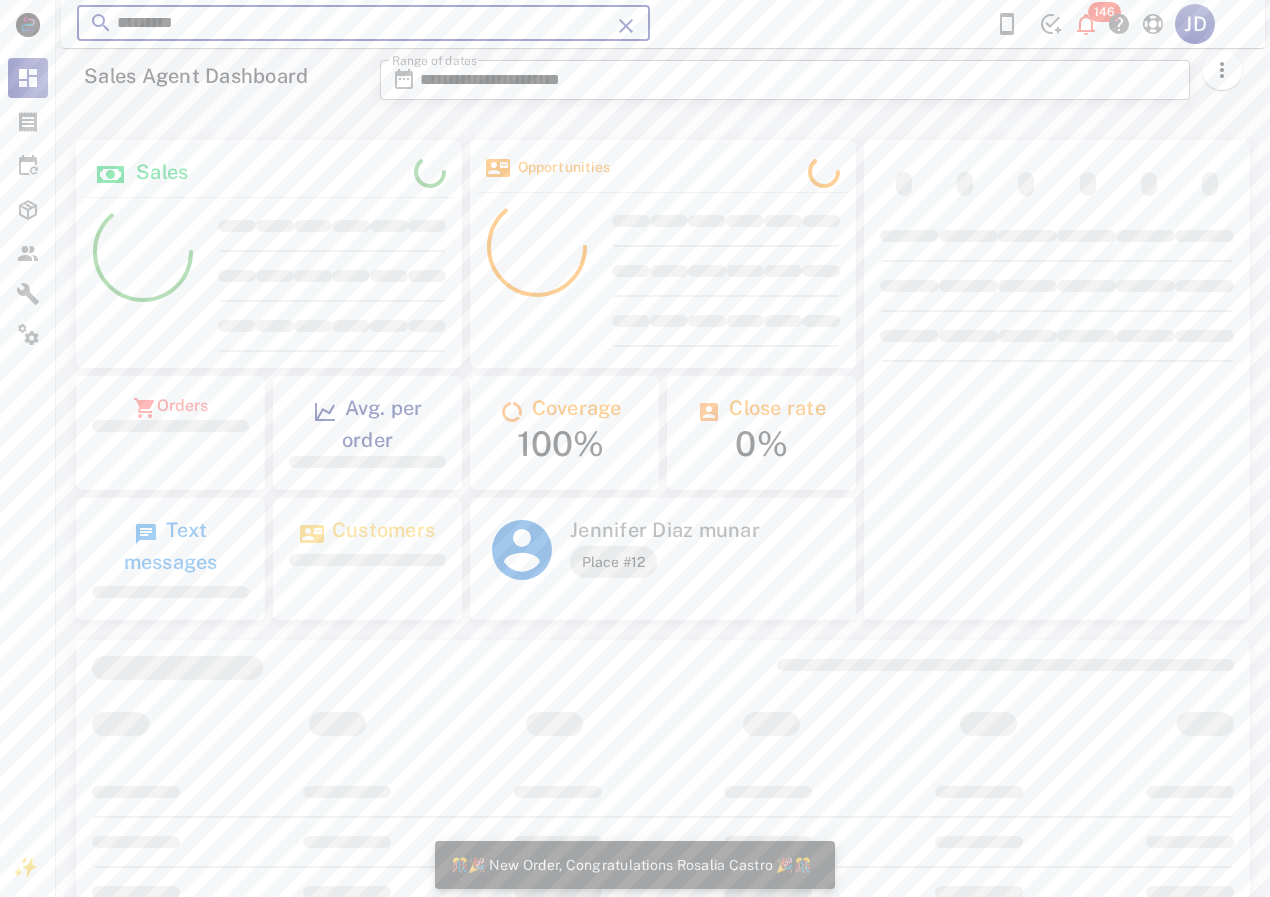 click on "**********" at bounding box center [663, 604] 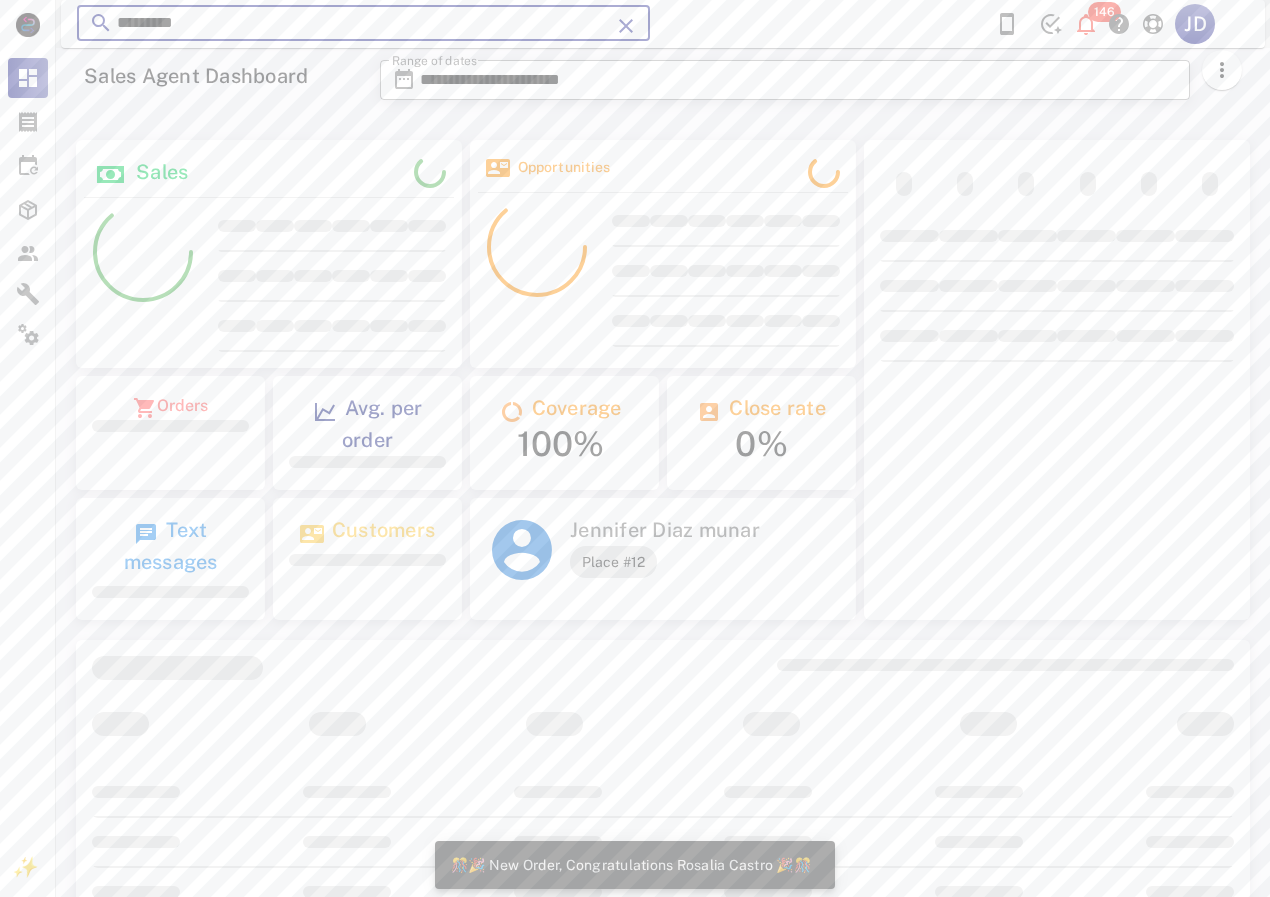 paste on "**********" 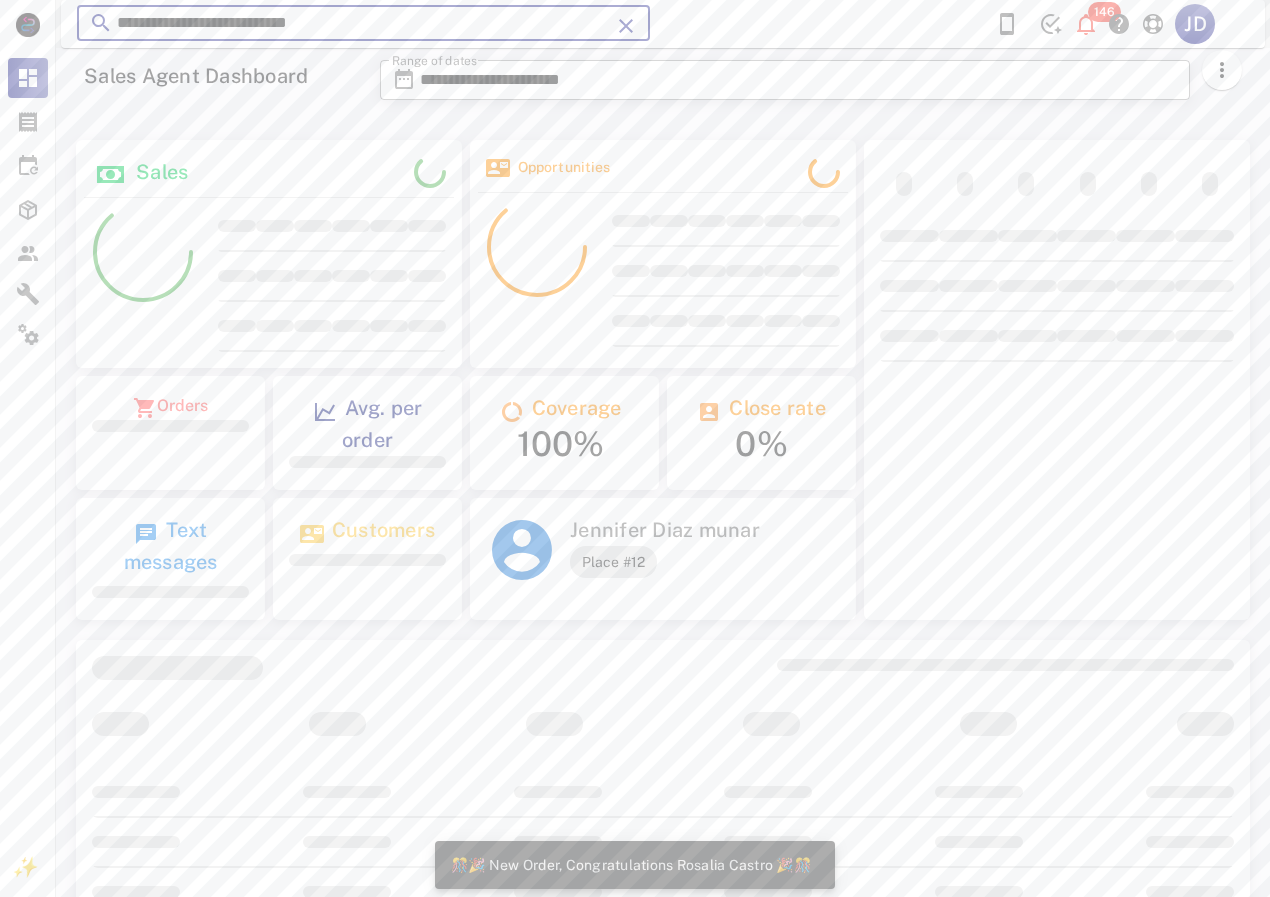 click on "**********" at bounding box center [363, 23] 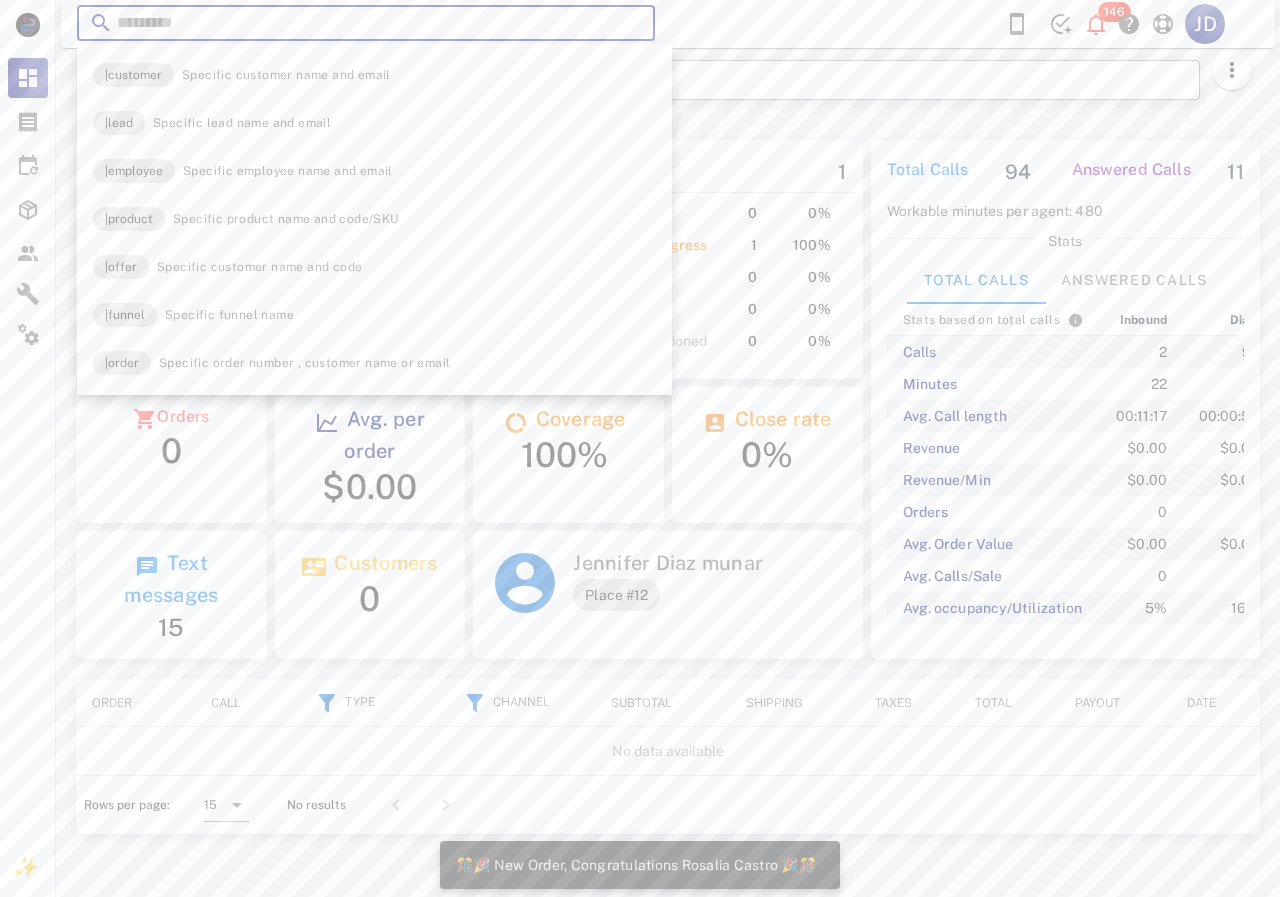 scroll, scrollTop: 999756, scrollLeft: 999611, axis: both 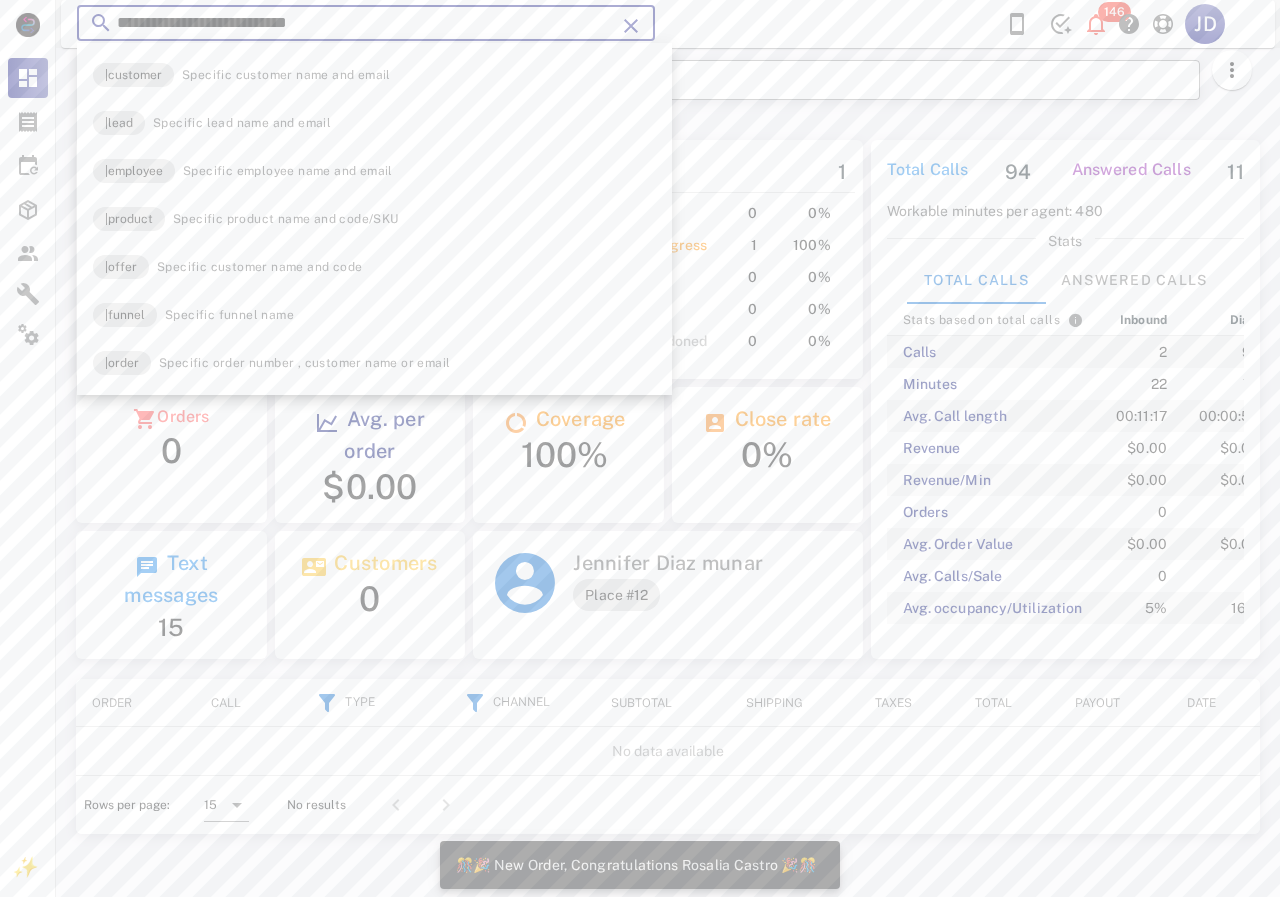 type on "**********" 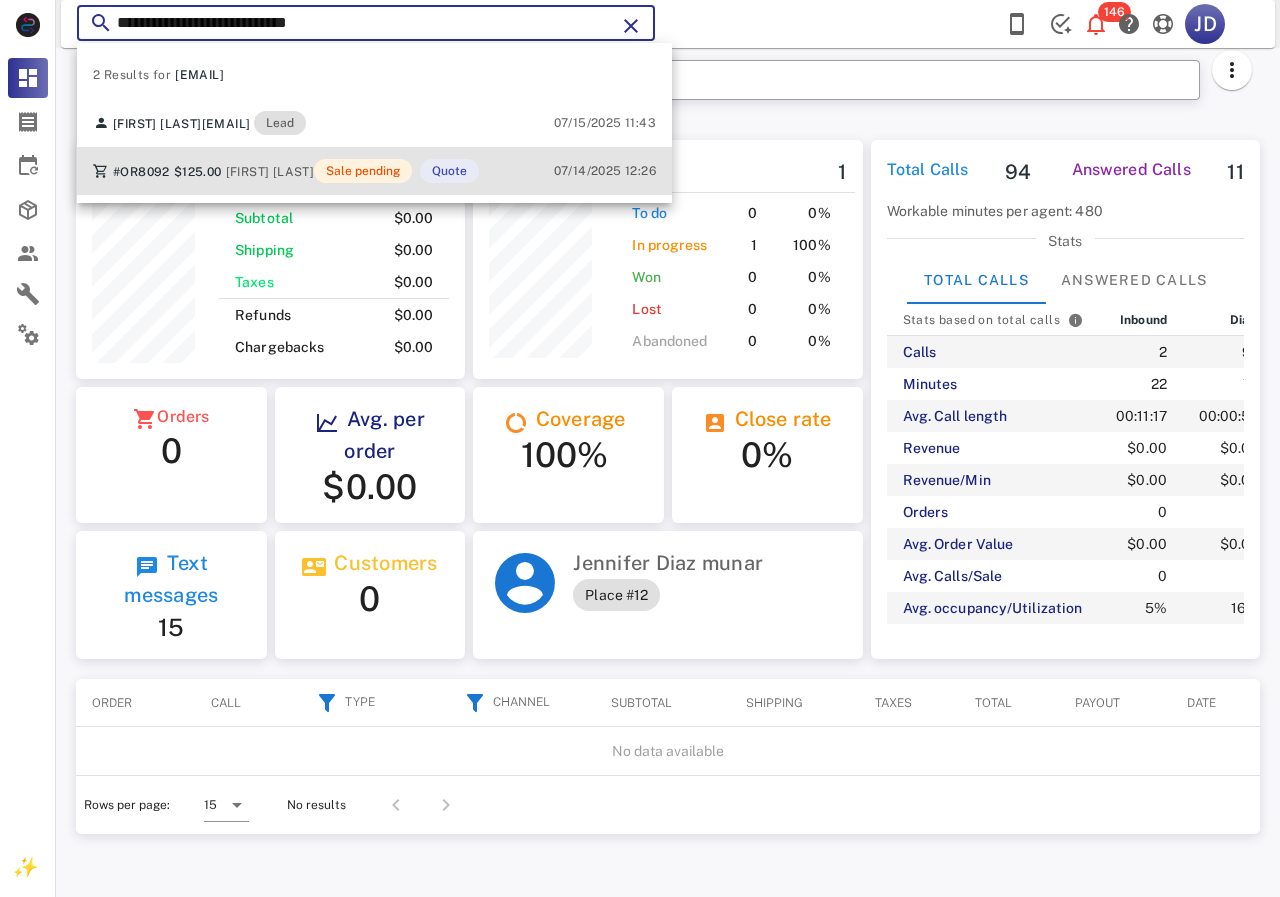 click on "#OR8092   $125.00   [FIRST] [LAST]   Sale pending   Quote   [DATE] [TIME]" at bounding box center [374, 171] 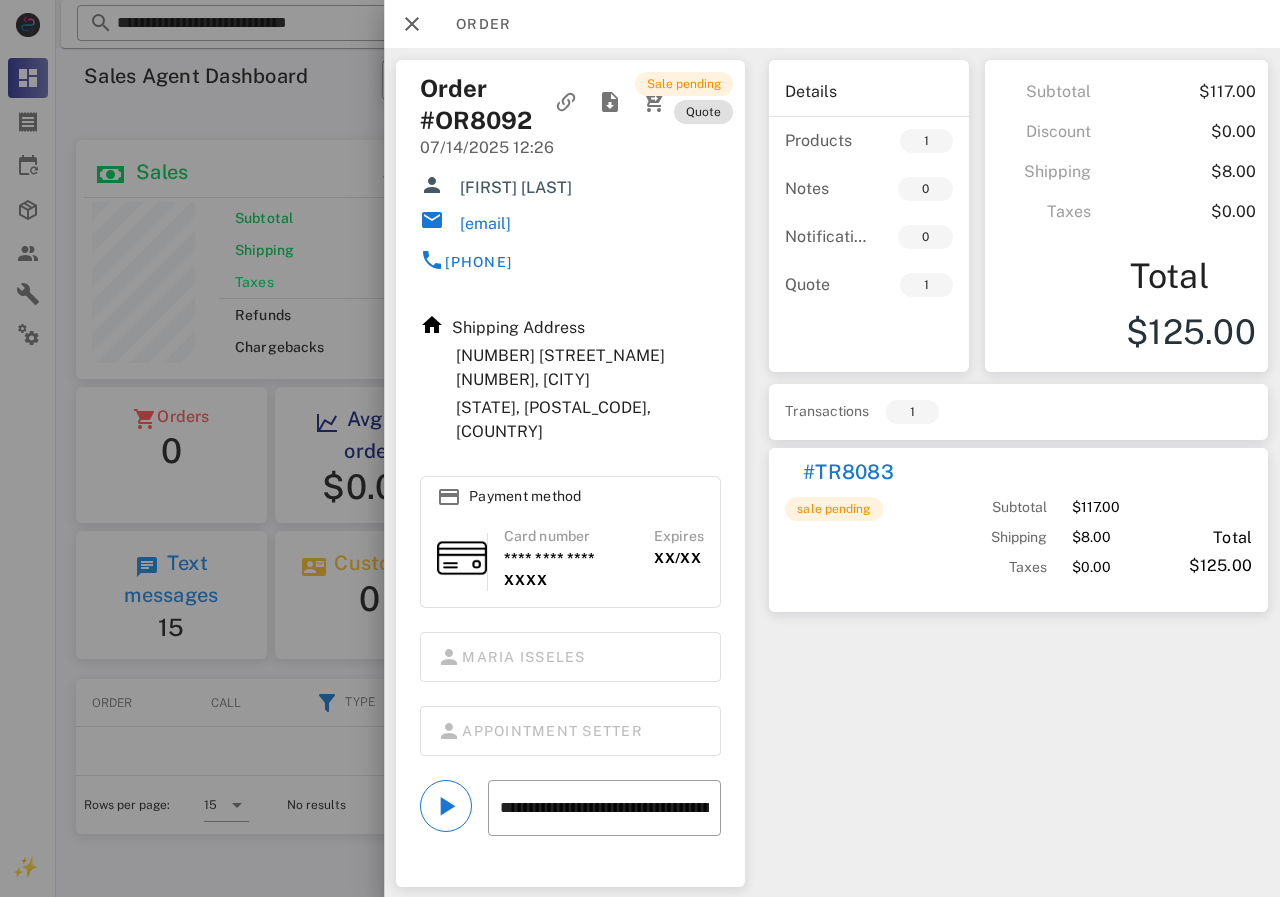click on "[EMAIL]" at bounding box center (485, 224) 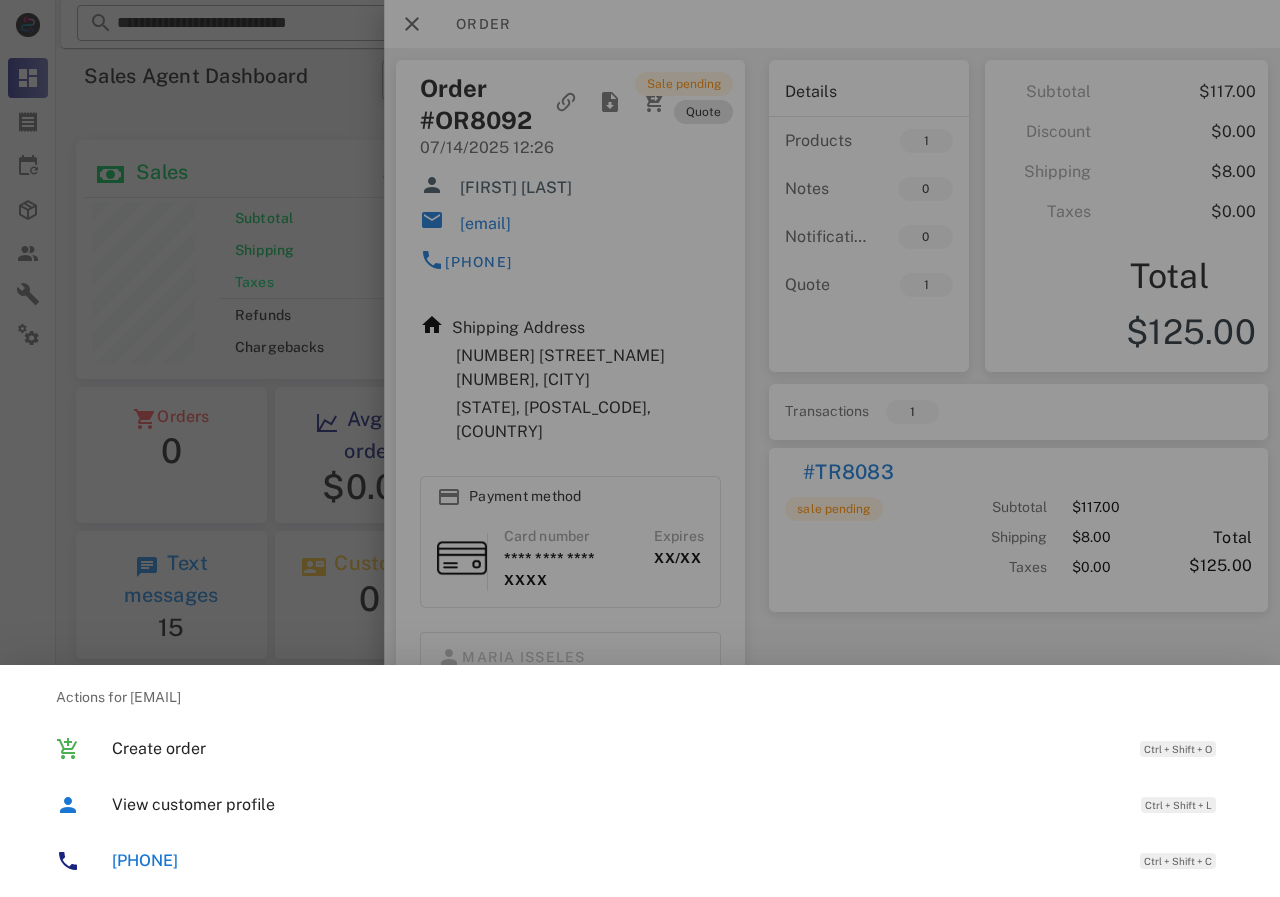 click on "[PHONE]" at bounding box center [145, 860] 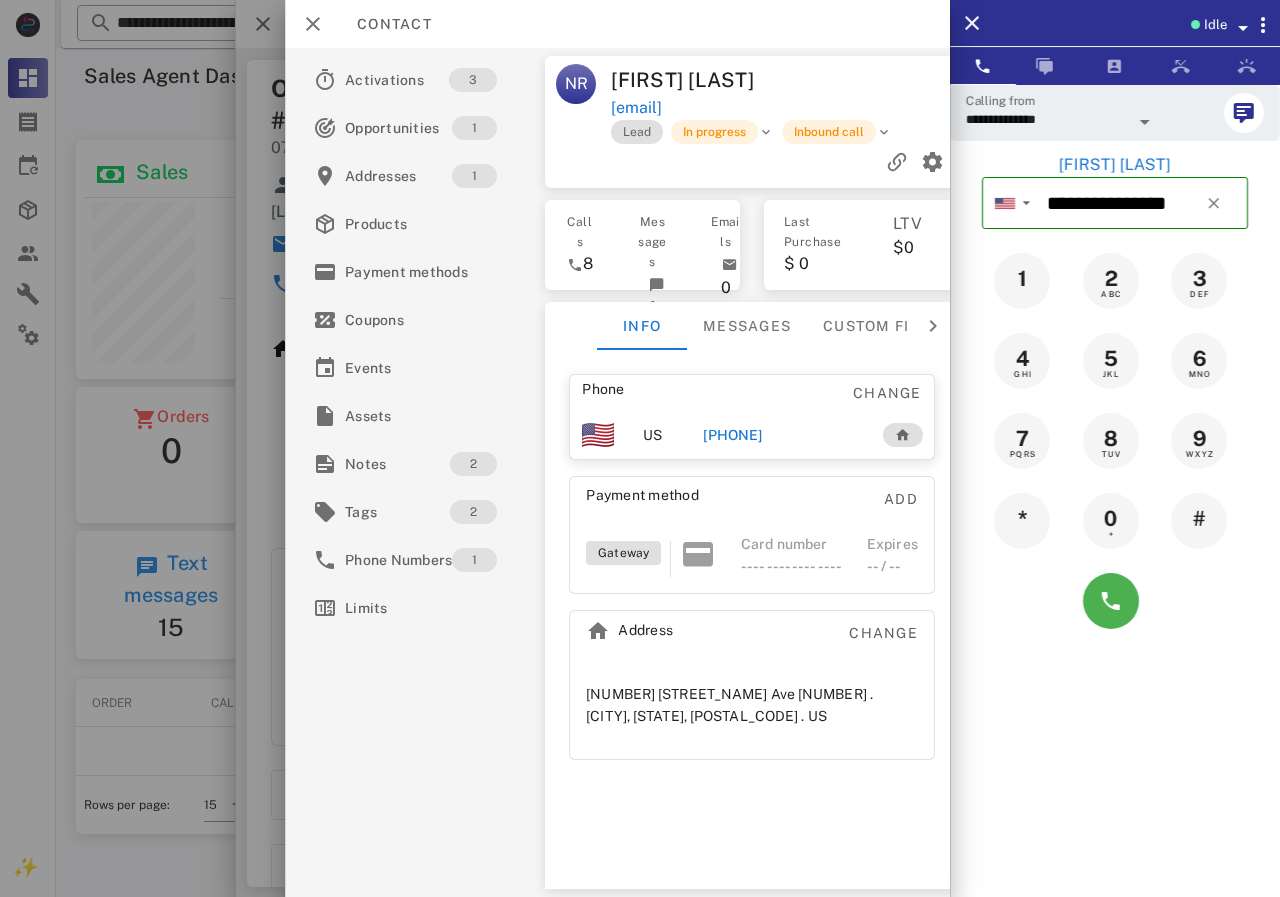 click on "[PHONE]" at bounding box center [732, 435] 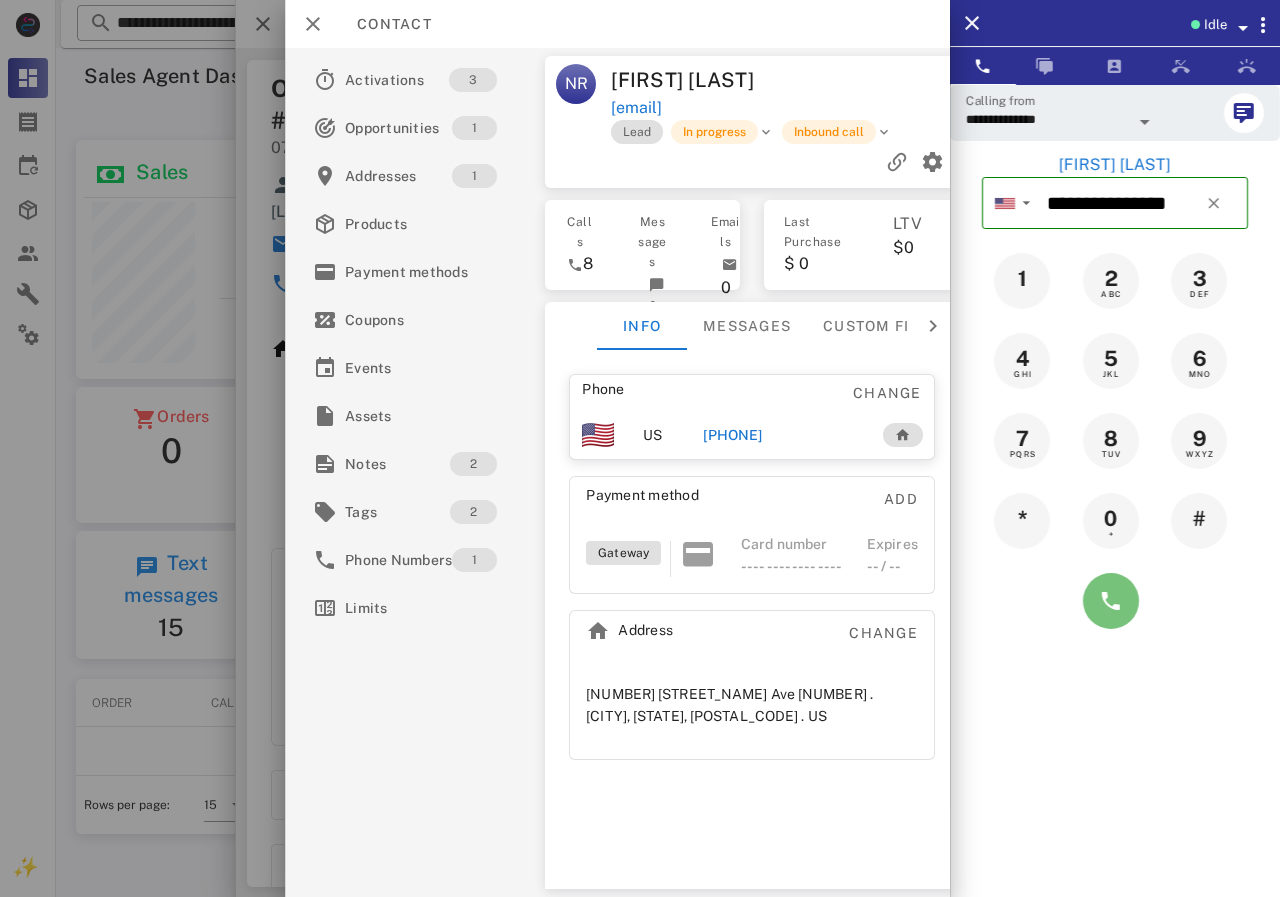 click at bounding box center (1111, 601) 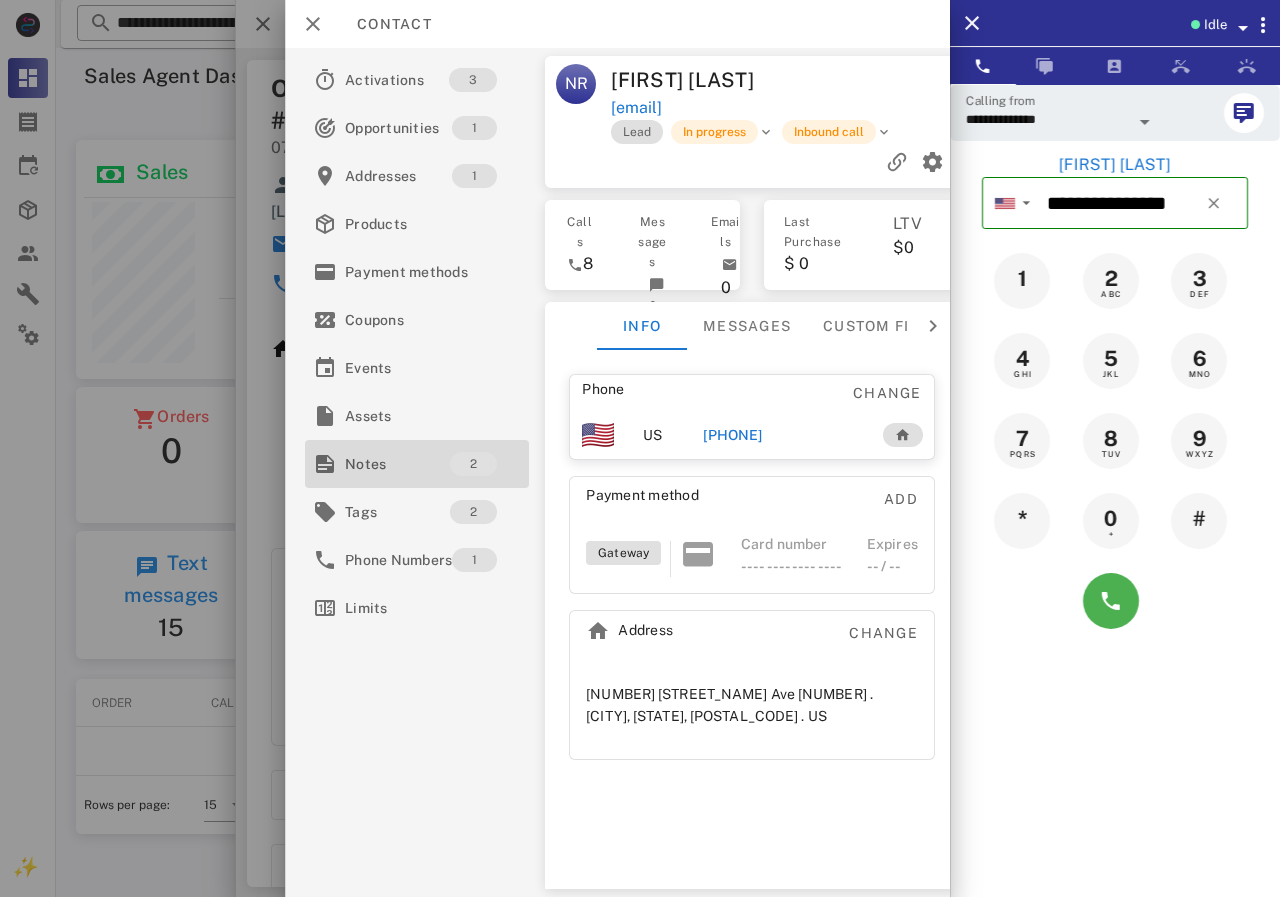 click on "Notes" at bounding box center [397, 464] 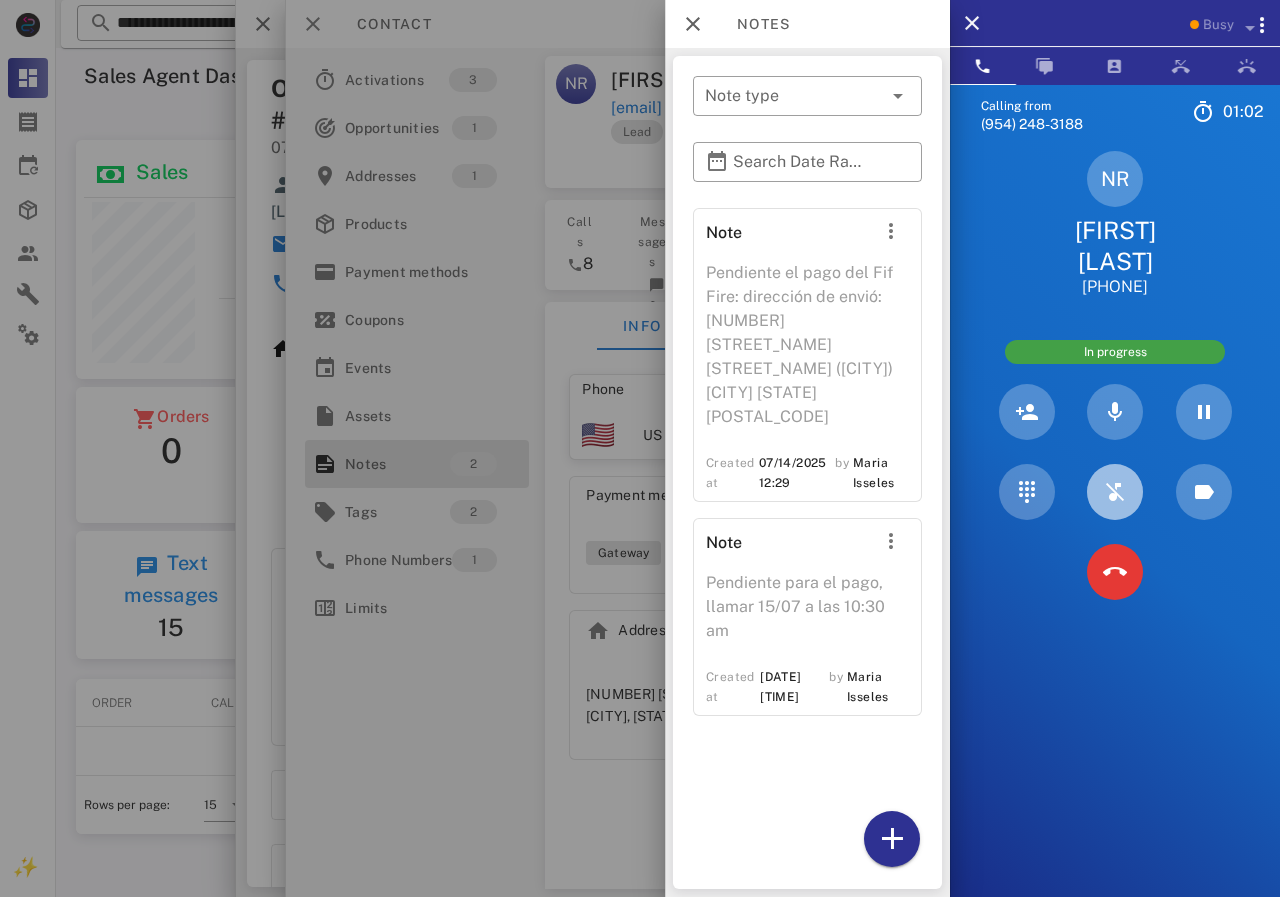 click at bounding box center [1115, 492] 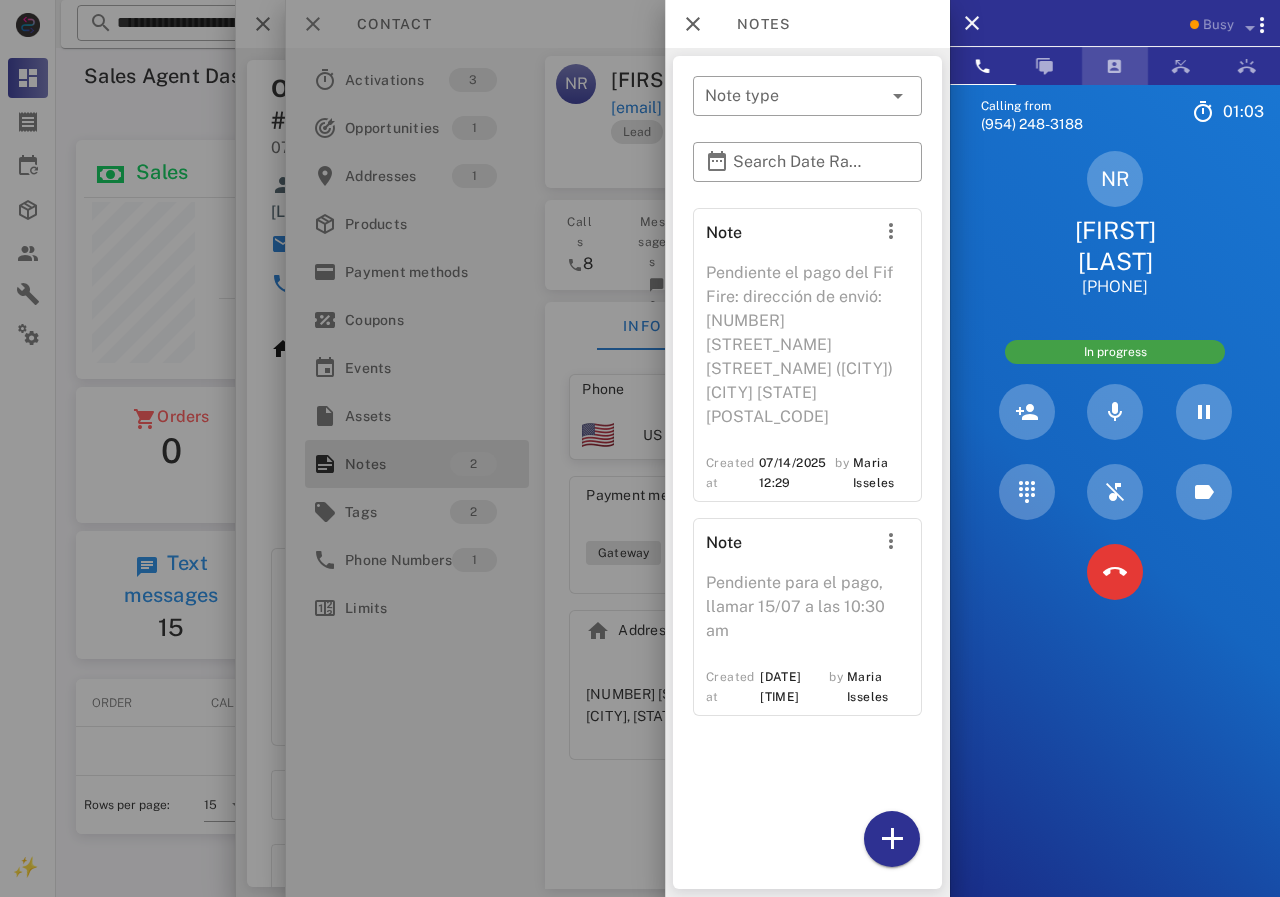 click at bounding box center (1115, 66) 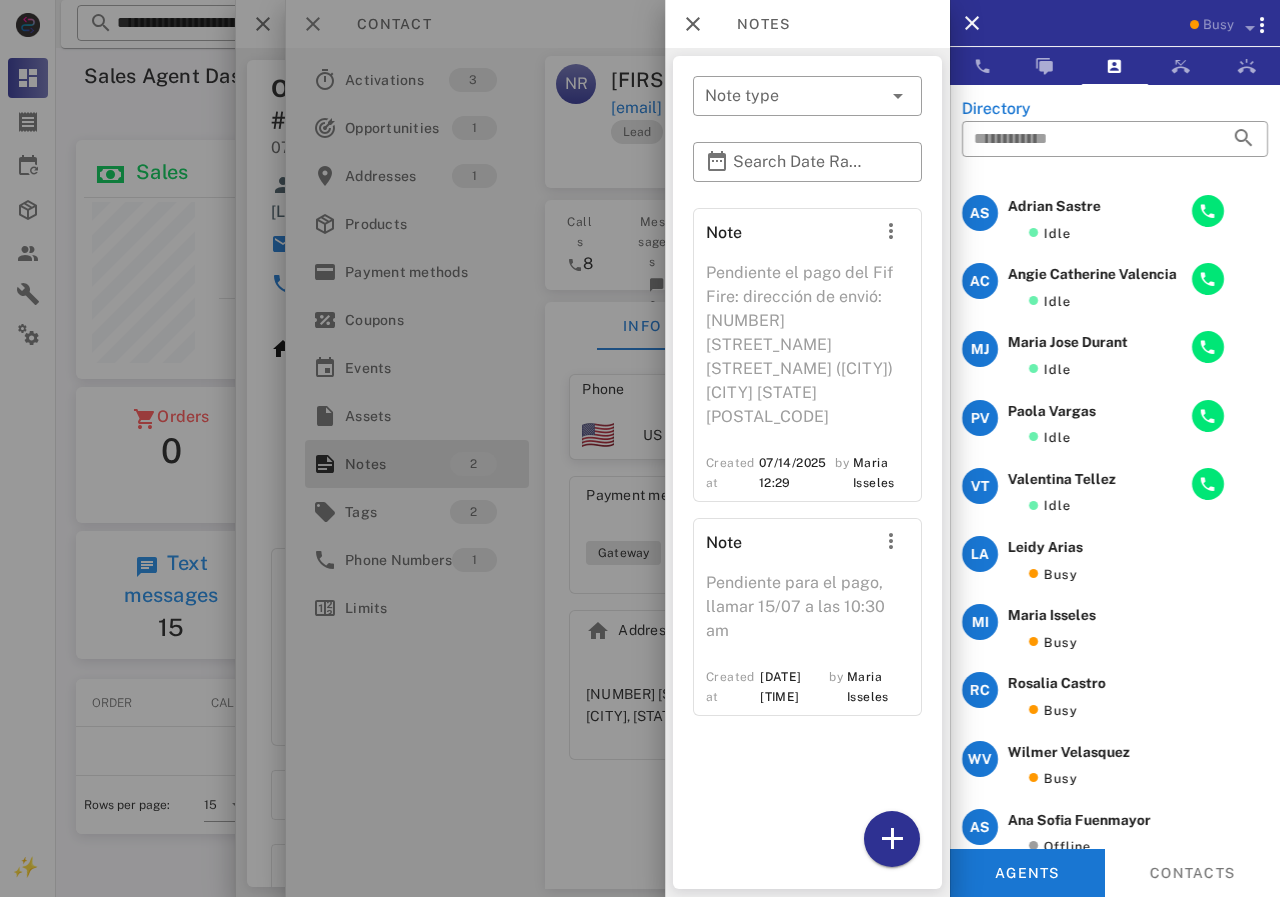 click at bounding box center [640, 448] 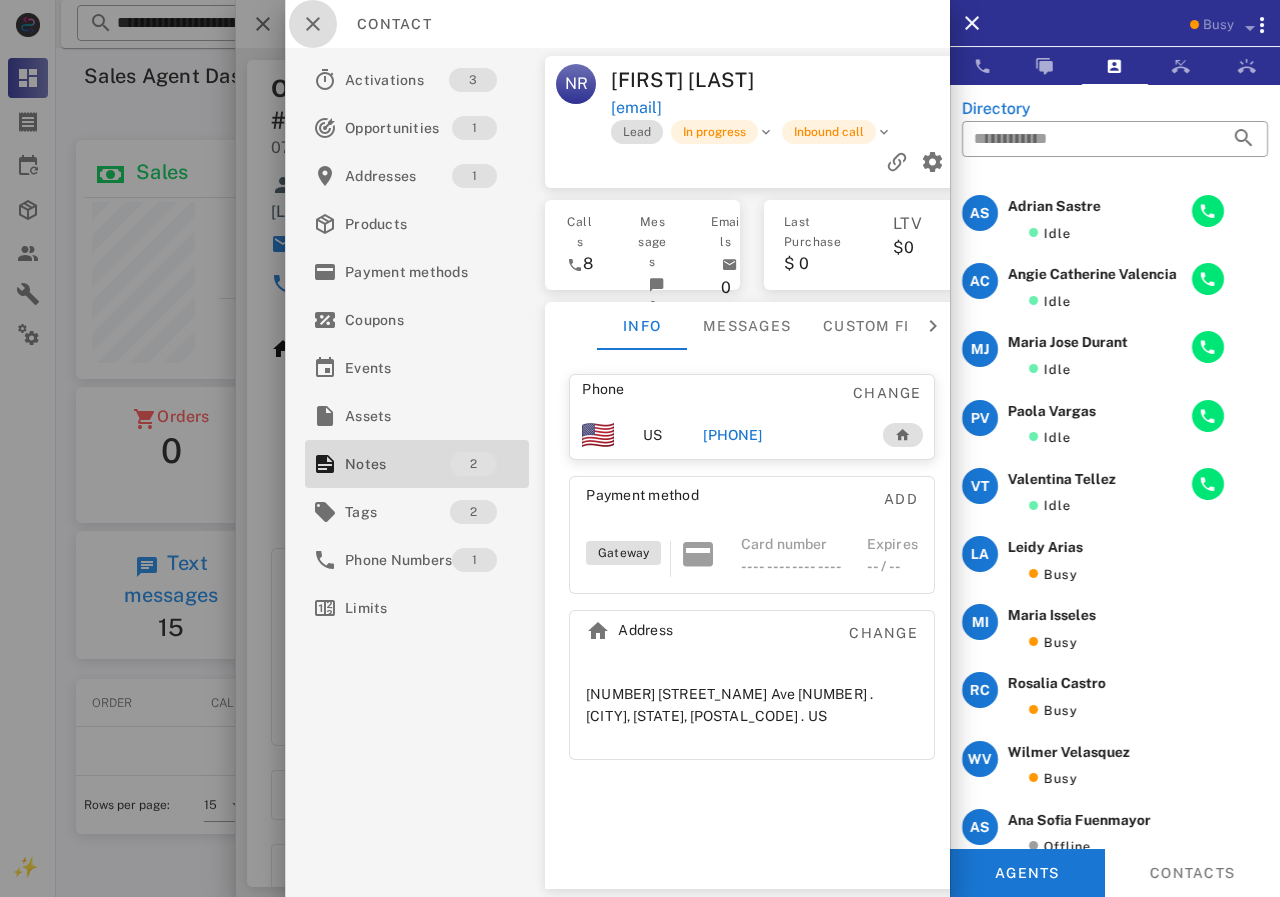 click at bounding box center [313, 24] 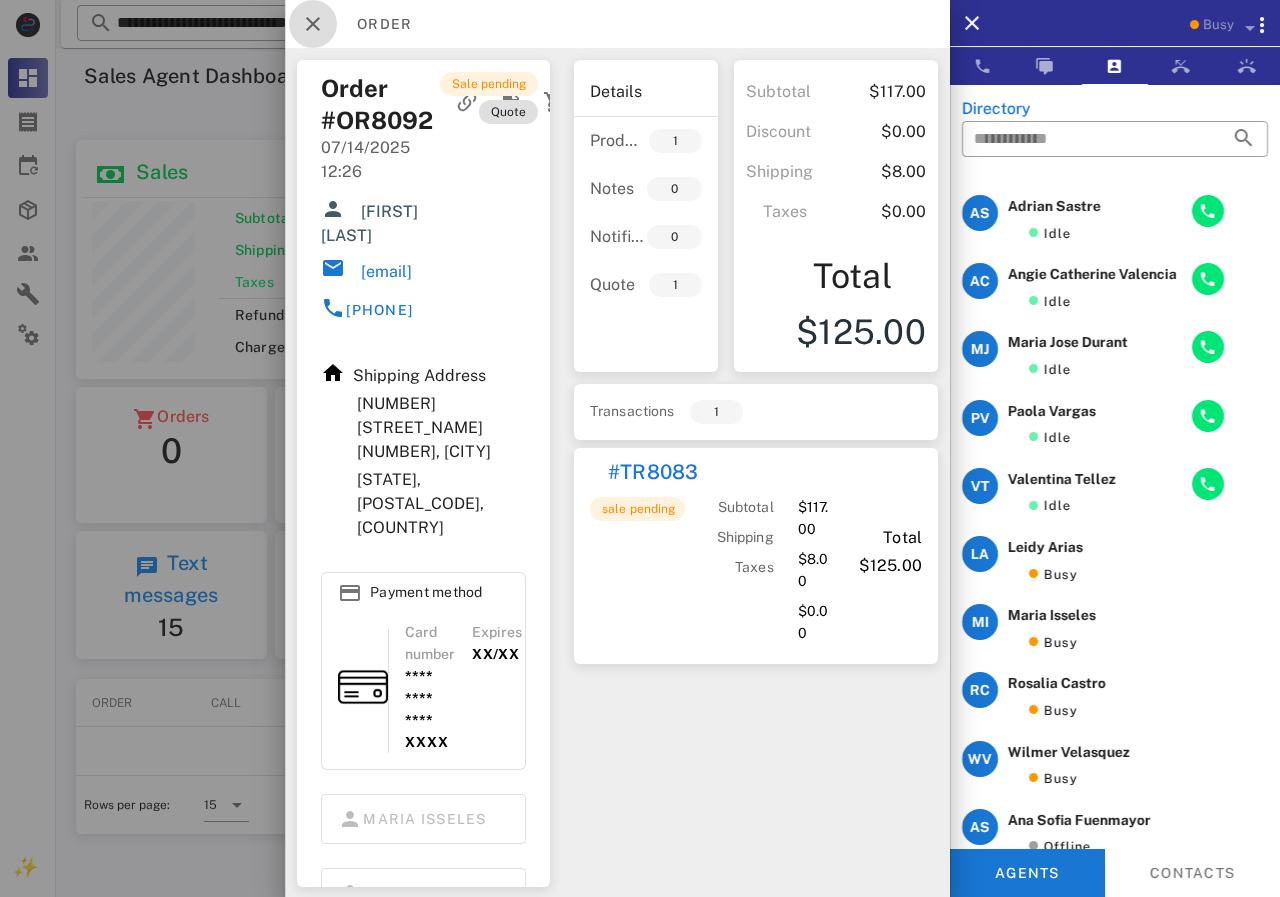 click at bounding box center [313, 24] 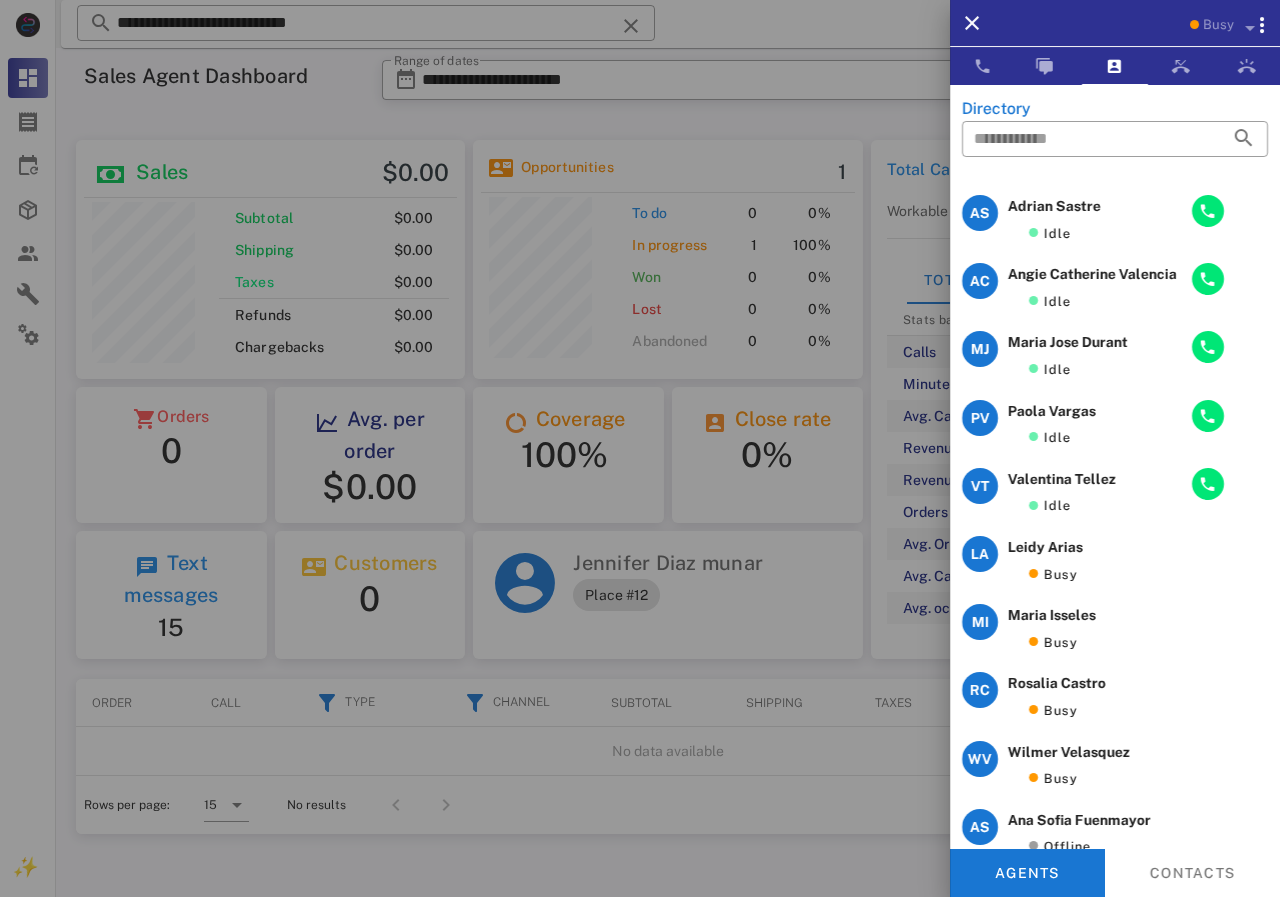 click at bounding box center [640, 448] 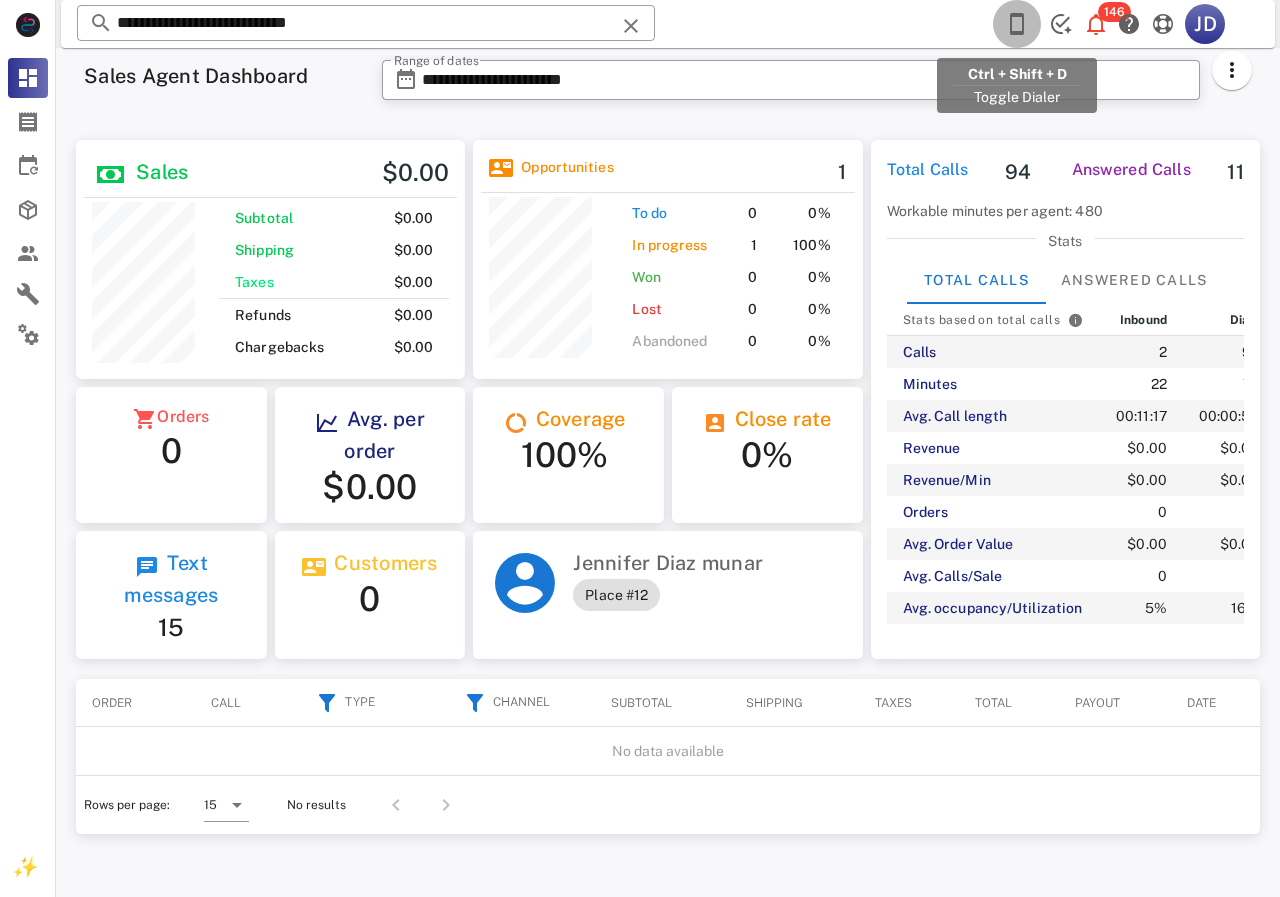 click at bounding box center (1017, 24) 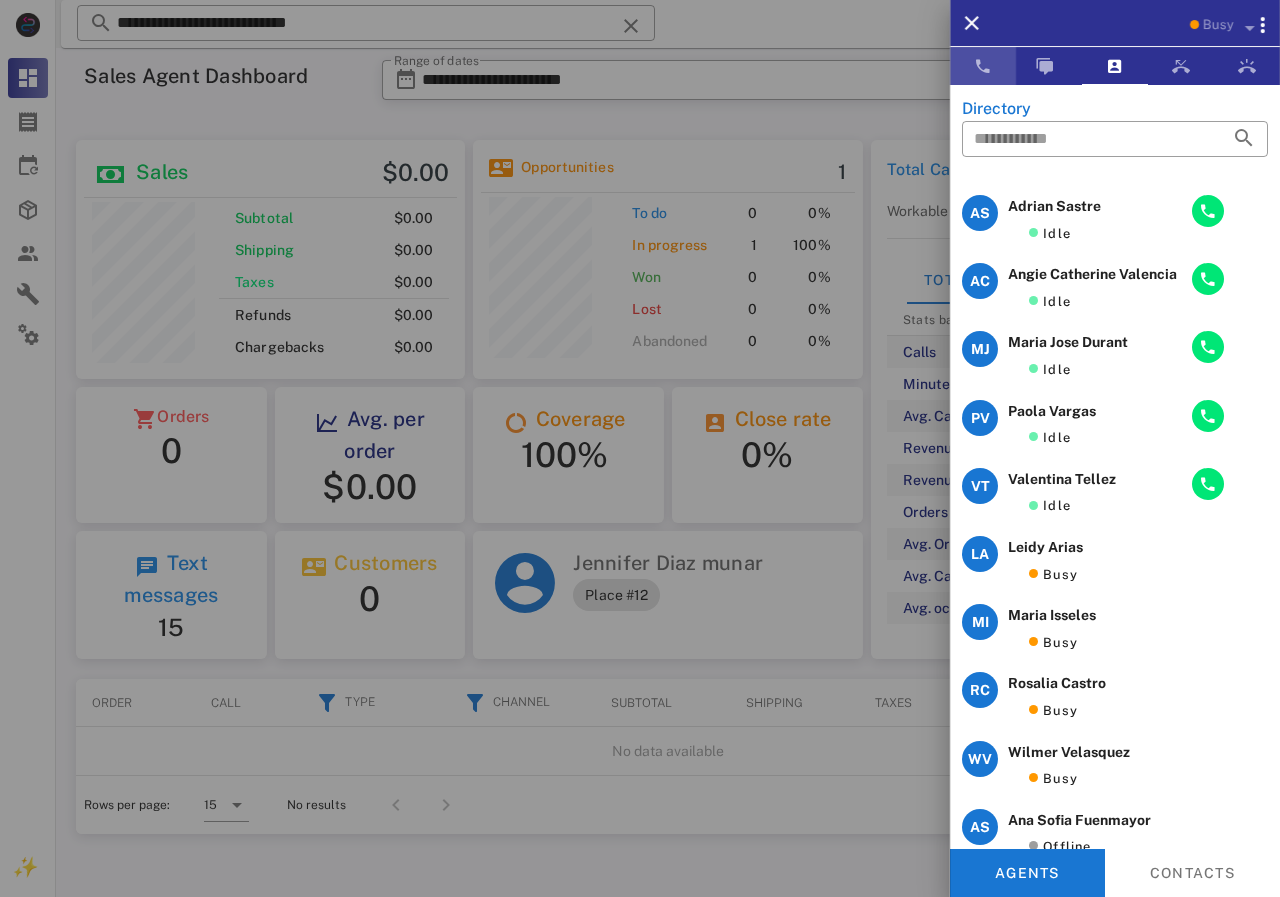 click at bounding box center (983, 66) 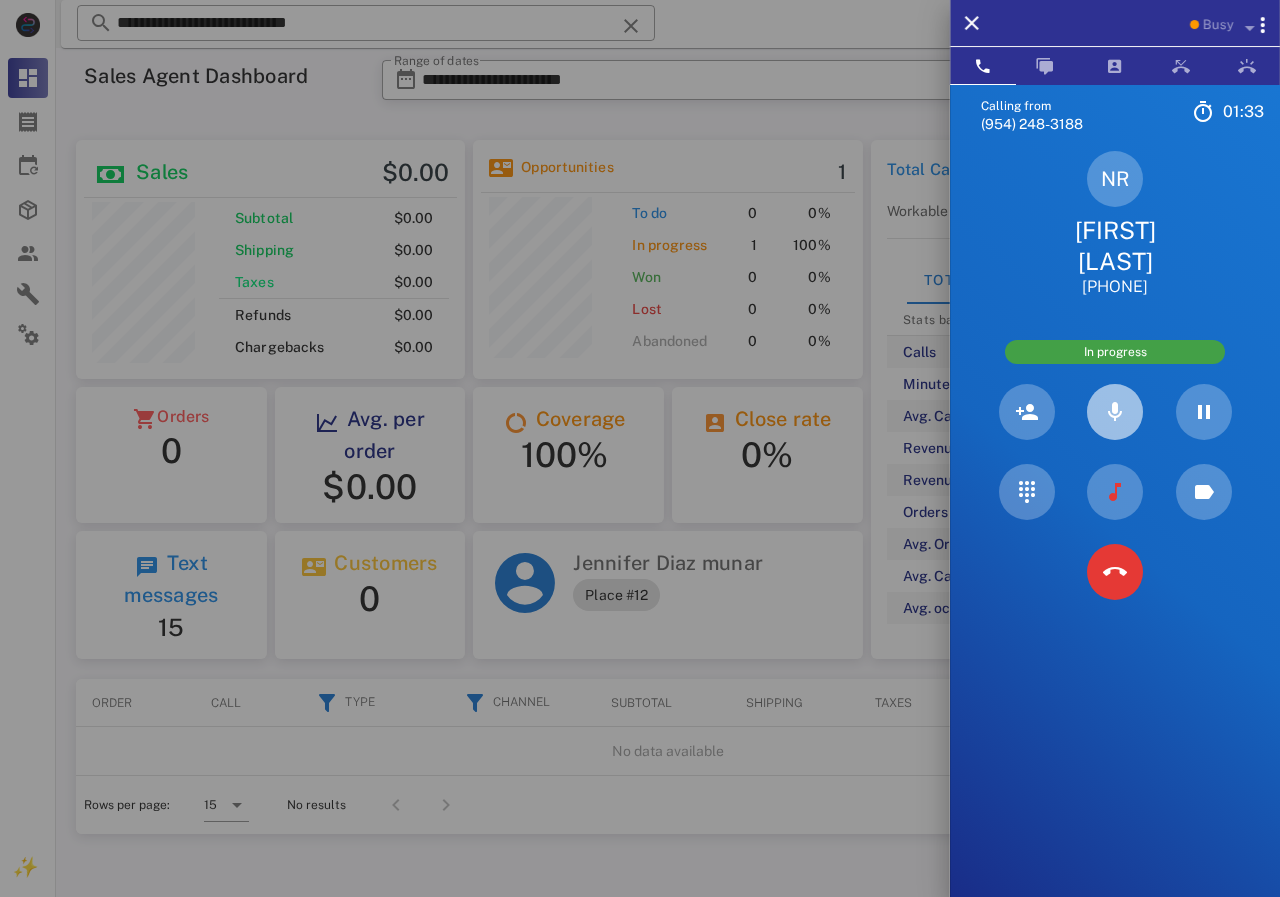 click at bounding box center (1115, 412) 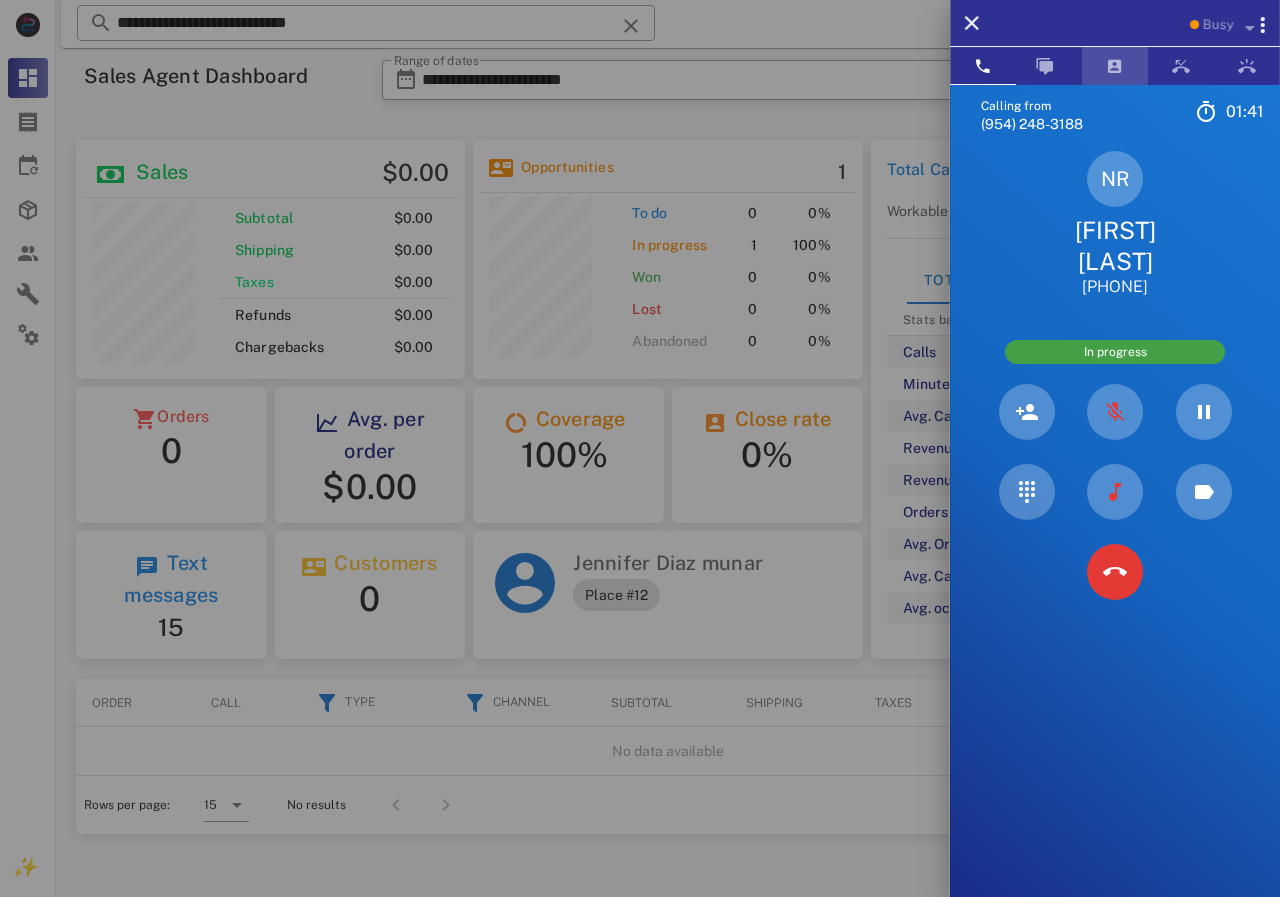 click at bounding box center [1115, 66] 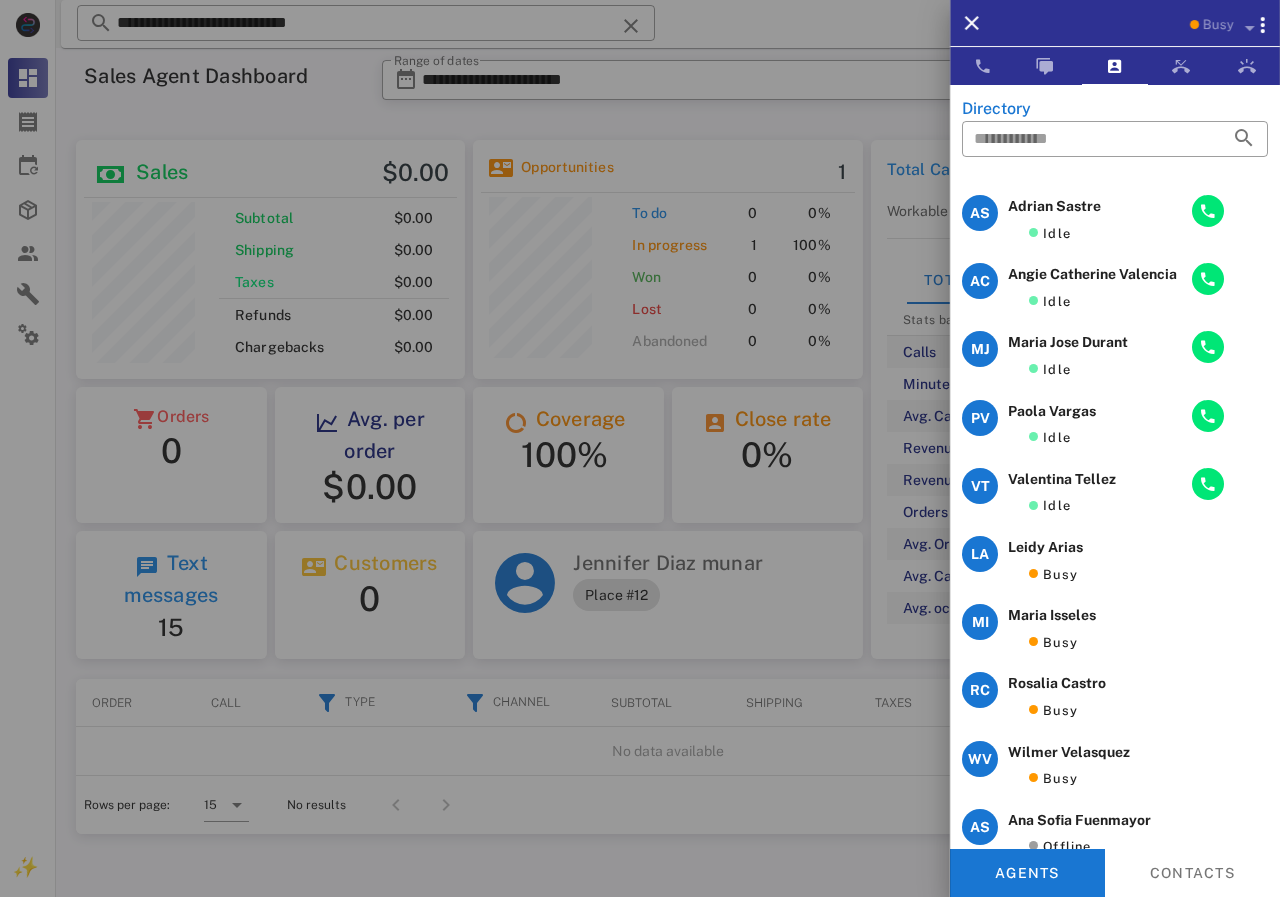 click at bounding box center [640, 448] 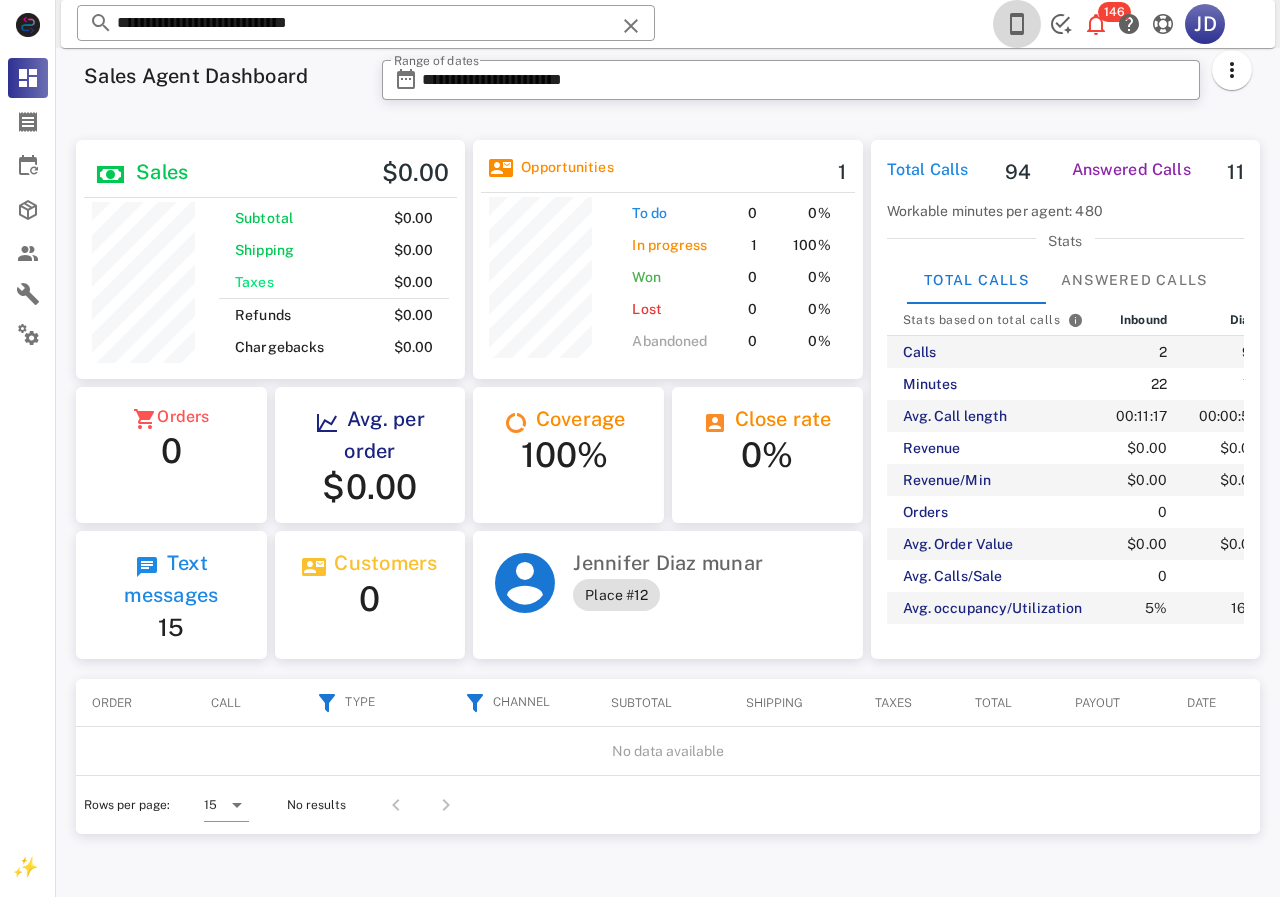 click at bounding box center (1017, 24) 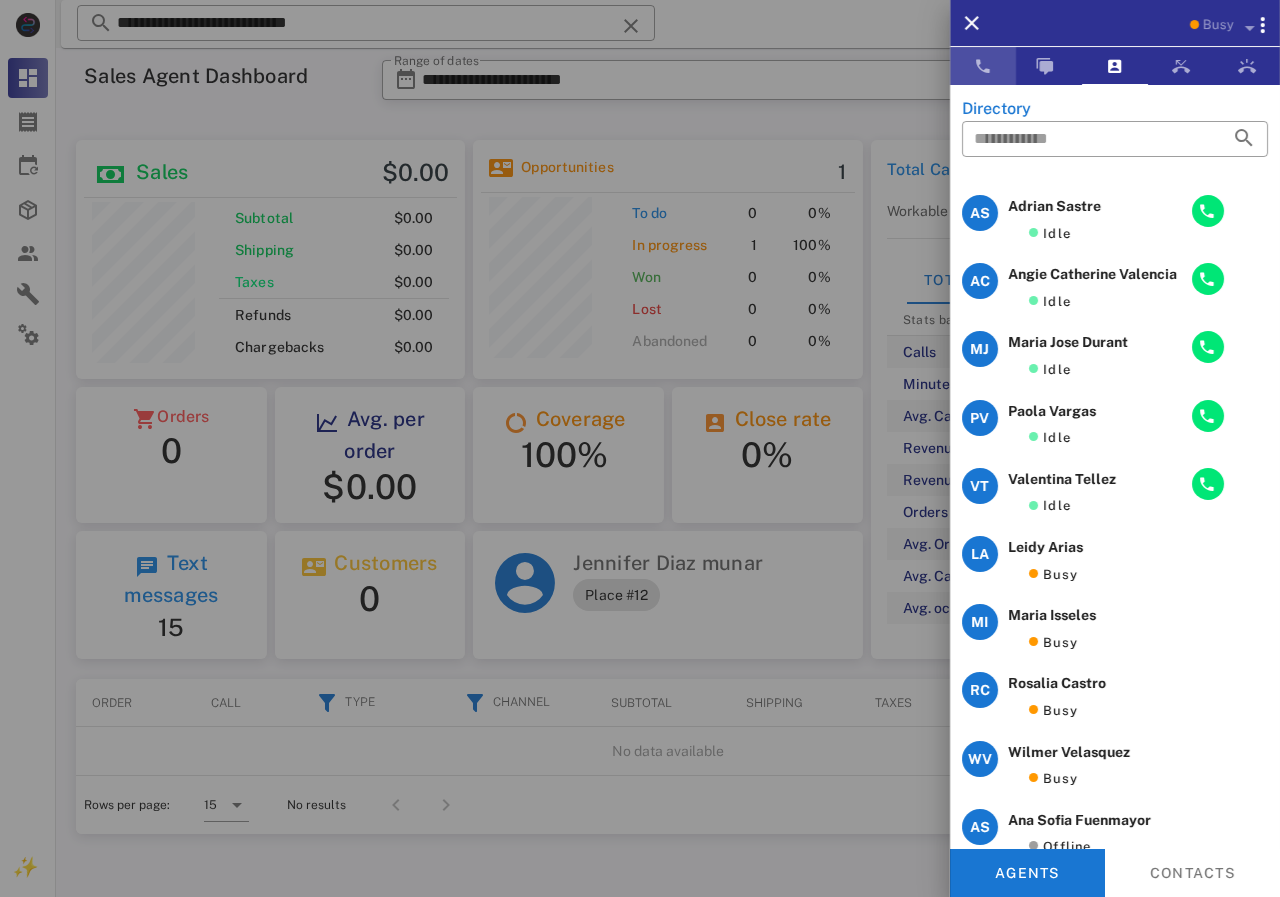 click at bounding box center (983, 66) 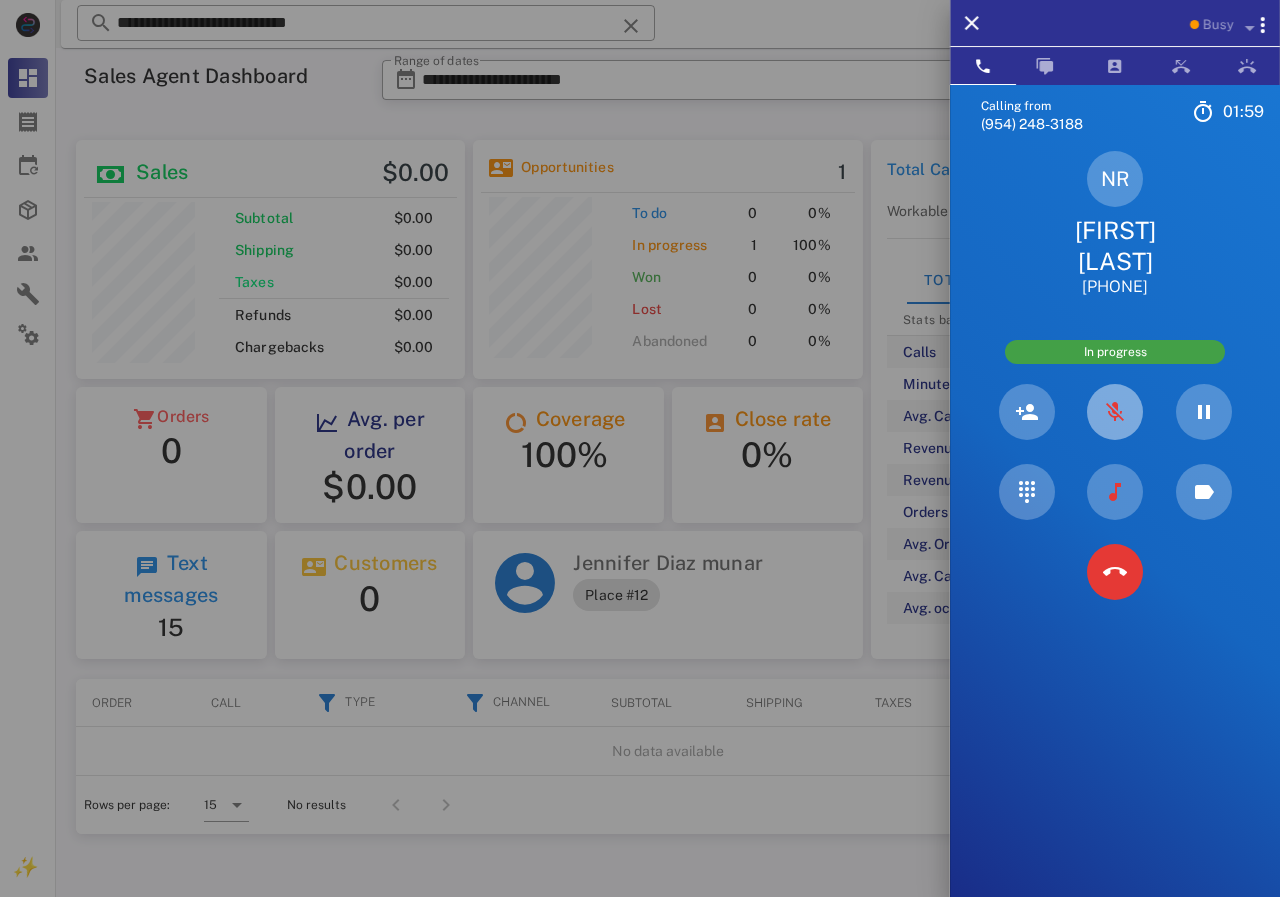 click at bounding box center (1115, 412) 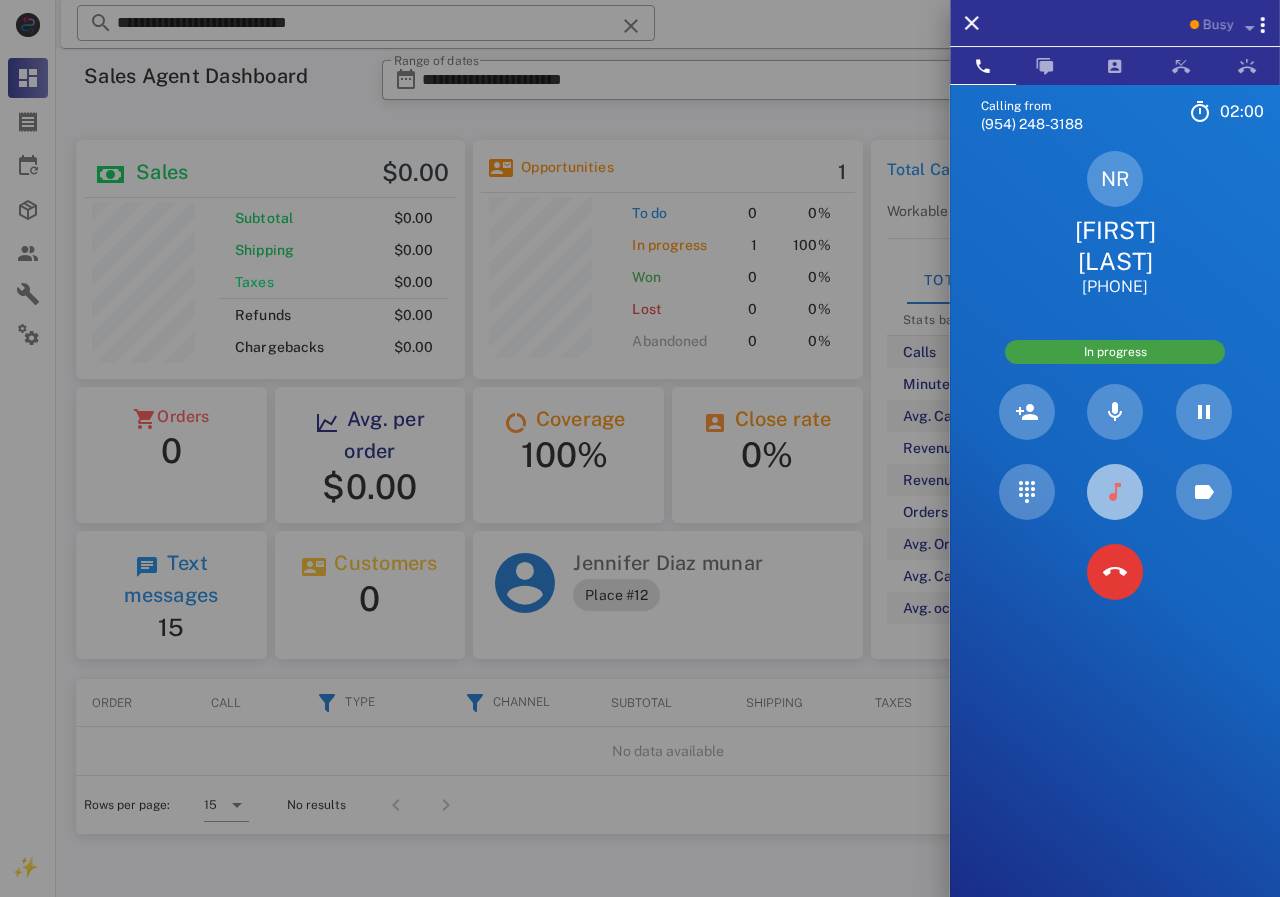 click at bounding box center (1115, 492) 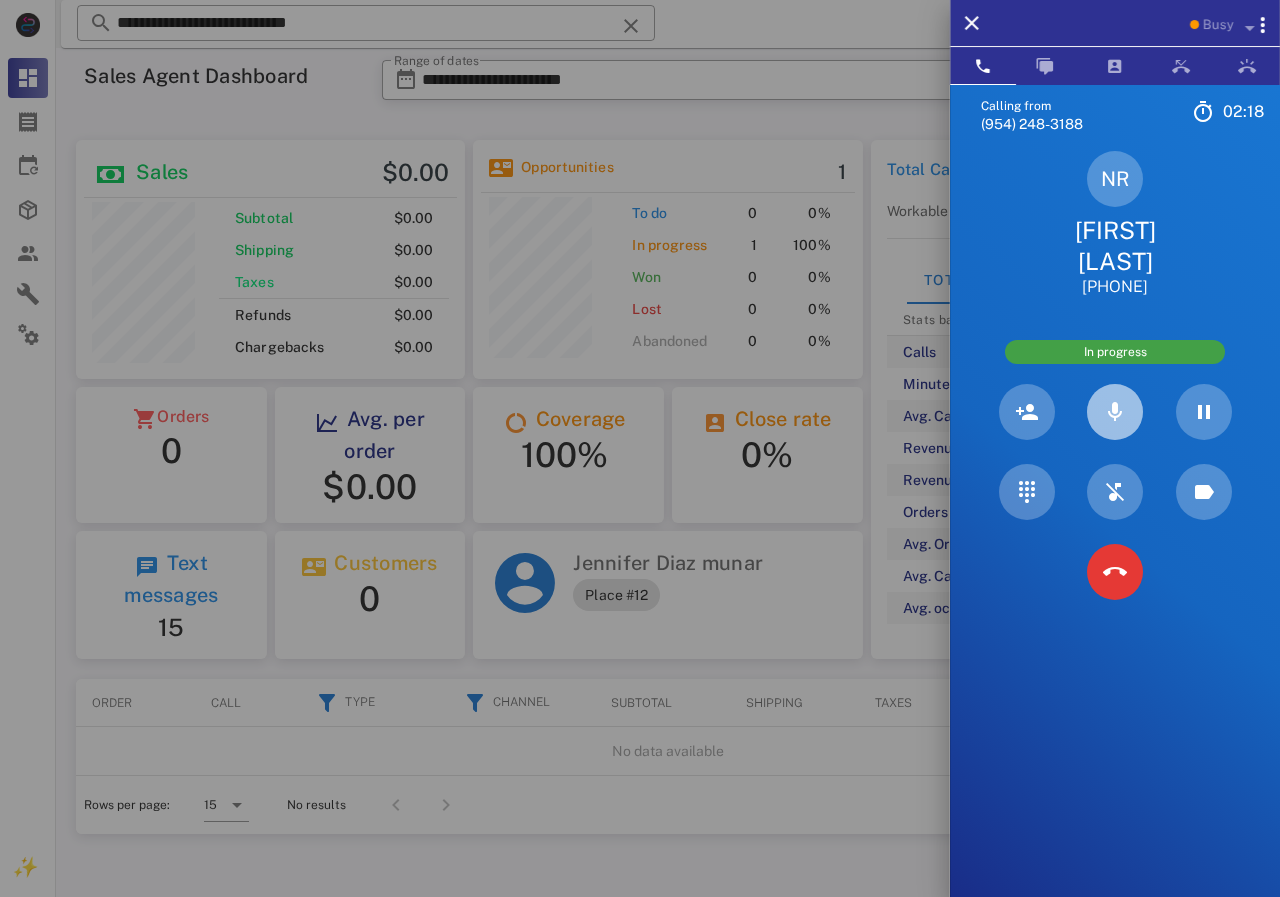 click at bounding box center [1115, 412] 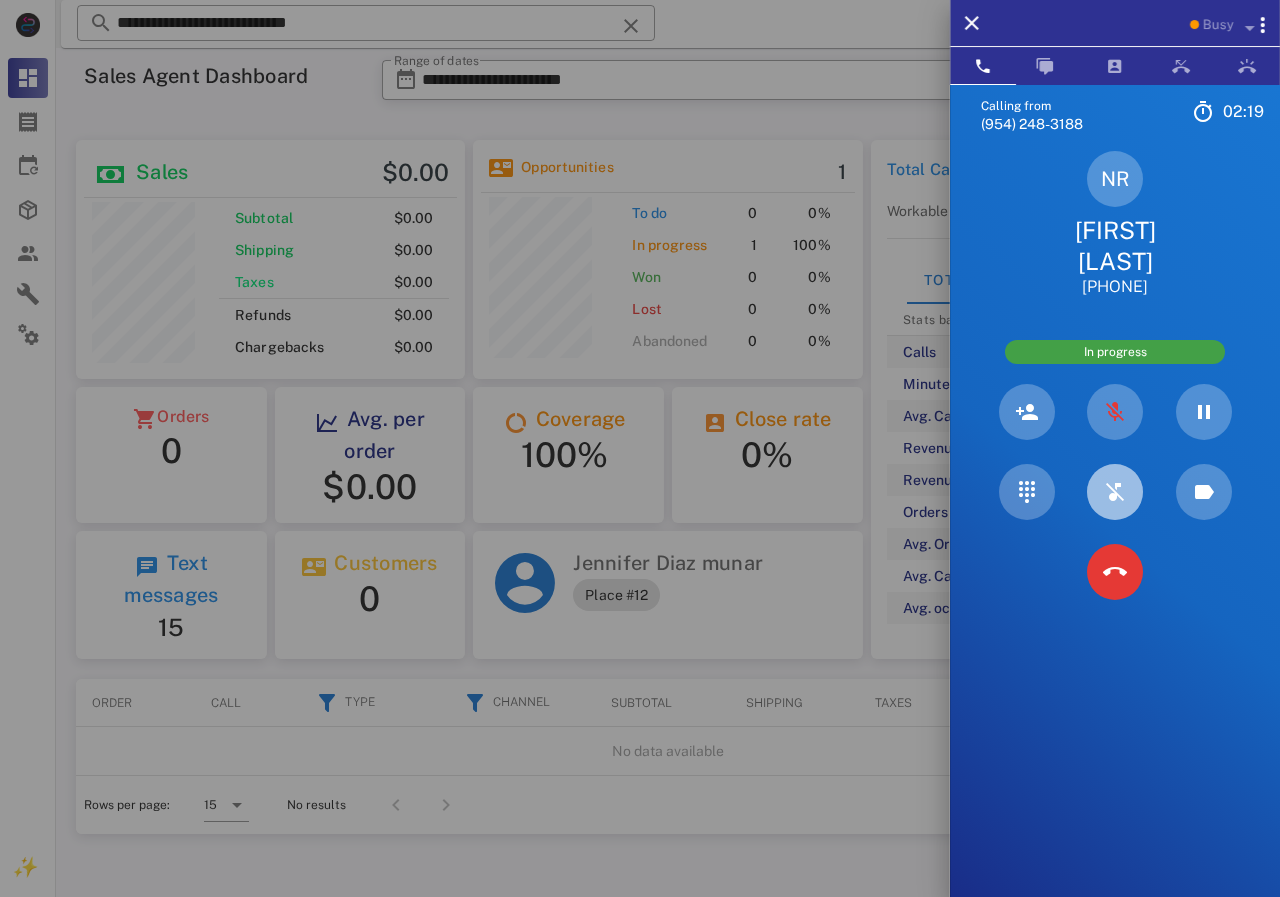 click at bounding box center (1115, 492) 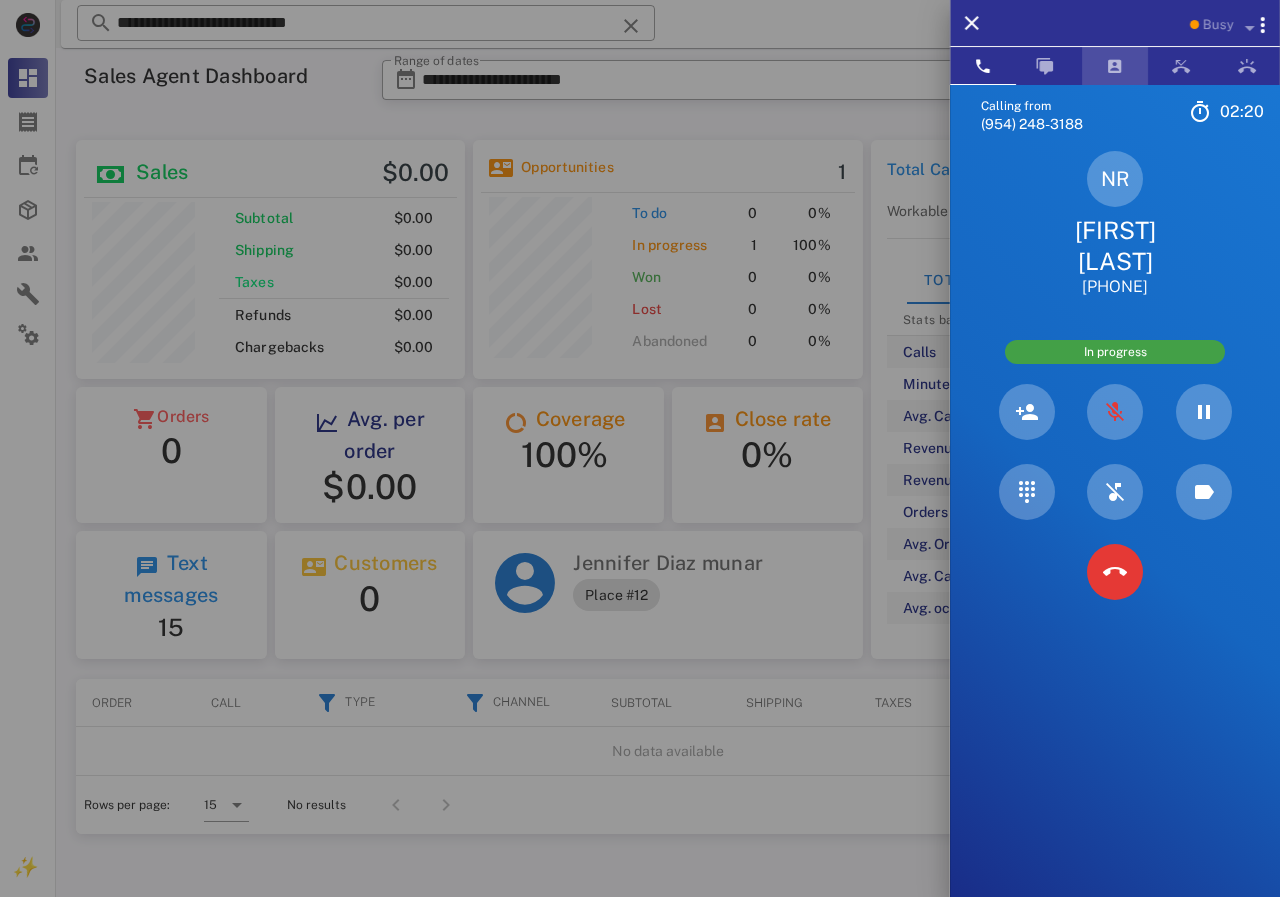 click at bounding box center [1115, 66] 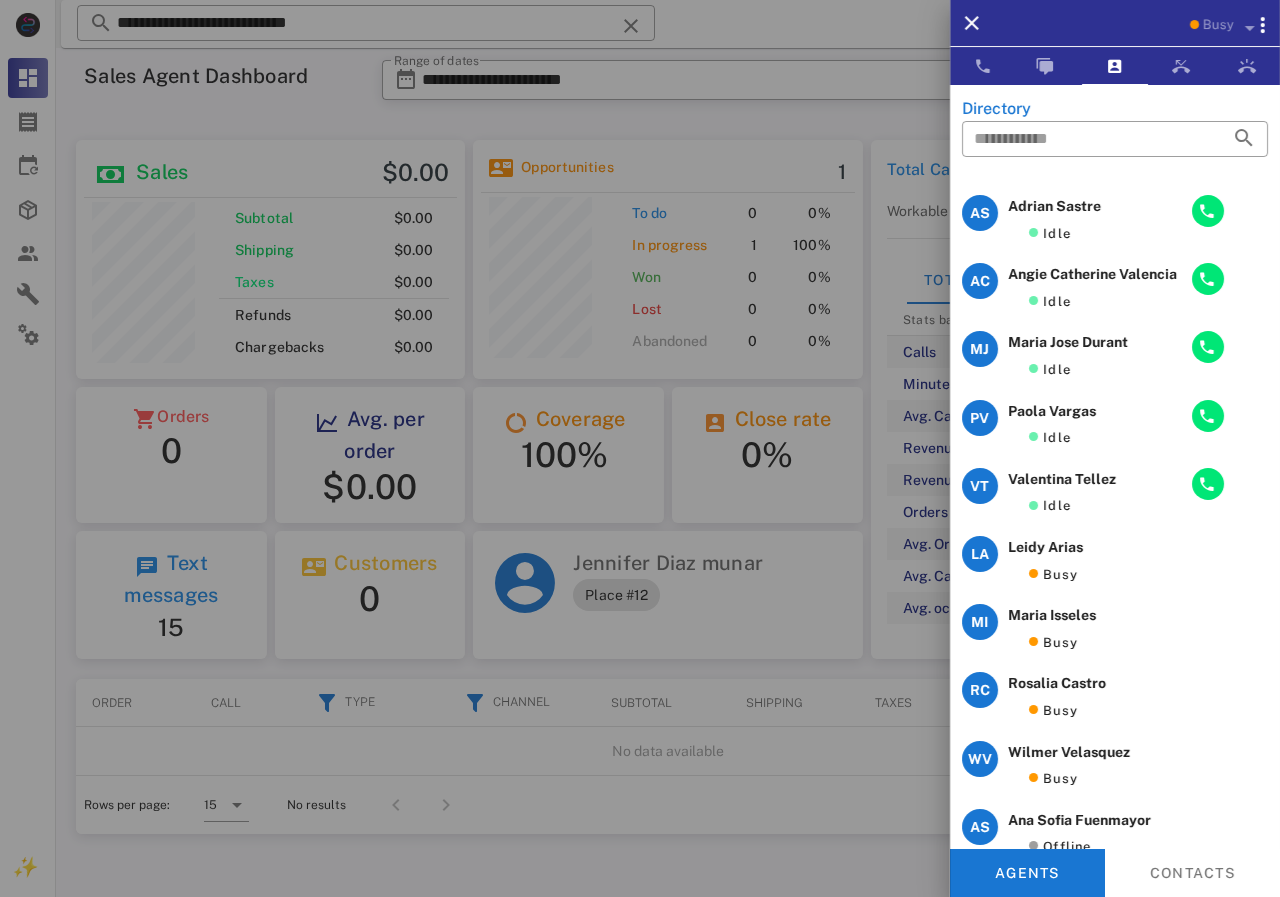 click on "AS  [FIRST] [LAST]  Idle   AC  [FIRST] [LAST]  Idle   MJ  [FIRST] [LAST]  Idle   PV  [FIRST] [LAST]  Idle   VT  [FIRST] [LAST]  Idle   LA  [FIRST] [LAST]  Busy   MI  [FIRST] [LAST]  Busy   RC  [FIRST] [LAST]  Busy   WV  [FIRST] [LAST]  Busy   AS  [FIRST] [LAST]  Offline   AS  [FIRST] [LAST]  Offline   AP  [FIRST] [LAST]  Offline   C9  CB 911  Offline   DR  [FIRST] [LAST]  Offline   DV  [FIRST] [LAST]  Offline   I  Imfitstore  Offline   JM  [FIRST] [LAST]  Offline   JT  [FIRST] [LAST]  Offline   JO  [FIRST] [LAST]  Offline   JH  [FIRST] [LAST]  Offline   KA  [FIRST] [LAST]  Offline   LR  [FIRST] [LAST]  Offline   MA  [FIRST] [LAST]  Offline   RC  [FIRST] [LAST]  Offline   SP  [FIRST] [LAST]  Offline   SC  [FIRST] [LAST]  Offline   SL  [FIRST] [LAST]  Offline   SF  [FIRST] [LAST]  Offline   YM  [FIRST] [LAST]  Offline   YM  [FIRST] [LAST]  Offline       No more data
Opps, something went wrong :(
Retry" at bounding box center (1115, 550) 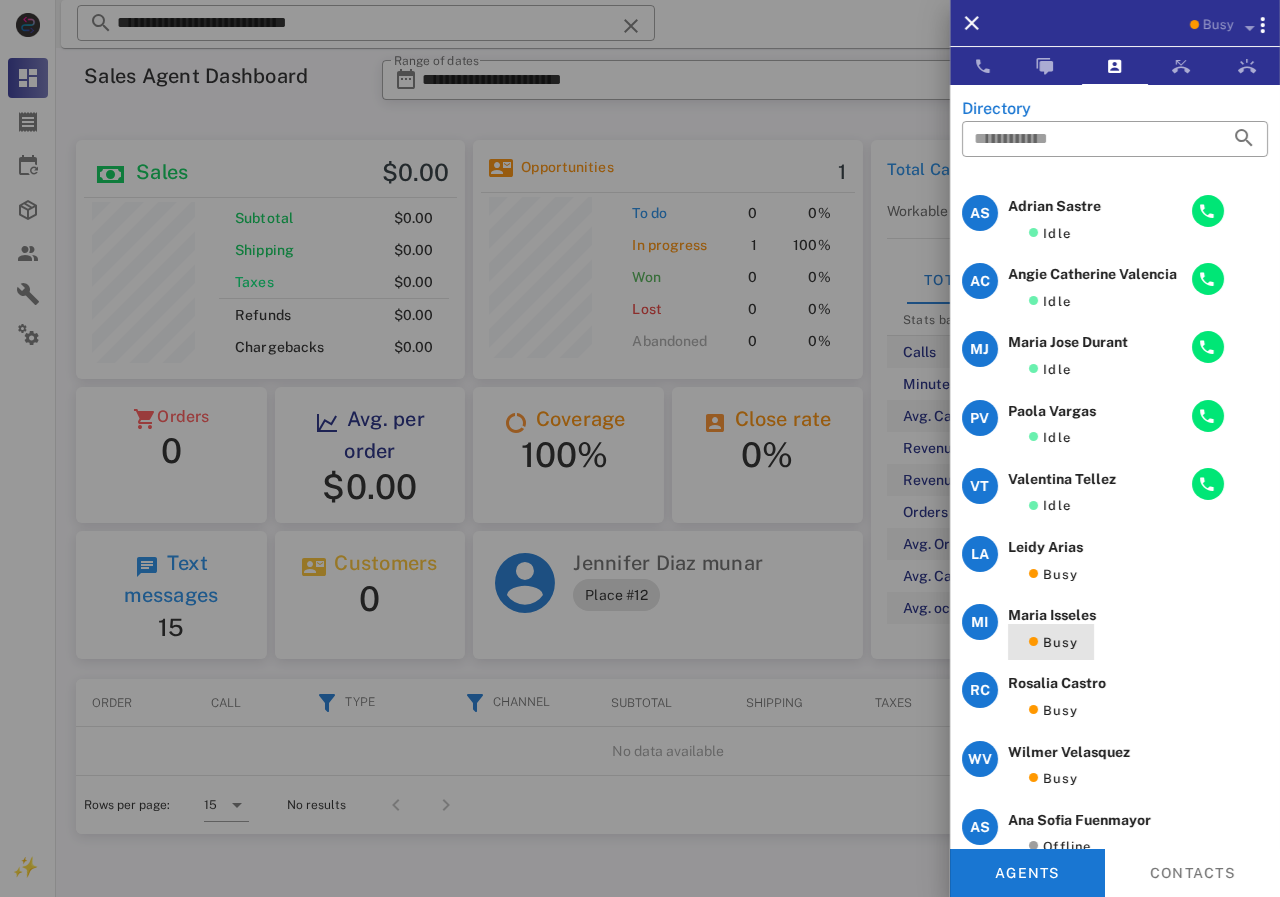 click on "Busy" at bounding box center (1051, 642) 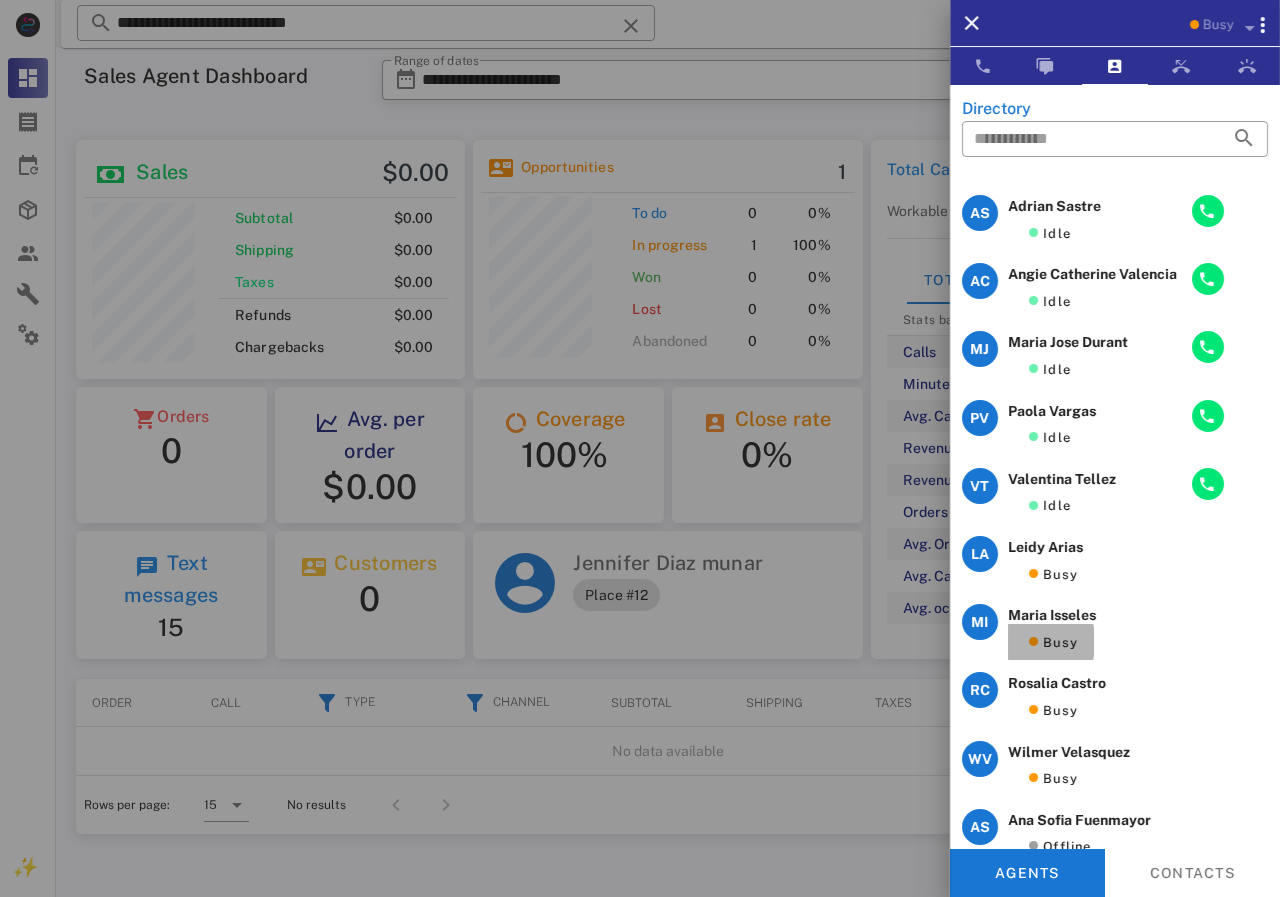 click on "Busy  Calling from [PHONE] [TIME]  Unknown      ▼     Andorra
+376
Argentina
+54
Aruba
+297
Australia
+61
Belgium (België)
+32
Bolivia
+591
Brazil (Brasil)
+55
Canada
+1
Chile
+56
Colombia
+57
Costa Rica
+506
Dominican Republic (República Dominicana)
+1
Ecuador
+593
El Salvador
+503
France
+33
Germany (Deutschland)
+49
Guadeloupe
+590
Guatemala
+502
Honduras
+504
Iceland (Ísland)
+354
India (भारत)
+91
Israel (‫ישראל‬‎)
+972
Italy (Italia)     Japan (日本)" at bounding box center (640, 448) 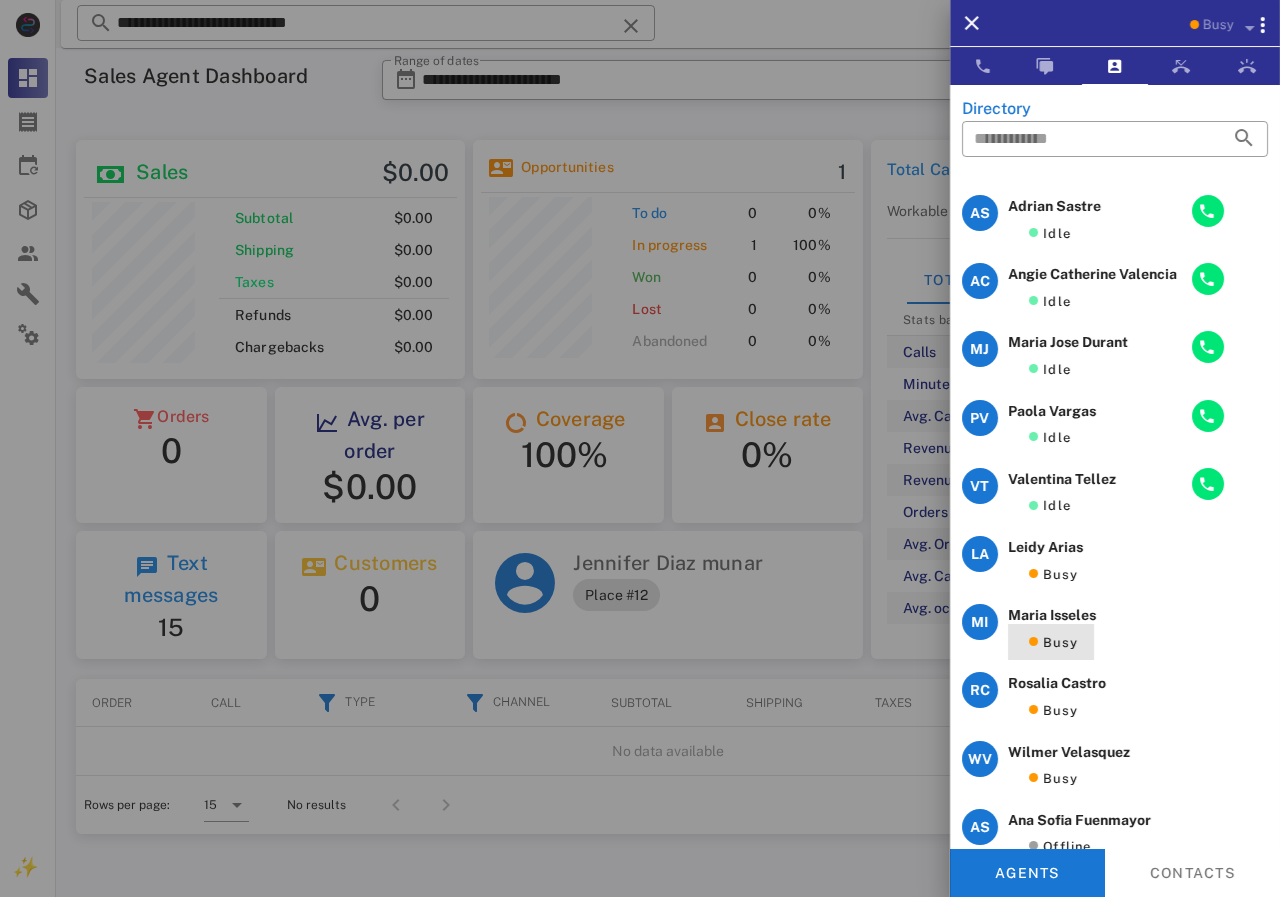 click on "Busy" at bounding box center (1051, 642) 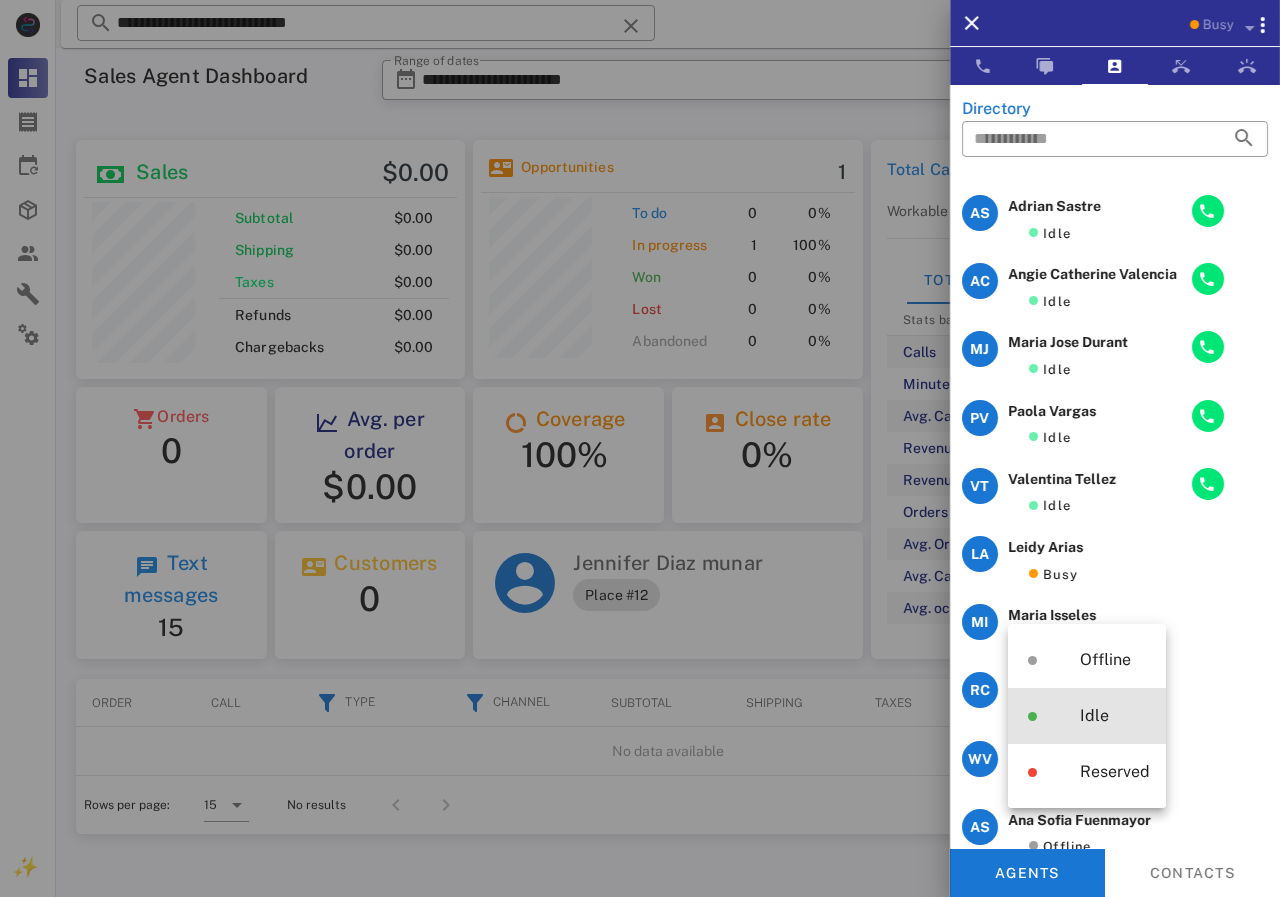 click on "Idle" at bounding box center [1087, 716] 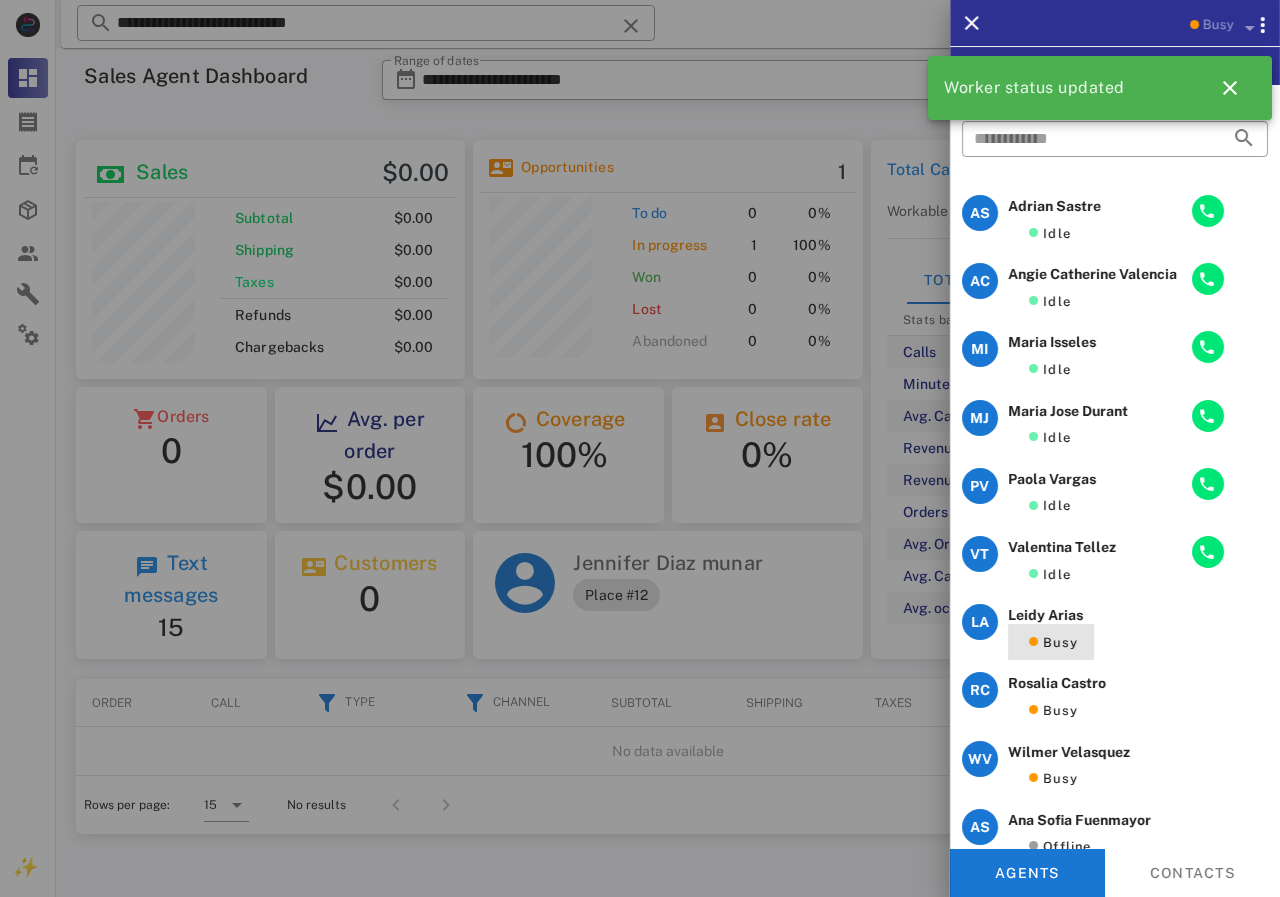 click on "Busy" at bounding box center [1051, 642] 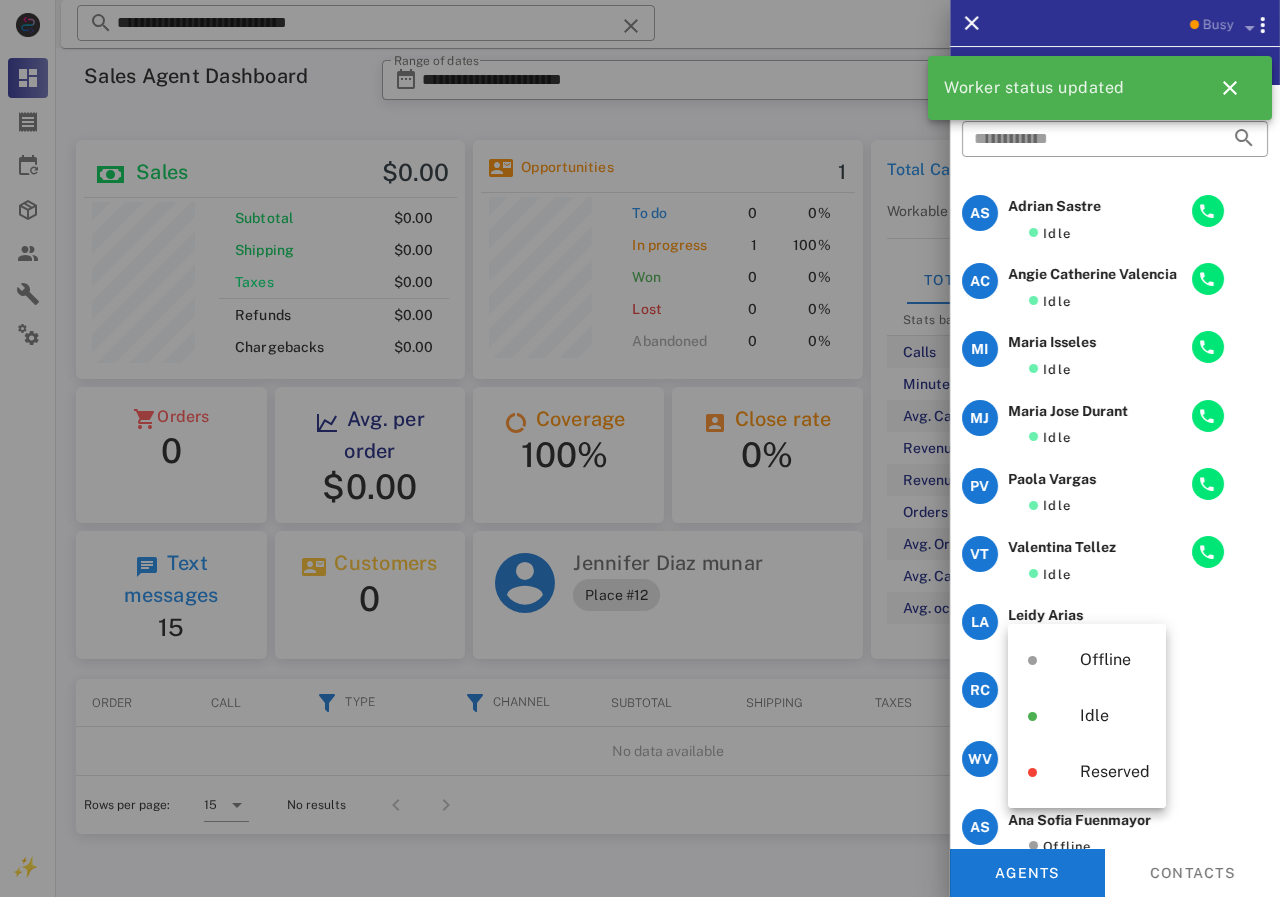 click at bounding box center (640, 448) 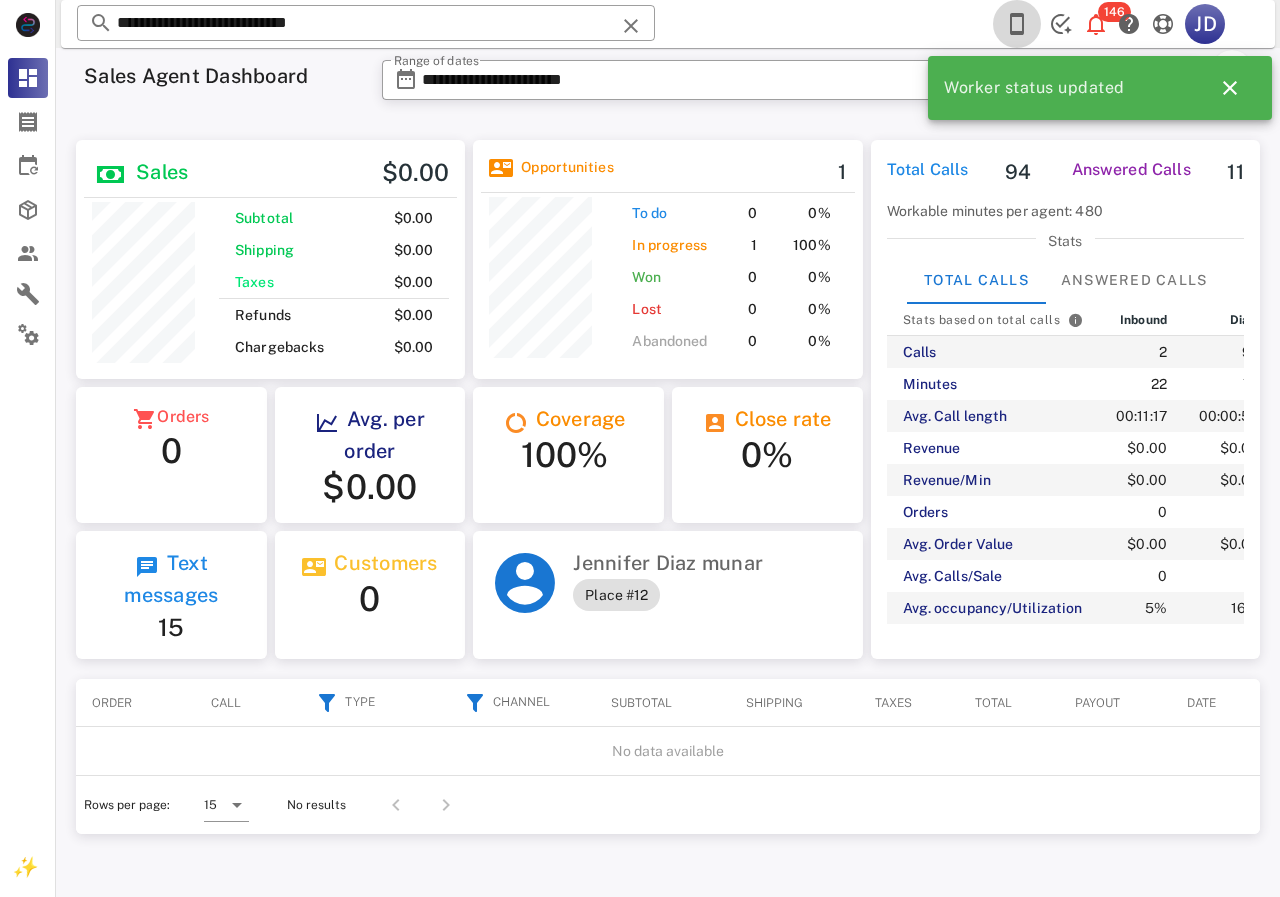 click at bounding box center [1017, 24] 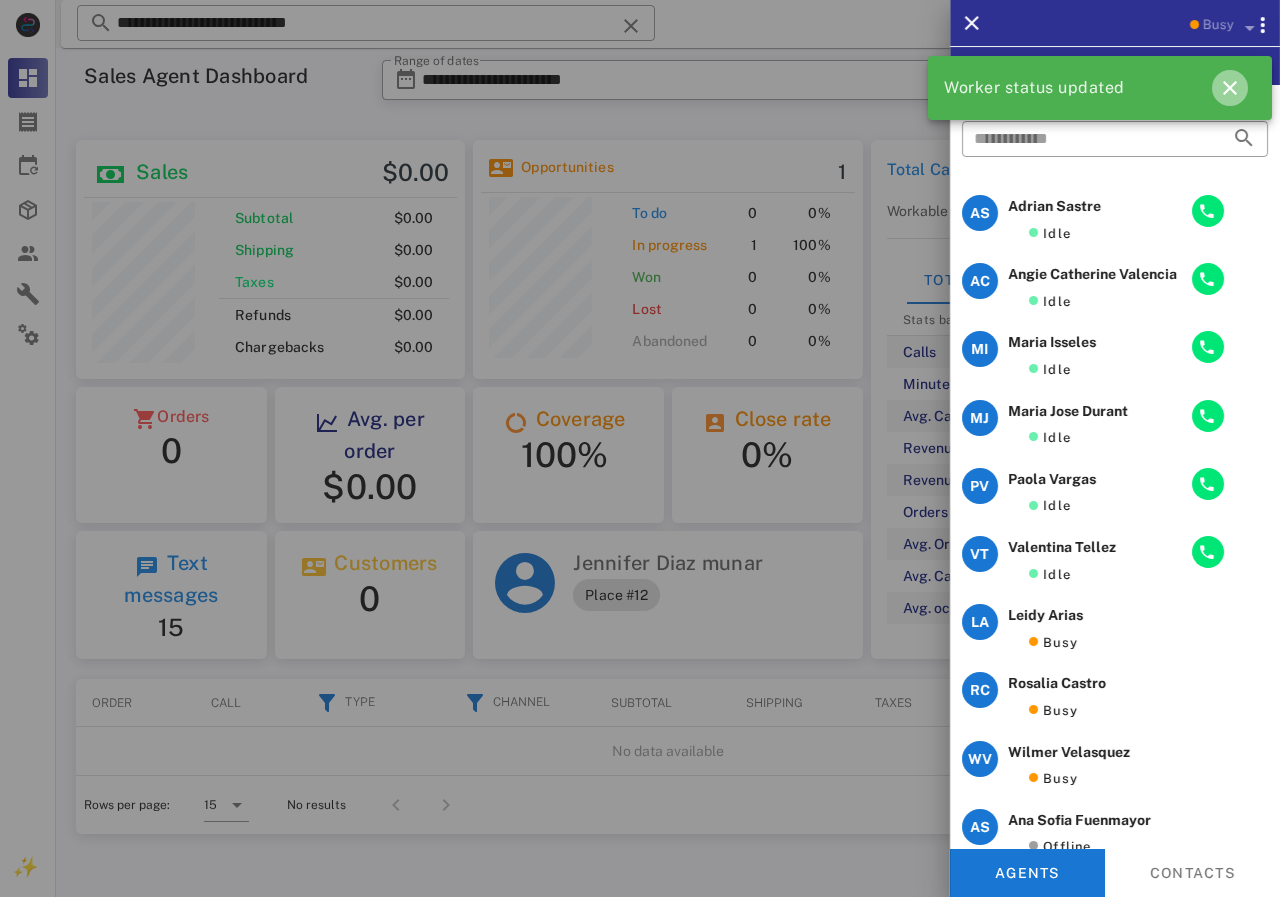 click at bounding box center (1230, 88) 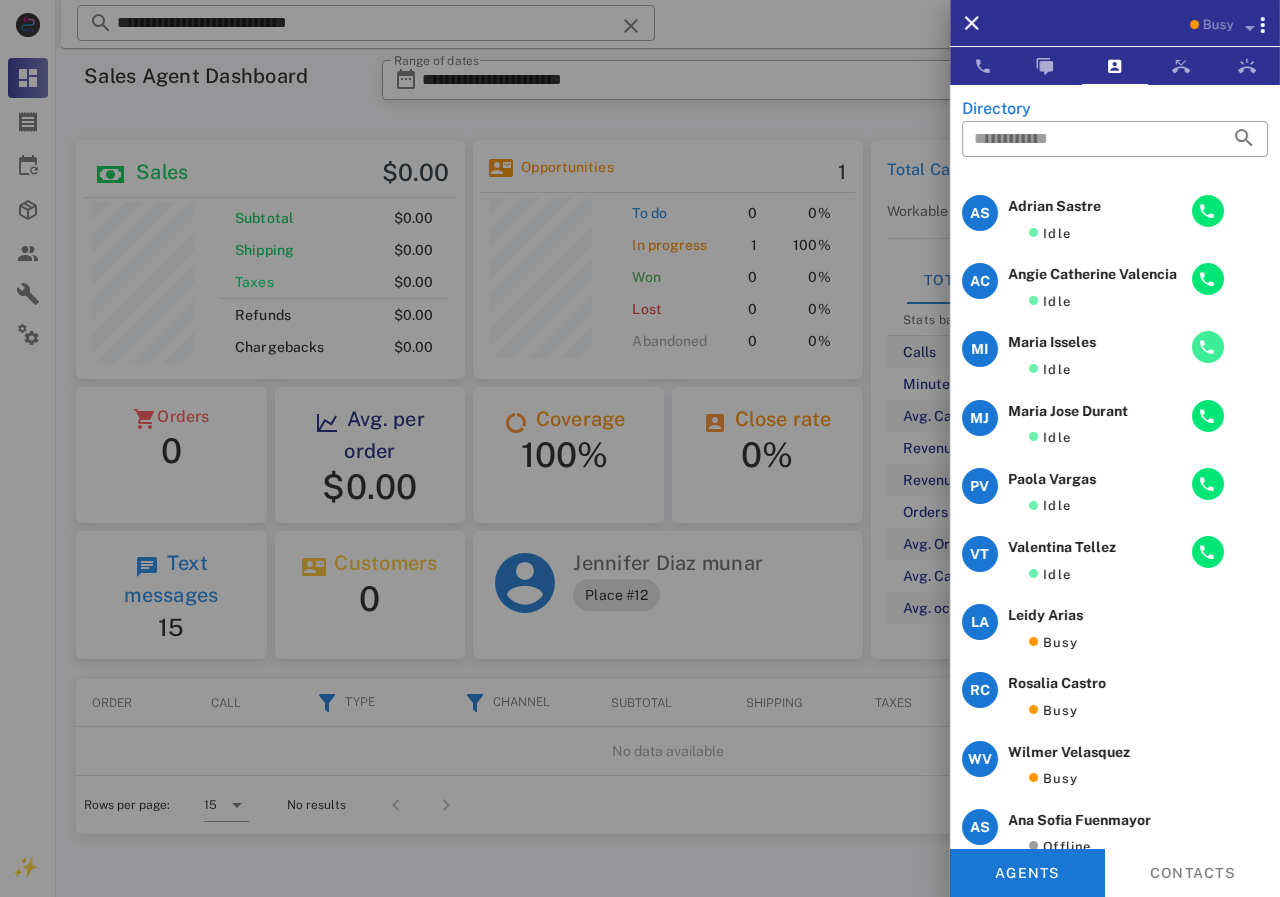 click at bounding box center [1208, 347] 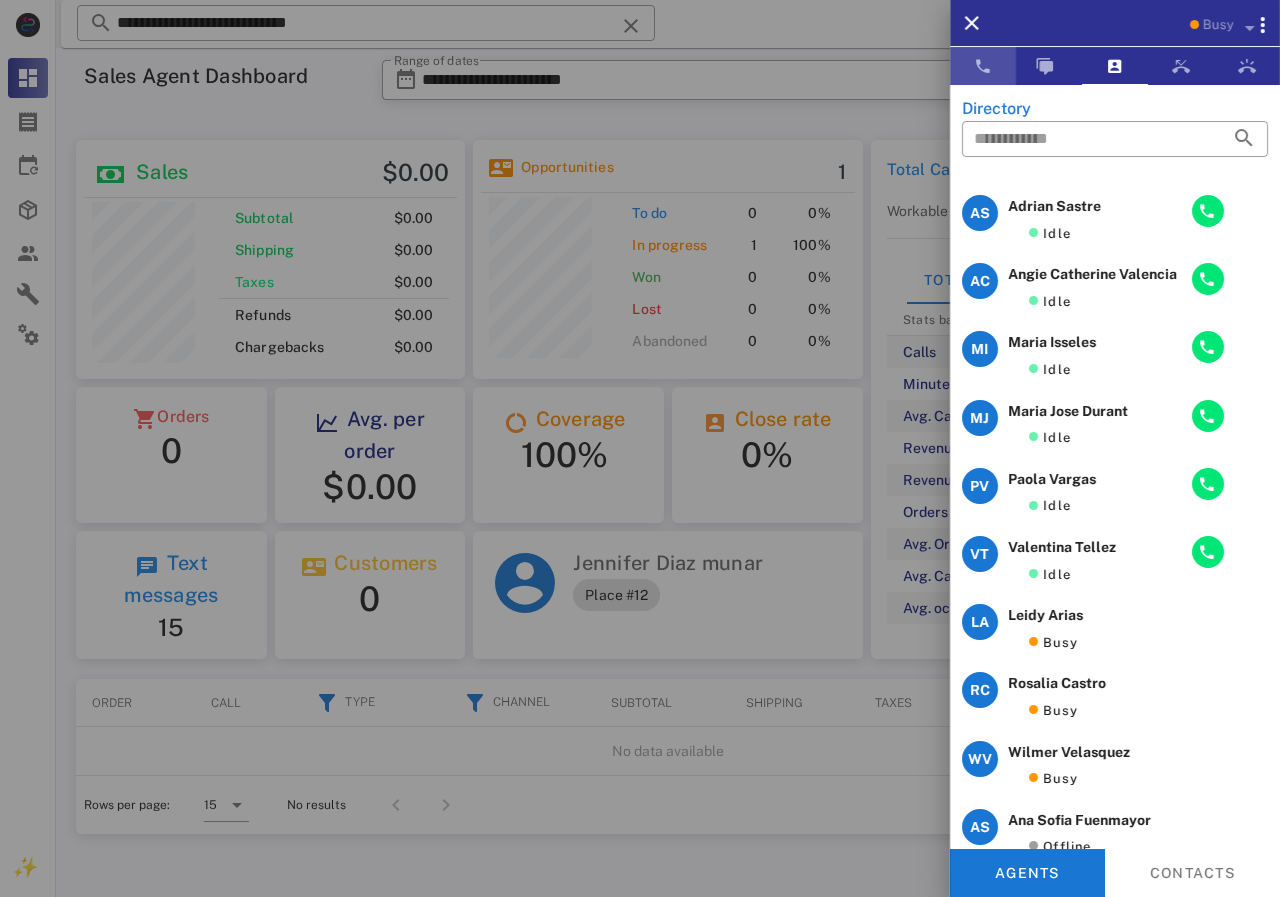 click at bounding box center (983, 66) 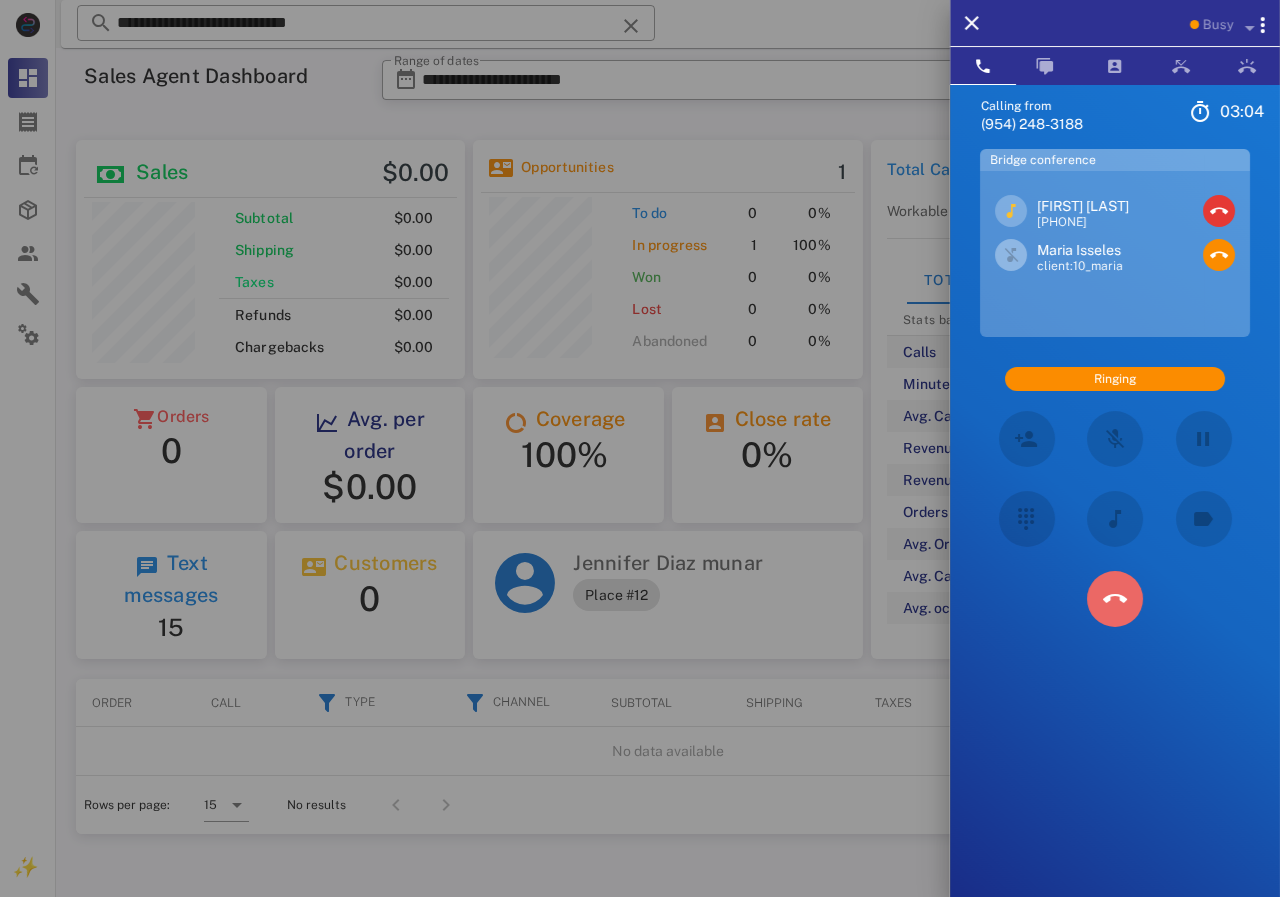 click at bounding box center [1115, 599] 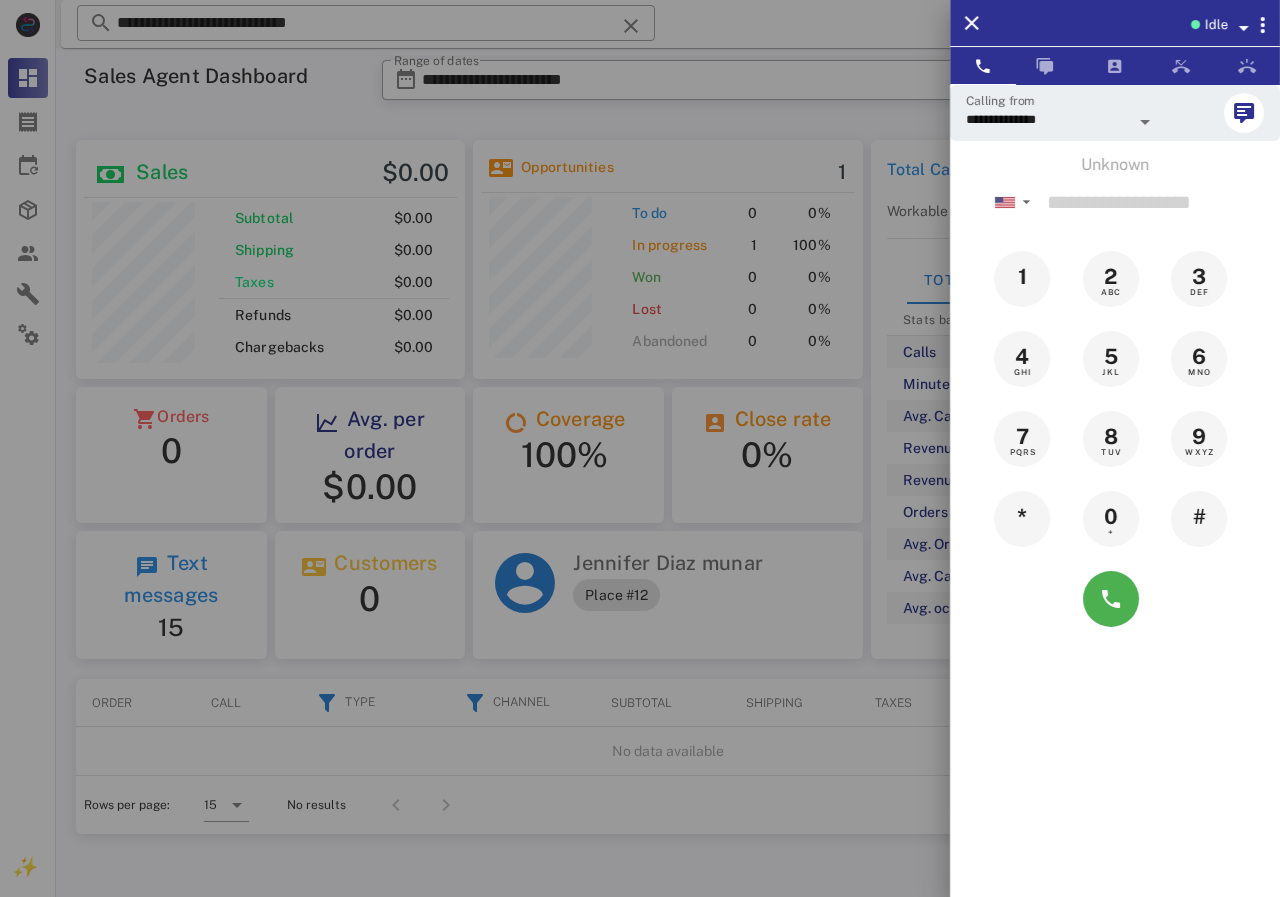 click at bounding box center (640, 448) 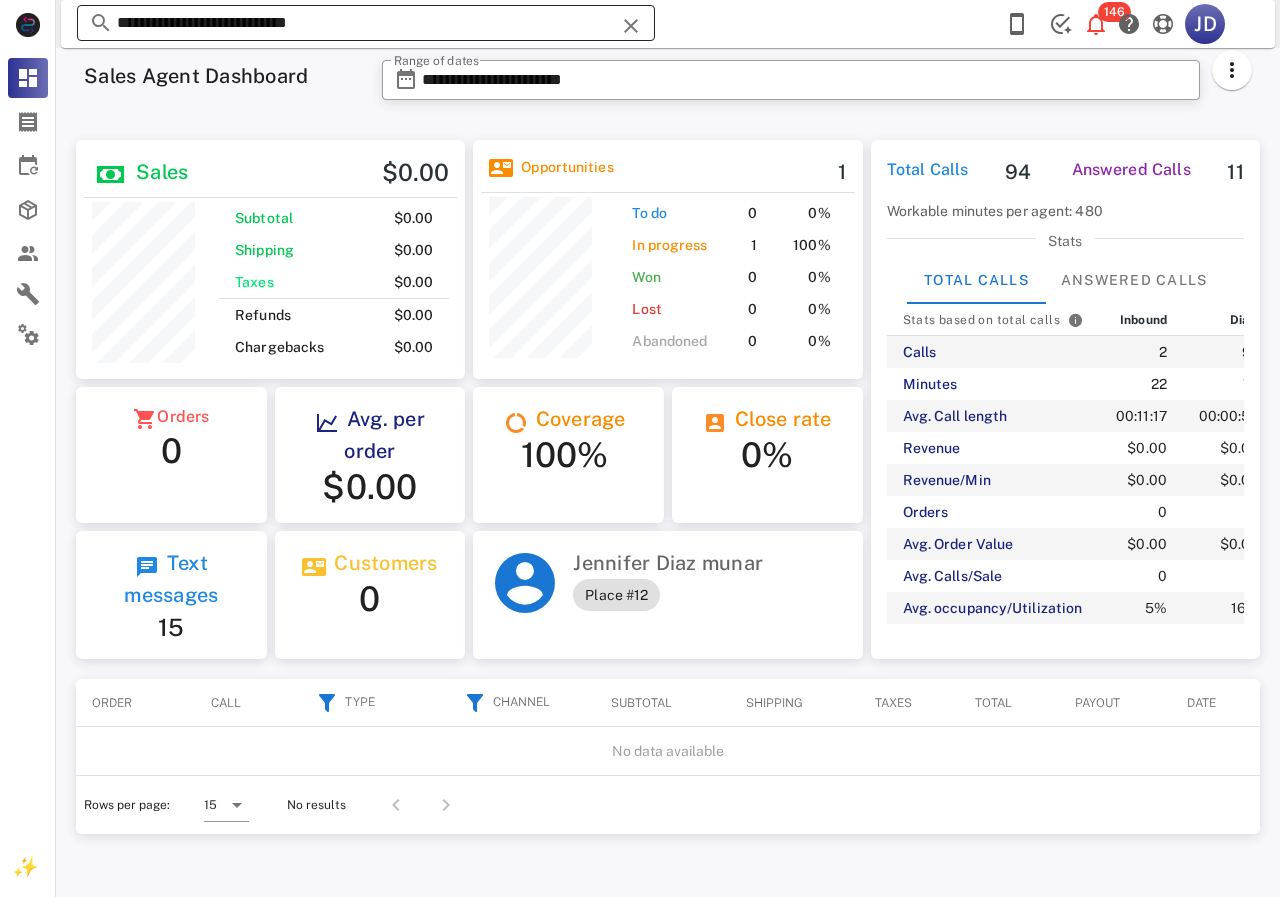 click on "**********" at bounding box center (366, 23) 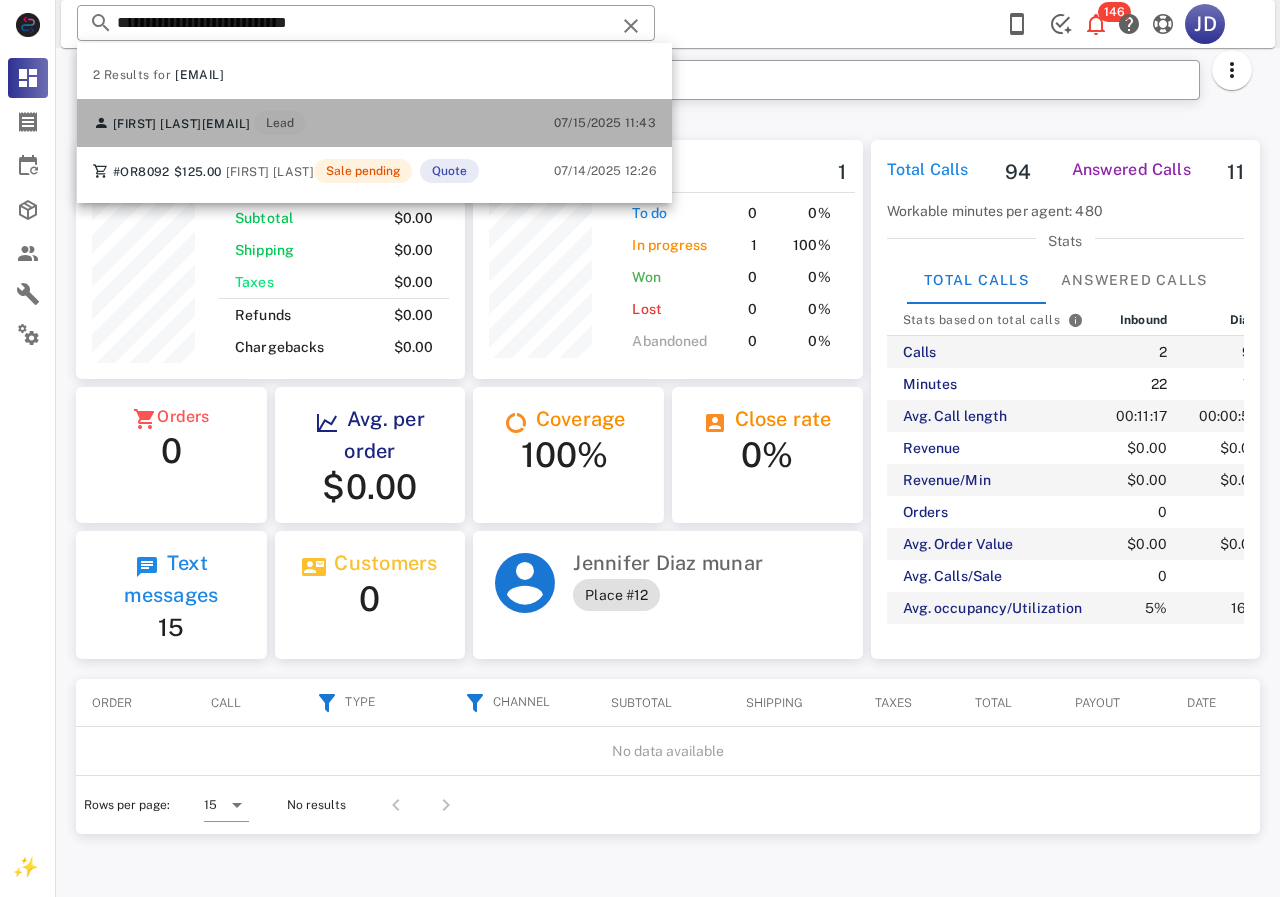 click on "[EMAIL]" at bounding box center [226, 124] 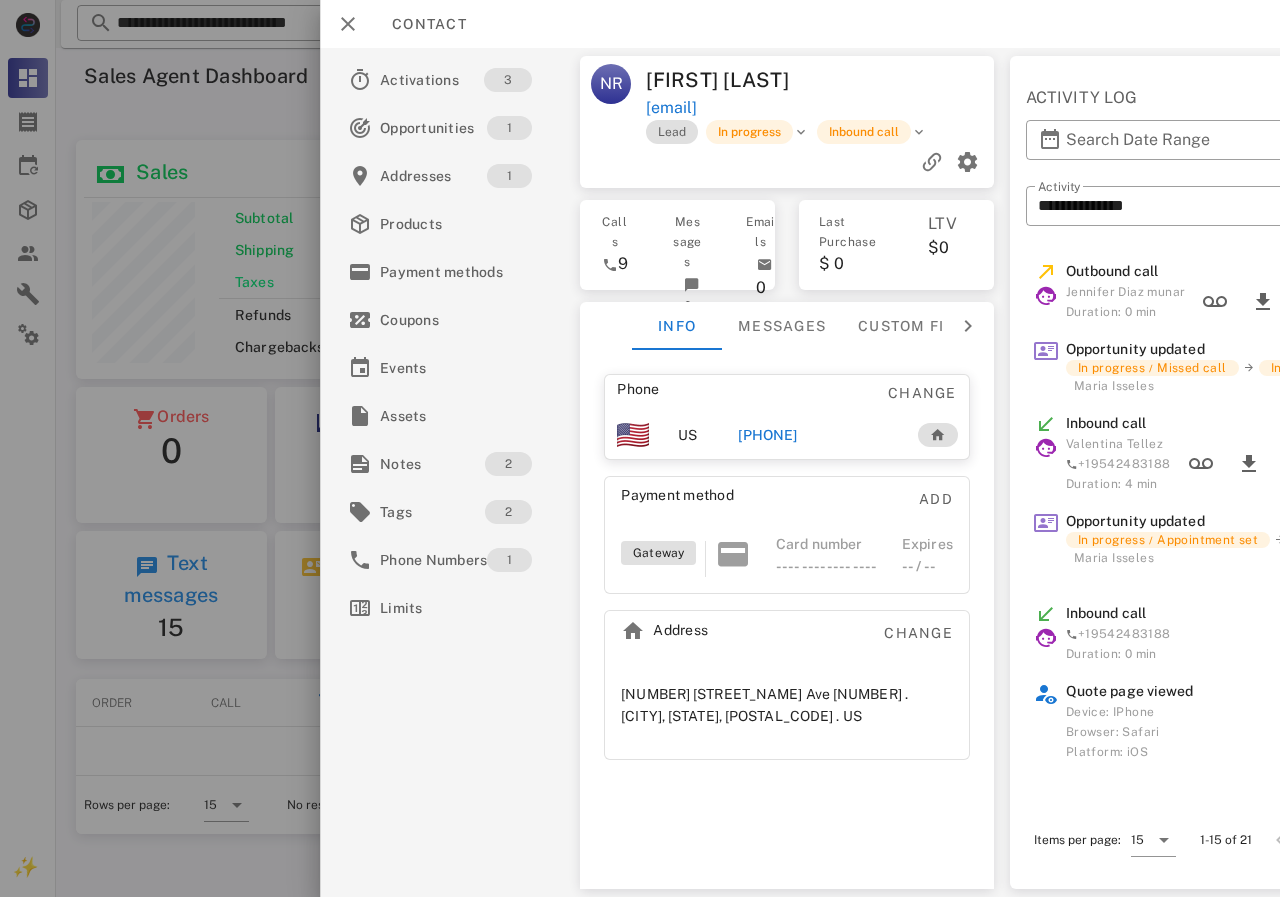 click on "[PHONE]" at bounding box center [767, 435] 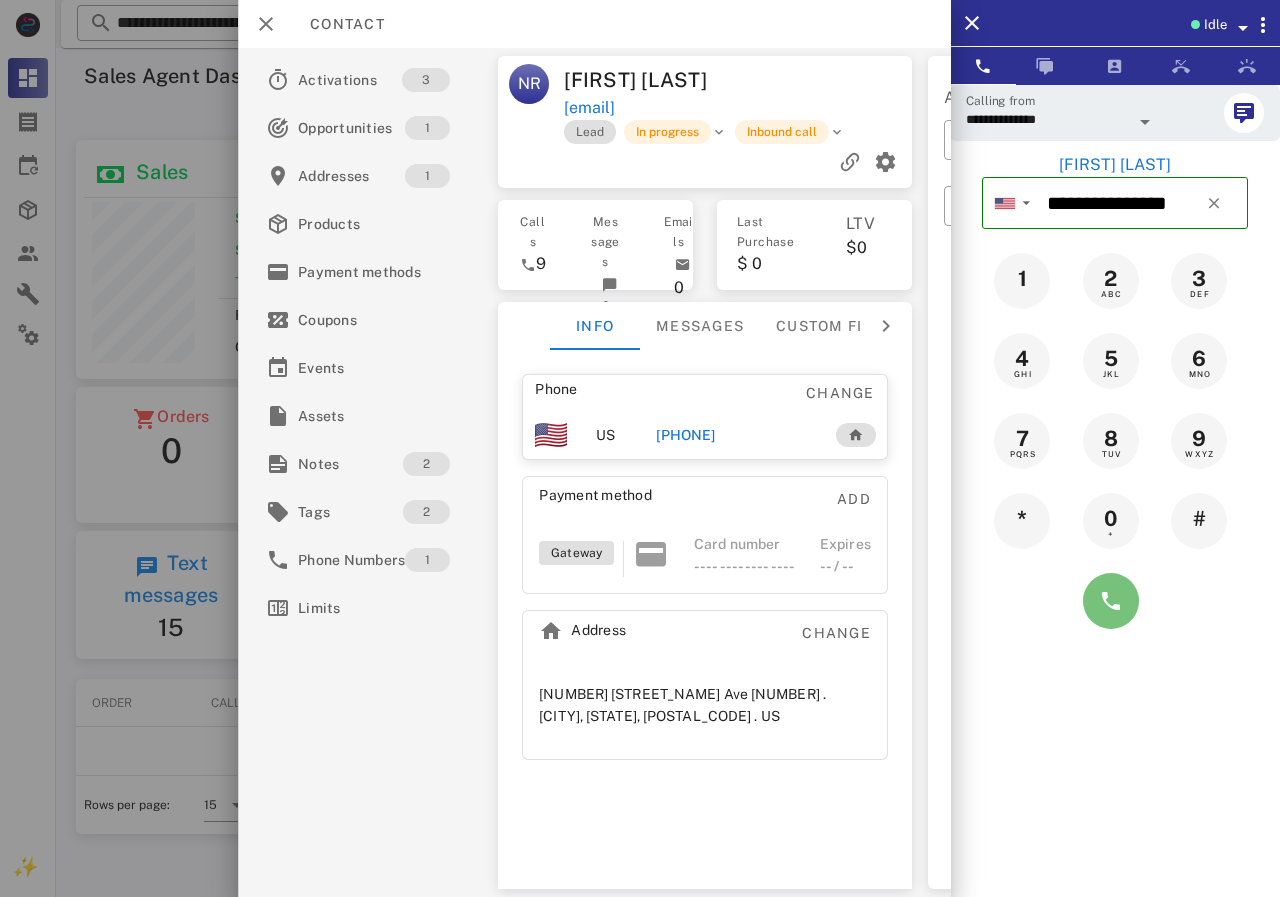 click at bounding box center (1111, 601) 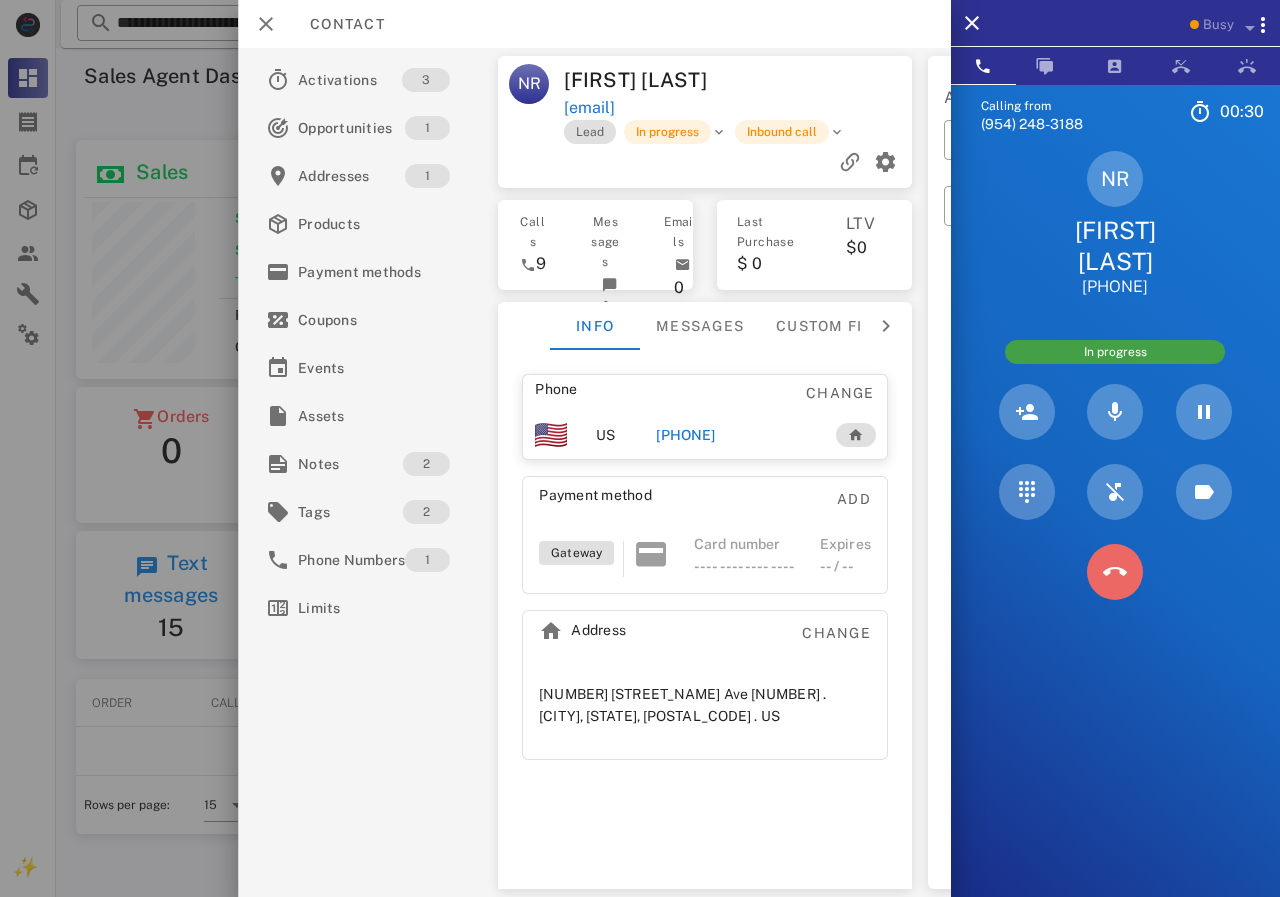 click at bounding box center [1115, 572] 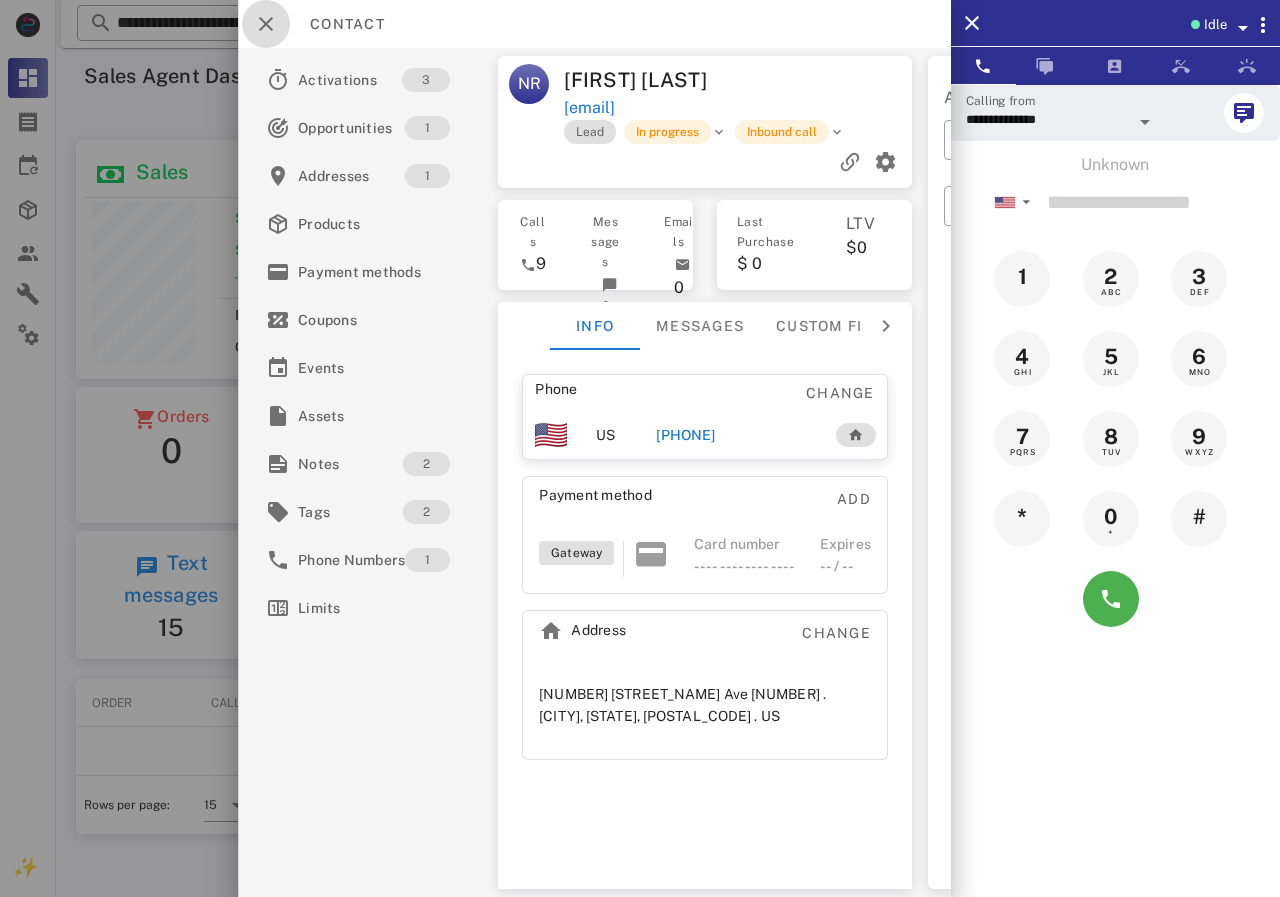 click at bounding box center (266, 24) 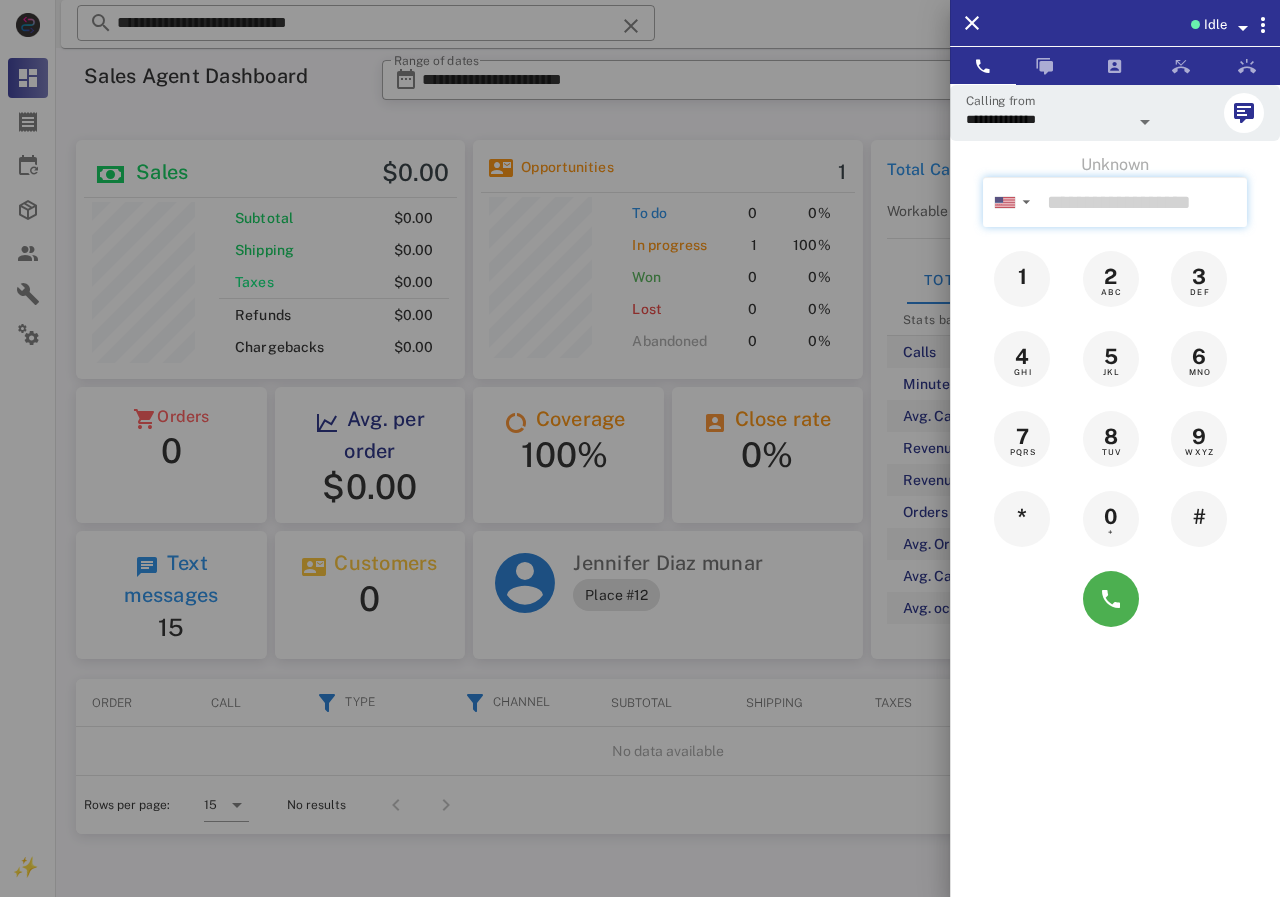 click at bounding box center [1143, 202] 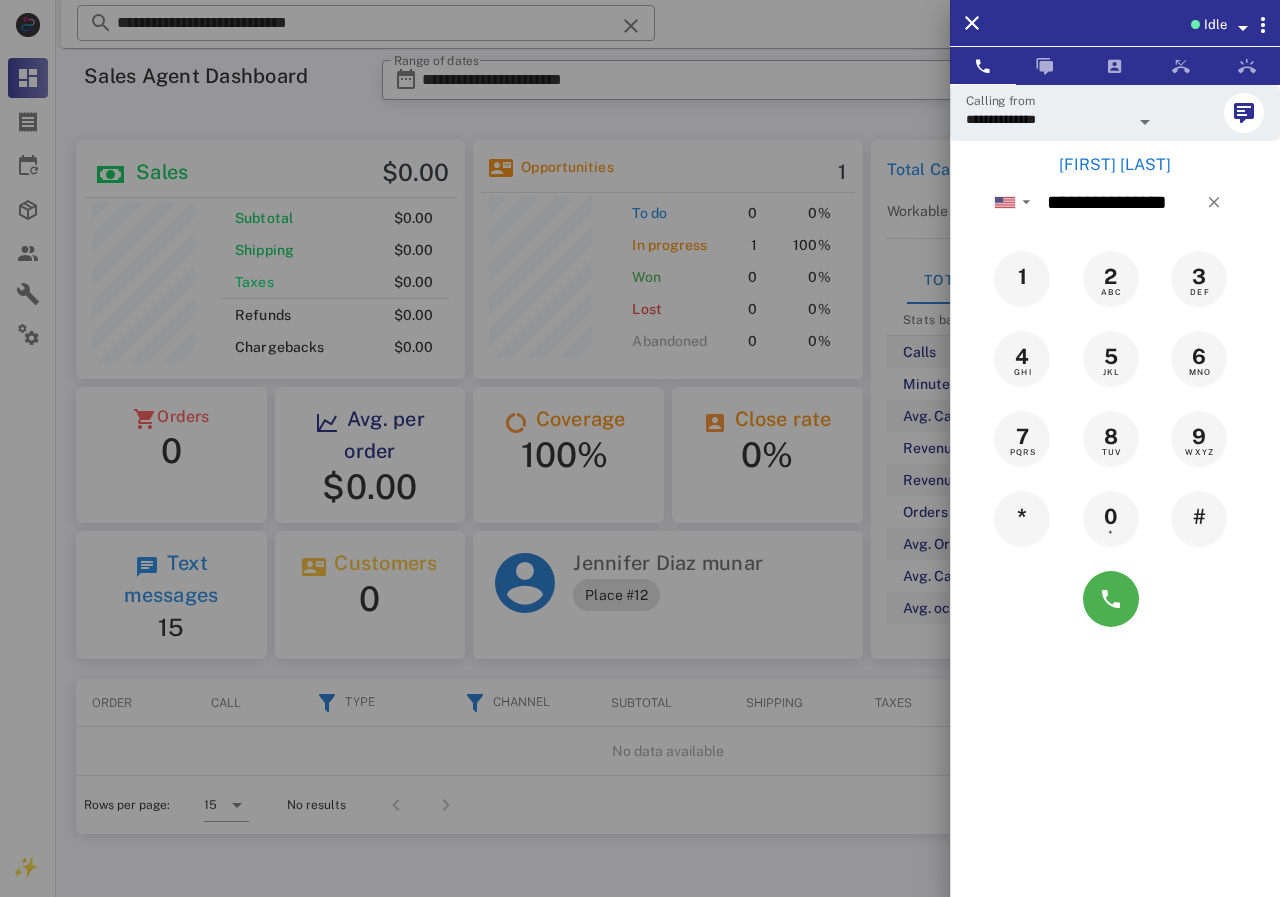 click on "[FIRST] [LAST]" at bounding box center (1115, 165) 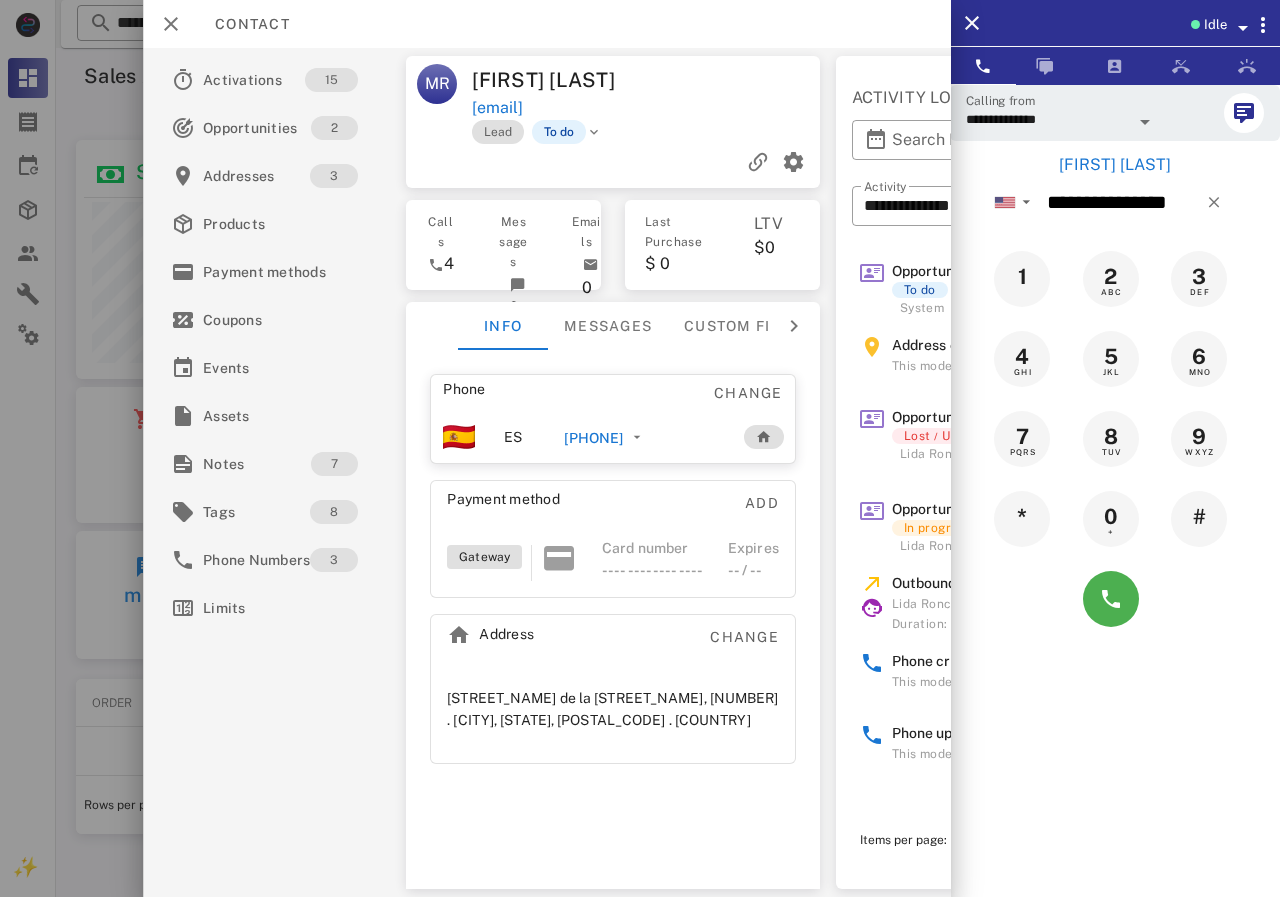 click on "[FIRST] [LAST]" at bounding box center (1115, 165) 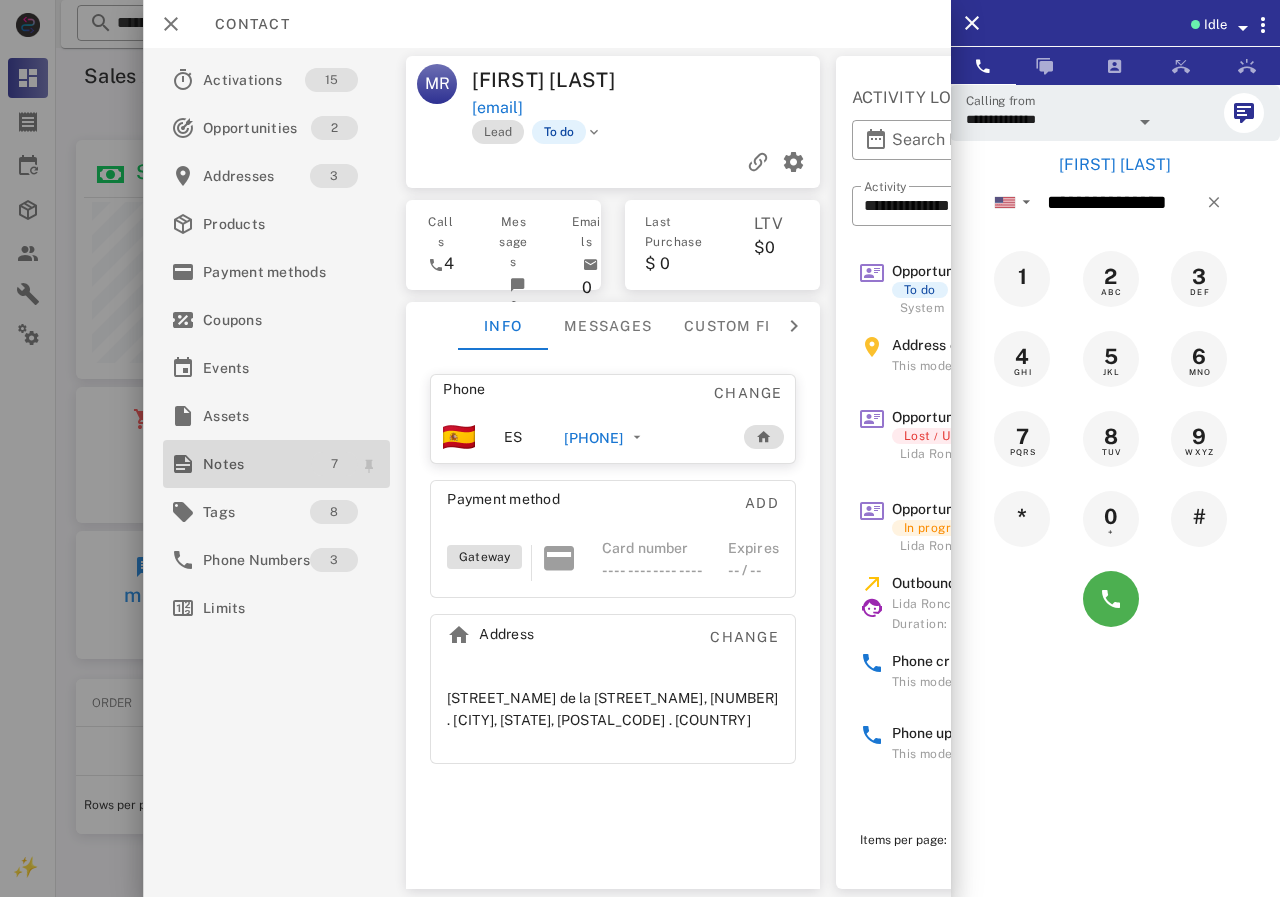 click on "7" at bounding box center (334, 464) 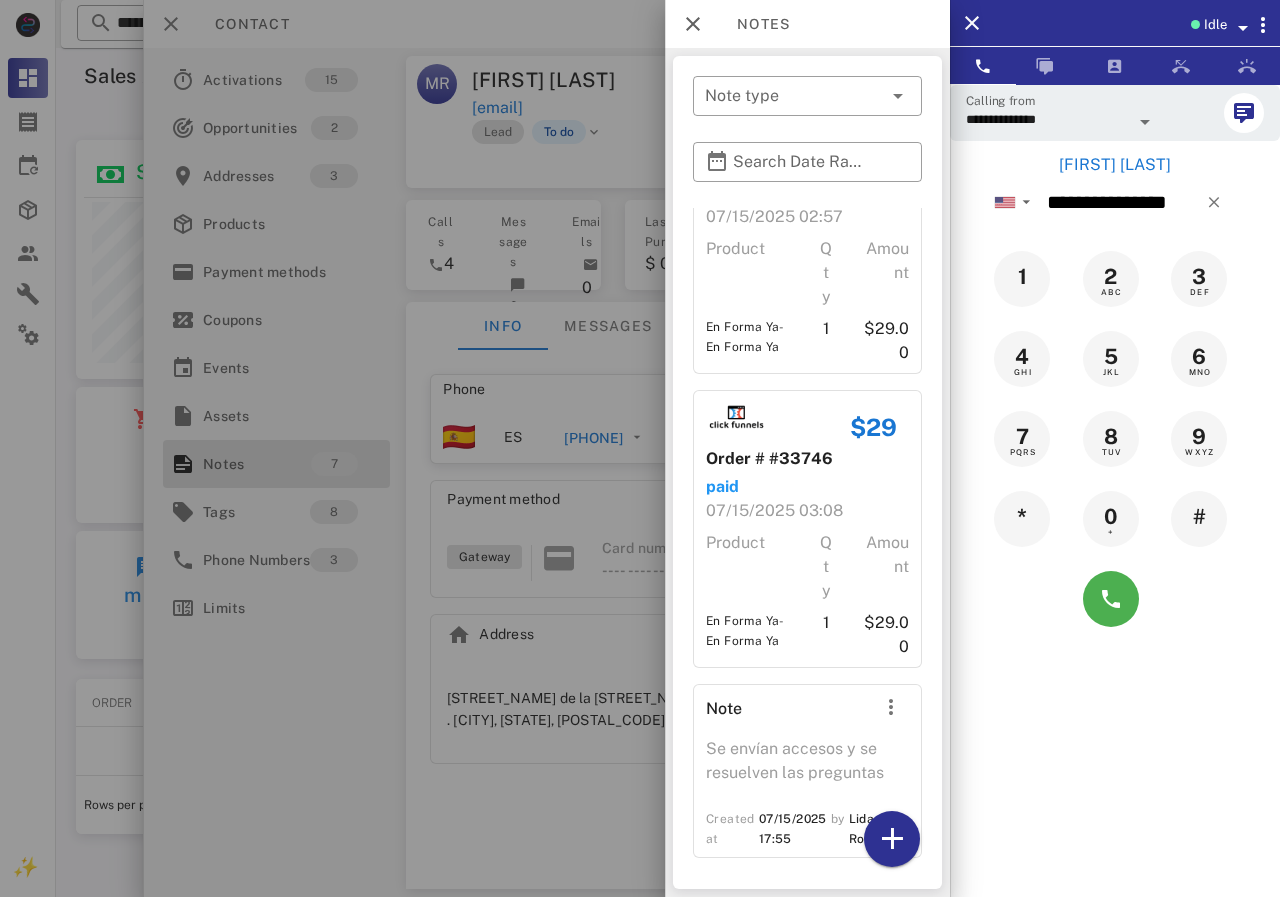 scroll, scrollTop: 1050, scrollLeft: 0, axis: vertical 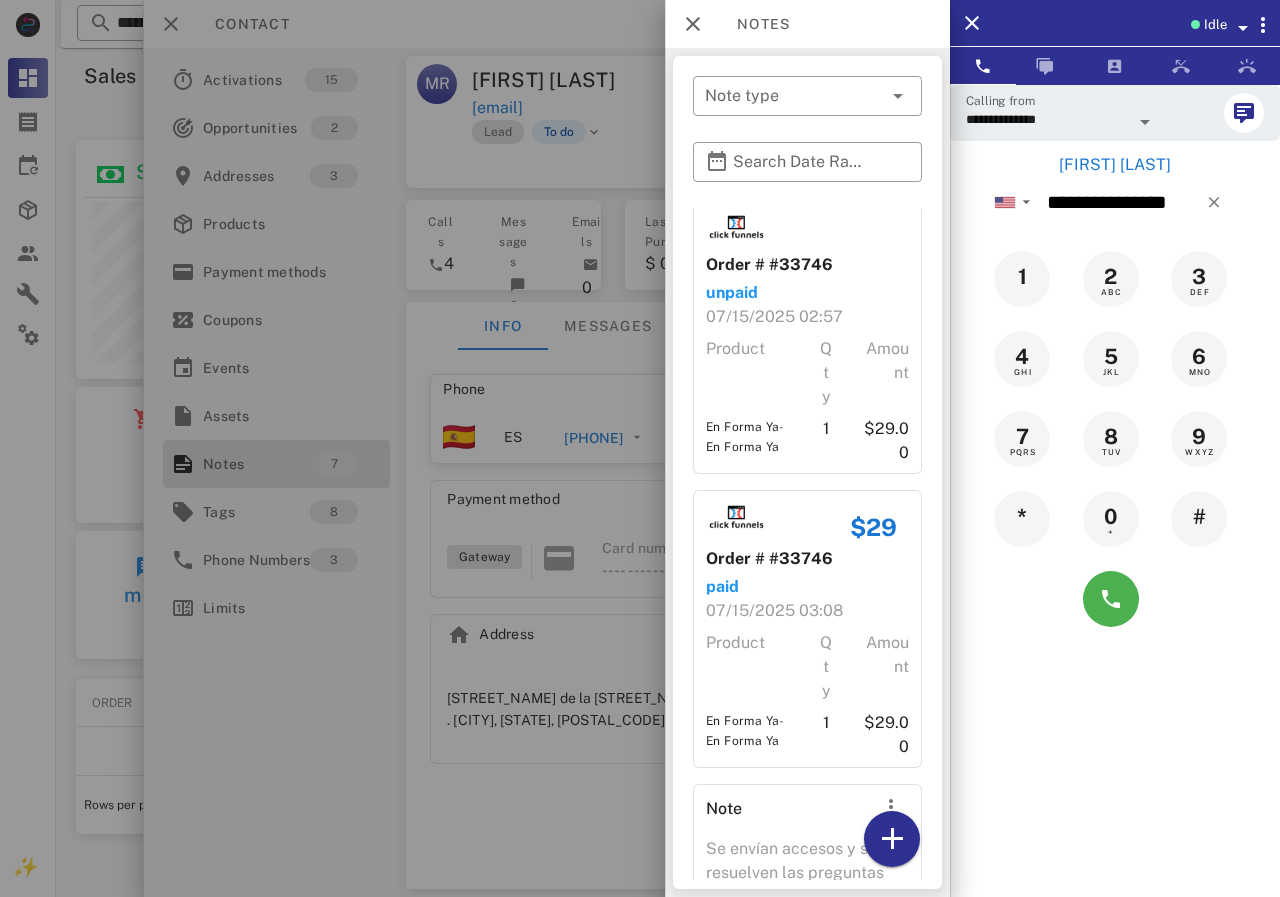 click at bounding box center [640, 448] 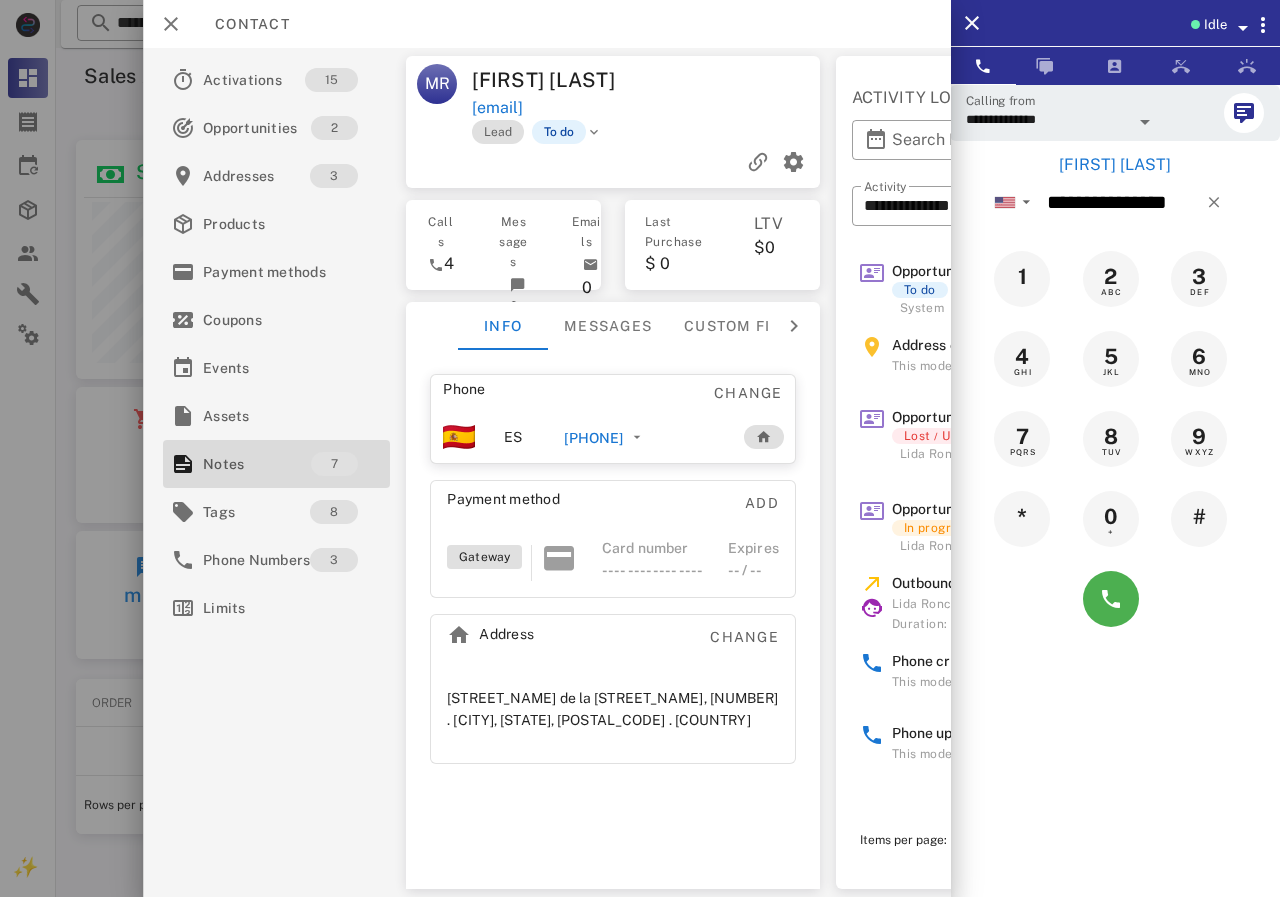 click on "[PHONE]" at bounding box center [593, 438] 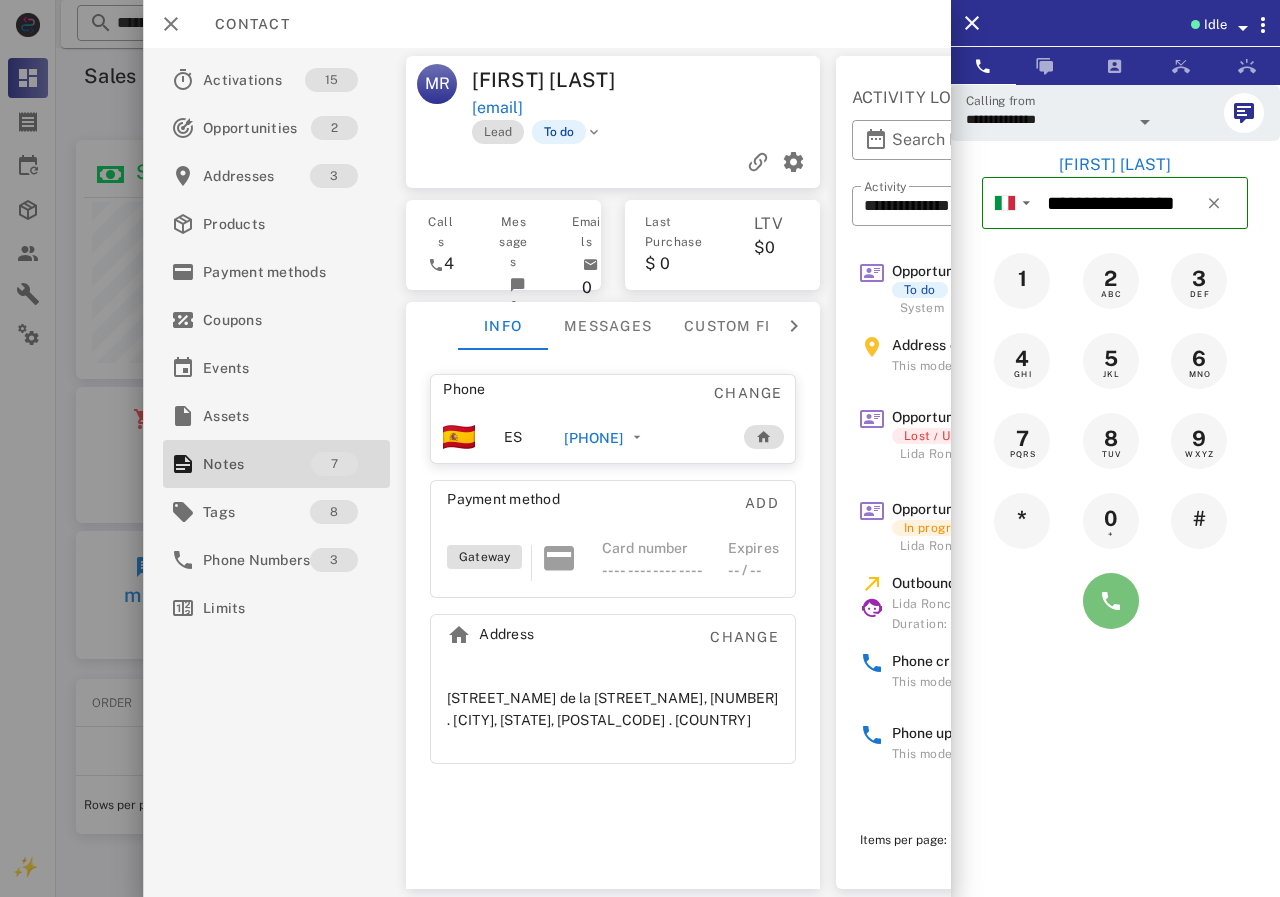 click at bounding box center (1111, 601) 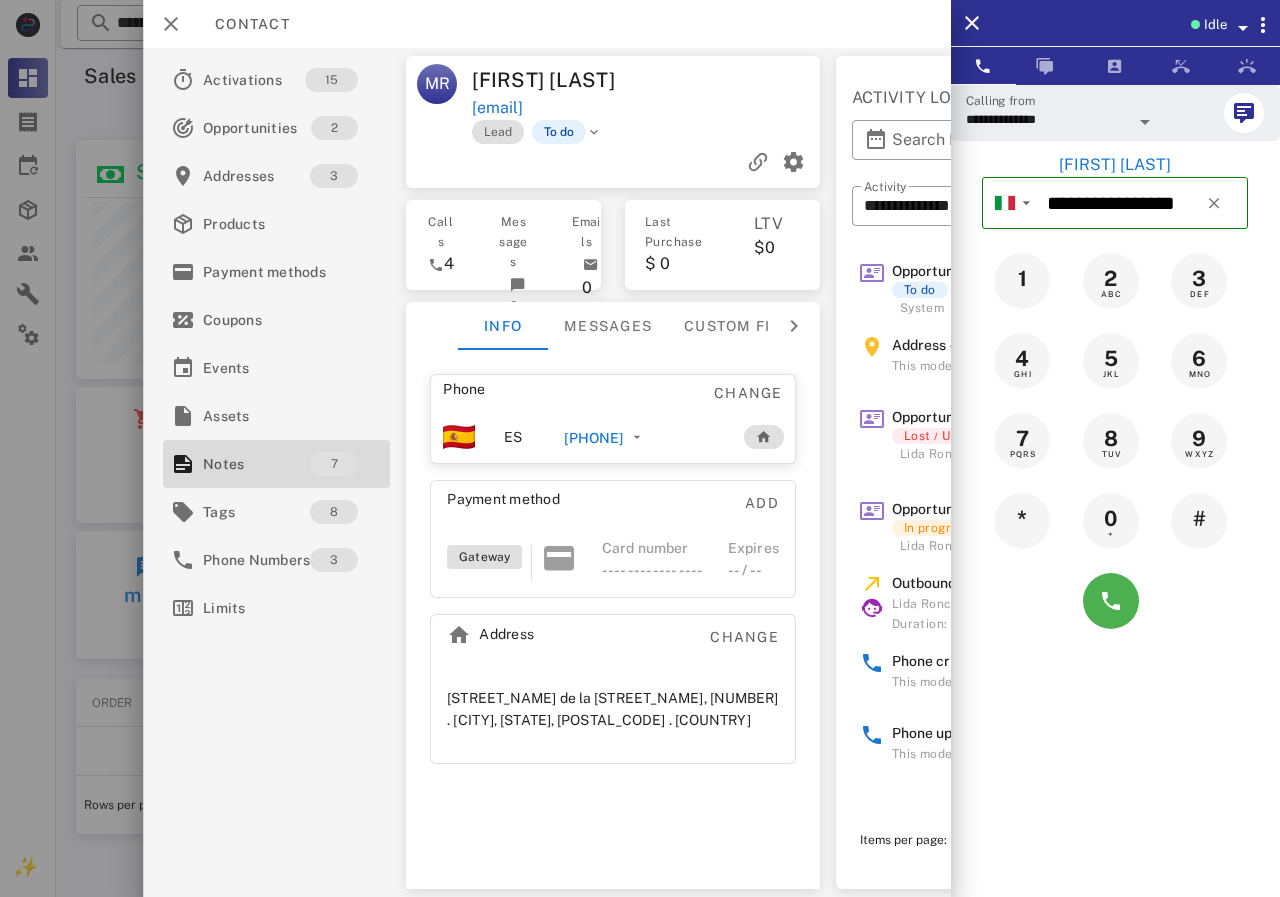 type 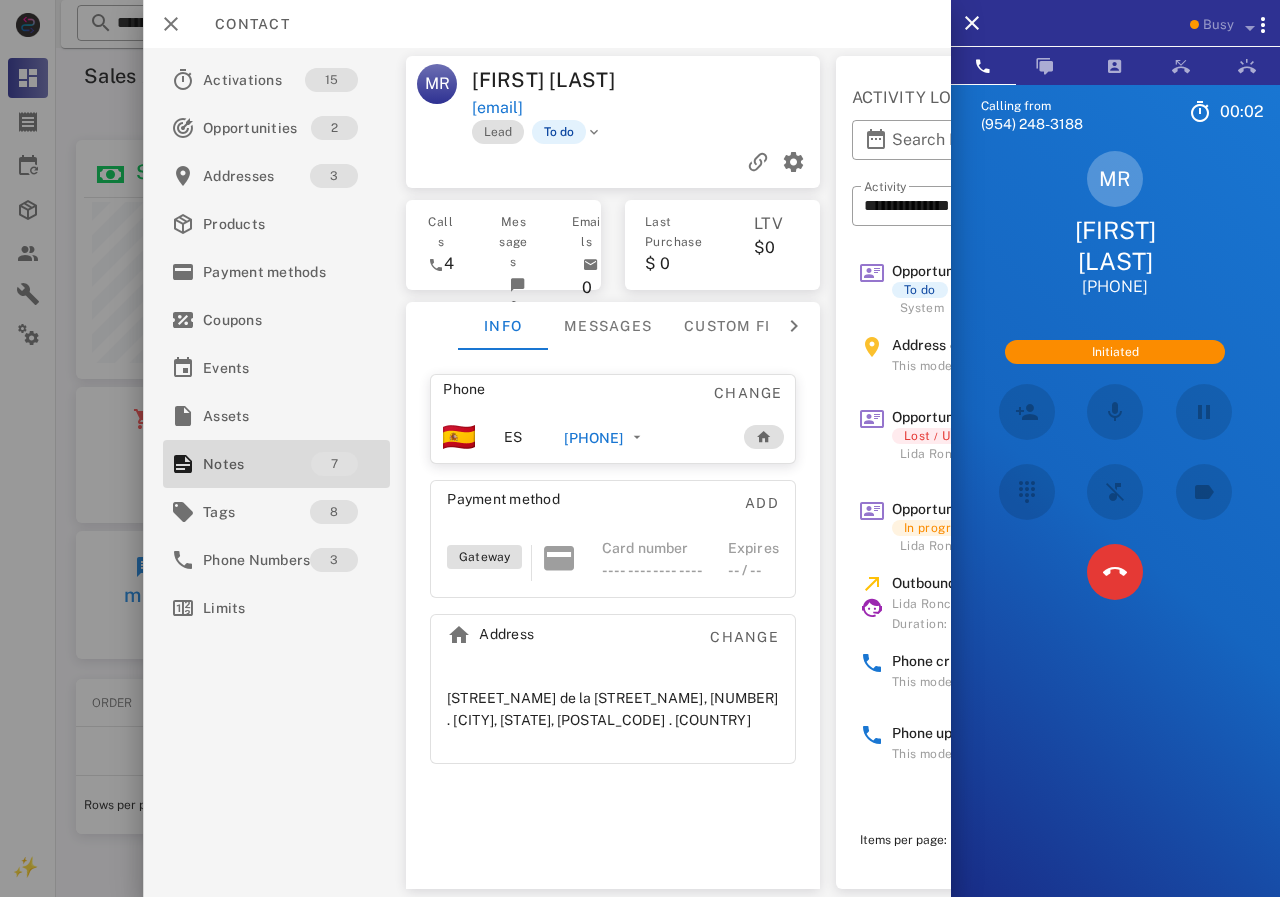 click at bounding box center (613, 162) 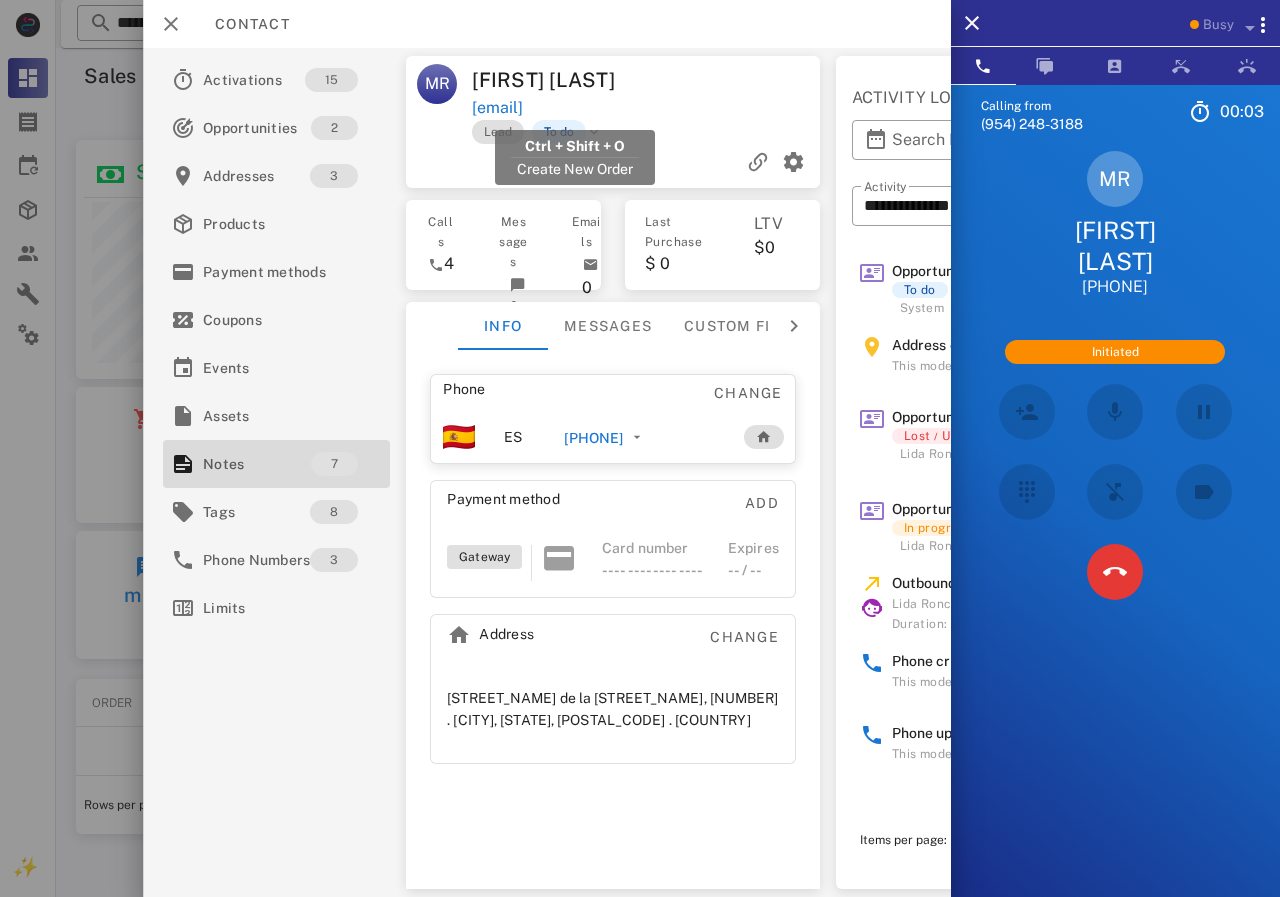 drag, startPoint x: 698, startPoint y: 103, endPoint x: 473, endPoint y: 116, distance: 225.37524 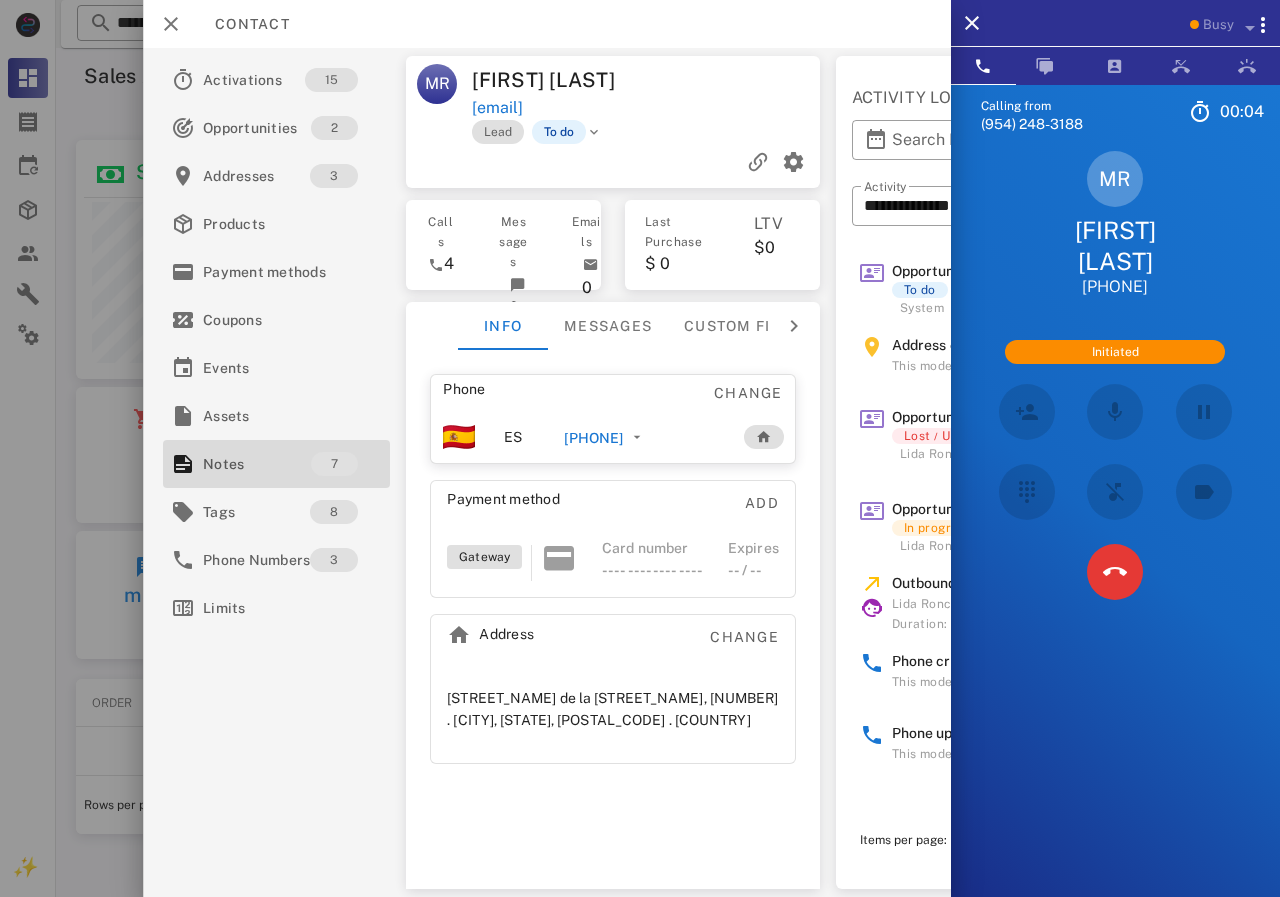 copy on "[EMAIL]" 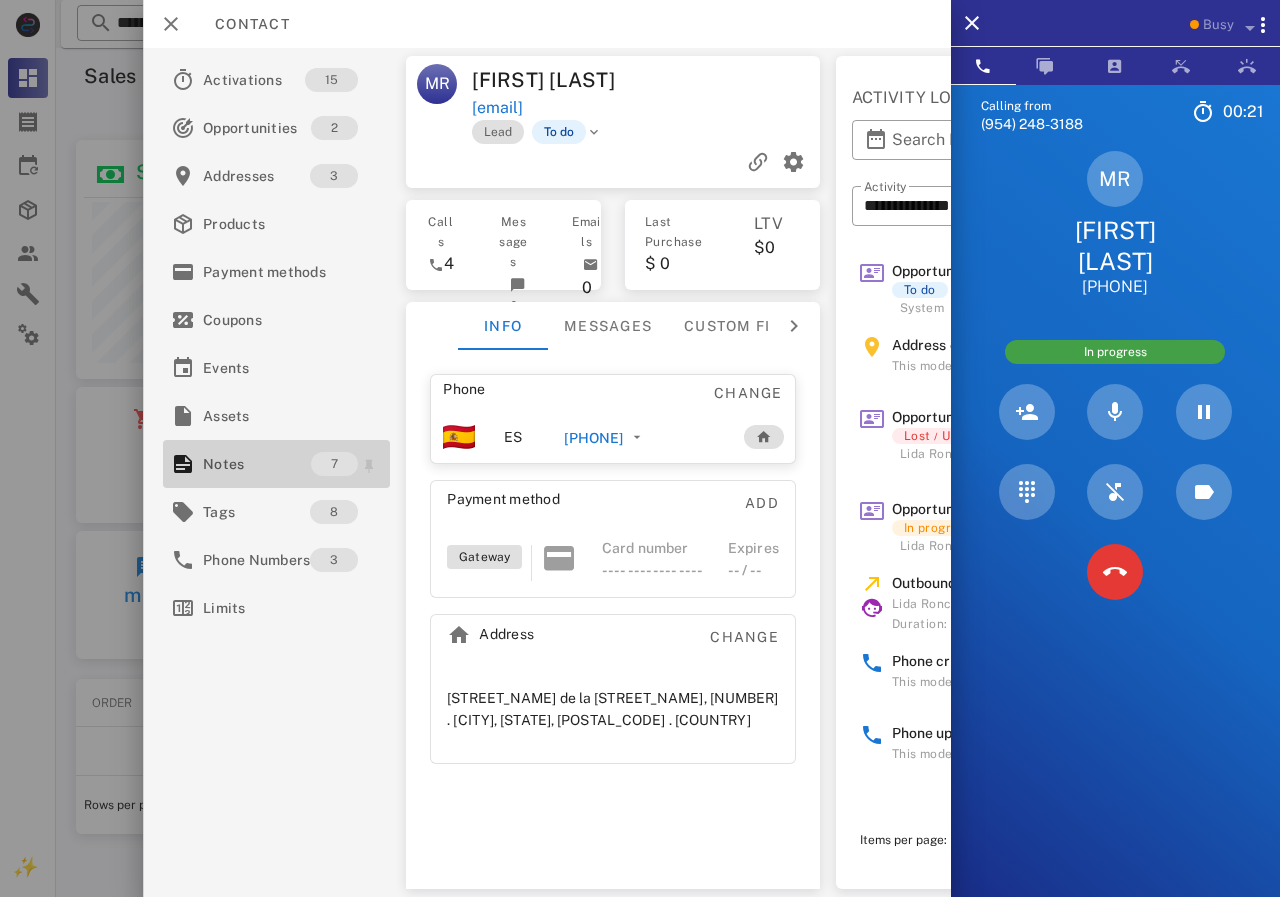 click on "Notes" at bounding box center (257, 464) 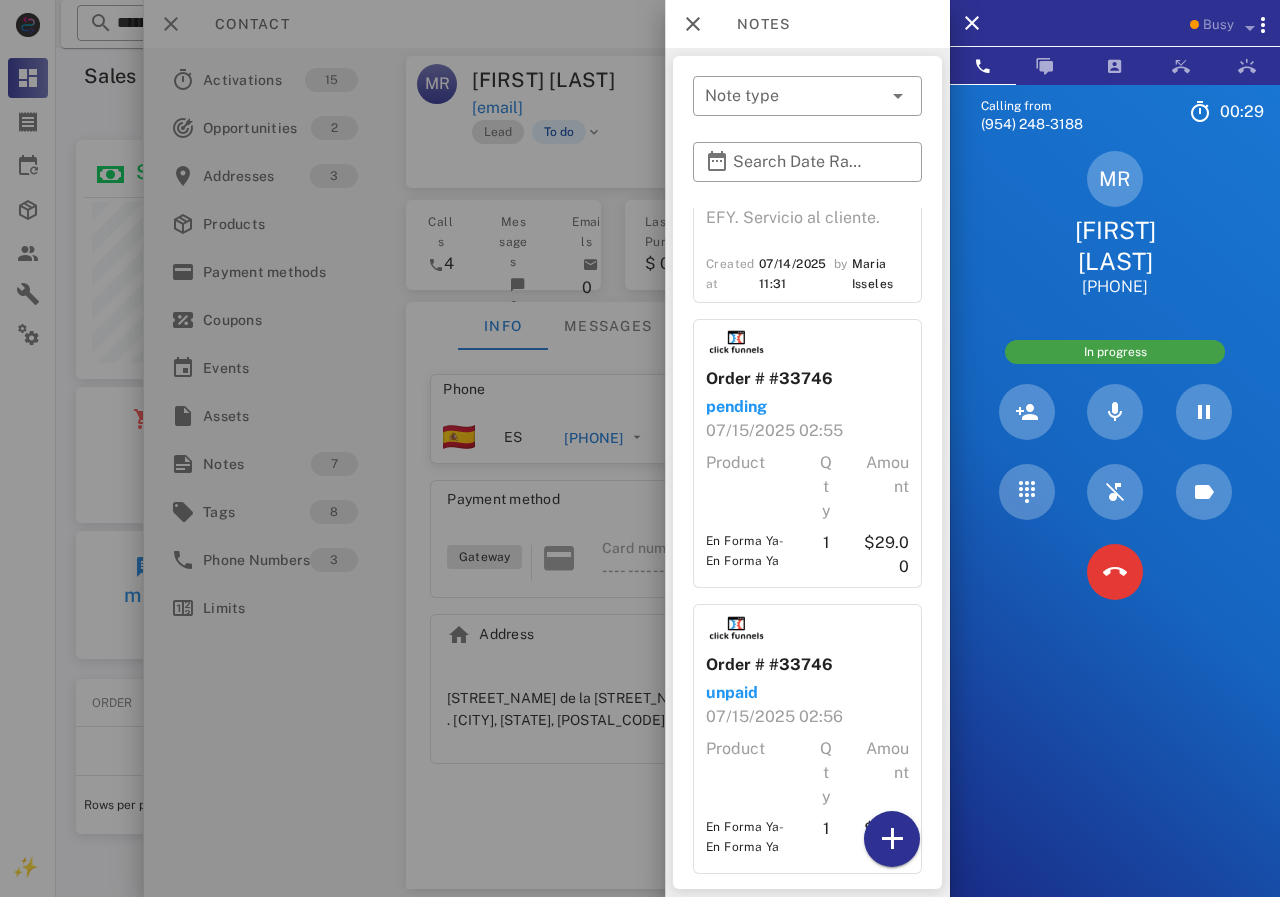 scroll, scrollTop: 200, scrollLeft: 0, axis: vertical 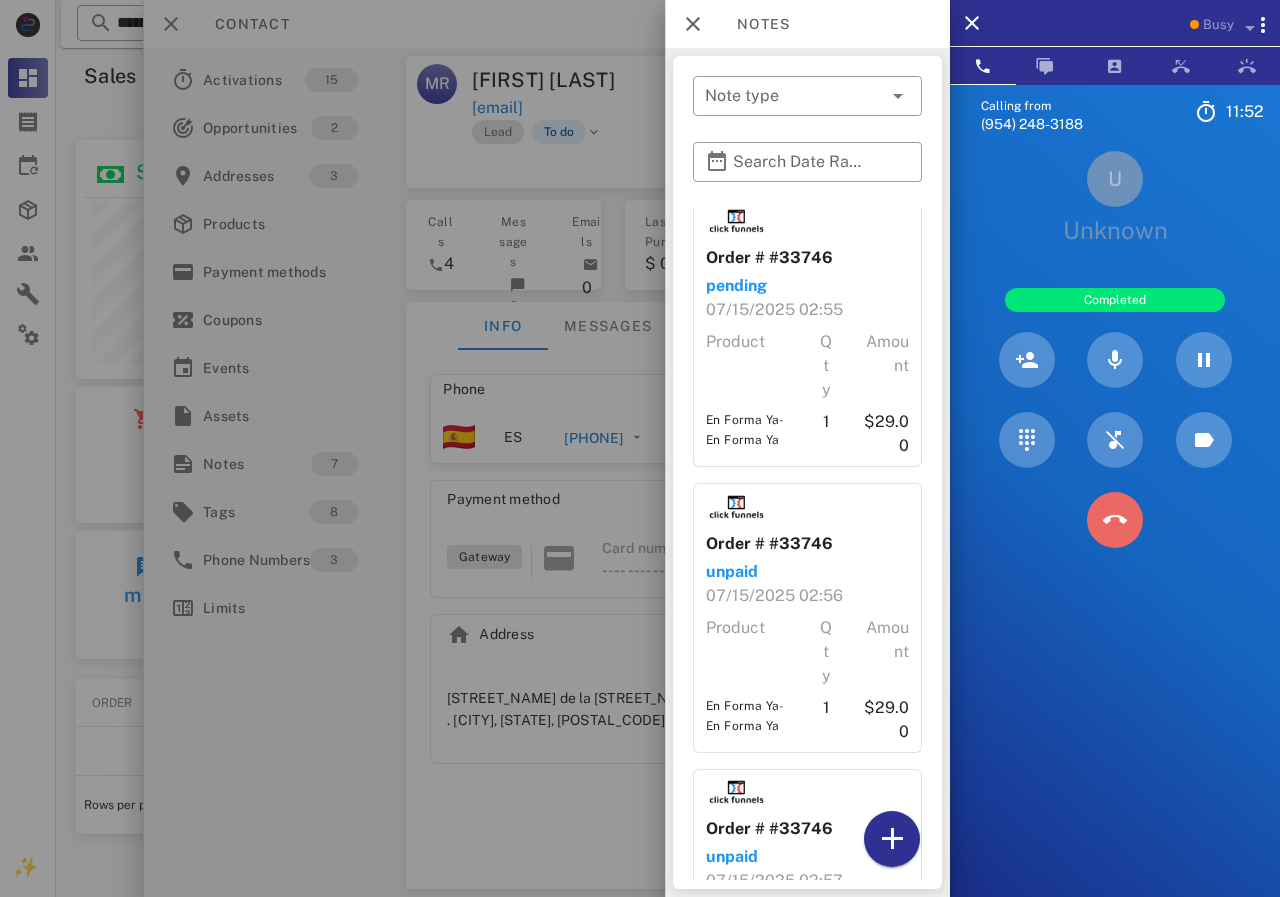 click at bounding box center (1115, 520) 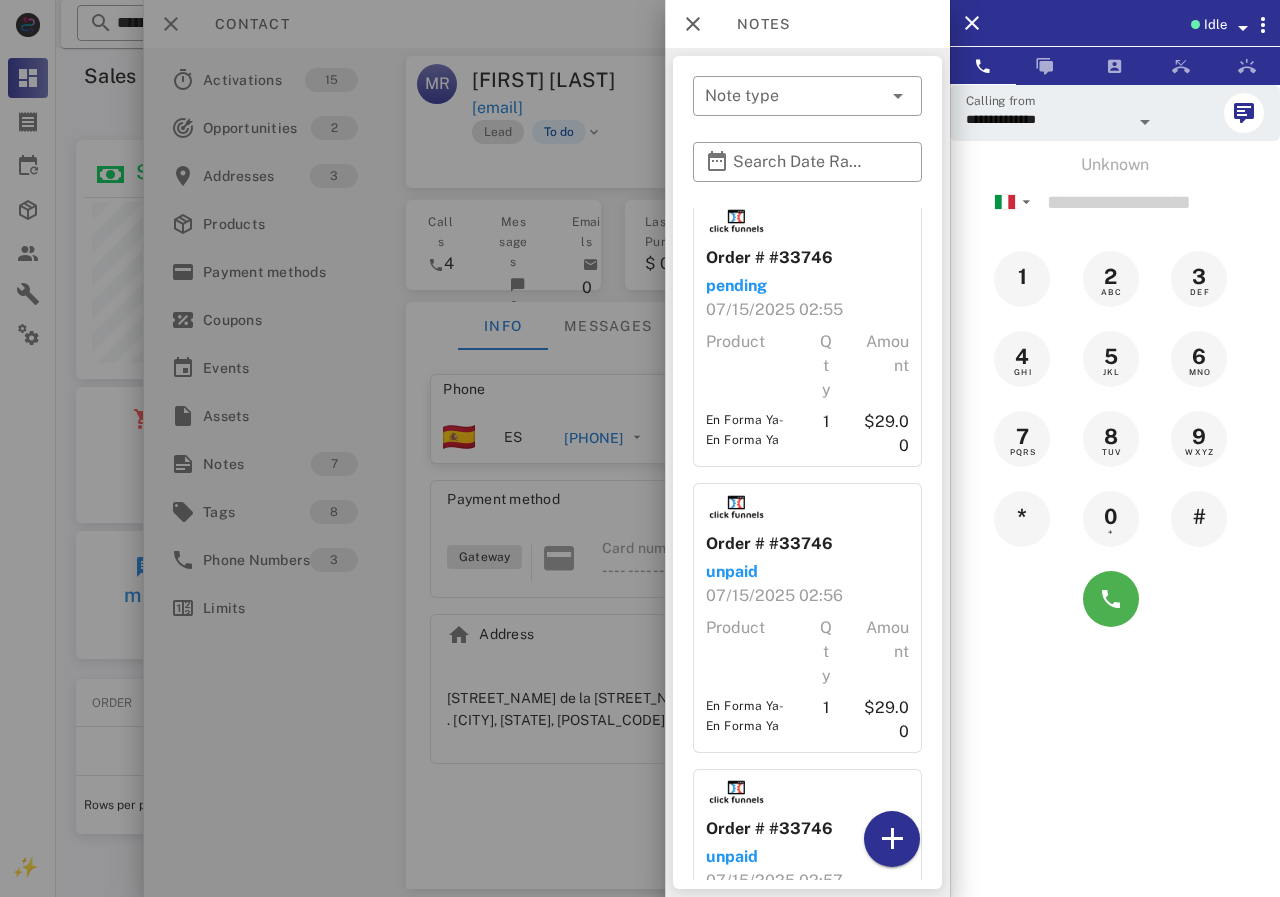 scroll, scrollTop: 999761, scrollLeft: 999611, axis: both 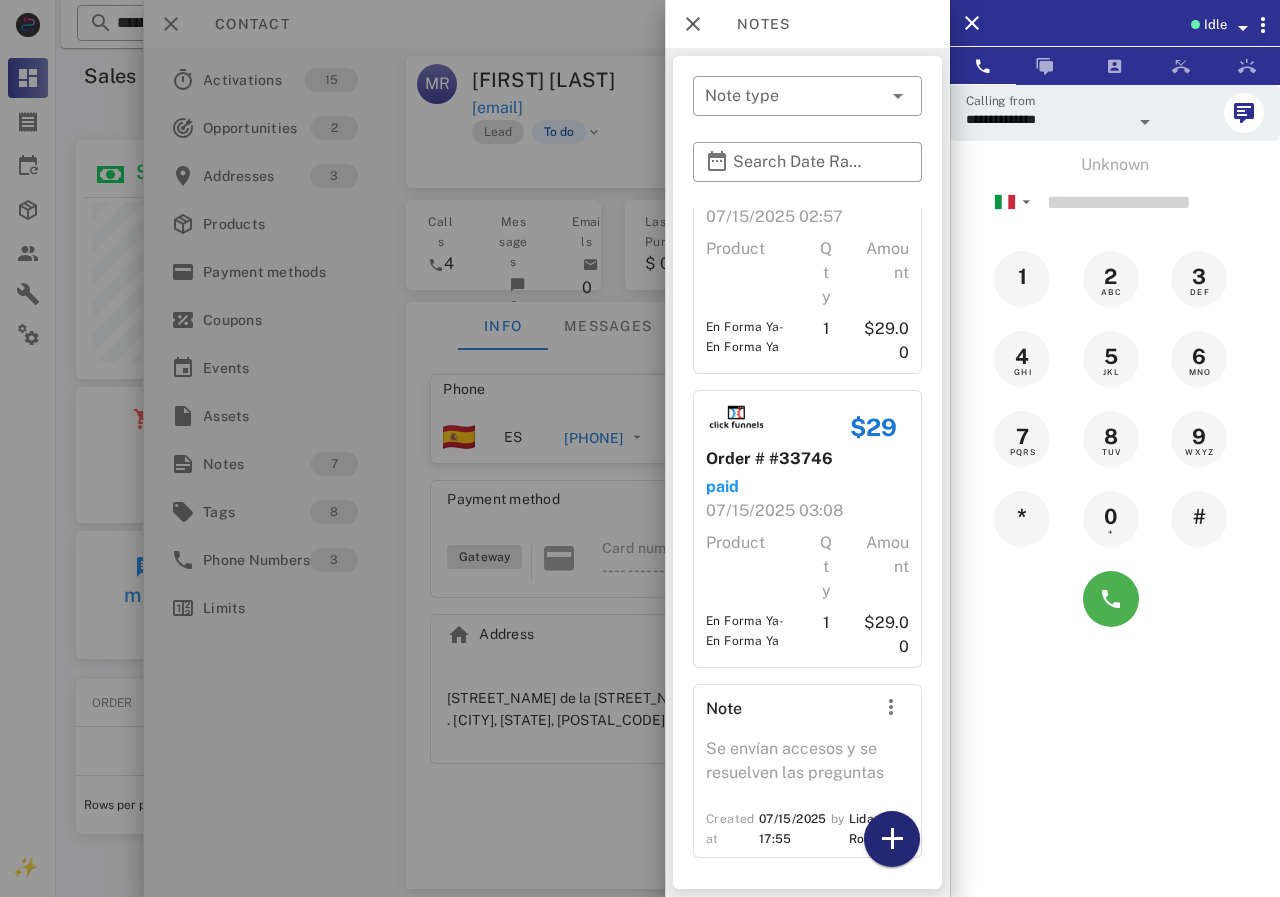 click at bounding box center (892, 839) 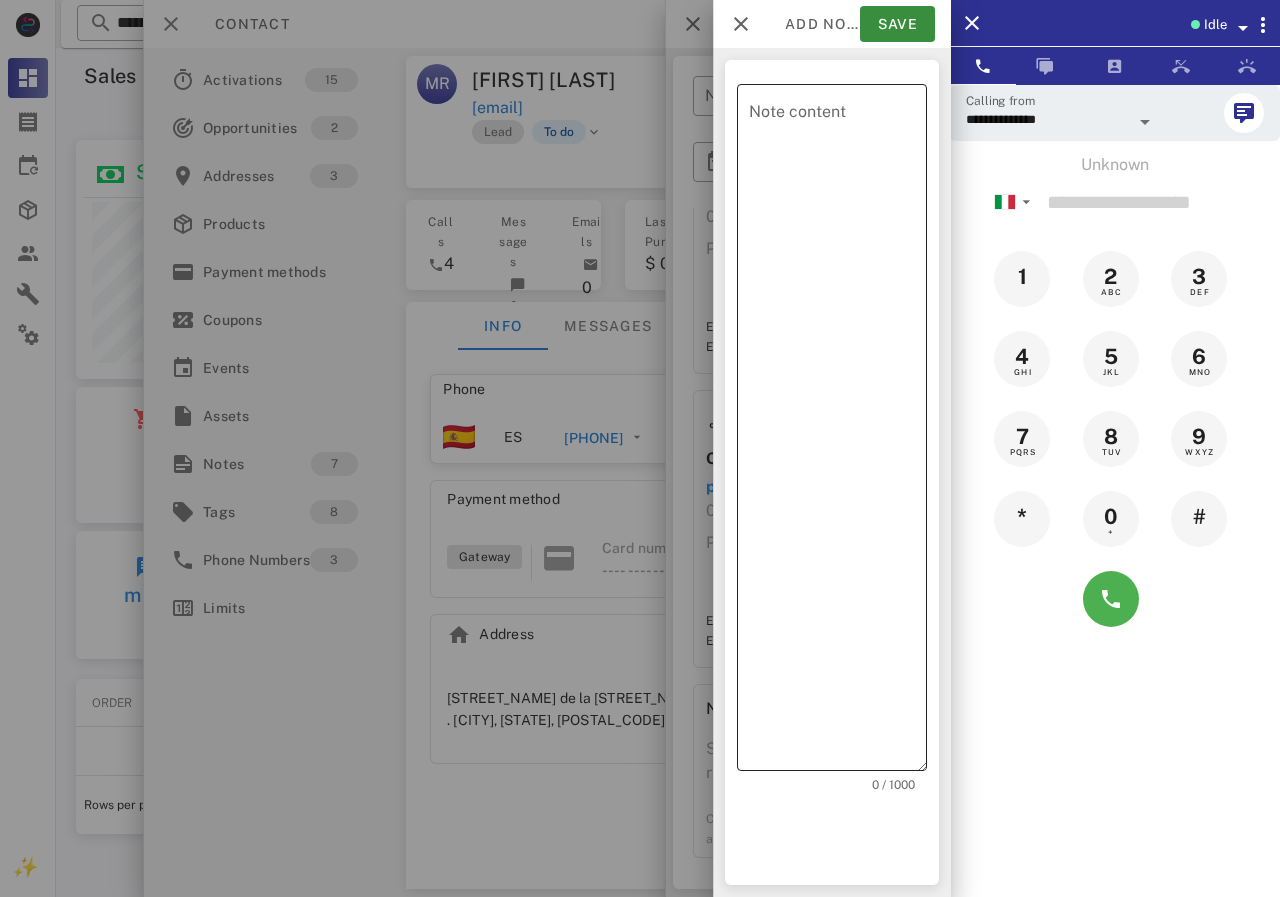 click on "Note content" at bounding box center [838, 432] 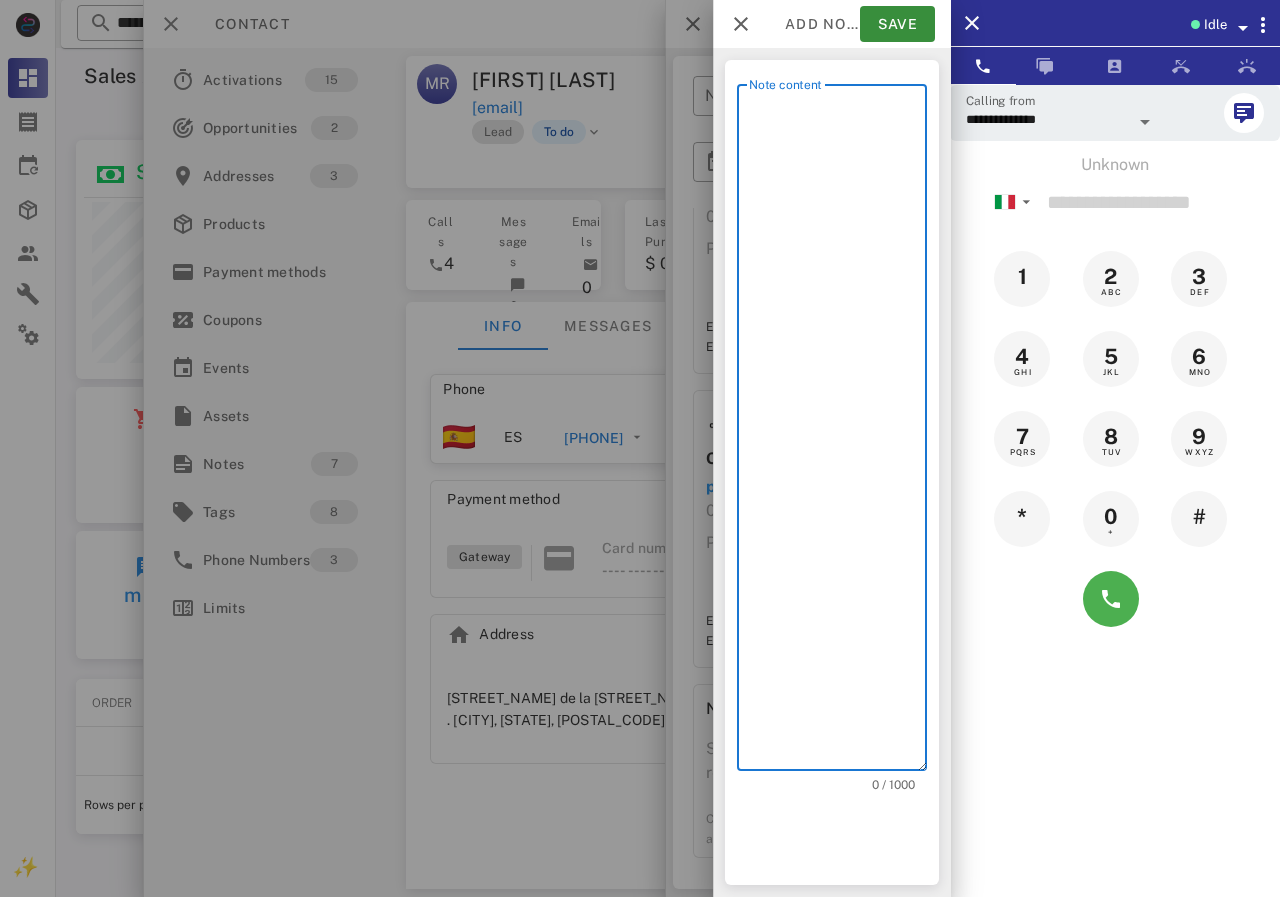 scroll, scrollTop: 240, scrollLeft: 390, axis: both 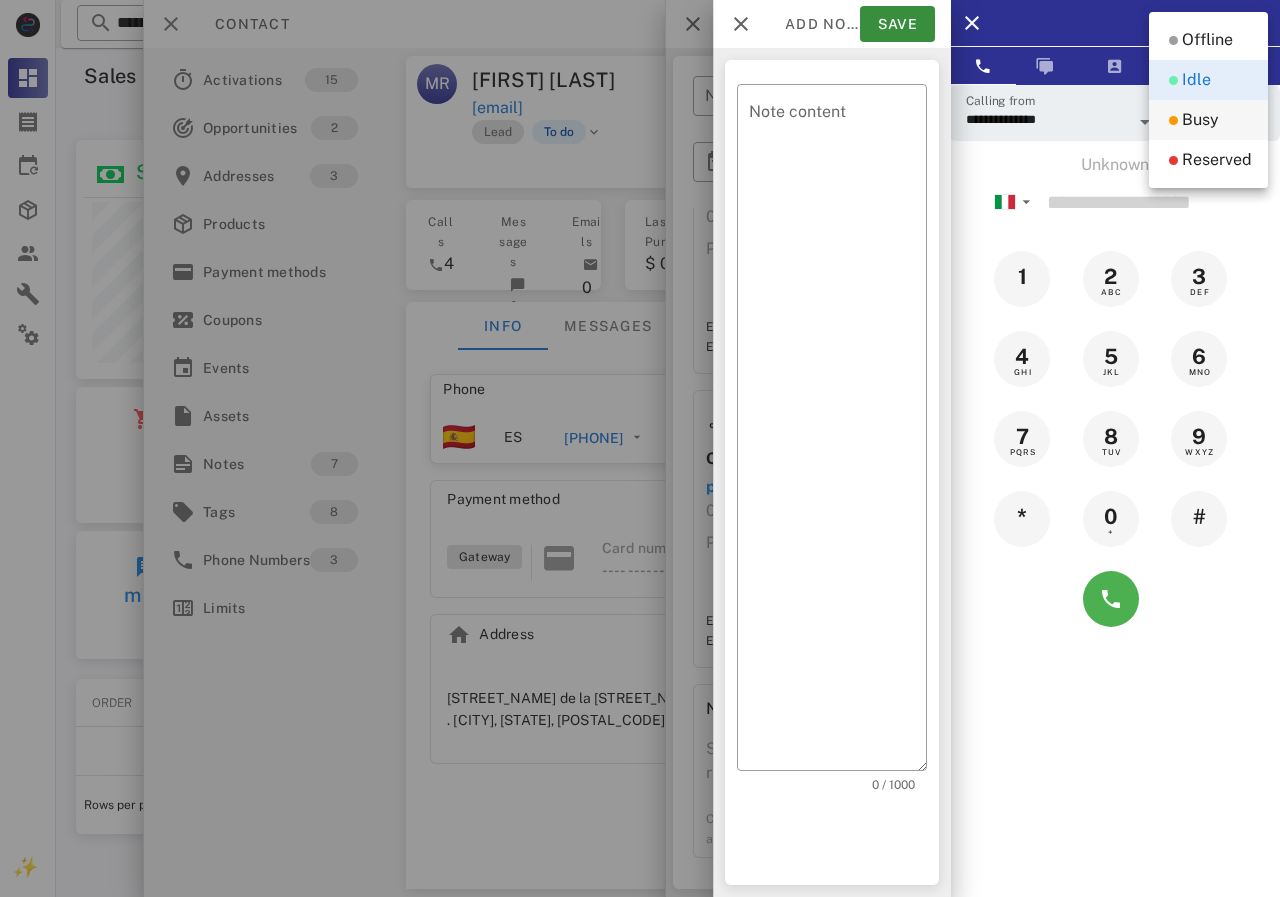 click on "Busy" at bounding box center [1200, 120] 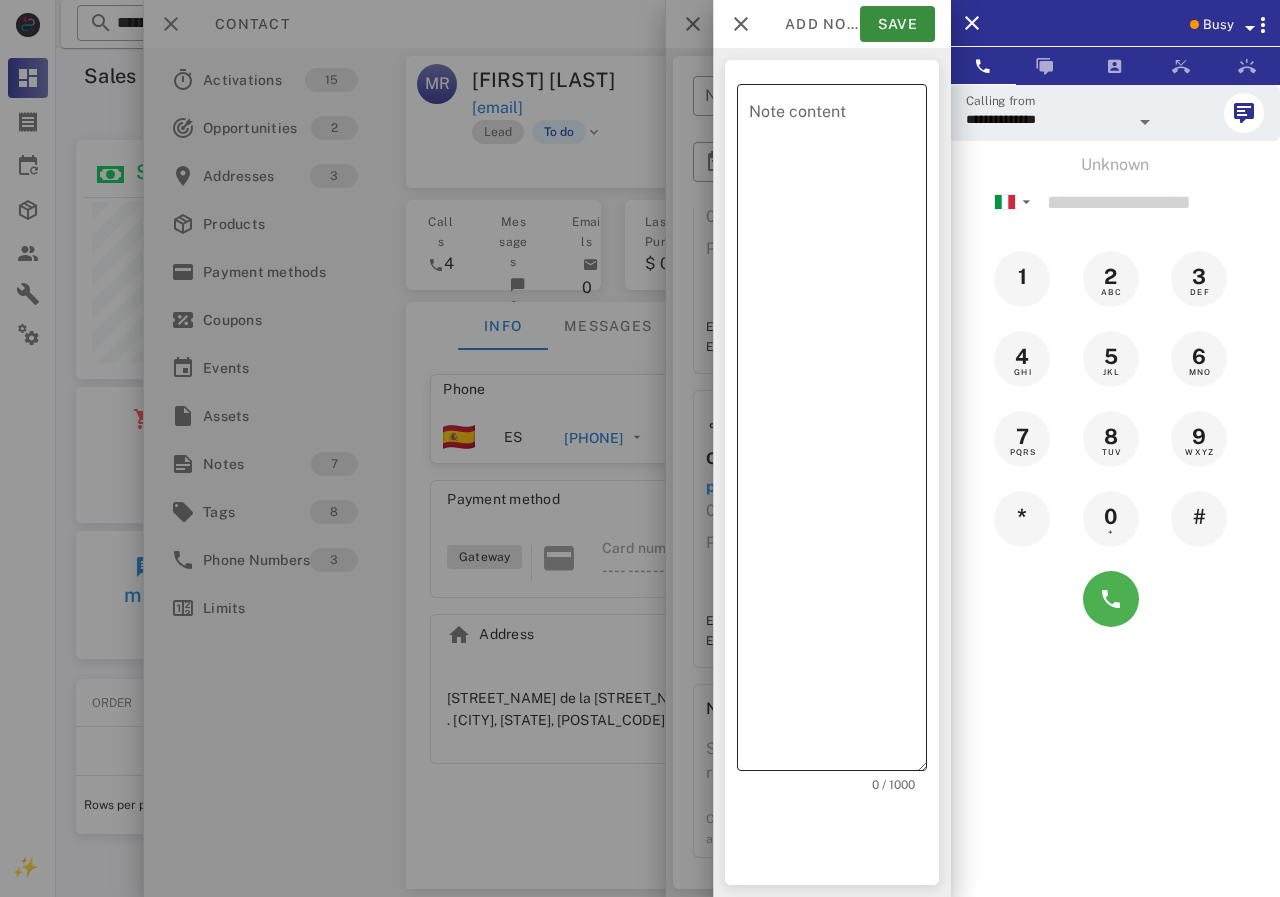 click on "Note content" at bounding box center [838, 432] 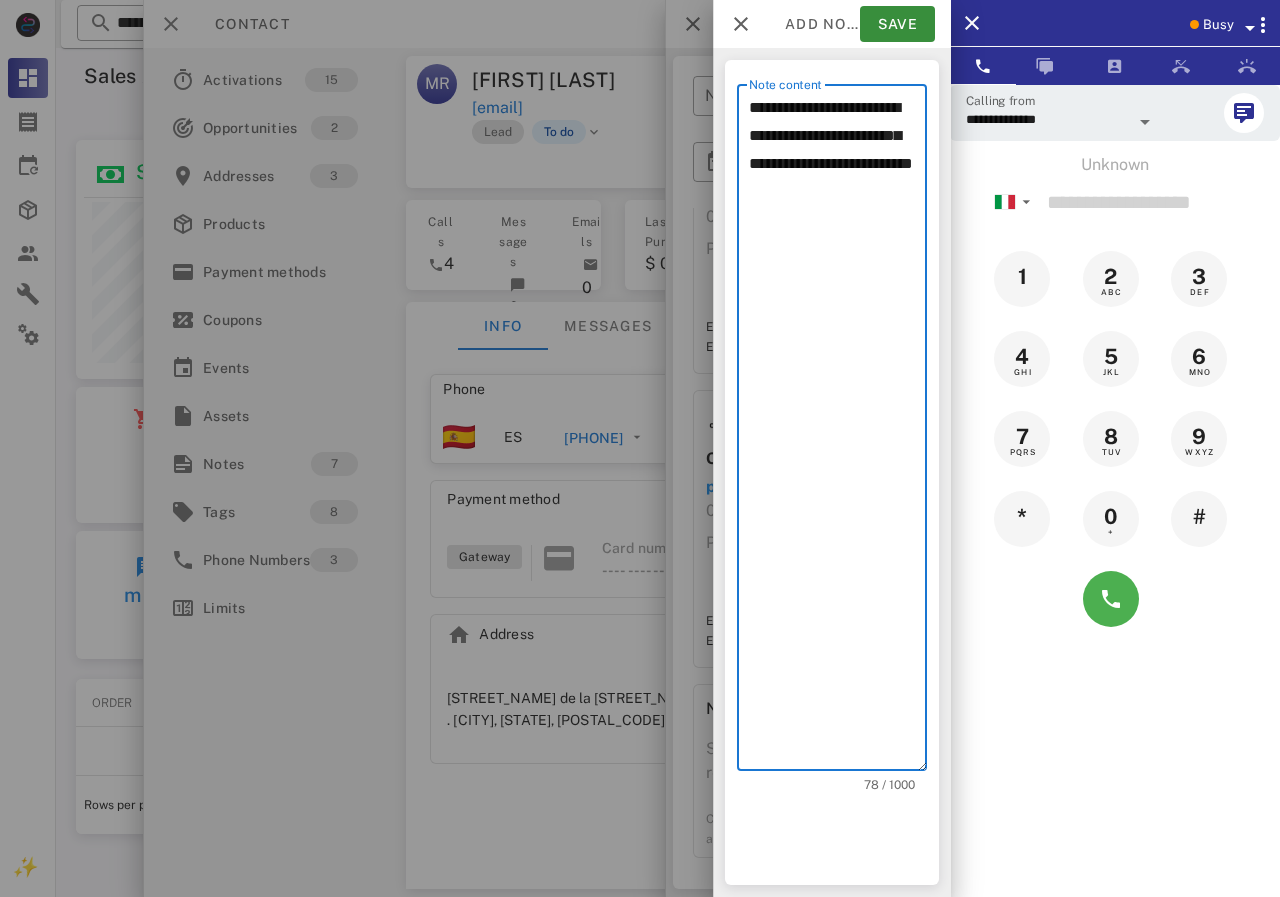 click on "**********" at bounding box center (838, 432) 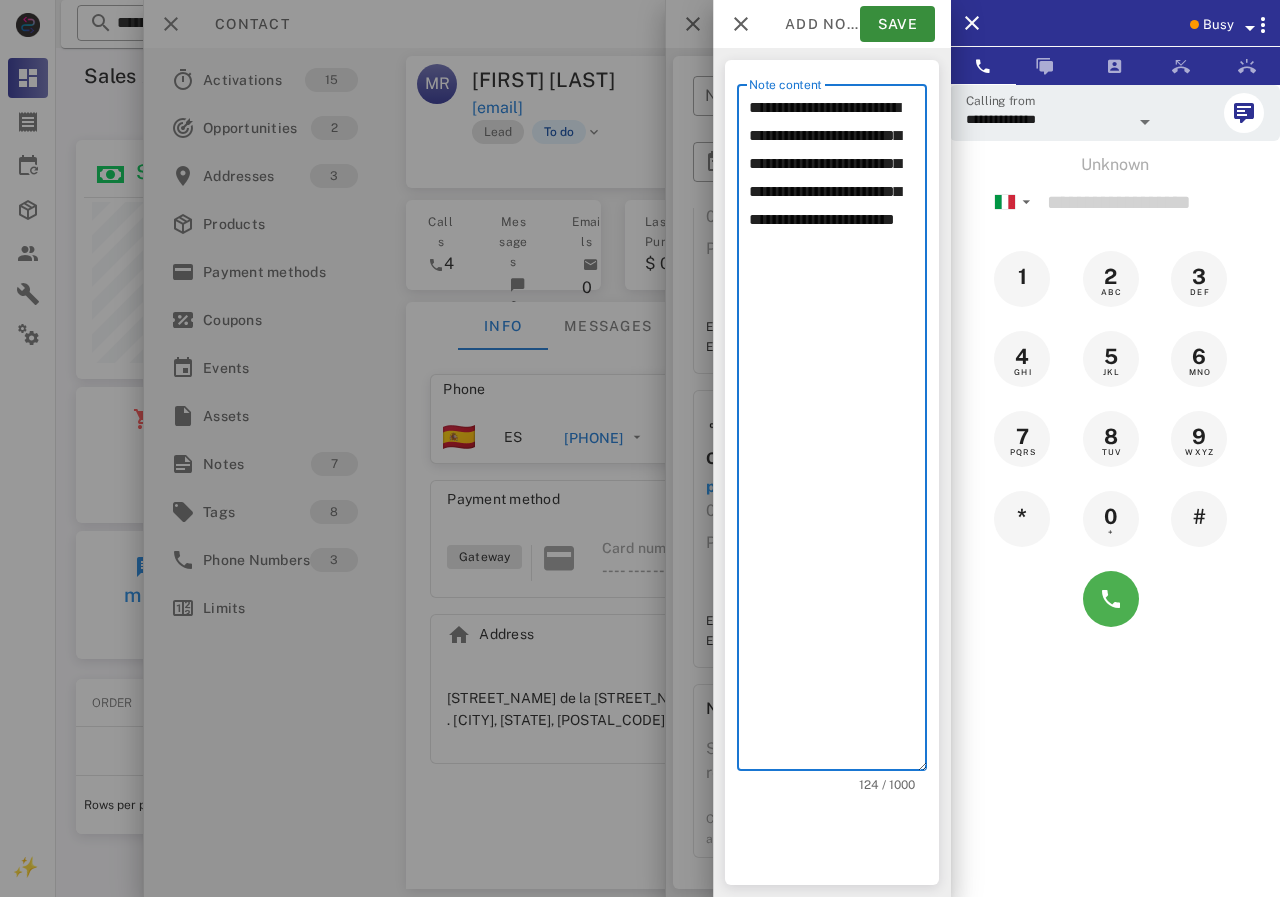paste on "**********" 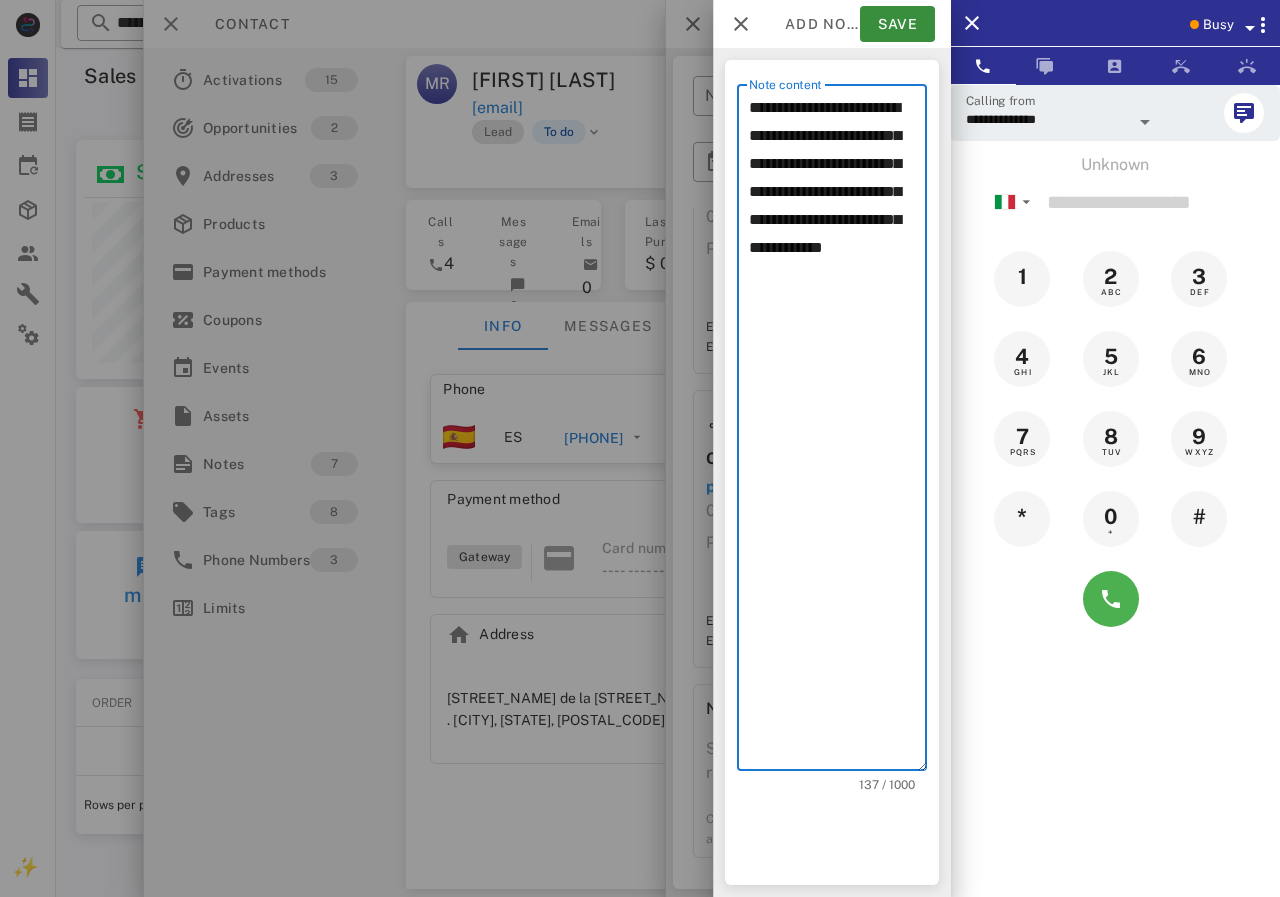 paste on "**********" 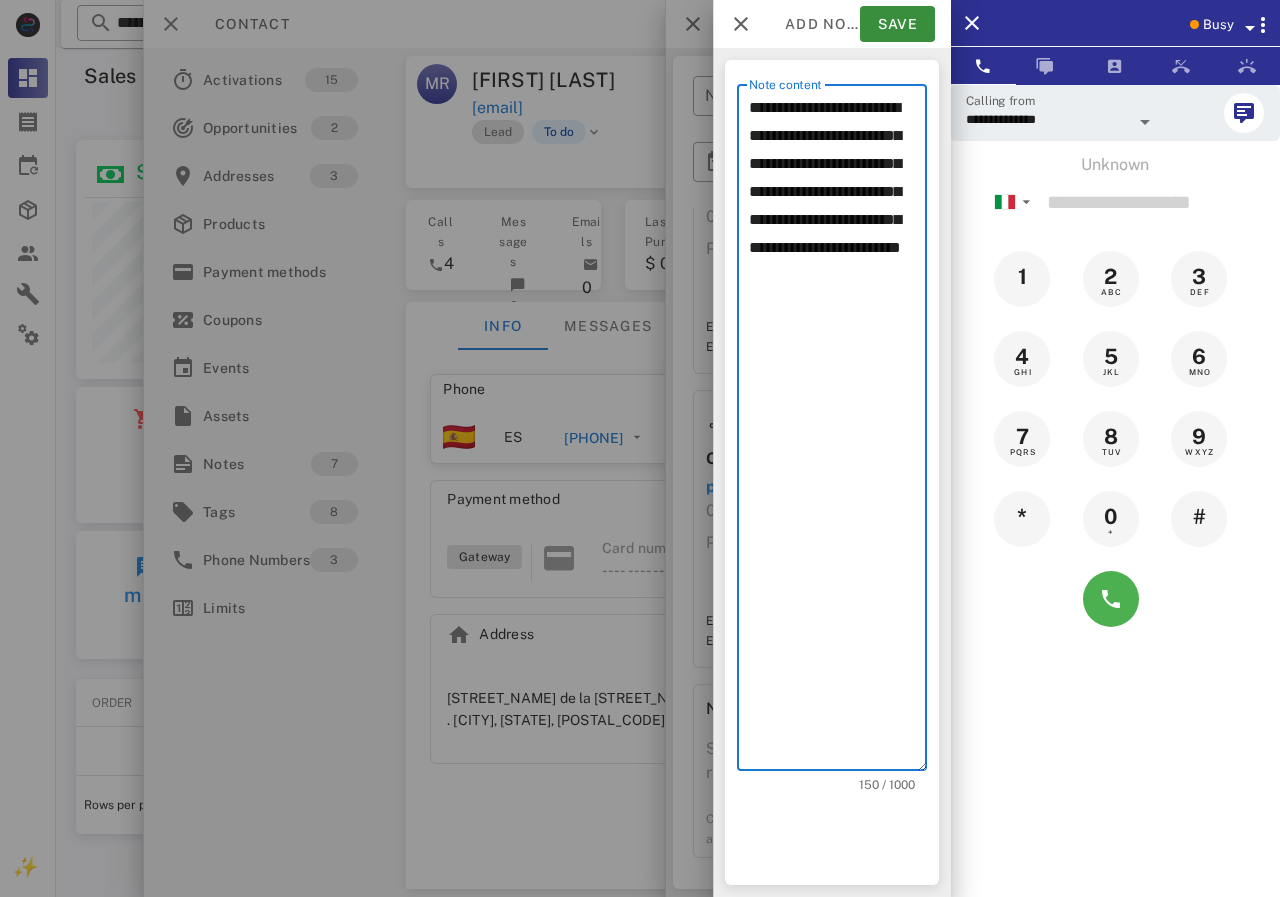 paste on "**********" 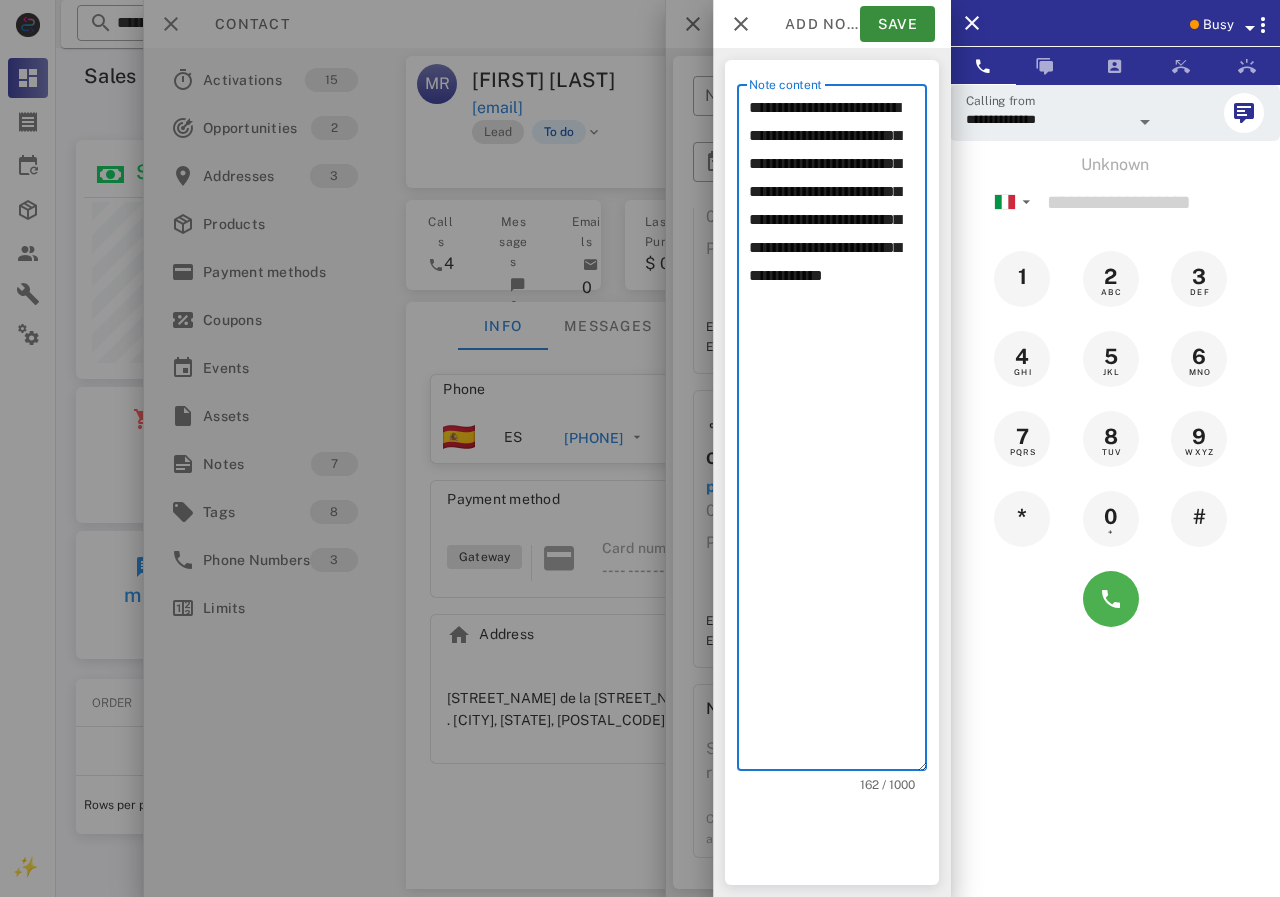 click on "**********" at bounding box center [838, 432] 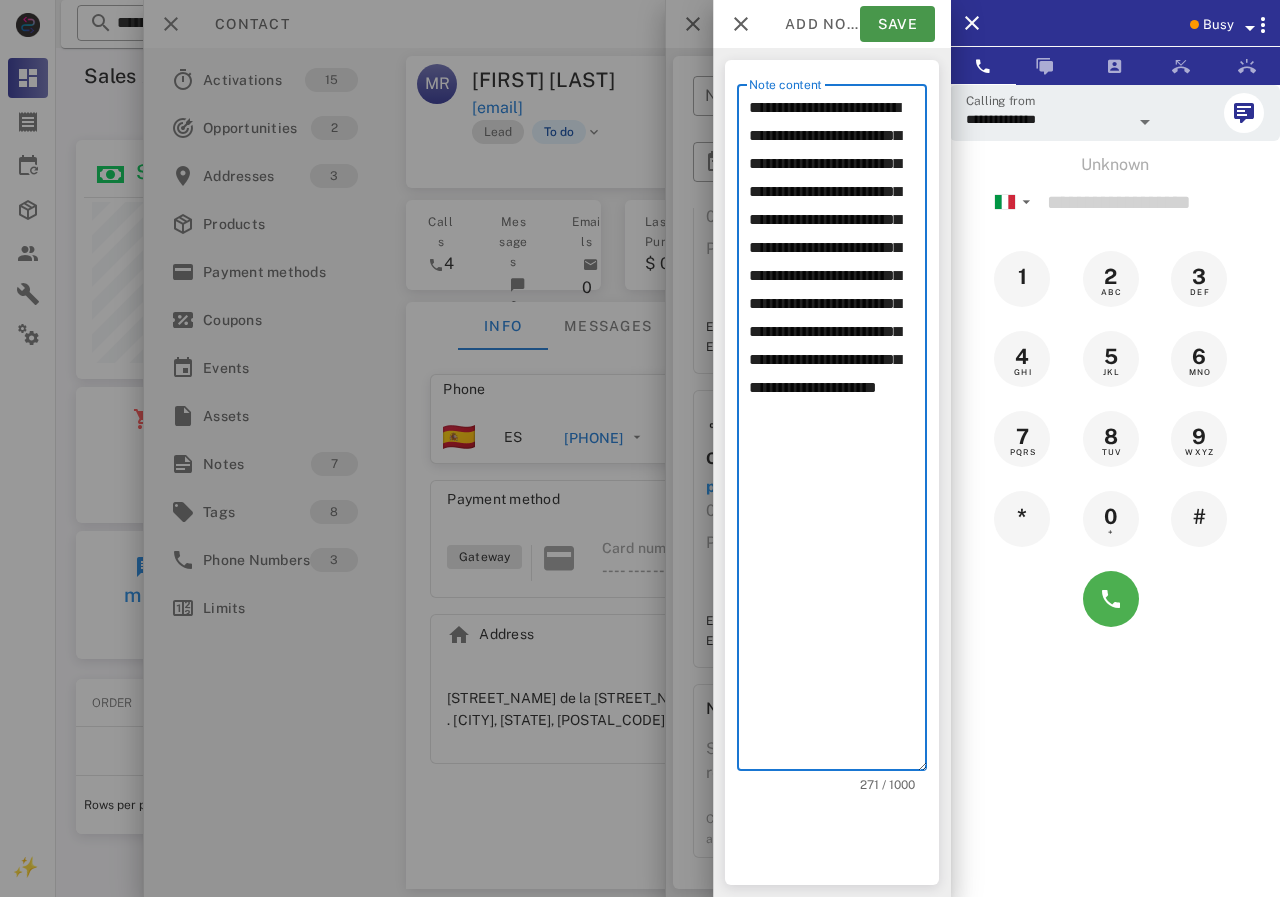 type on "**********" 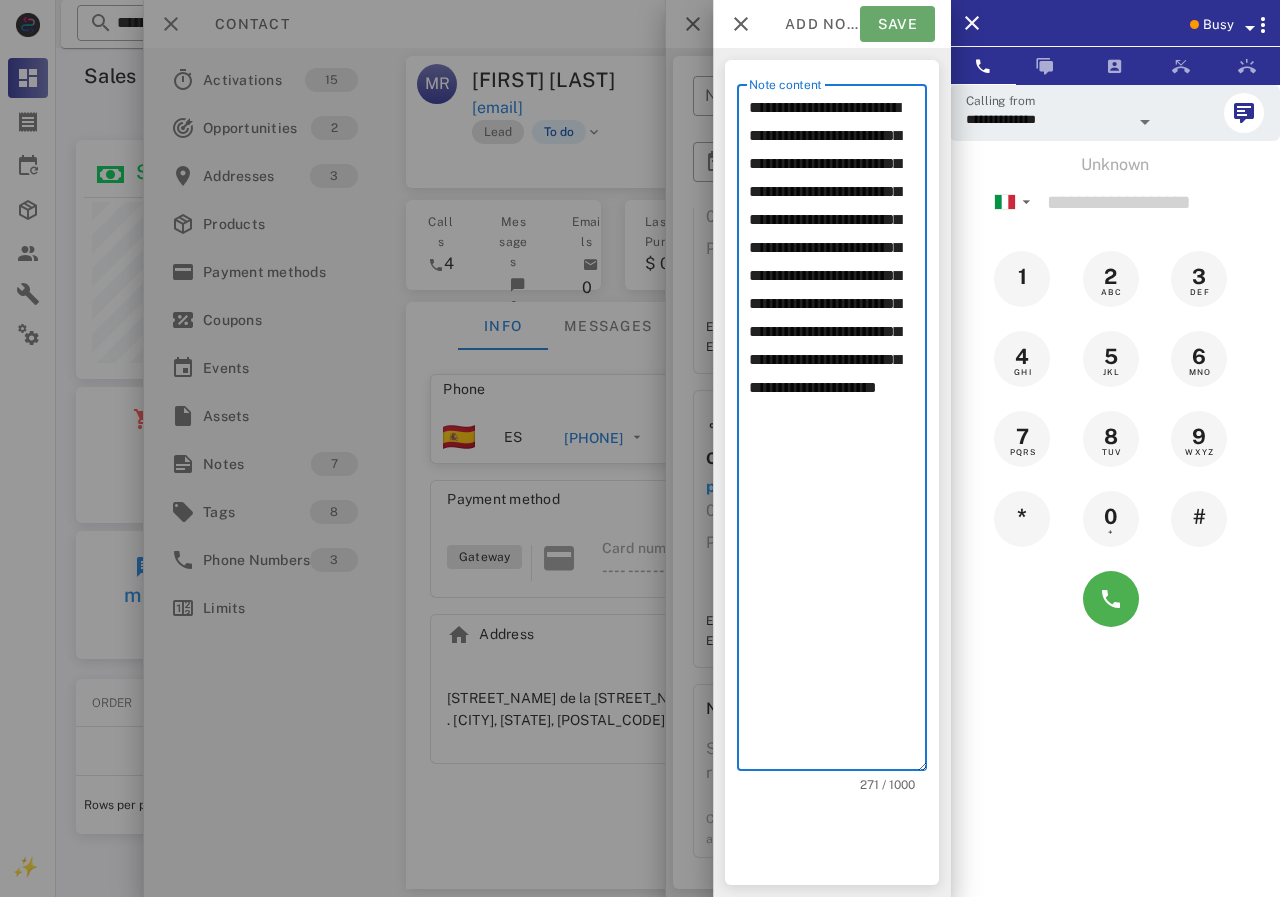 click on "Save" at bounding box center [897, 24] 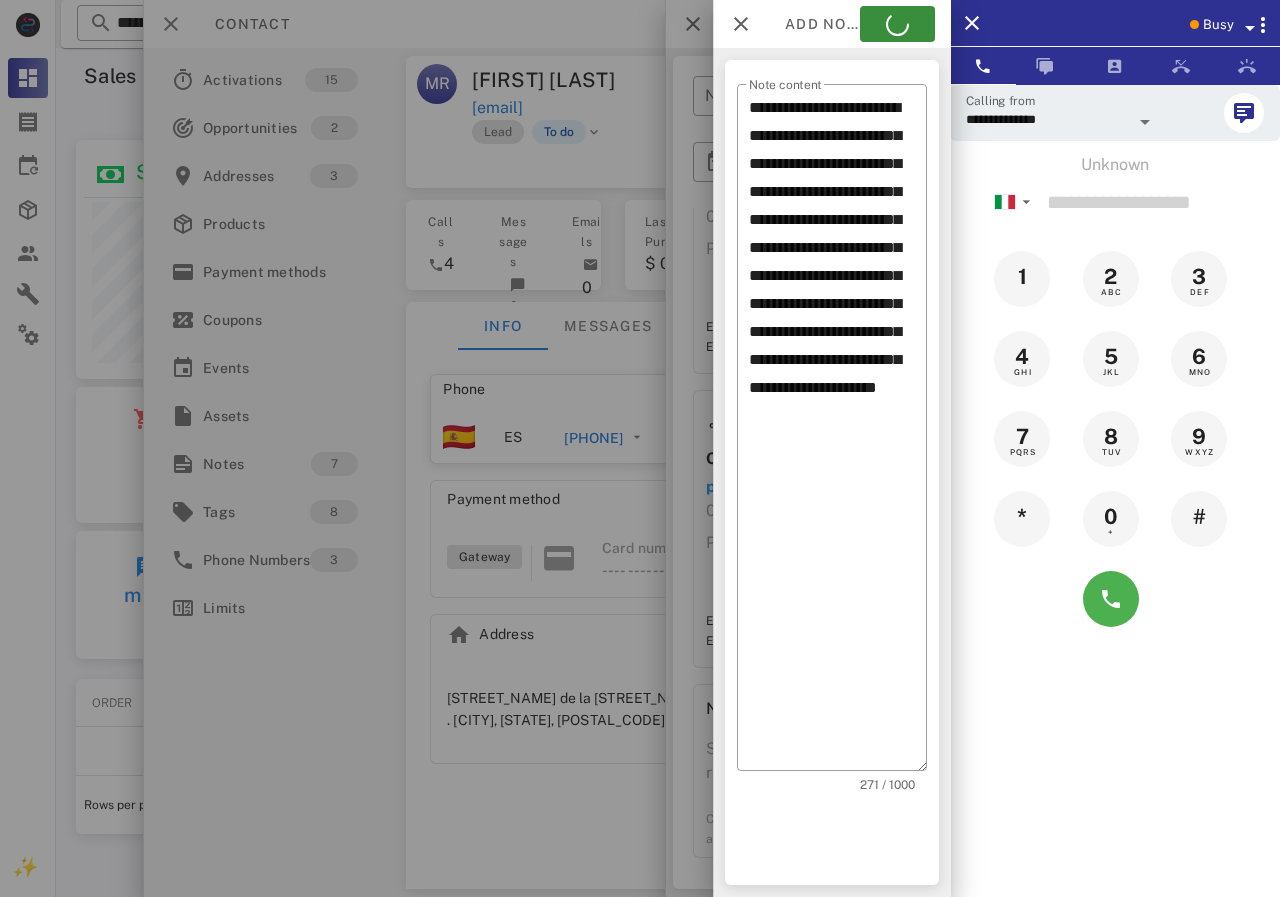 click at bounding box center (640, 448) 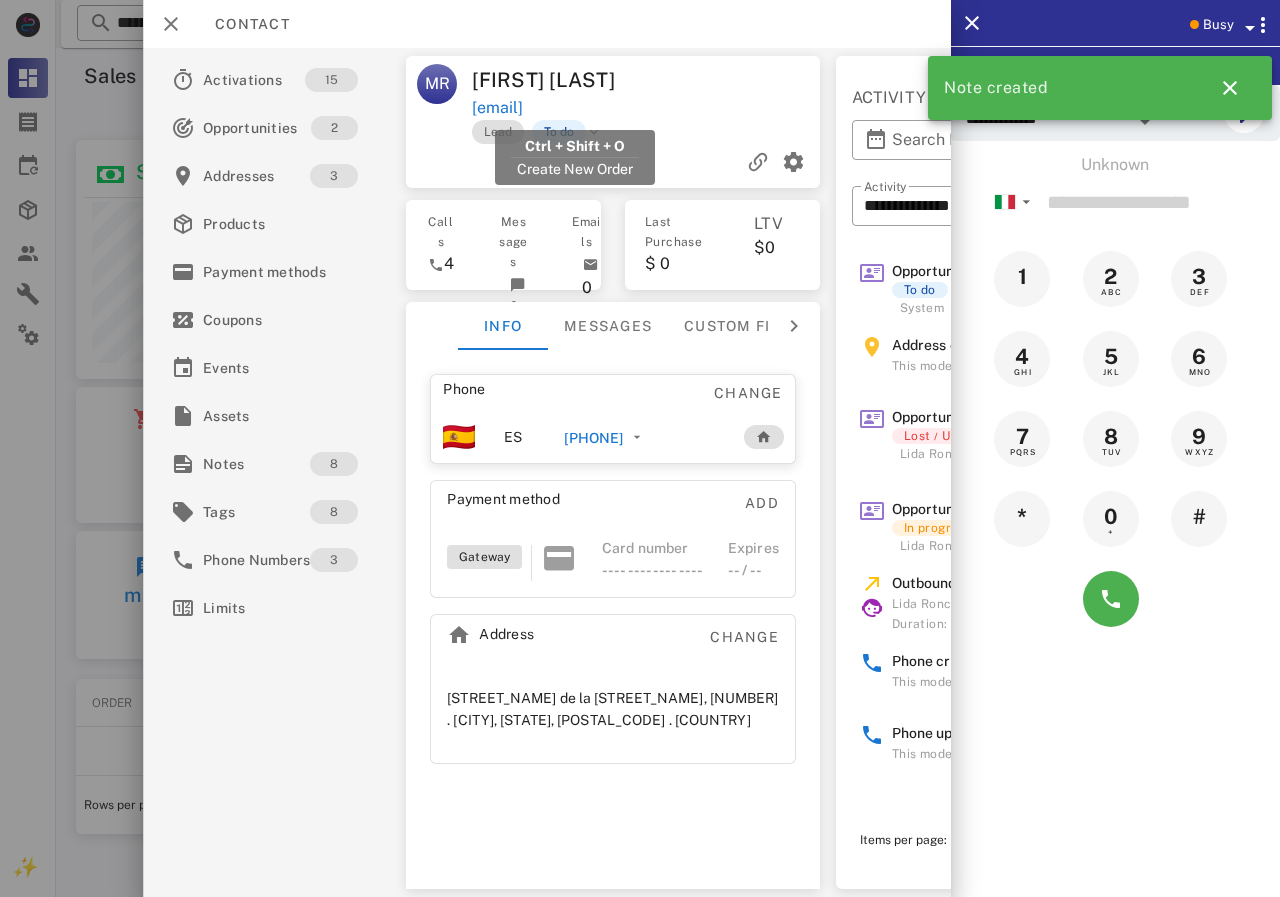 drag, startPoint x: 696, startPoint y: 106, endPoint x: 476, endPoint y: 103, distance: 220.02045 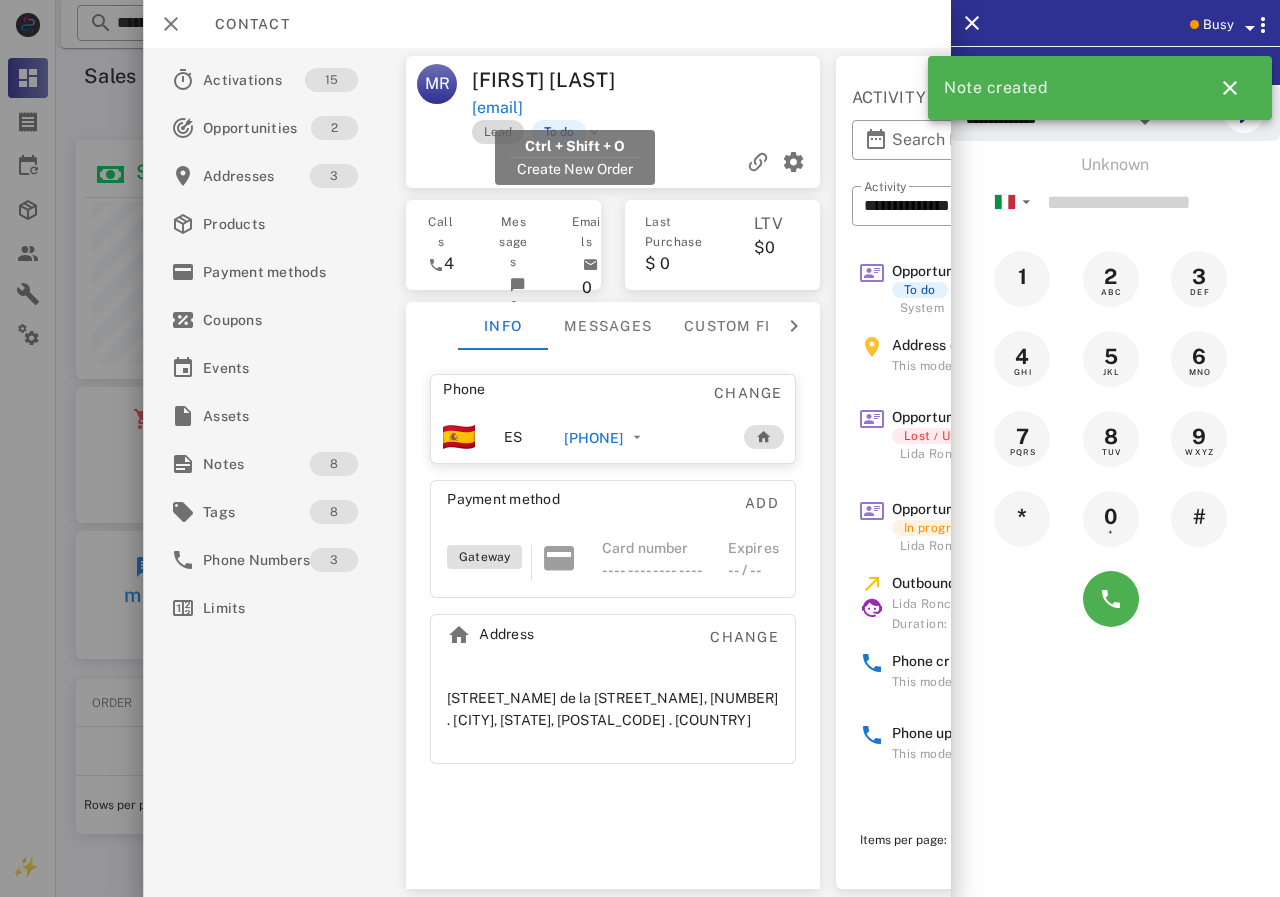 copy on "[EMAIL]" 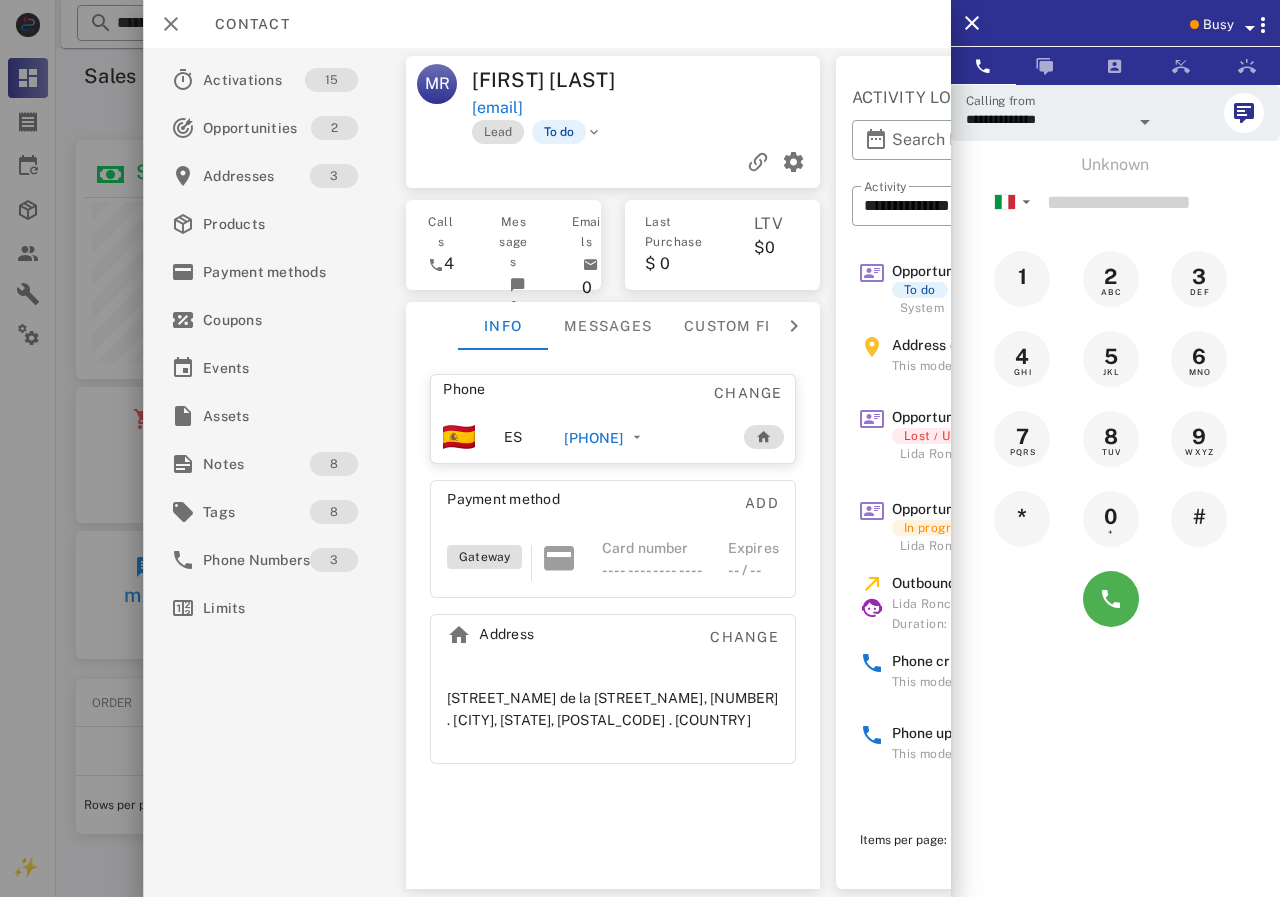 click on "Phone" at bounding box center [522, 393] 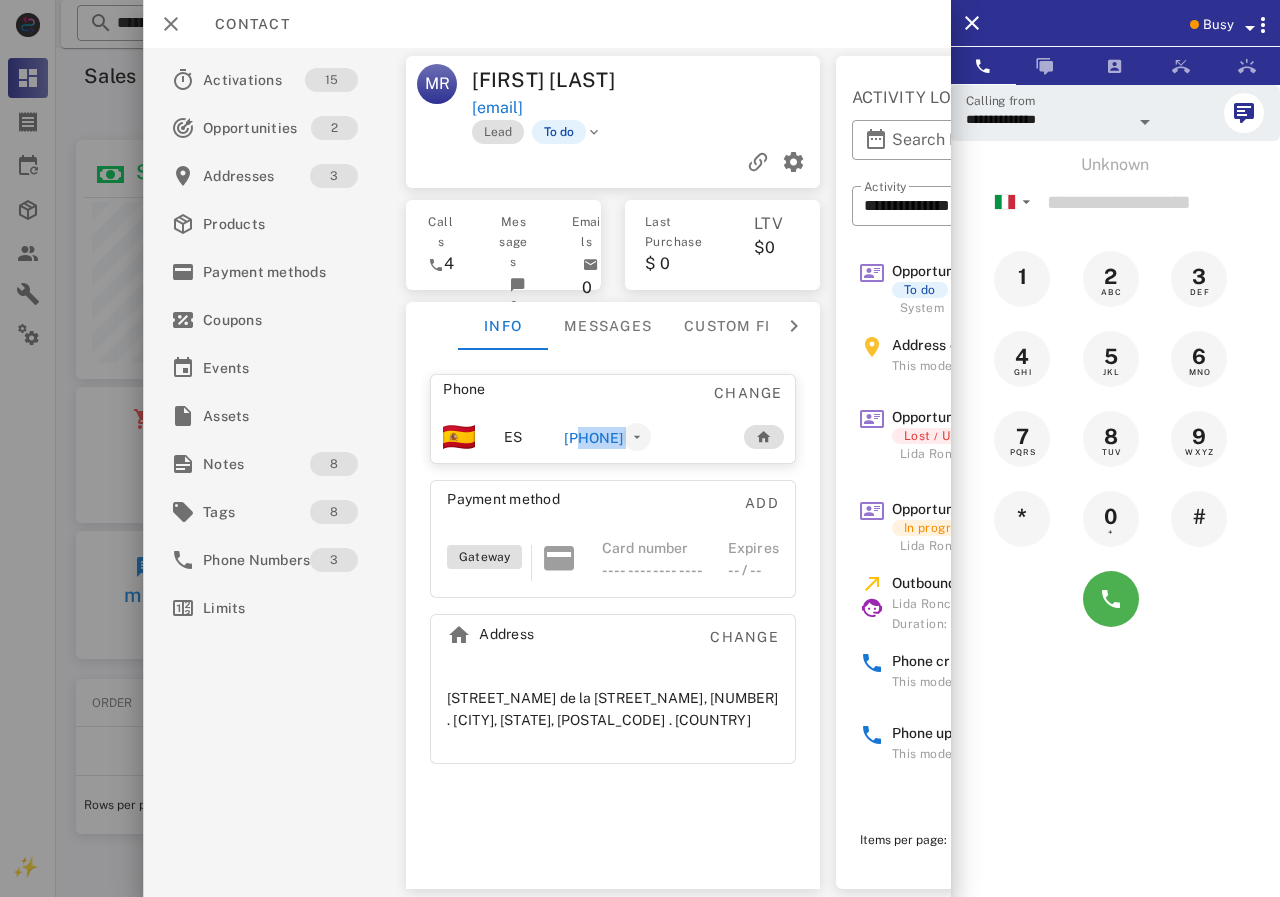 drag, startPoint x: 574, startPoint y: 429, endPoint x: 677, endPoint y: 432, distance: 103.04368 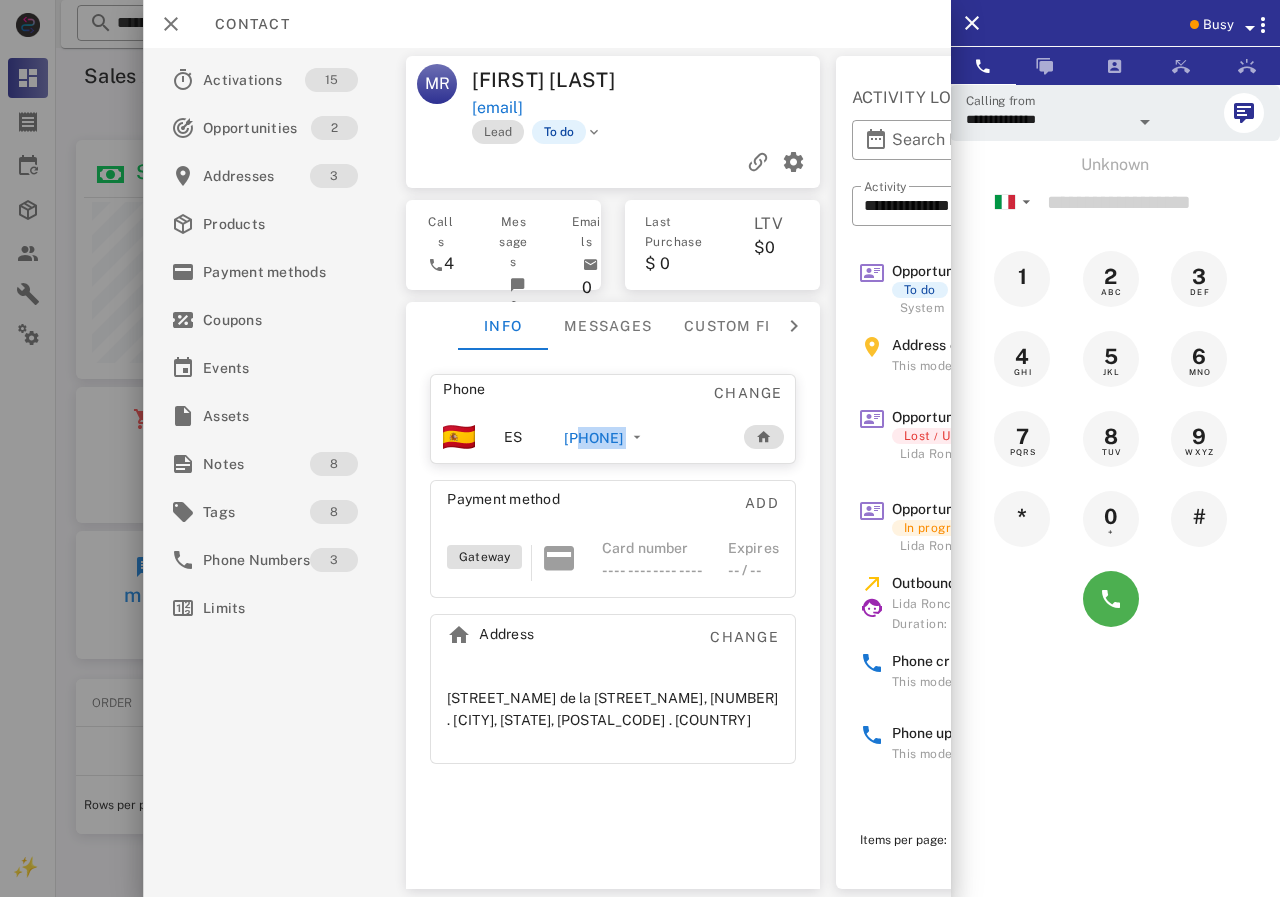 copy on "[NUMBER]" 